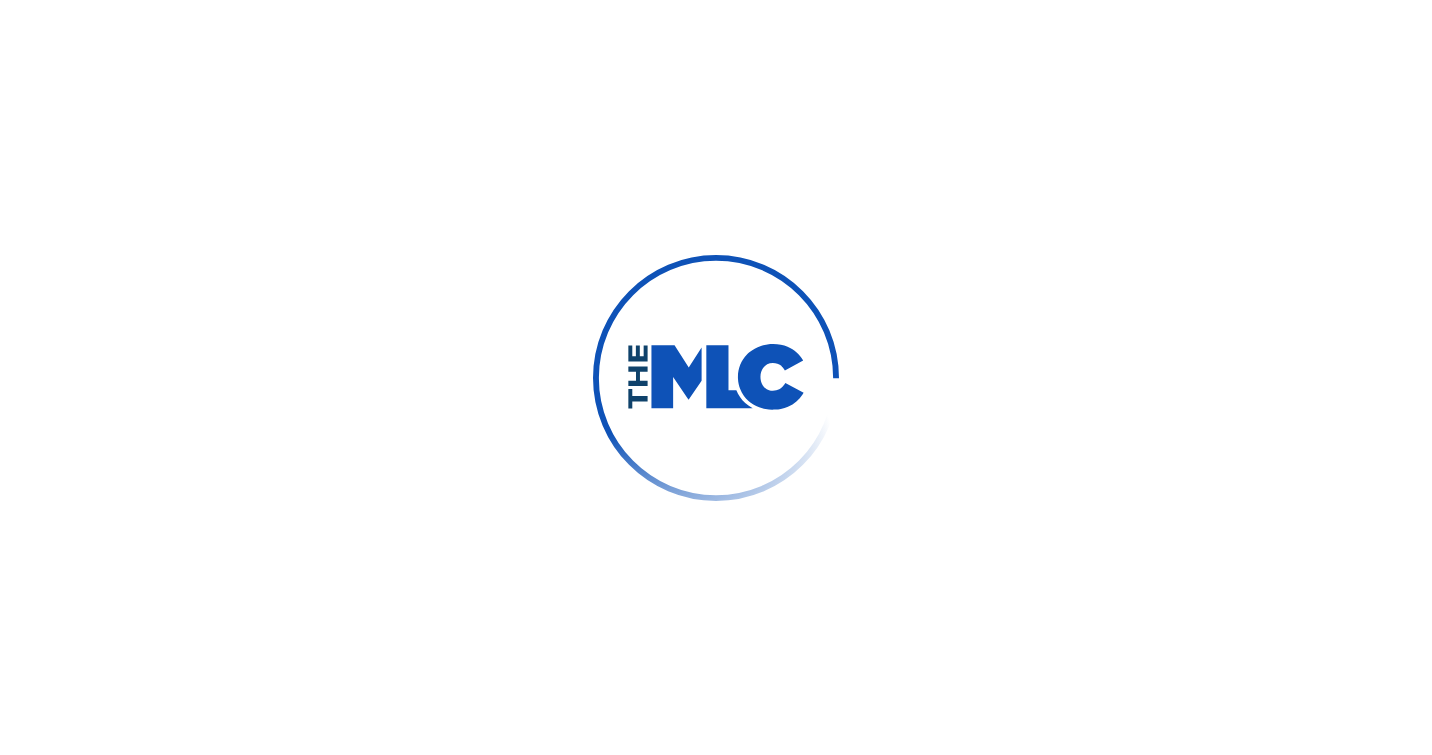 scroll, scrollTop: 0, scrollLeft: 0, axis: both 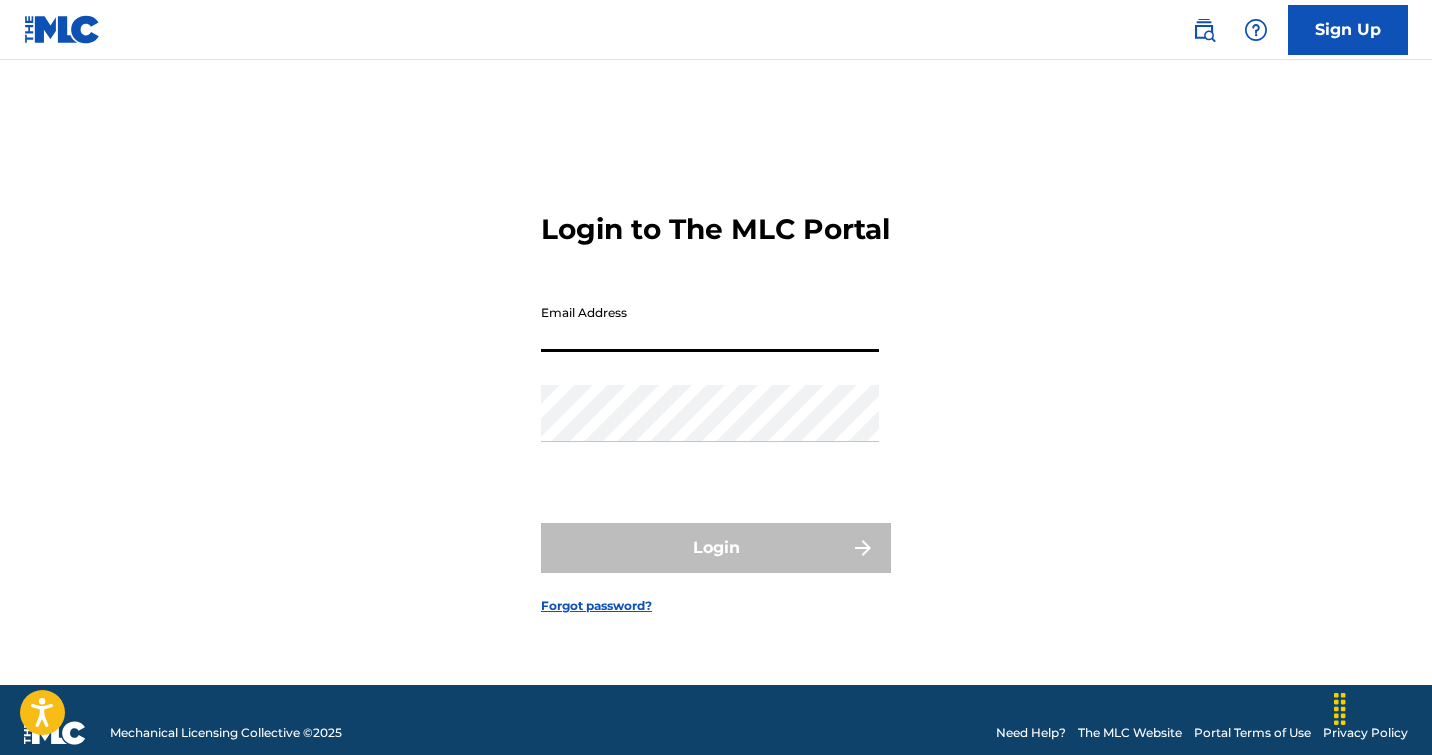 type on "[EMAIL]" 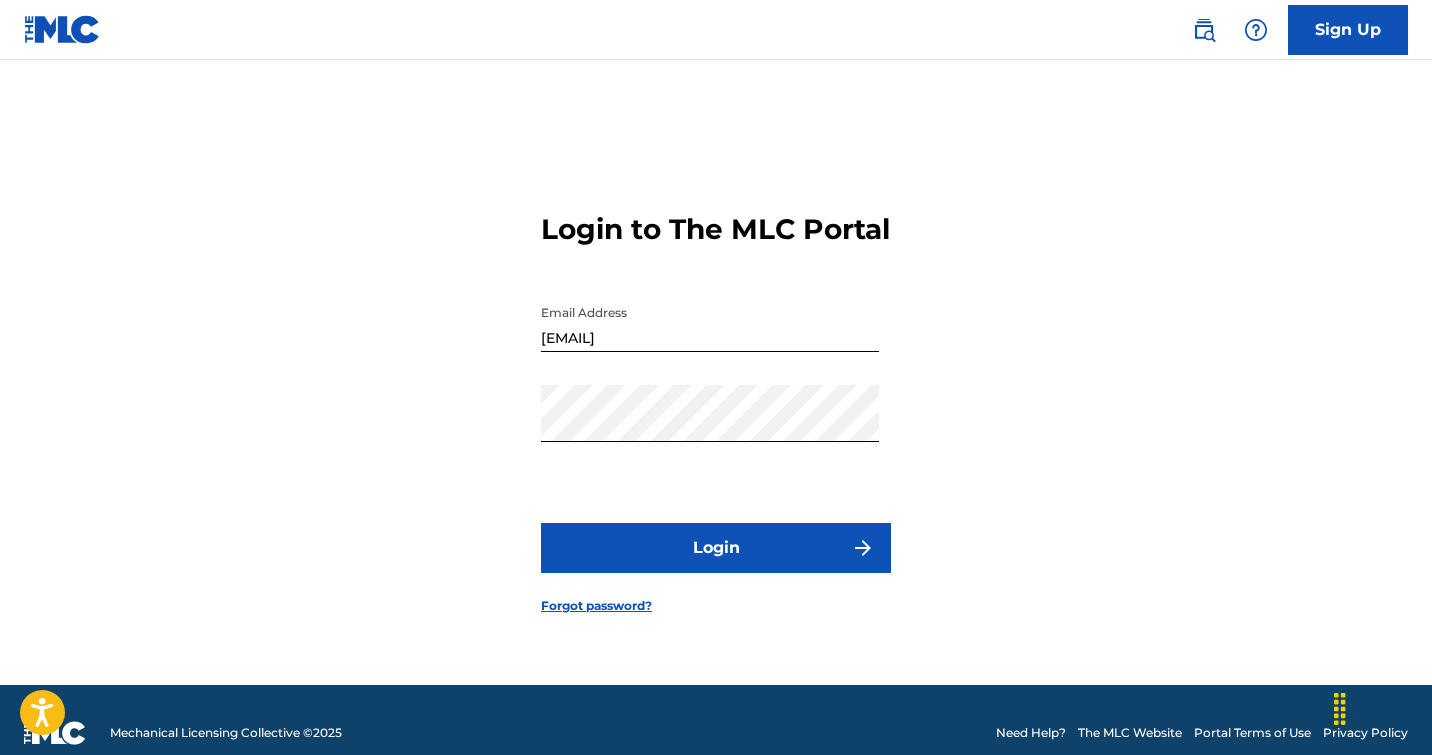click on "Login" at bounding box center [716, 548] 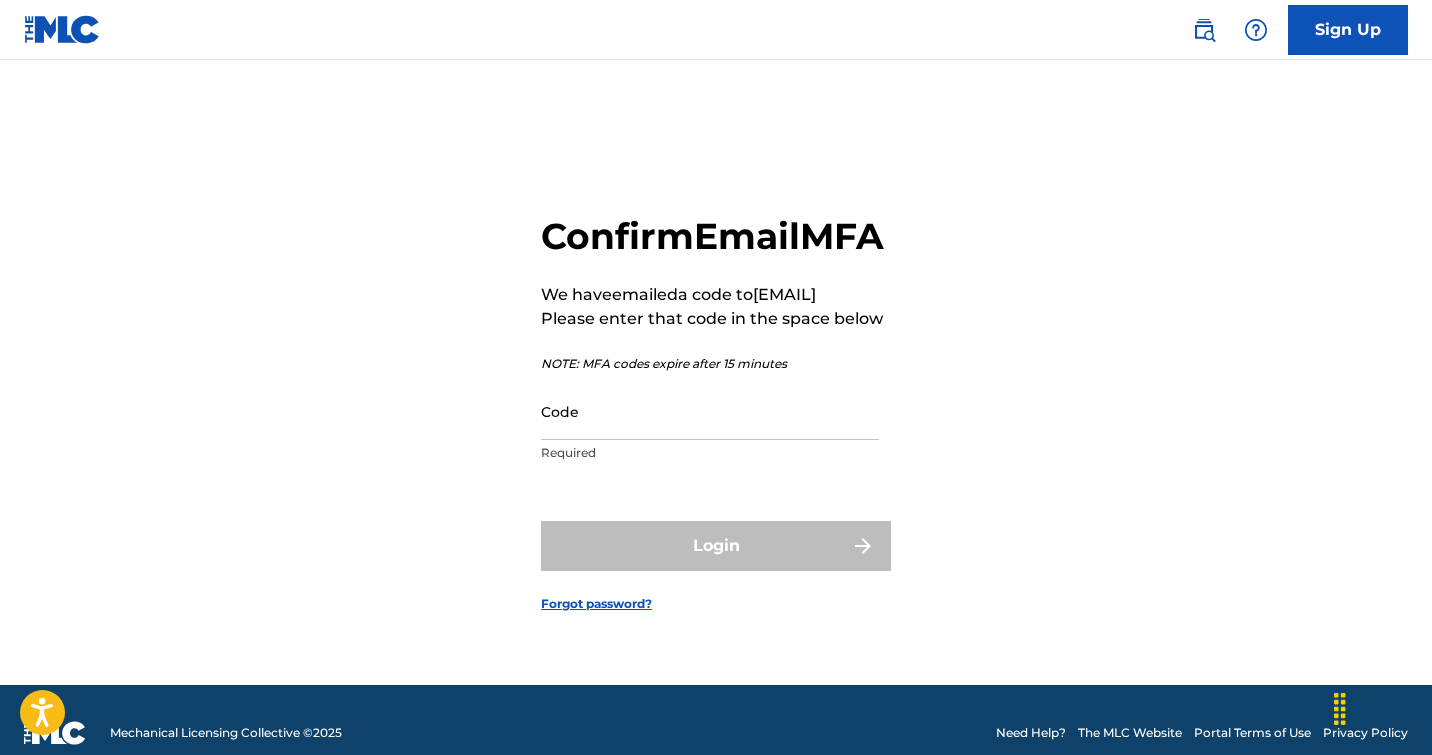 click on "Code" at bounding box center [710, 411] 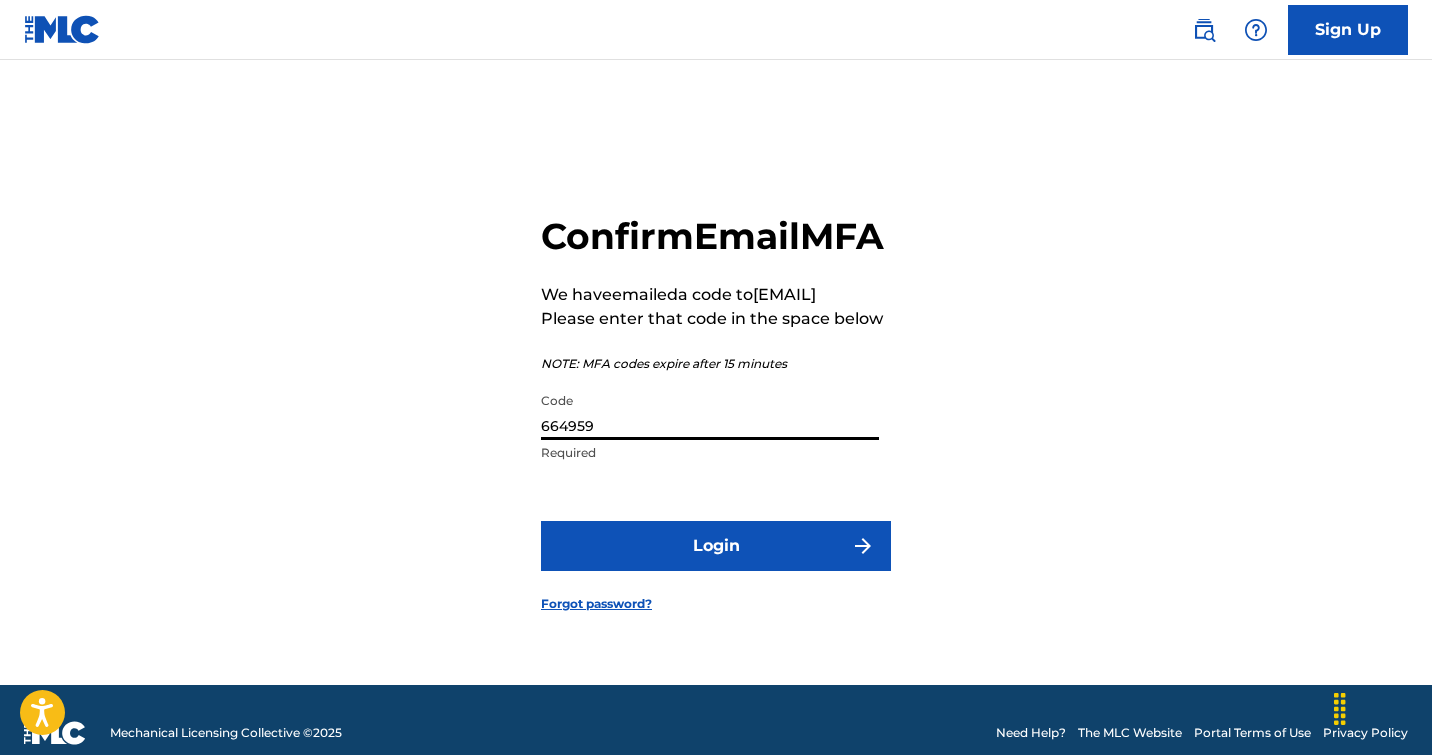 type on "664959" 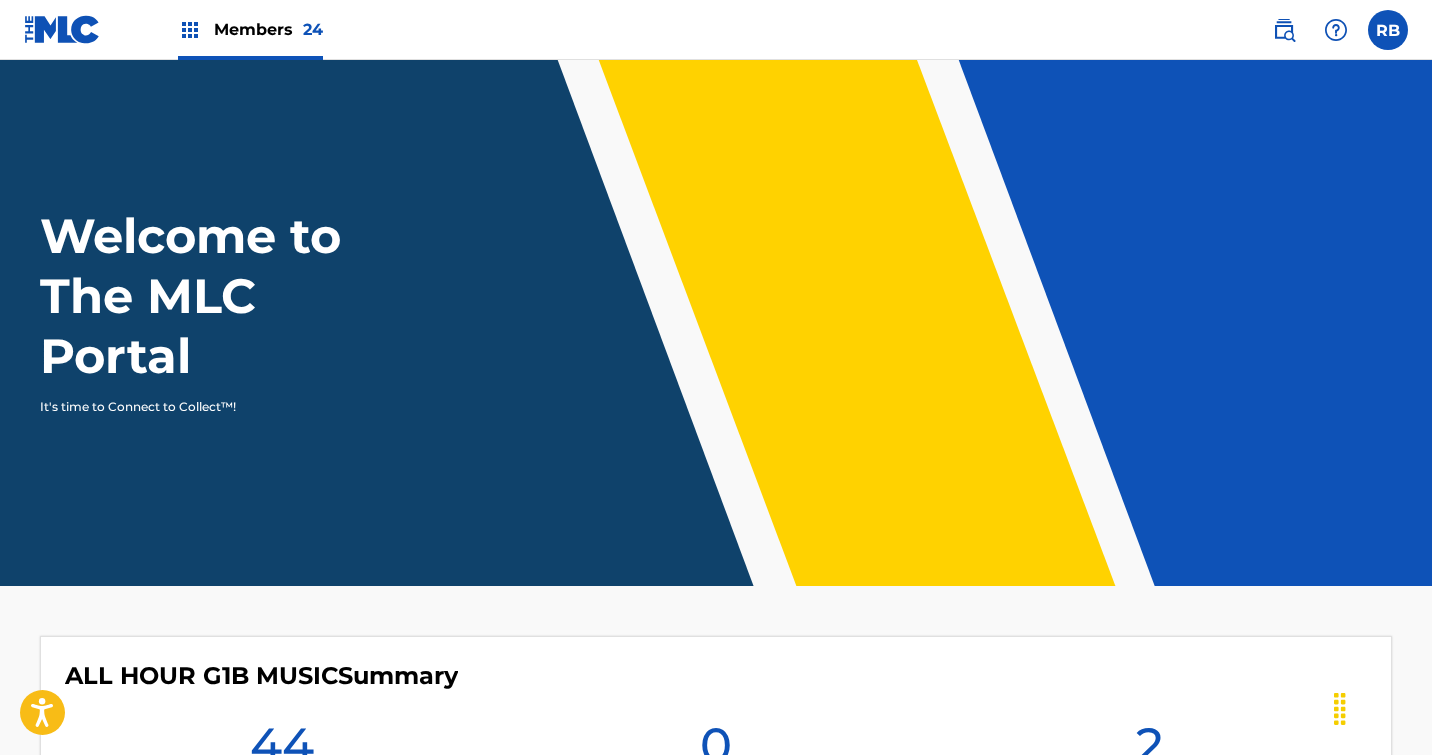 scroll, scrollTop: 0, scrollLeft: 0, axis: both 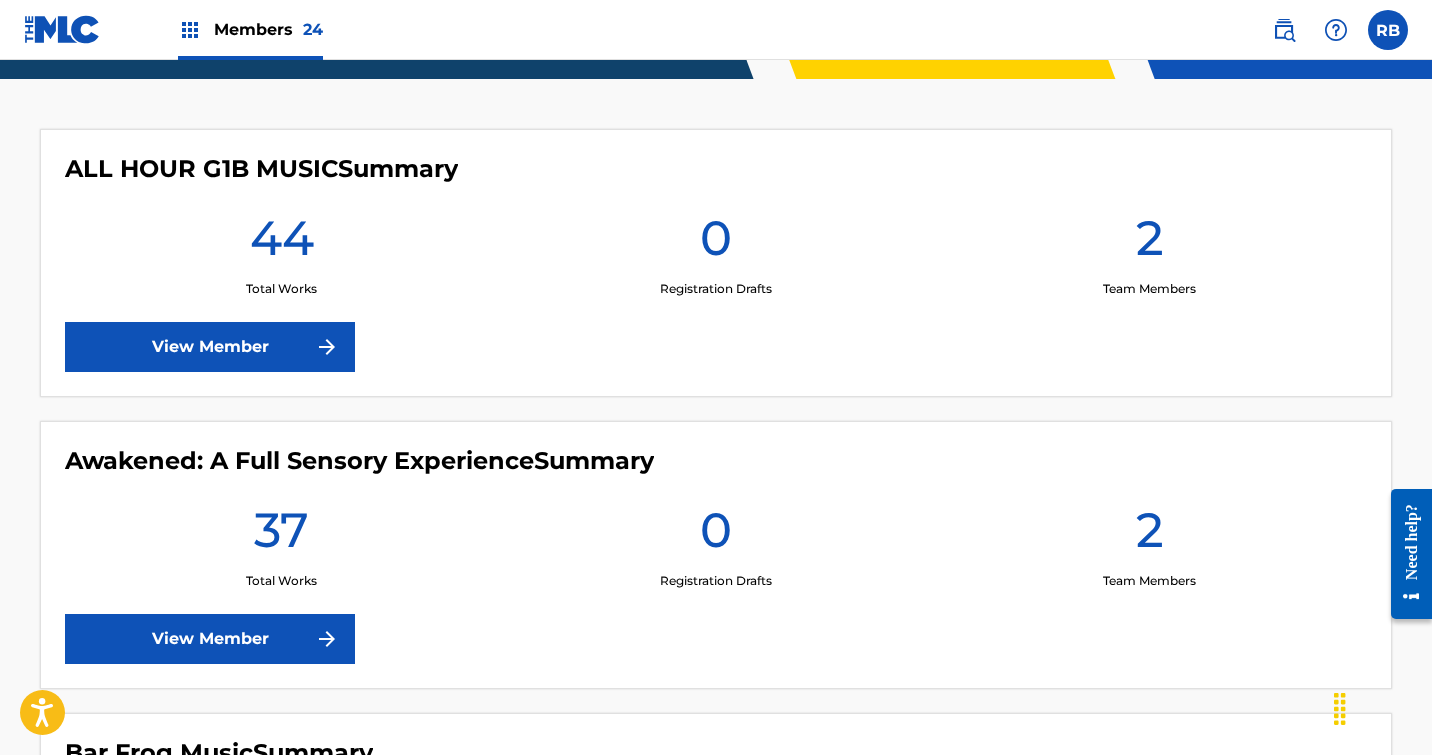 click on "View Member" at bounding box center [210, 639] 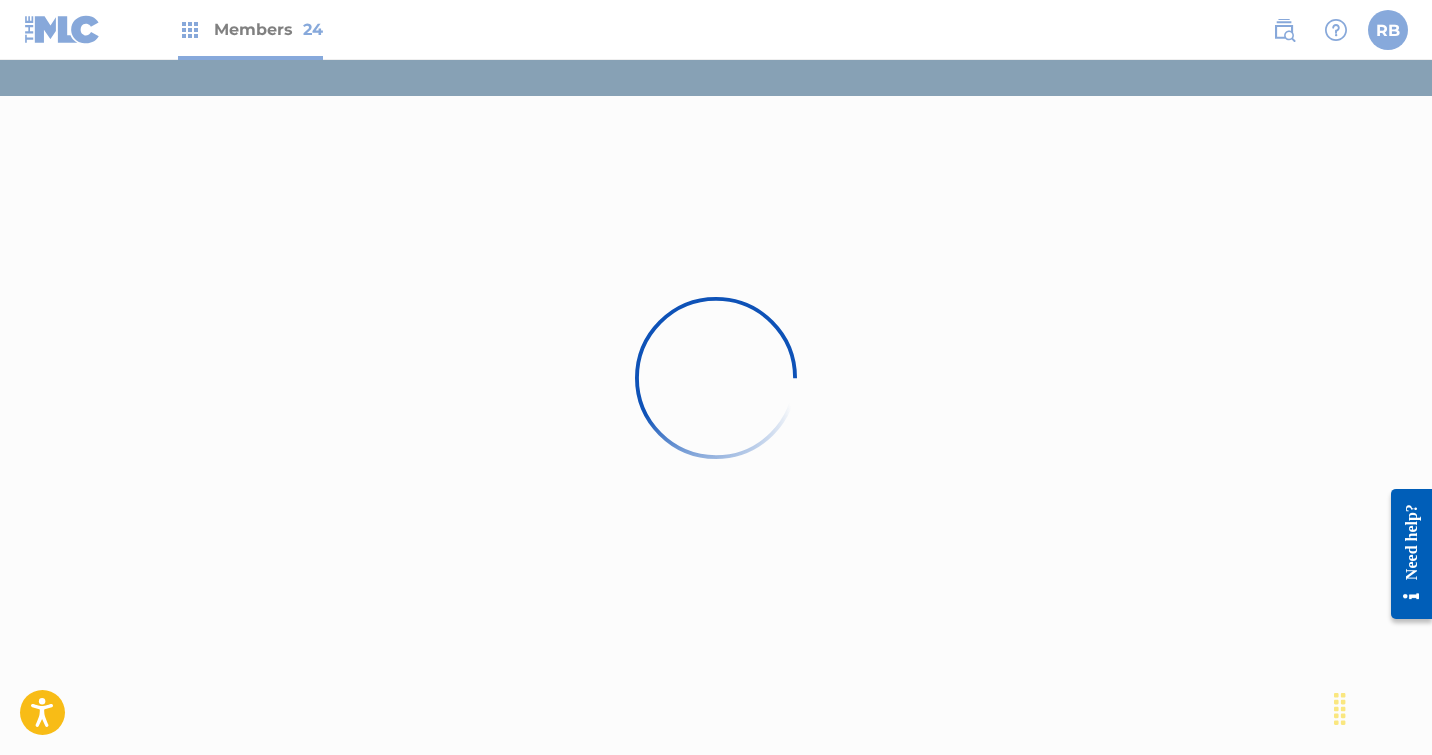 scroll, scrollTop: 0, scrollLeft: 0, axis: both 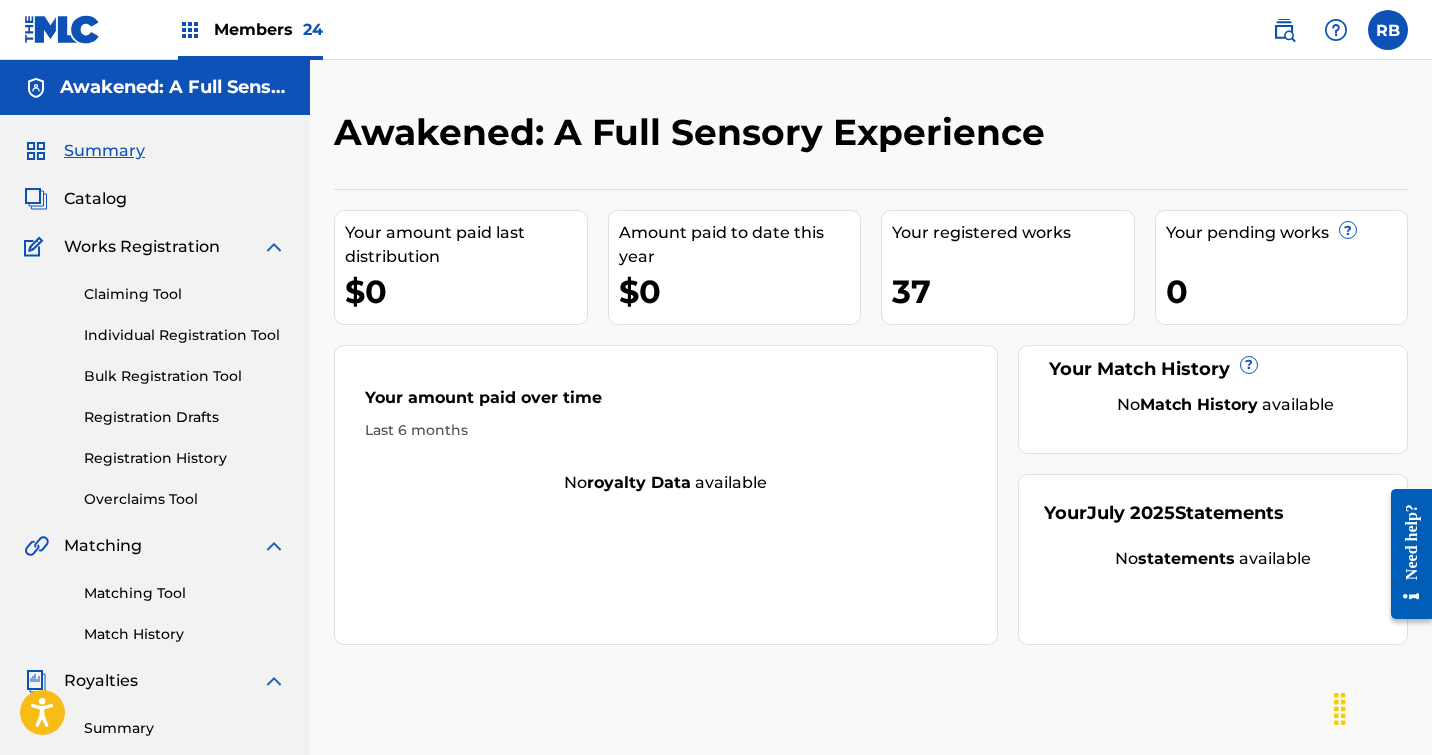 click on "Individual Registration Tool" at bounding box center (185, 335) 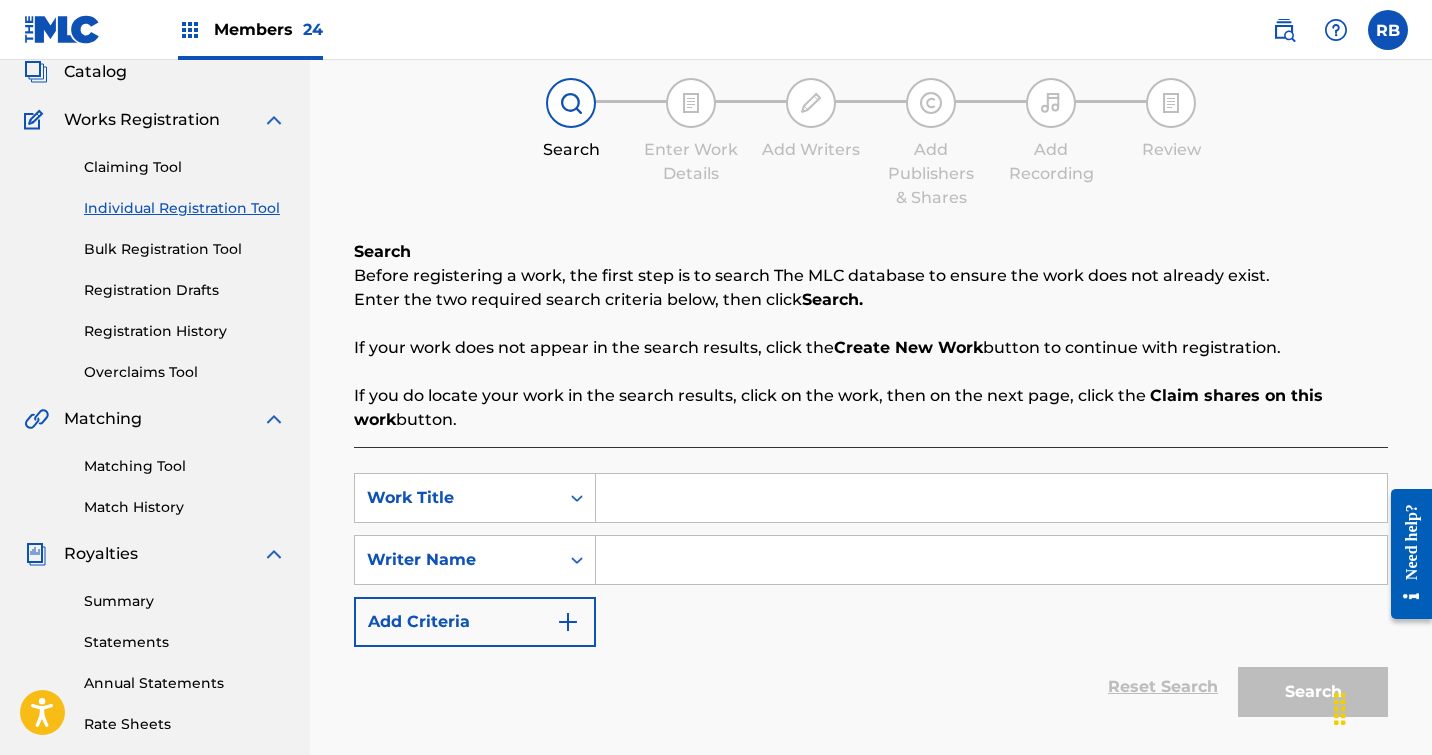 scroll, scrollTop: 140, scrollLeft: 0, axis: vertical 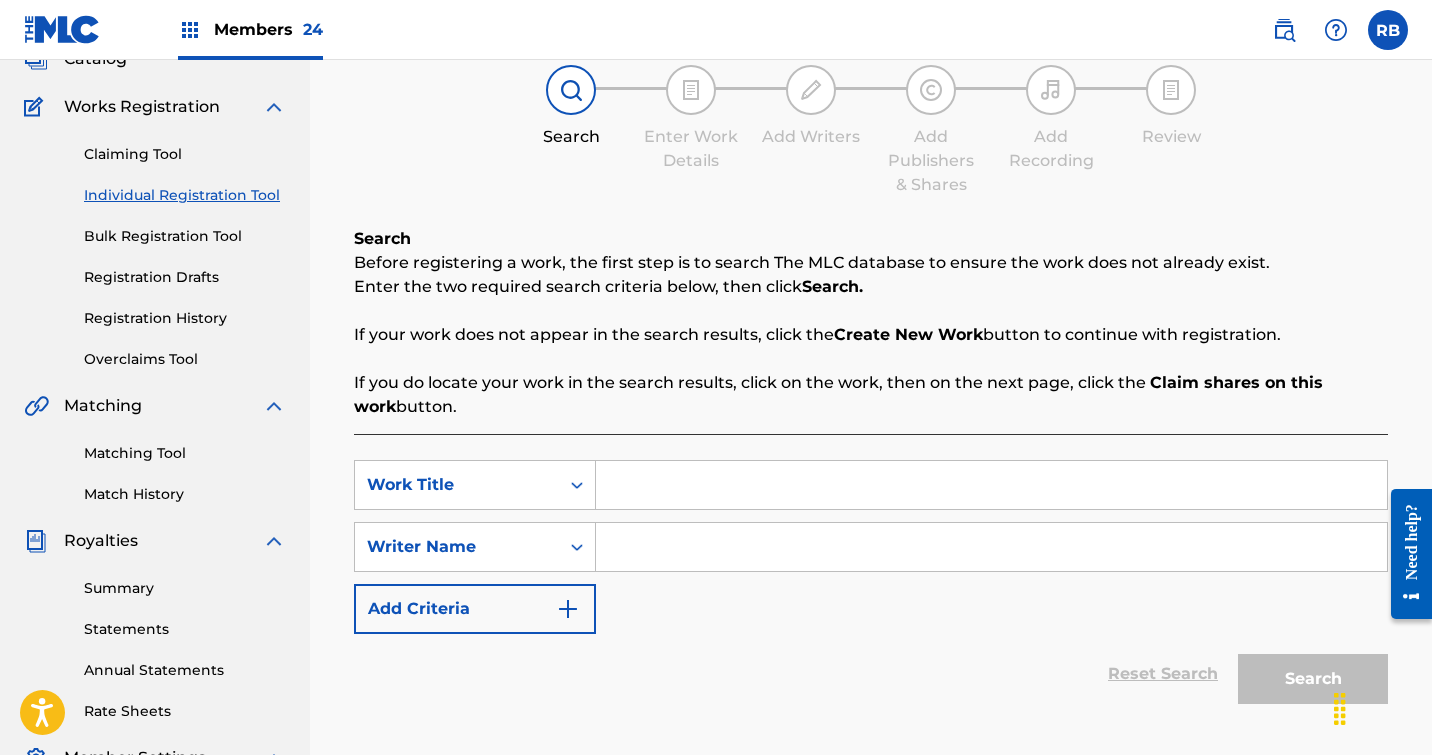 click at bounding box center (991, 485) 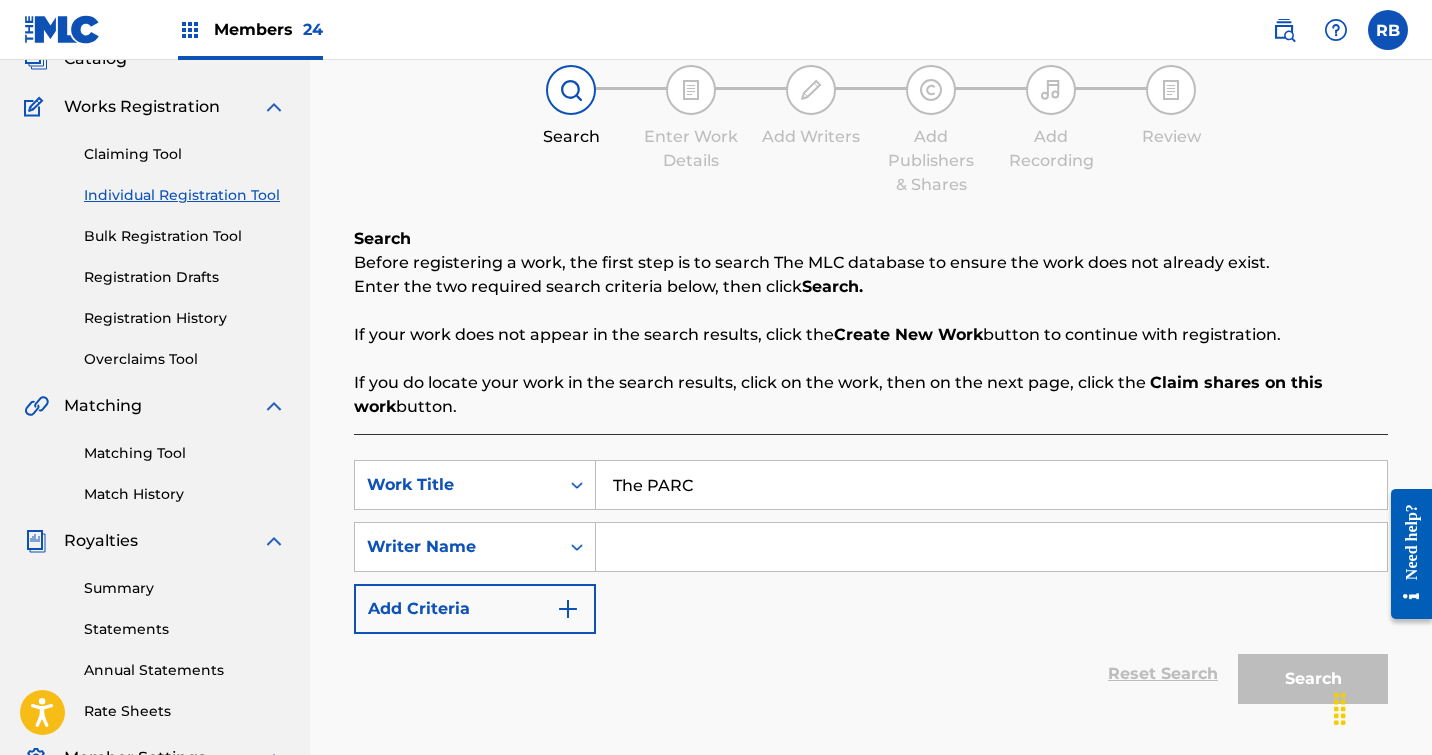 type on "The PARC" 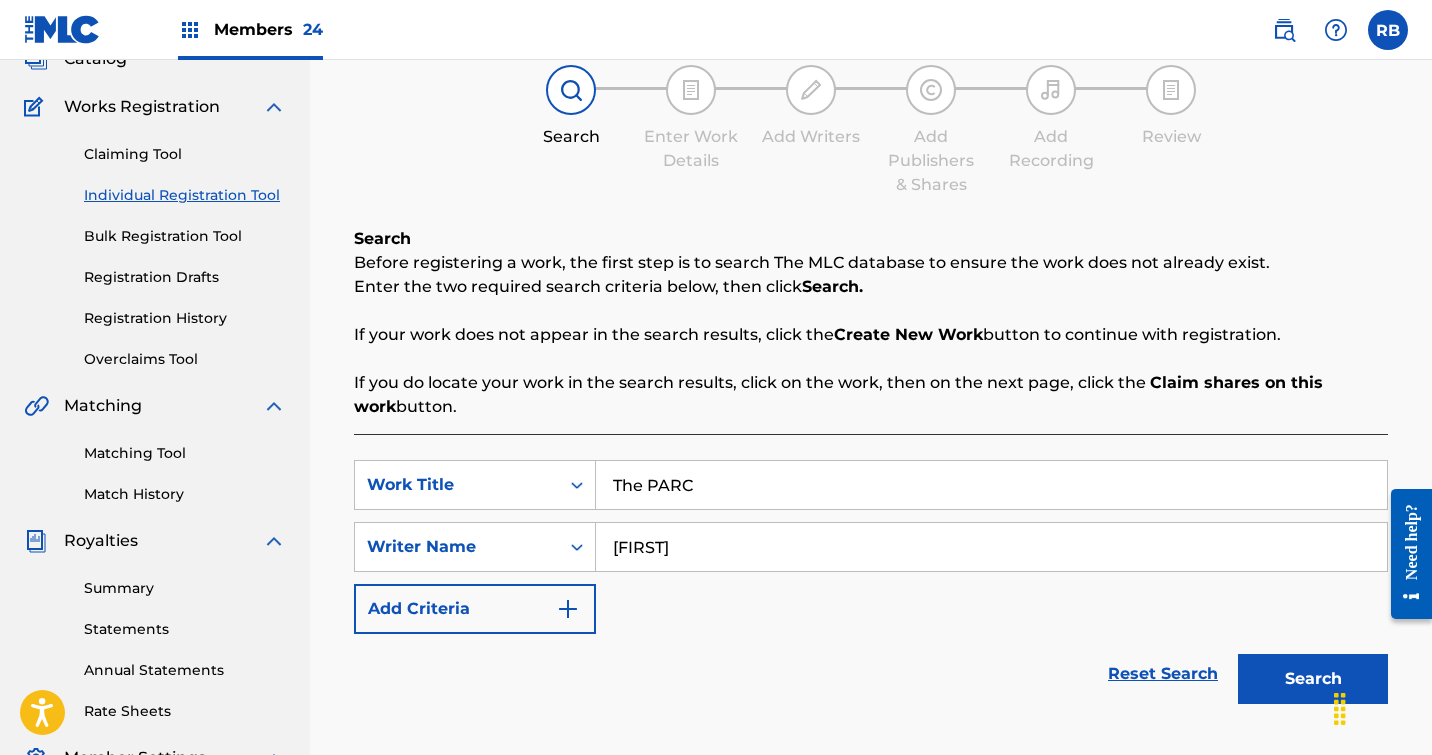 type on "[FIRST]" 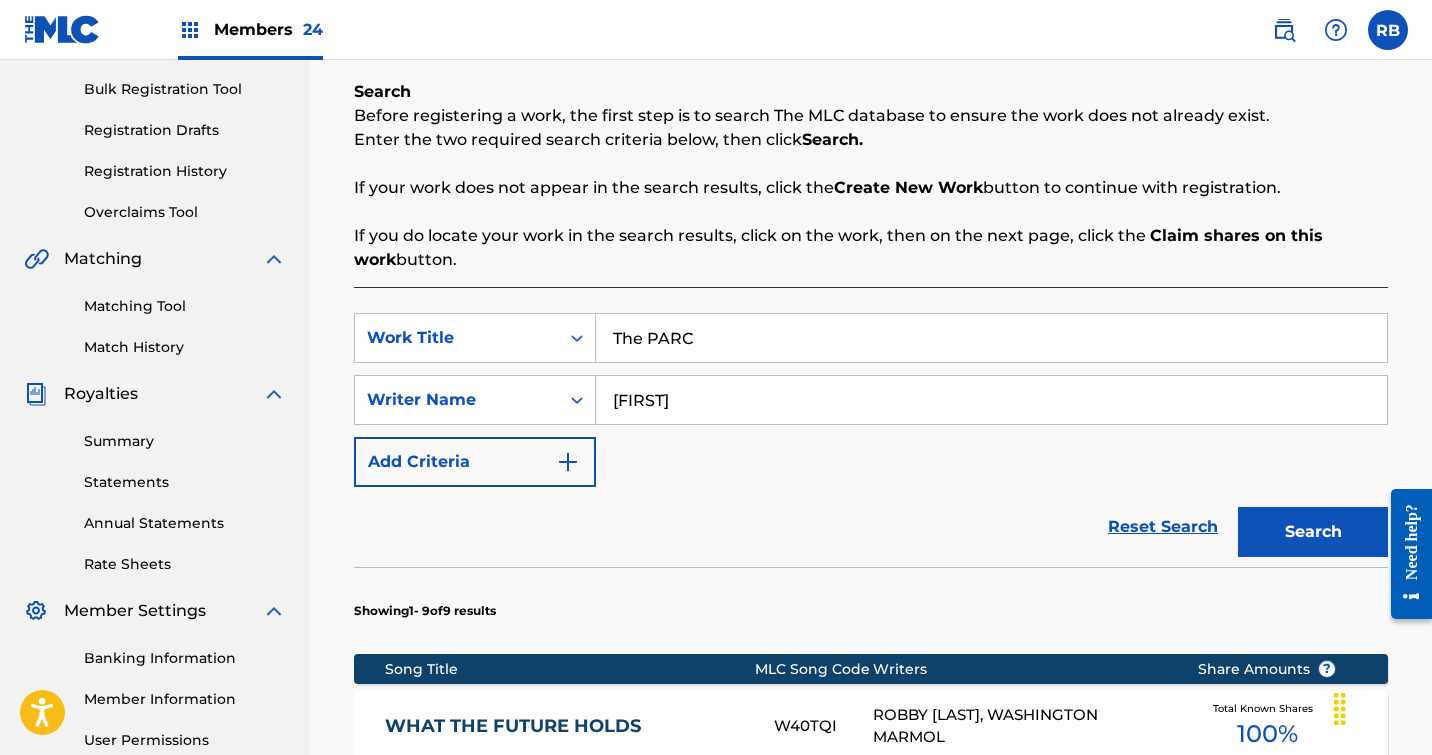 scroll, scrollTop: 262, scrollLeft: 0, axis: vertical 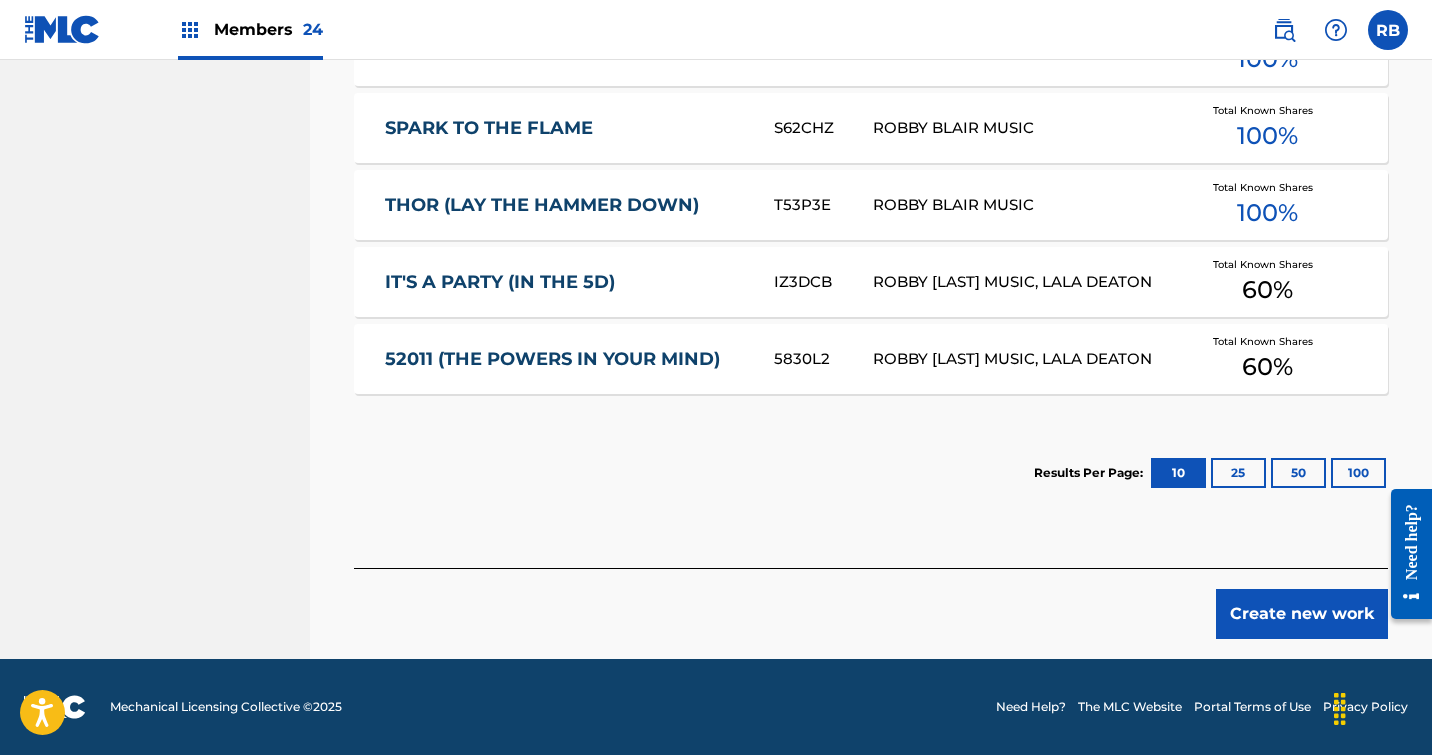 click on "Create new work" at bounding box center (1302, 614) 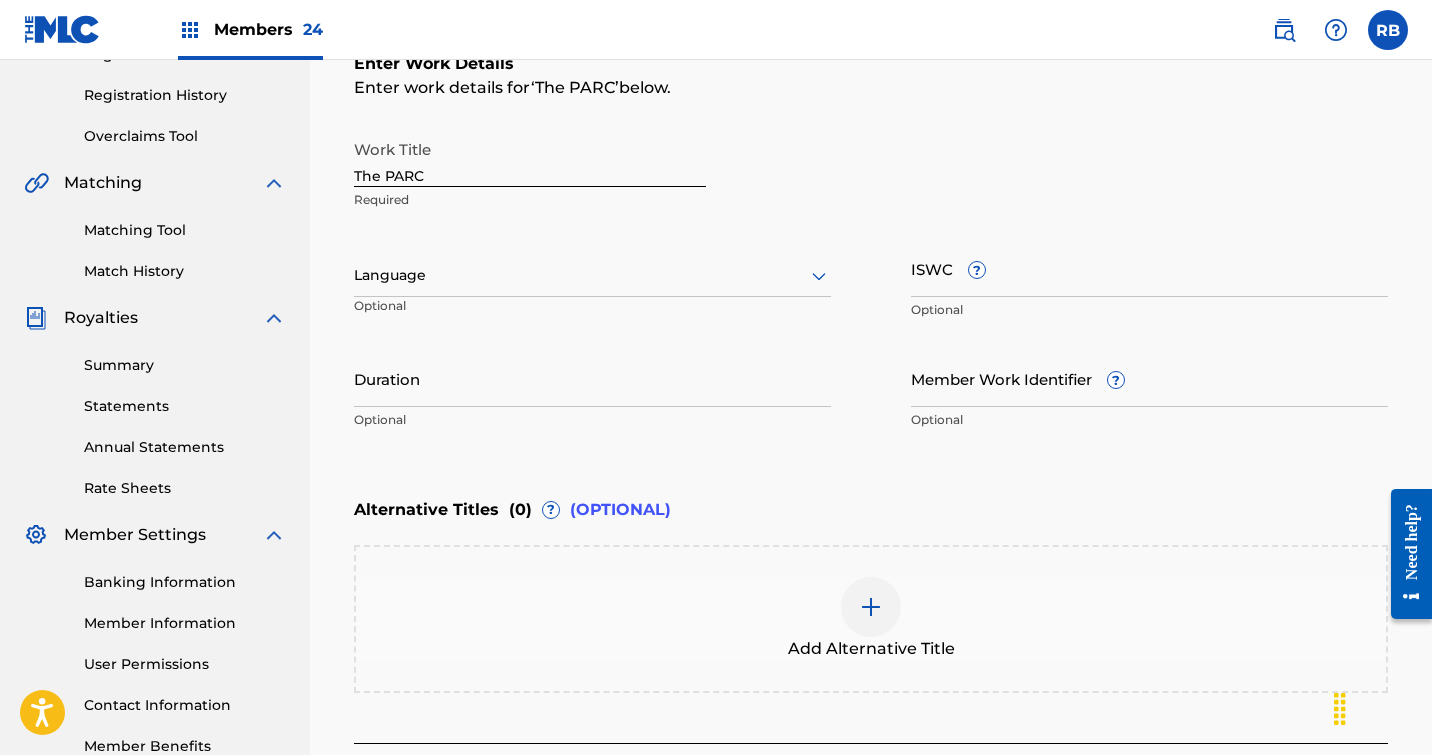 scroll, scrollTop: 346, scrollLeft: 0, axis: vertical 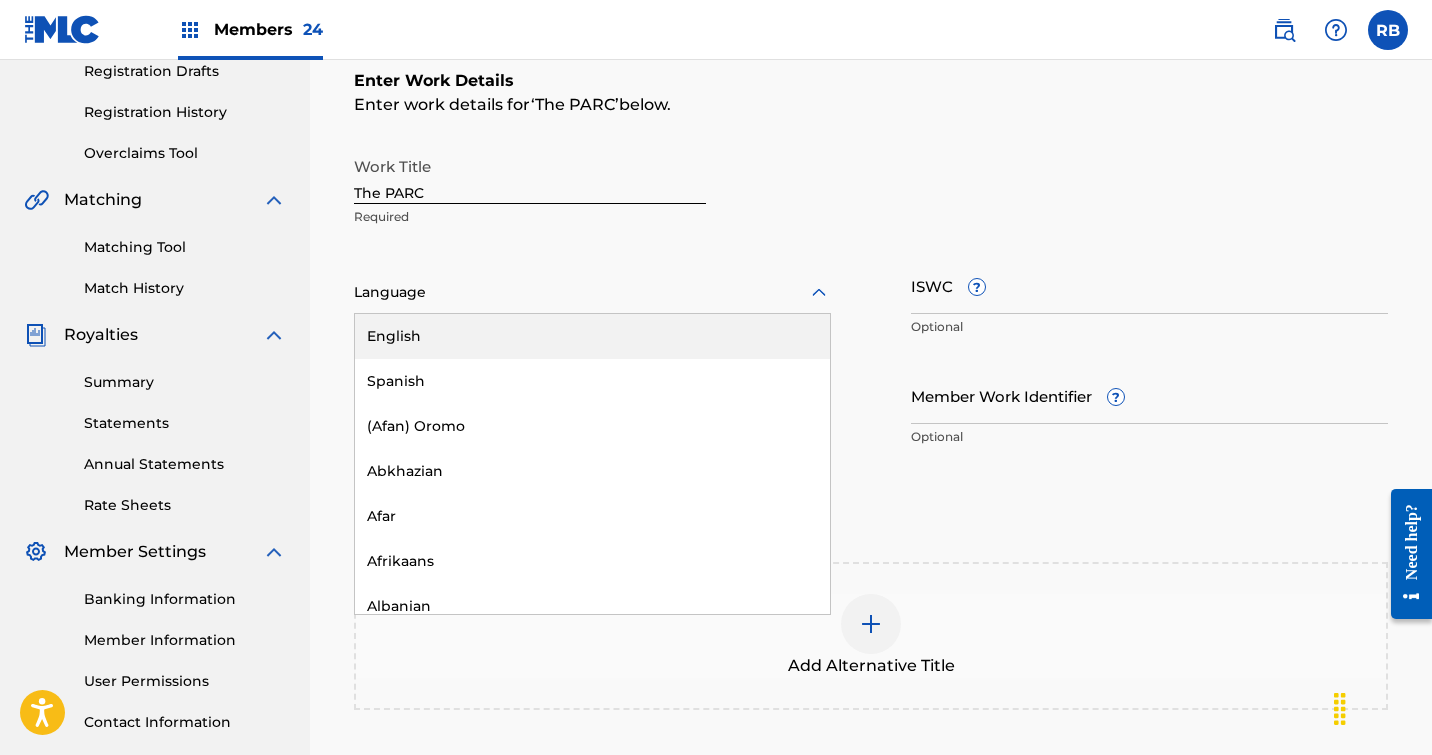 click on "Language" at bounding box center [592, 293] 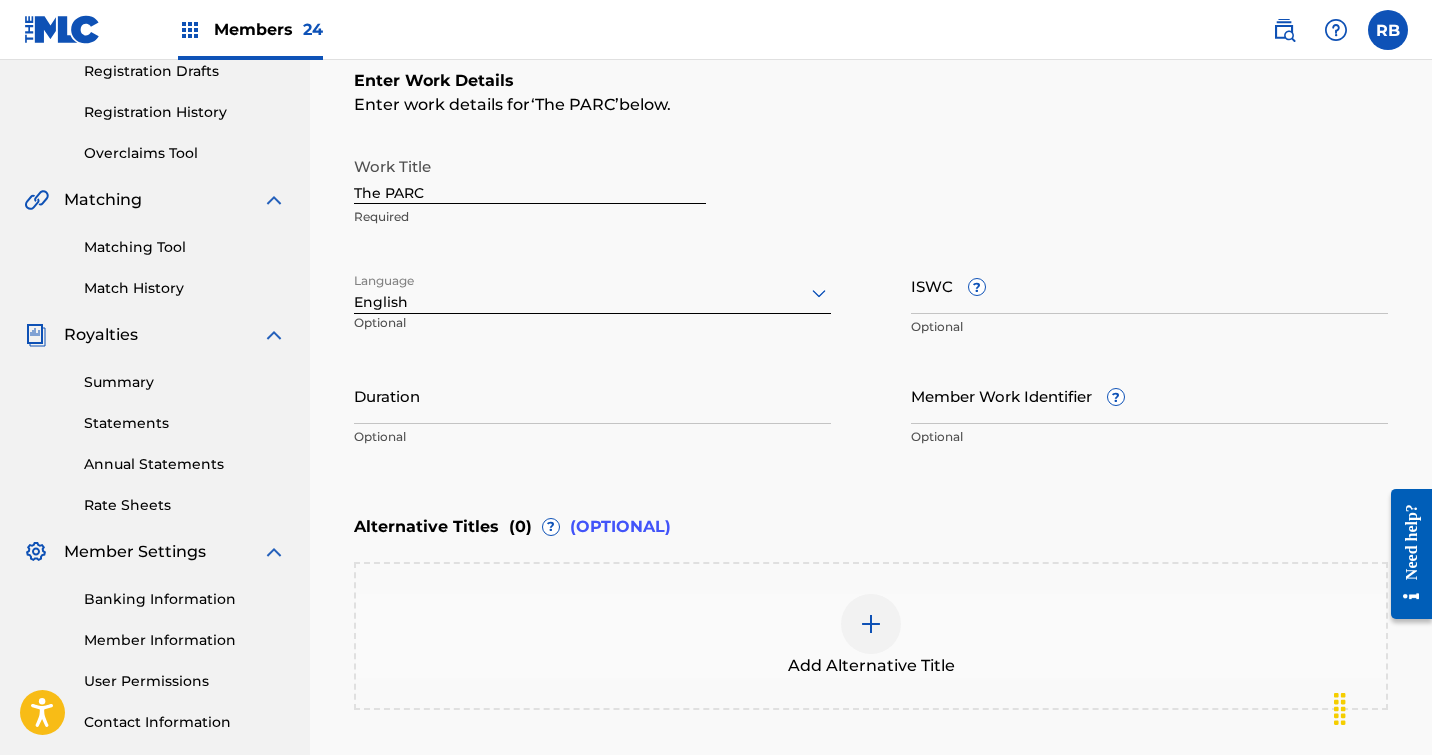 click on "Duration" at bounding box center [592, 395] 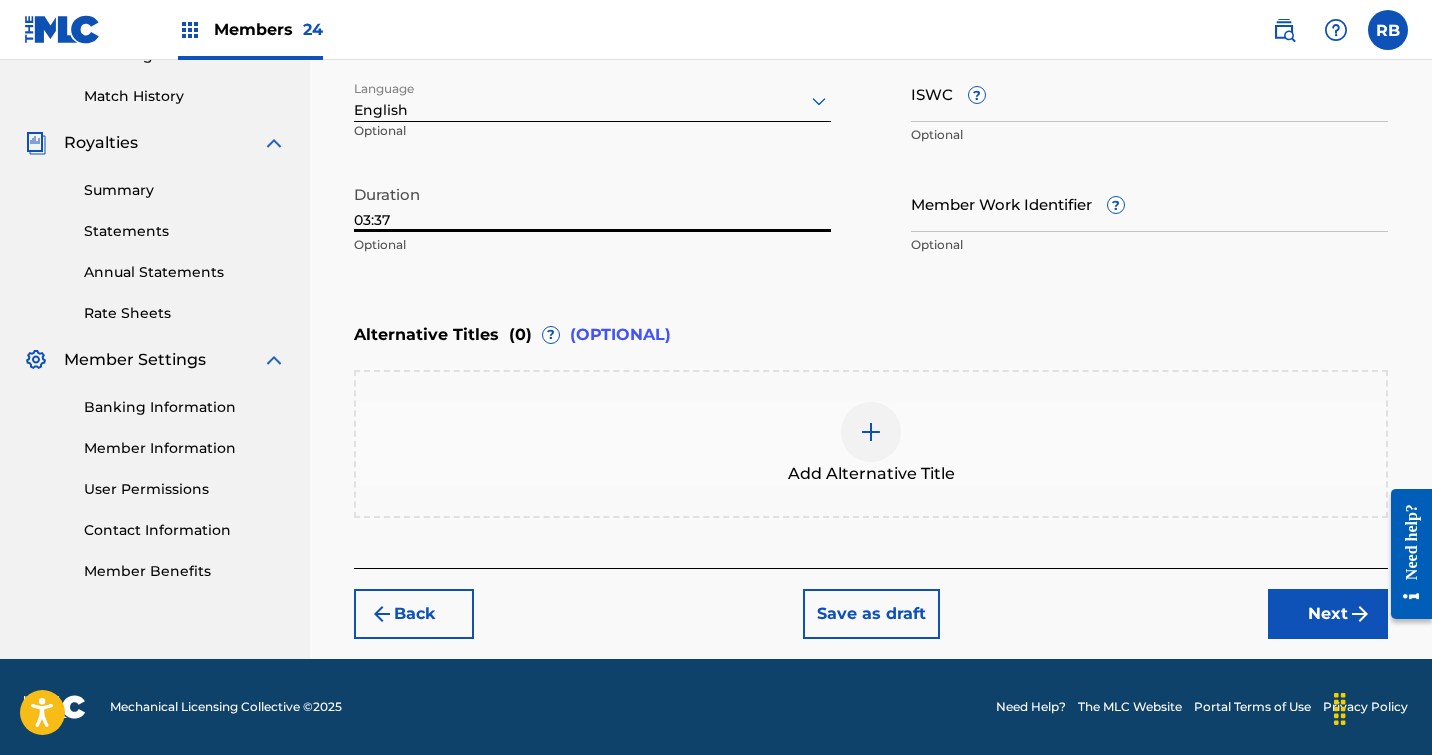 scroll, scrollTop: 538, scrollLeft: 0, axis: vertical 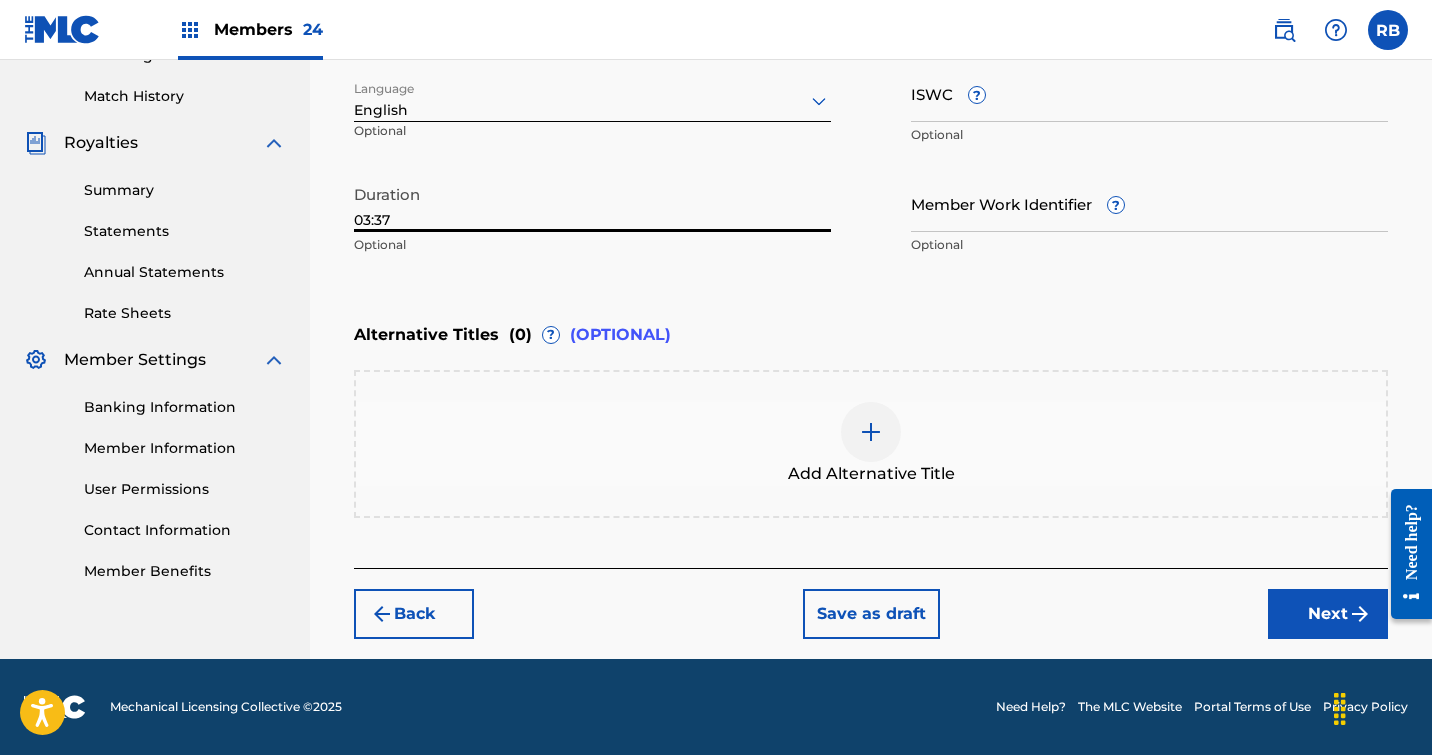 type on "03:37" 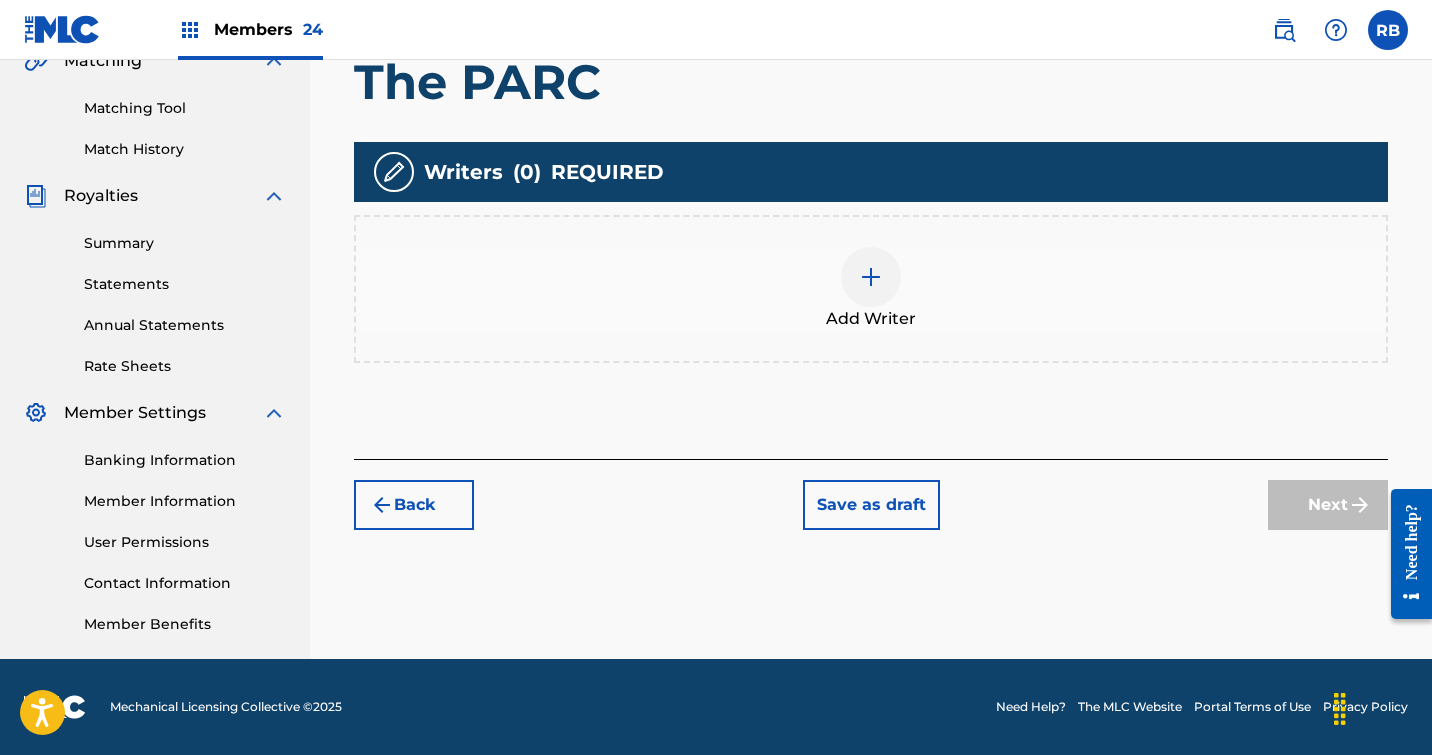 scroll, scrollTop: 485, scrollLeft: 0, axis: vertical 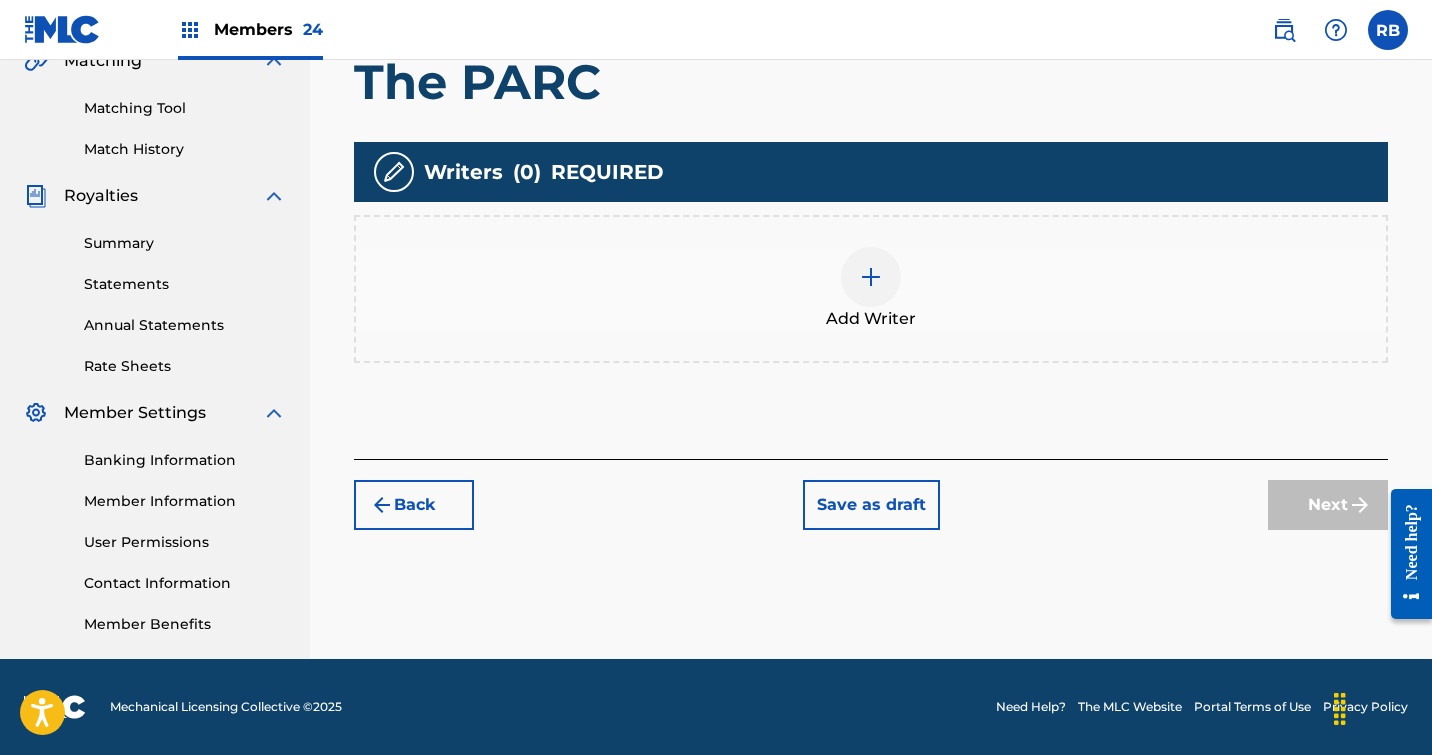 click at bounding box center (871, 277) 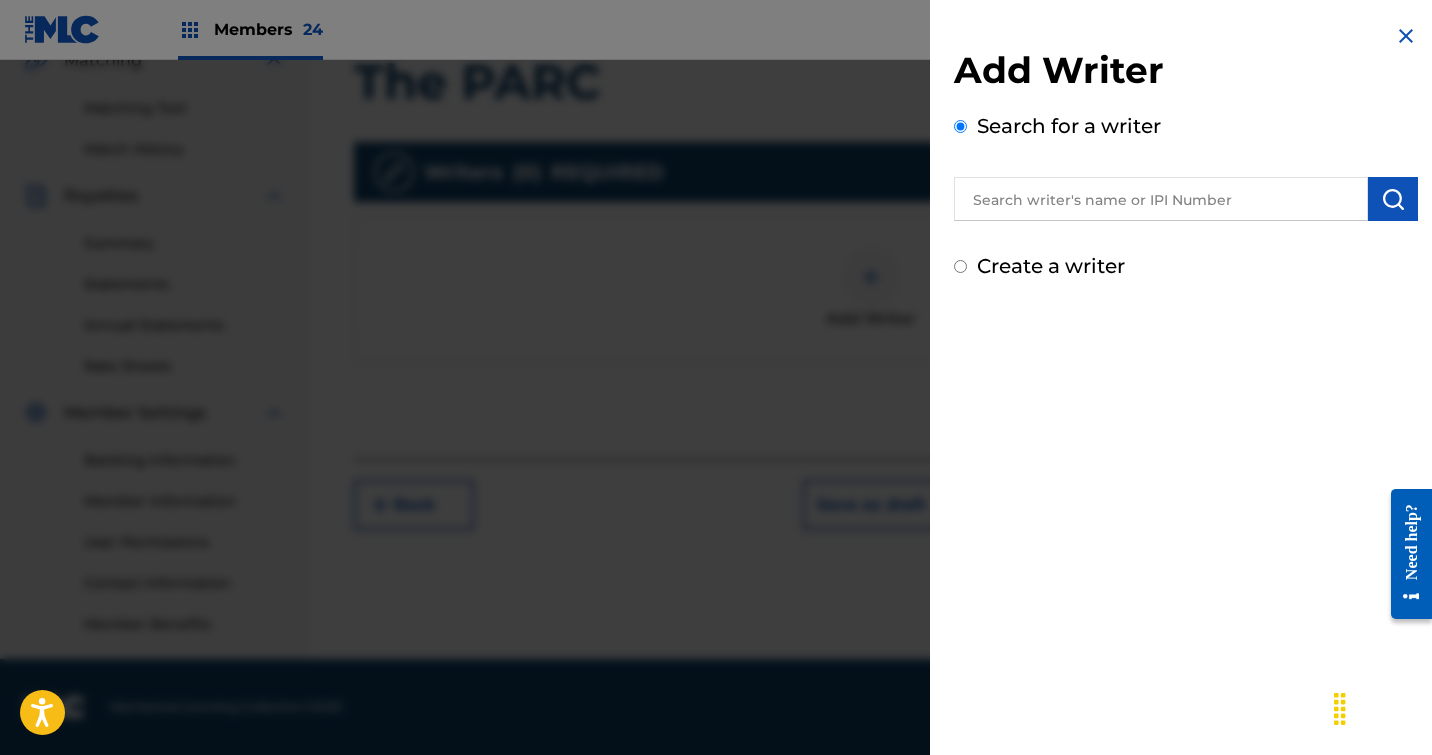 click at bounding box center [1161, 199] 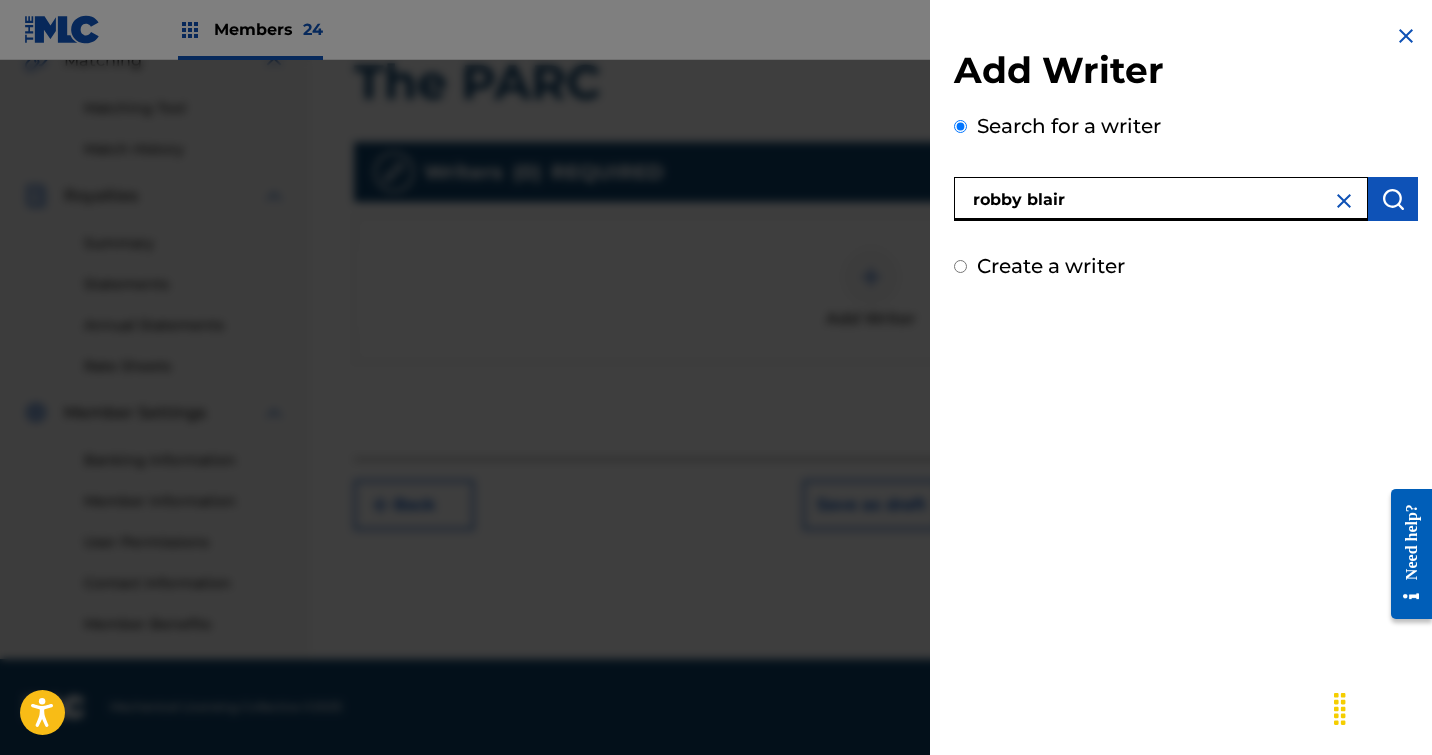 type on "robby blair" 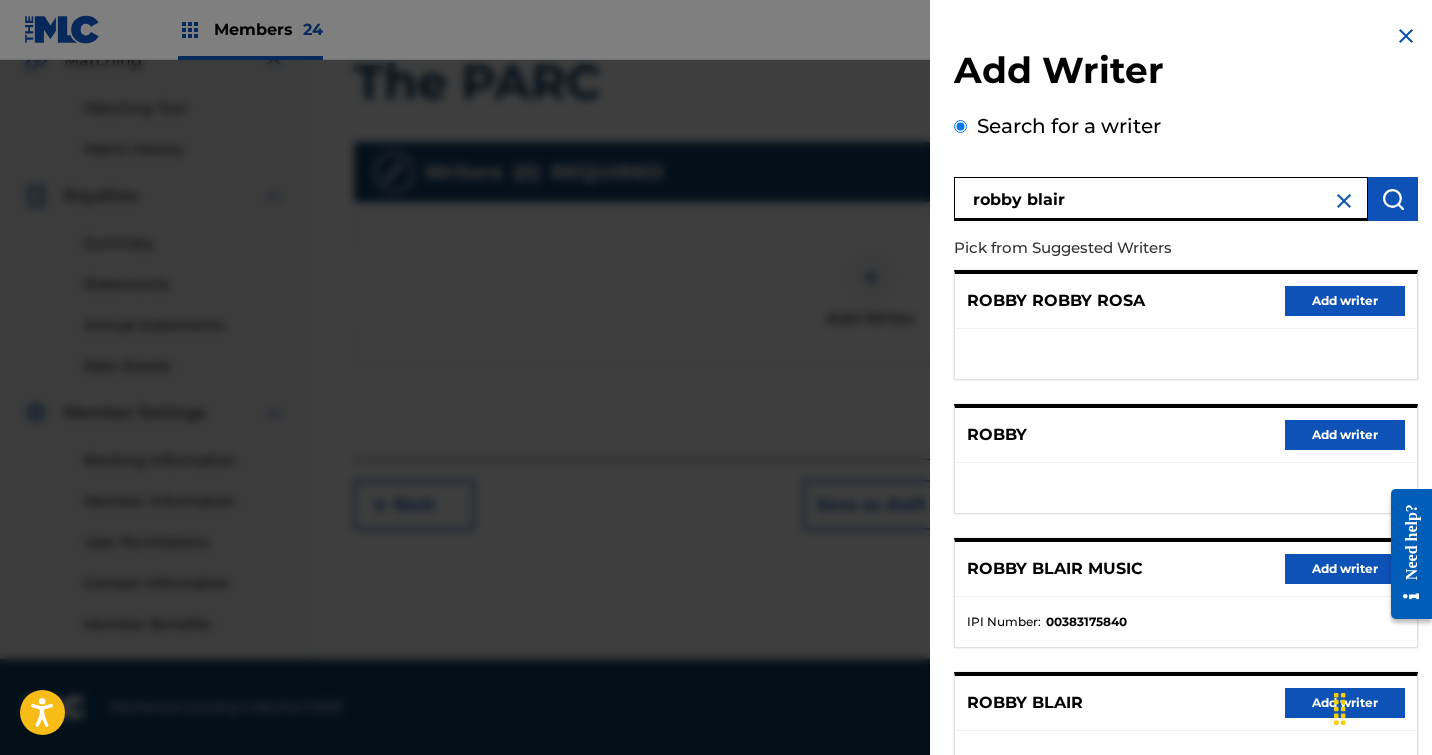 click on "Add writer" at bounding box center (1345, 569) 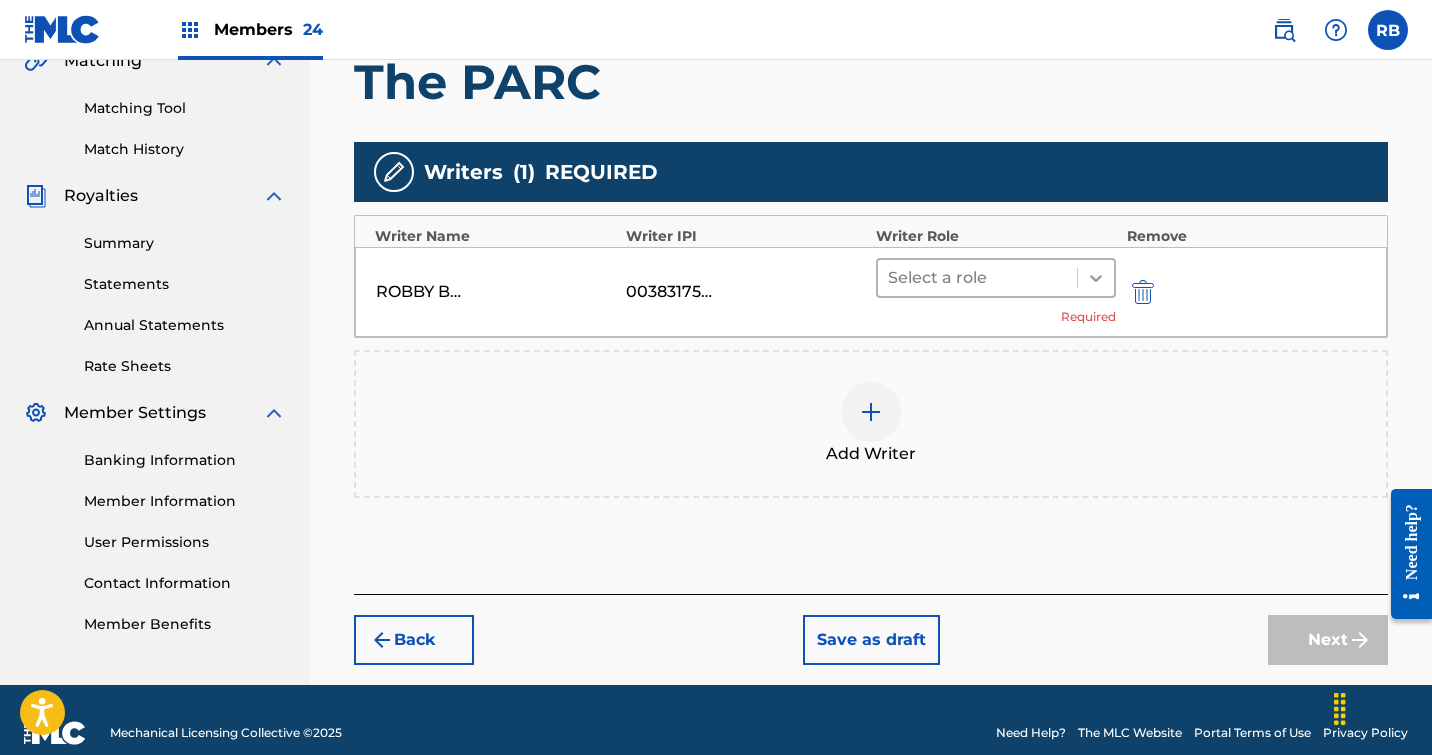 click at bounding box center (1096, 278) 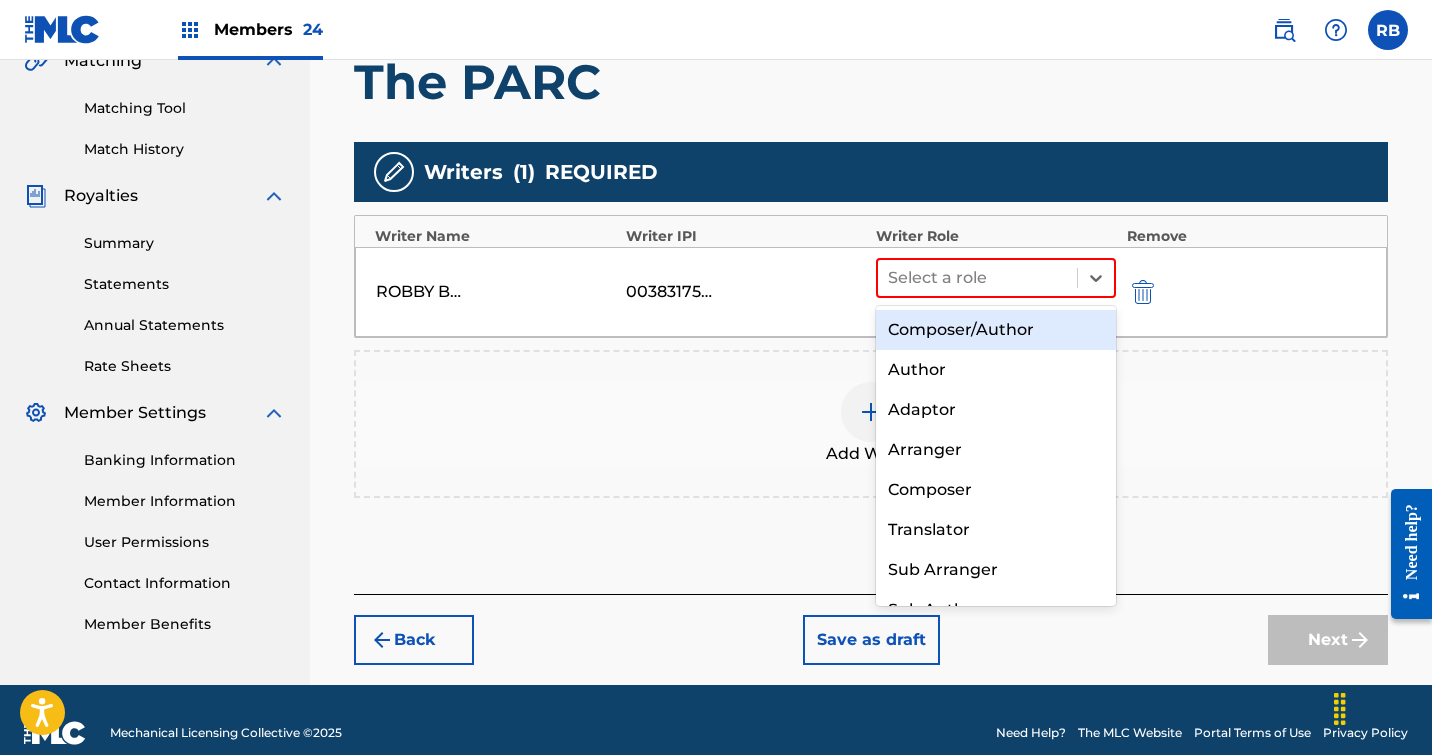 click on "Composer/Author" at bounding box center [996, 330] 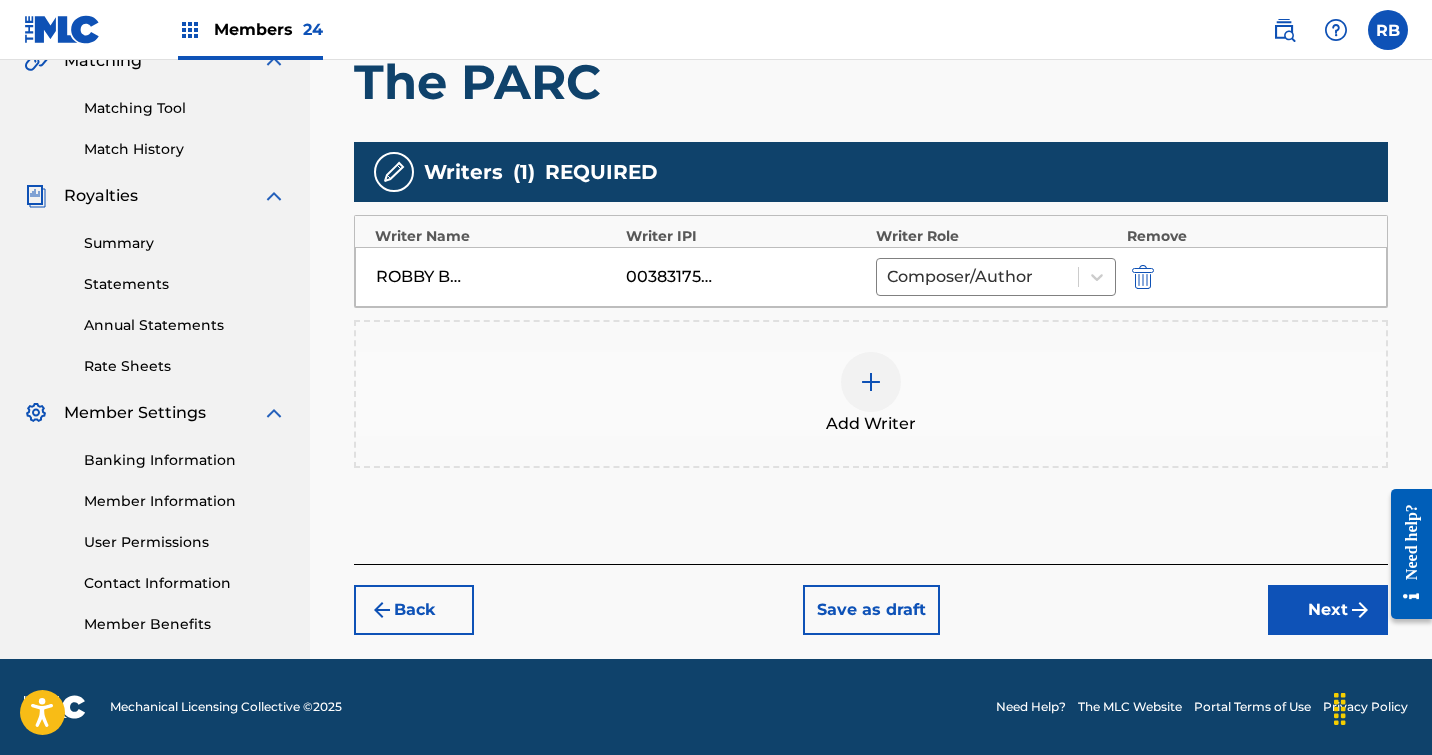 click at bounding box center (871, 382) 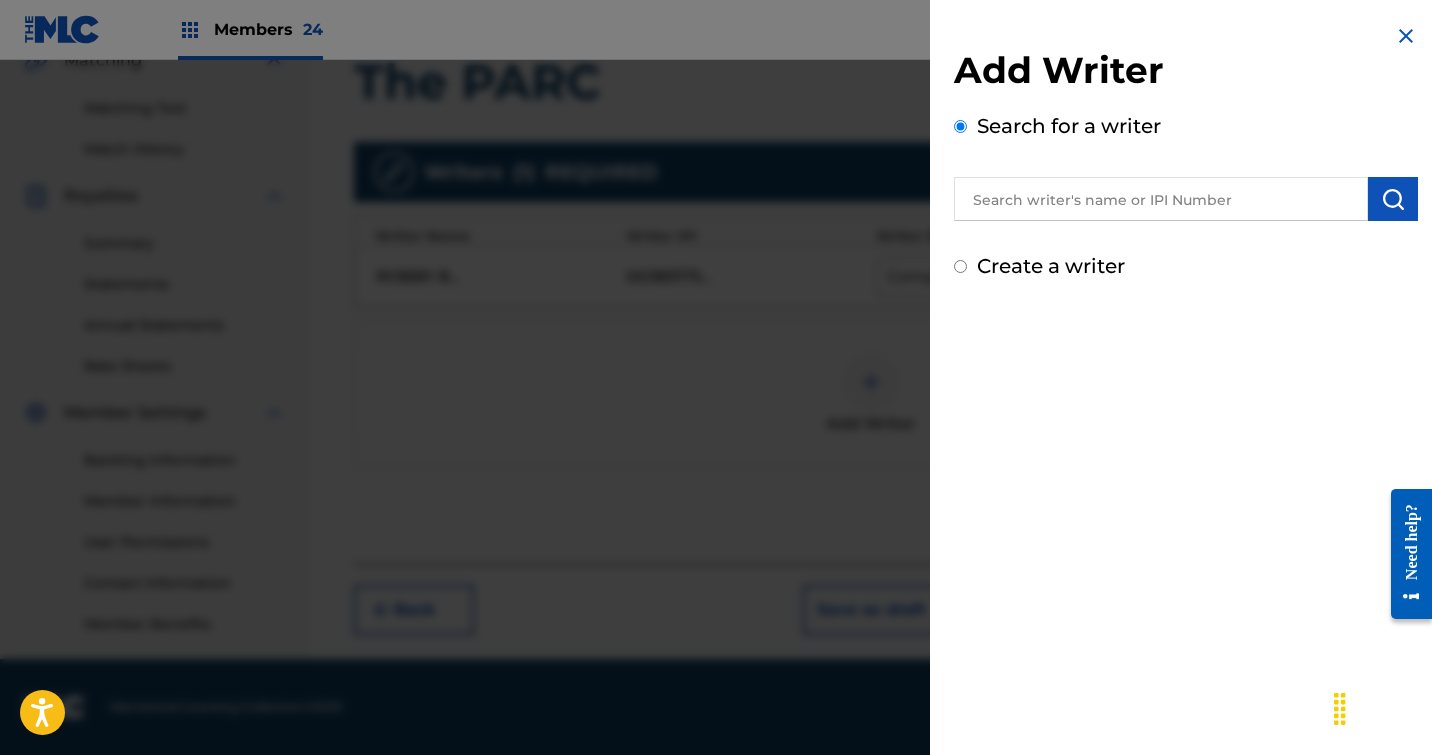 click at bounding box center (1161, 199) 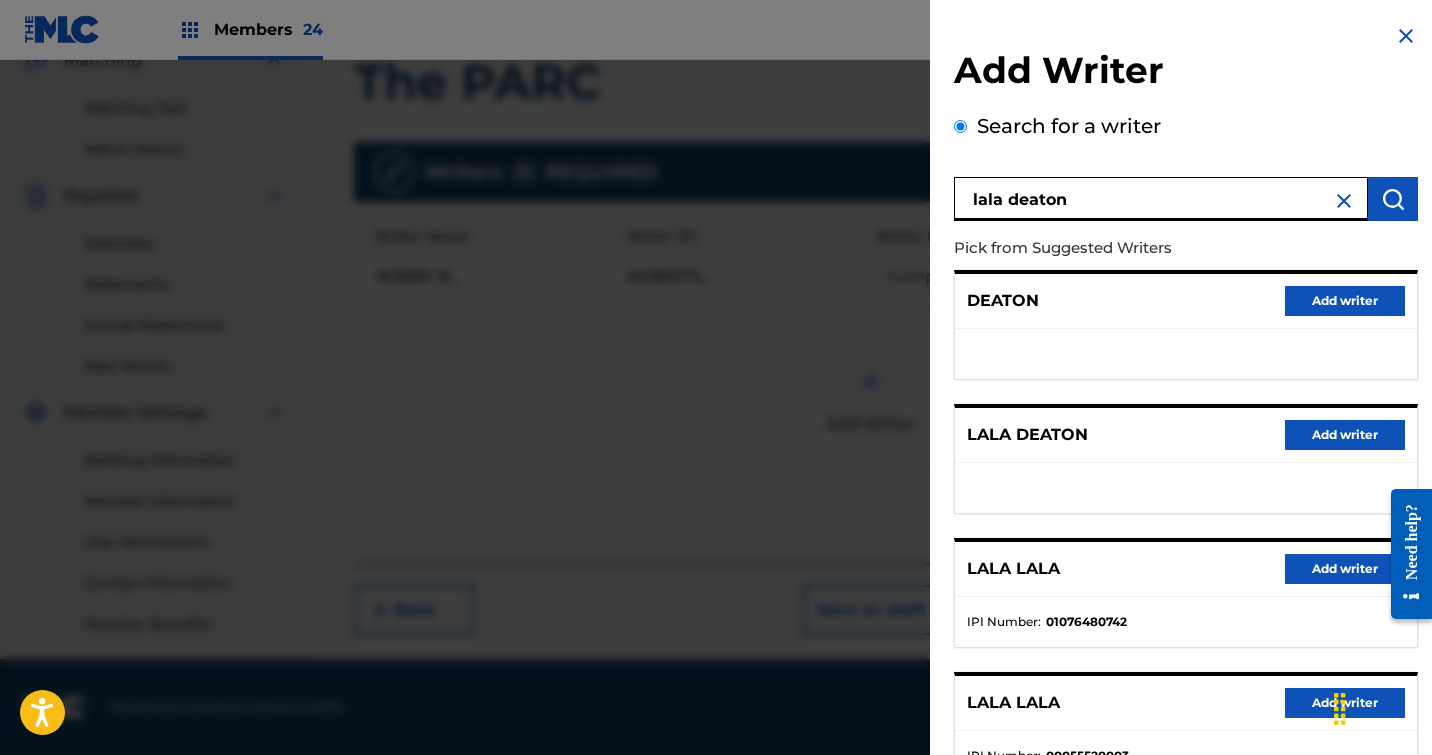 type on "lala Deaton" 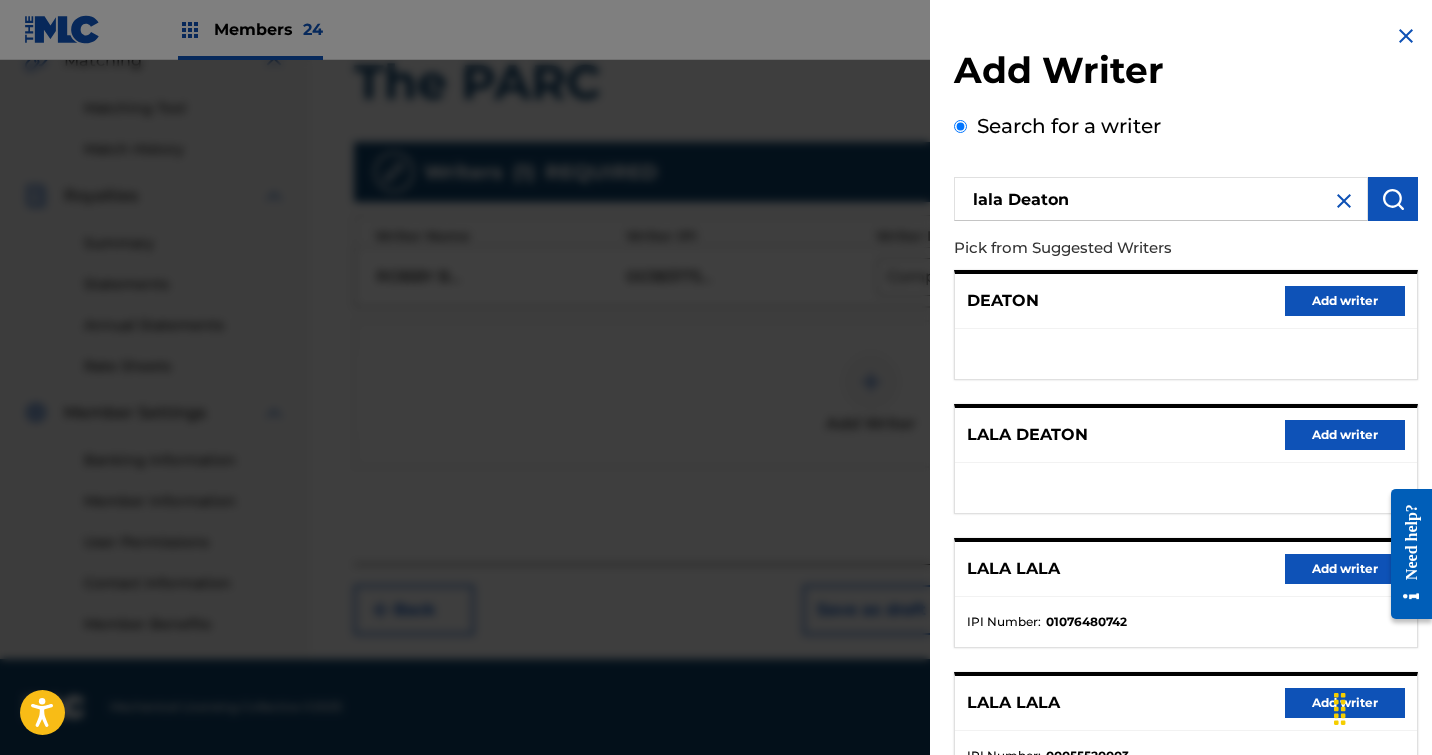 click on "Add writer" at bounding box center [1345, 435] 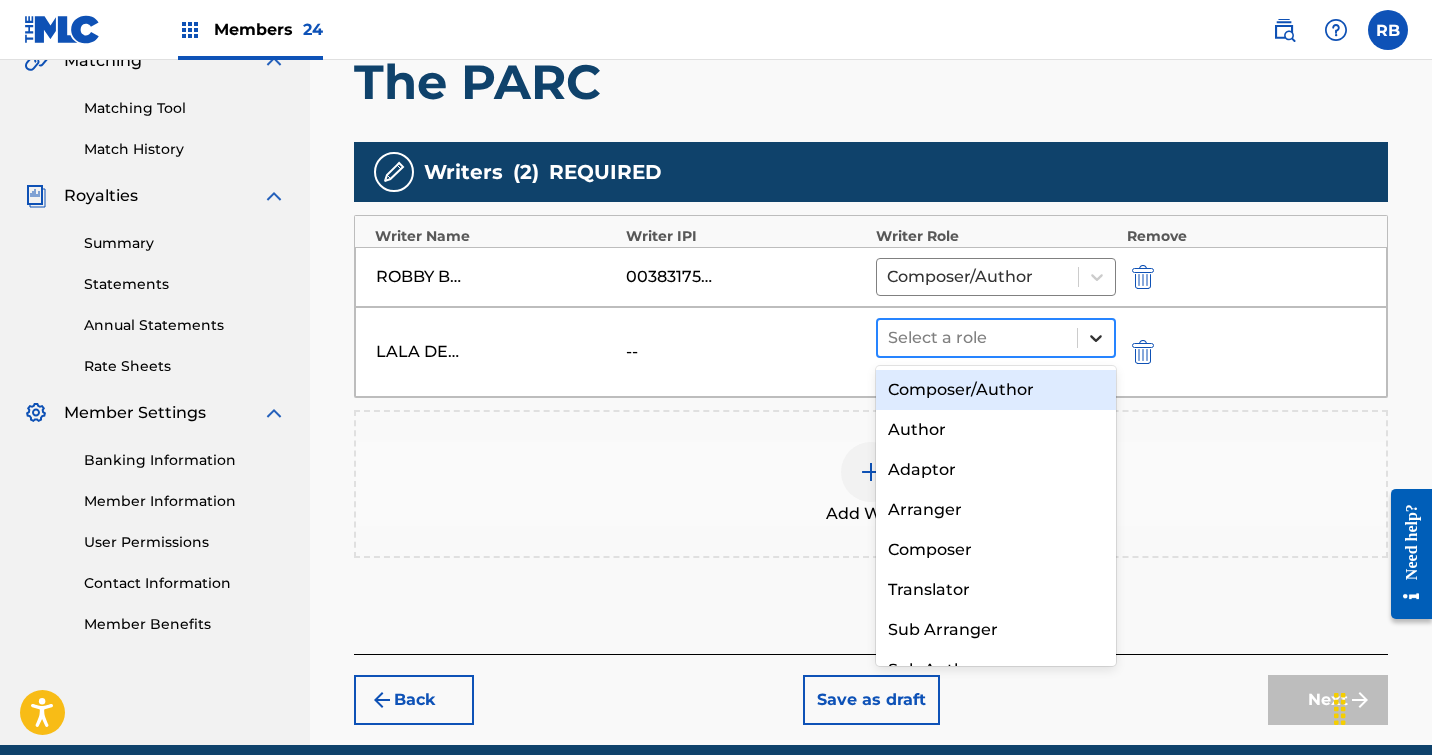 click 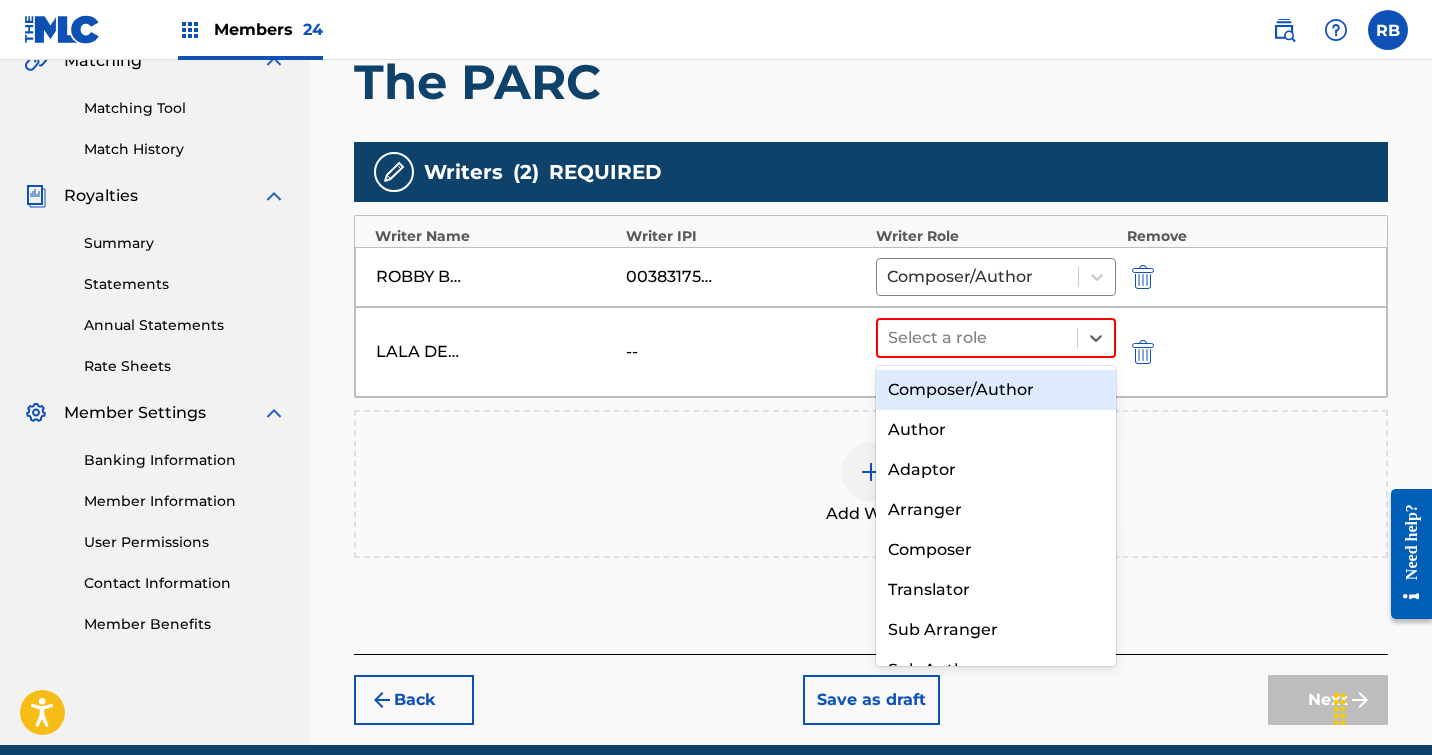 click on "Composer/Author" at bounding box center (996, 390) 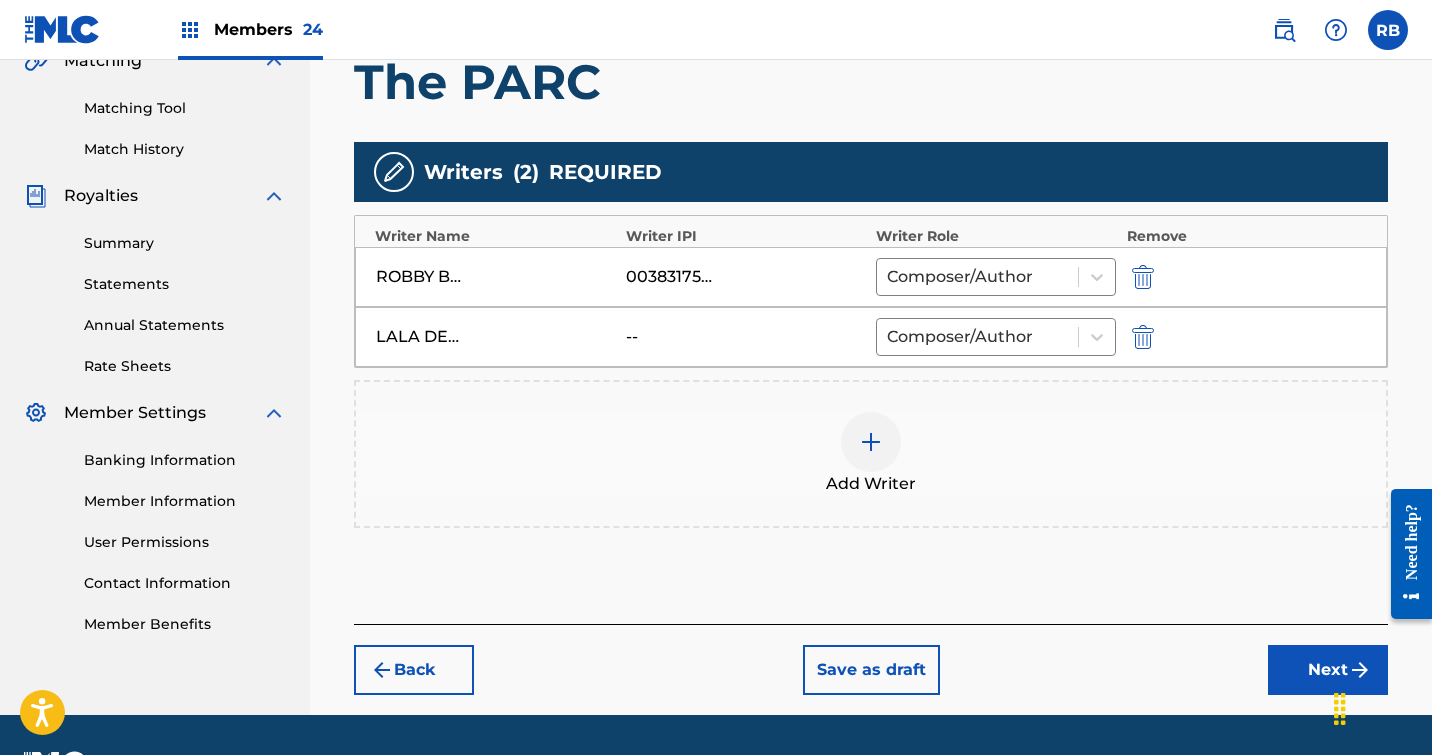 click on "Next" at bounding box center [1328, 670] 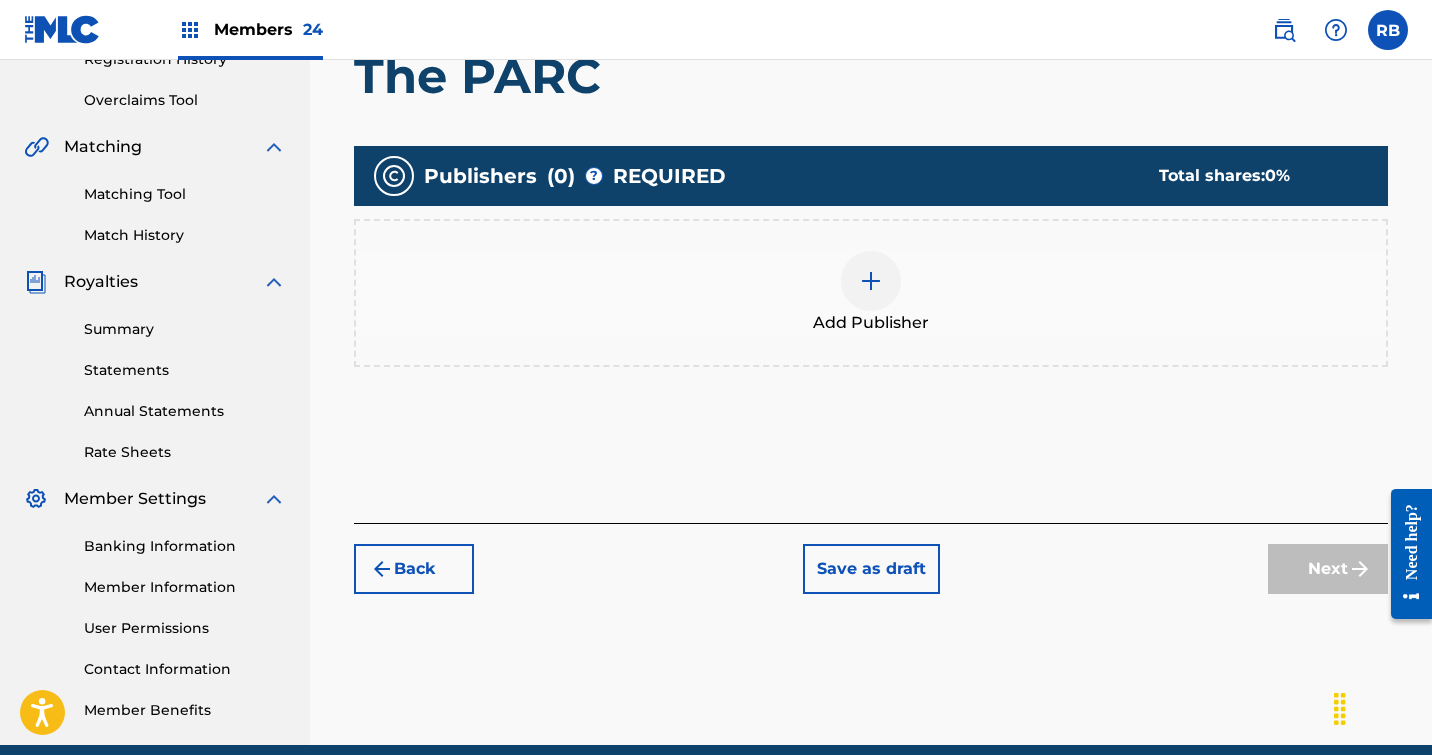 scroll, scrollTop: 430, scrollLeft: 0, axis: vertical 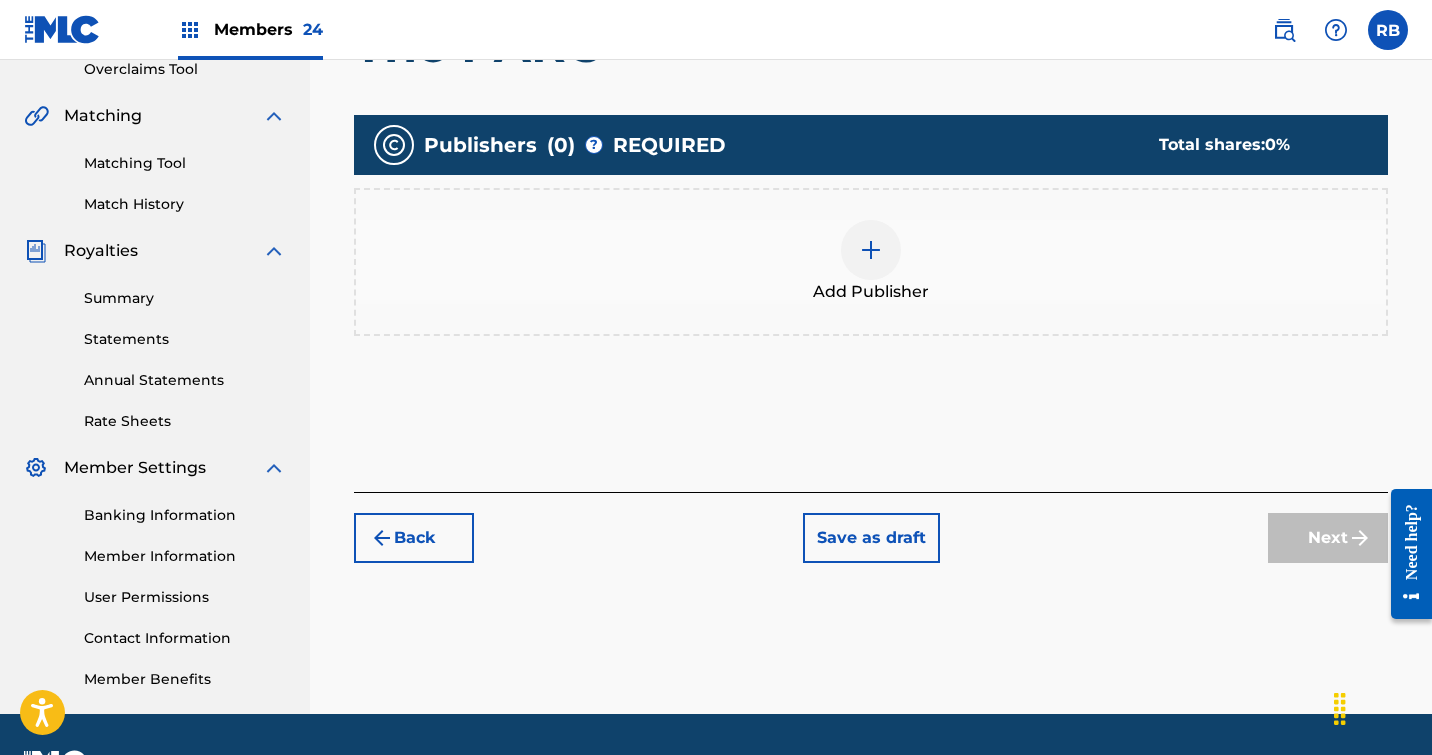 click at bounding box center [871, 250] 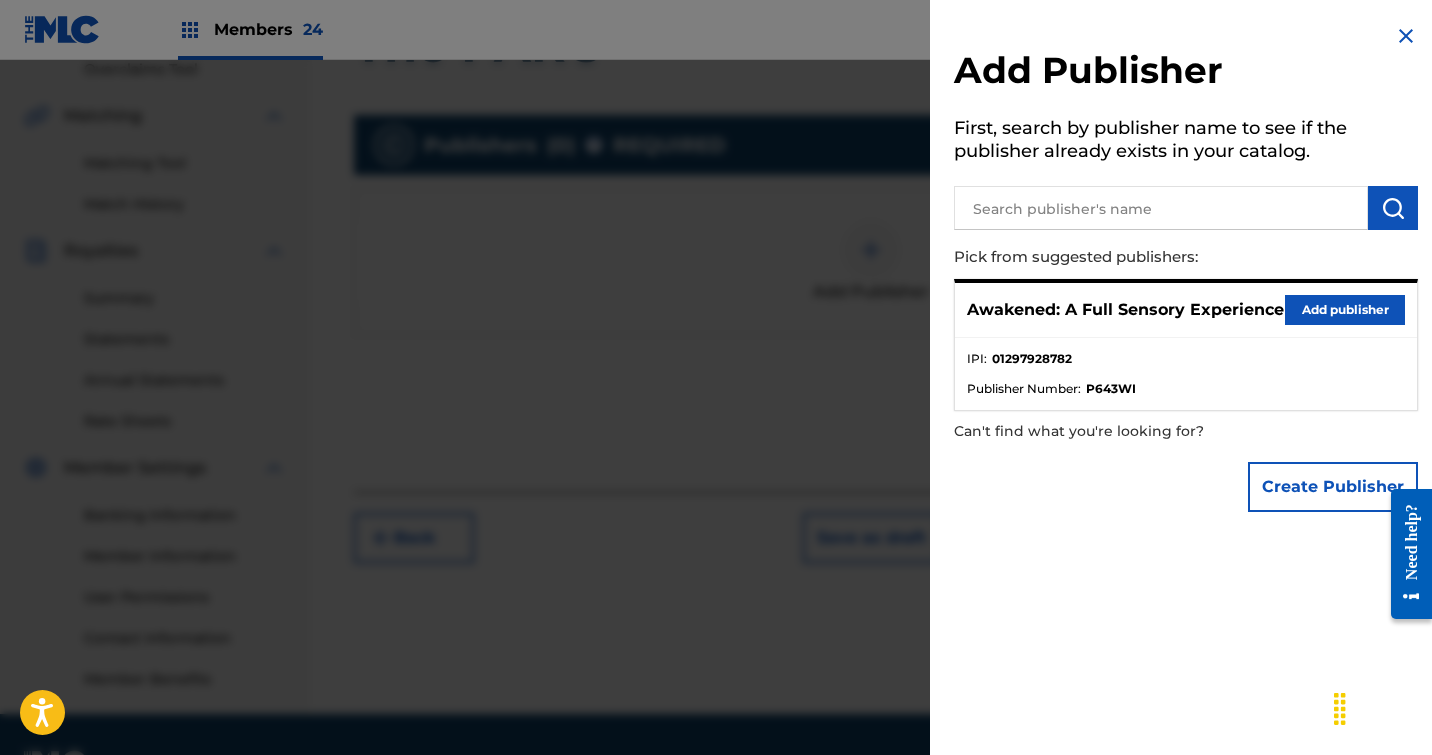 click on "Add publisher" at bounding box center (1345, 310) 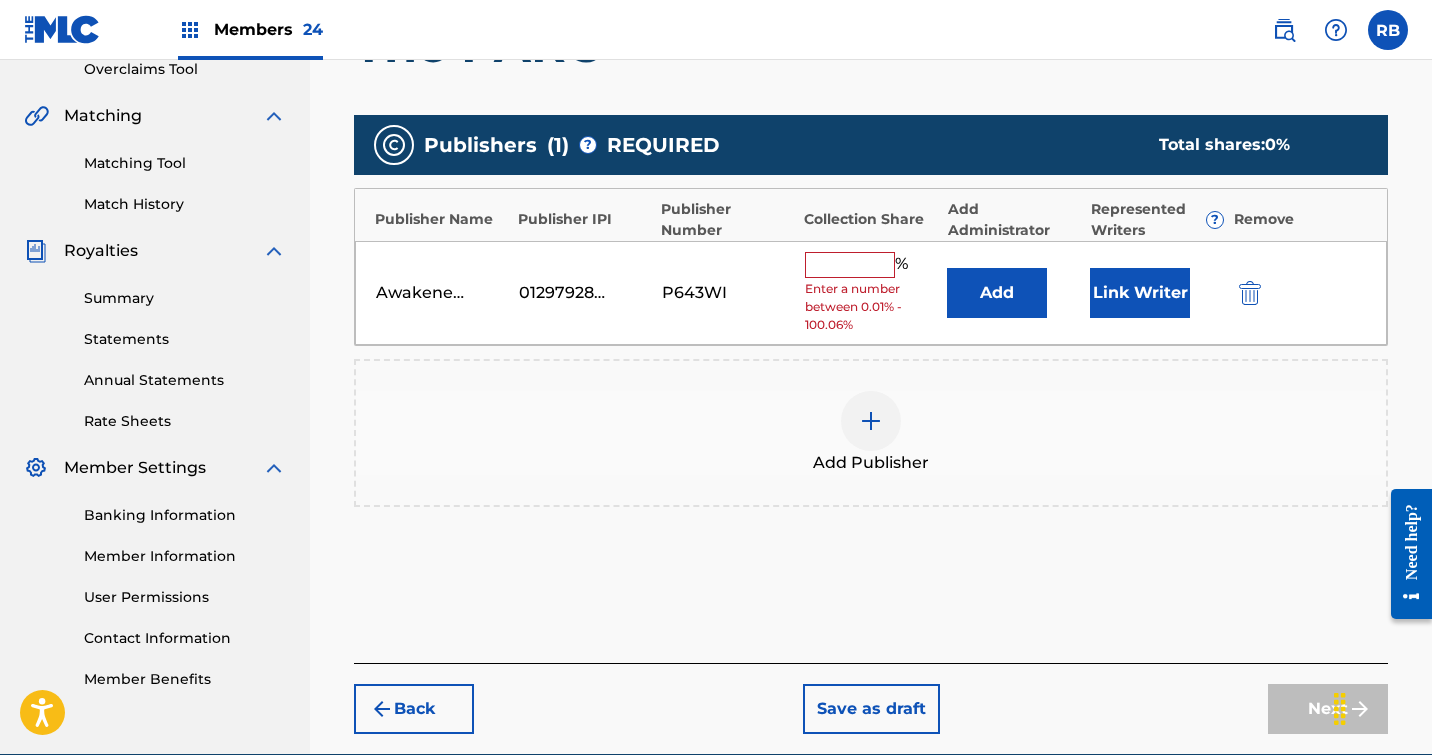 click at bounding box center (850, 265) 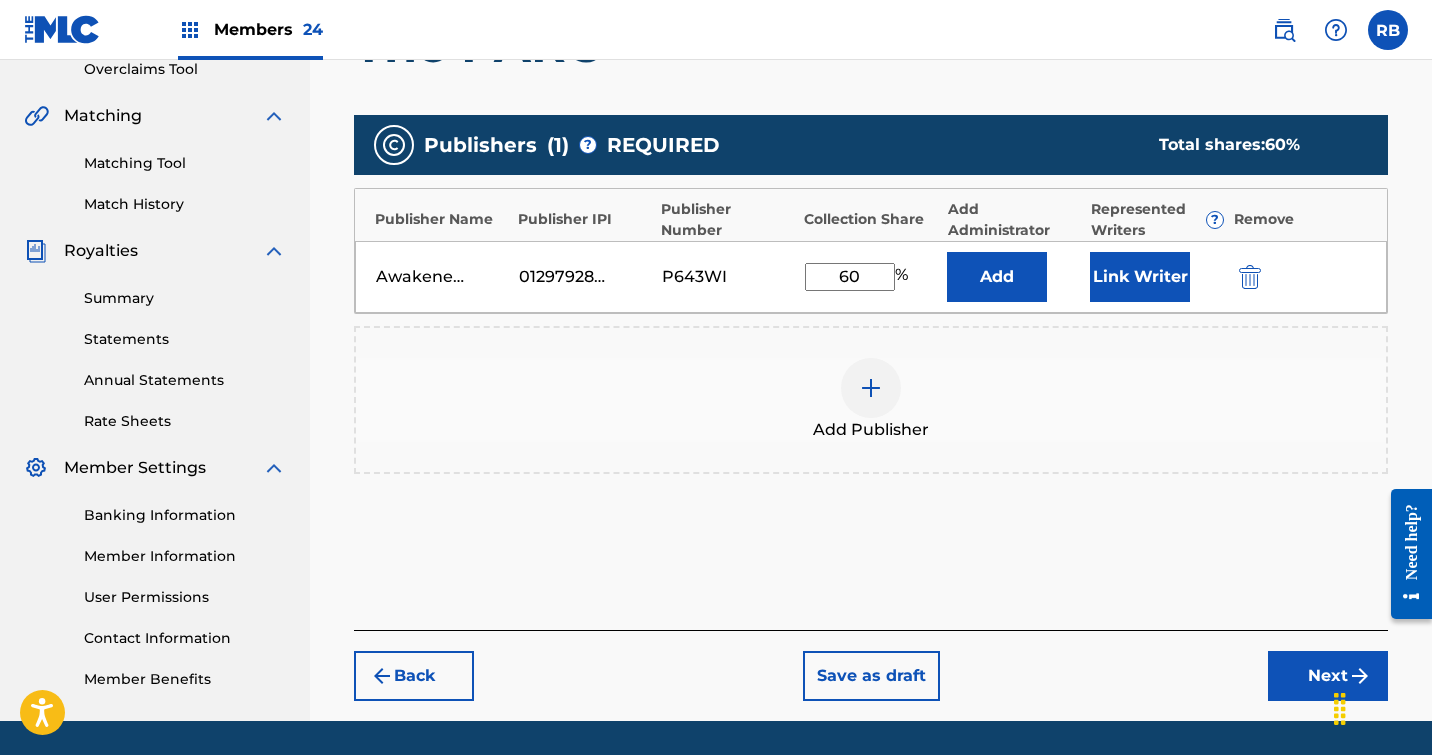 type on "60" 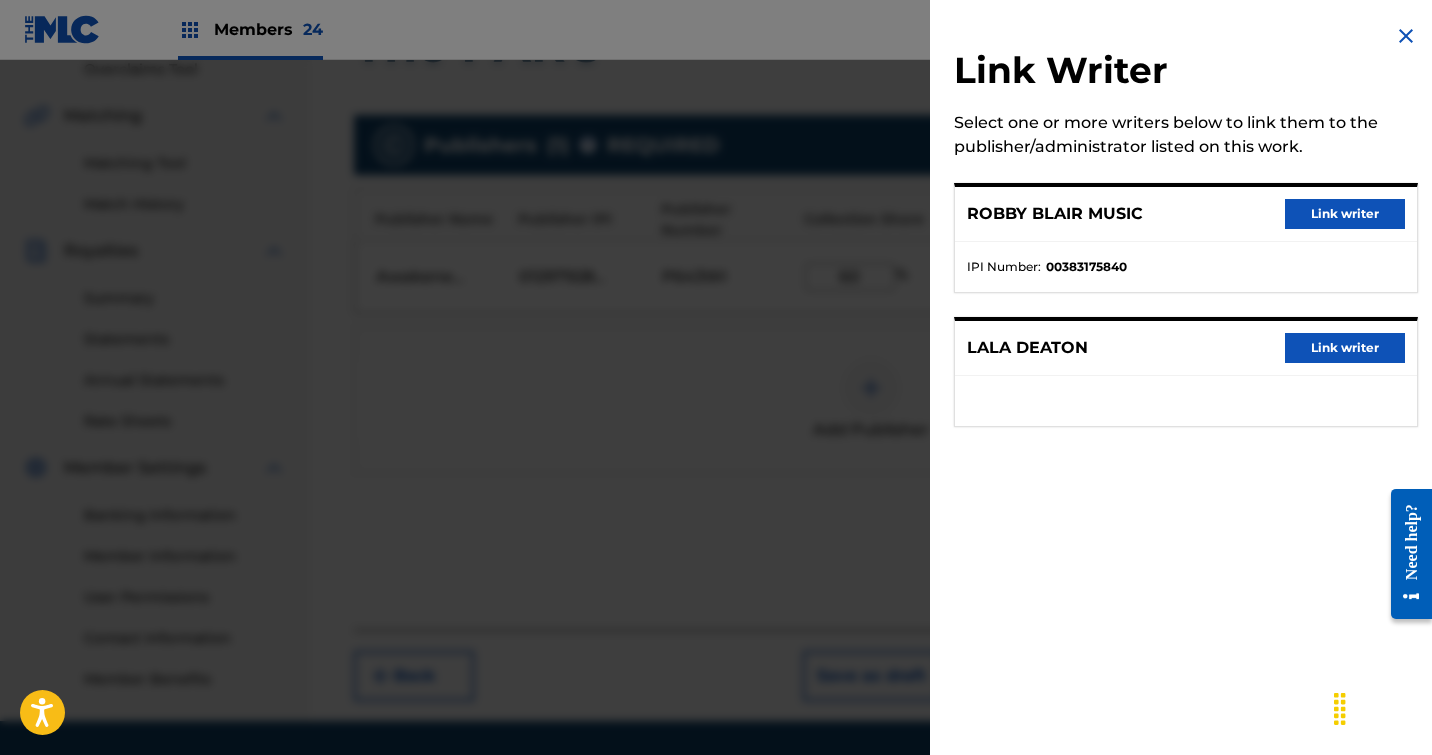 click on "Link writer" at bounding box center (1345, 214) 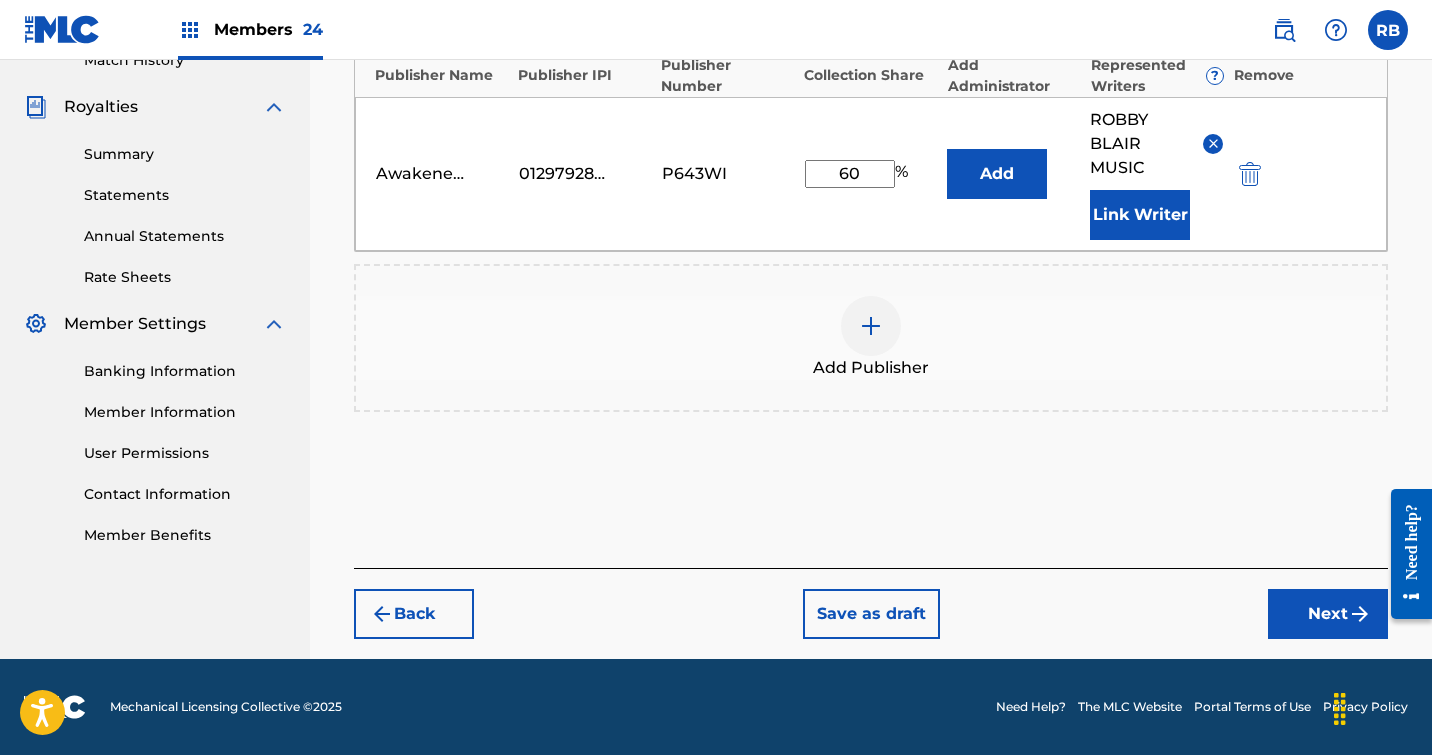 click on "Next" at bounding box center [1328, 614] 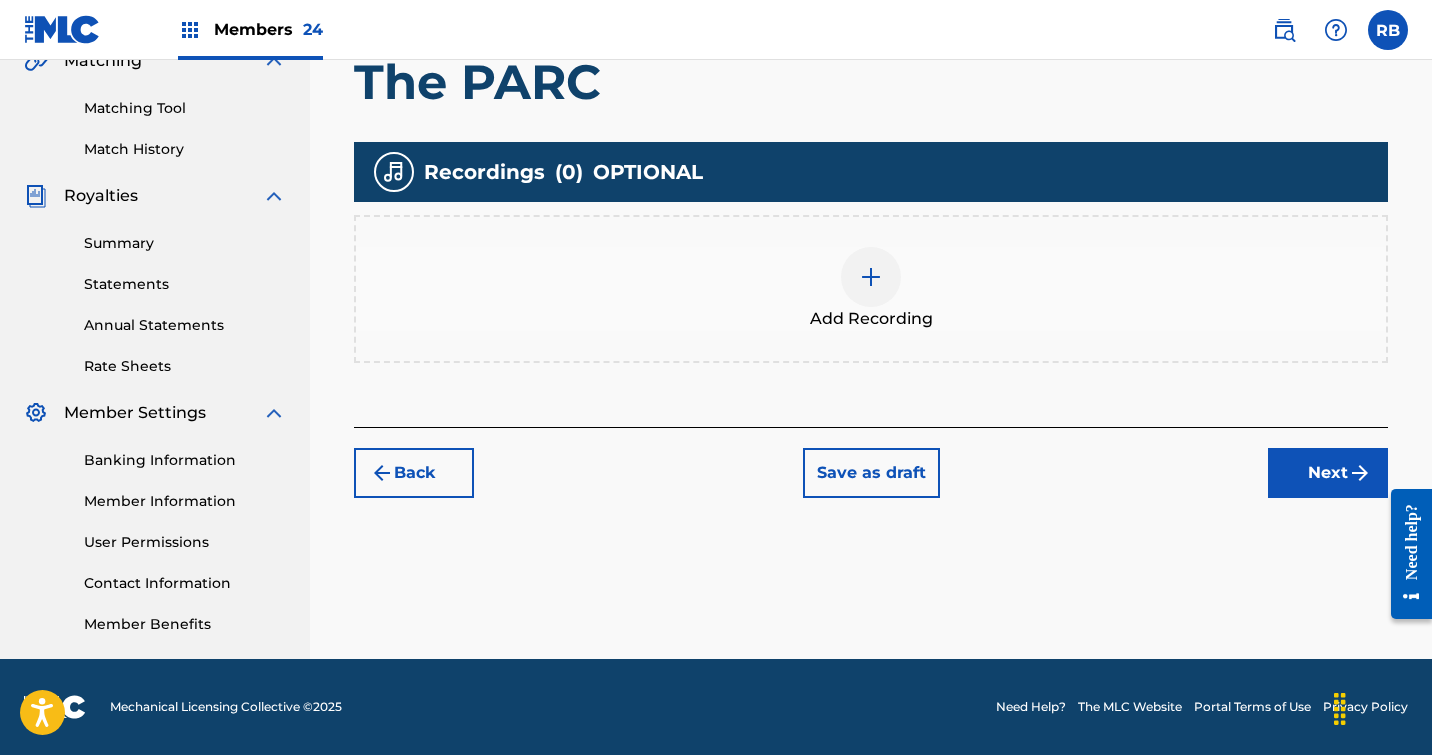 click at bounding box center (871, 277) 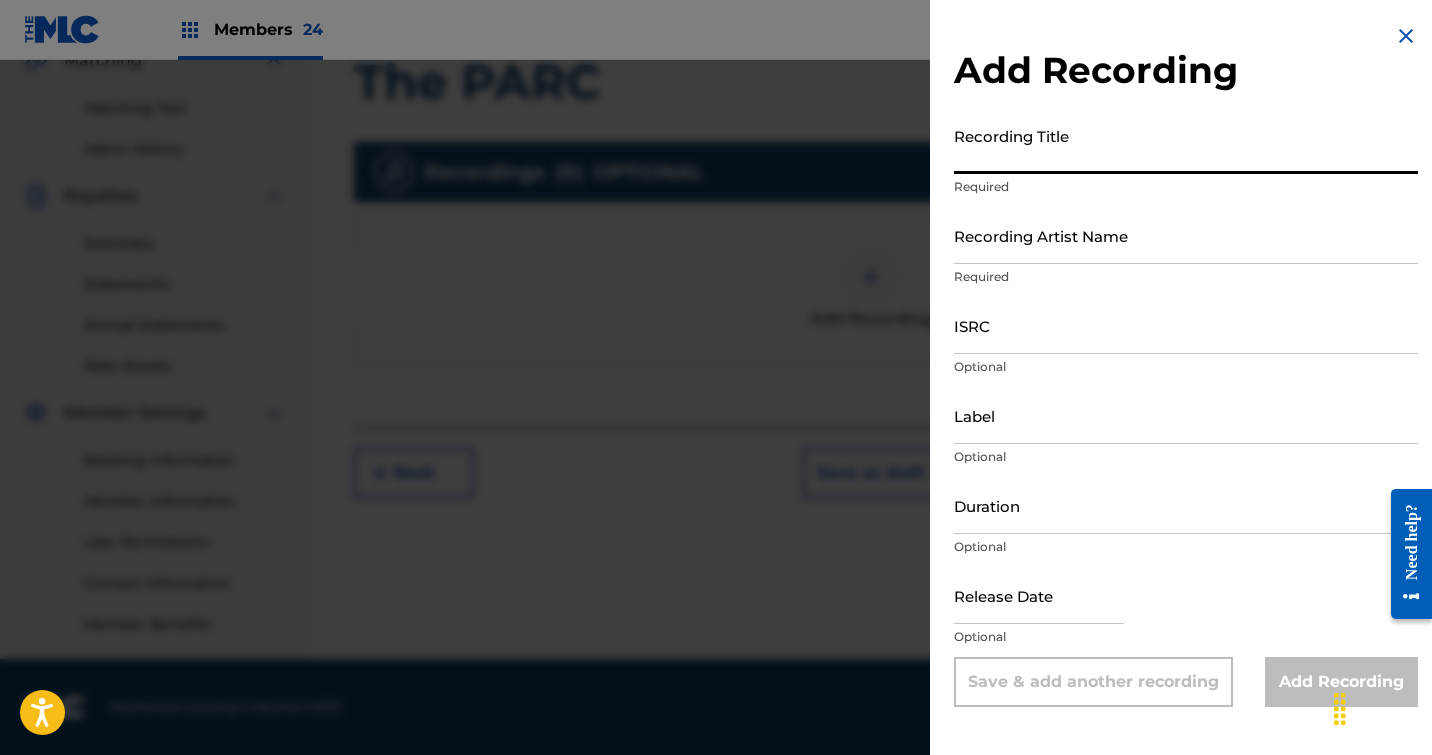 click on "Recording Title" at bounding box center (1186, 145) 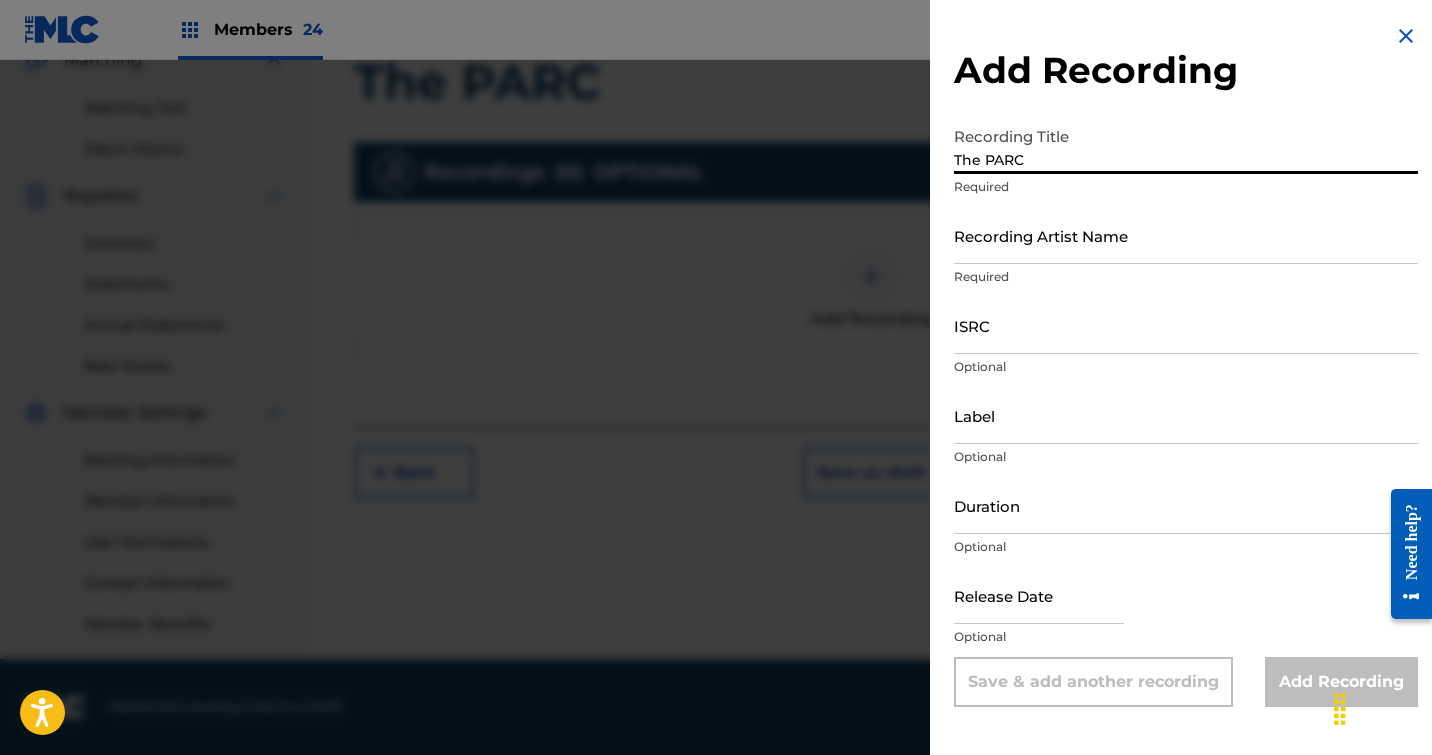 type on "The PARC" 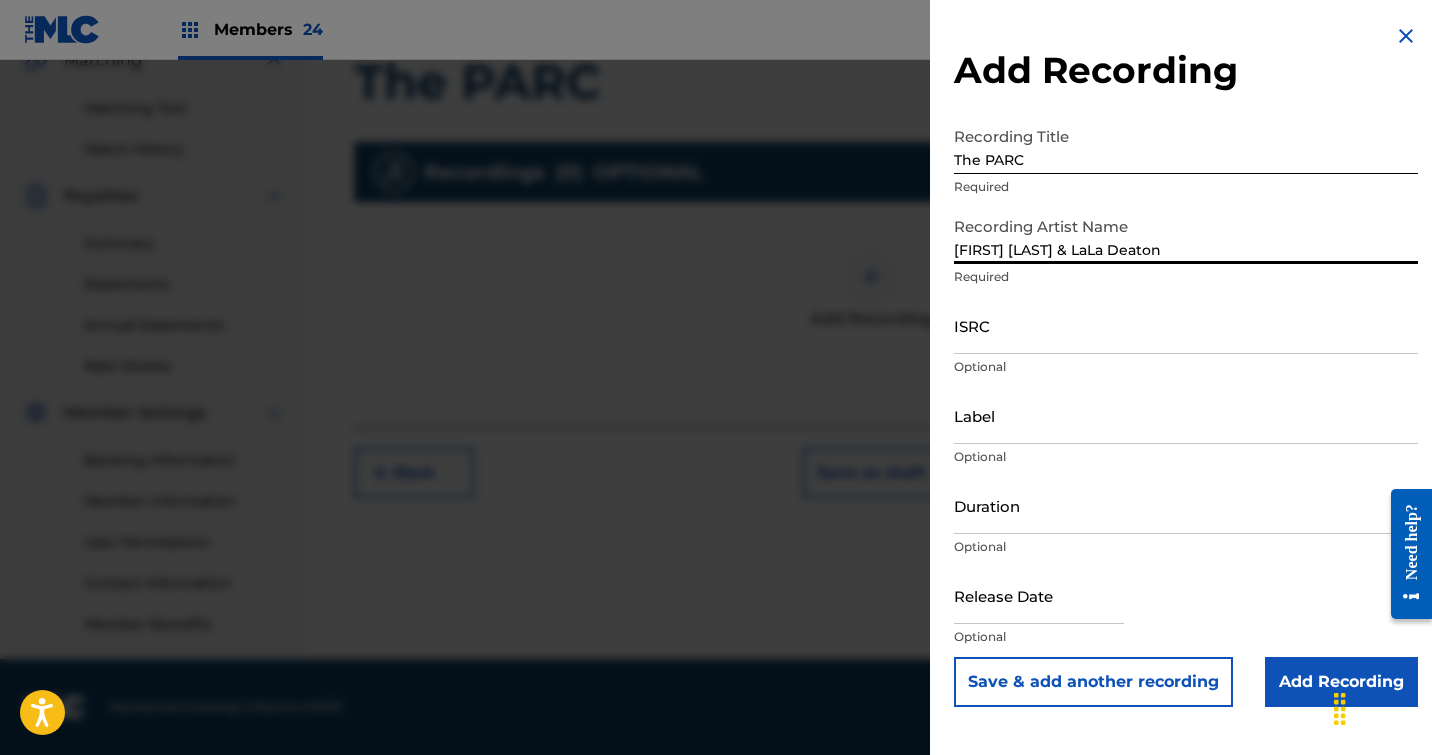 type on "[FIRST] [LAST] & LaLa Deaton" 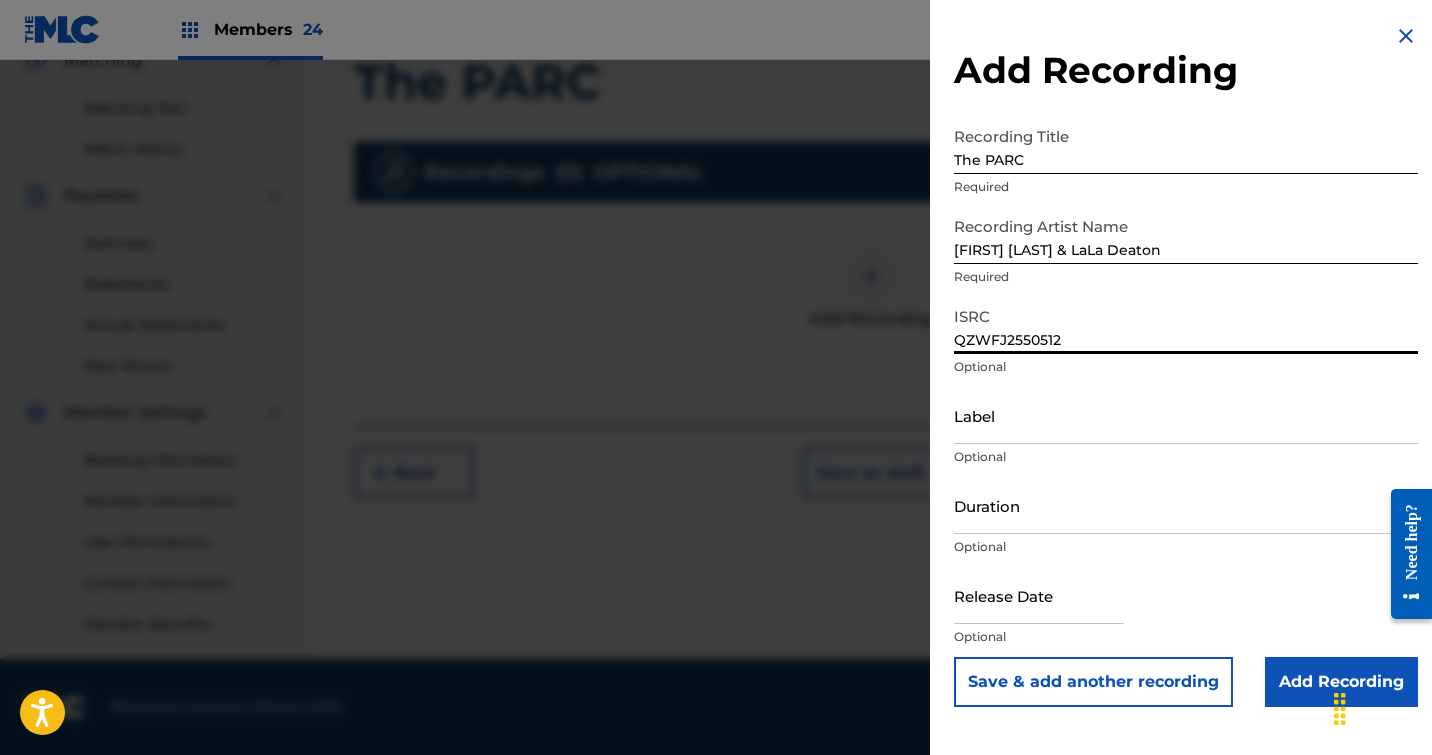 type on "QZWFJ2550512" 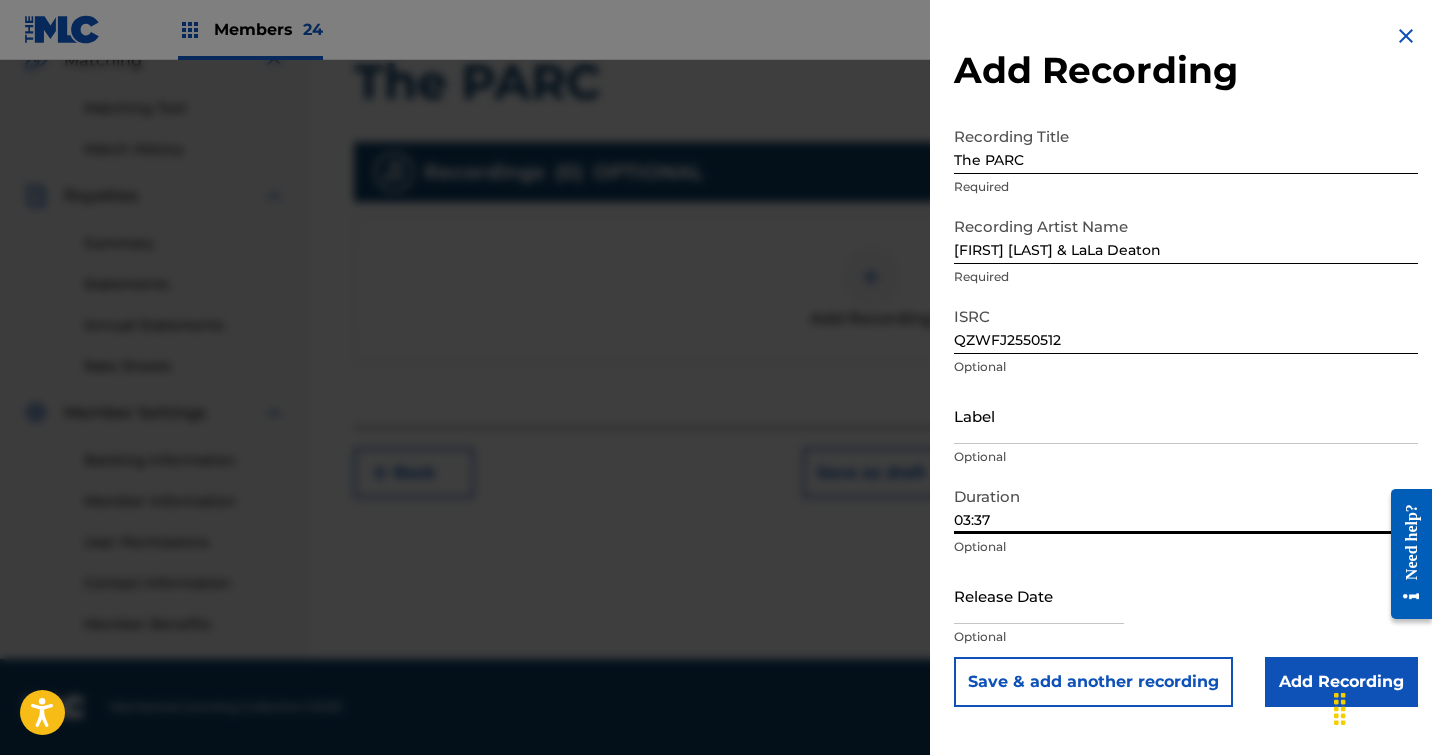 type on "03:37" 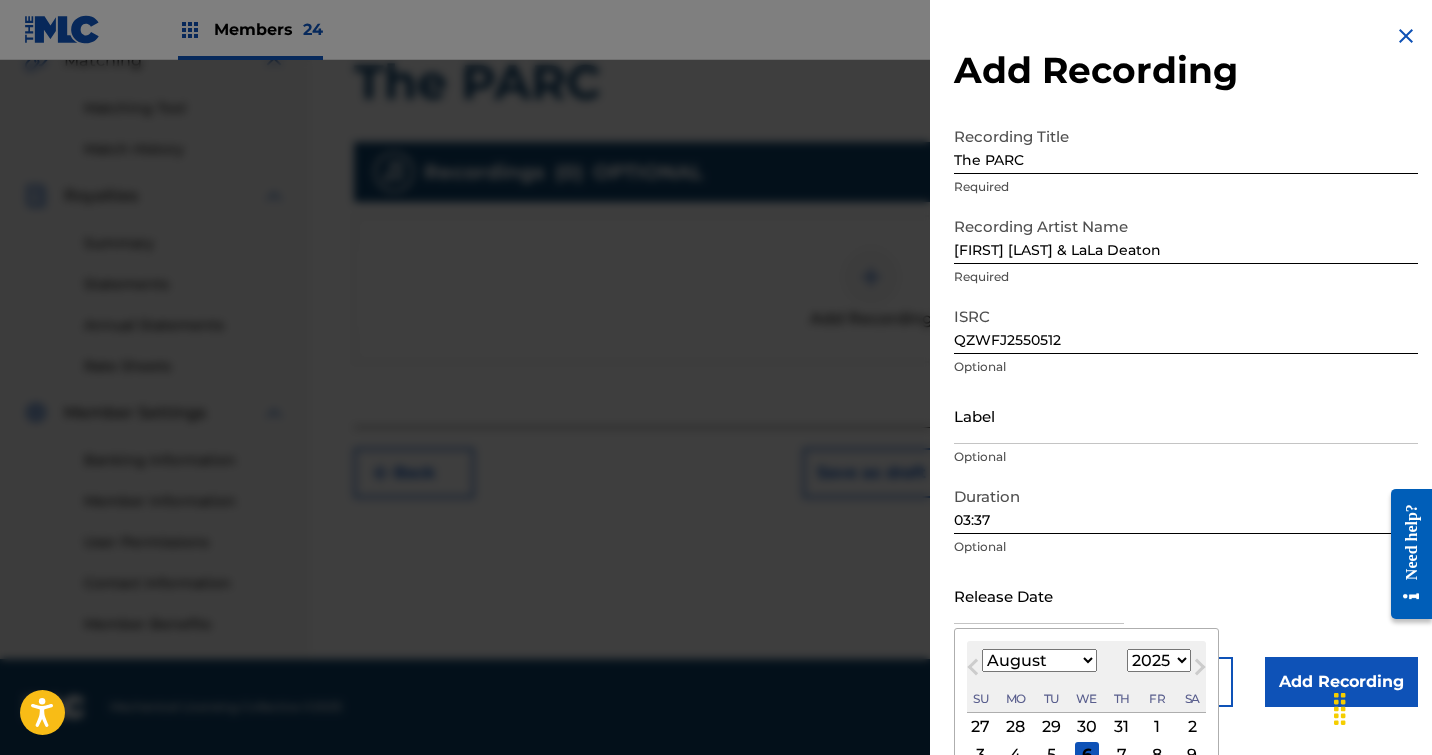 select on "2024" 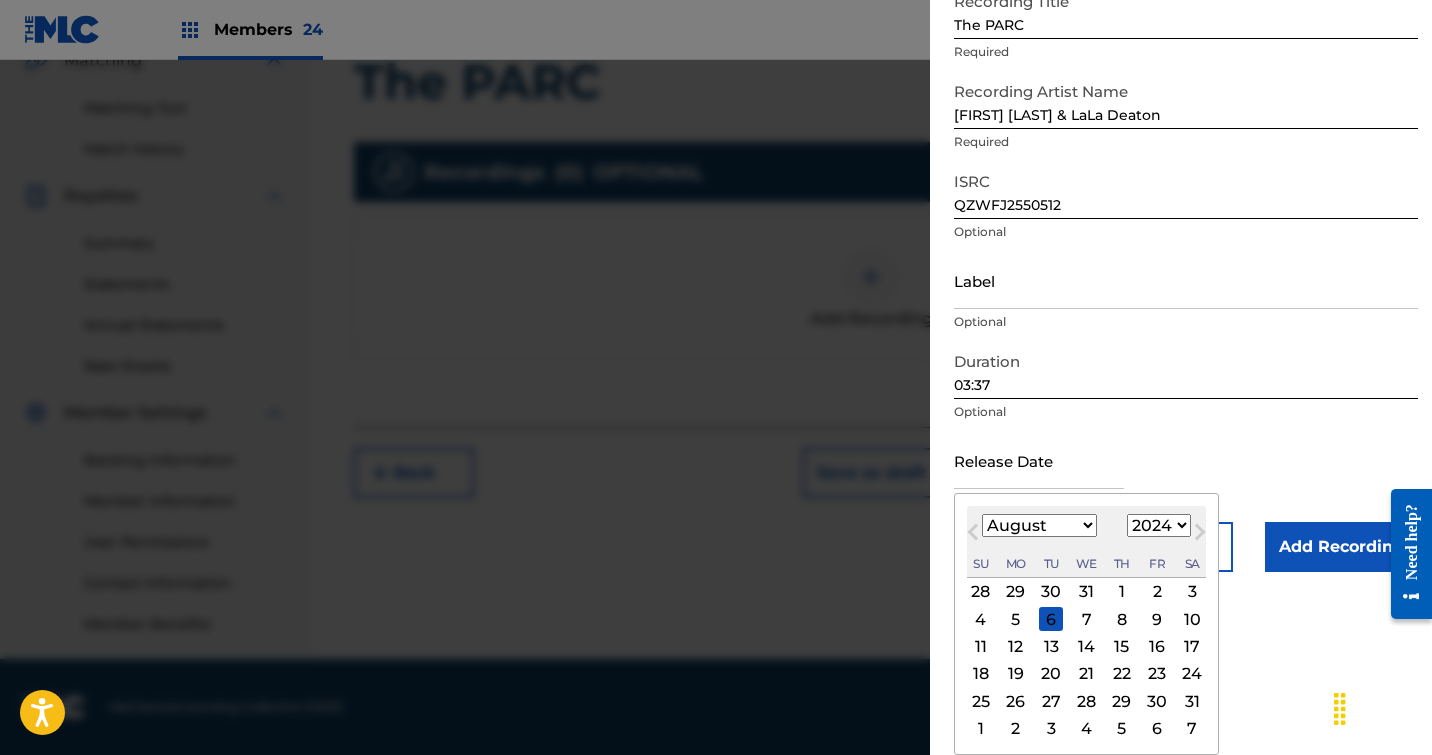 scroll, scrollTop: 135, scrollLeft: 0, axis: vertical 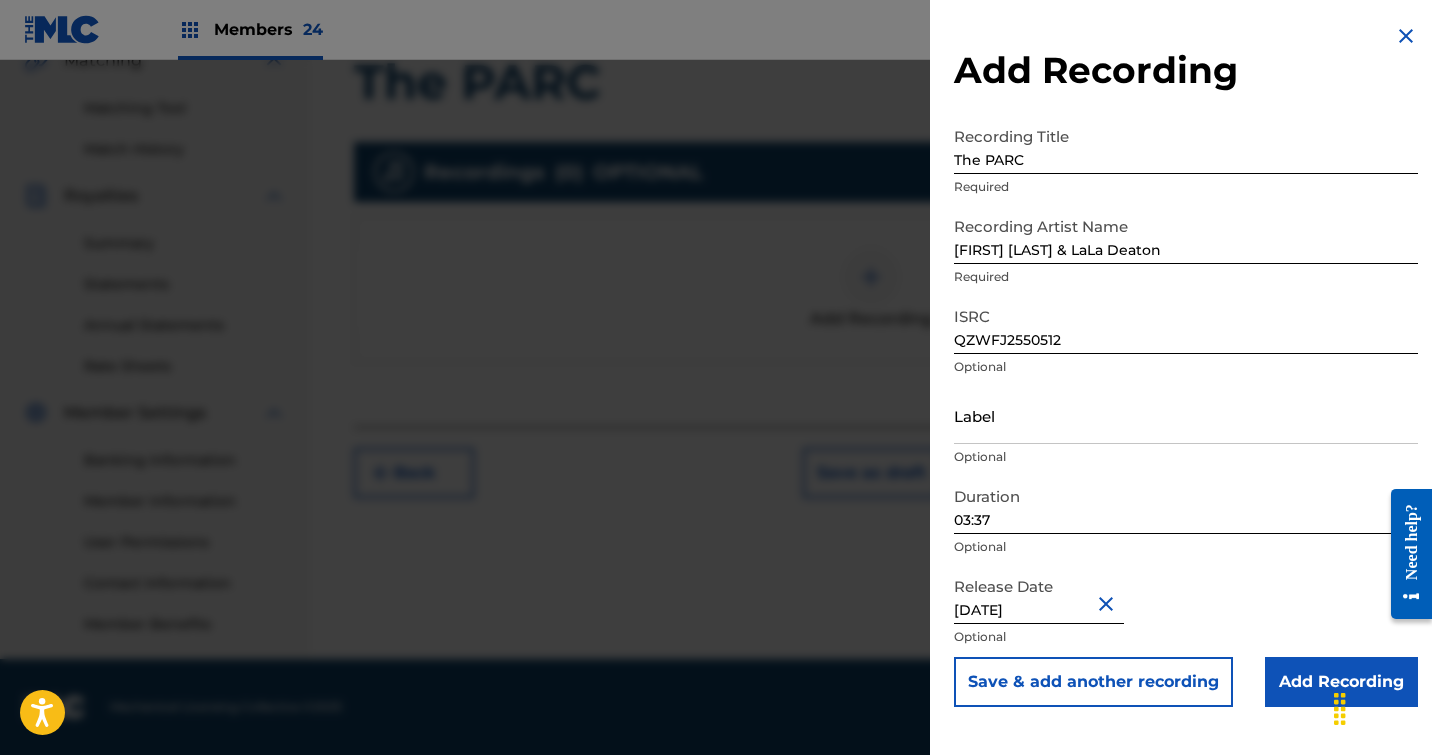 click on "Add Recording" at bounding box center (1341, 682) 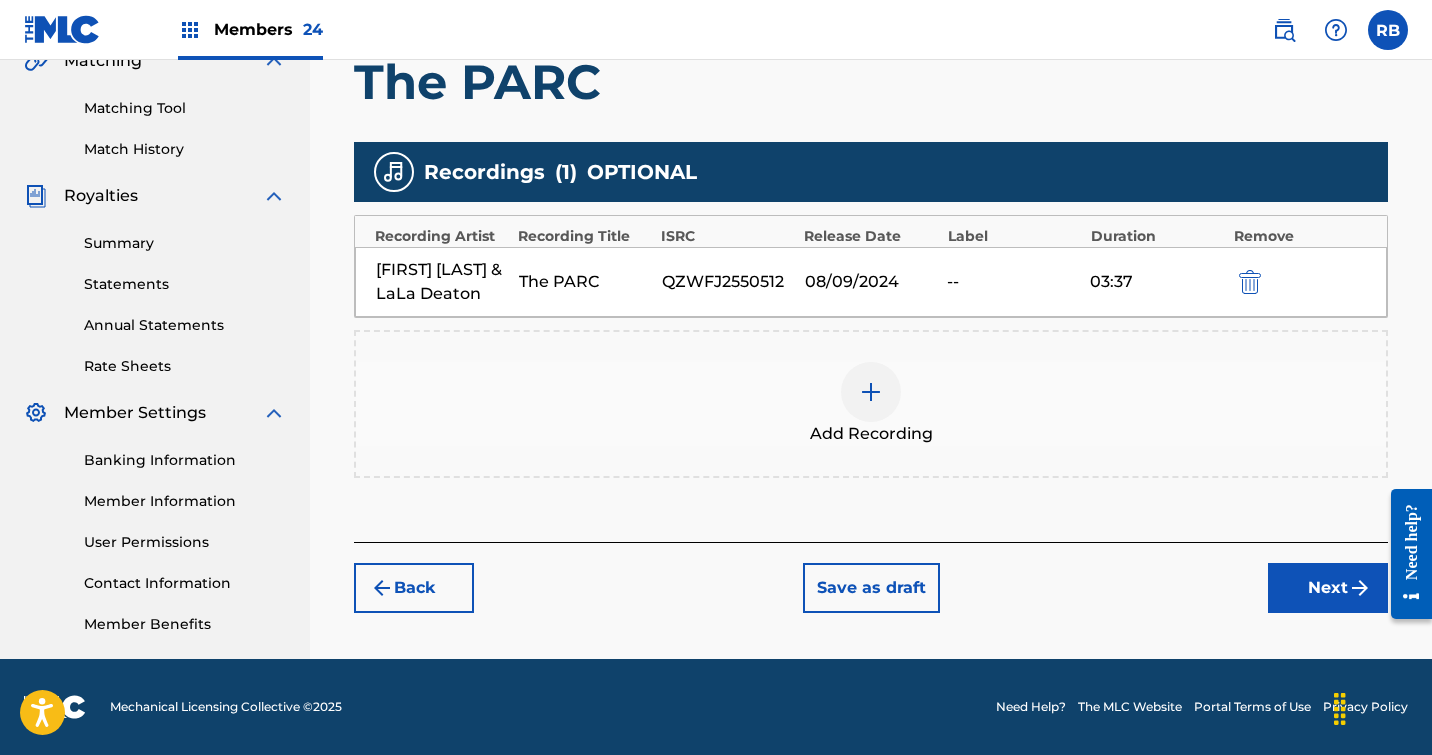 click on "Next" at bounding box center (1328, 588) 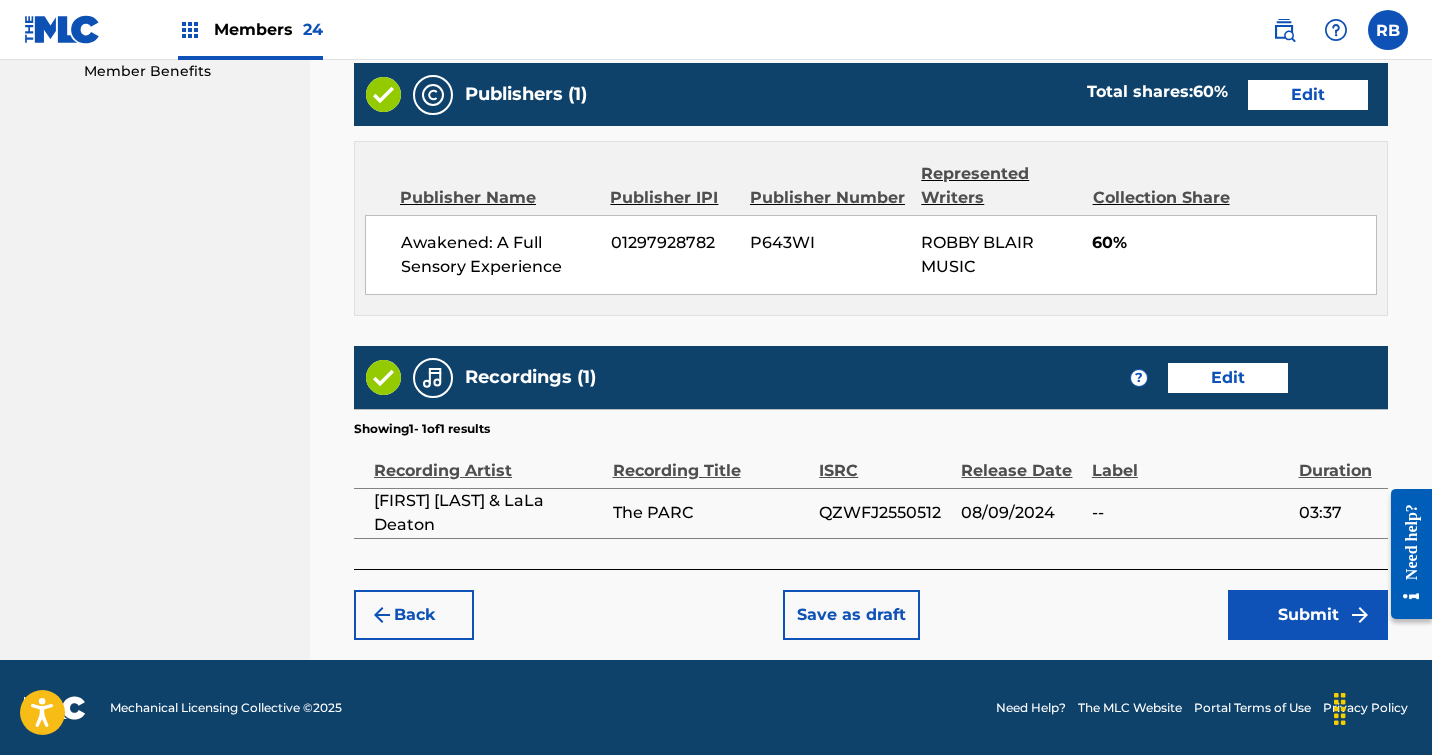 scroll, scrollTop: 1037, scrollLeft: 0, axis: vertical 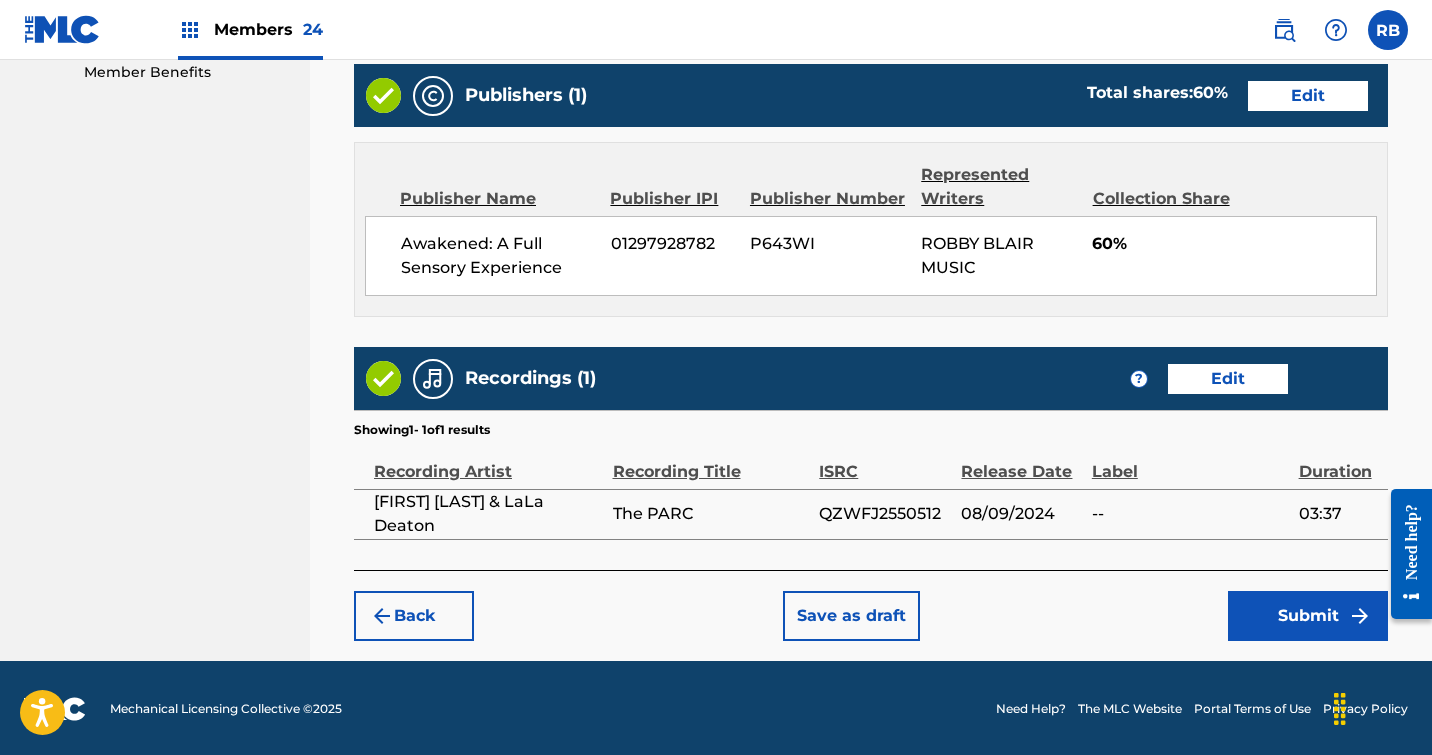 click on "Submit" at bounding box center [1308, 616] 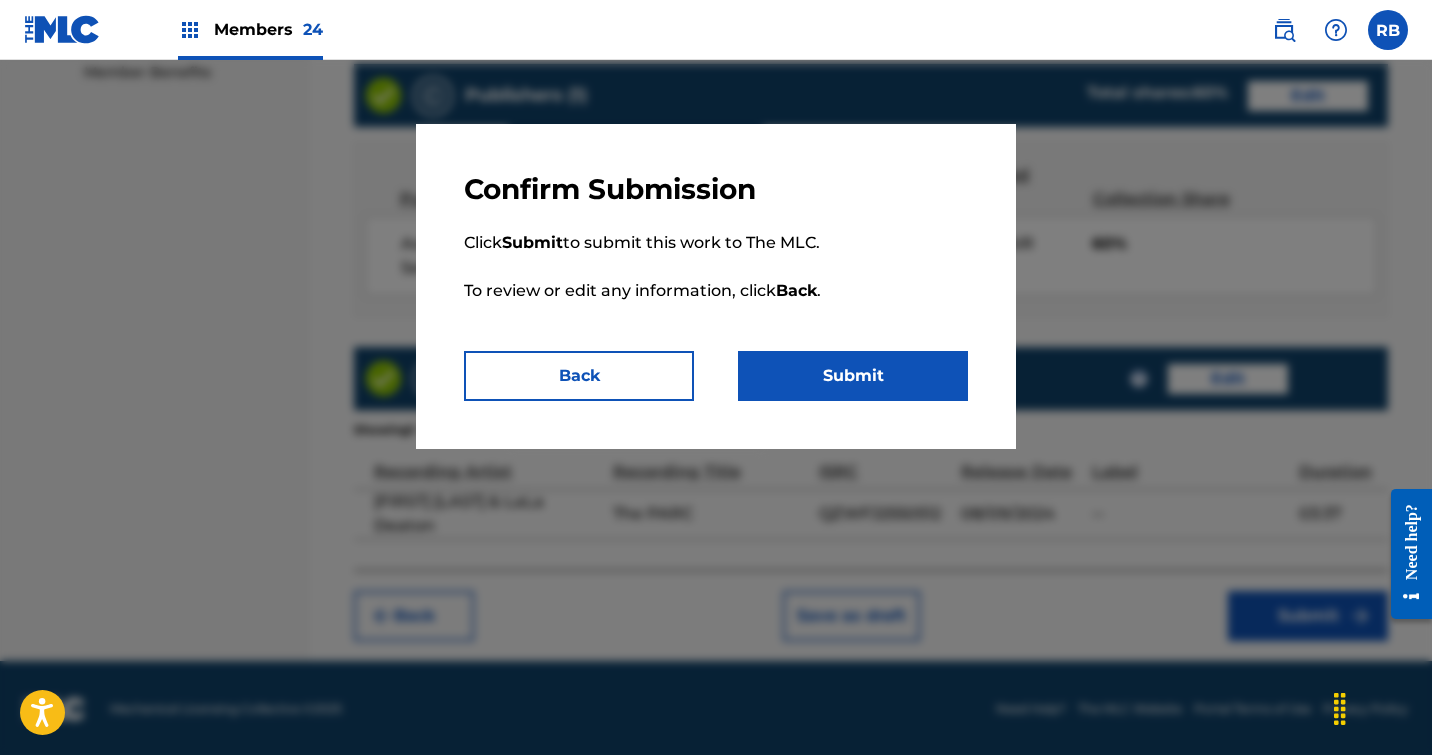click on "Submit" at bounding box center (853, 376) 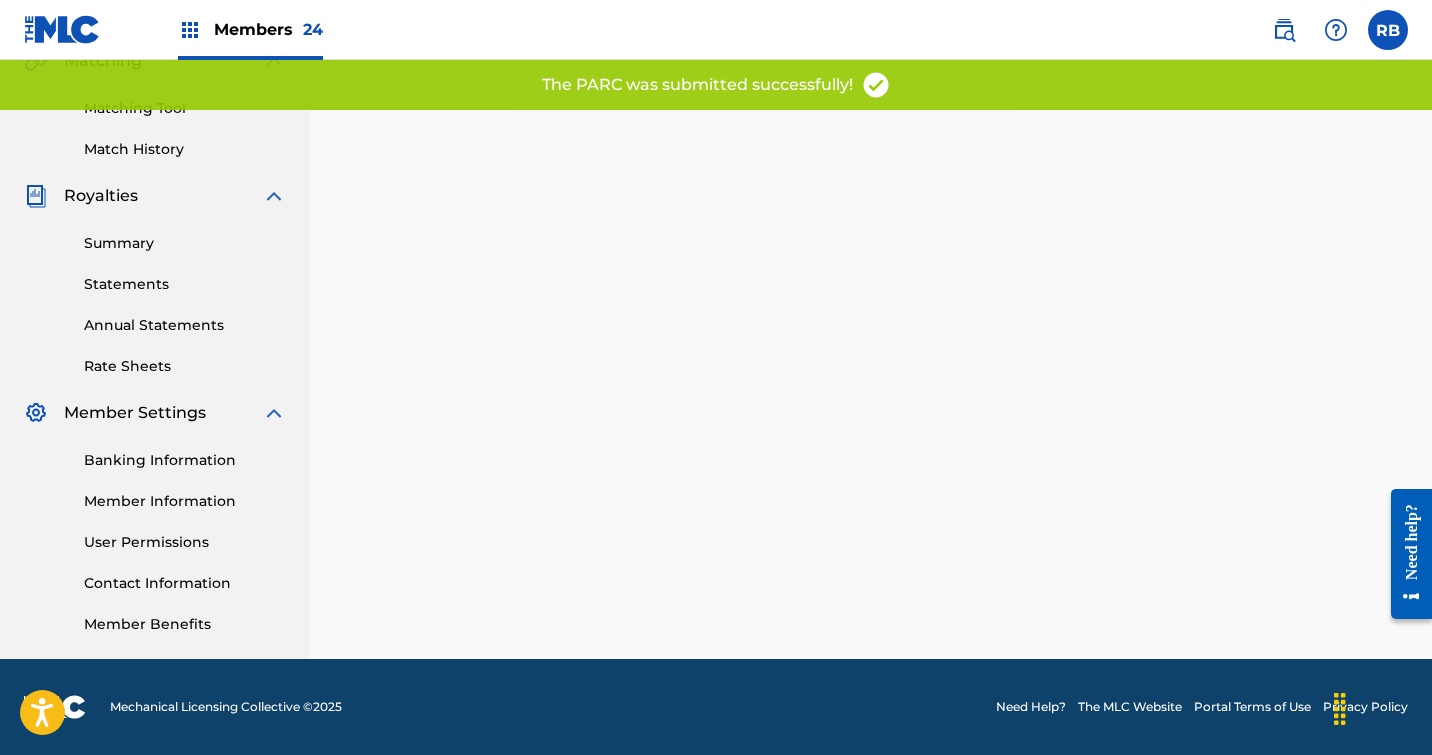 scroll, scrollTop: 0, scrollLeft: 0, axis: both 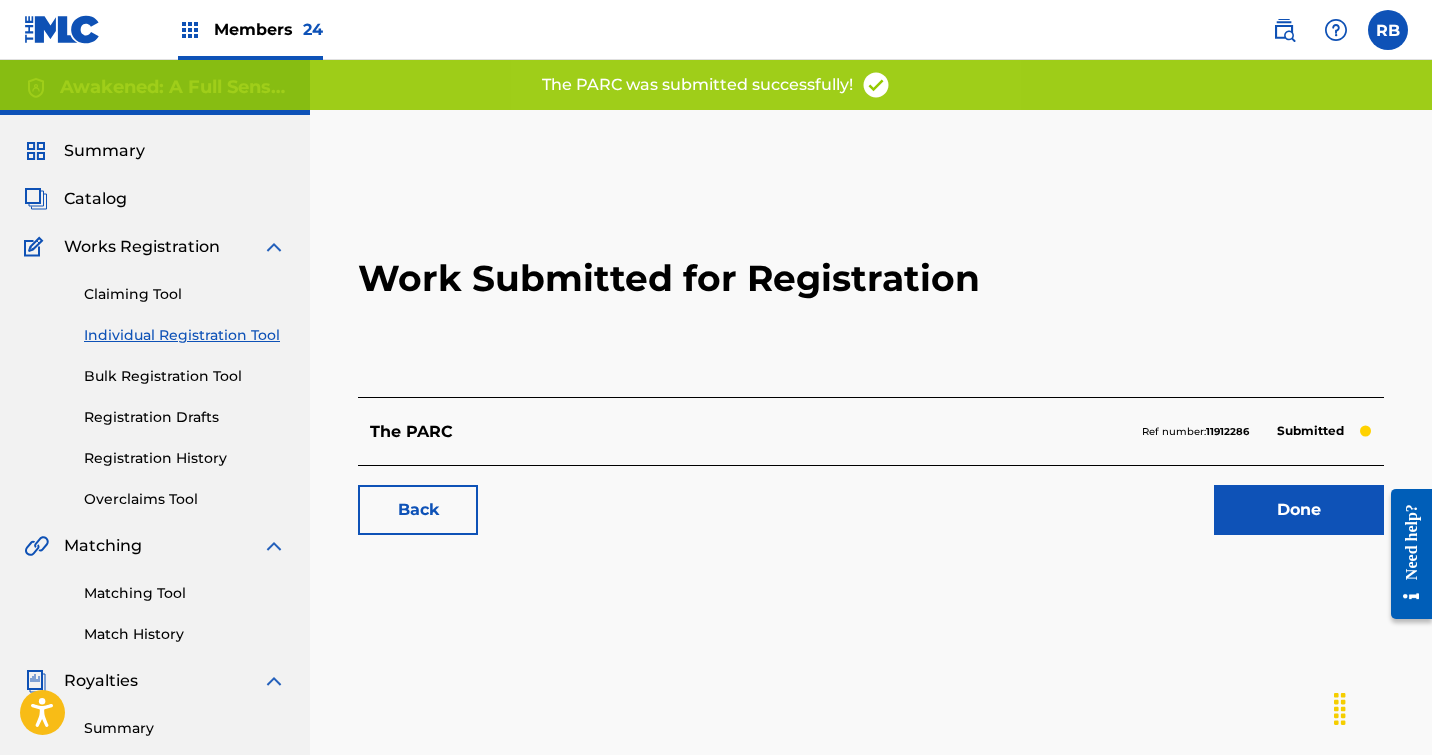 click on "Done" at bounding box center (1299, 510) 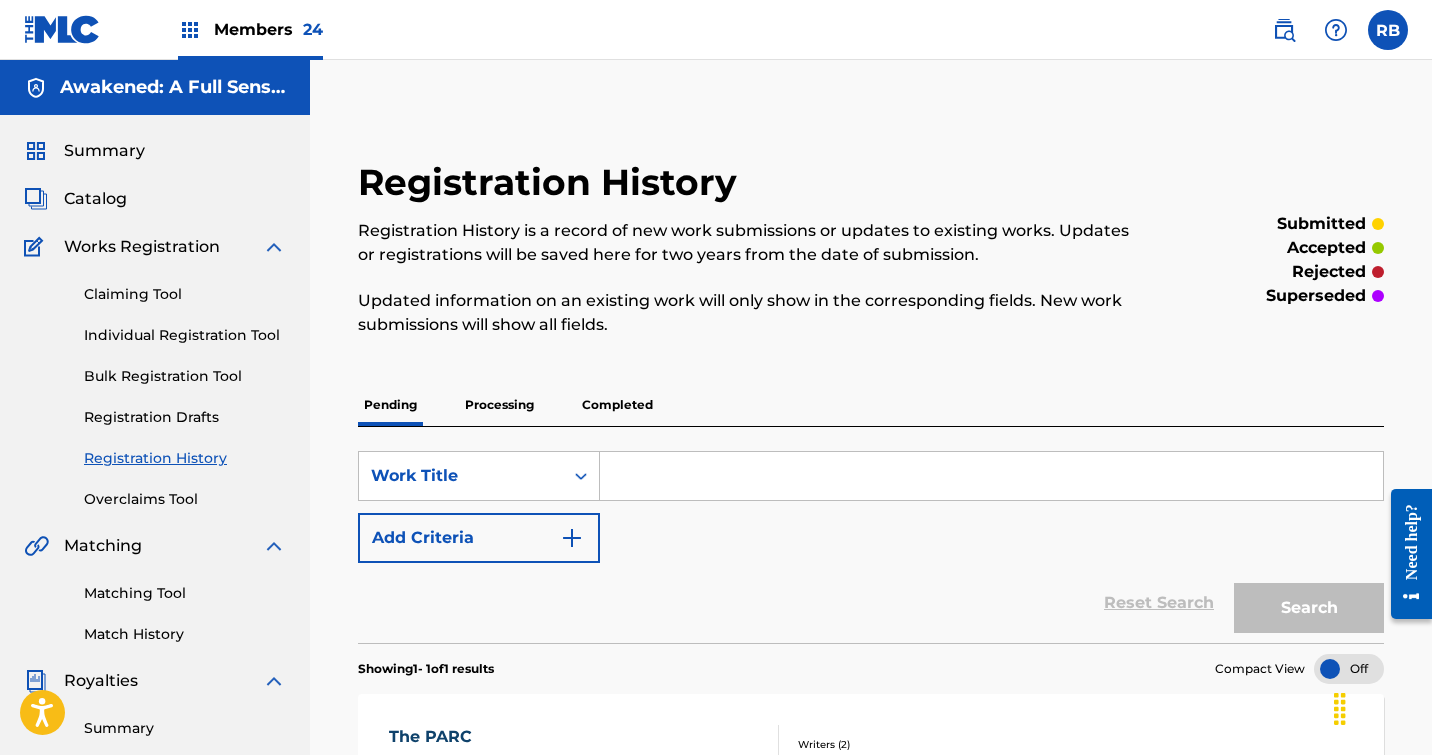 click on "Individual Registration Tool" at bounding box center [185, 335] 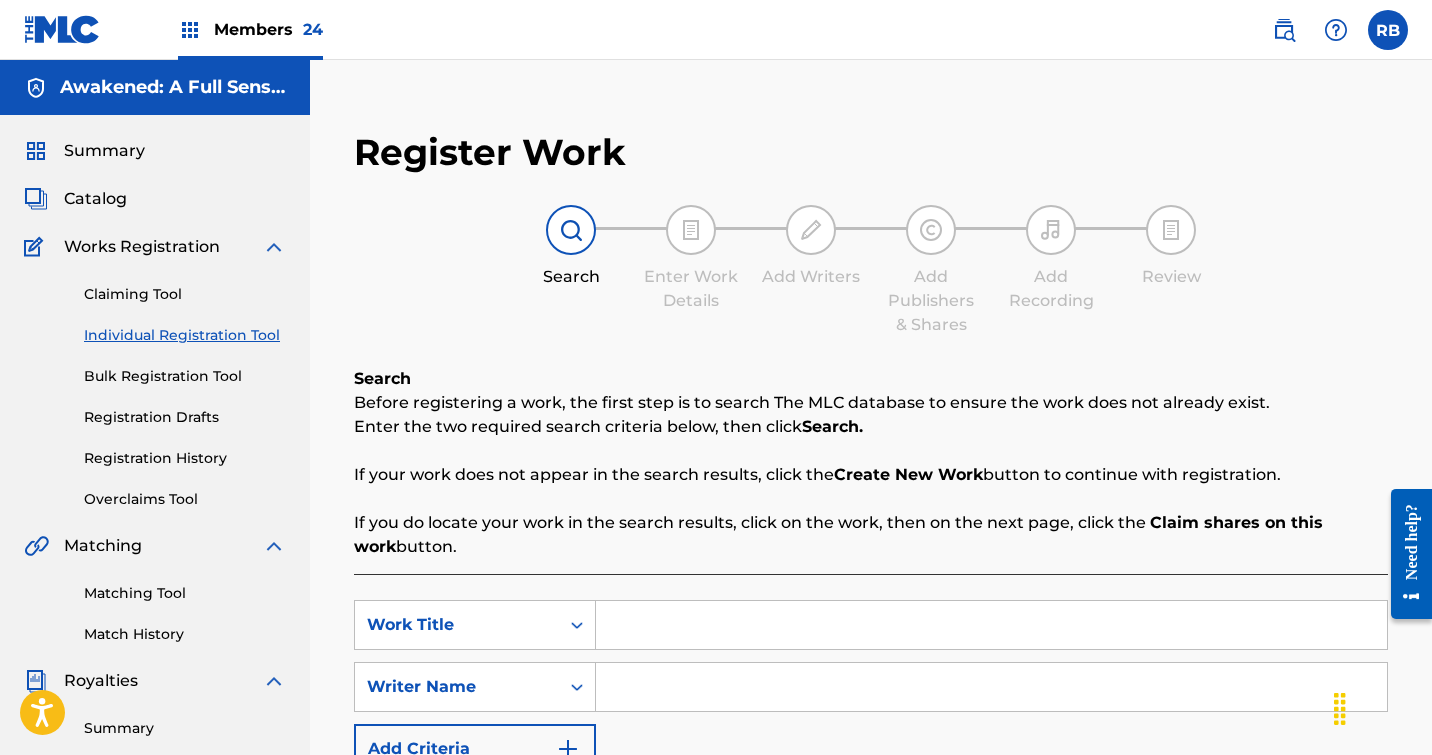 click at bounding box center (991, 625) 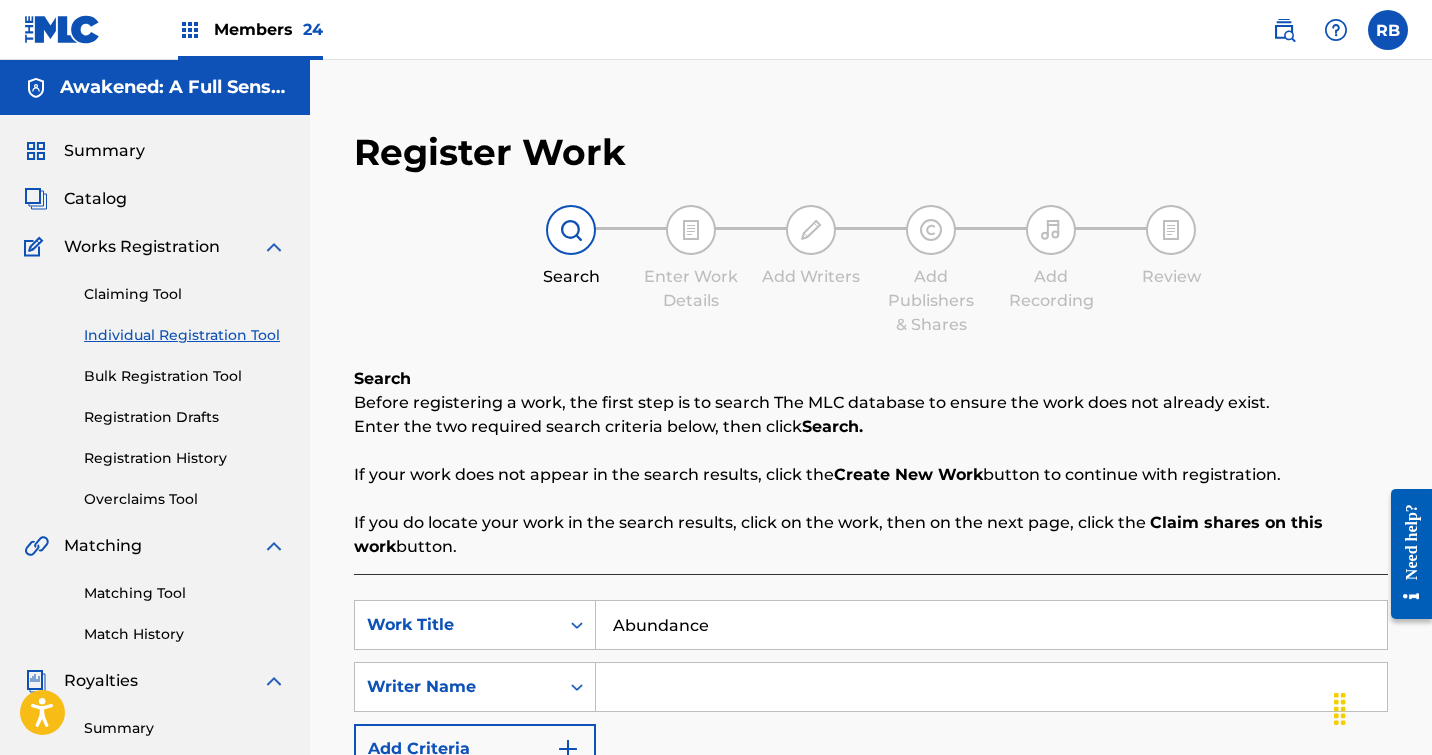 type on "Abundance" 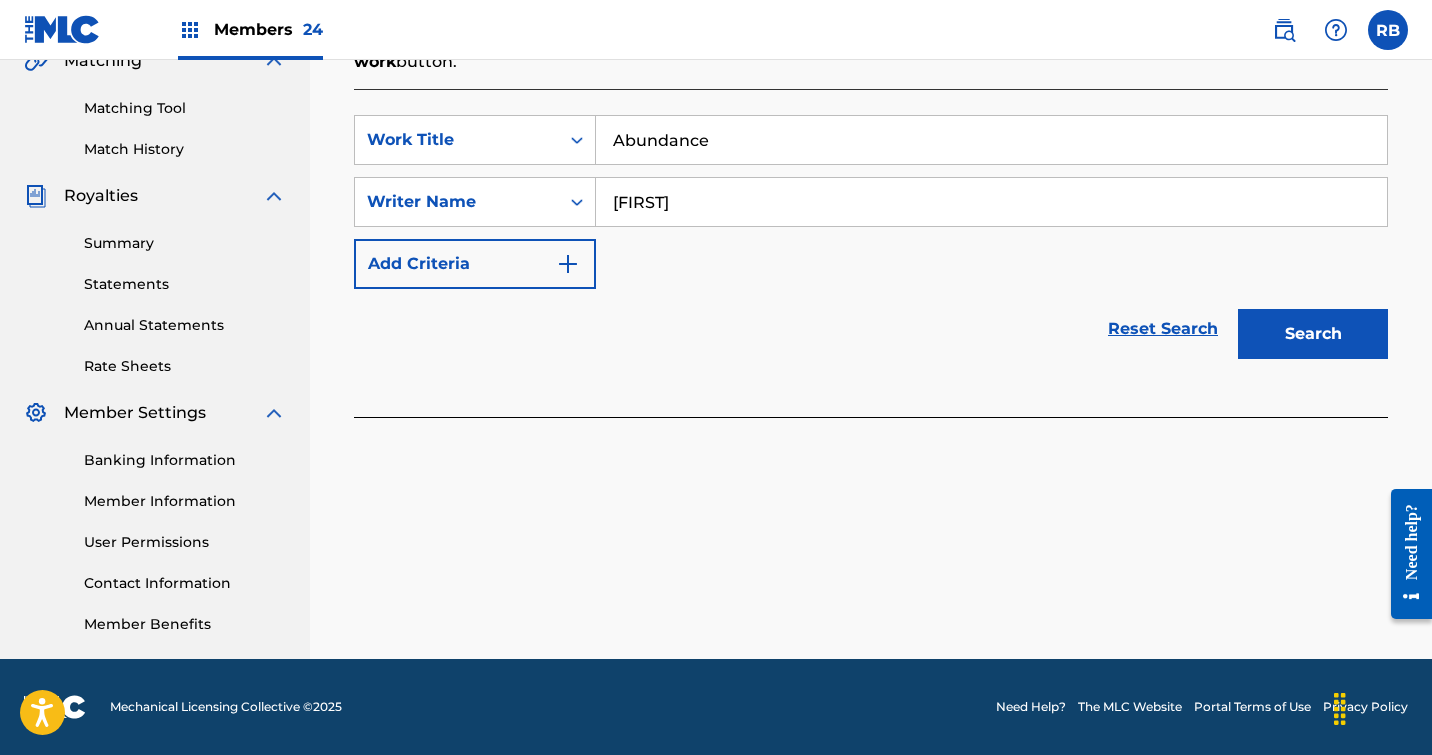 scroll, scrollTop: 485, scrollLeft: 0, axis: vertical 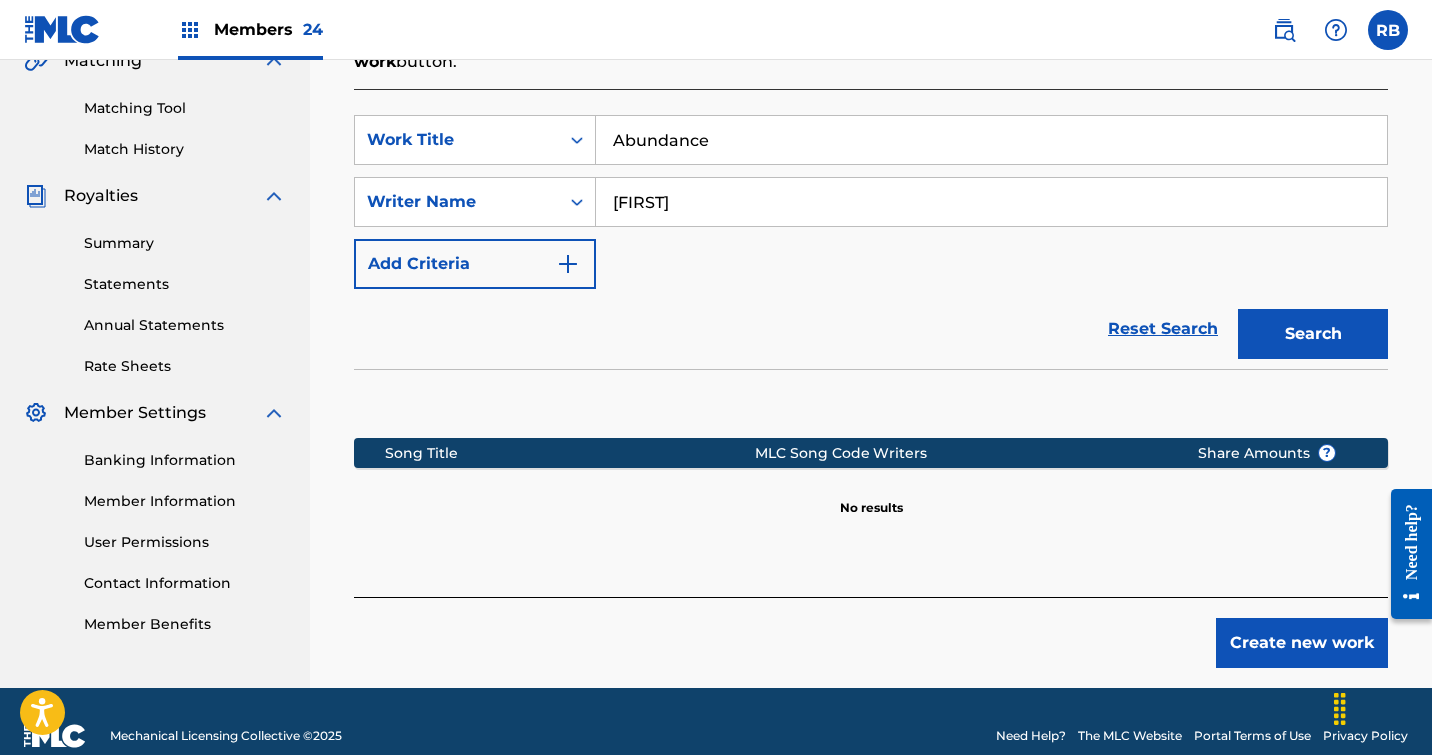 click on "Create new work" at bounding box center (1302, 643) 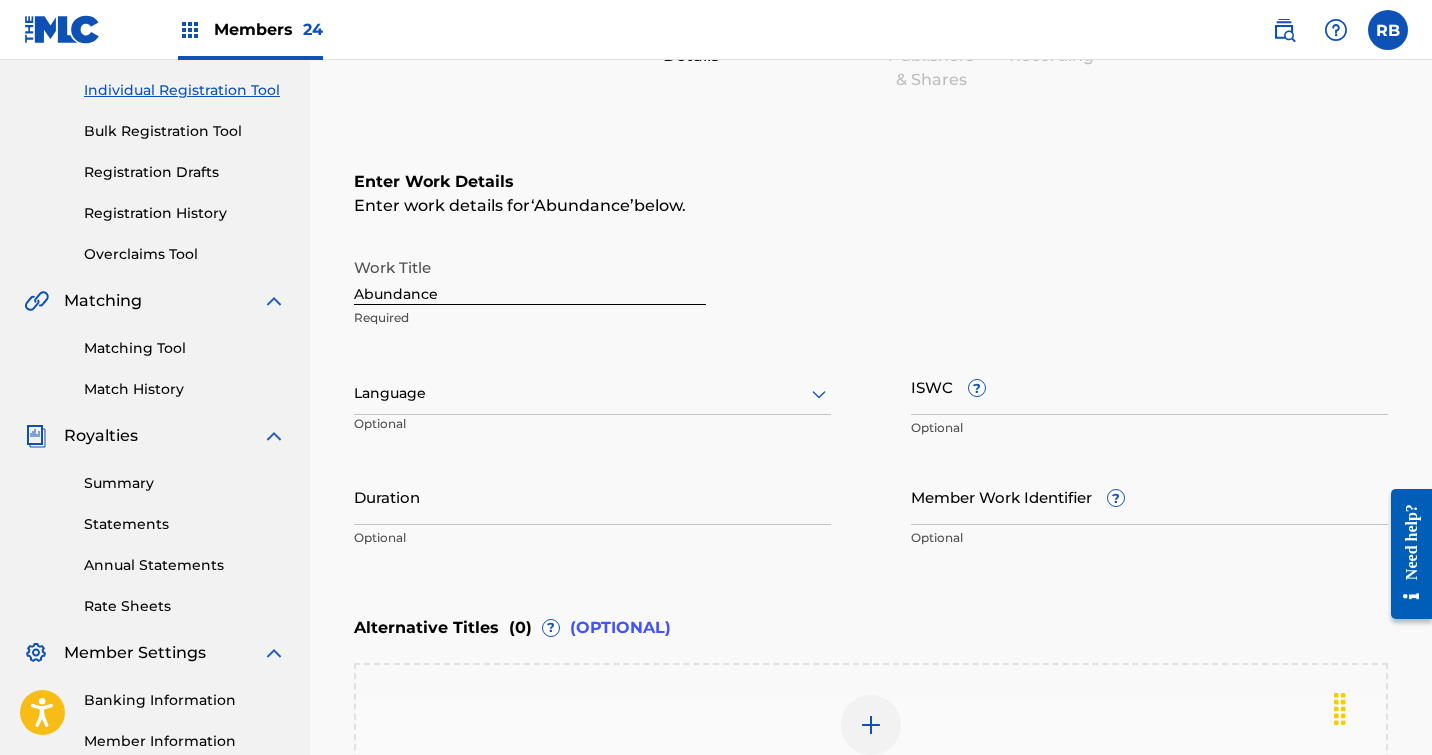 scroll, scrollTop: 243, scrollLeft: 0, axis: vertical 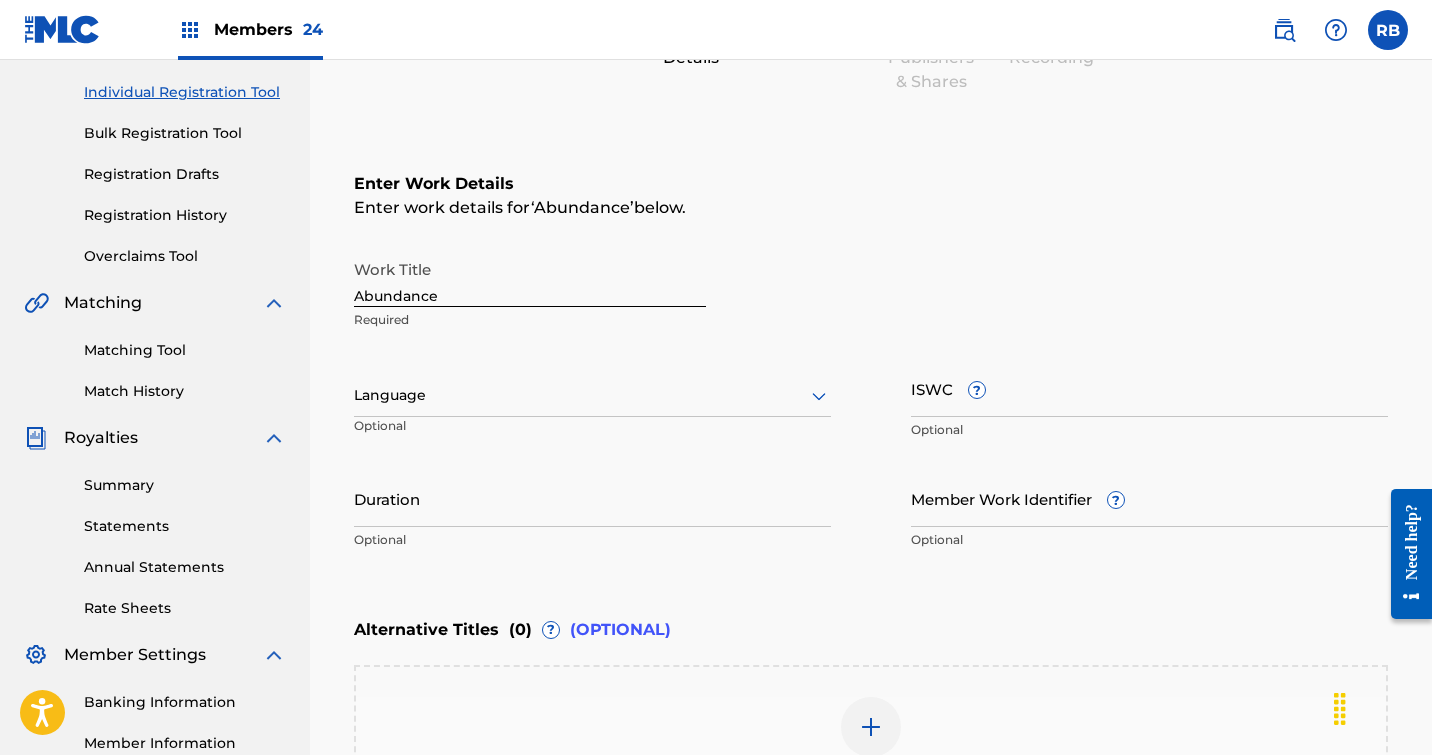 click at bounding box center [592, 395] 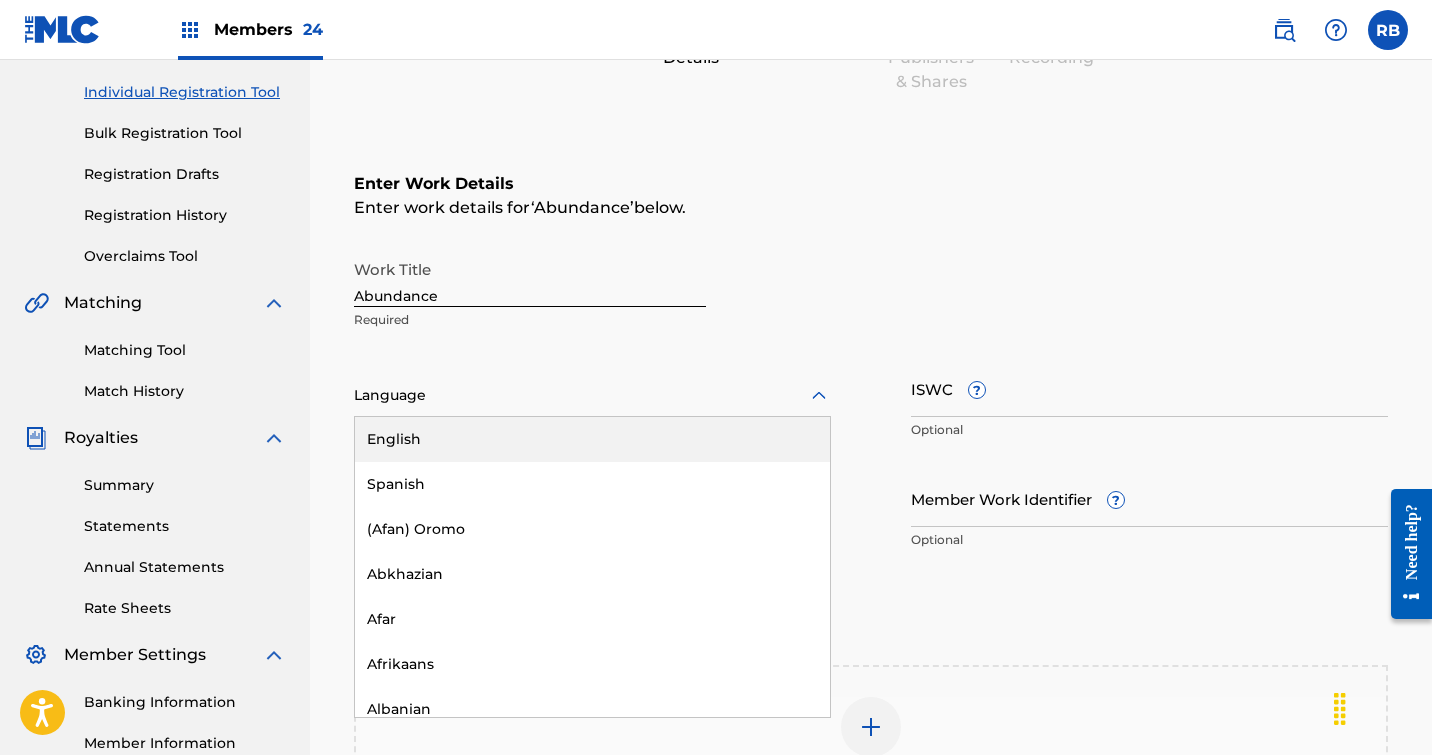 click on "English" at bounding box center (592, 439) 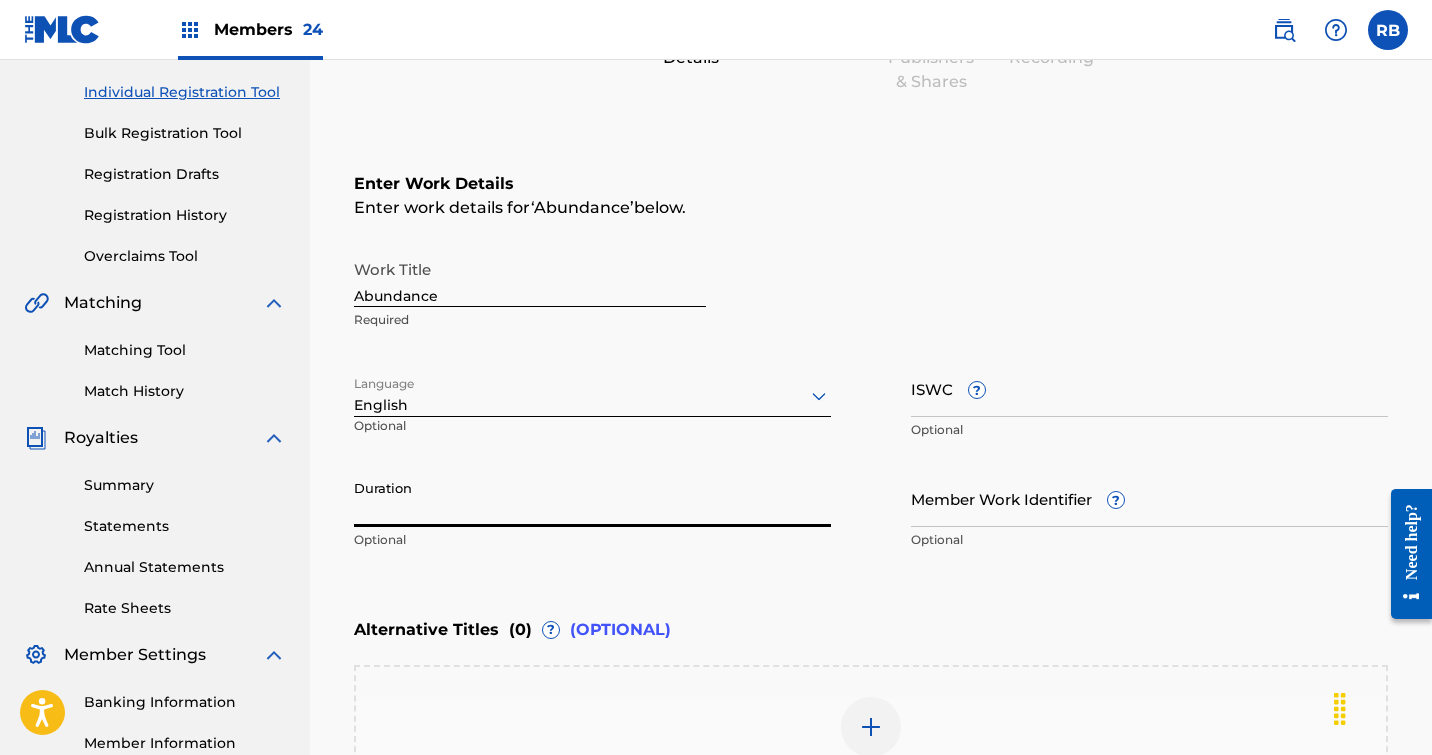 click on "Duration" at bounding box center [592, 498] 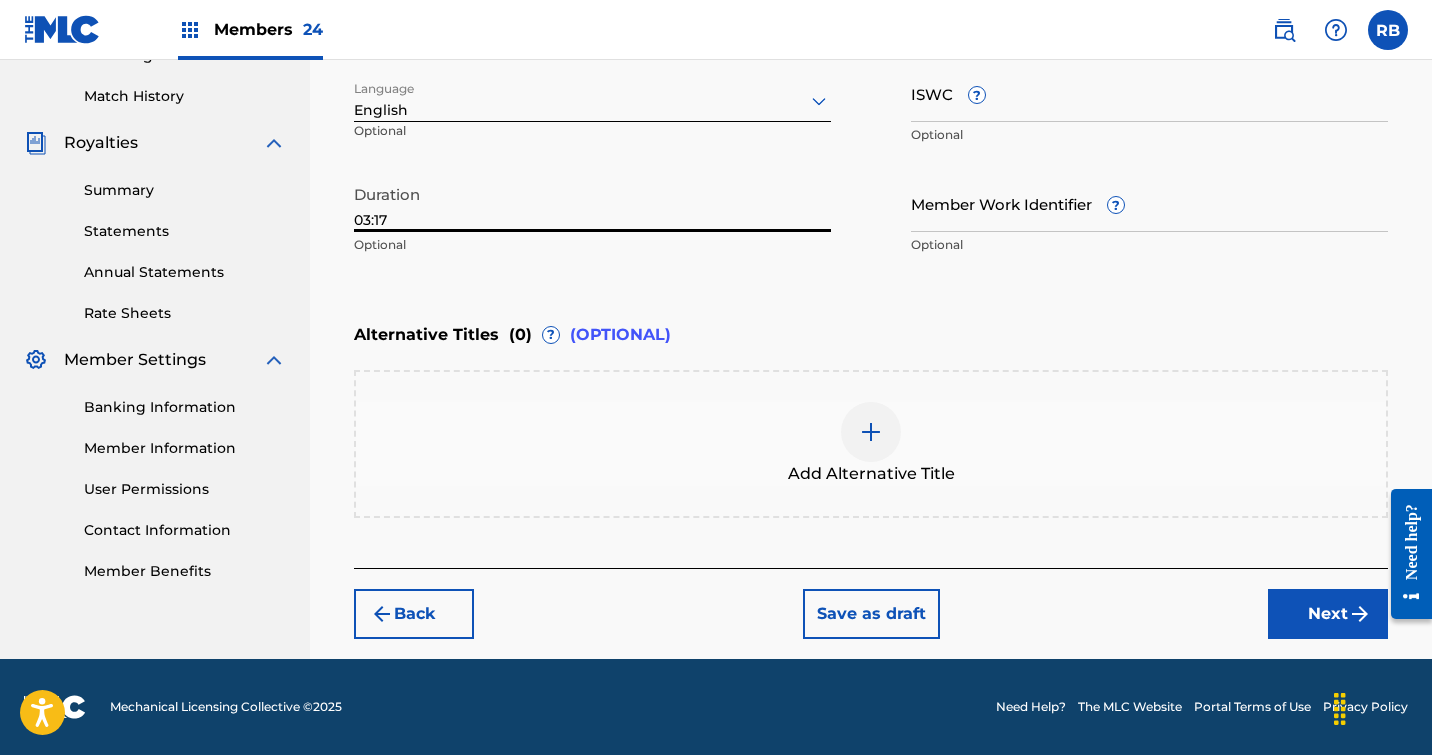 type on "03:17" 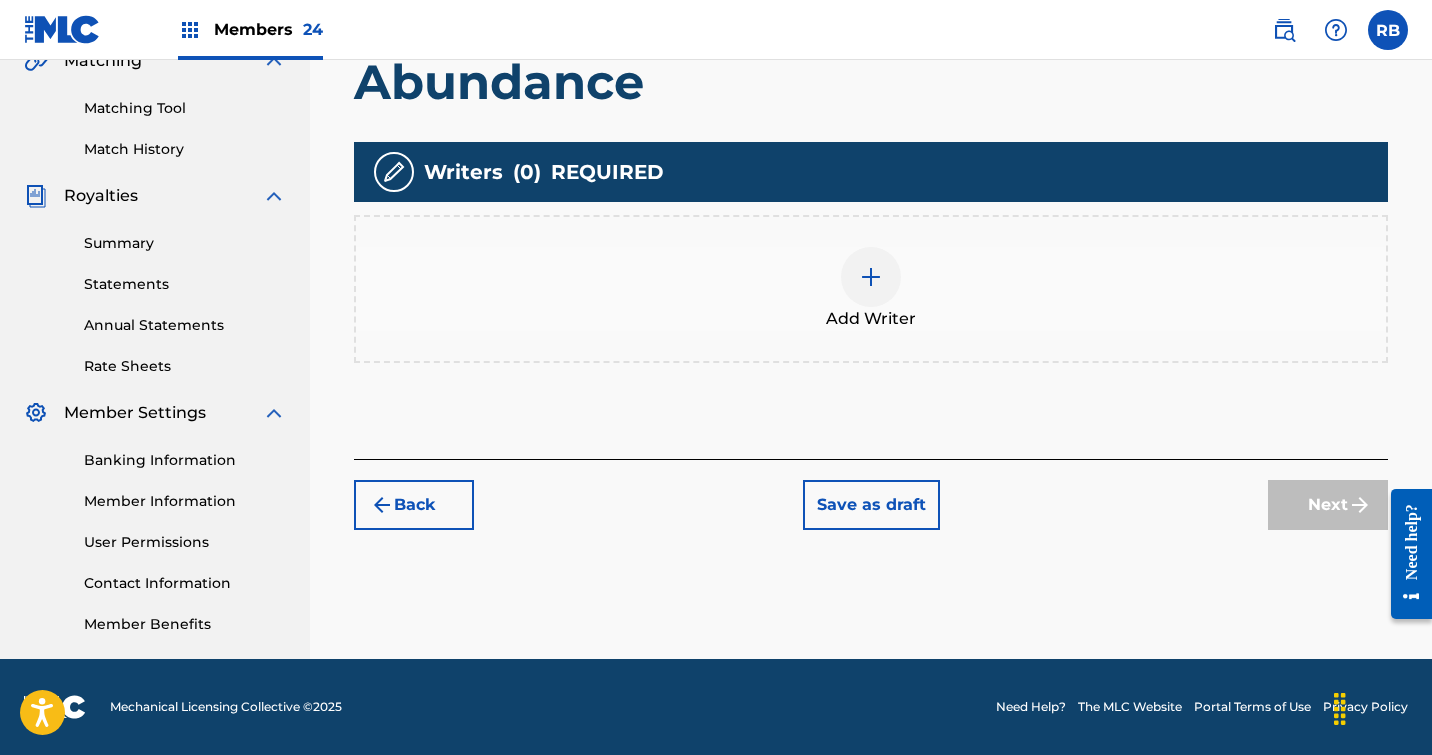 scroll, scrollTop: 485, scrollLeft: 0, axis: vertical 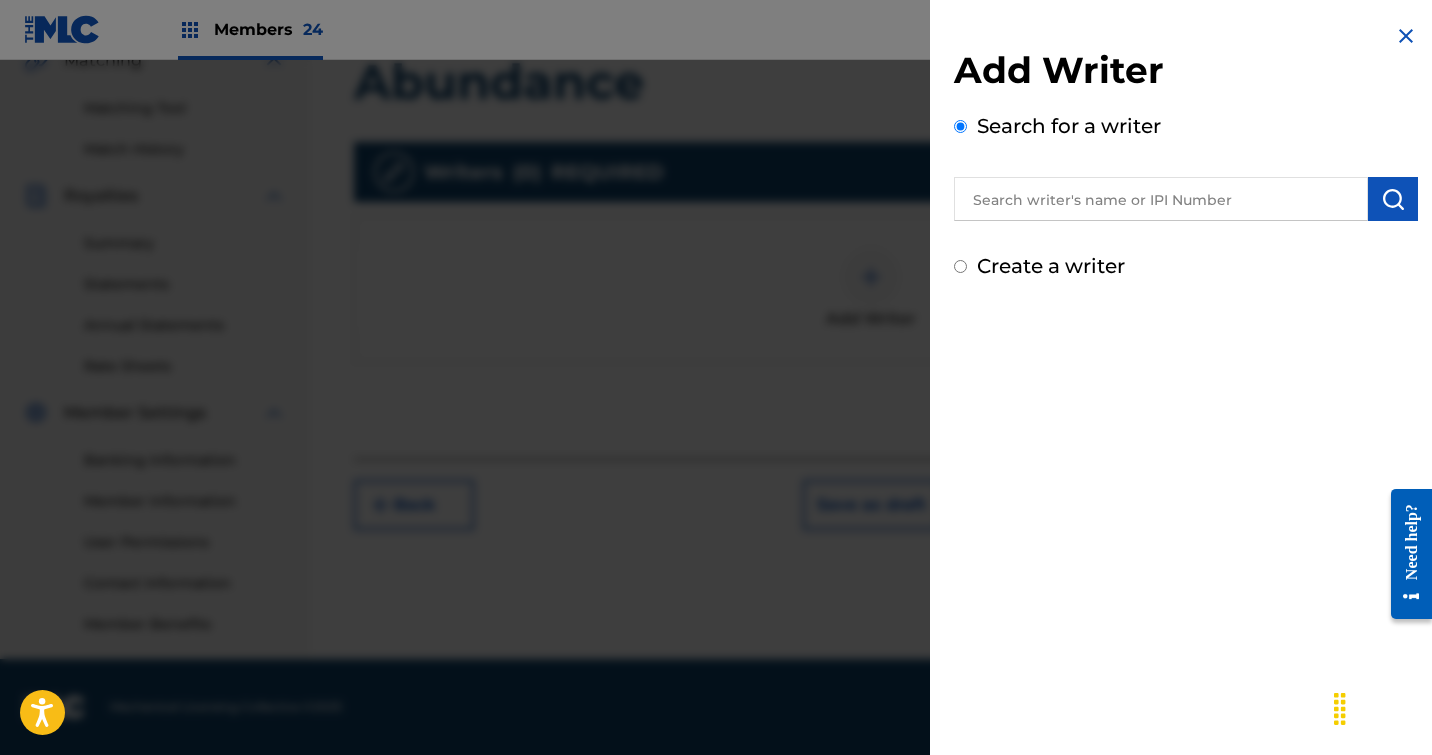 click at bounding box center (1161, 199) 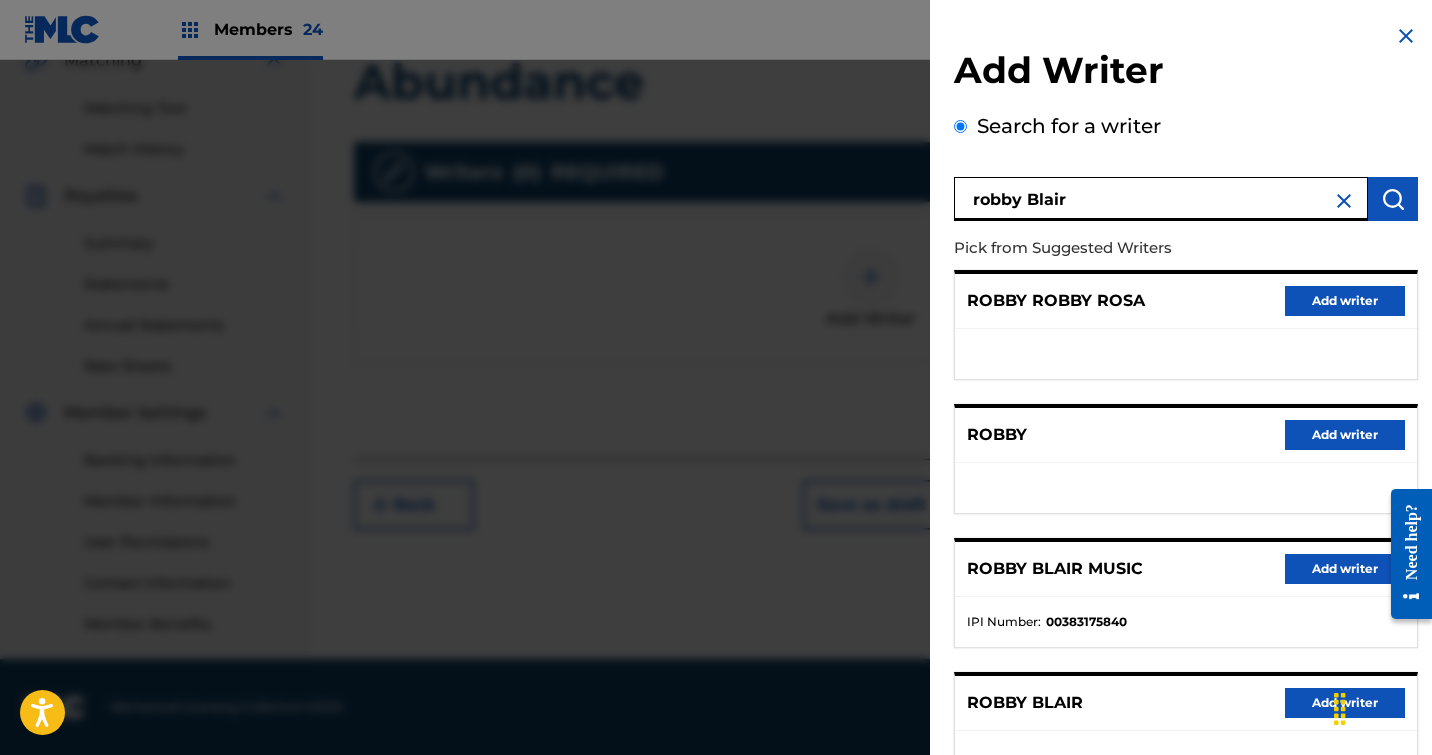type on "robby Blair" 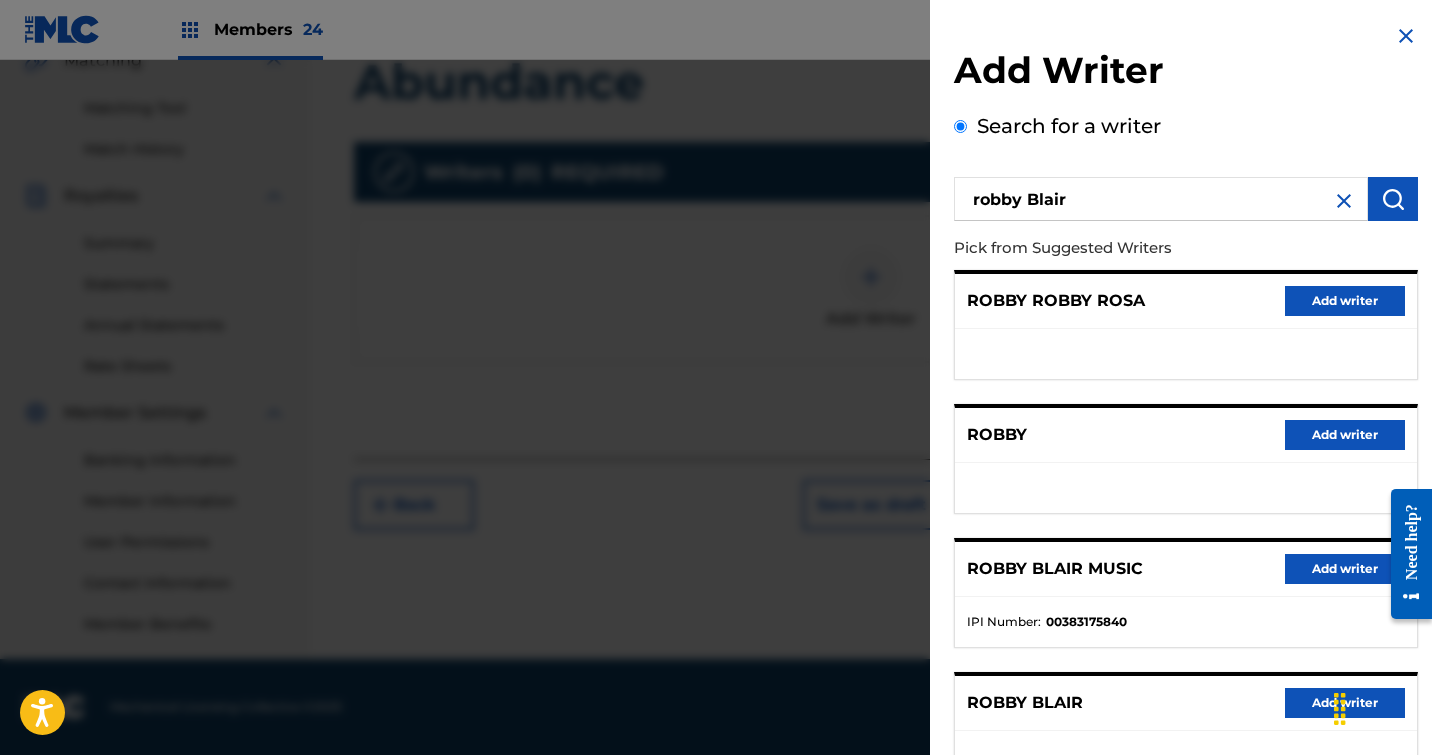 click on "Add writer" at bounding box center [1345, 569] 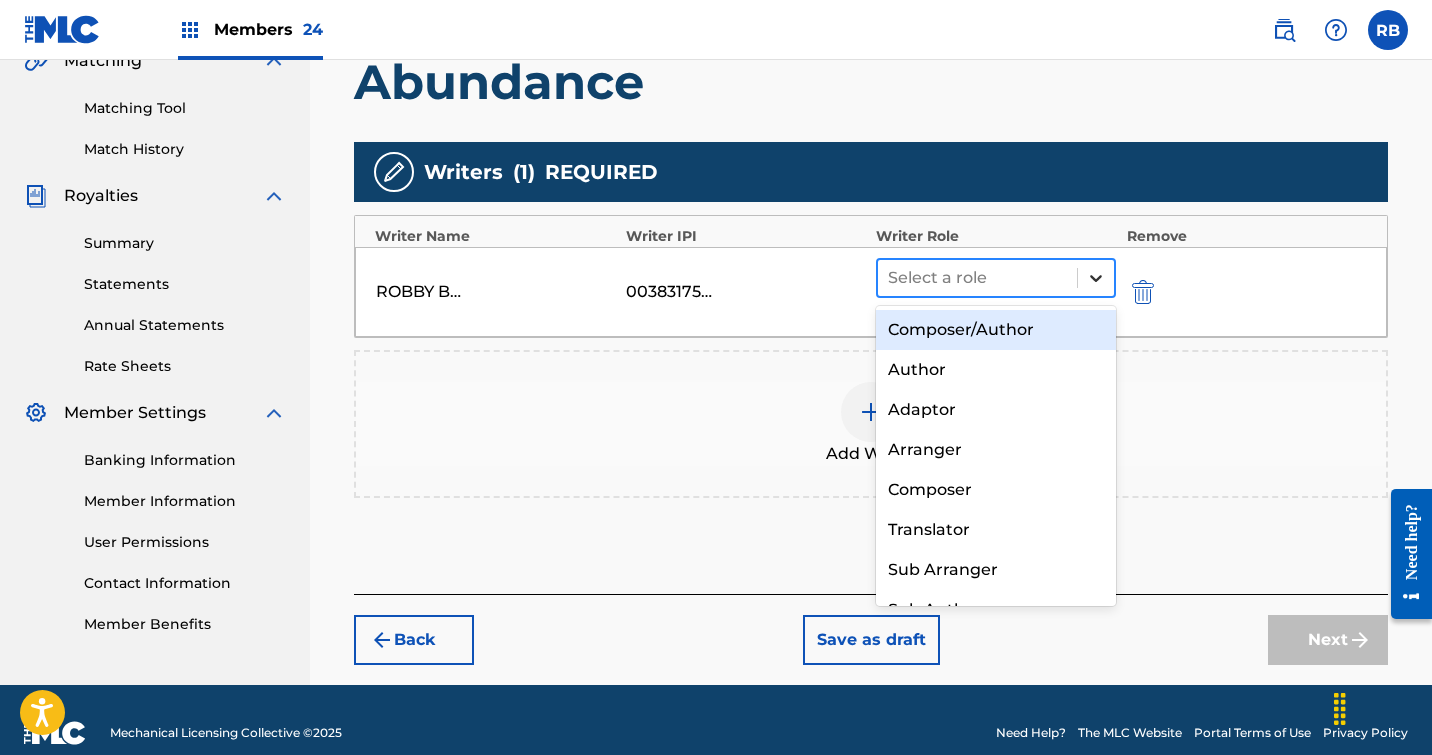 click at bounding box center (1096, 278) 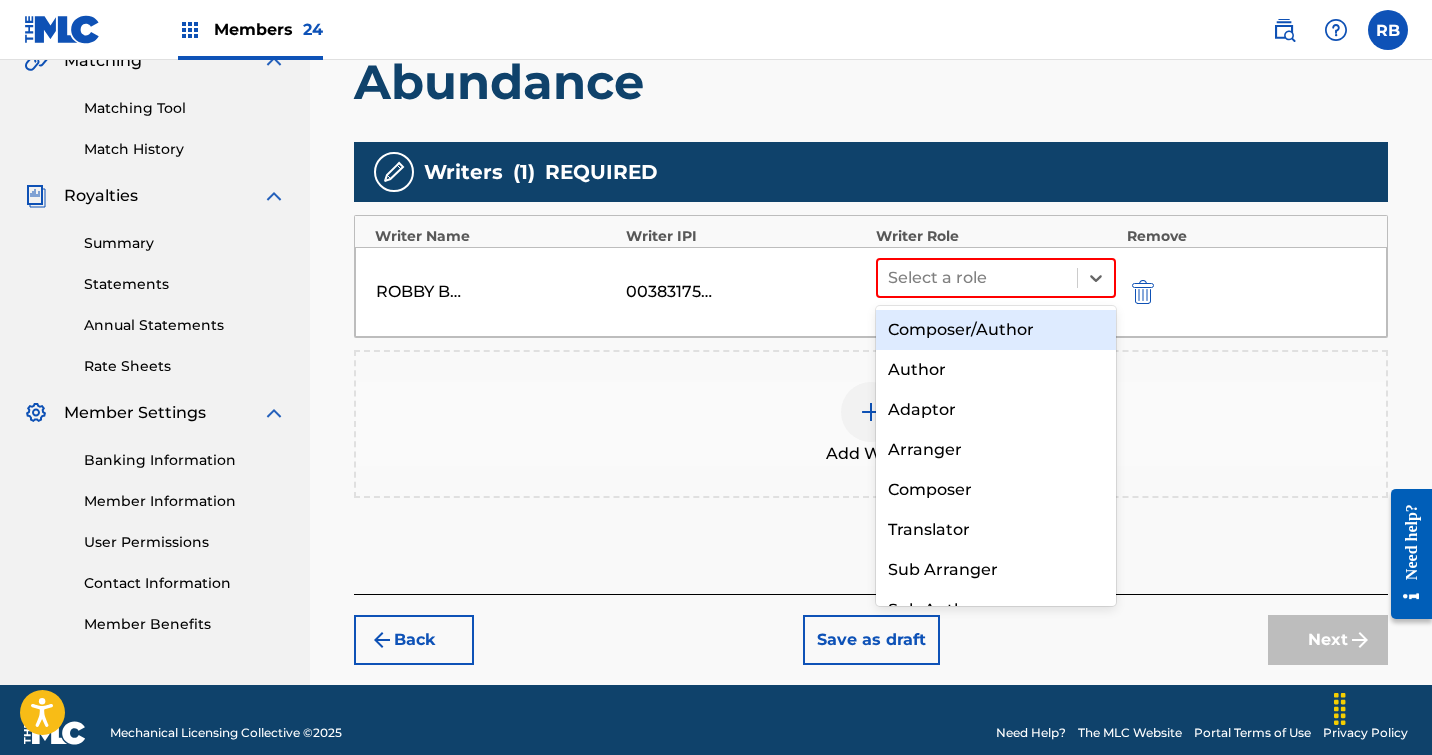 click on "Composer/Author" at bounding box center [996, 330] 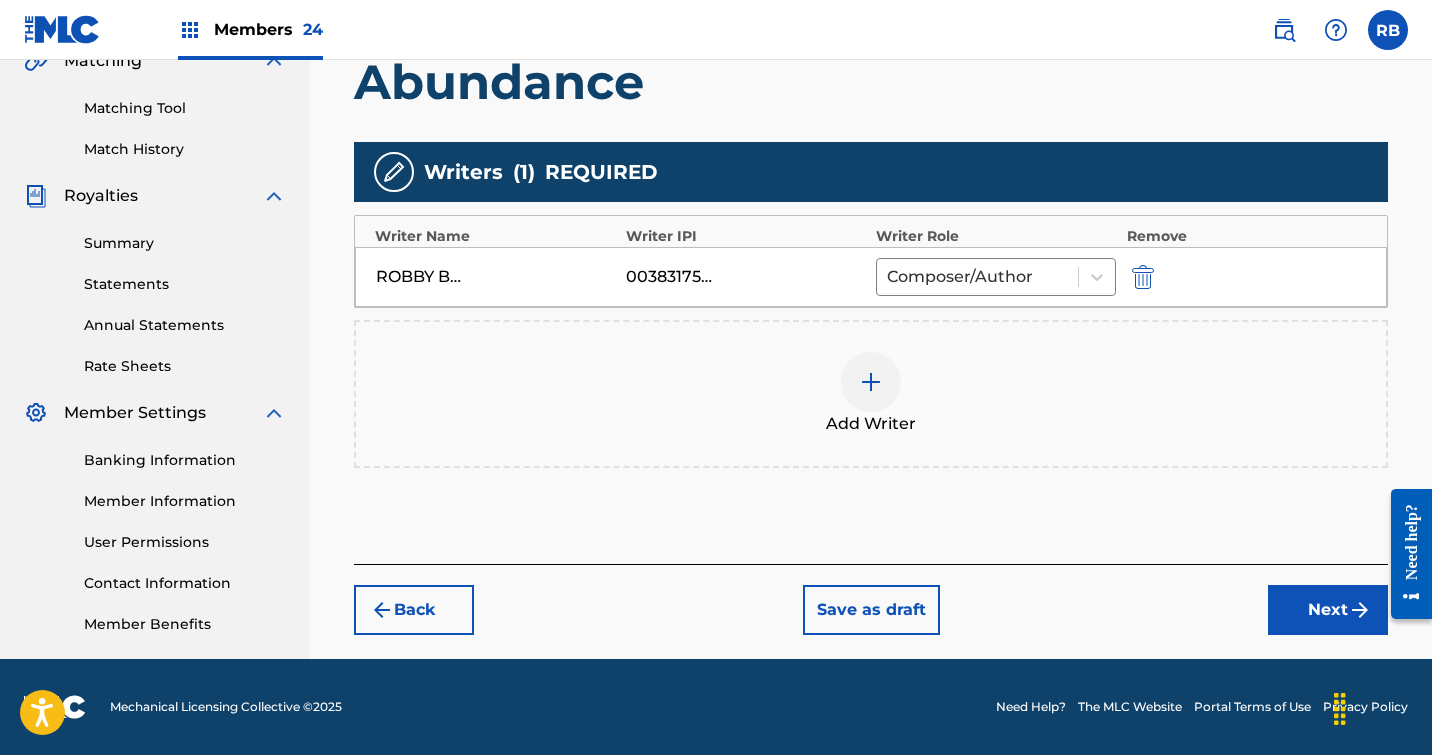 click at bounding box center (871, 382) 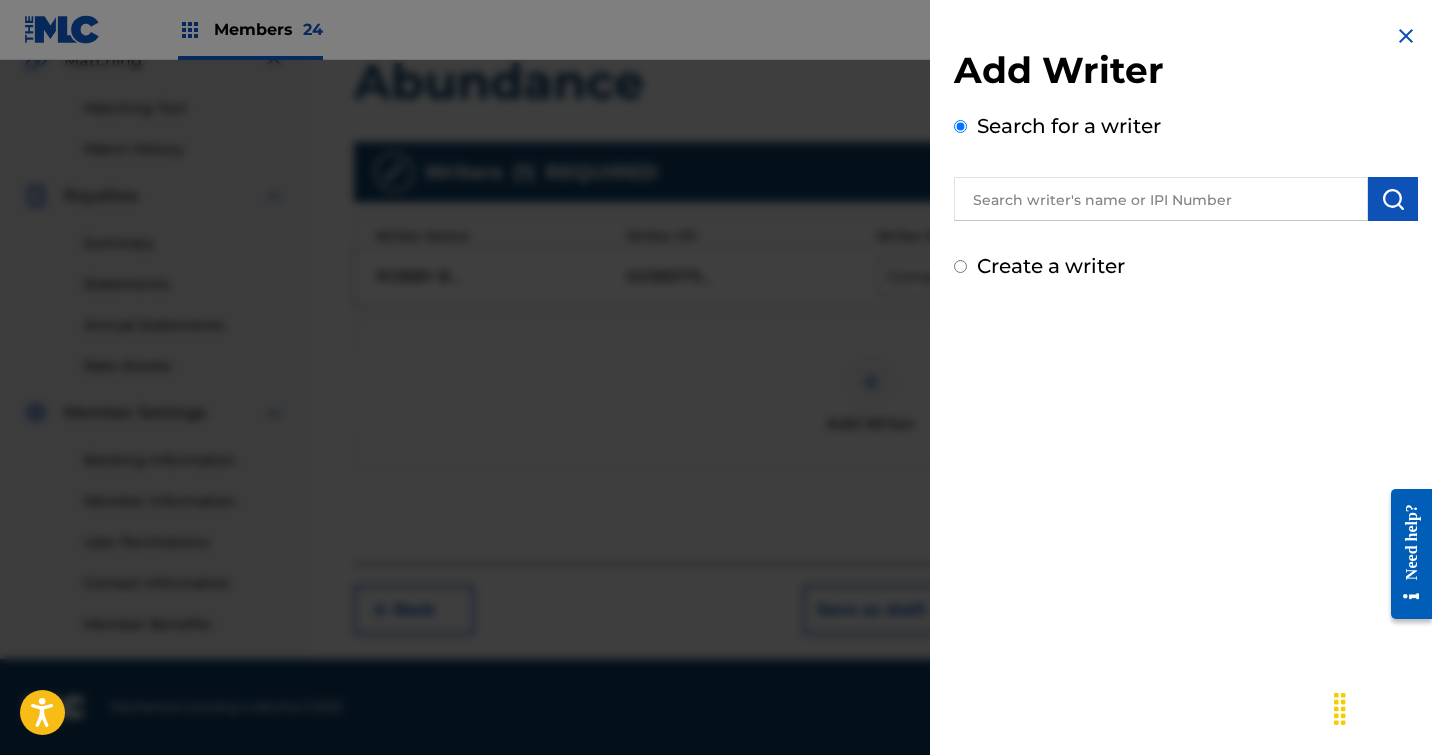 click at bounding box center [1161, 199] 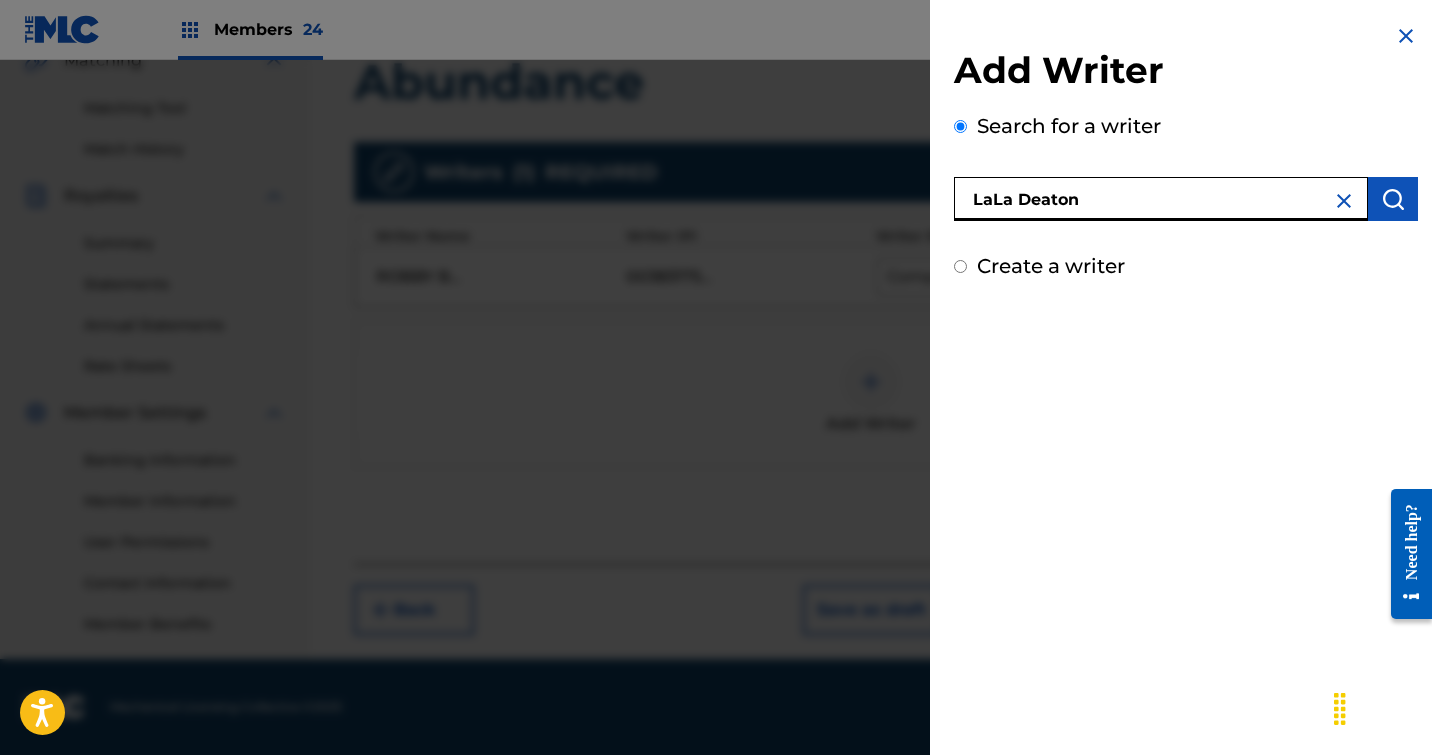 type on "LaLa Deaton" 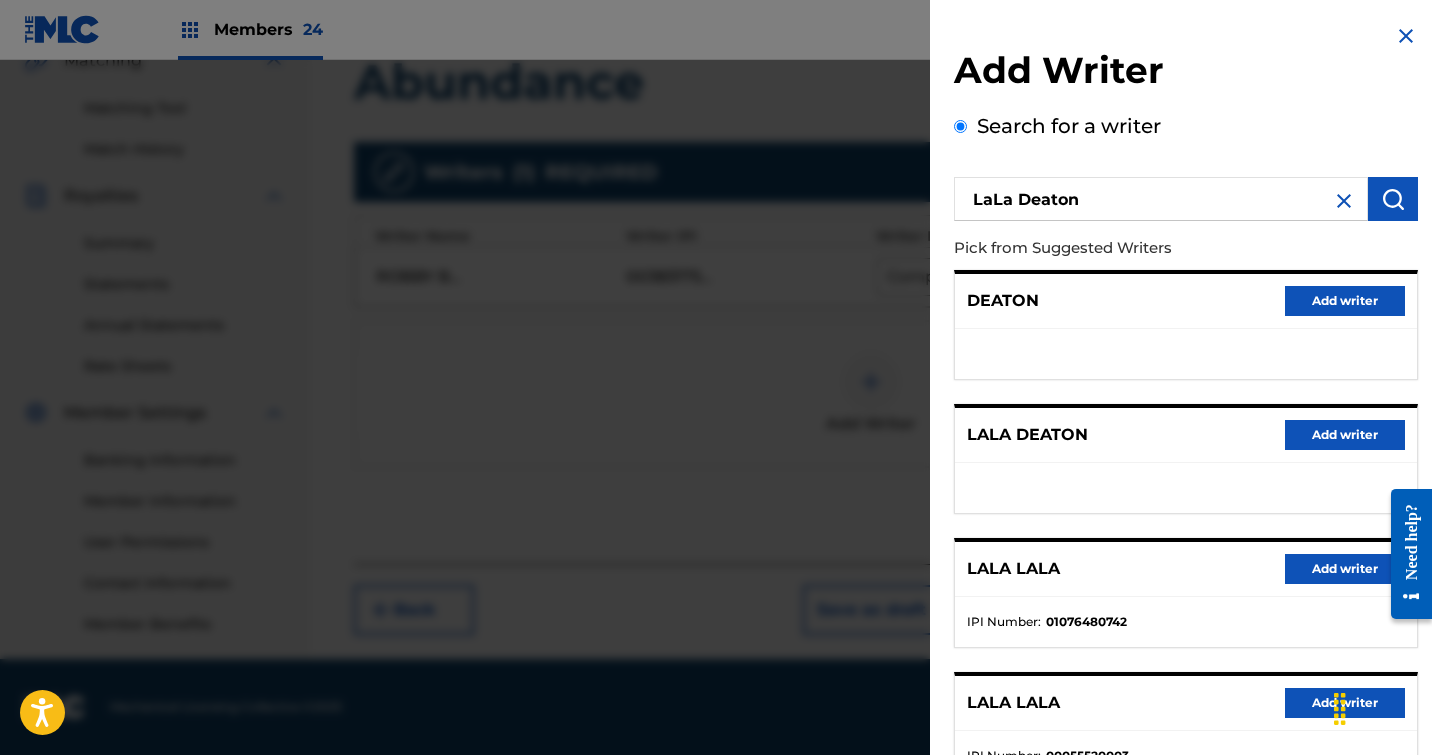 click on "Add writer" at bounding box center [1345, 435] 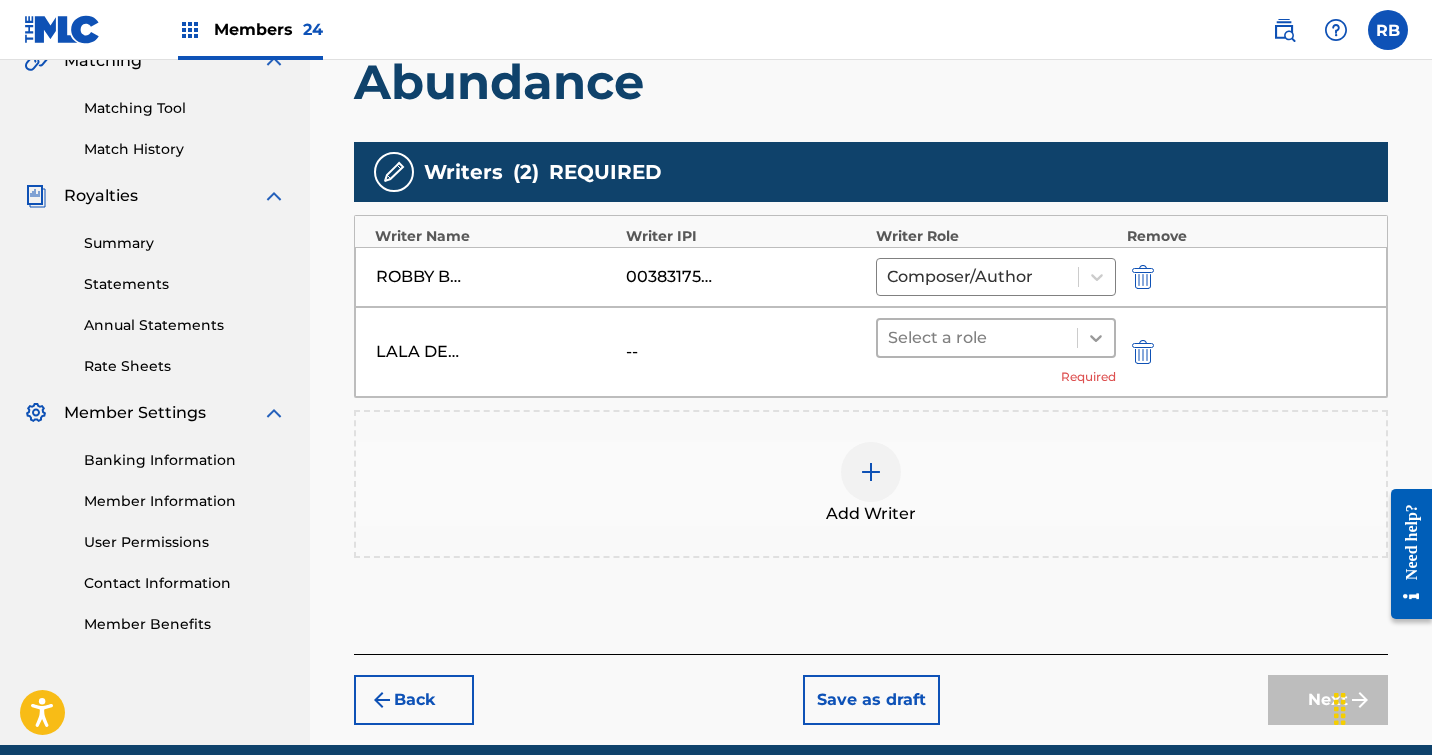 click 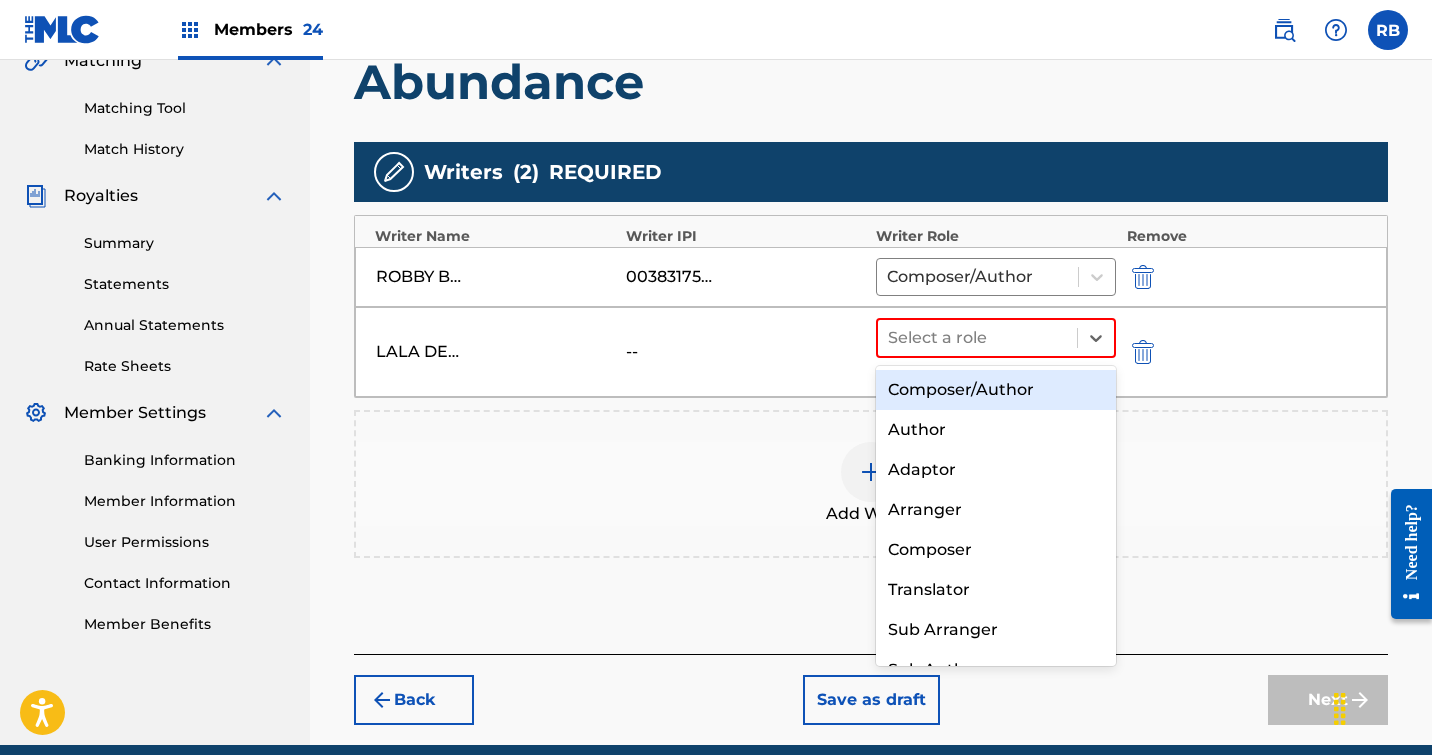 click on "Composer/Author" at bounding box center [996, 390] 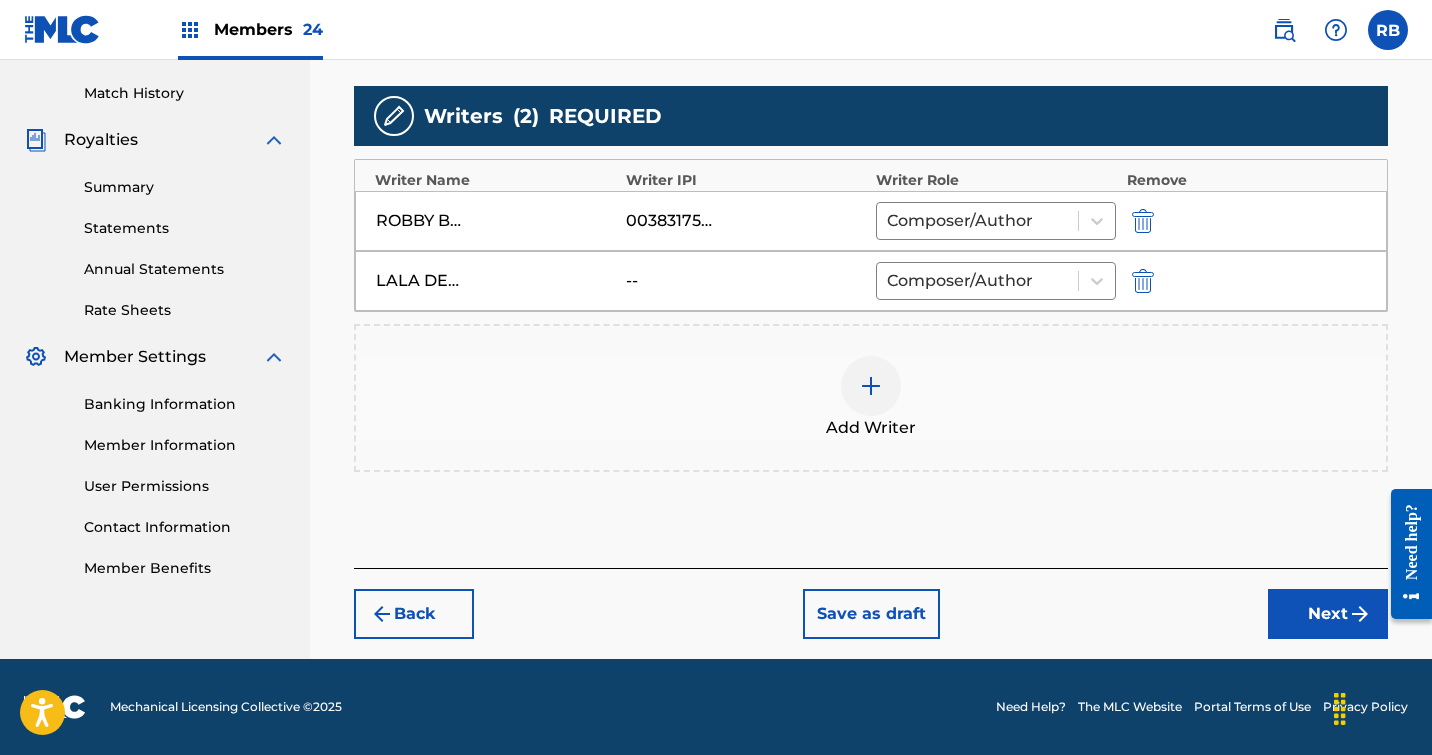 click on "Next" at bounding box center [1328, 614] 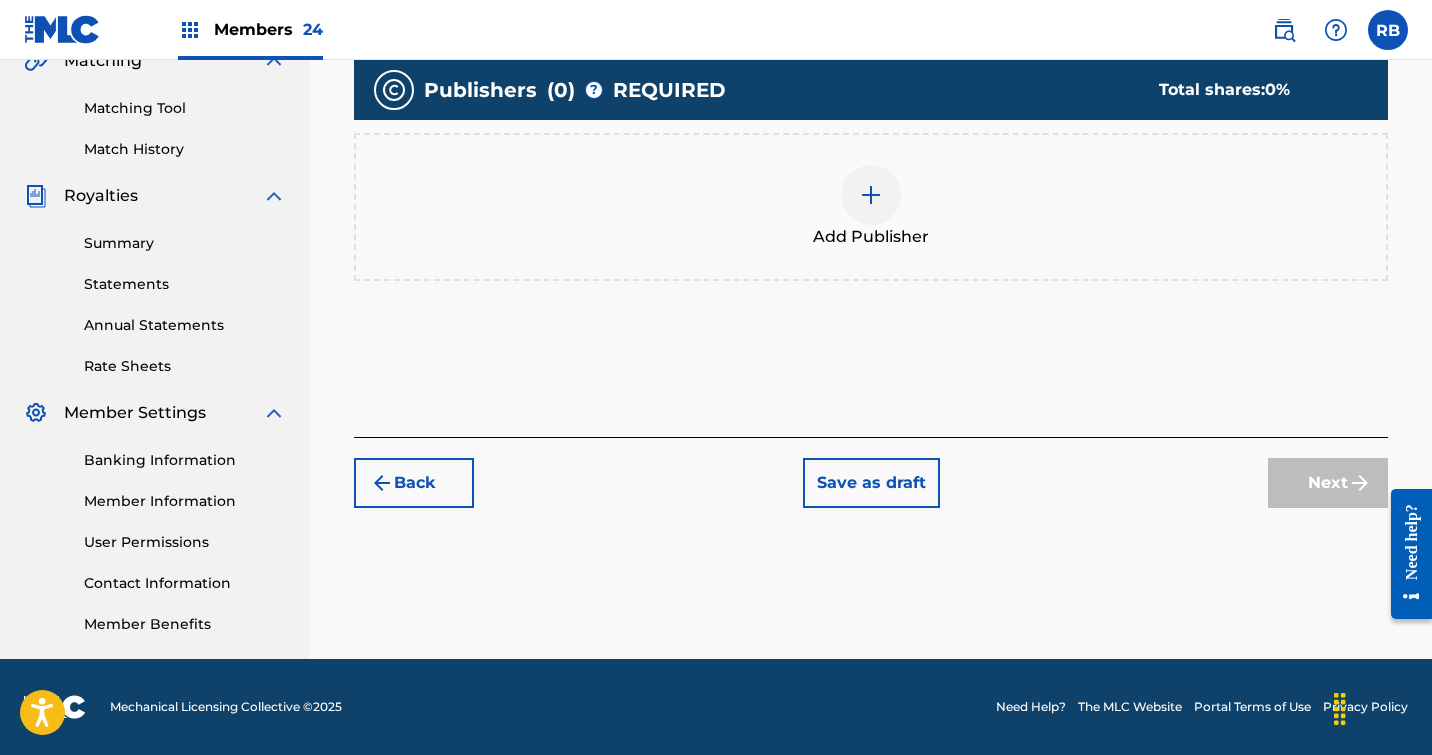click at bounding box center [871, 195] 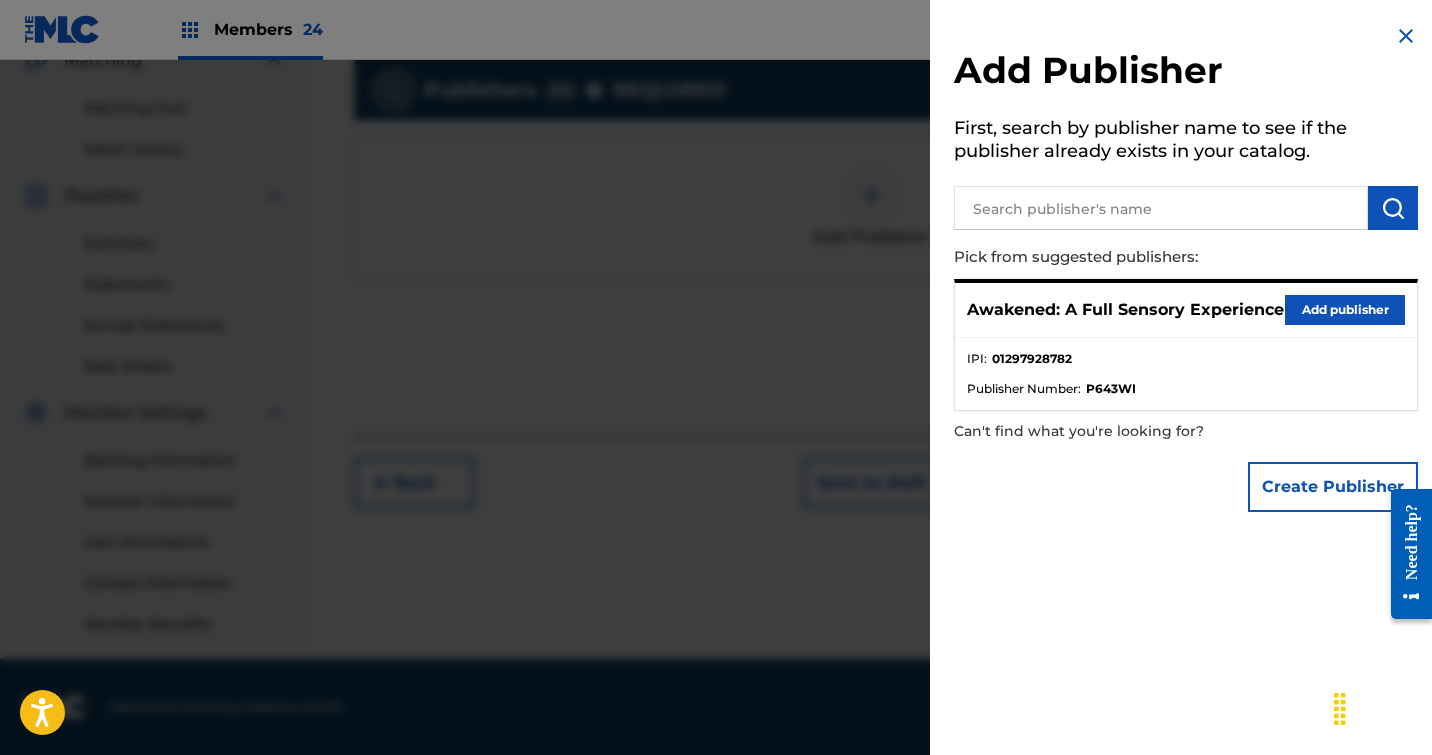 click on "Add publisher" at bounding box center (1345, 310) 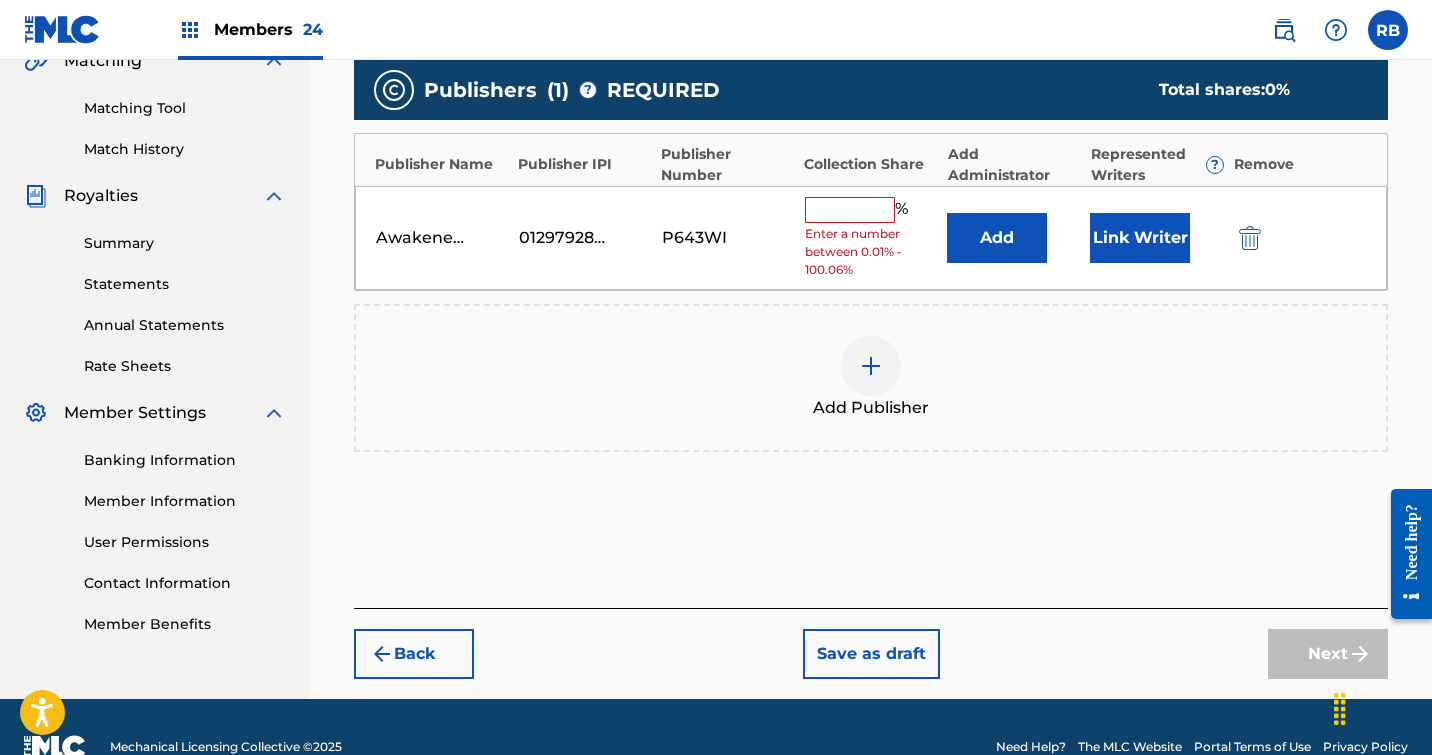 click at bounding box center [850, 210] 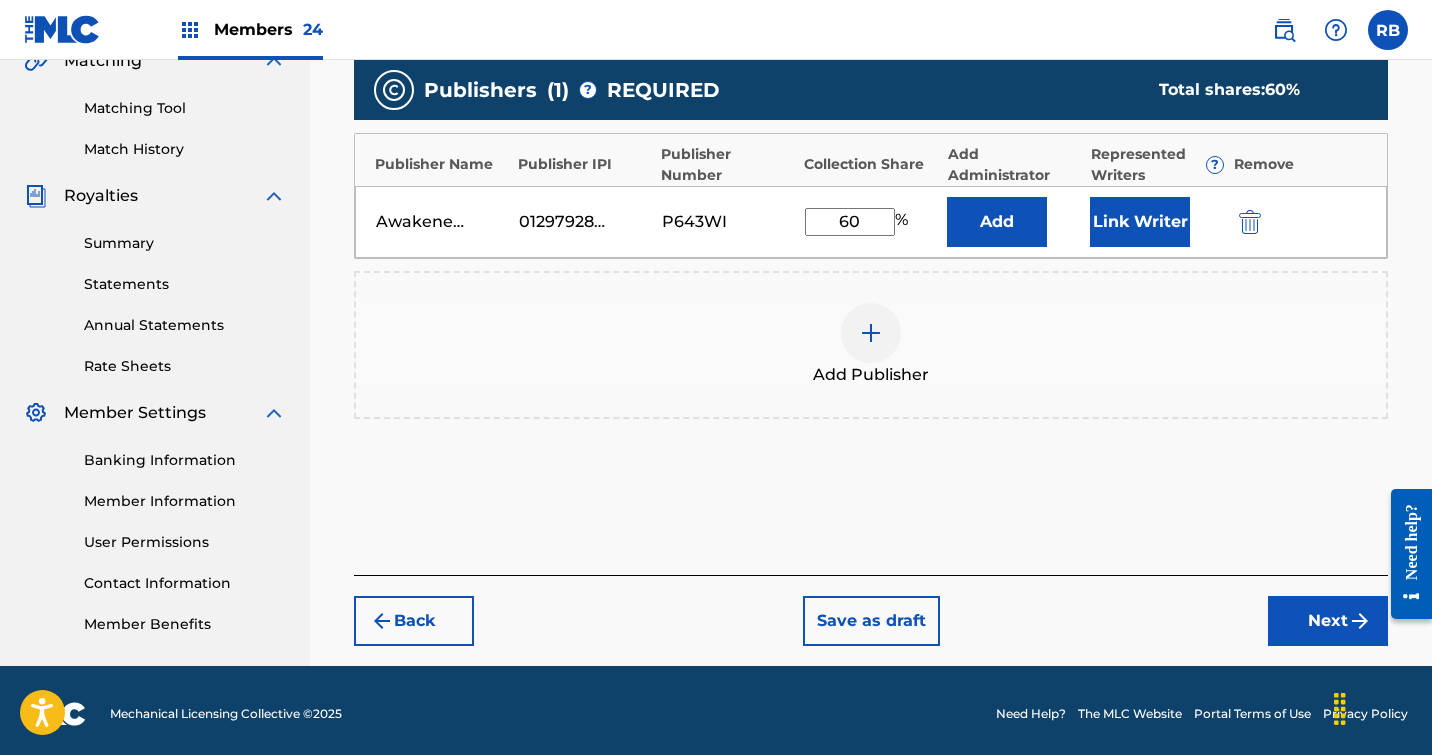 type on "60" 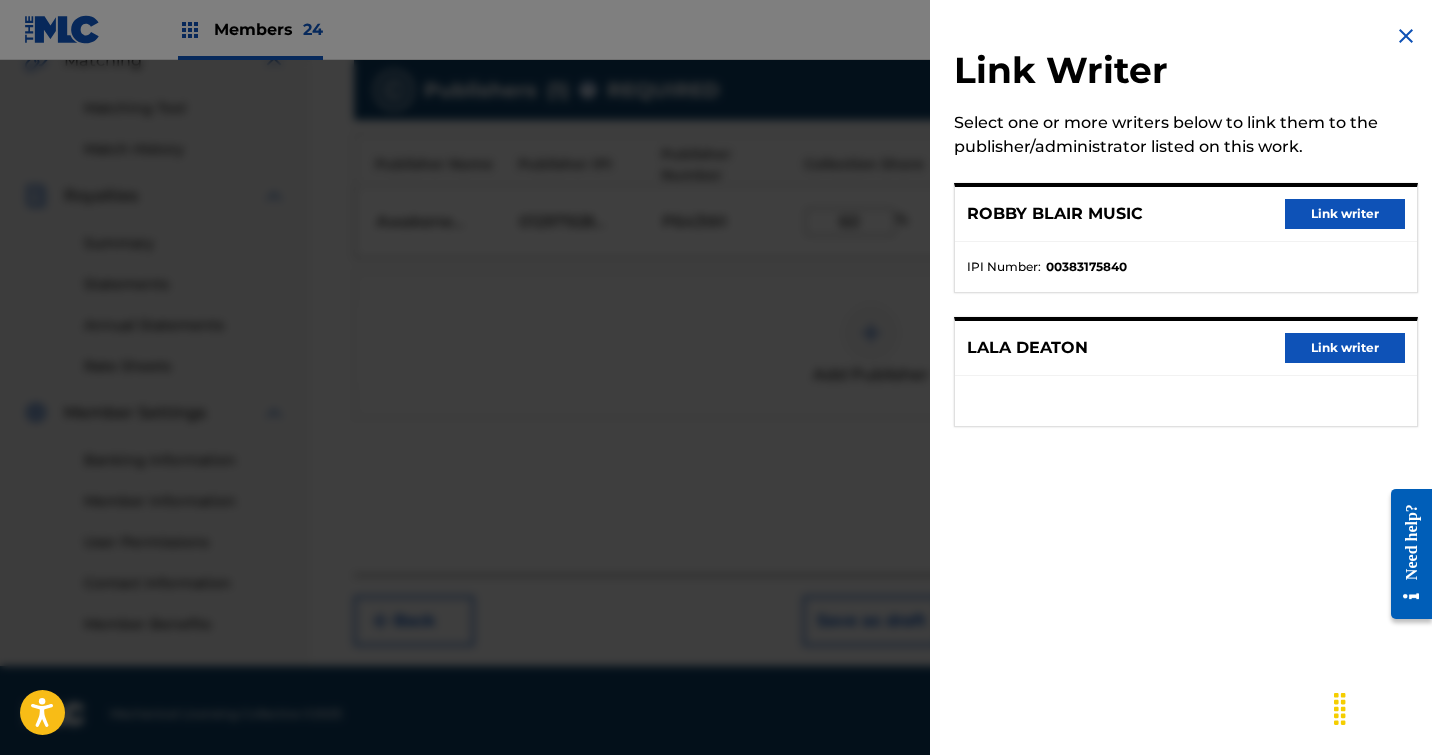 click on "Link writer" at bounding box center (1345, 214) 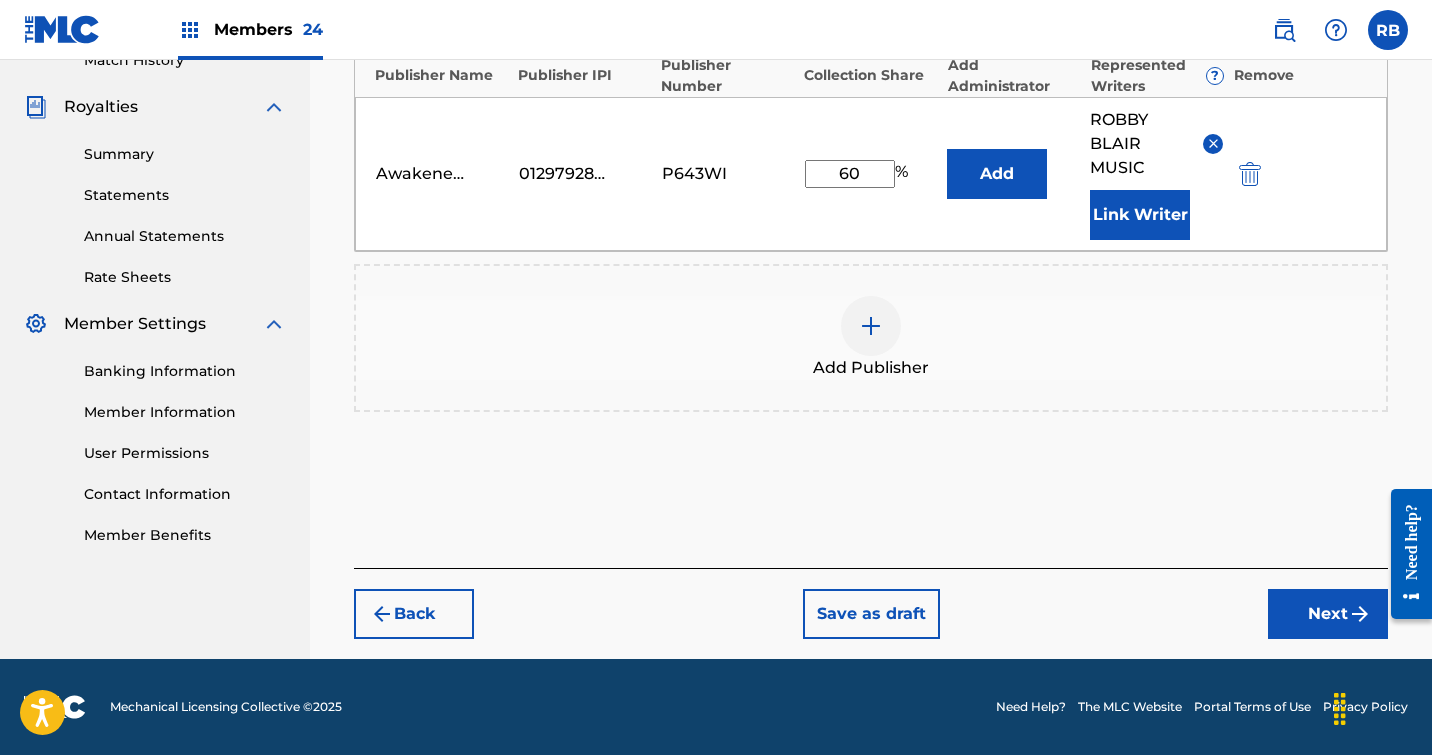 click on "Next" at bounding box center [1328, 614] 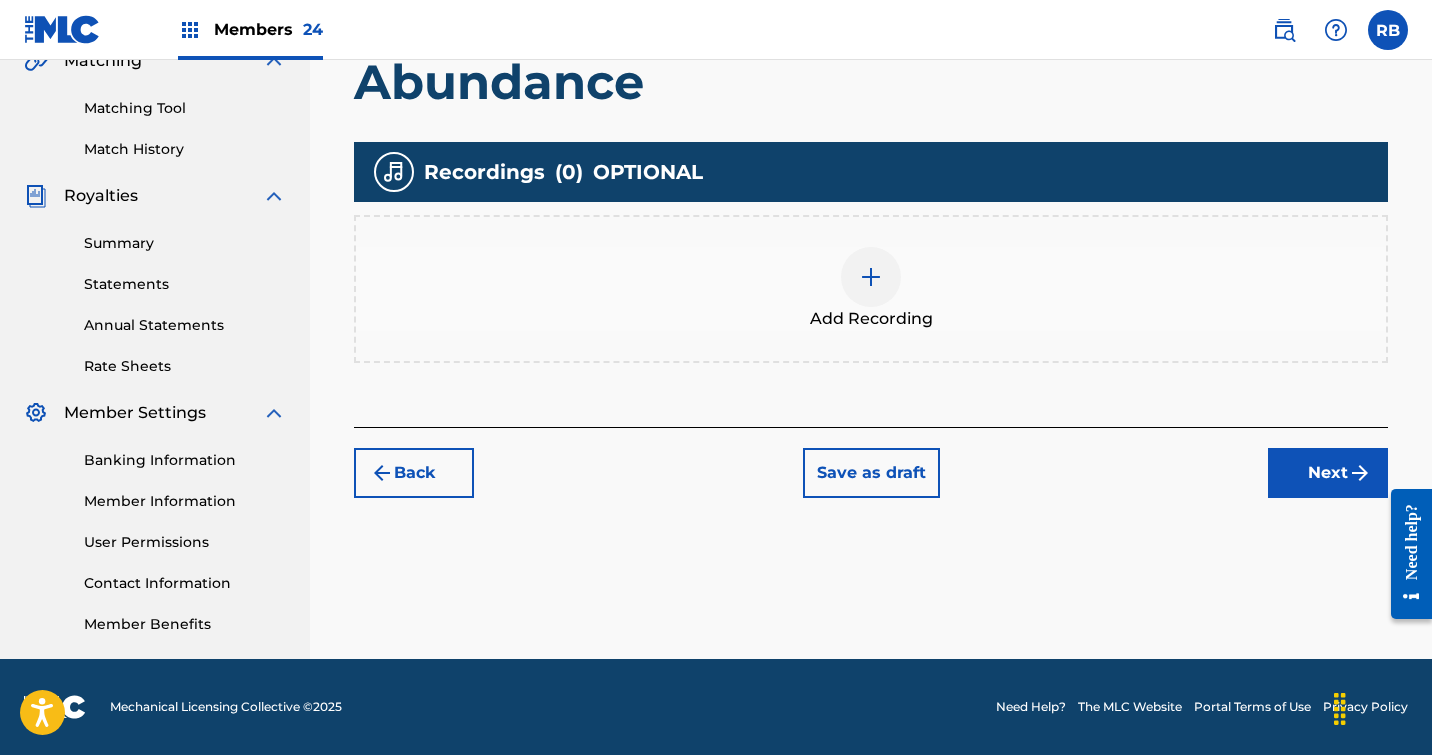 click at bounding box center (871, 277) 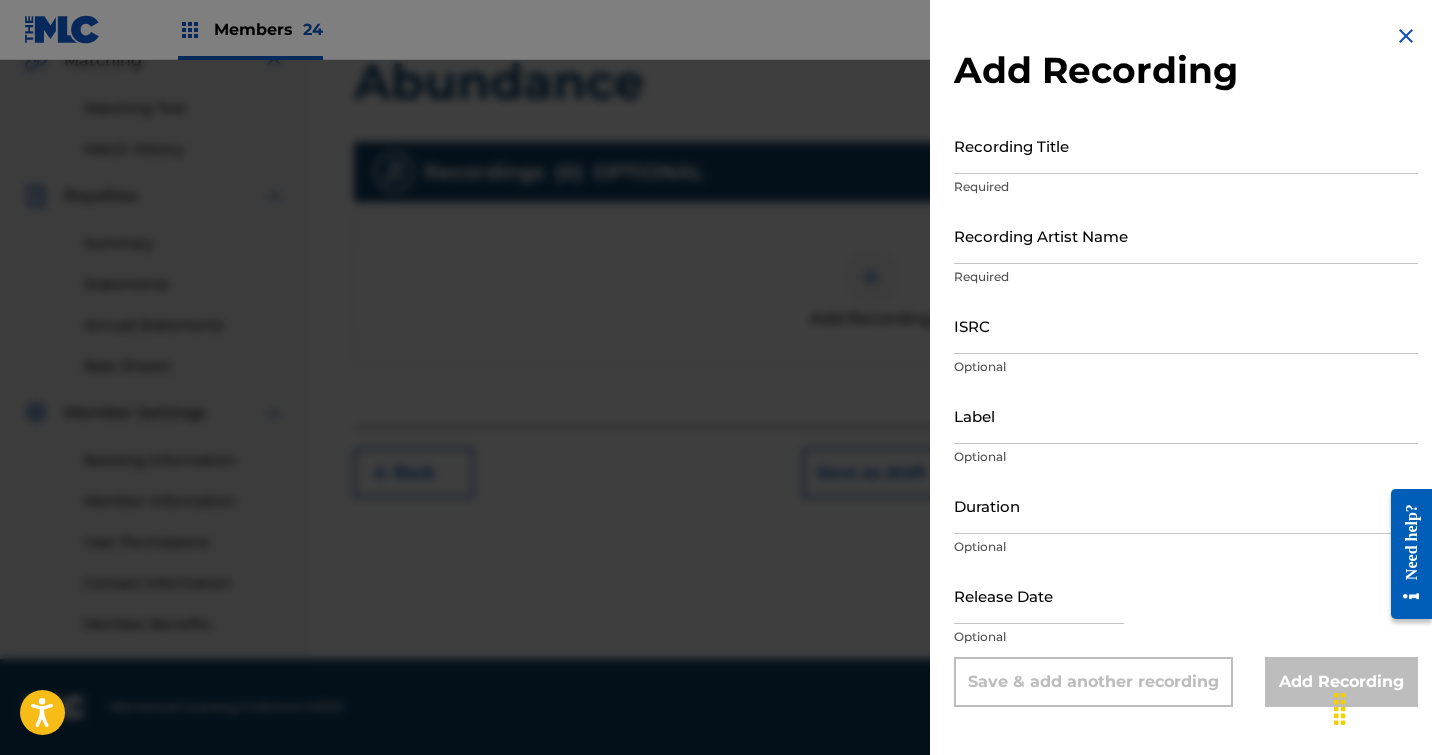 click on "Recording Title Required" at bounding box center (1186, 162) 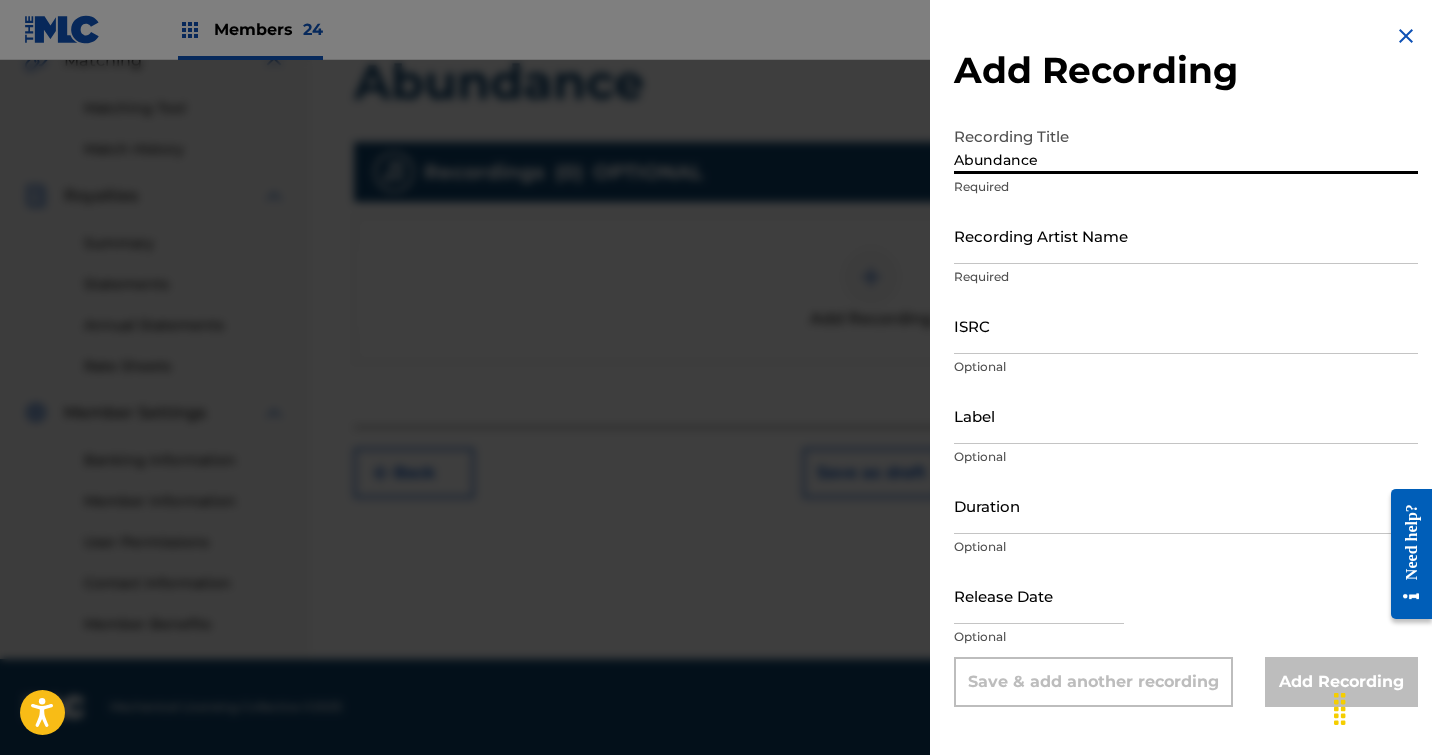 type on "Abundance" 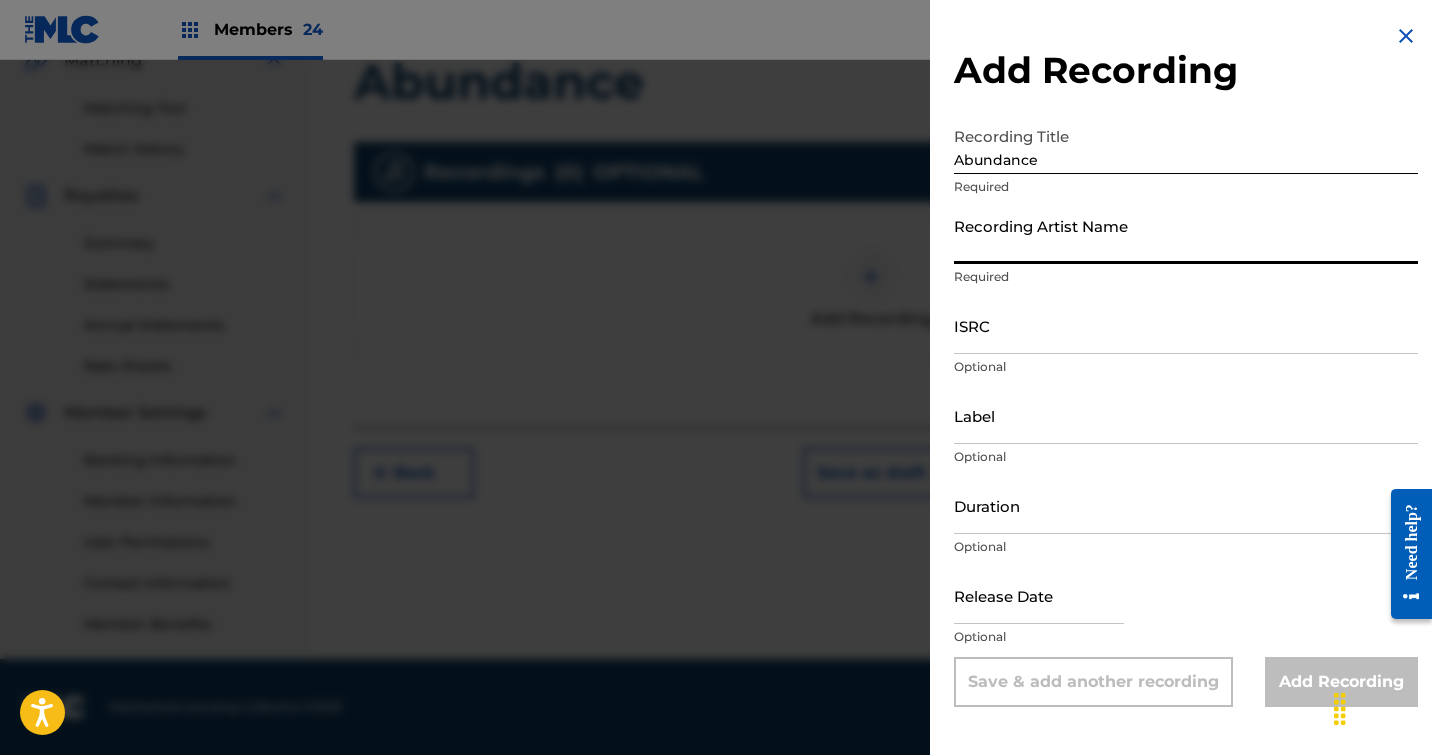 click on "Recording Artist Name" at bounding box center (1186, 235) 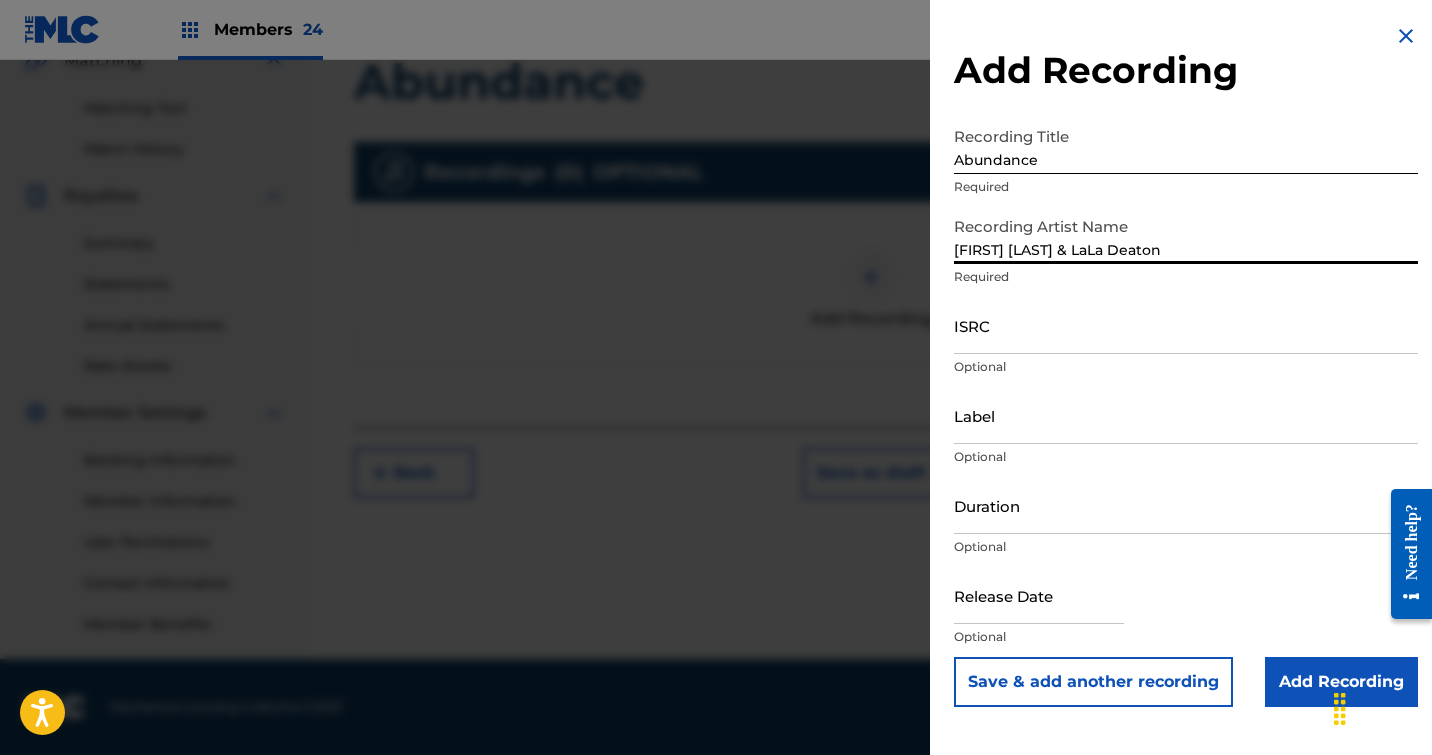 type on "[FIRST] [LAST] & LaLa Deaton" 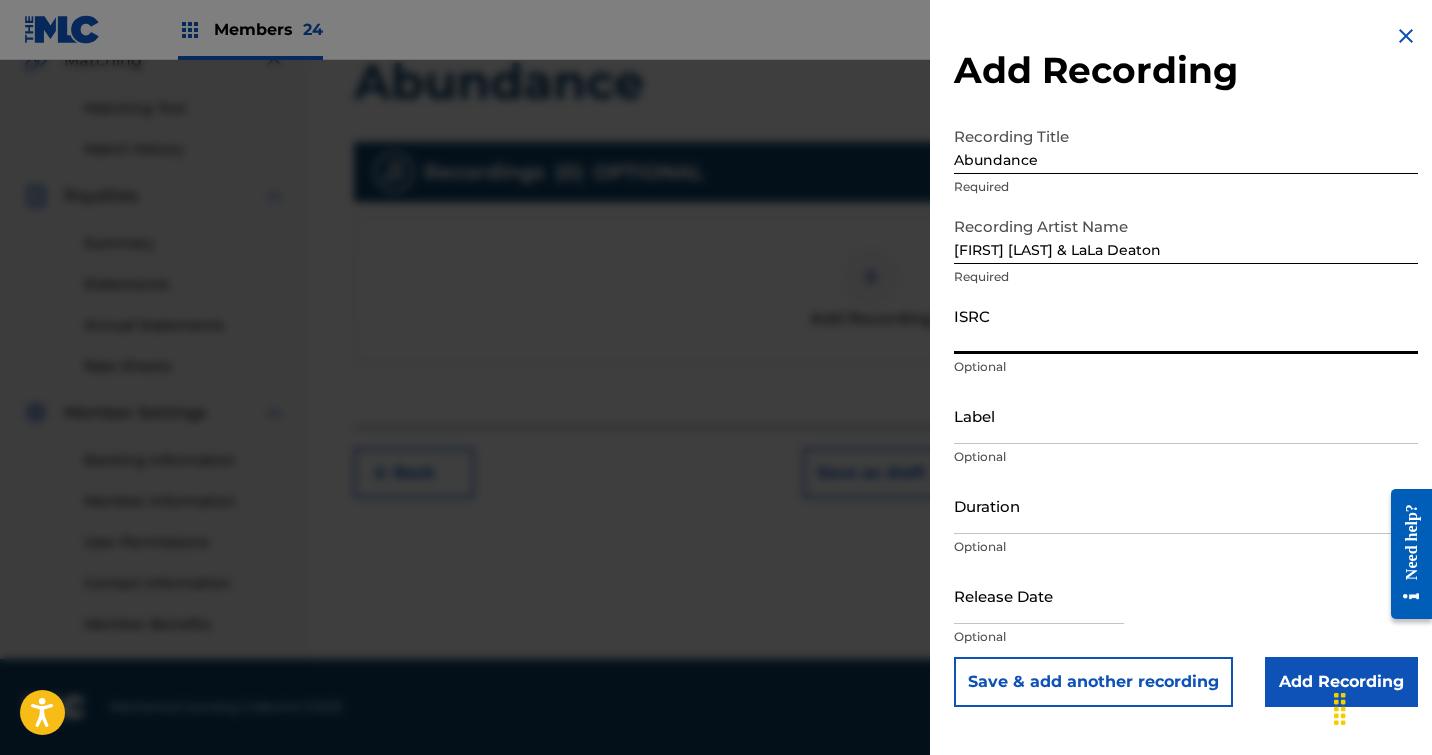 click on "ISRC" at bounding box center [1186, 325] 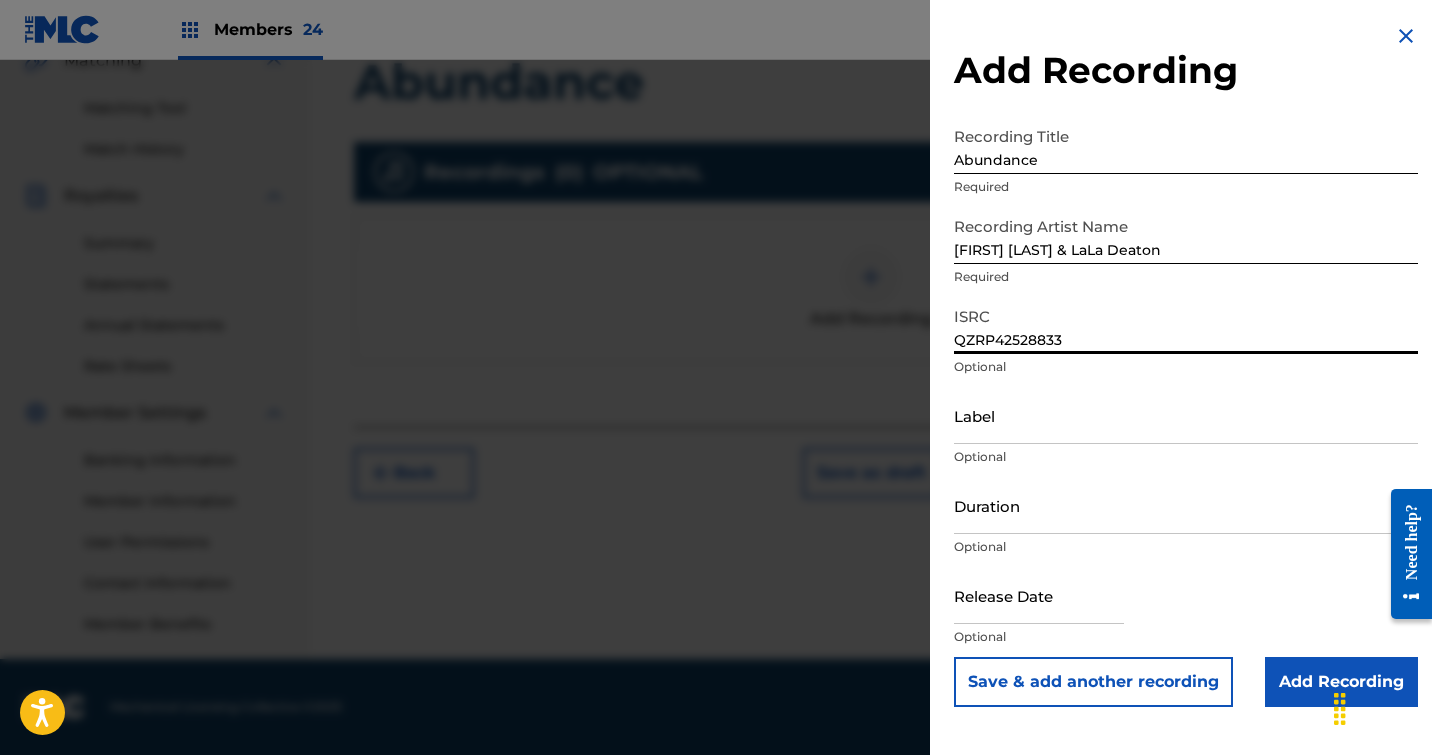 type on "QZRP42528833" 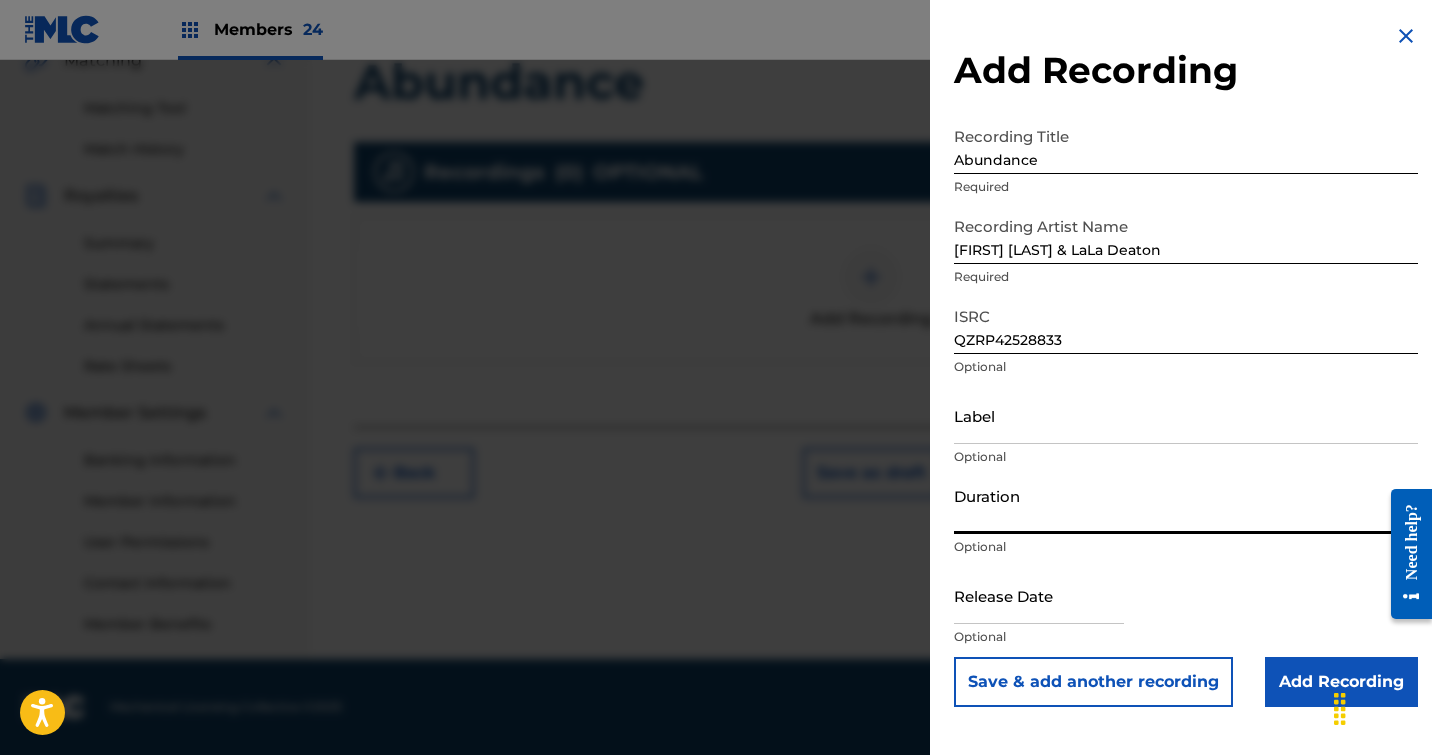 click on "Duration" at bounding box center (1186, 505) 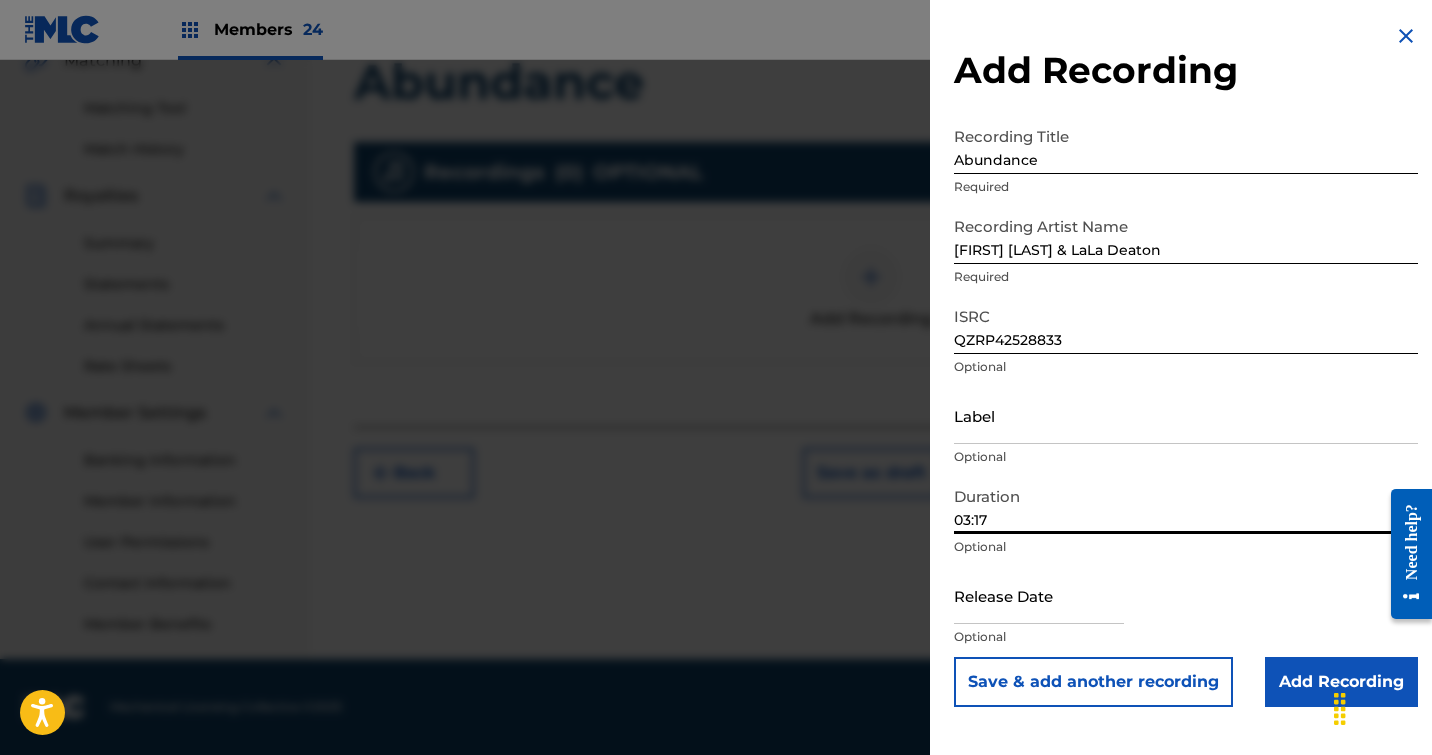 type on "03:17" 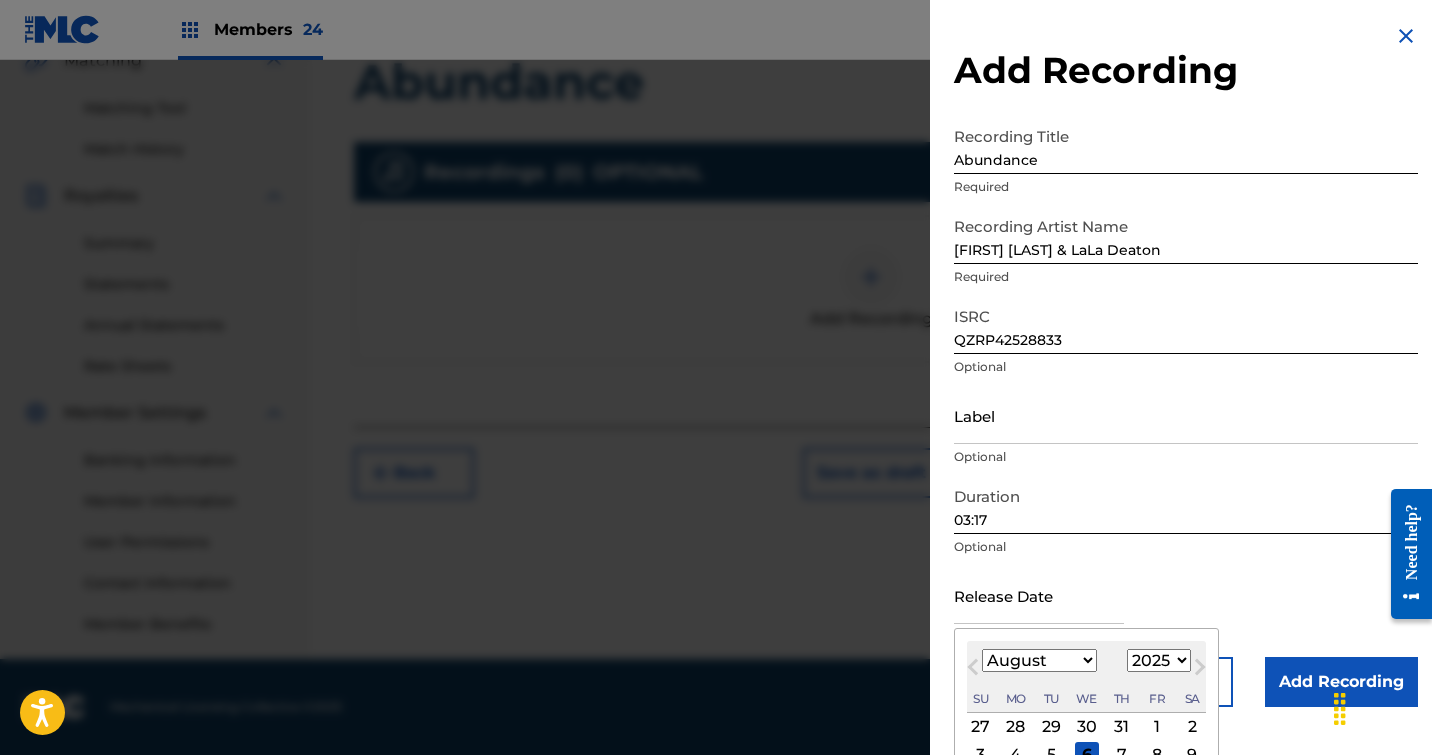 click at bounding box center (1039, 595) 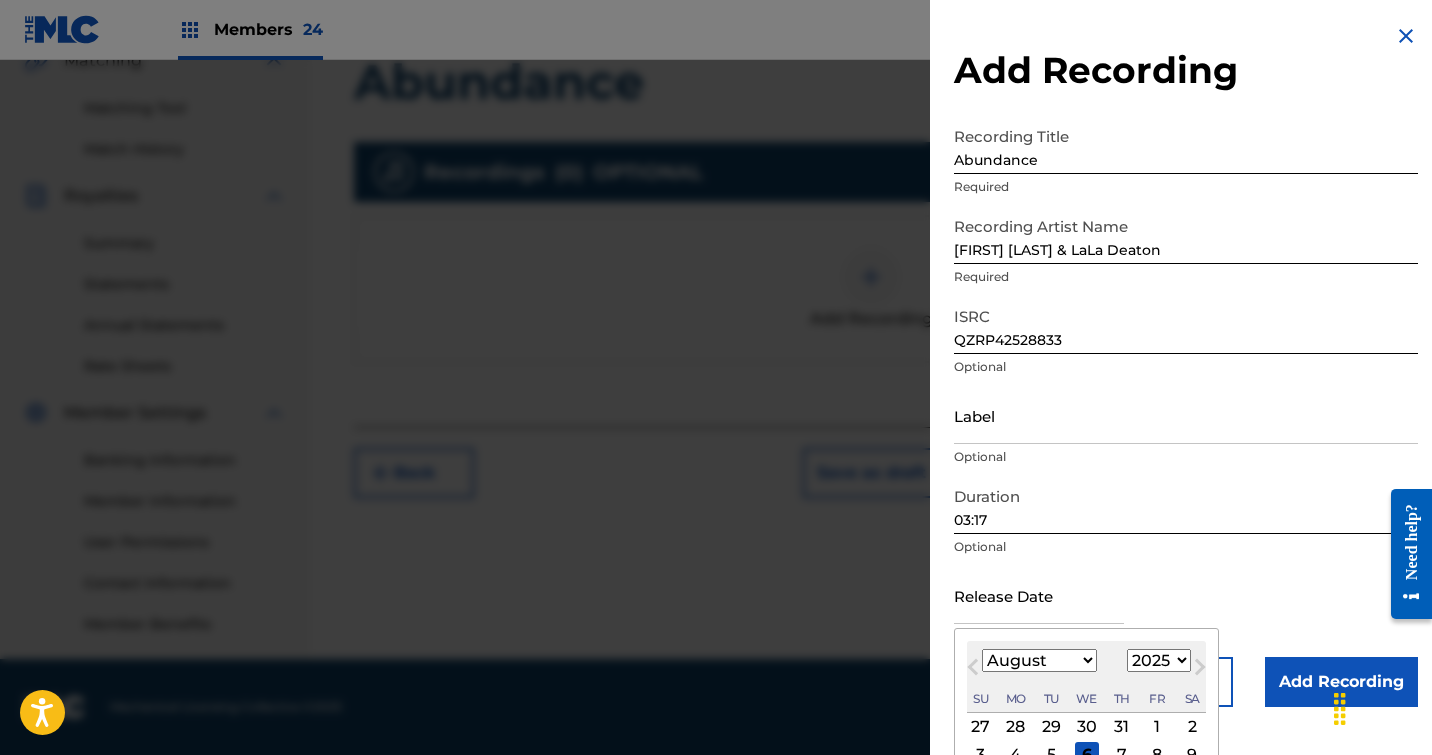 select on "2024" 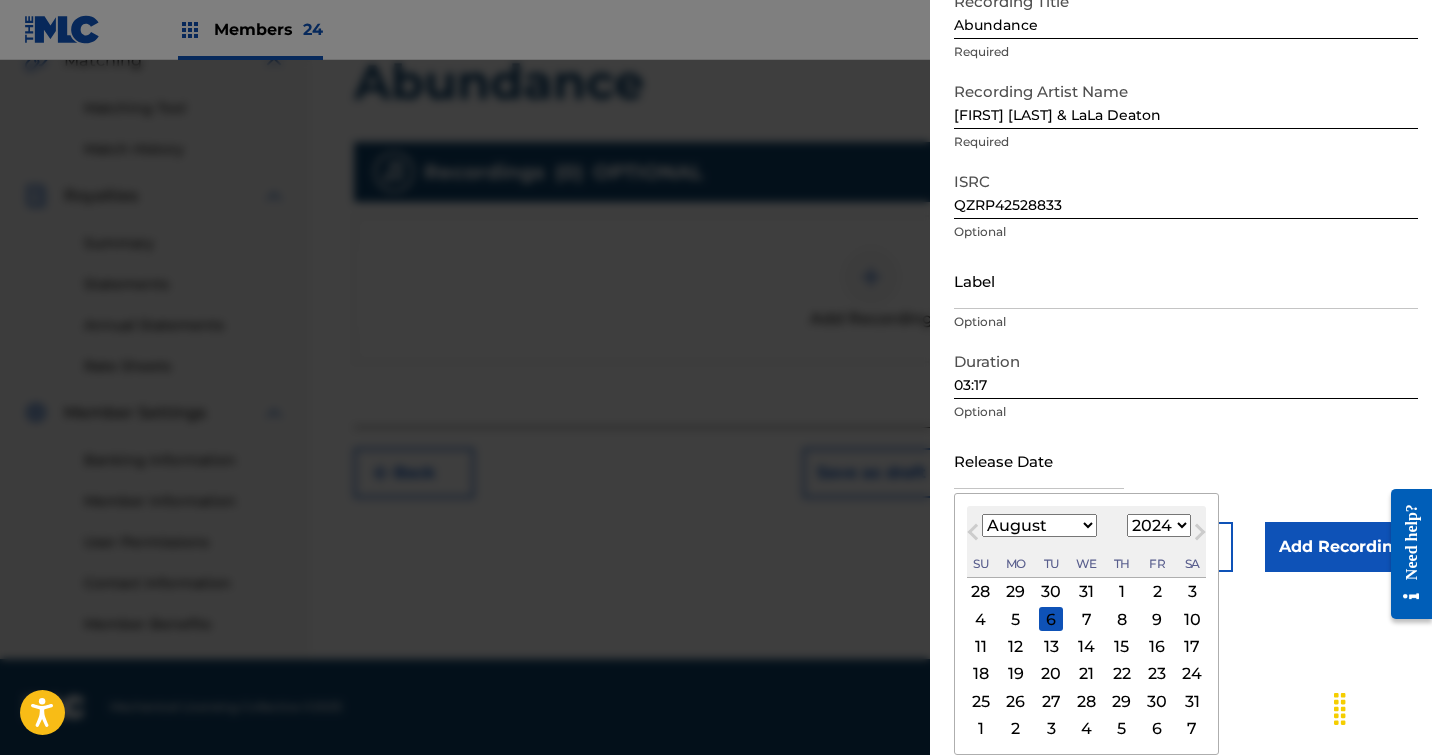 scroll, scrollTop: 135, scrollLeft: 0, axis: vertical 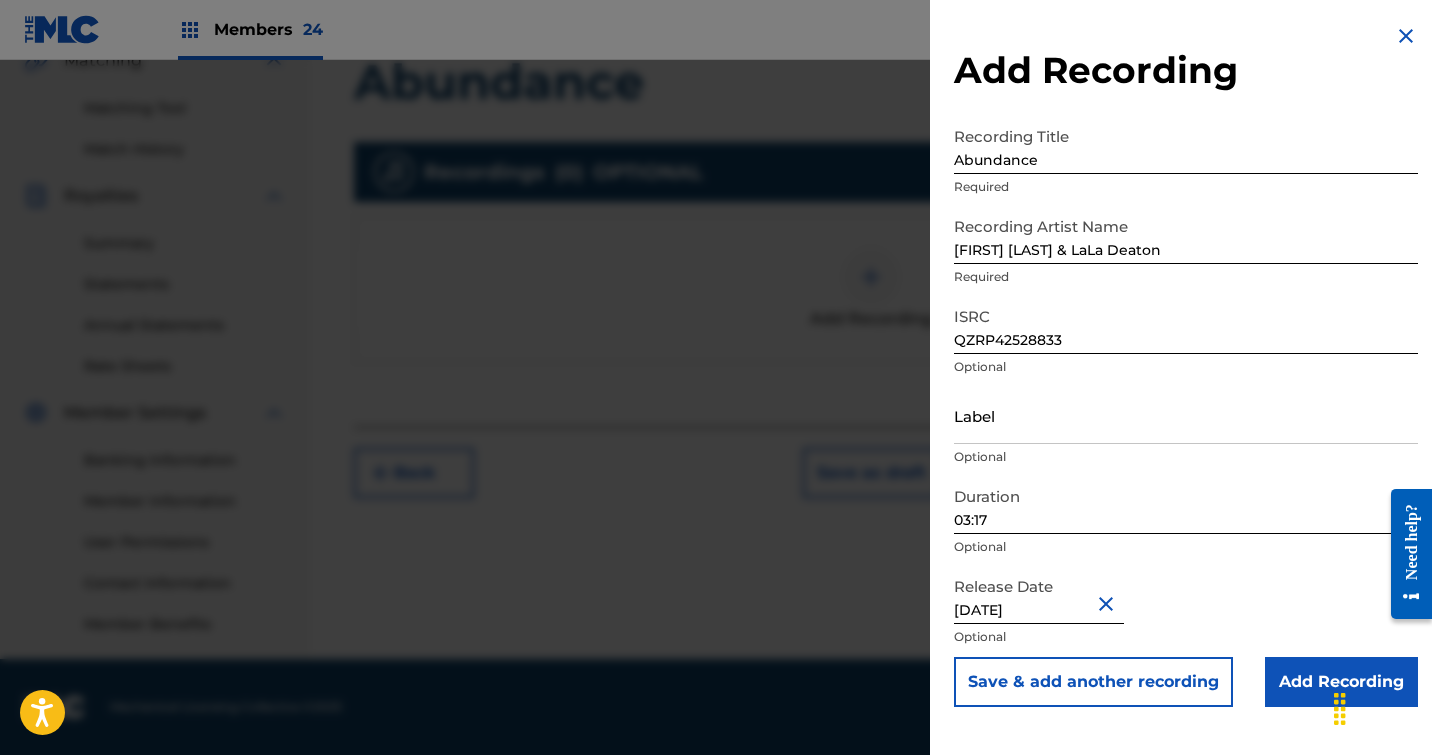 click on "Add Recording" at bounding box center (1341, 682) 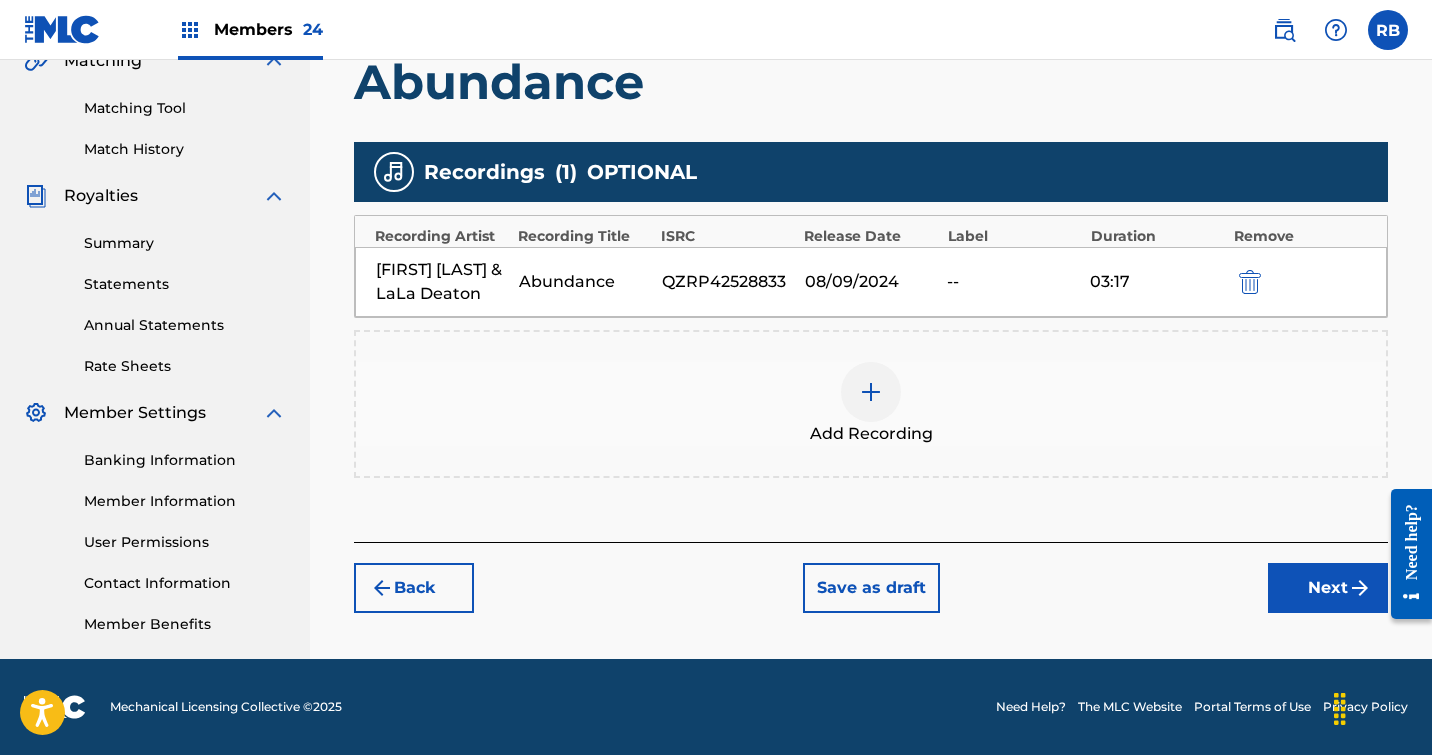 click on "Next" at bounding box center (1328, 588) 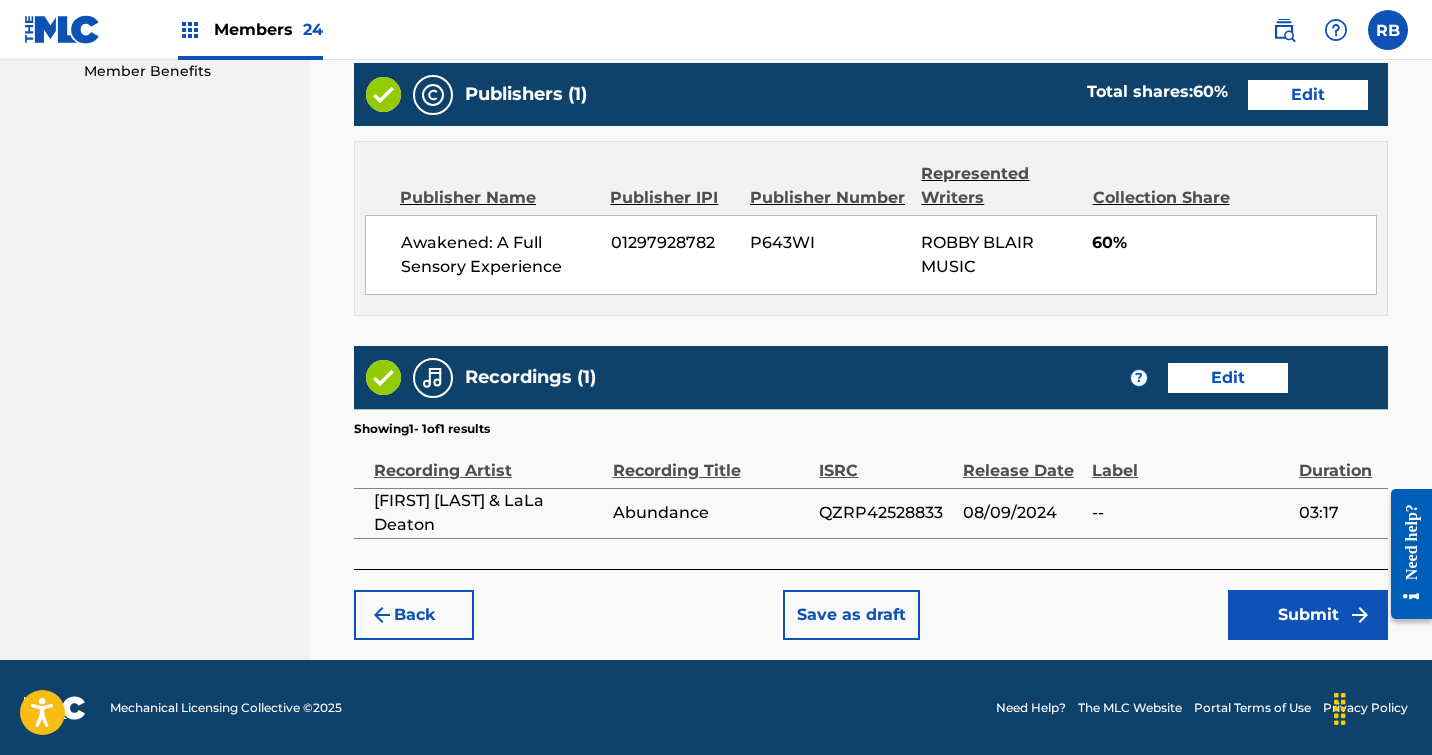 scroll, scrollTop: 1037, scrollLeft: 0, axis: vertical 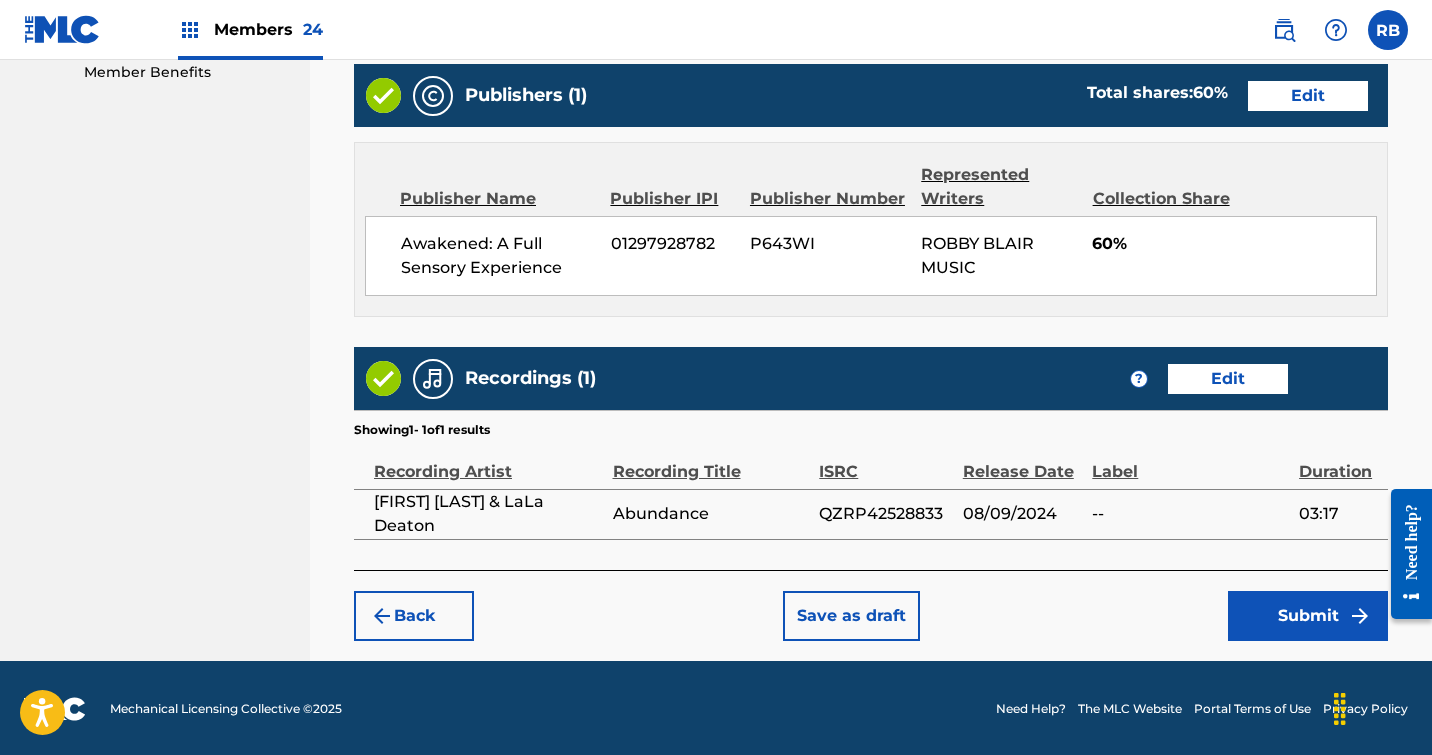 click on "Submit" at bounding box center [1308, 616] 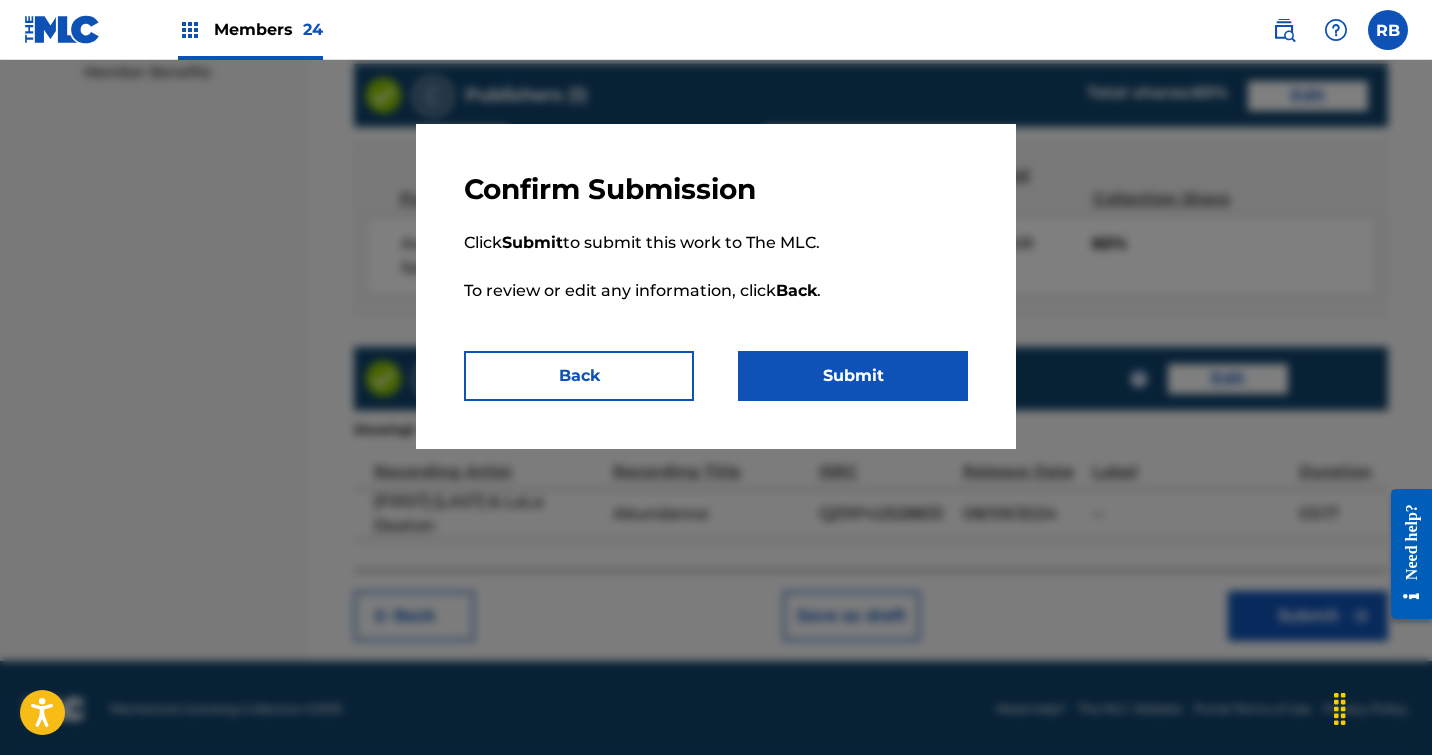 click on "Submit" at bounding box center (853, 376) 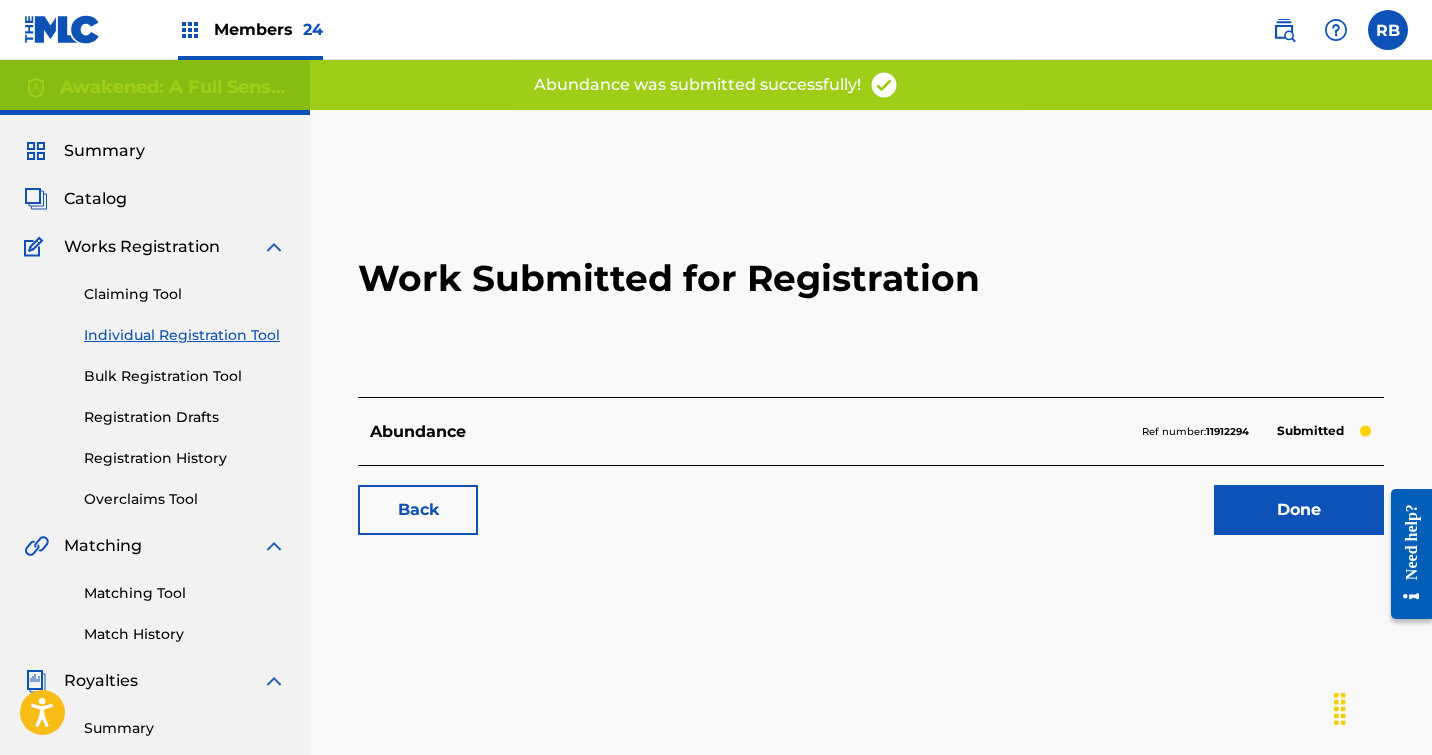 click on "Done" at bounding box center [1299, 510] 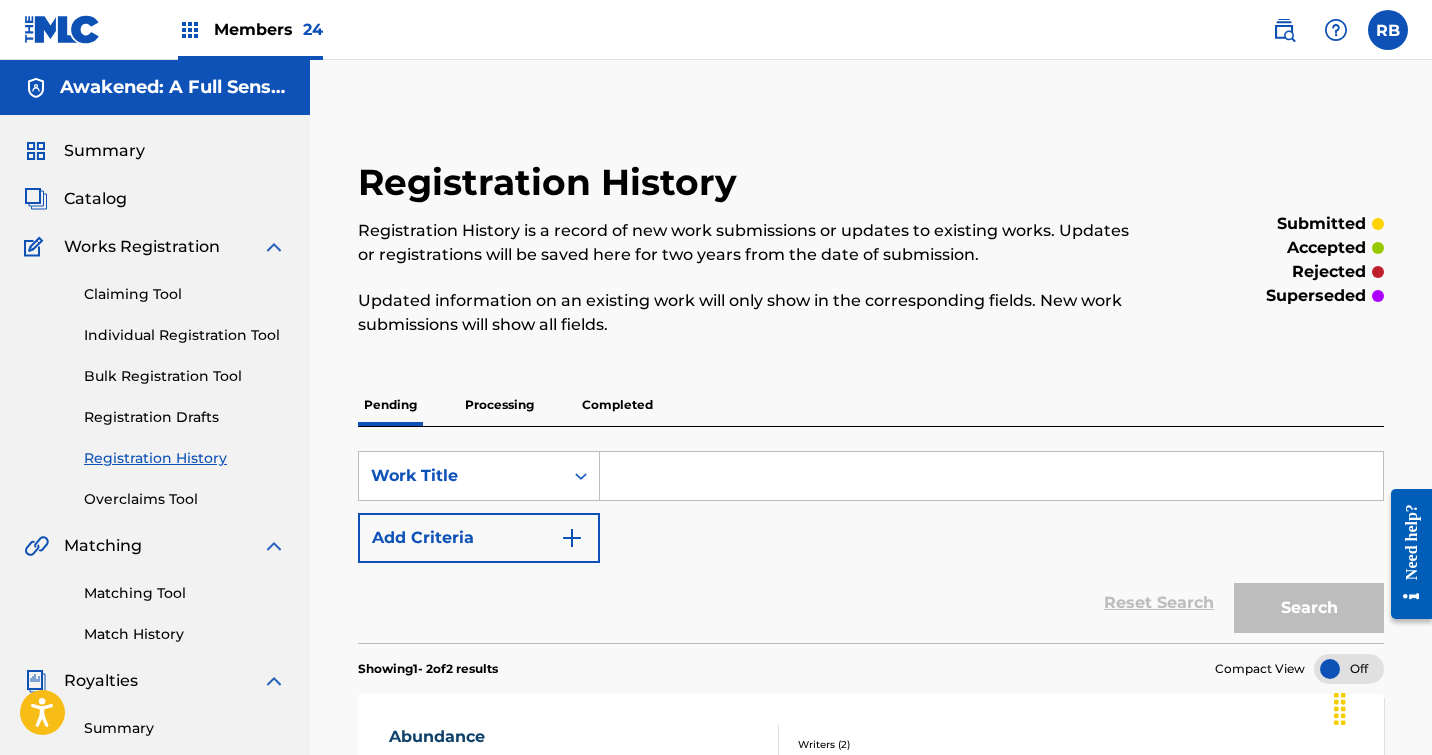 click on "Individual Registration Tool" at bounding box center [185, 335] 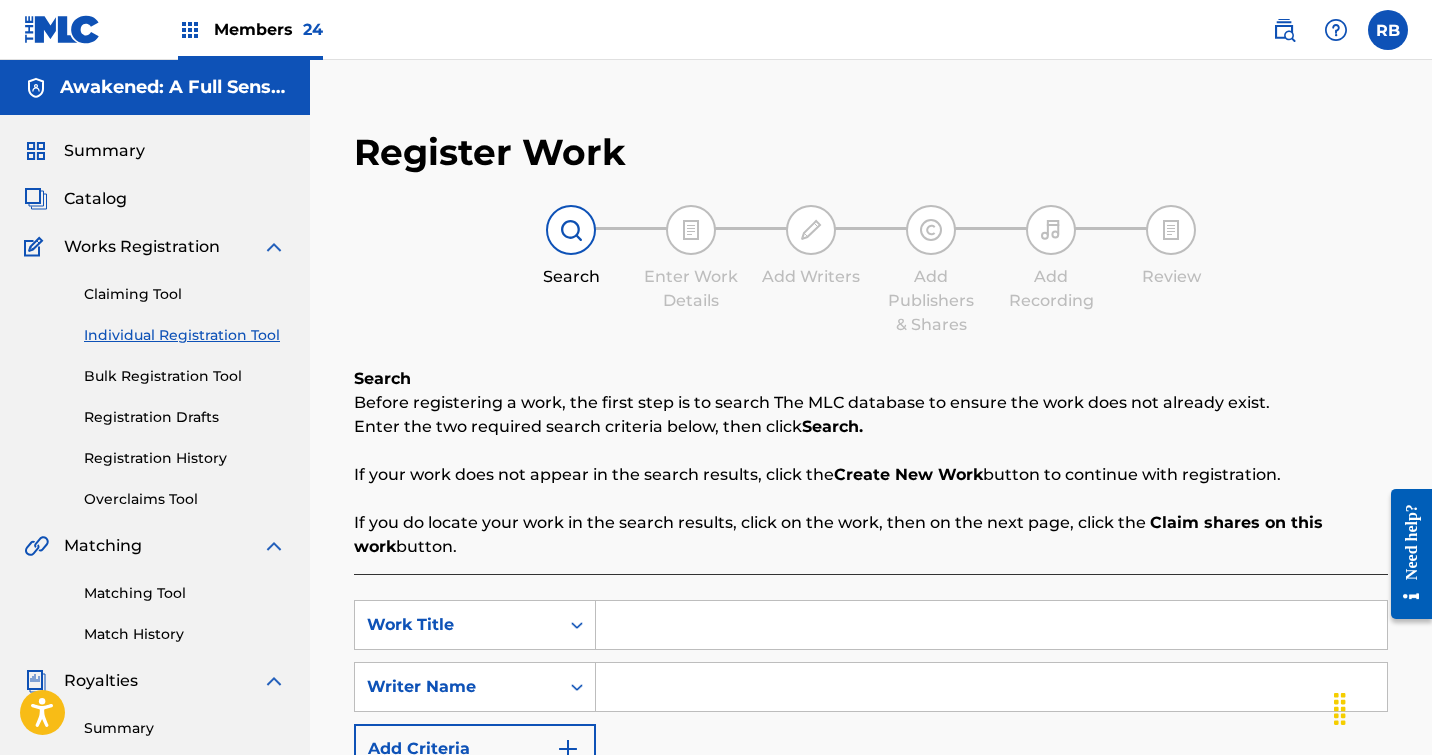 click at bounding box center [991, 625] 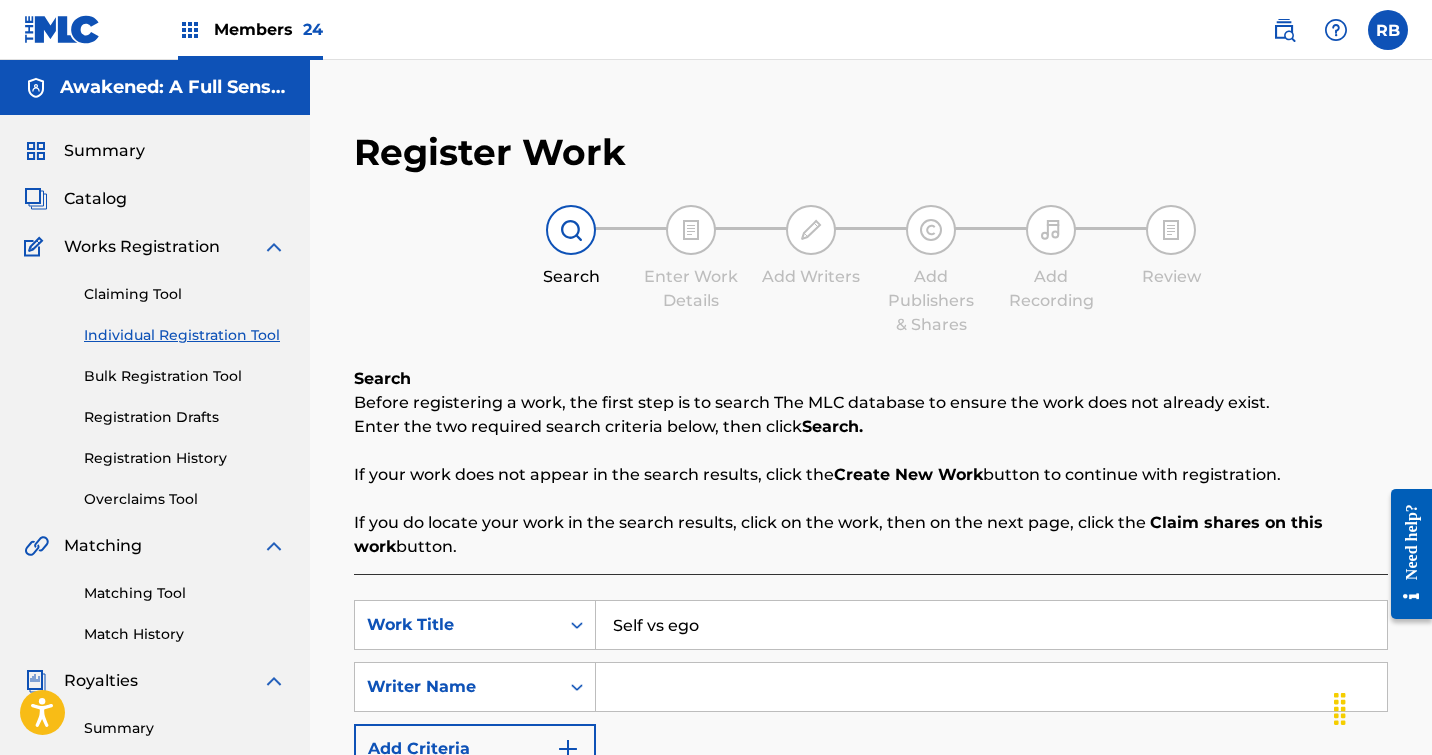 click at bounding box center (991, 687) 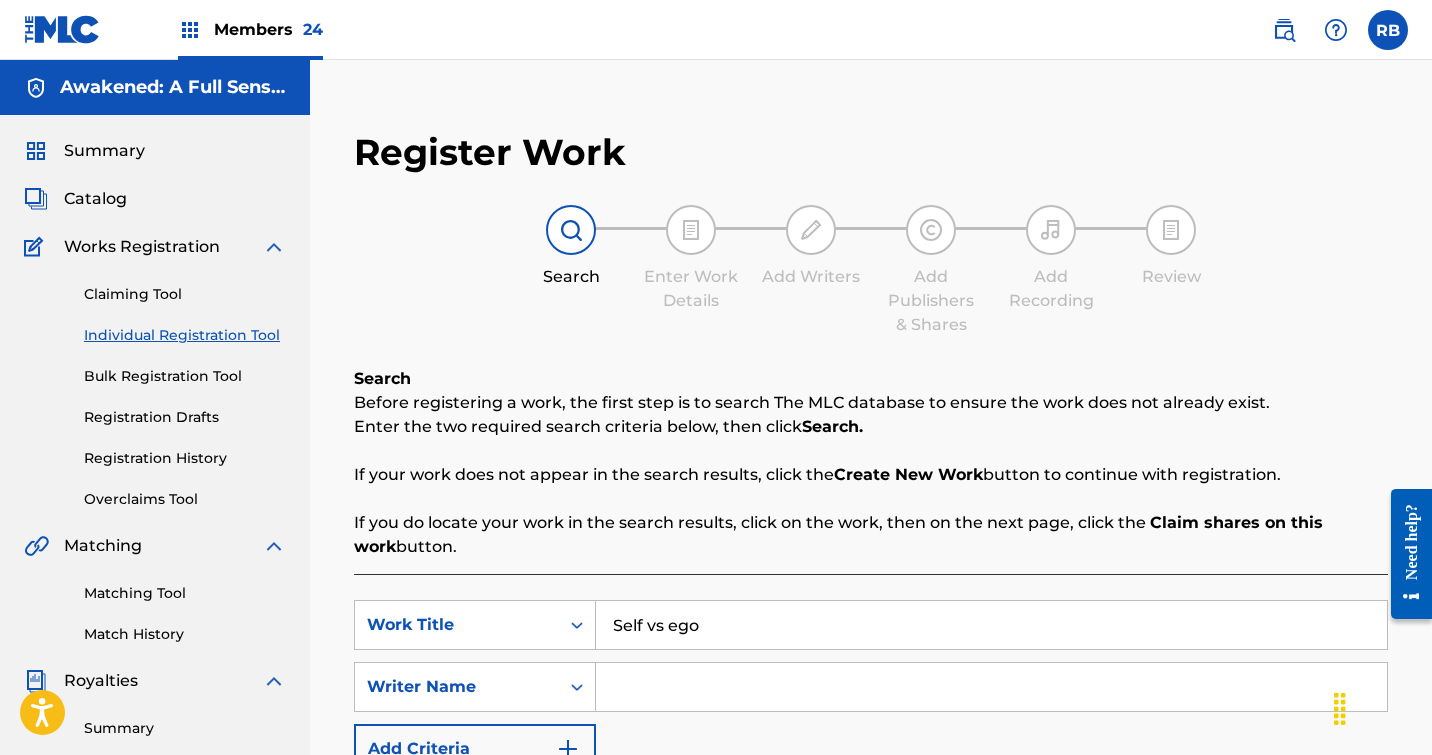 click on "Self vs ego" at bounding box center (991, 625) 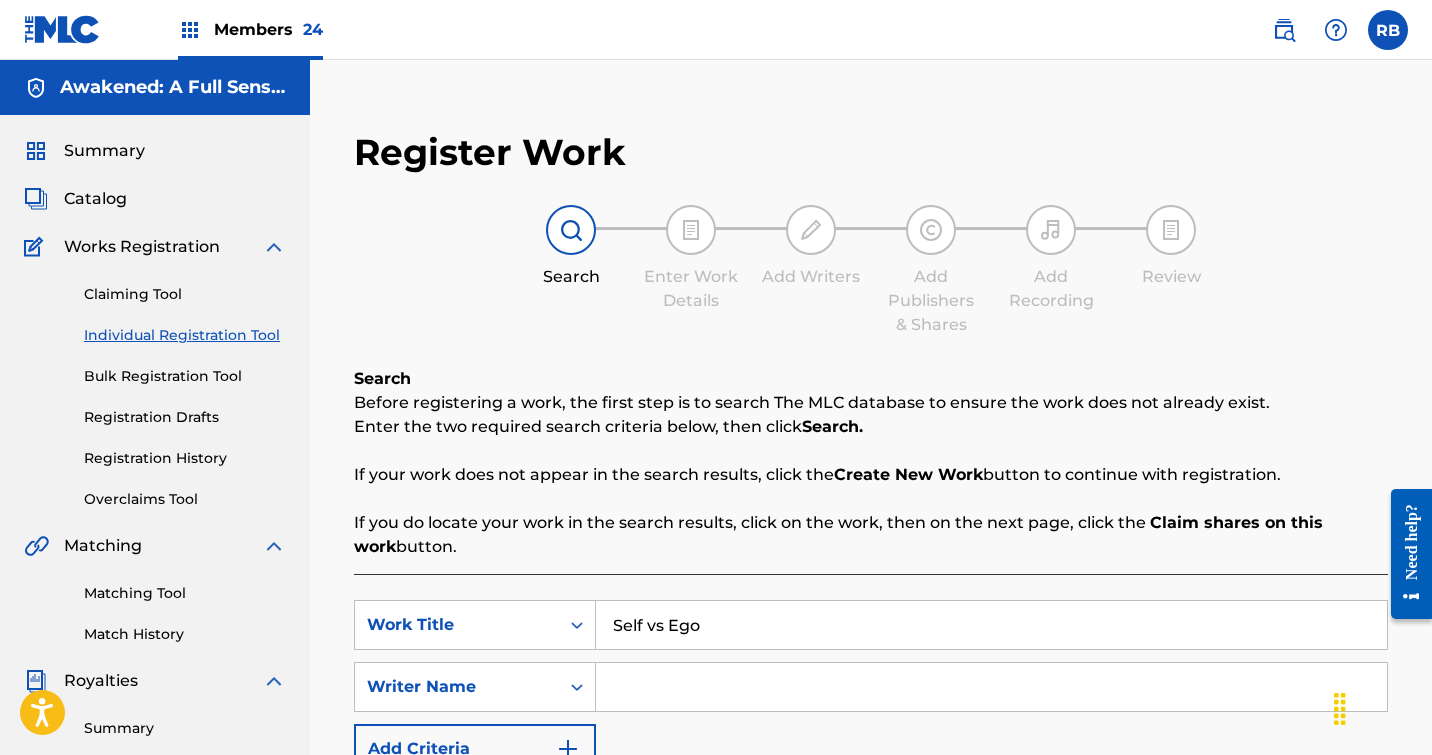 type on "Self vs Ego" 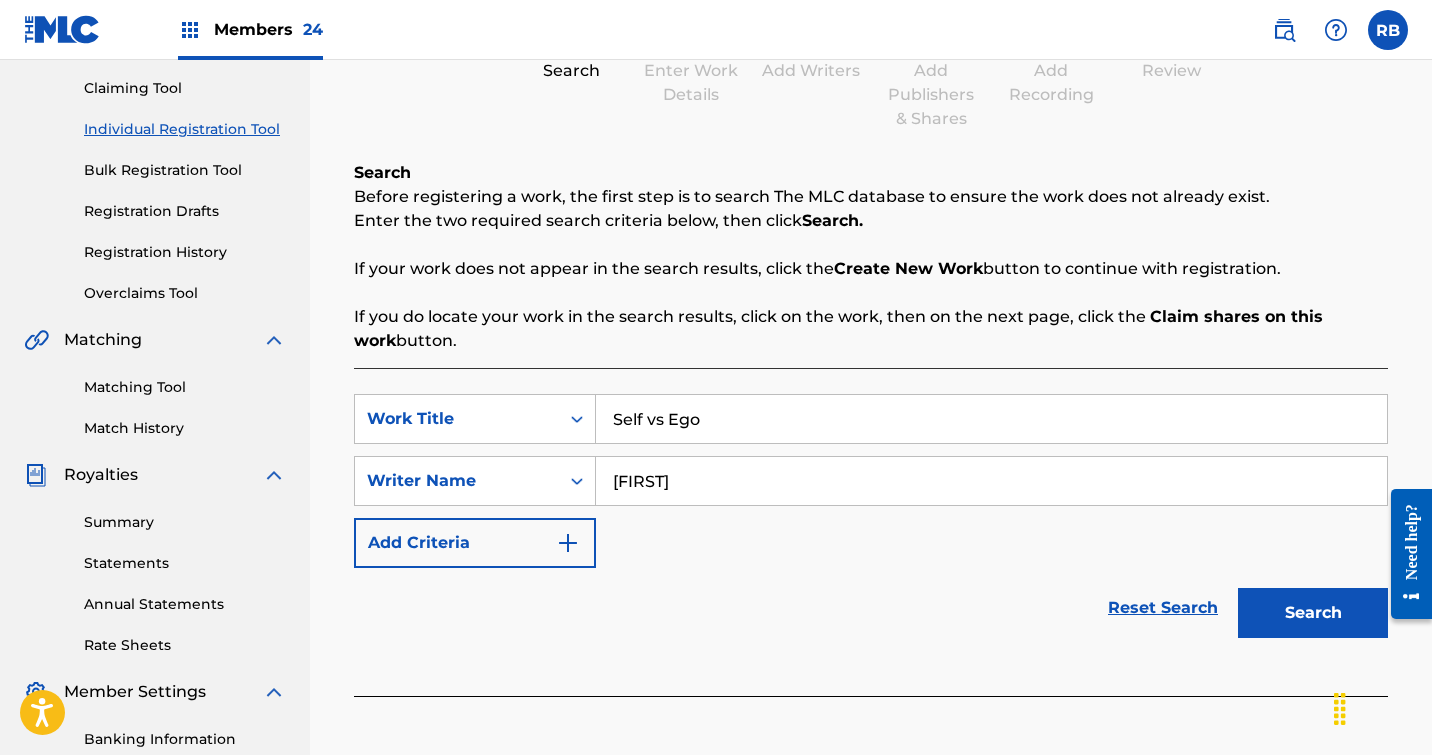 scroll, scrollTop: 353, scrollLeft: 0, axis: vertical 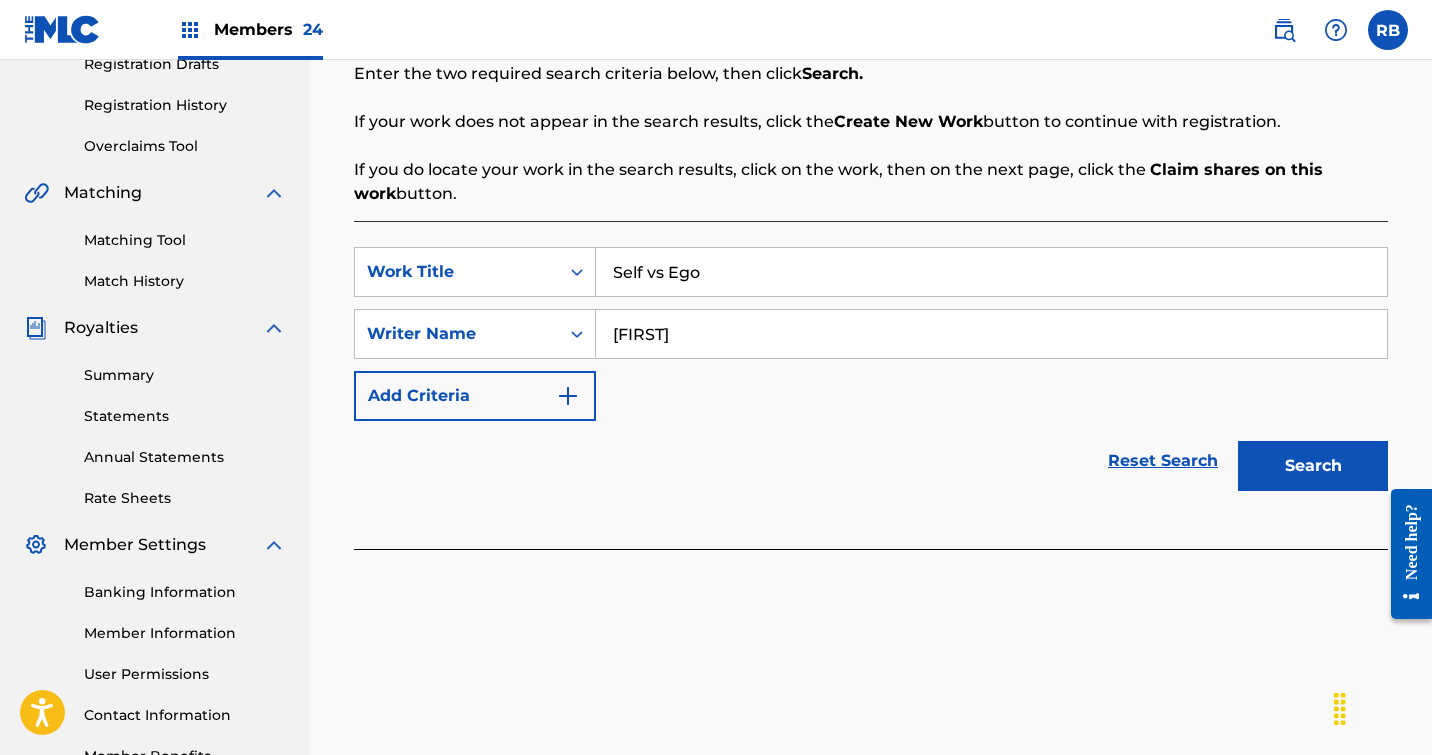 type on "[FIRST]" 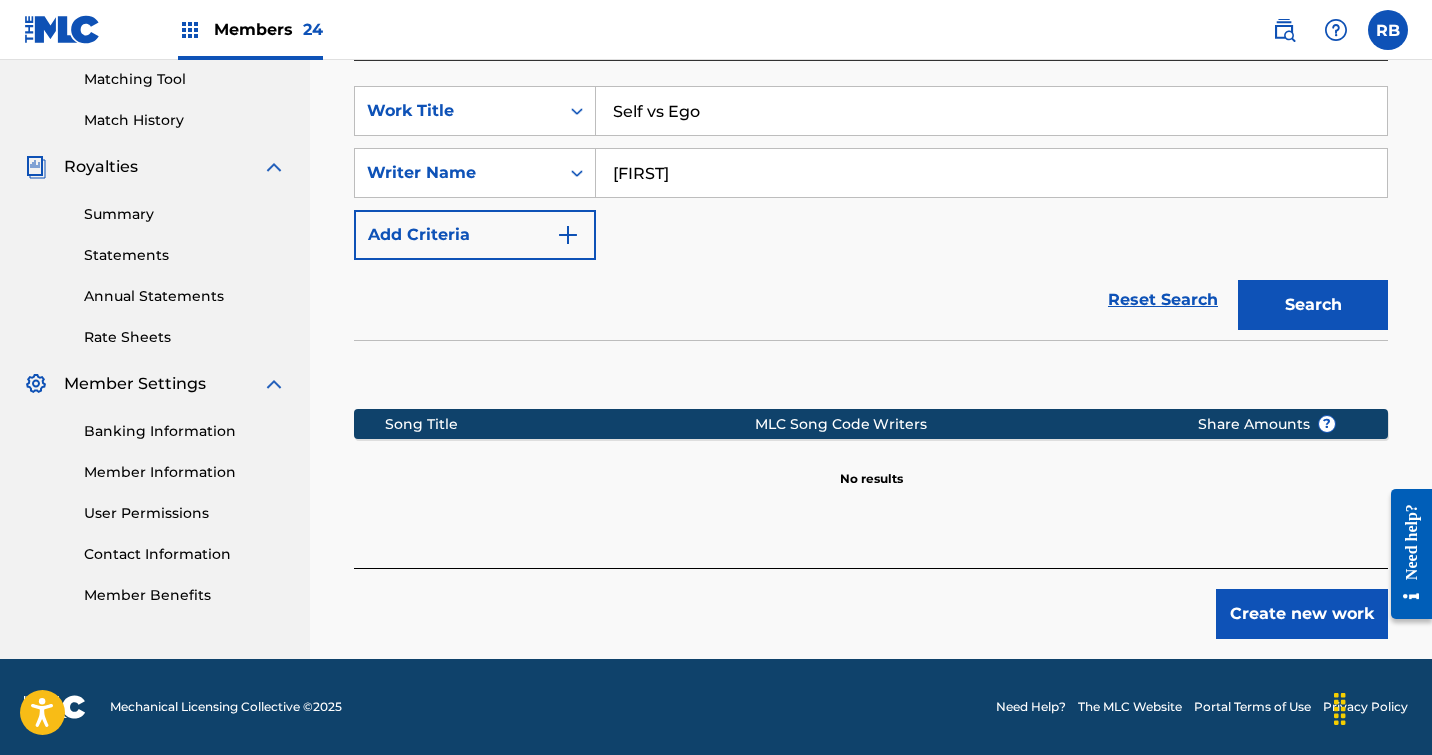scroll, scrollTop: 514, scrollLeft: 0, axis: vertical 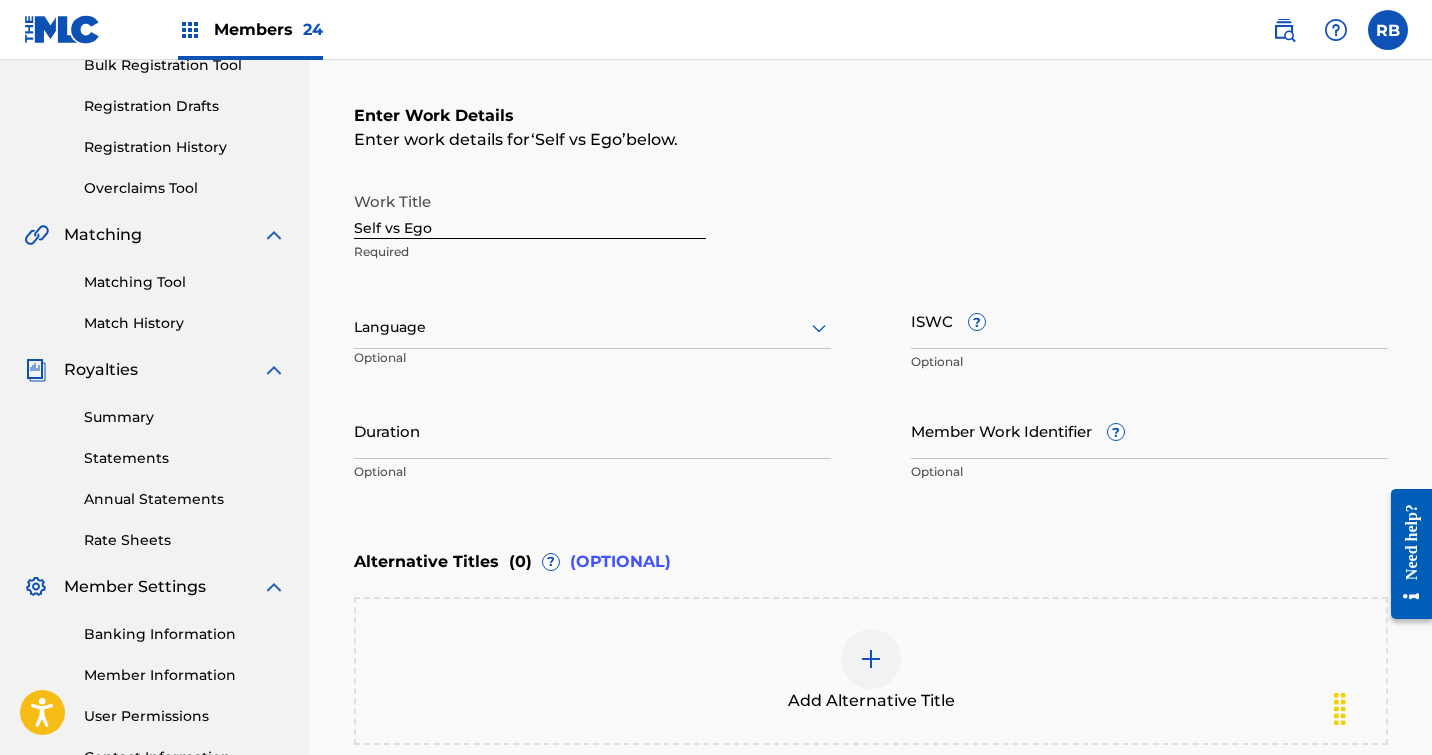 click 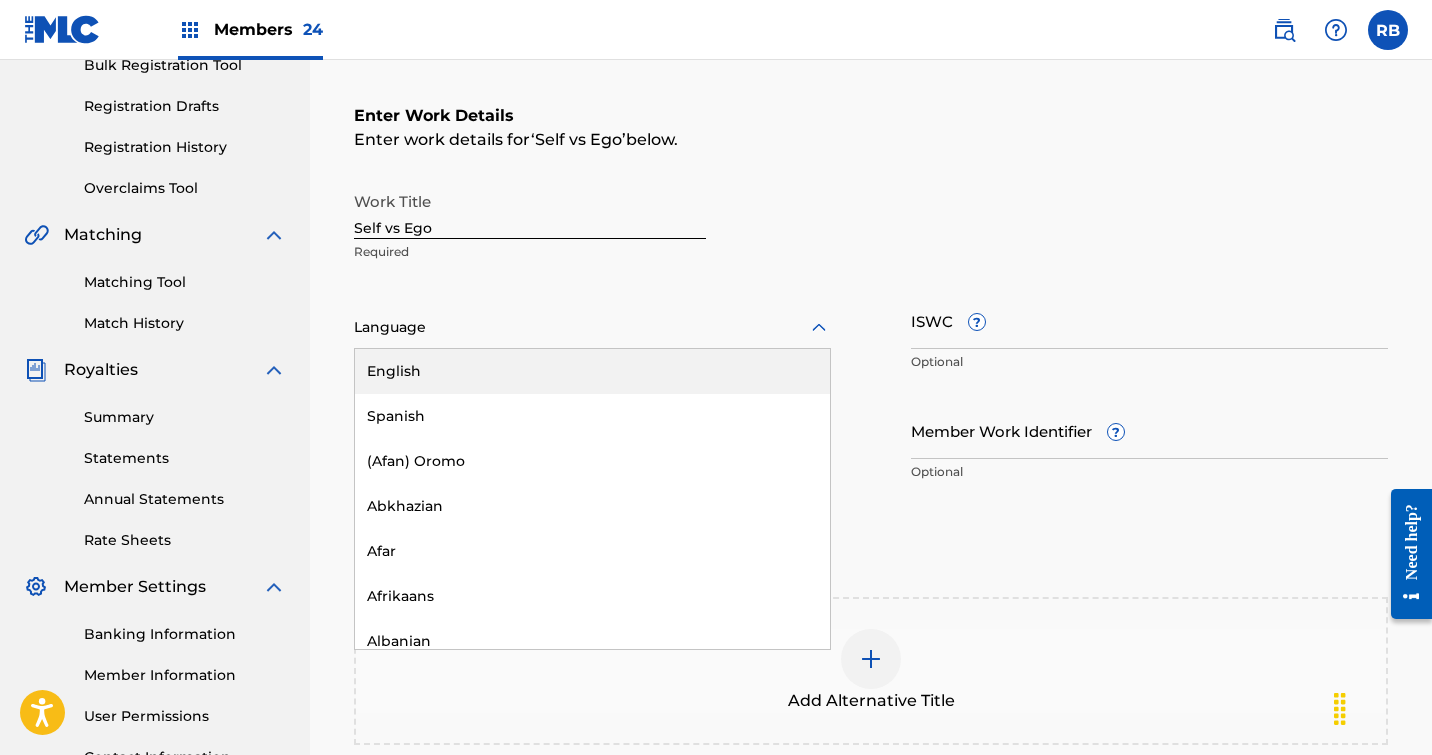 click on "English" at bounding box center [592, 371] 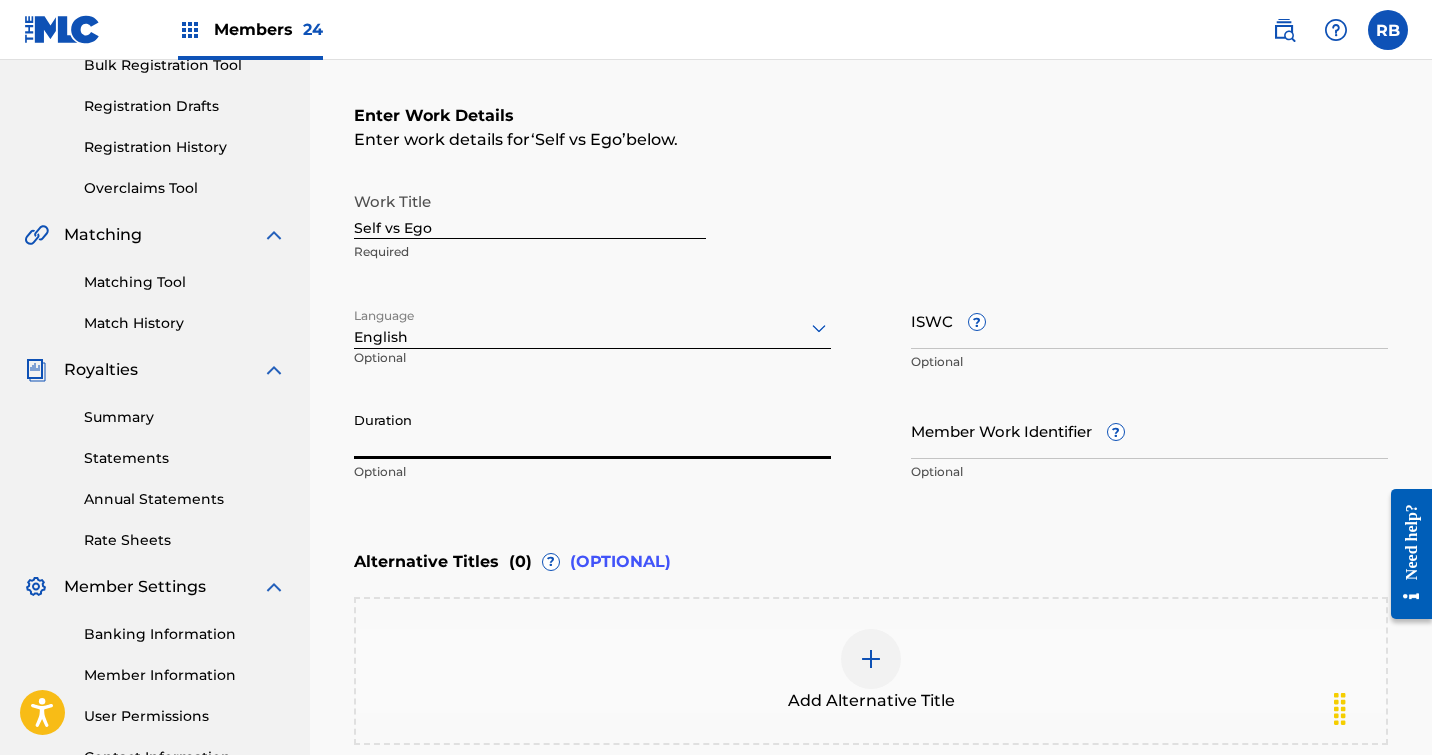click on "Duration" at bounding box center (592, 430) 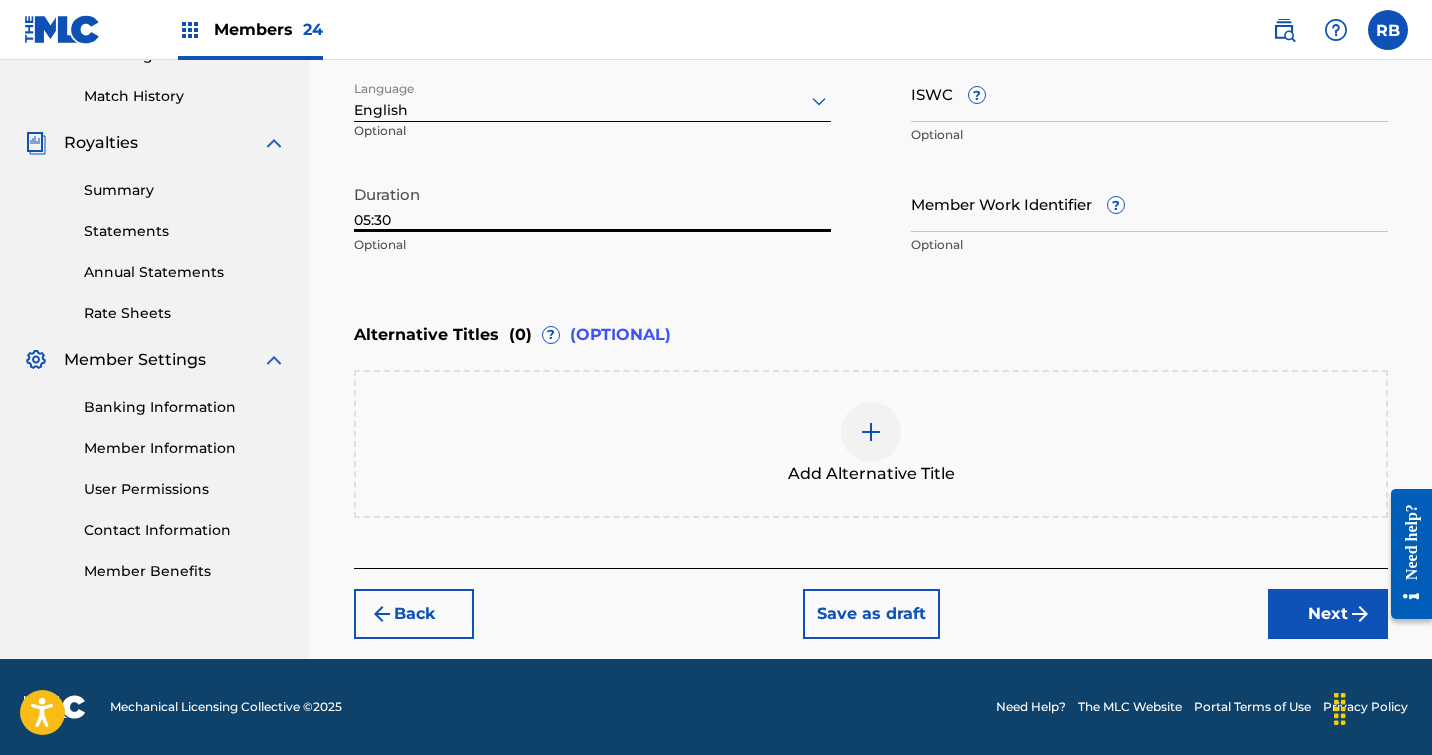 type on "05:30" 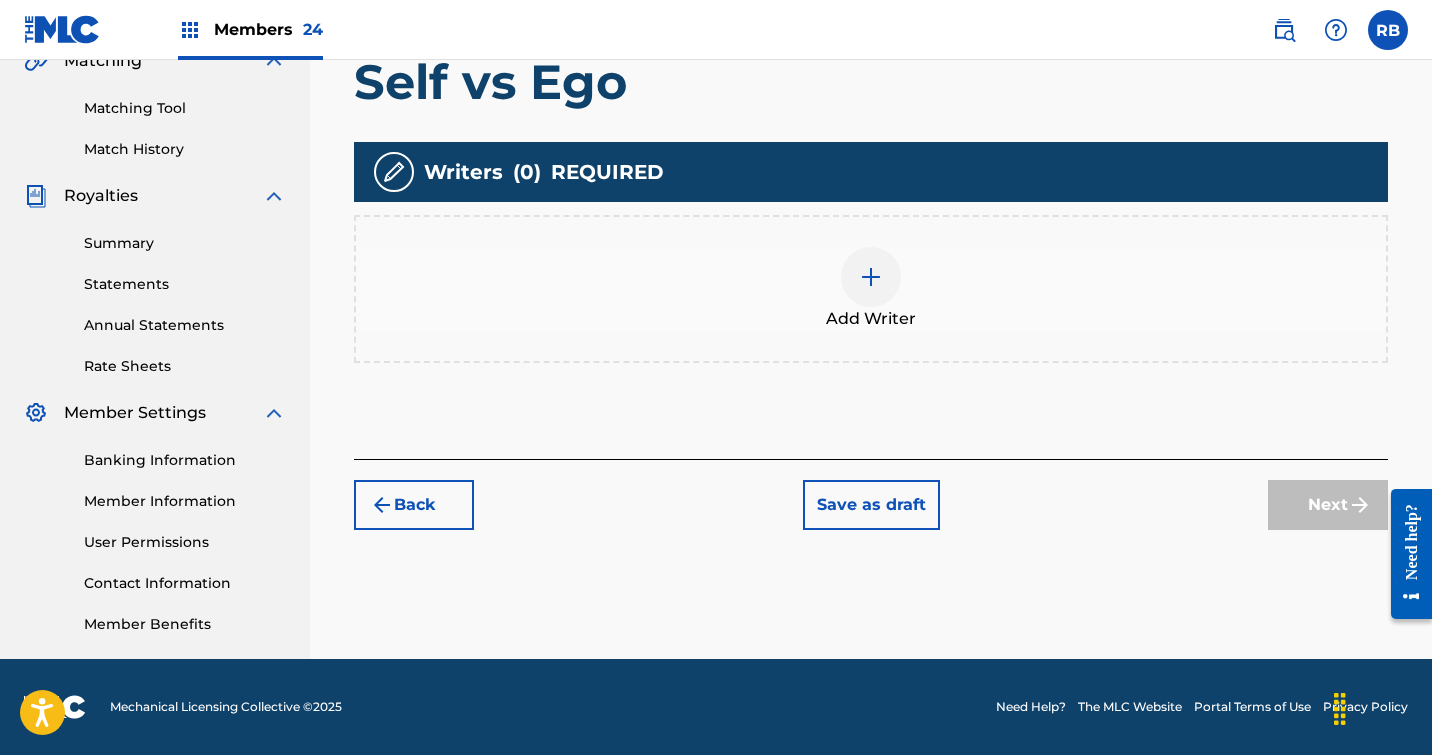 scroll, scrollTop: 485, scrollLeft: 0, axis: vertical 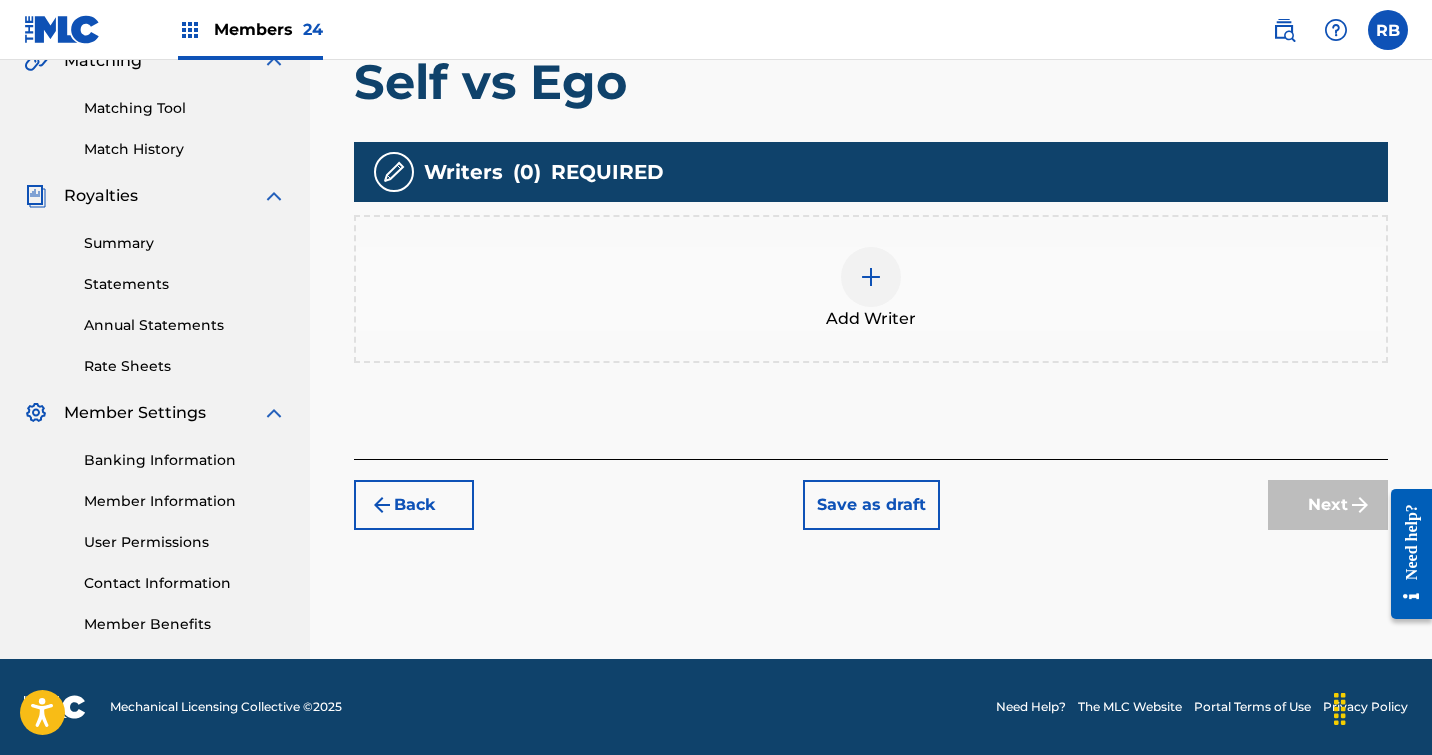 click at bounding box center (871, 277) 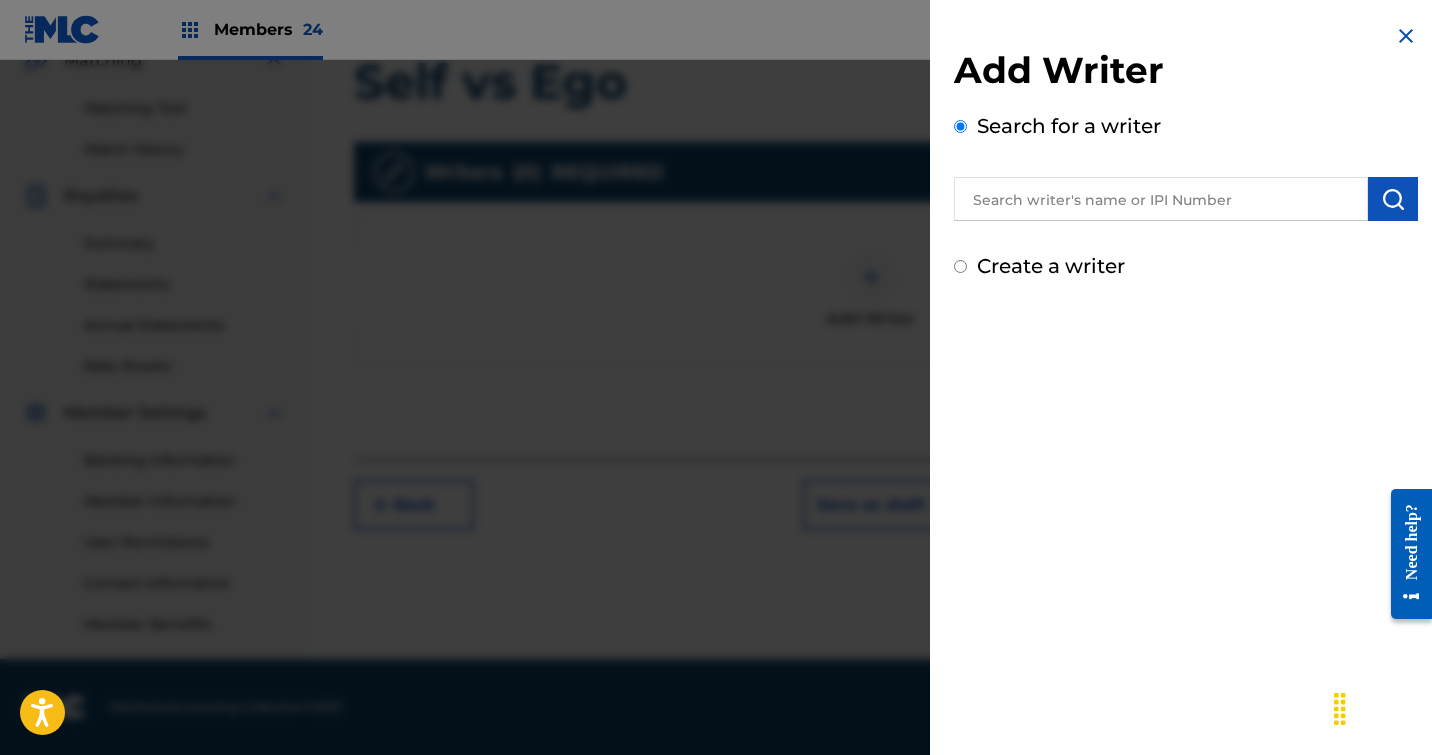 click at bounding box center (1161, 199) 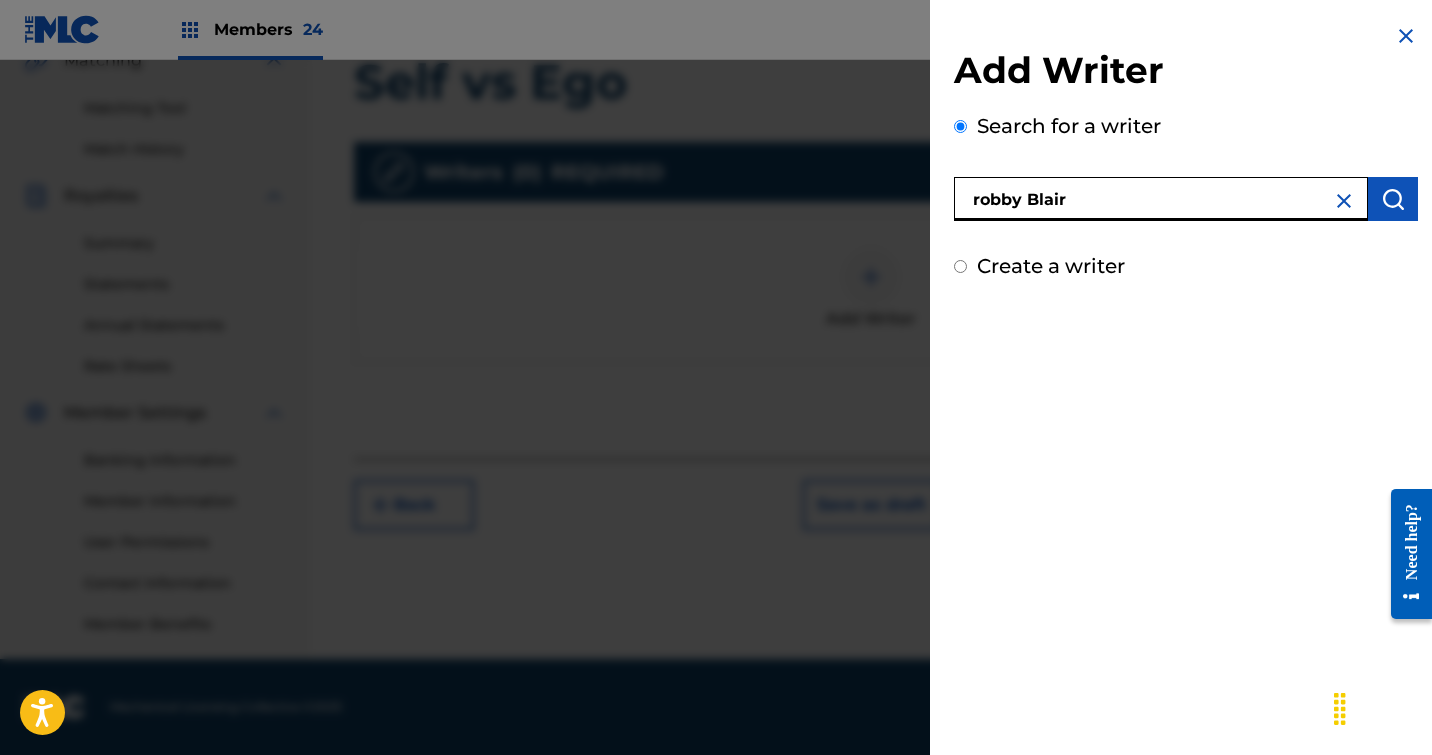 type on "robby Blair" 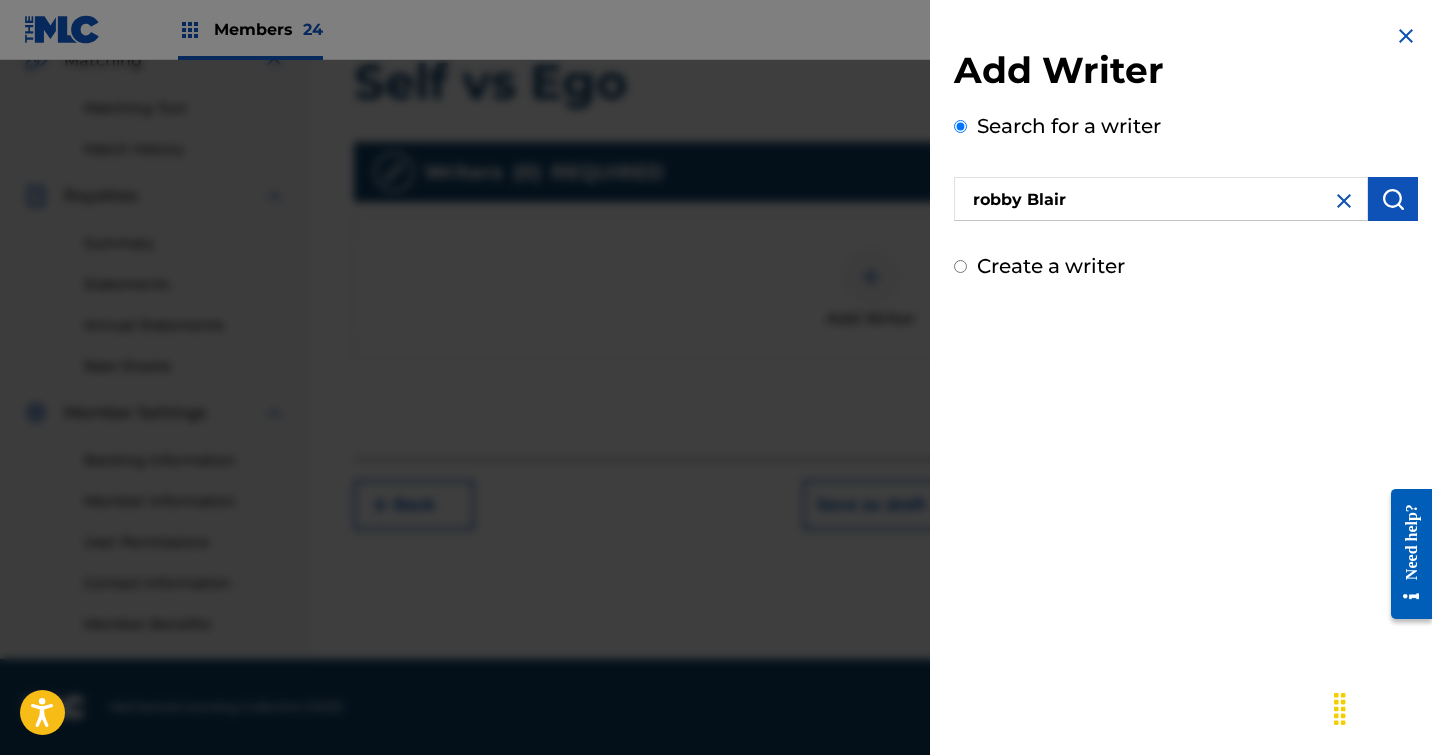 drag, startPoint x: 1140, startPoint y: 194, endPoint x: 1397, endPoint y: 201, distance: 257.0953 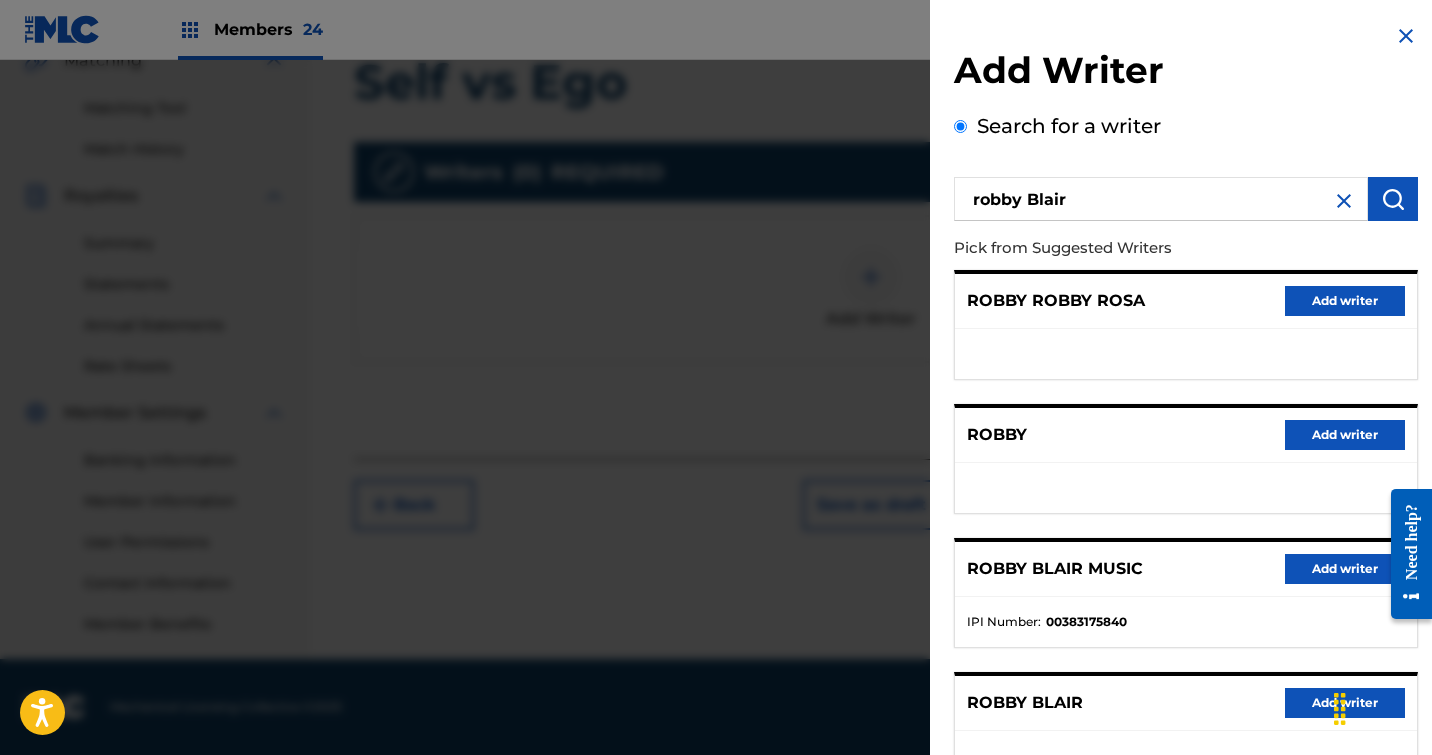 click on "Add writer" at bounding box center (1345, 569) 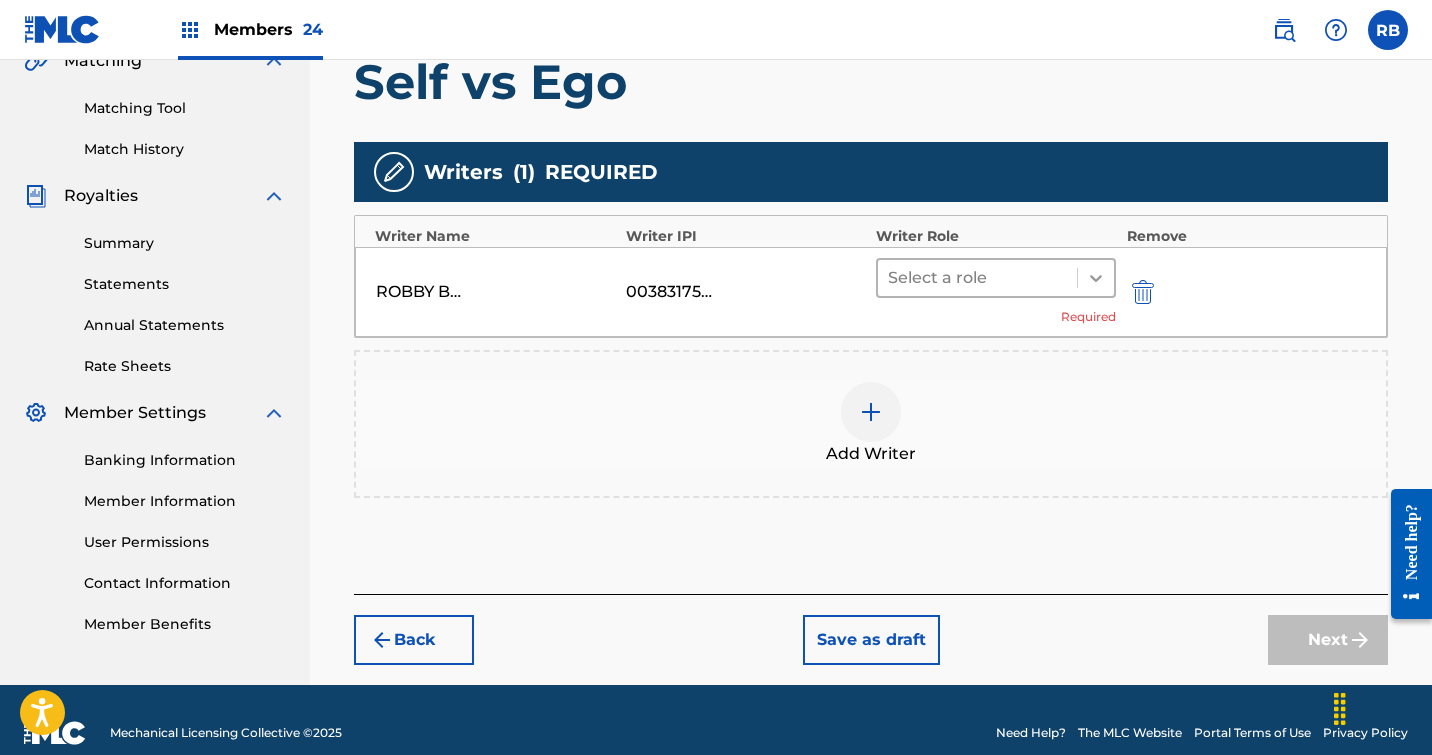 click 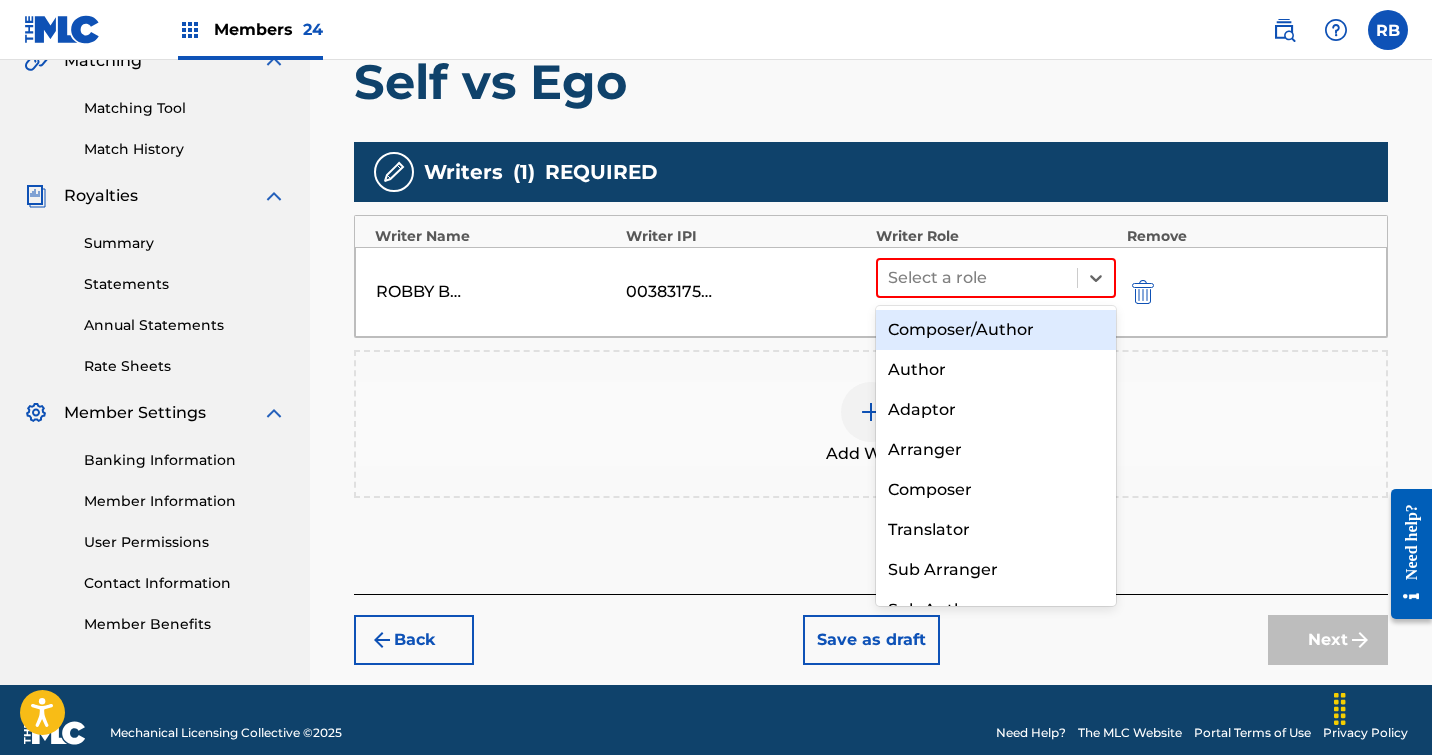 click on "Composer/Author" at bounding box center (996, 330) 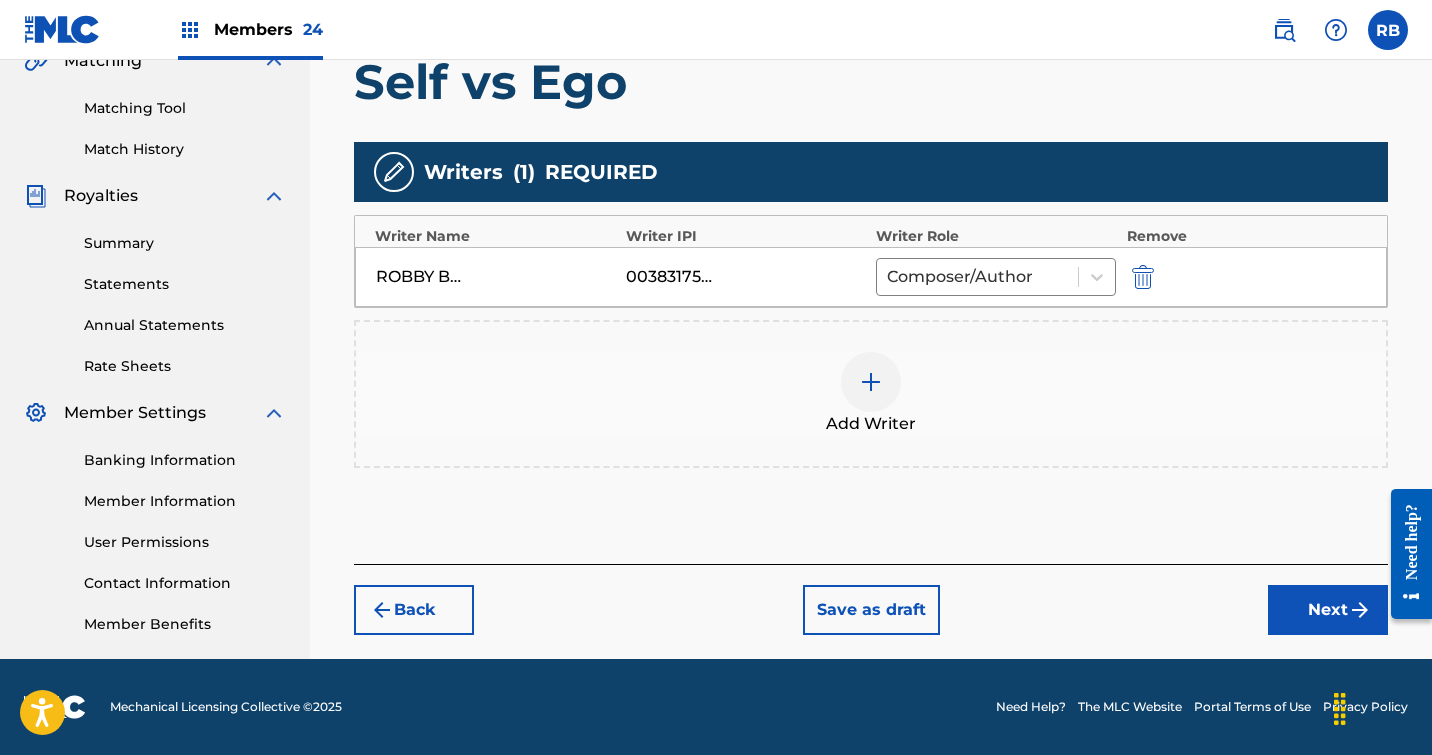 click on "Next" at bounding box center (1328, 610) 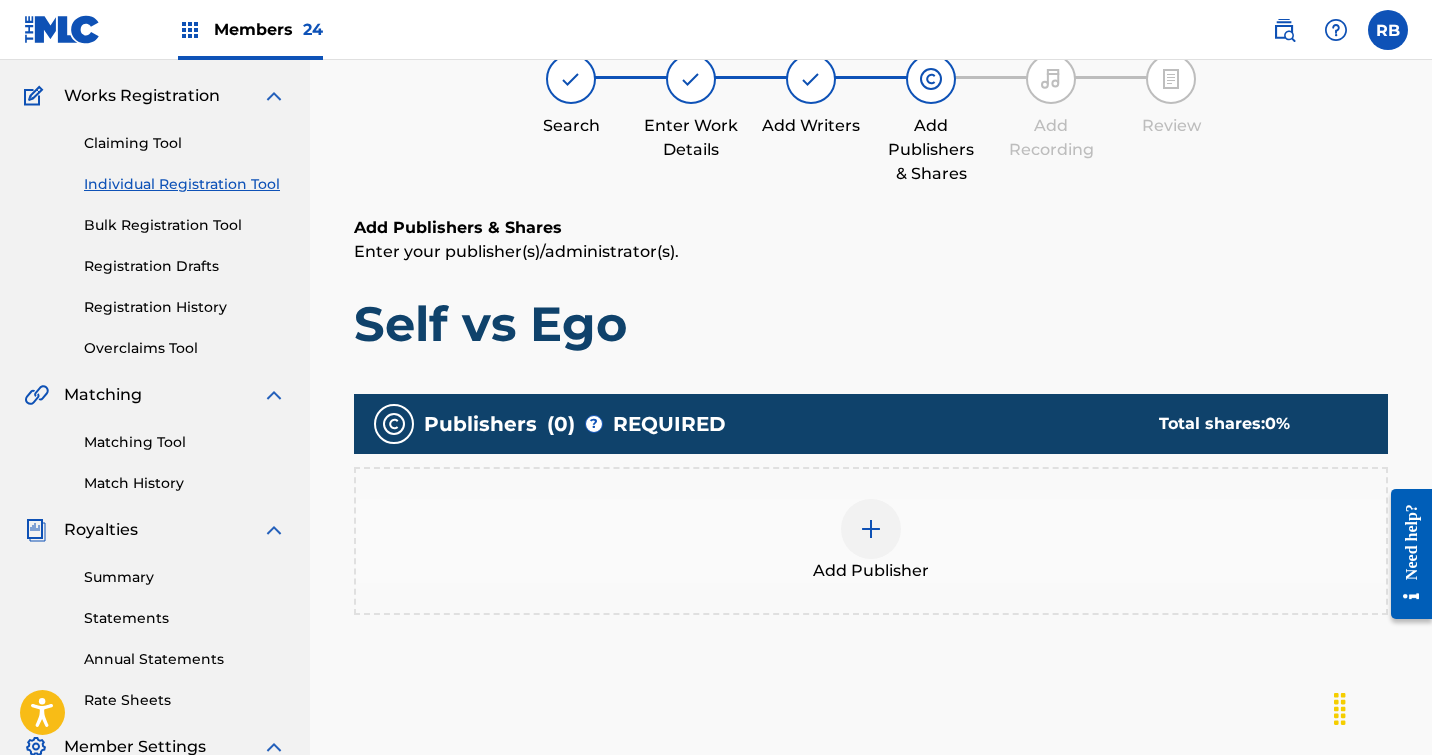 scroll, scrollTop: 90, scrollLeft: 0, axis: vertical 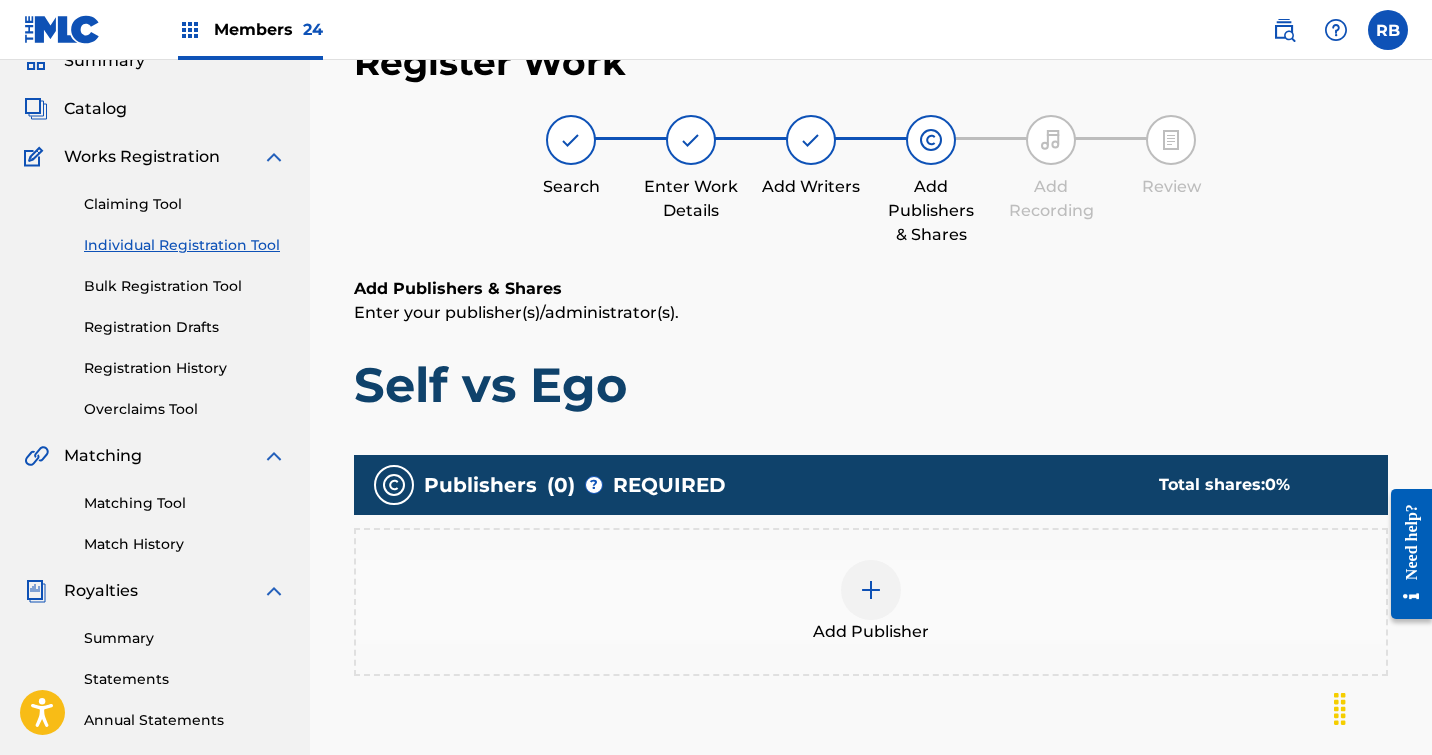 click at bounding box center [871, 590] 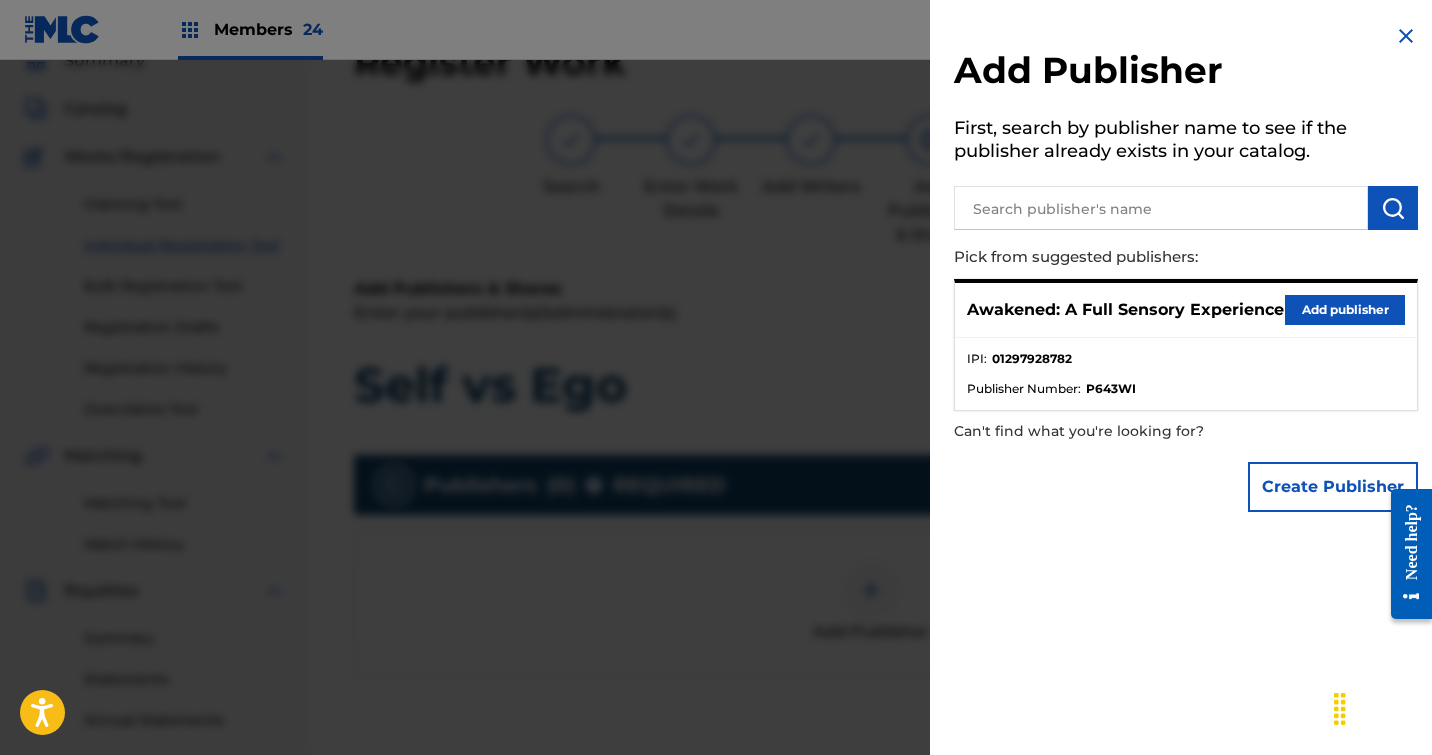 click on "Add publisher" at bounding box center (1345, 310) 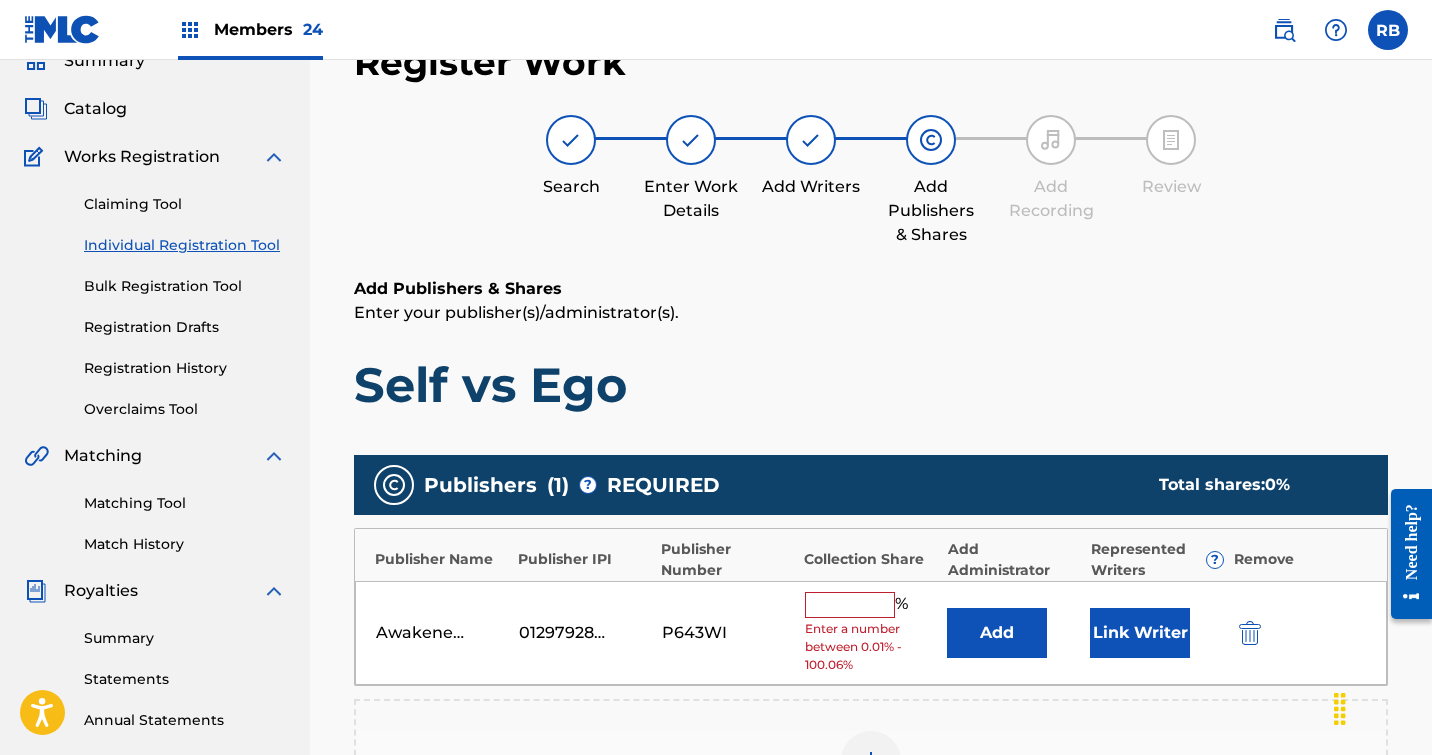 click at bounding box center [850, 605] 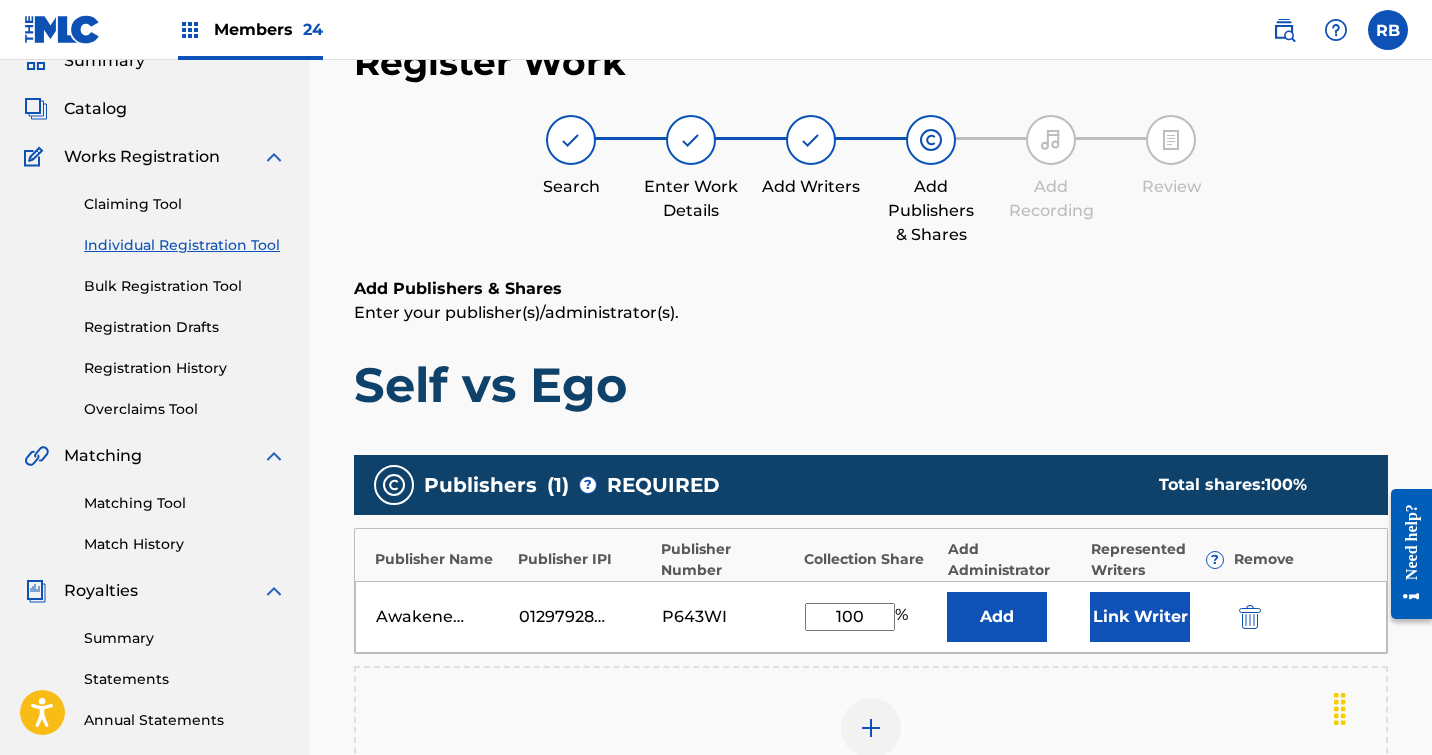 type on "100" 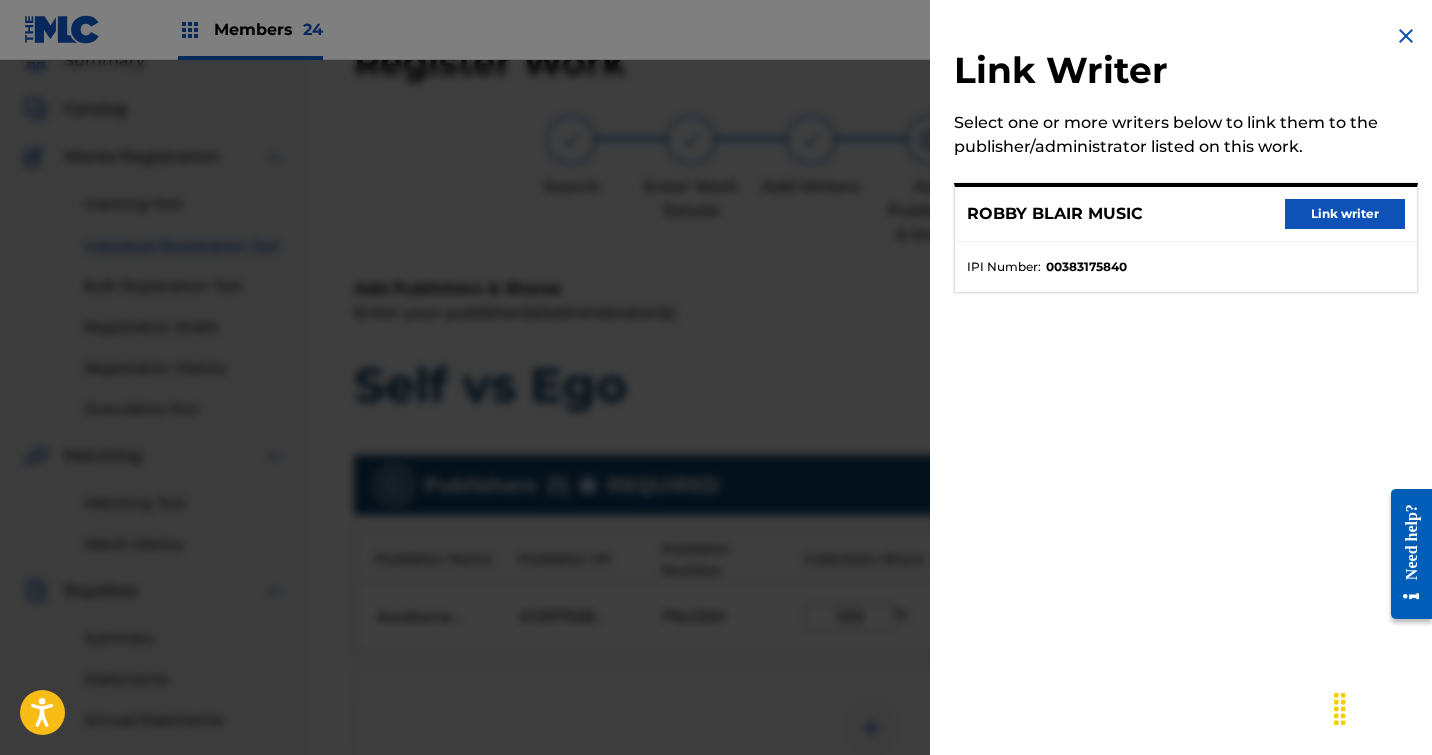 click on "Link writer" at bounding box center (1345, 214) 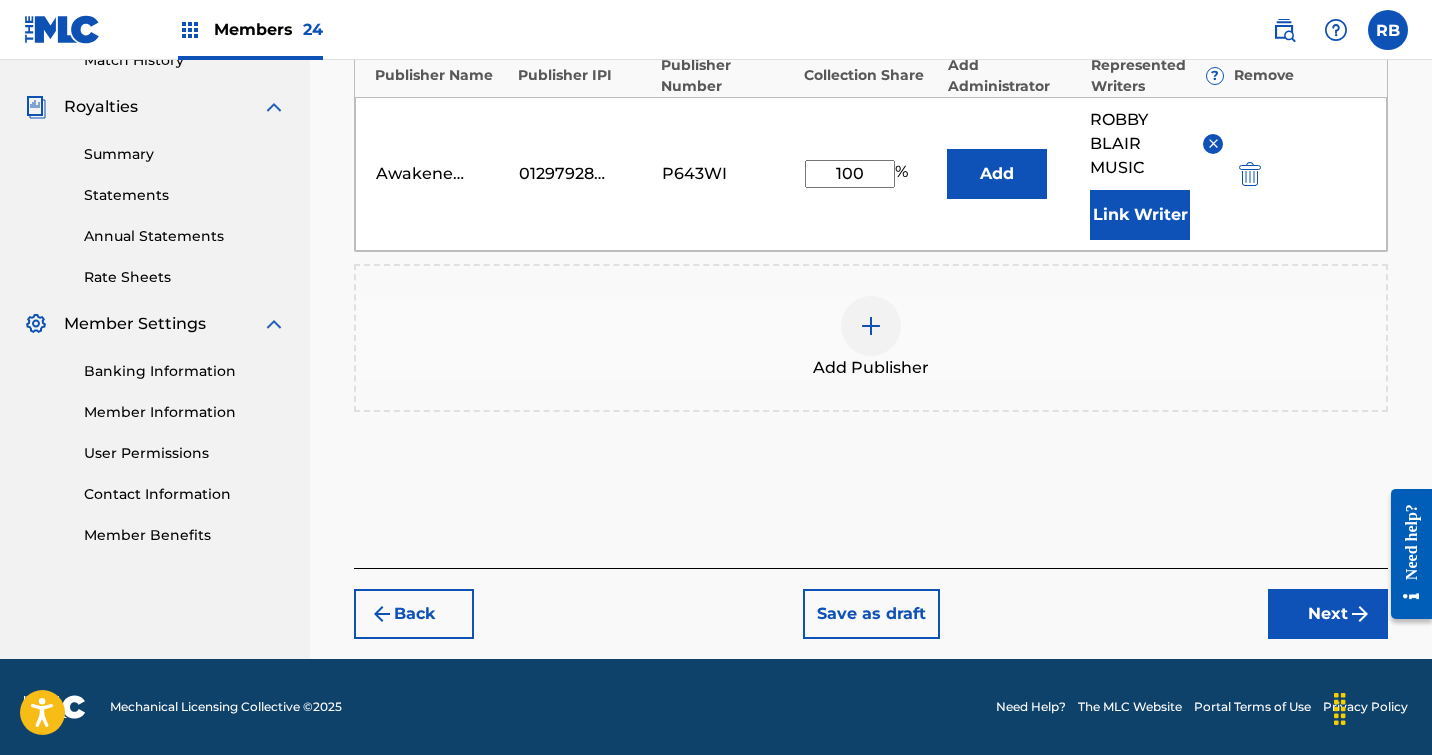click on "Next" at bounding box center [1328, 614] 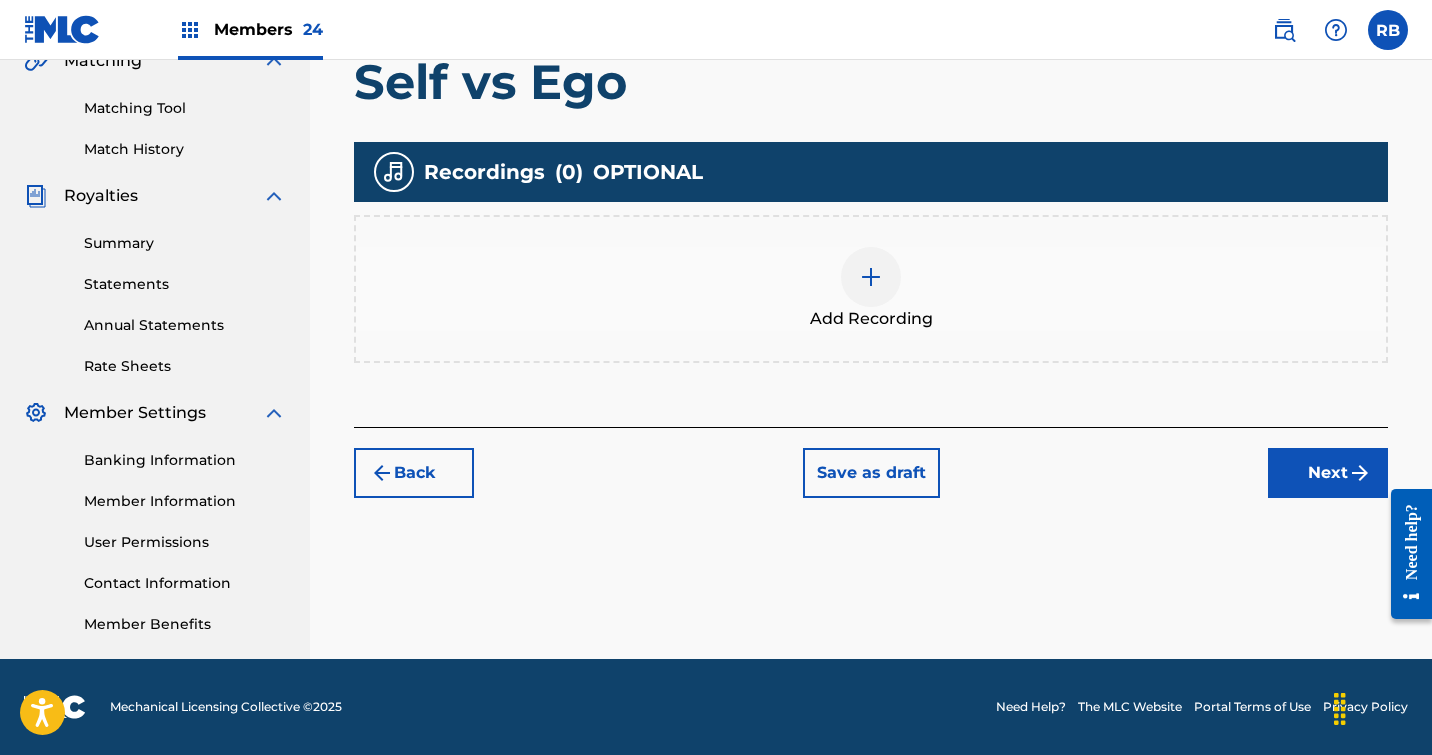 scroll, scrollTop: 485, scrollLeft: 0, axis: vertical 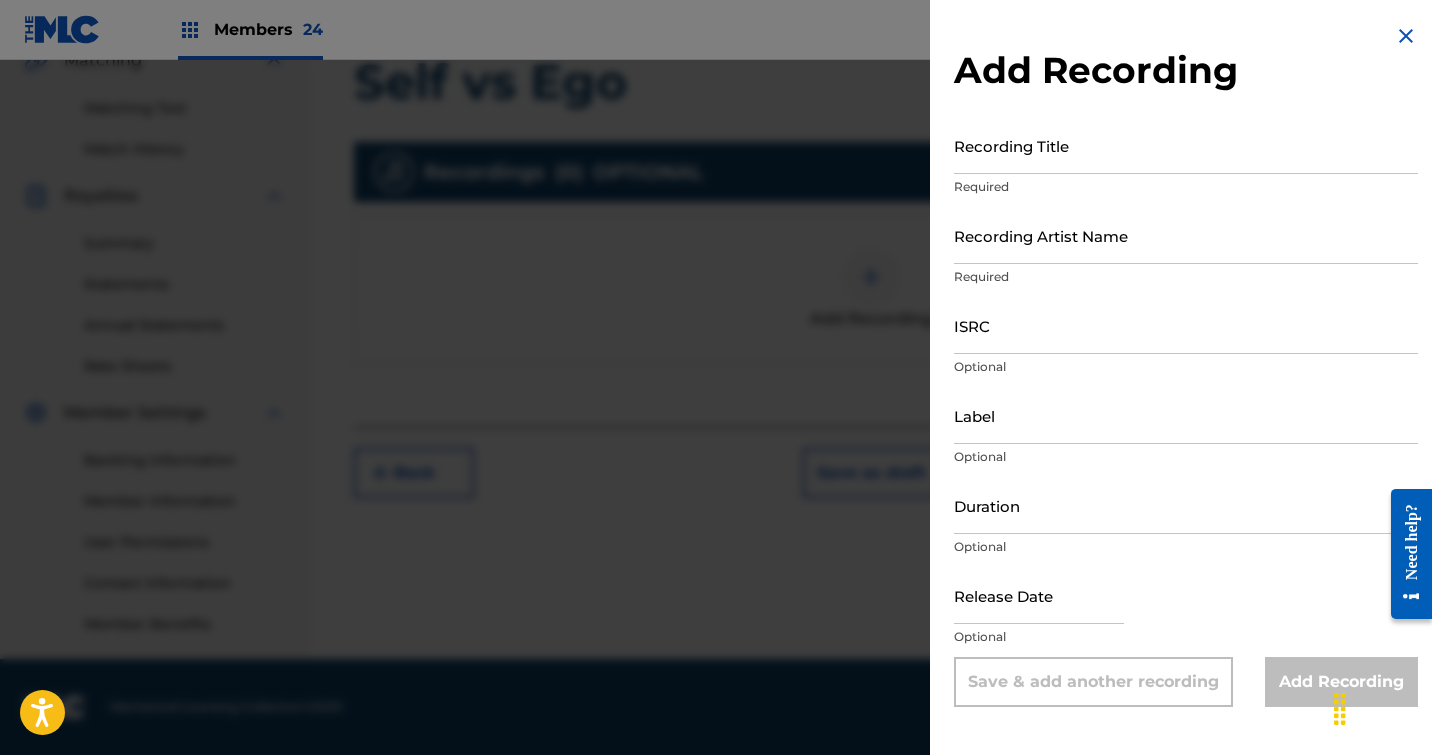 click on "Recording Title" at bounding box center [1186, 145] 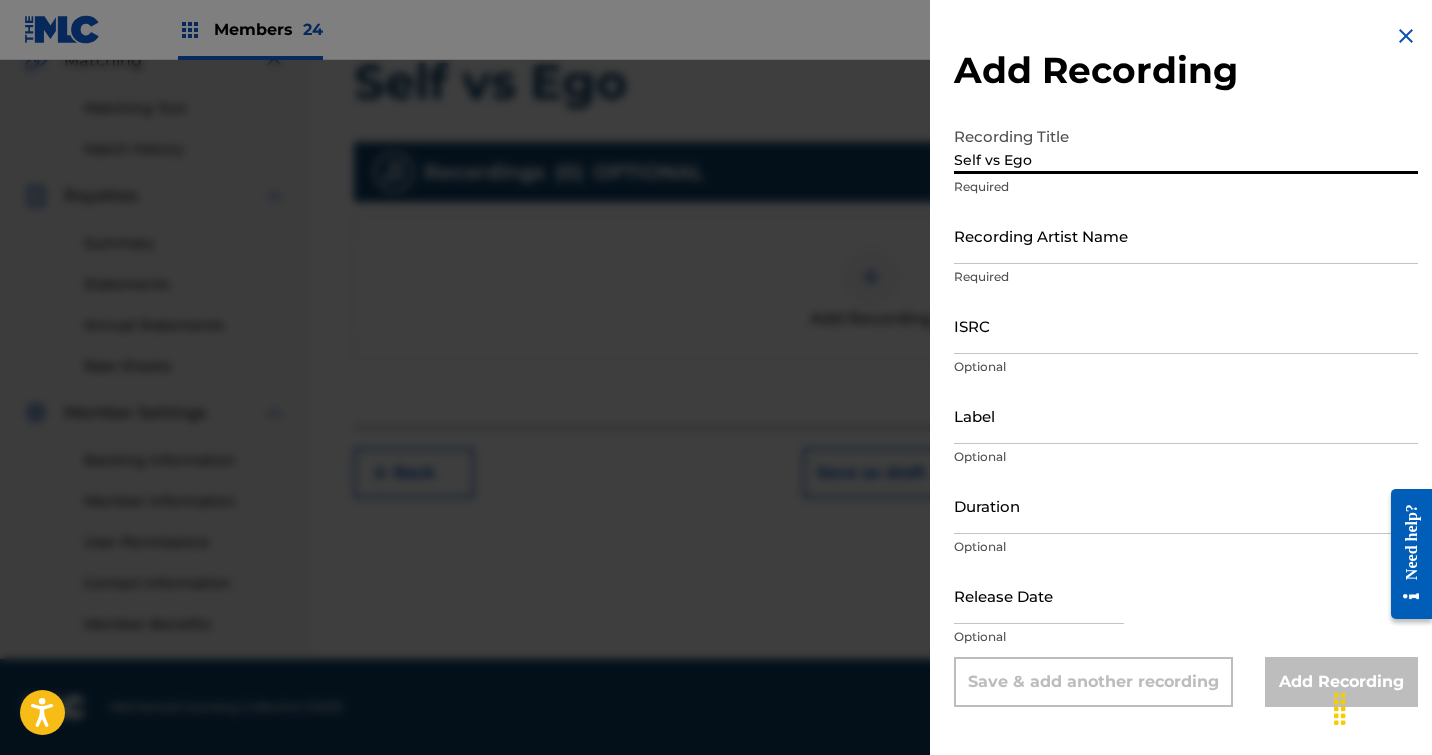 type on "Self vs Ego" 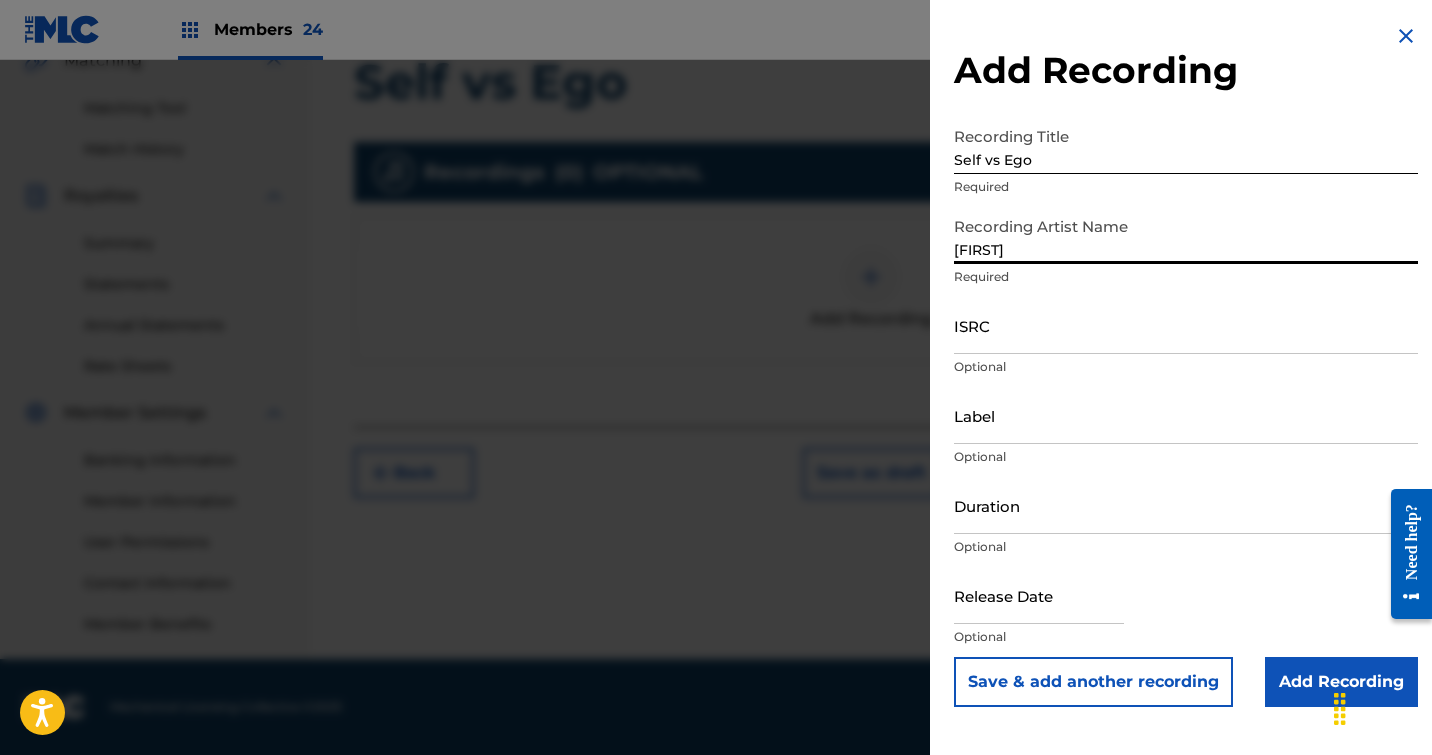 type on "[FIRST]" 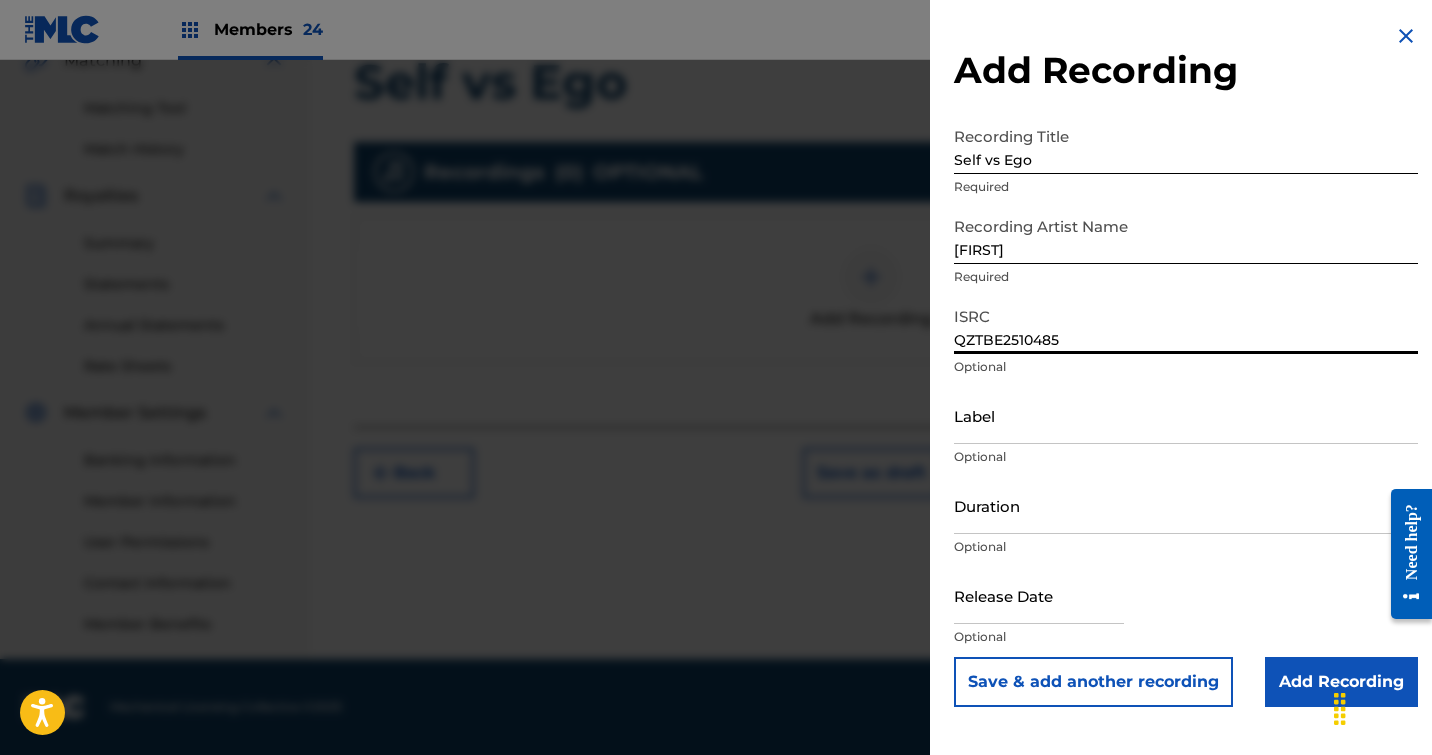 type on "QZTBE2510485" 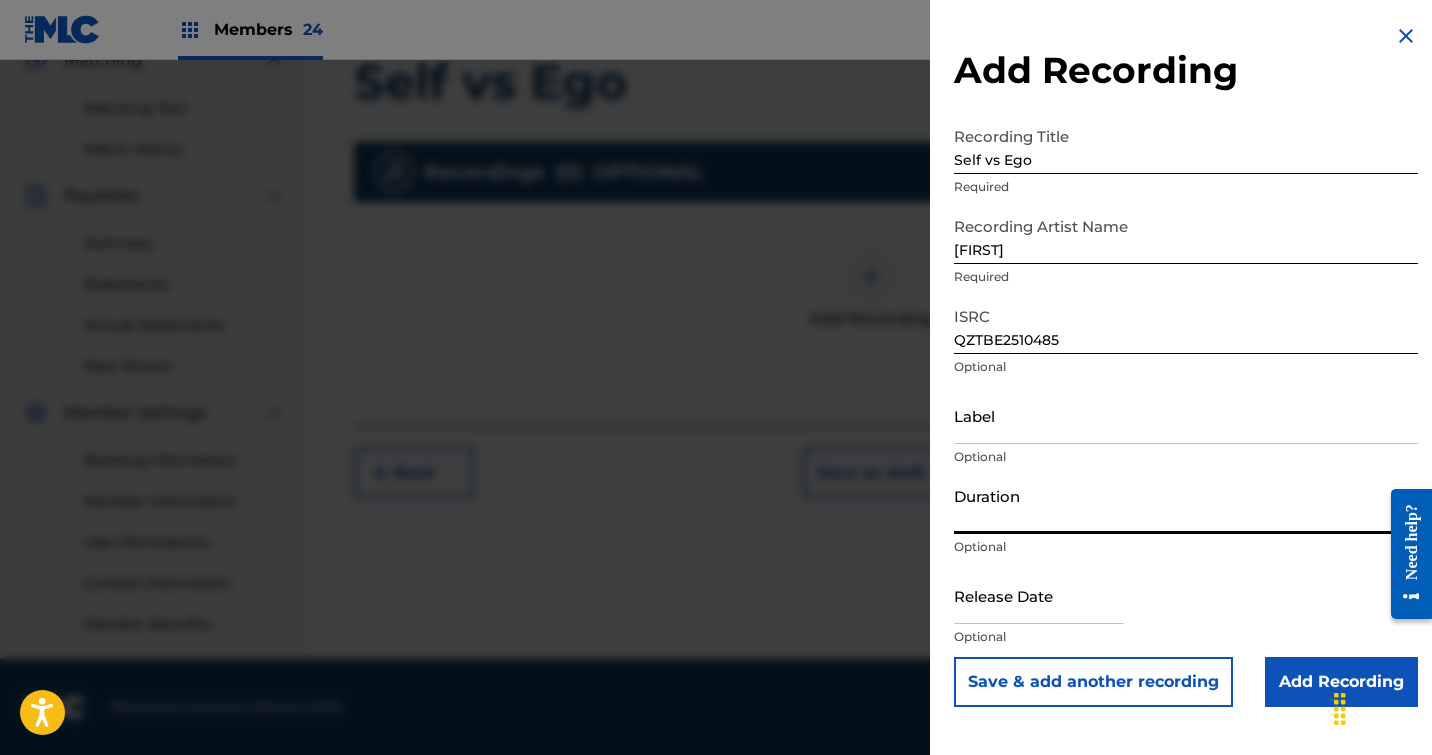 click on "Duration" at bounding box center [1186, 505] 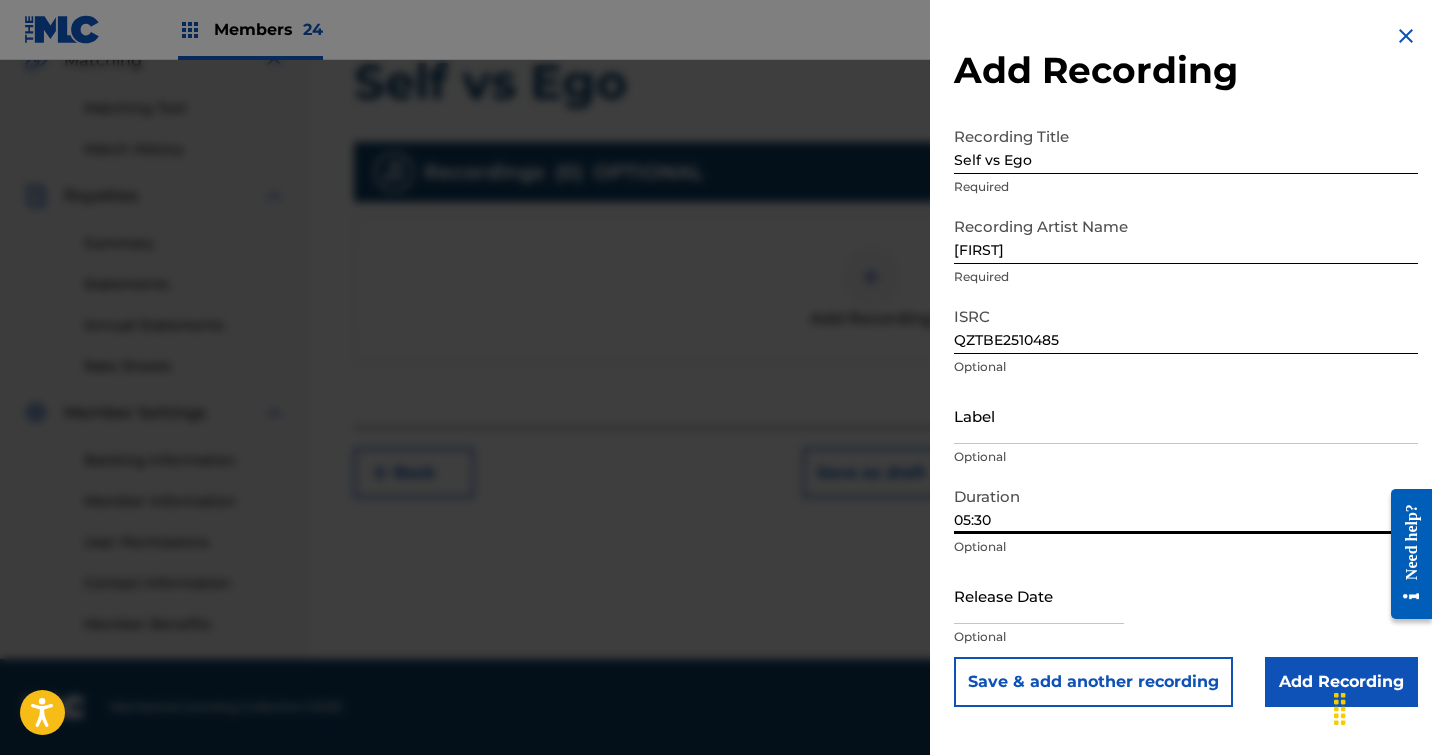 type on "05:30" 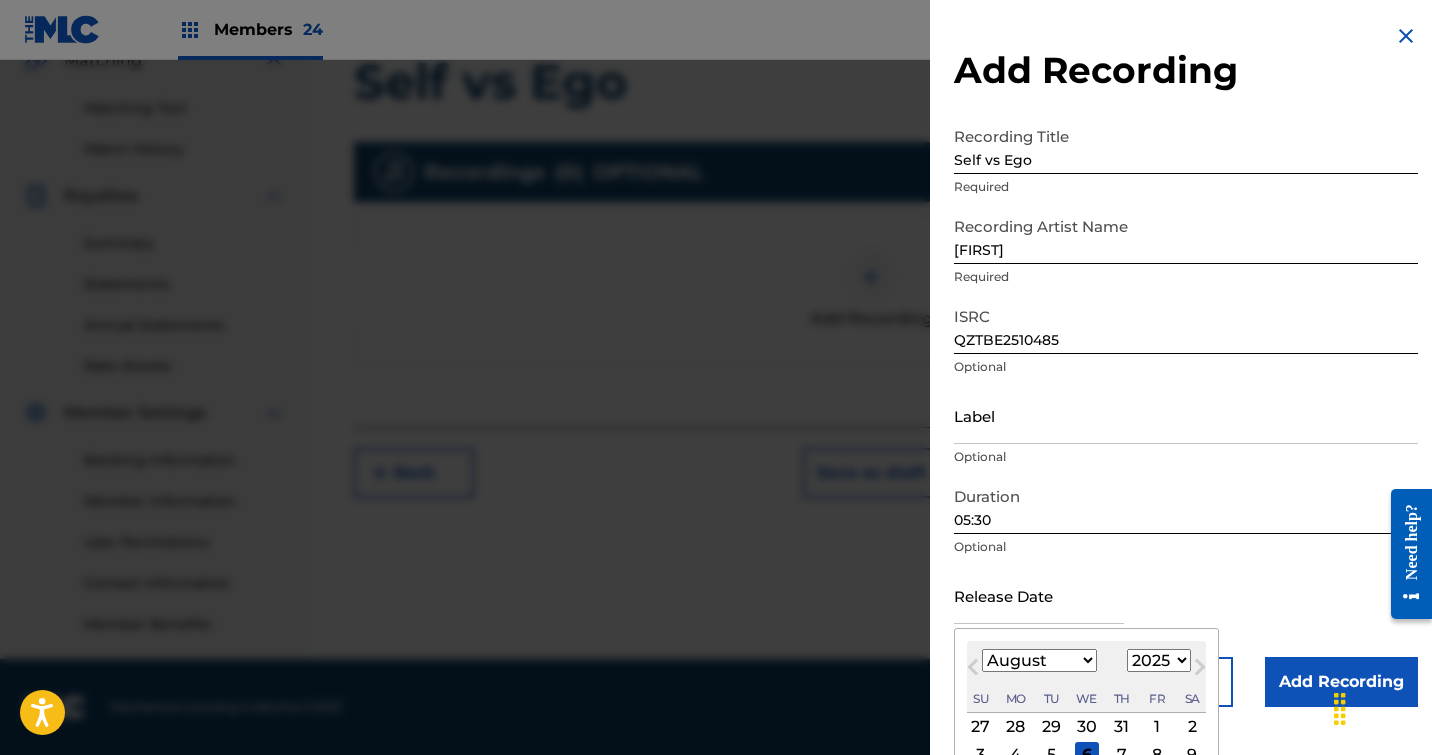 select on "2024" 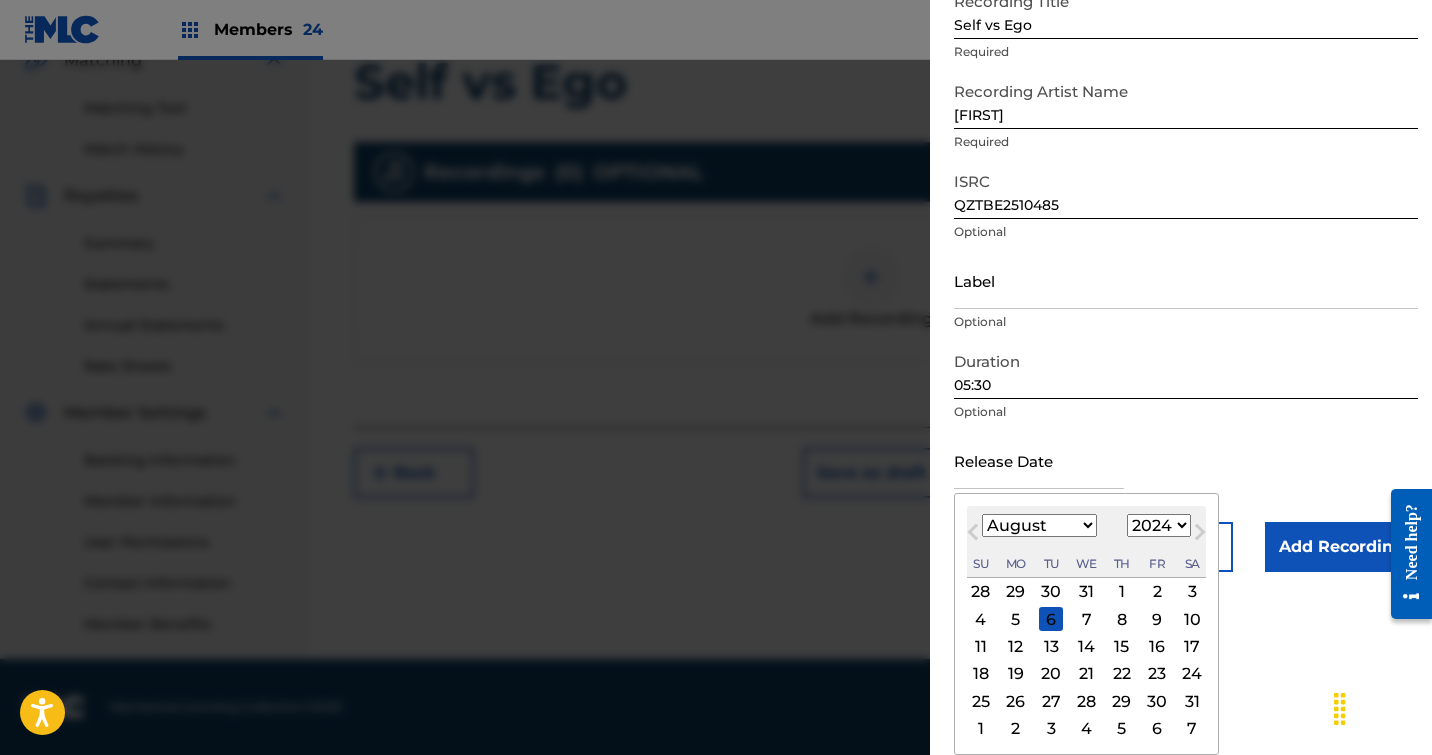 scroll, scrollTop: 135, scrollLeft: 0, axis: vertical 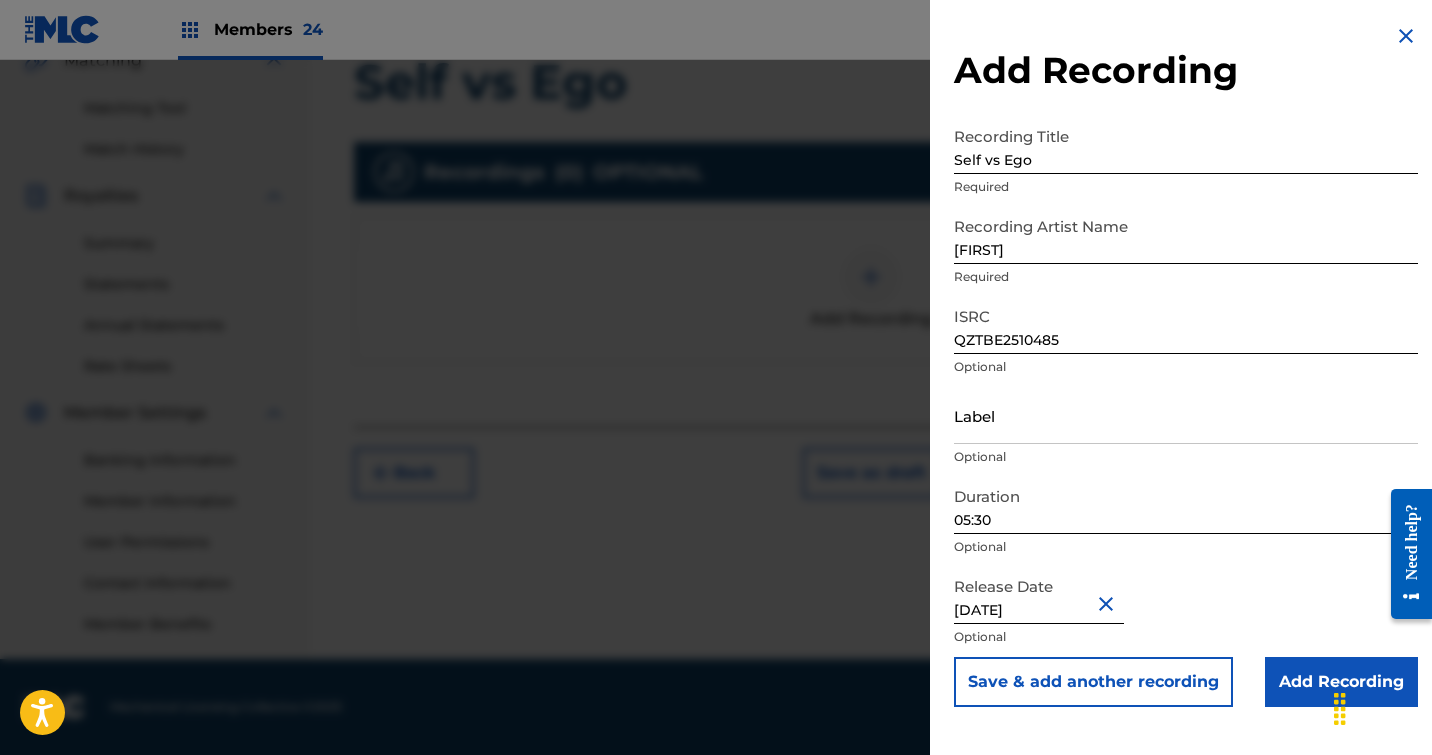 click on "Add Recording" at bounding box center (1341, 682) 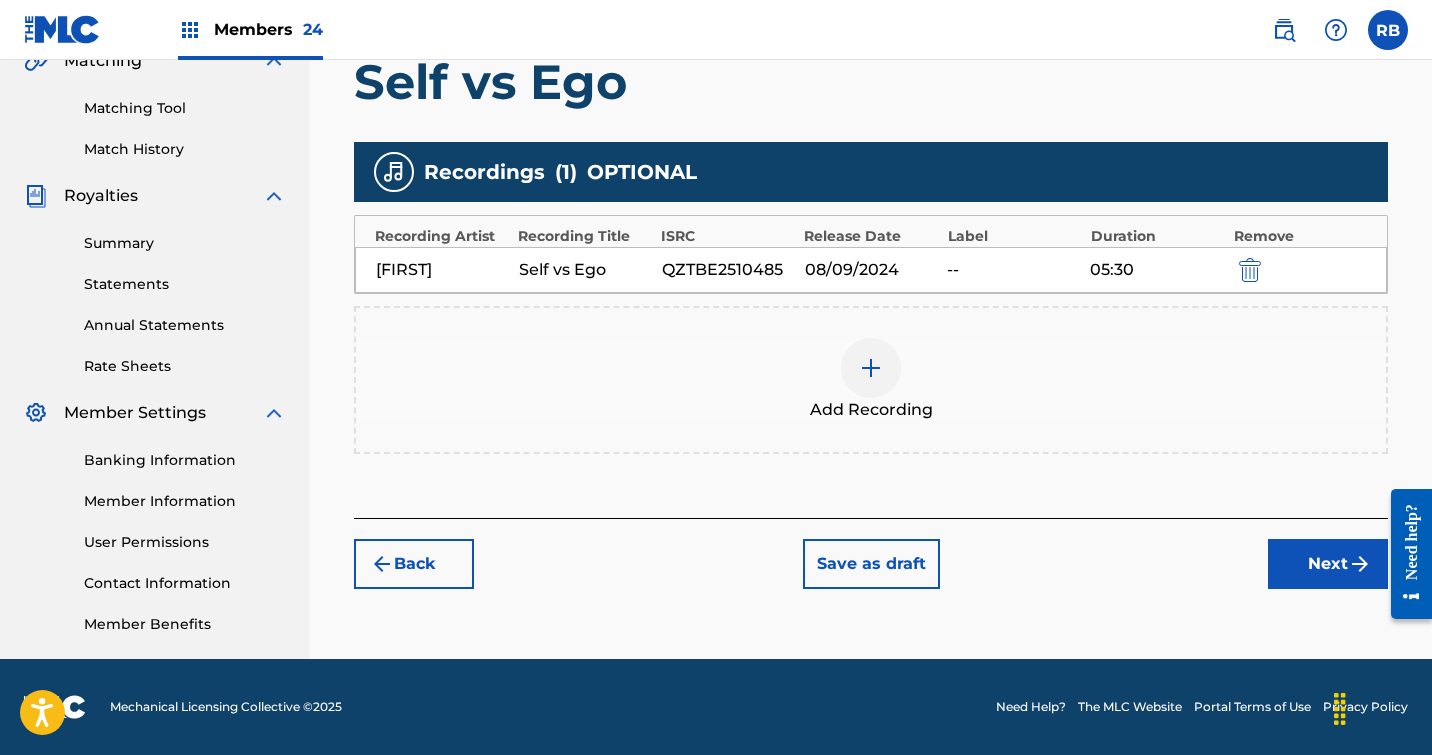 click on "Next" at bounding box center [1328, 564] 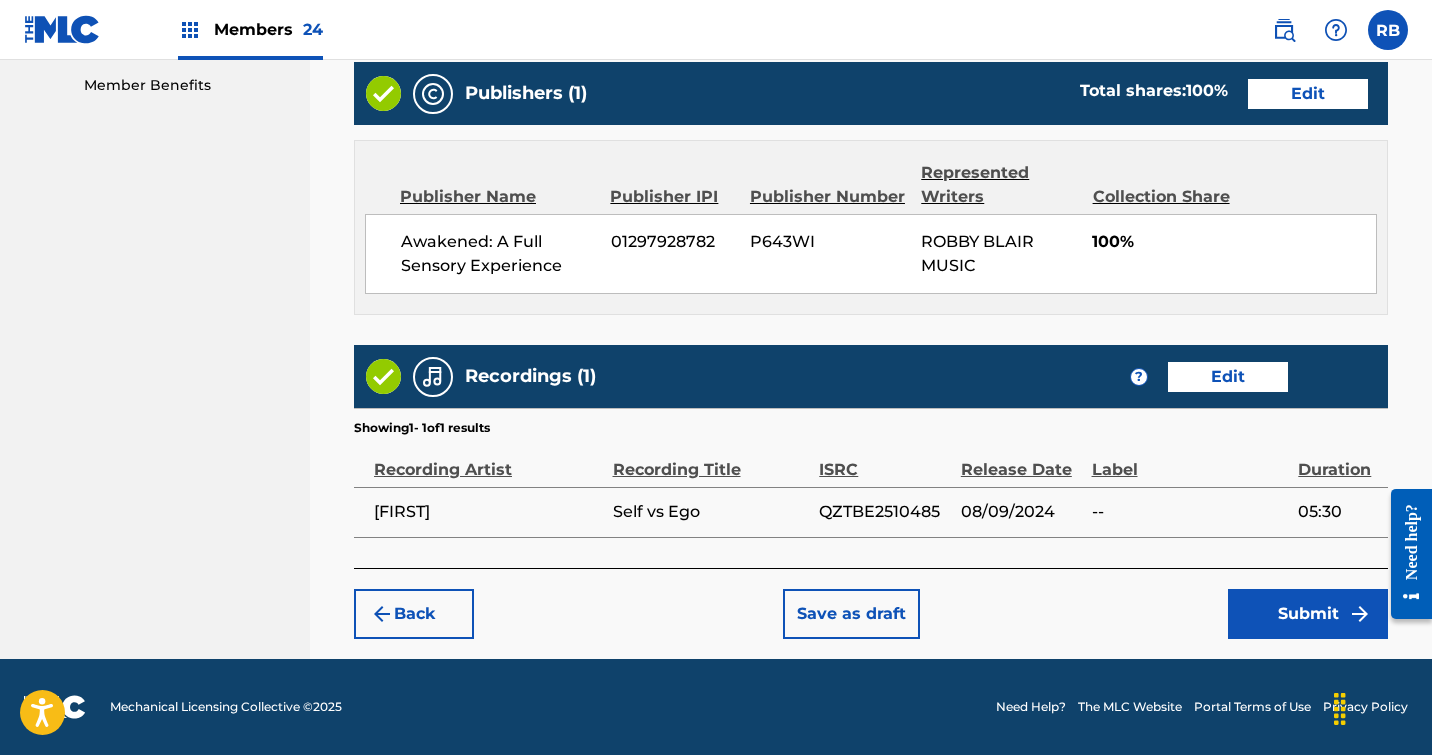 scroll, scrollTop: 1023, scrollLeft: 0, axis: vertical 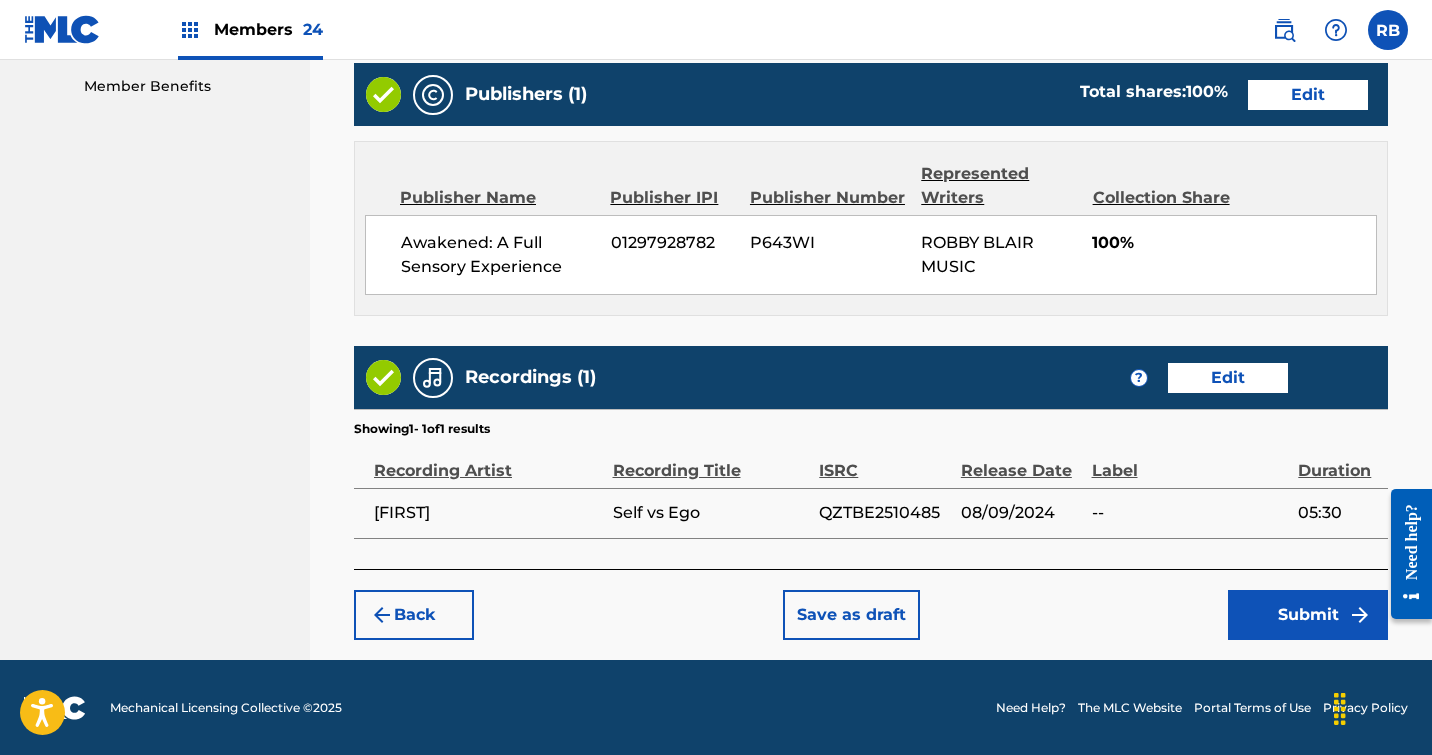 click on "Submit" at bounding box center [1308, 615] 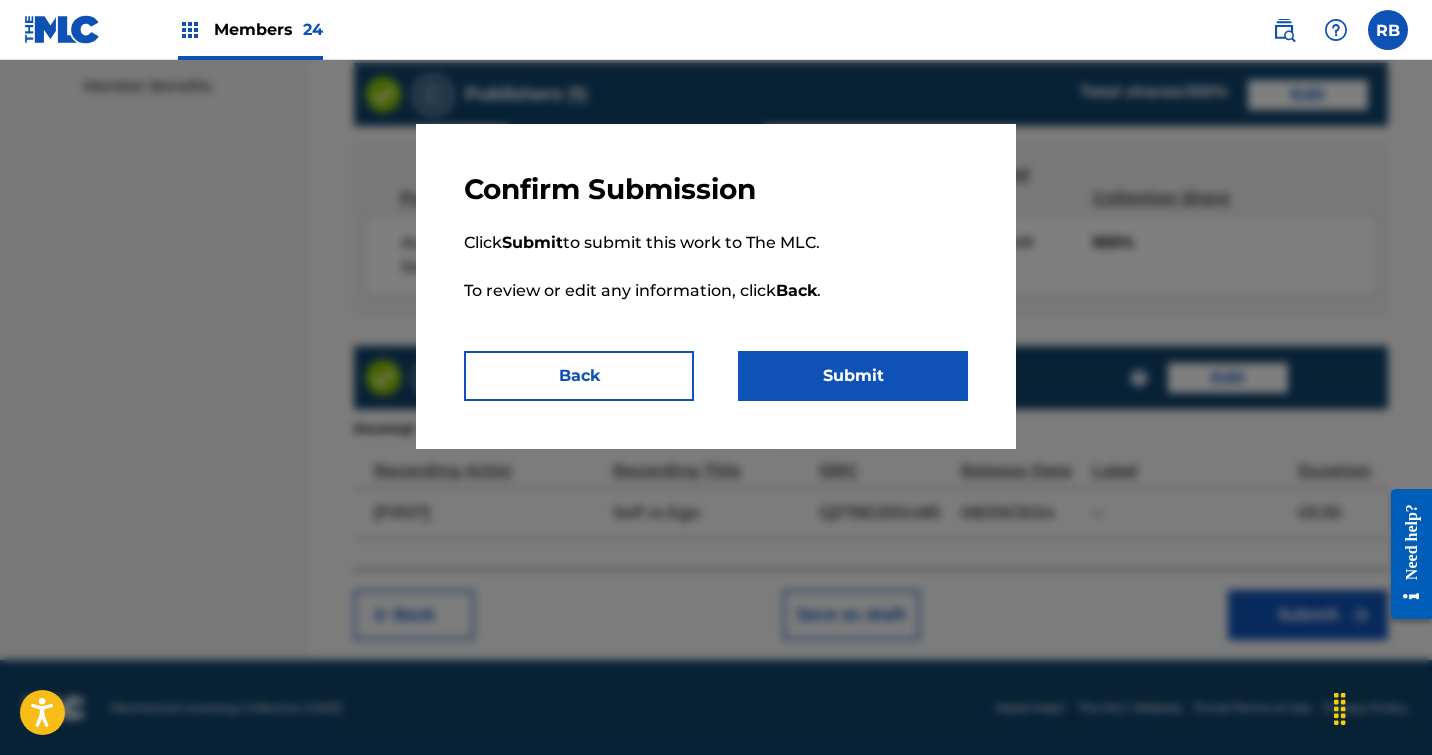 click on "Submit" at bounding box center [853, 376] 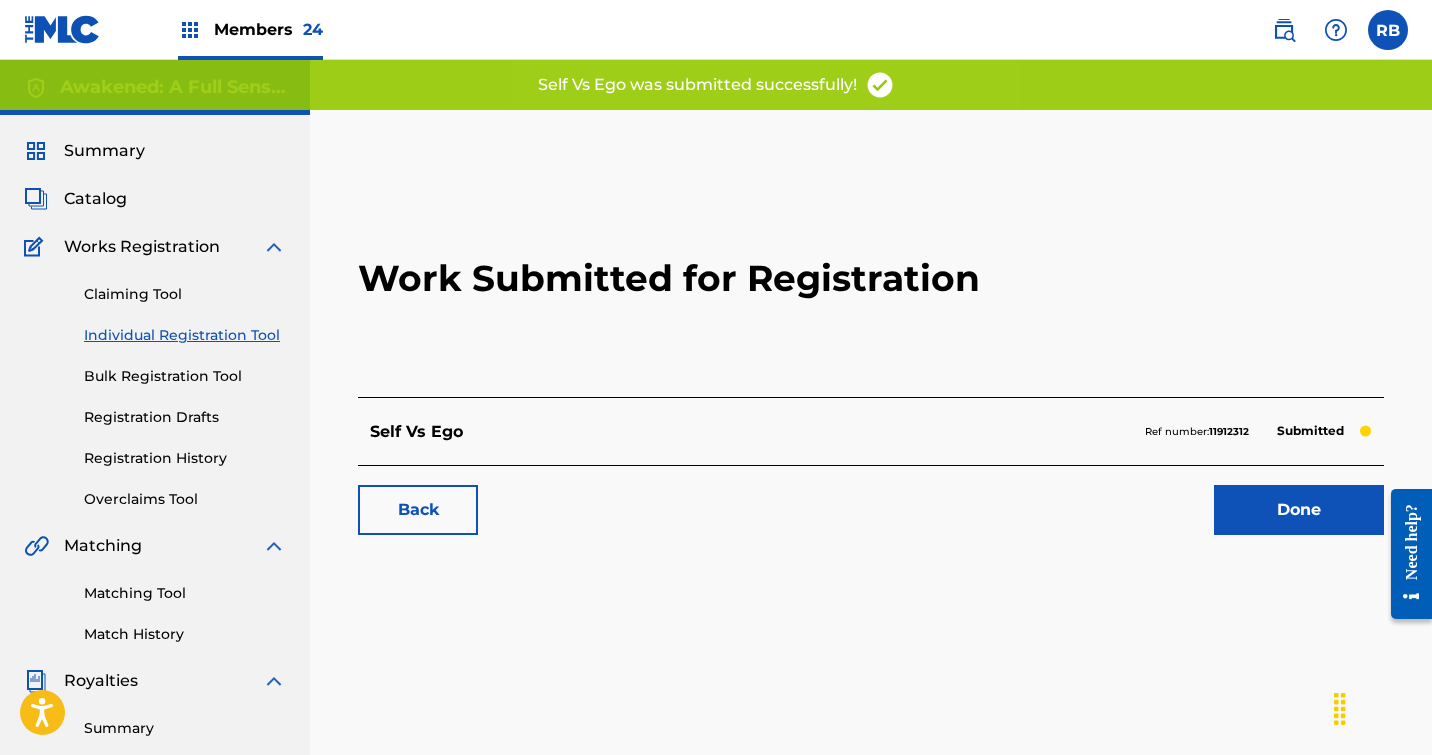 click on "Done" at bounding box center [1299, 510] 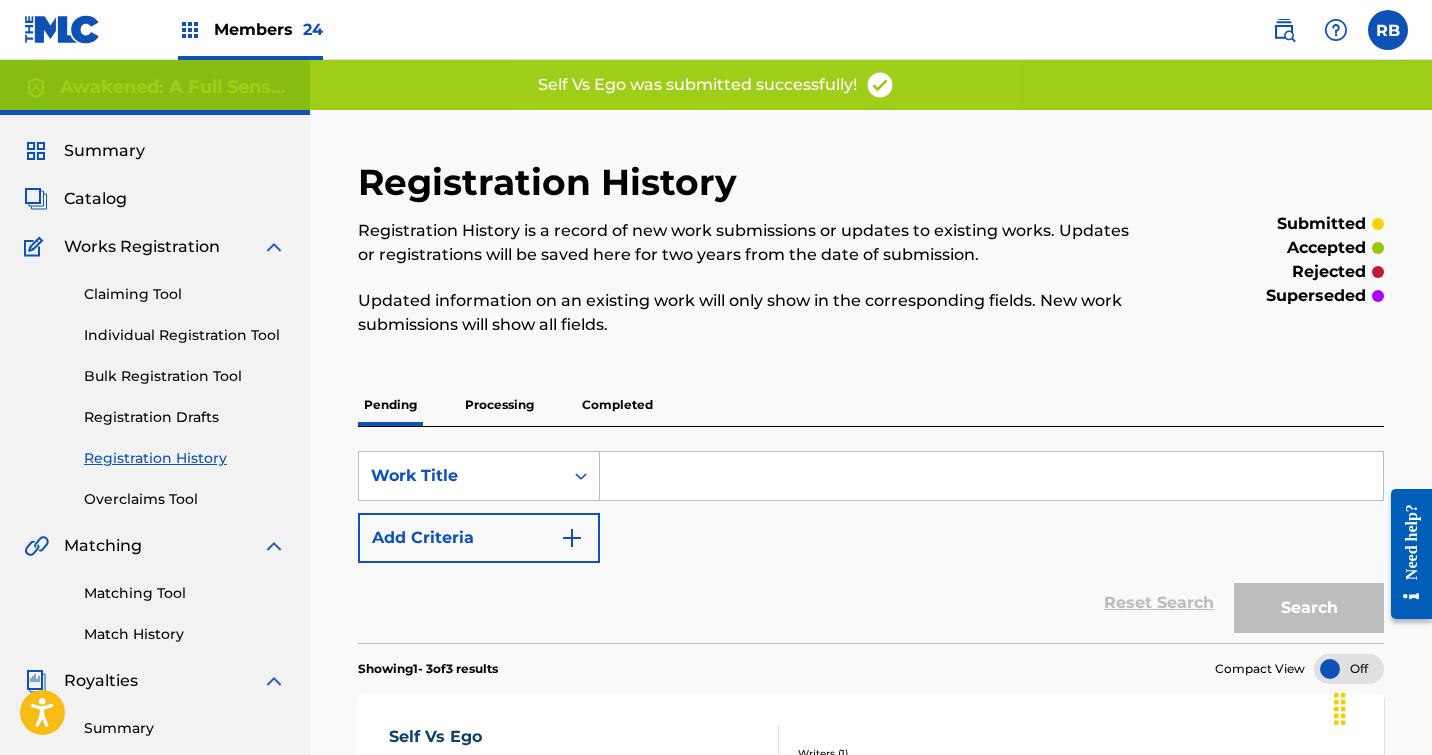 scroll, scrollTop: 0, scrollLeft: 0, axis: both 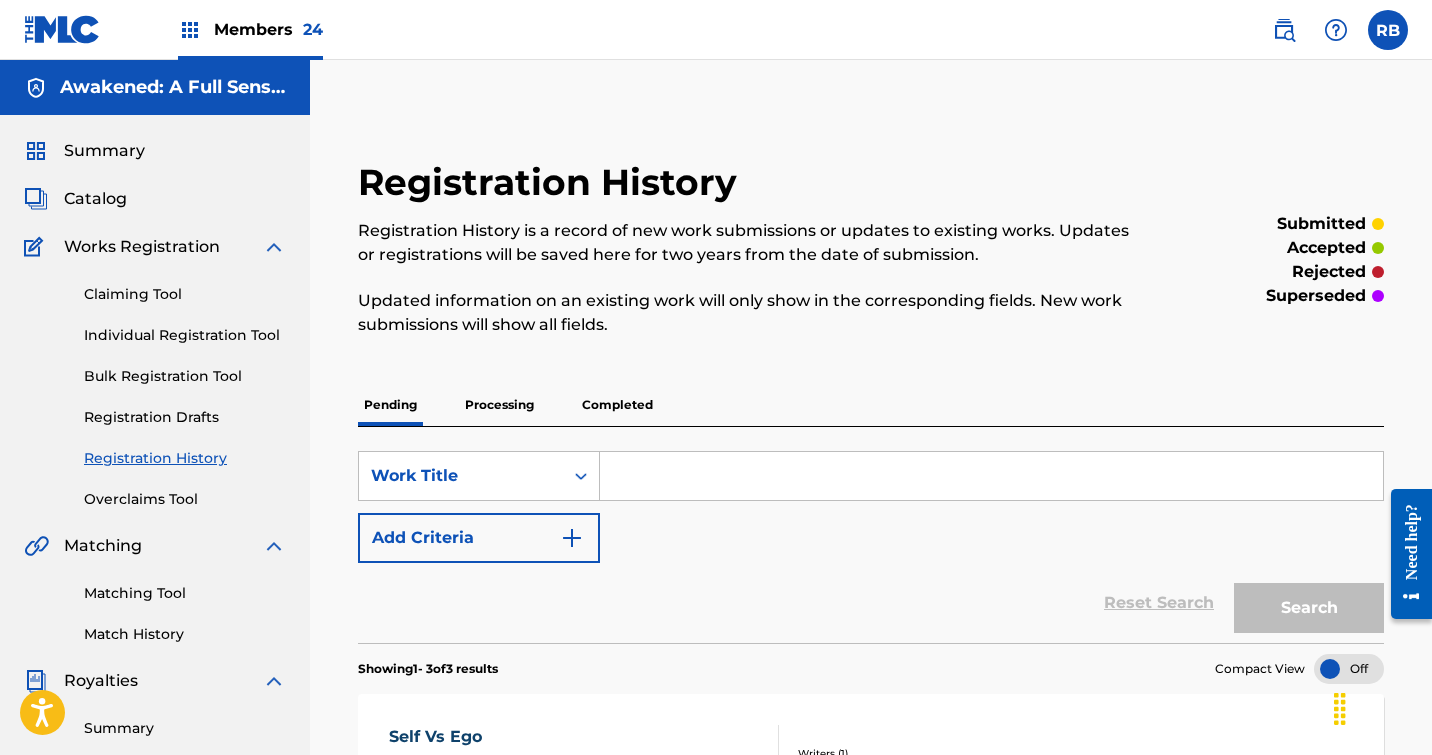 click on "Individual Registration Tool" at bounding box center (185, 335) 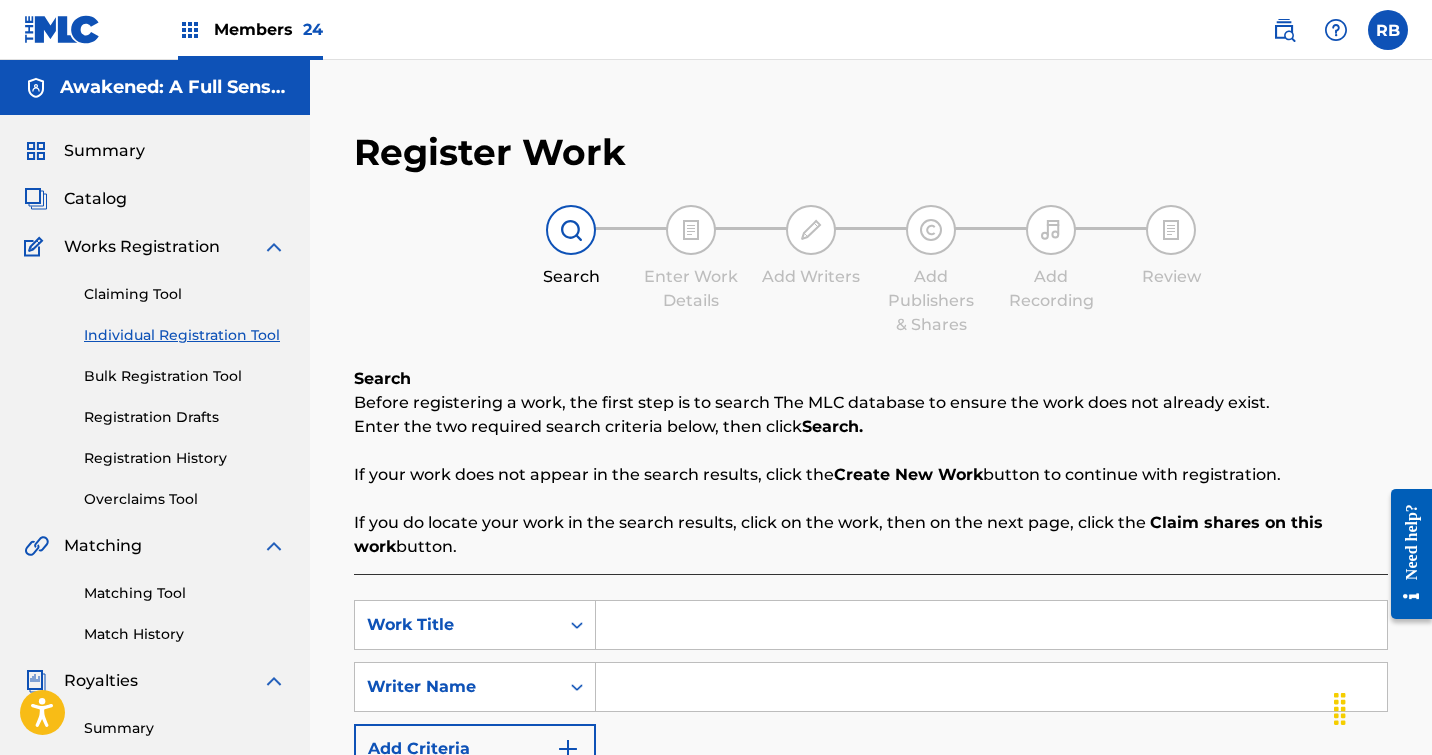 click at bounding box center (991, 625) 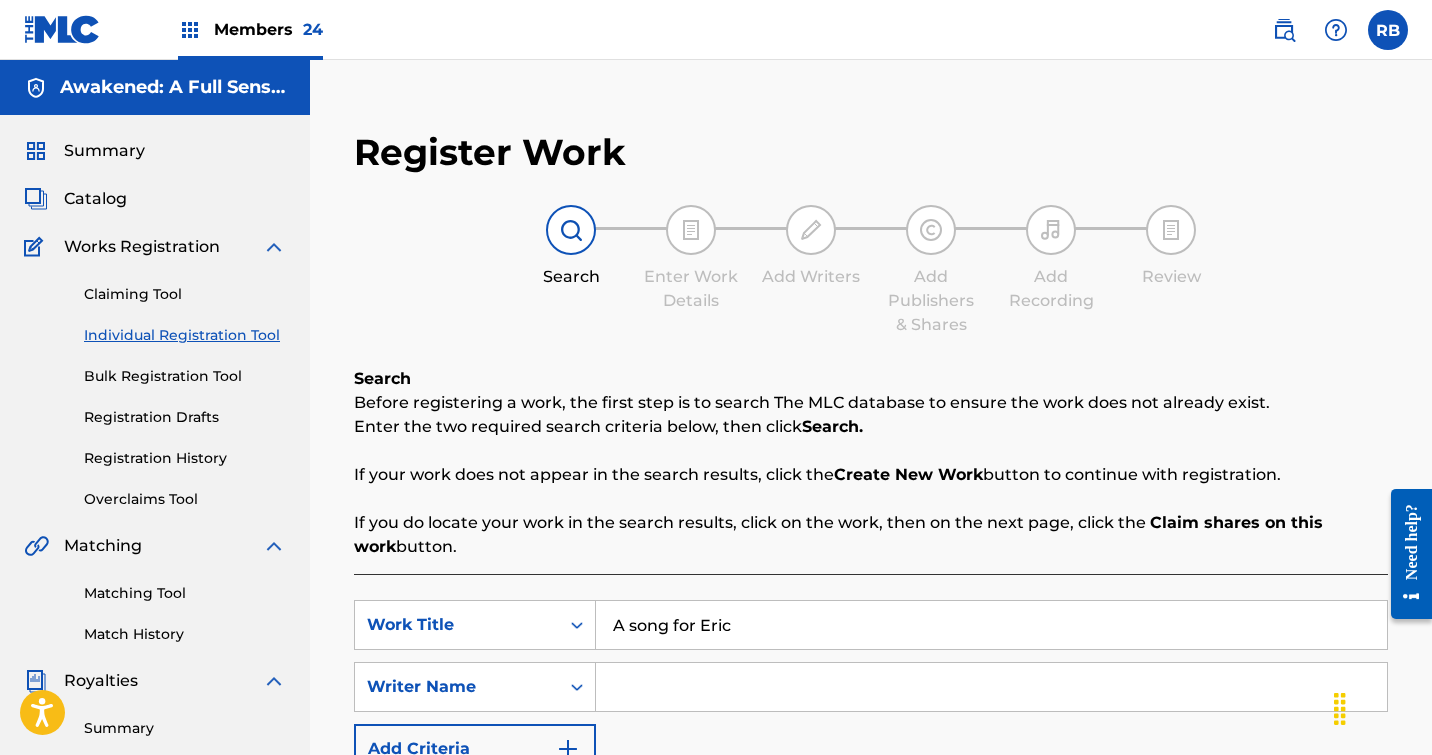 type on "A song for Eric" 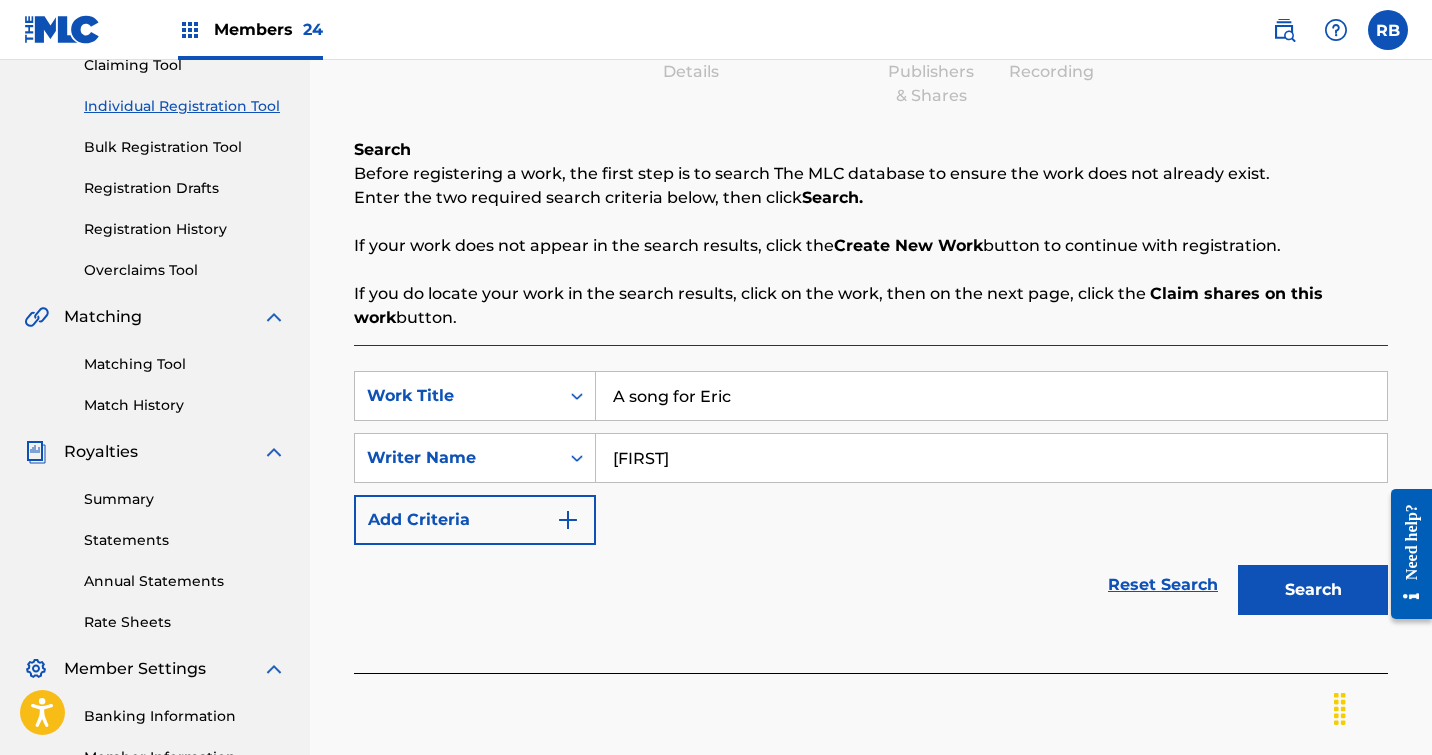 scroll, scrollTop: 279, scrollLeft: 0, axis: vertical 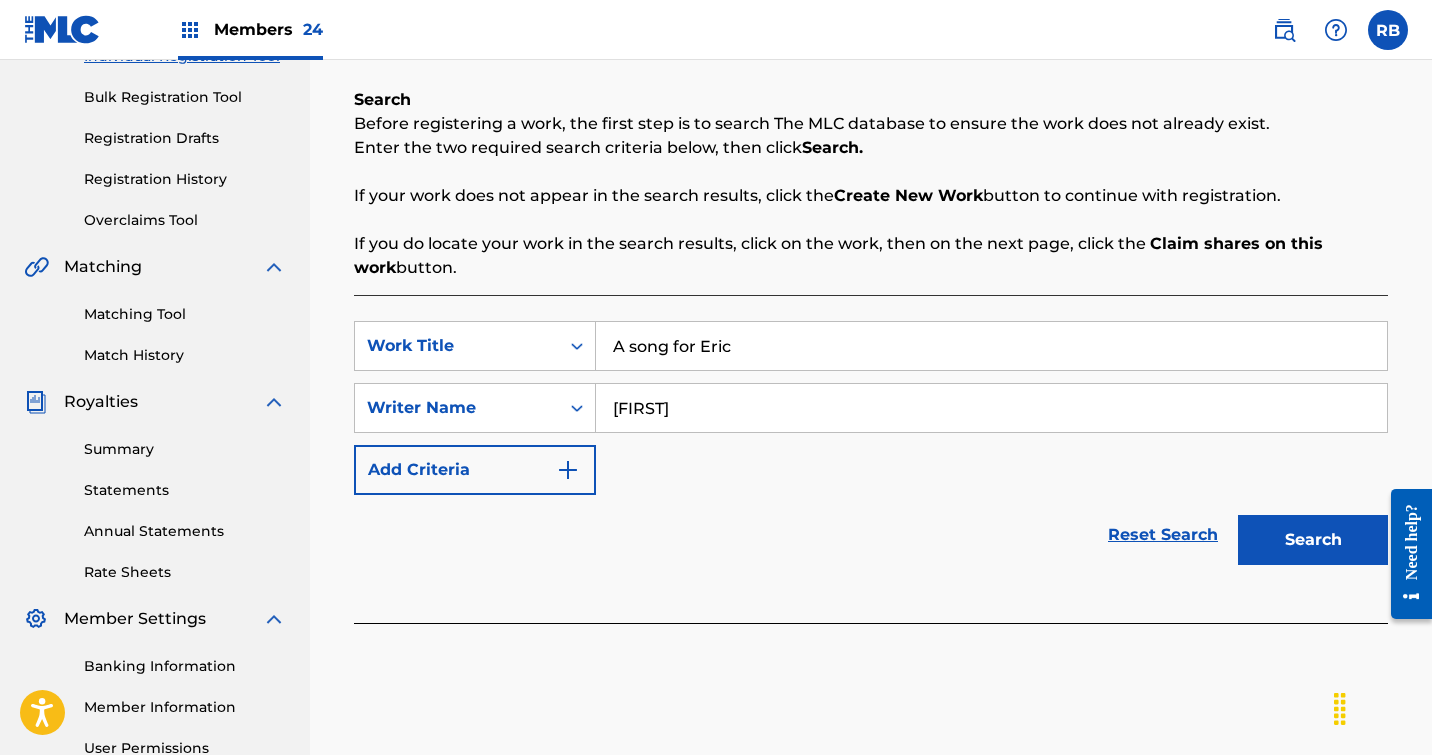 type on "[FIRST]" 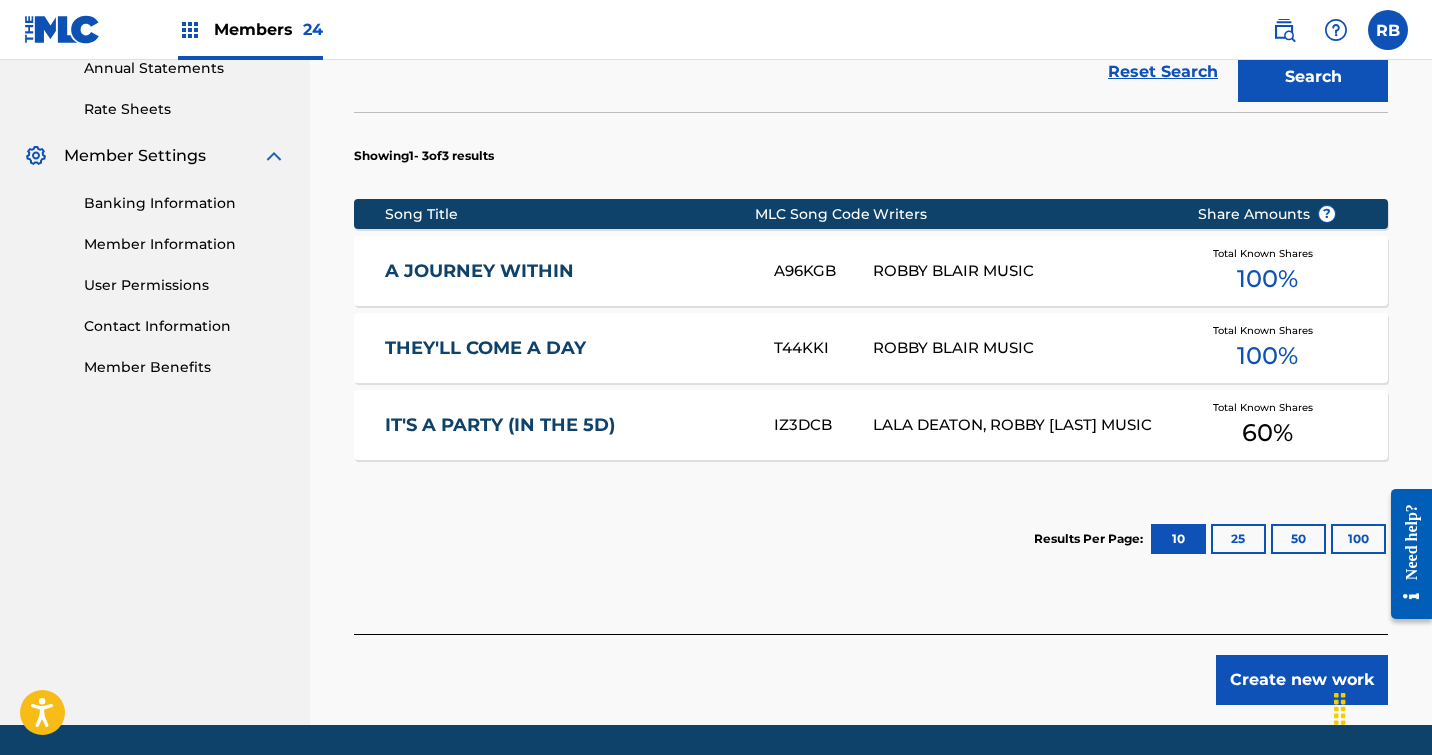 scroll, scrollTop: 744, scrollLeft: 0, axis: vertical 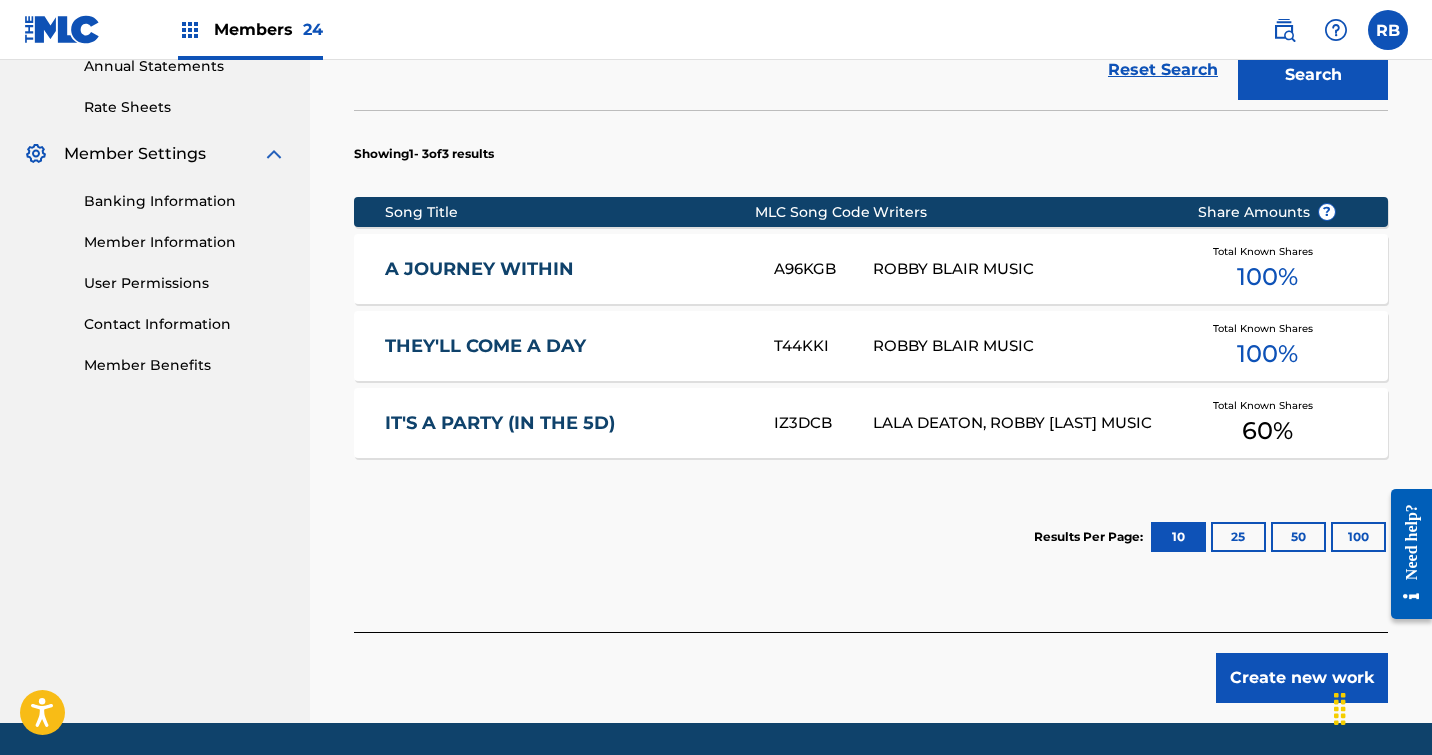 click on "Create new work" at bounding box center [1302, 678] 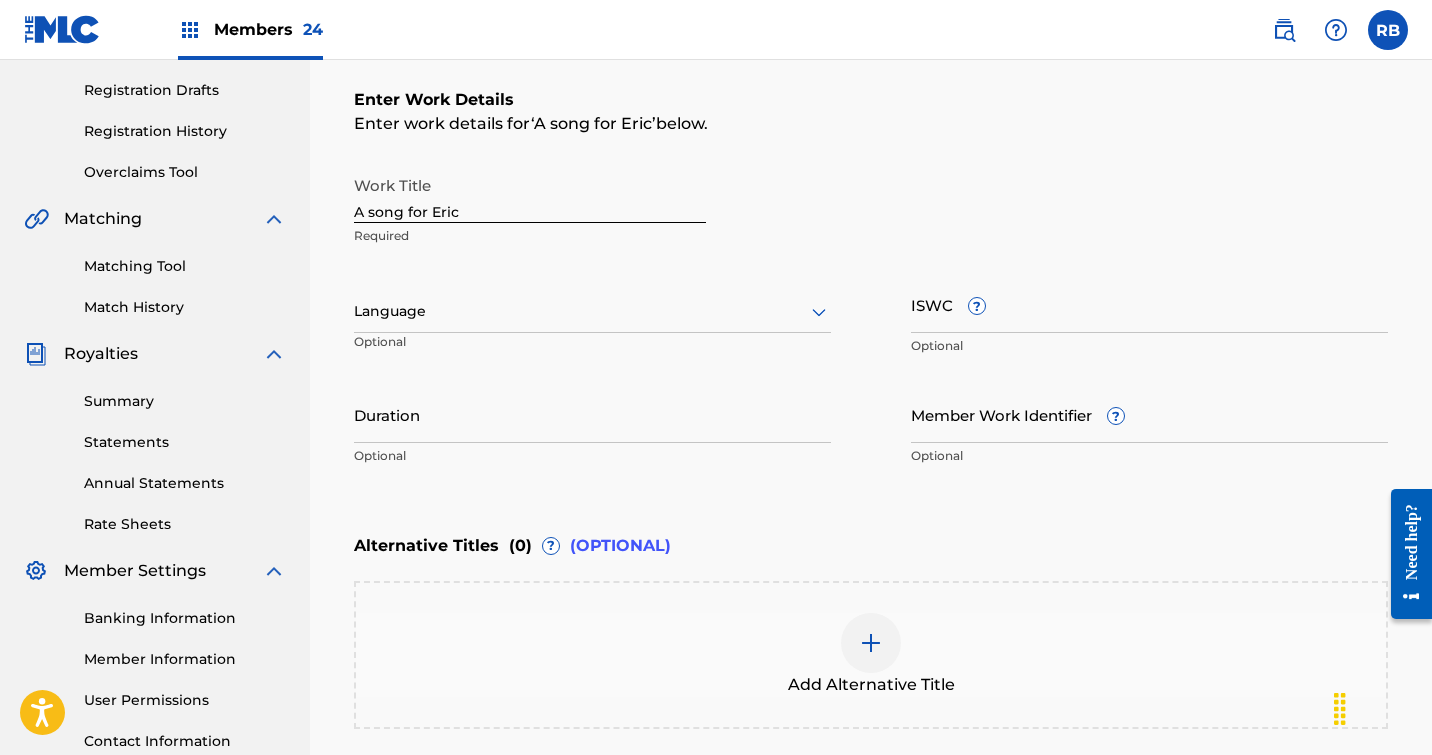 scroll, scrollTop: 327, scrollLeft: 0, axis: vertical 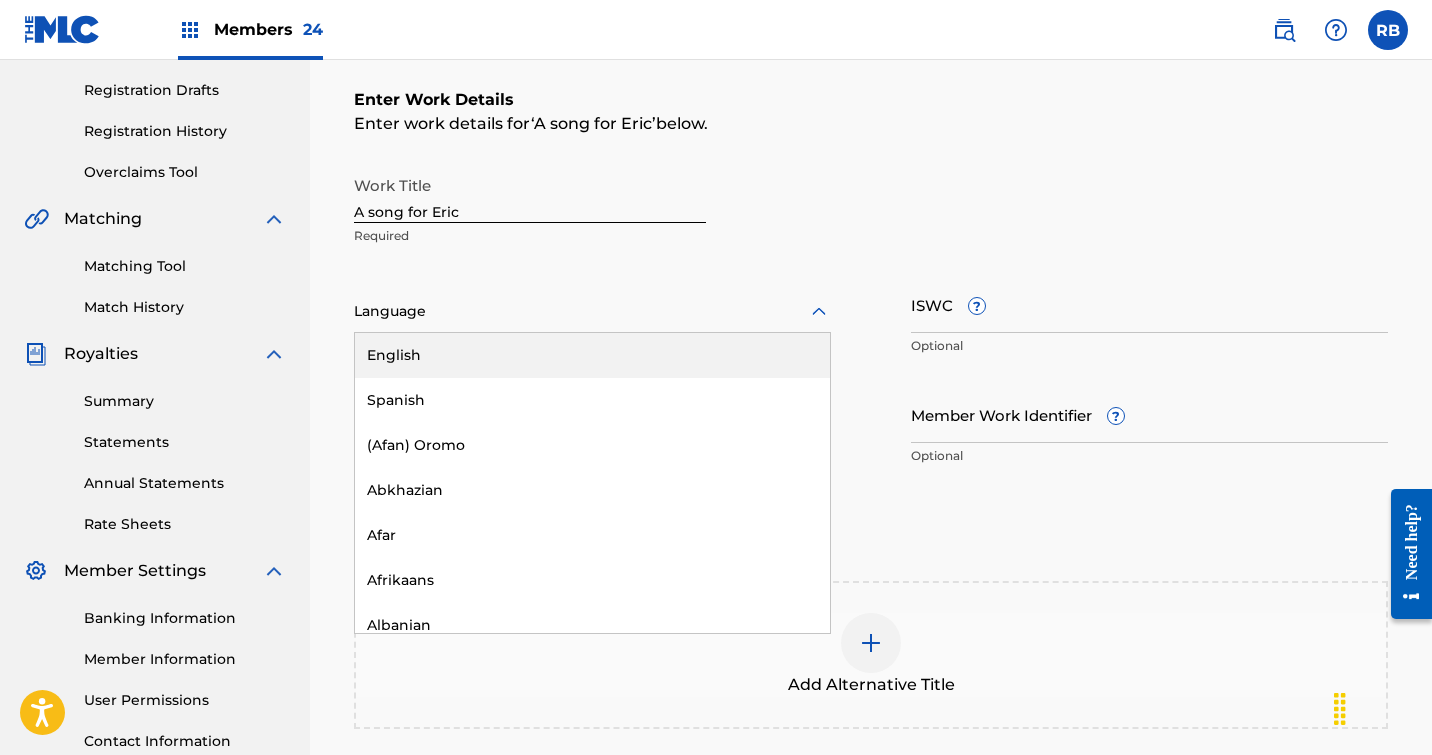 click 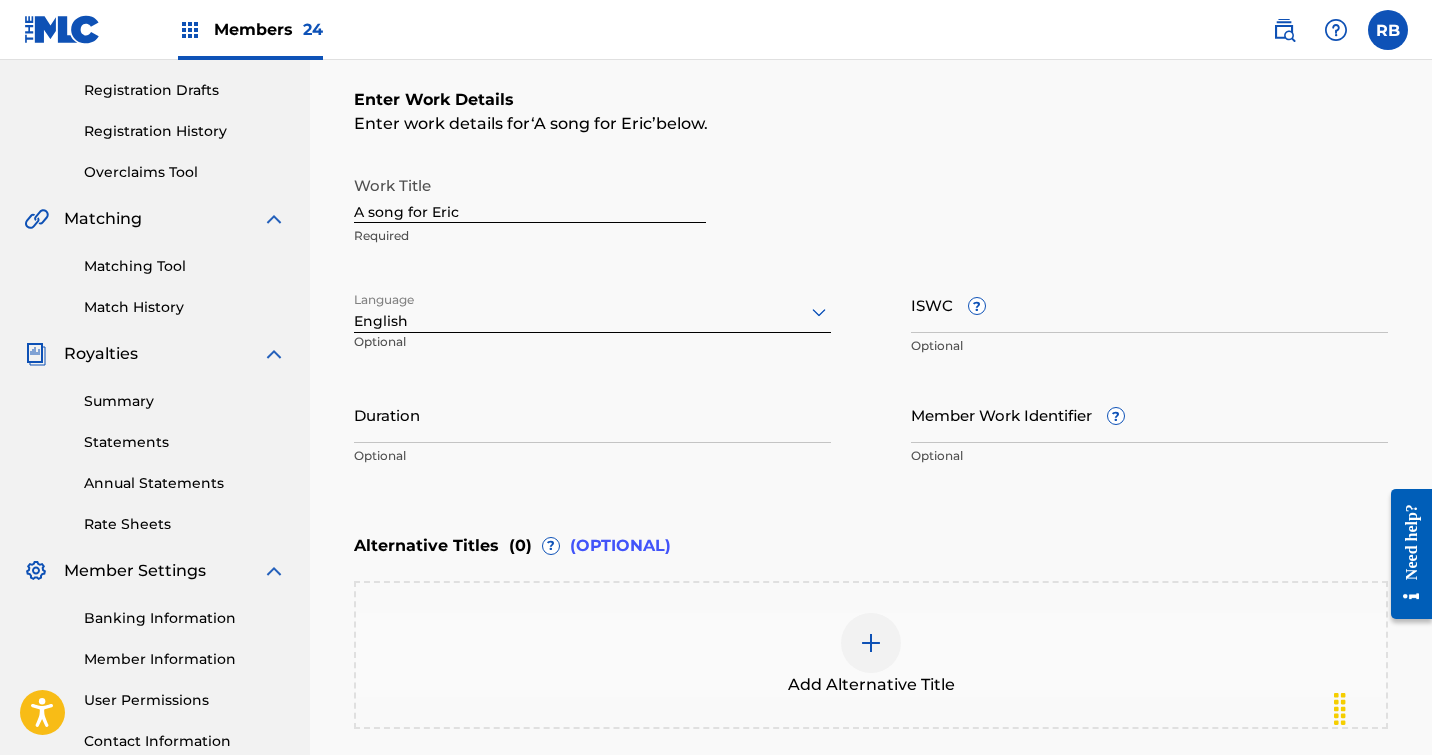 click on "Duration" at bounding box center (592, 414) 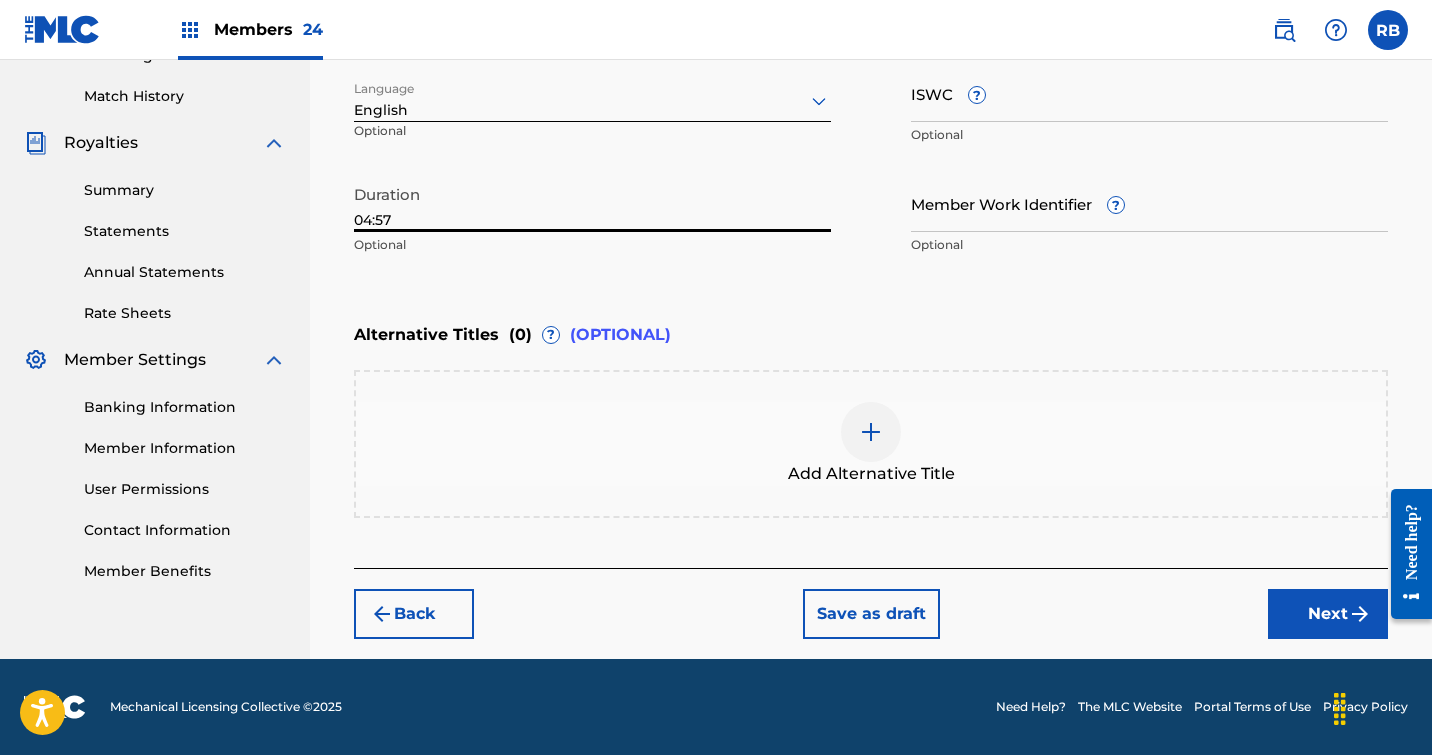type on "04:57" 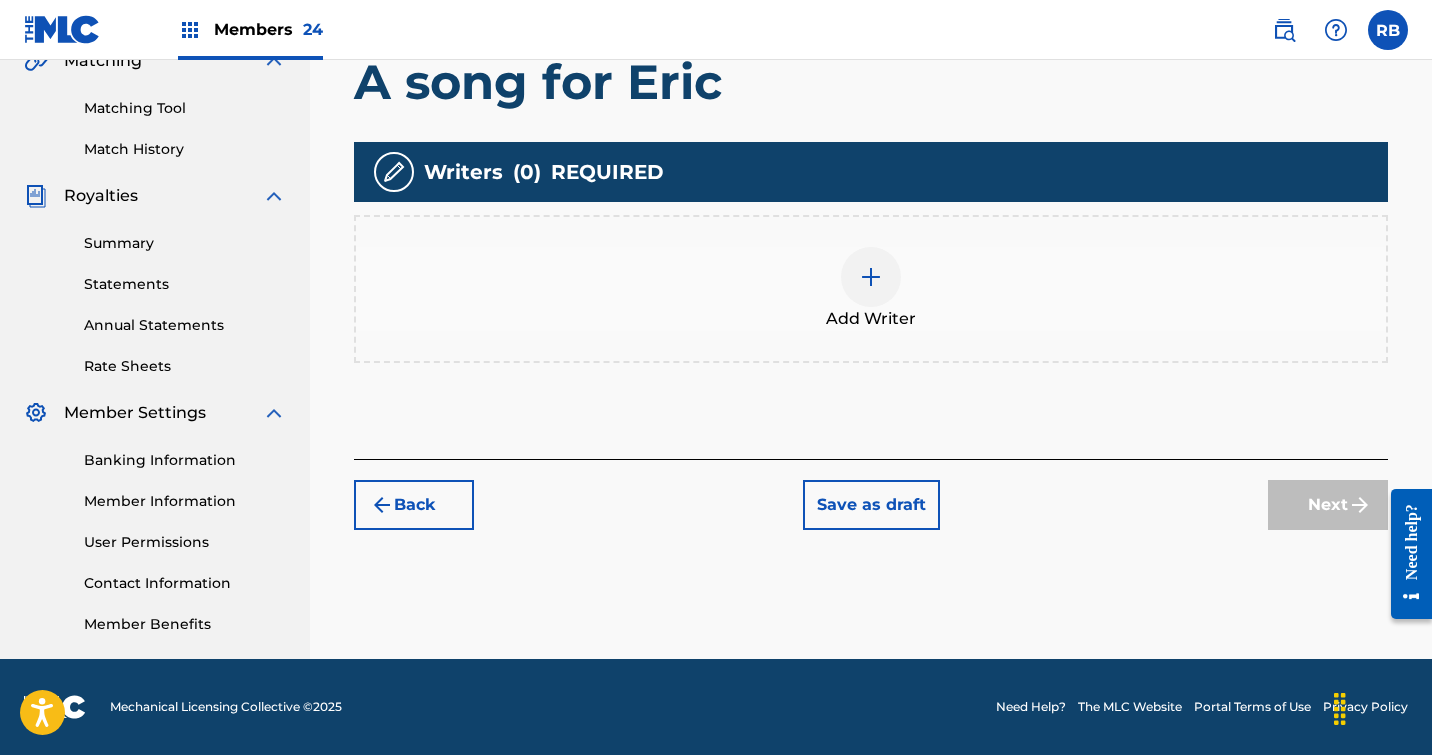 click at bounding box center (871, 277) 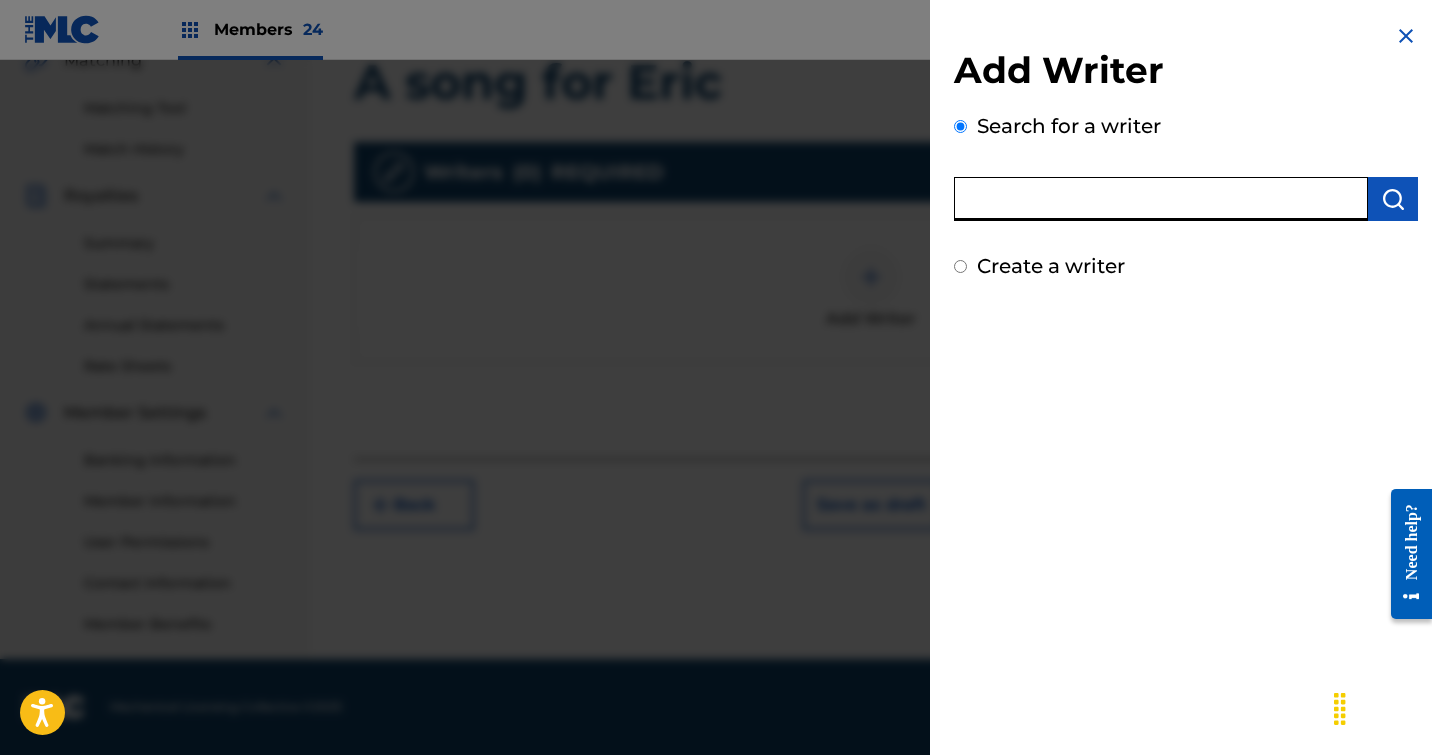click at bounding box center (1161, 199) 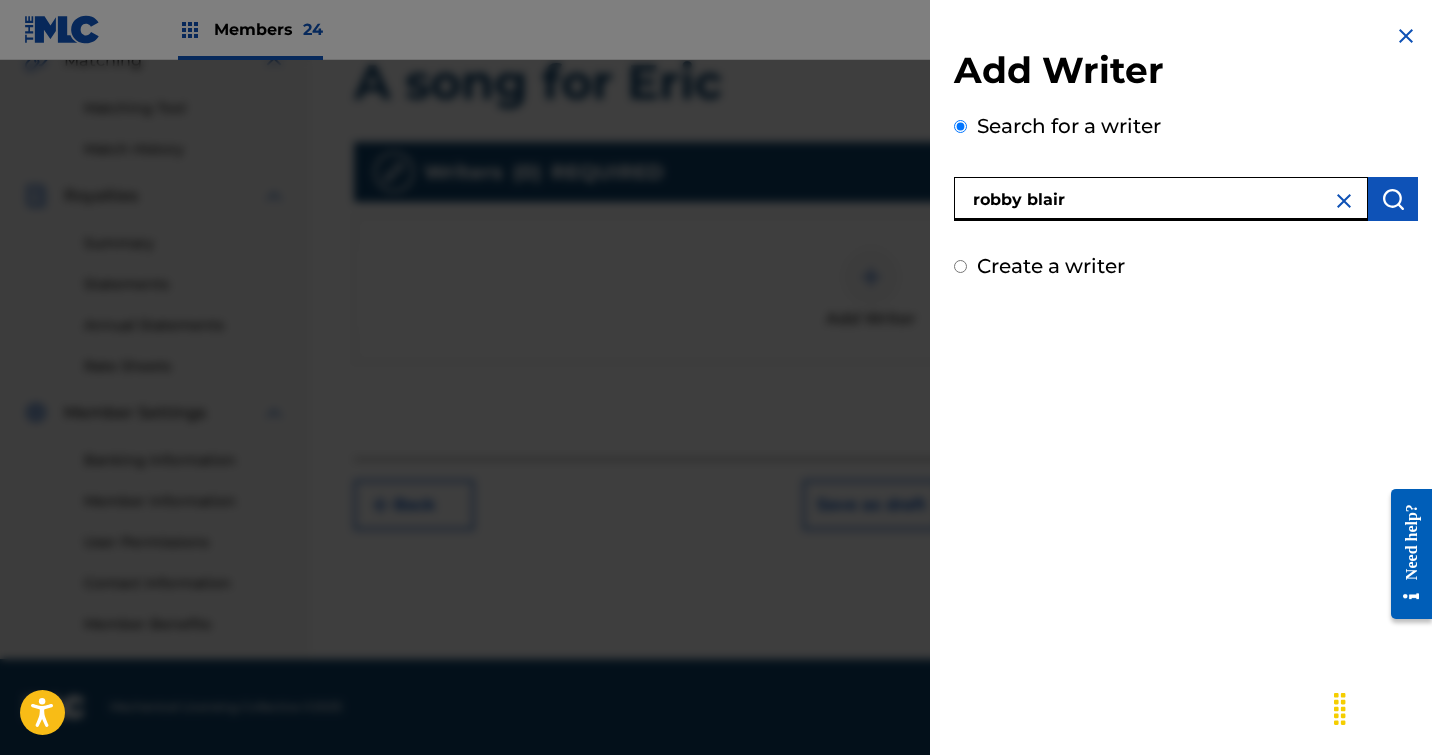 type on "robby Blair" 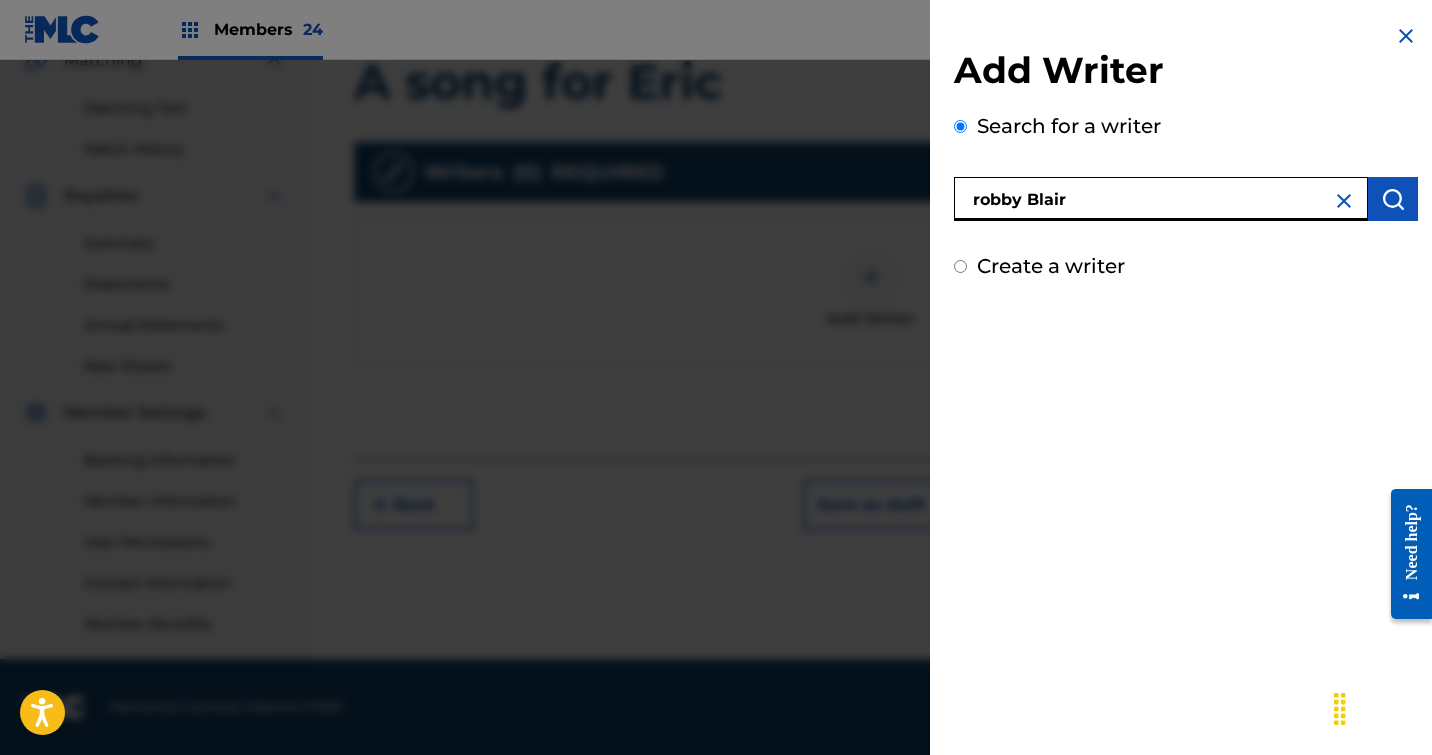drag, startPoint x: 1105, startPoint y: 205, endPoint x: 1373, endPoint y: 201, distance: 268.02985 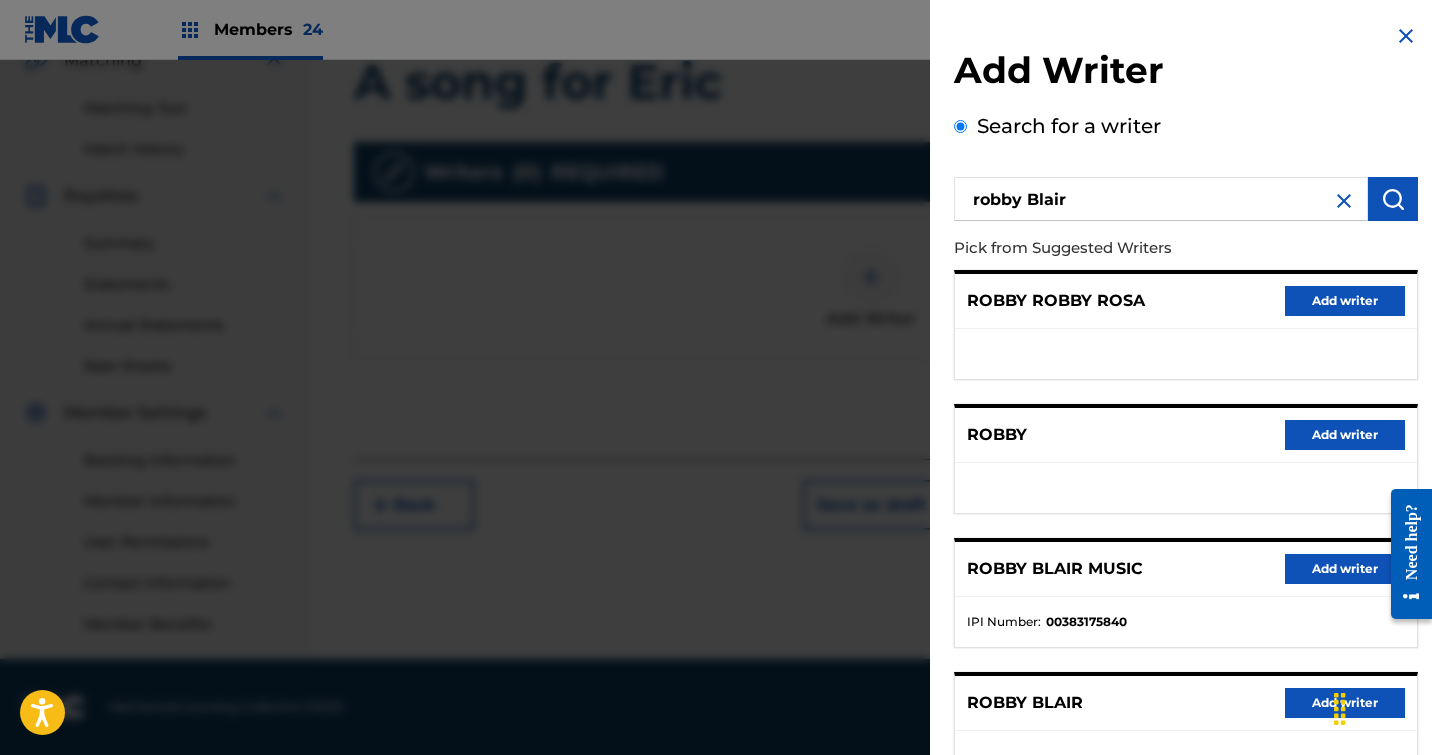 click on "Add writer" at bounding box center (1345, 569) 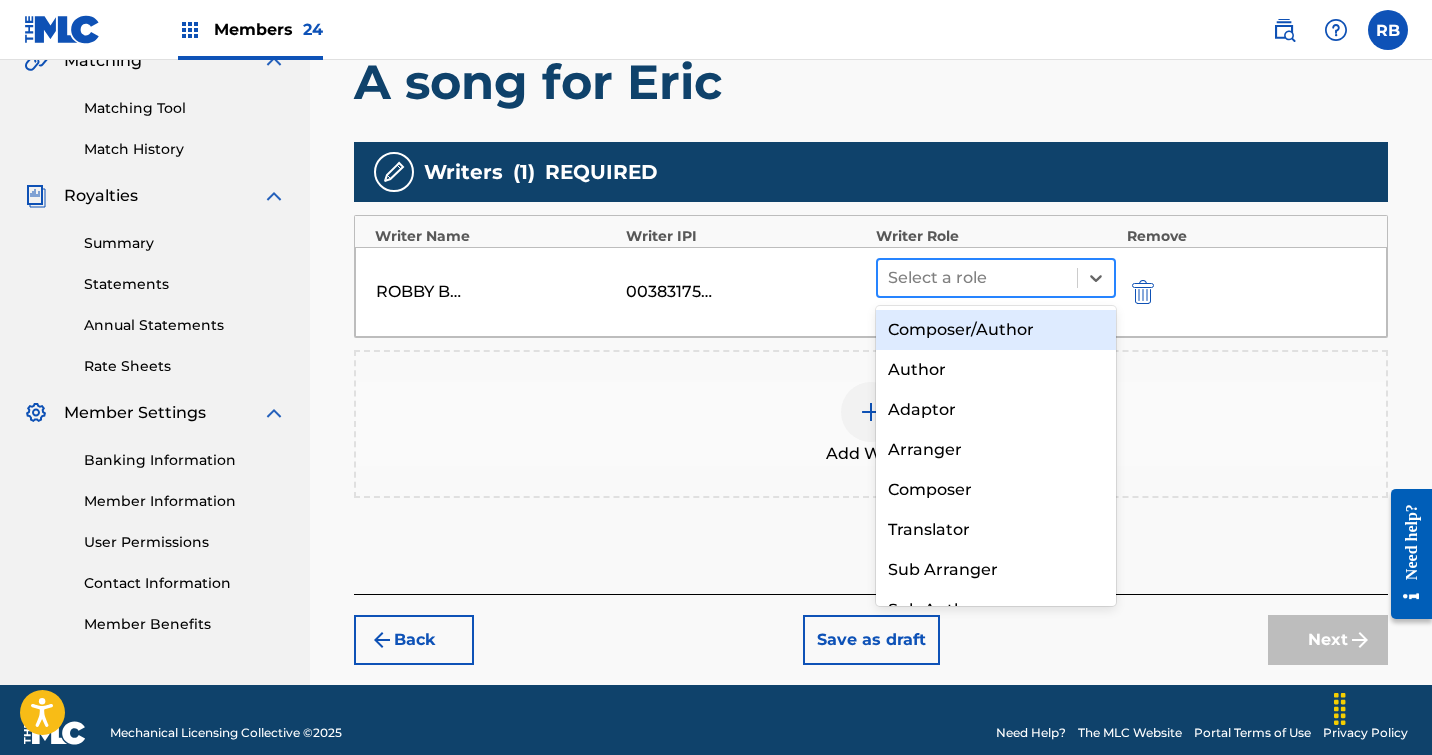 click at bounding box center [977, 278] 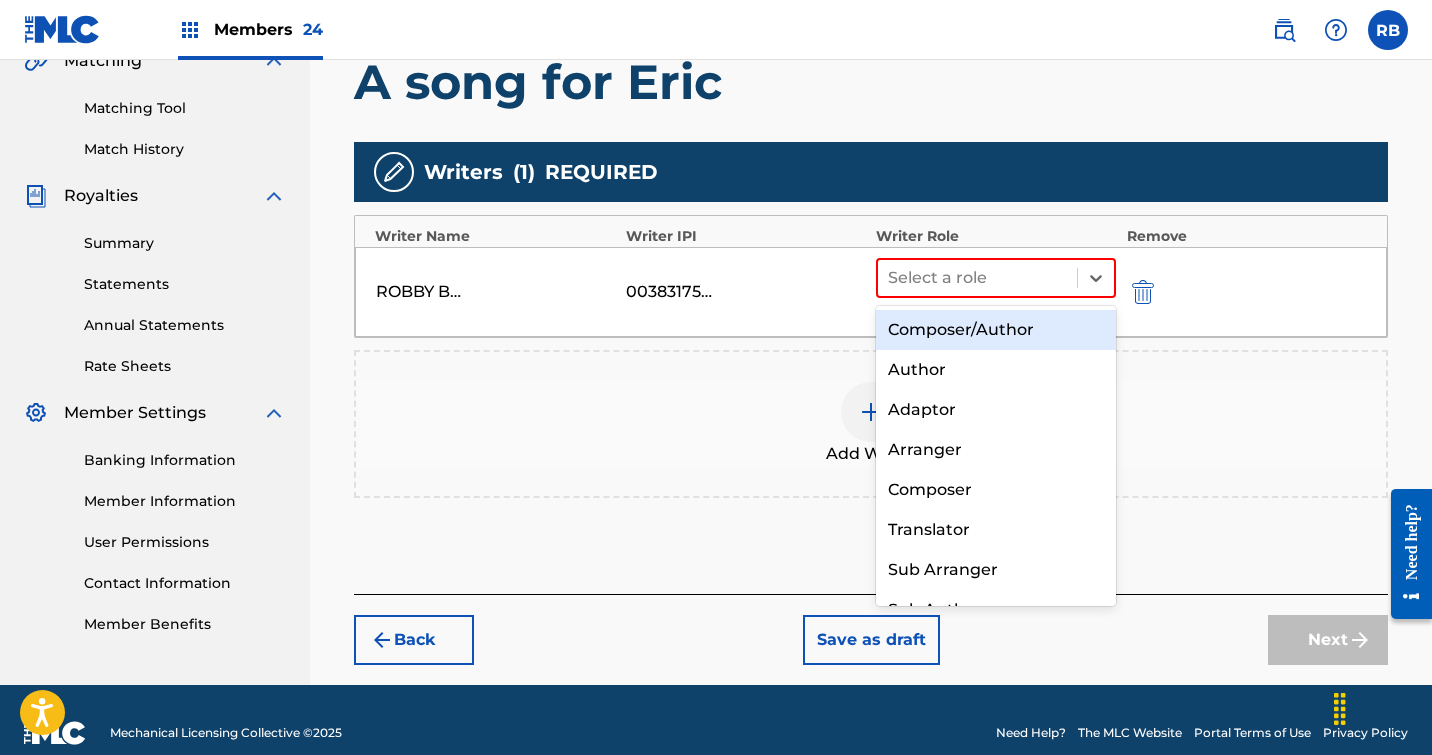 click on "Composer/Author" at bounding box center (996, 330) 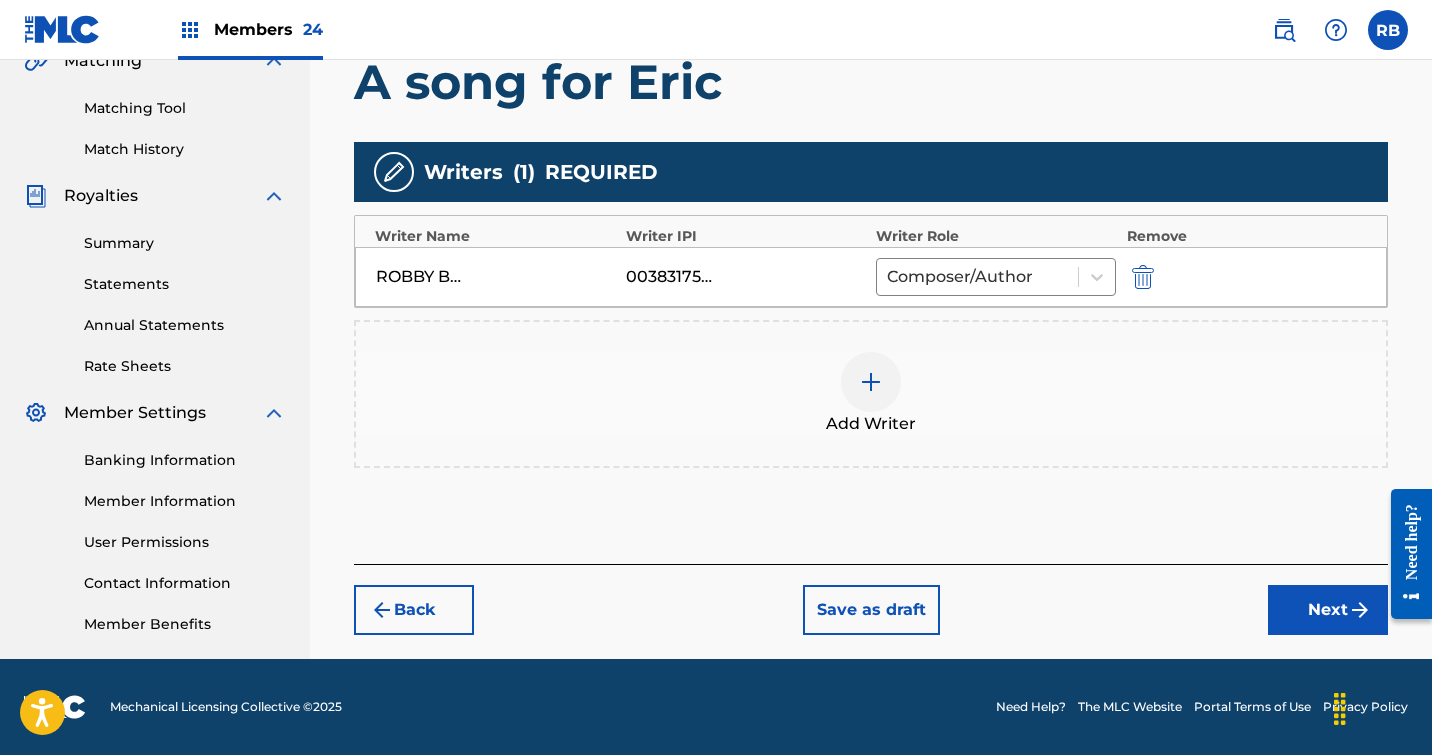 click on "Next" at bounding box center (1328, 610) 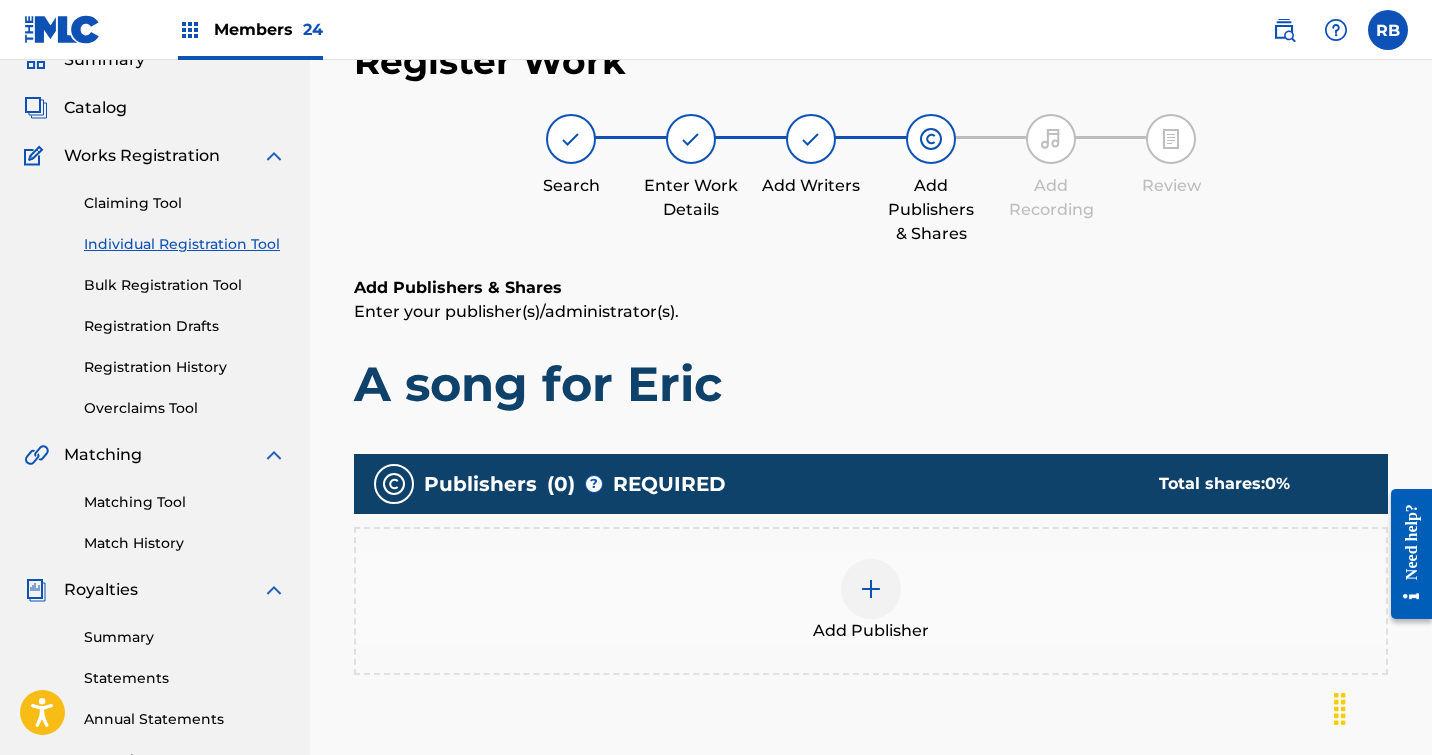 scroll, scrollTop: 90, scrollLeft: 0, axis: vertical 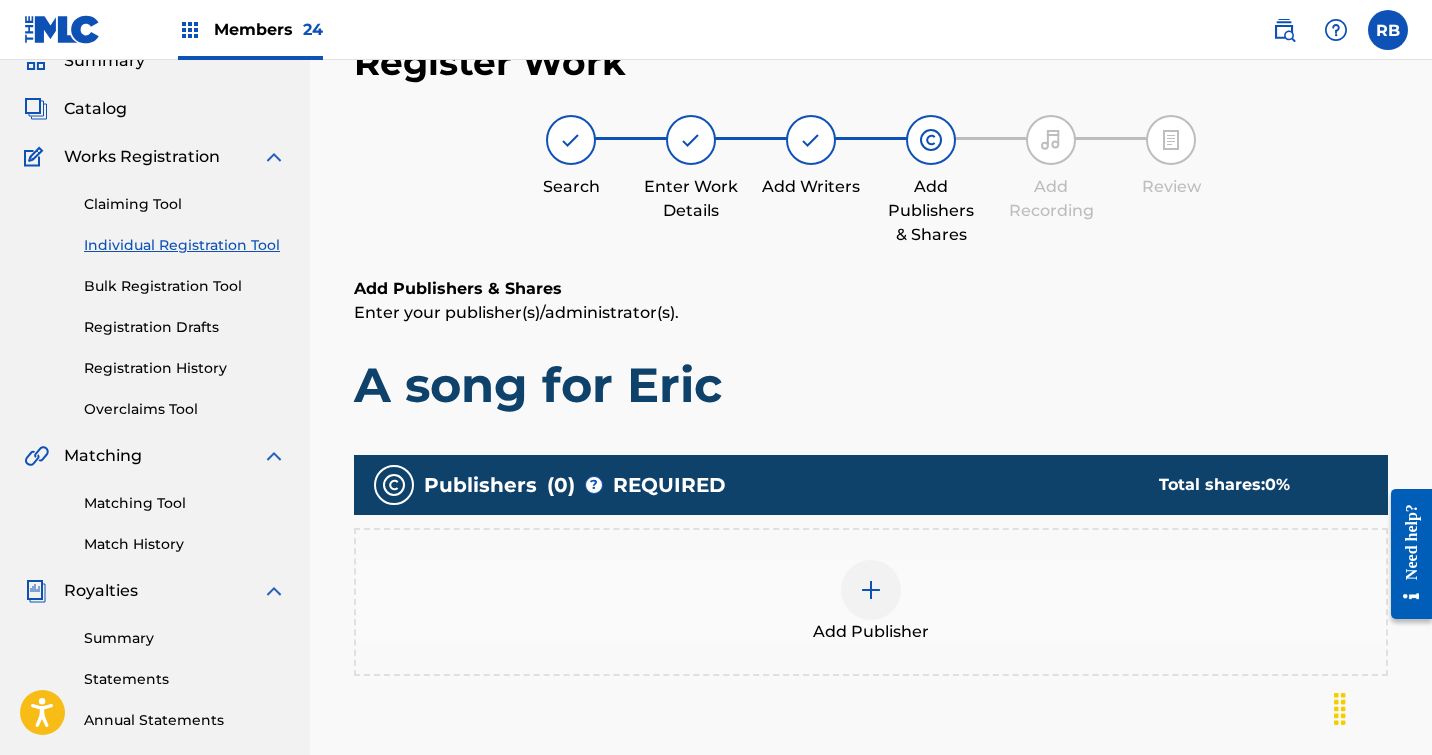 click at bounding box center (871, 590) 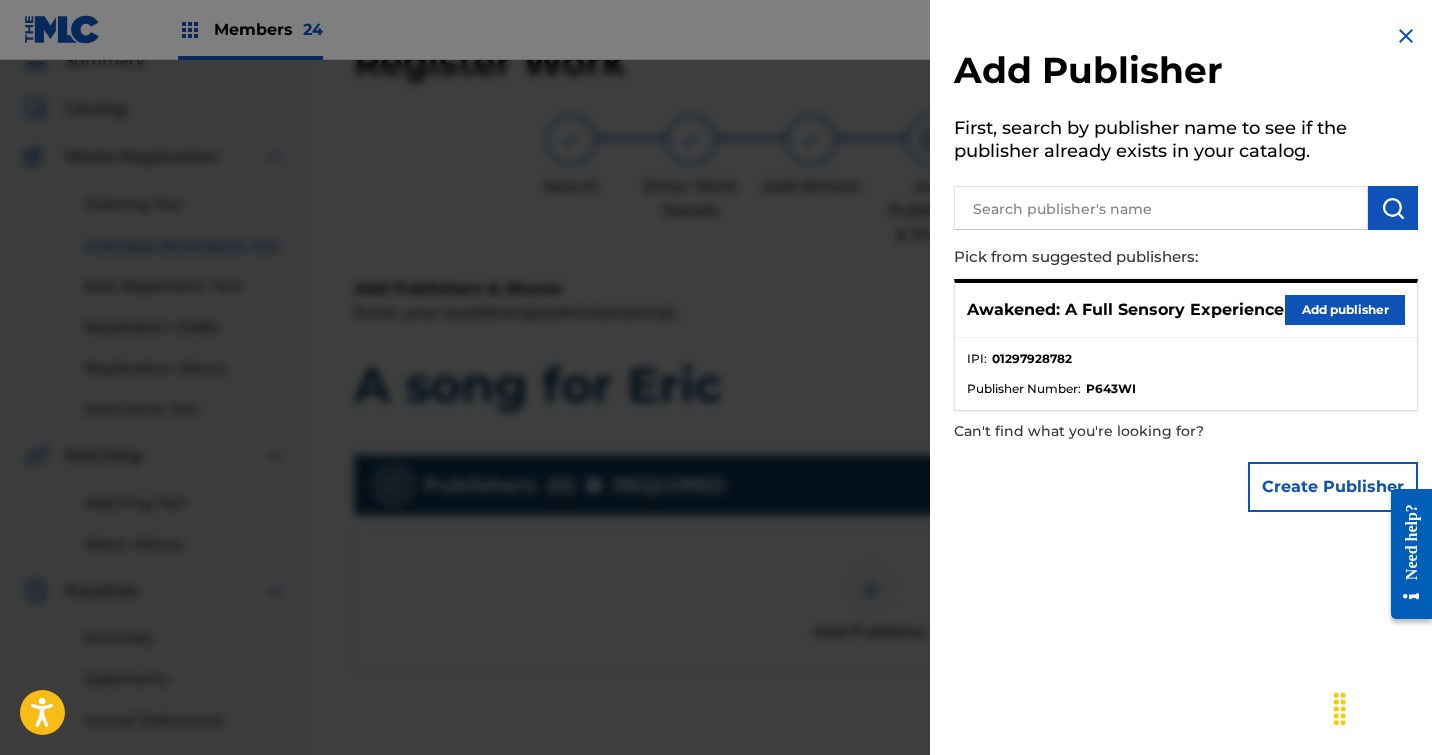 click on "Add publisher" at bounding box center (1345, 310) 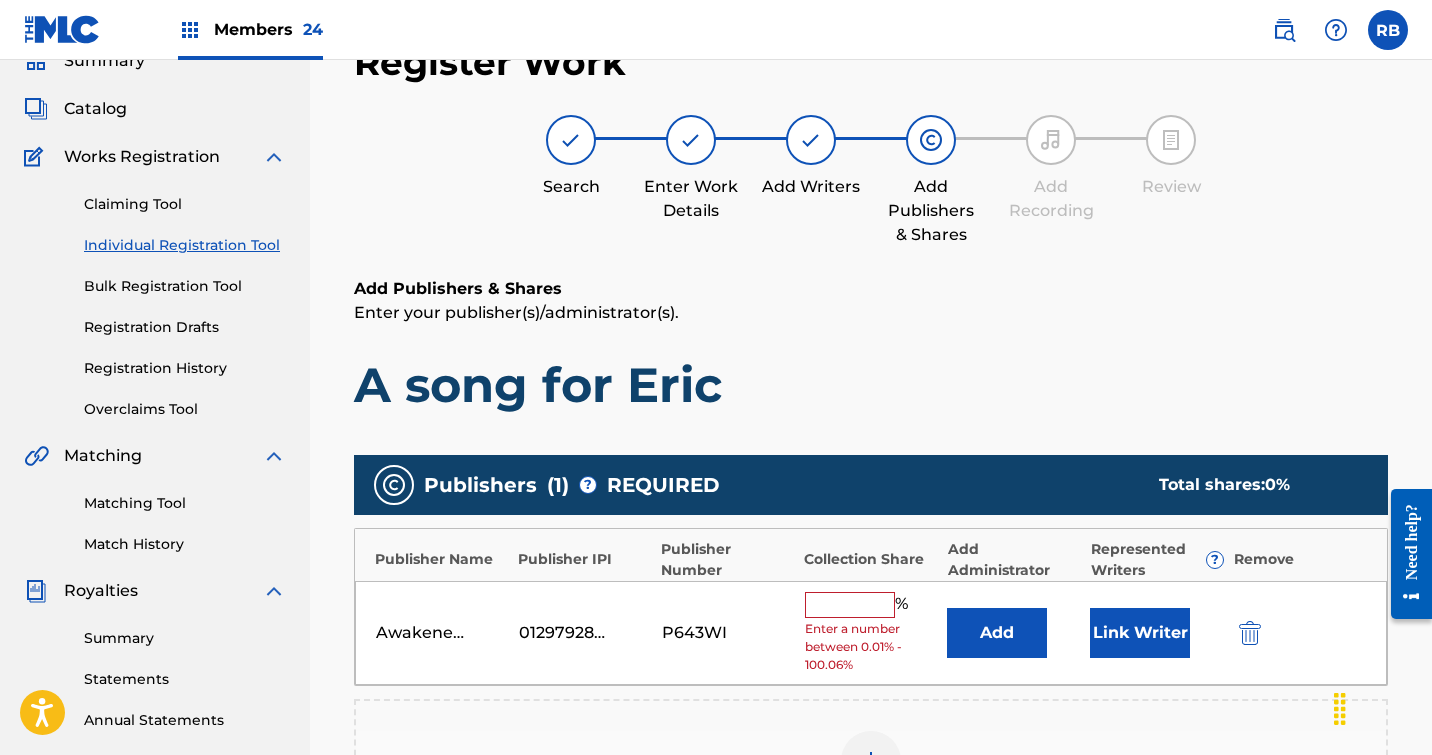 click at bounding box center [850, 605] 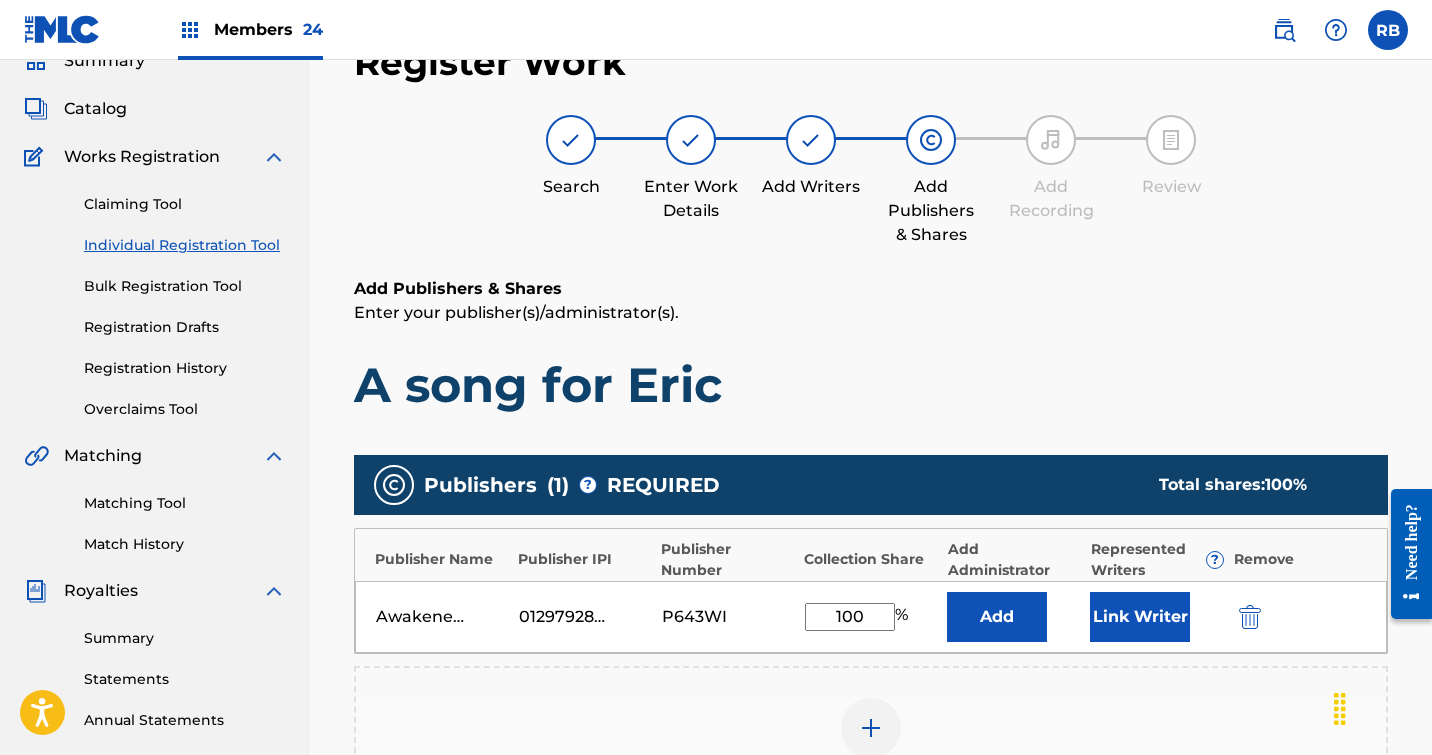type on "100" 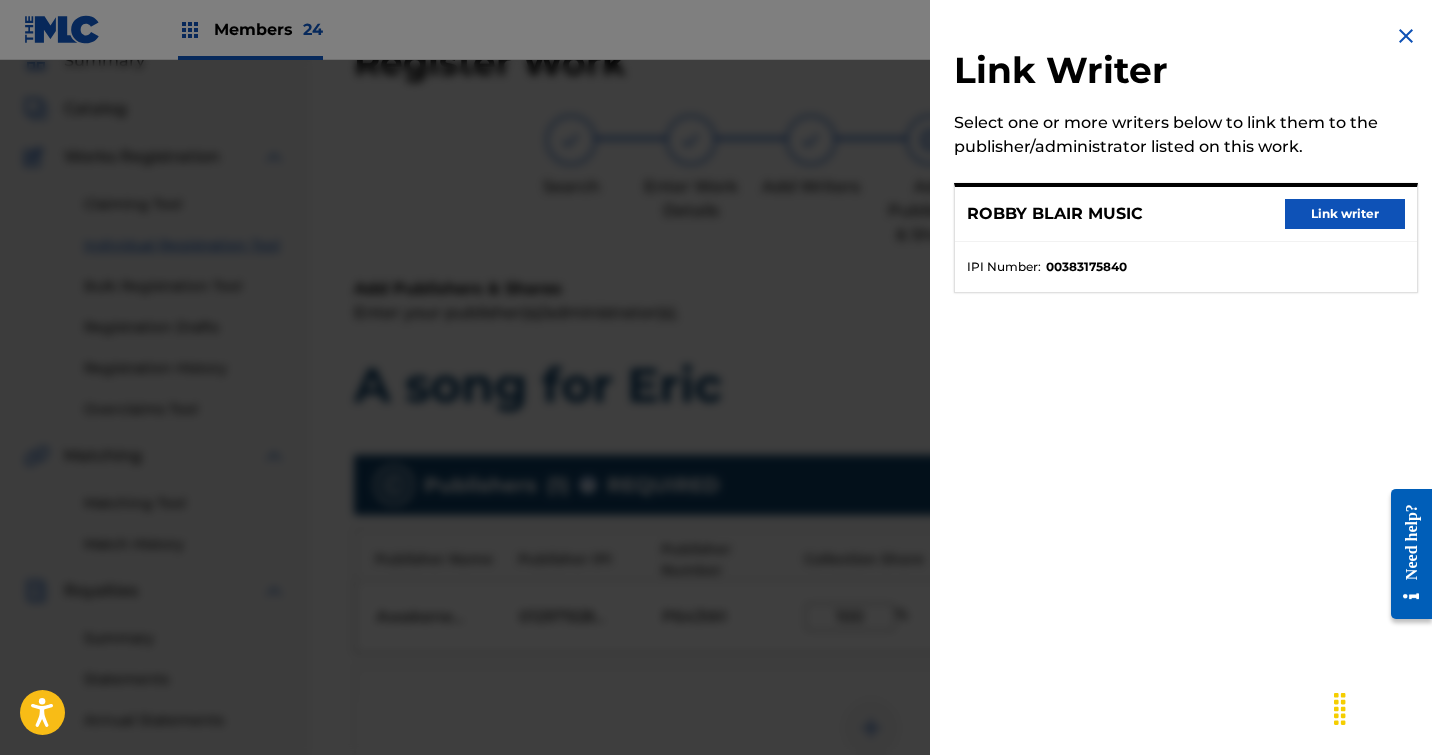 click on "Link writer" at bounding box center (1345, 214) 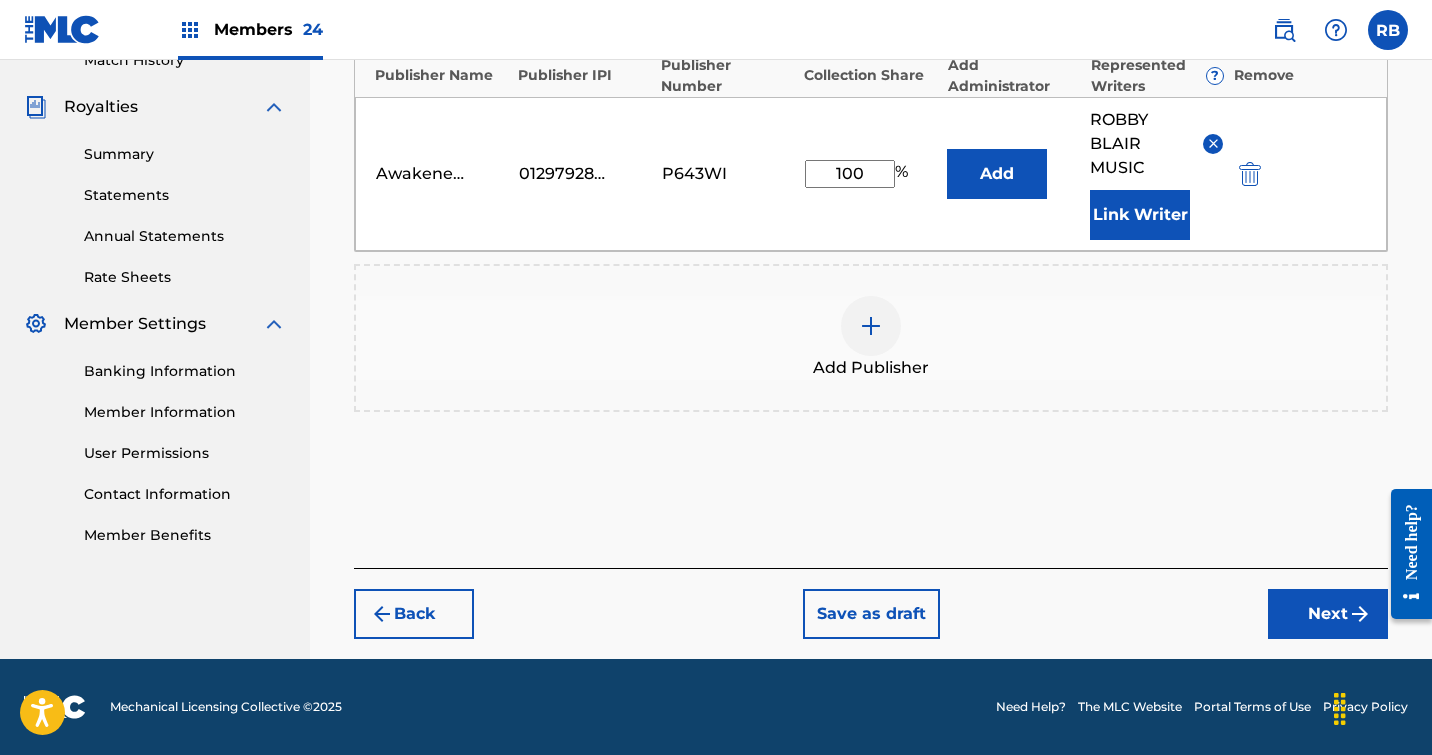 click on "Next" at bounding box center (1328, 614) 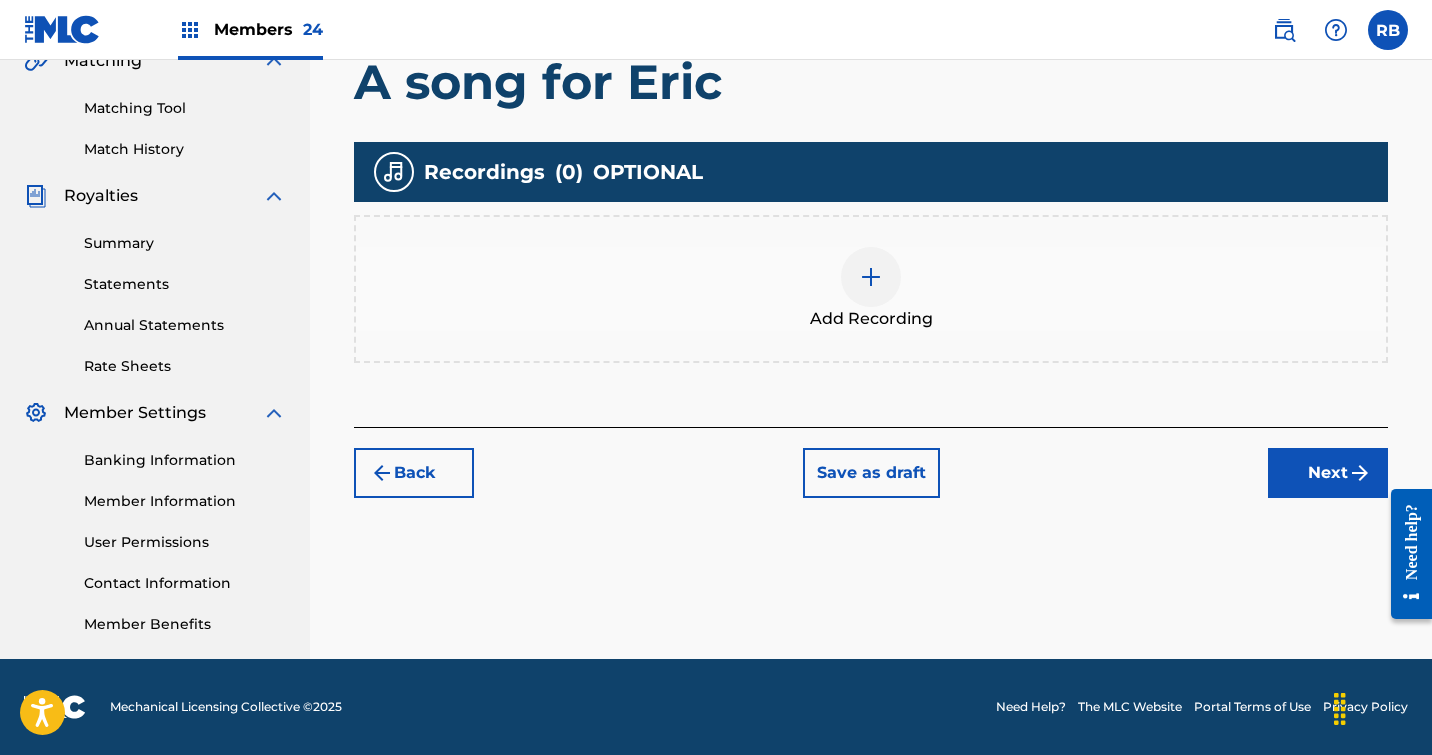 click at bounding box center (871, 277) 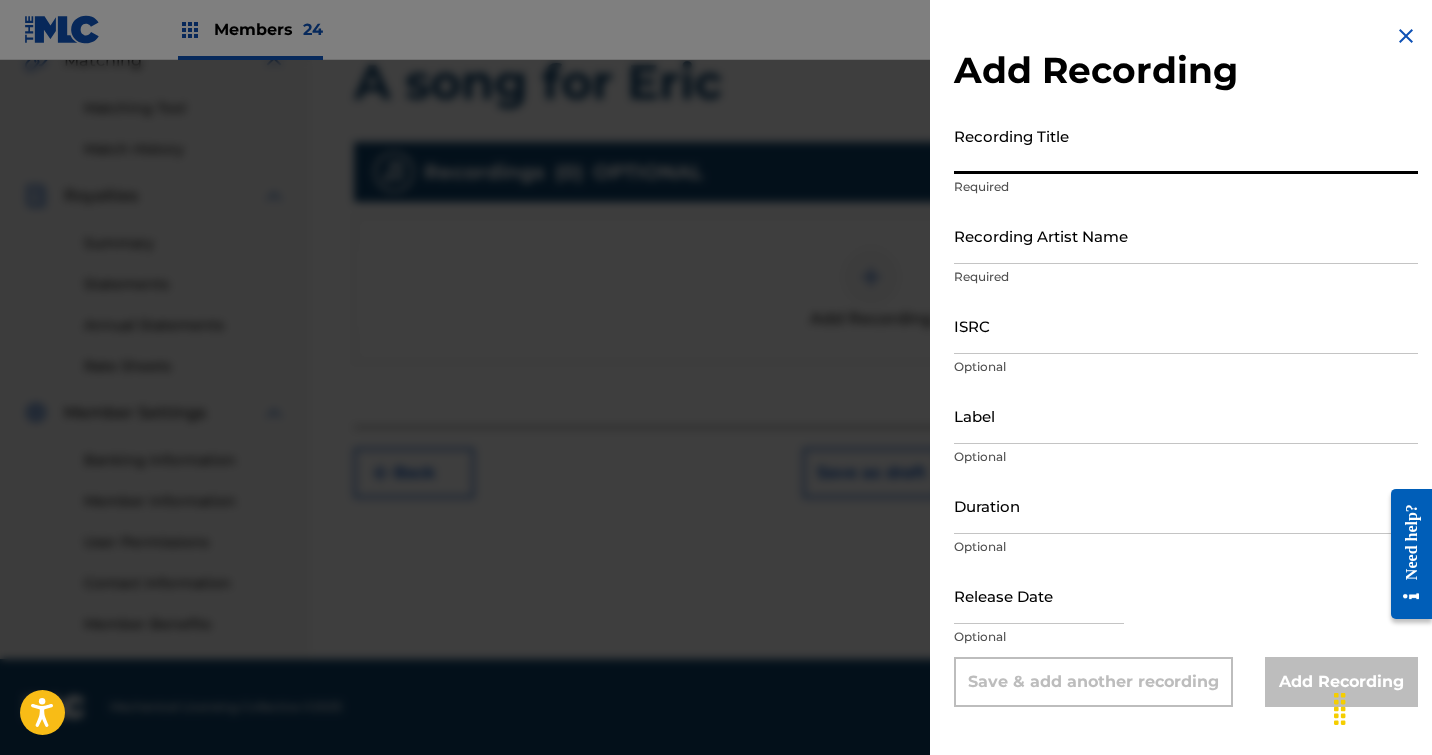 click on "Recording Title" at bounding box center (1186, 145) 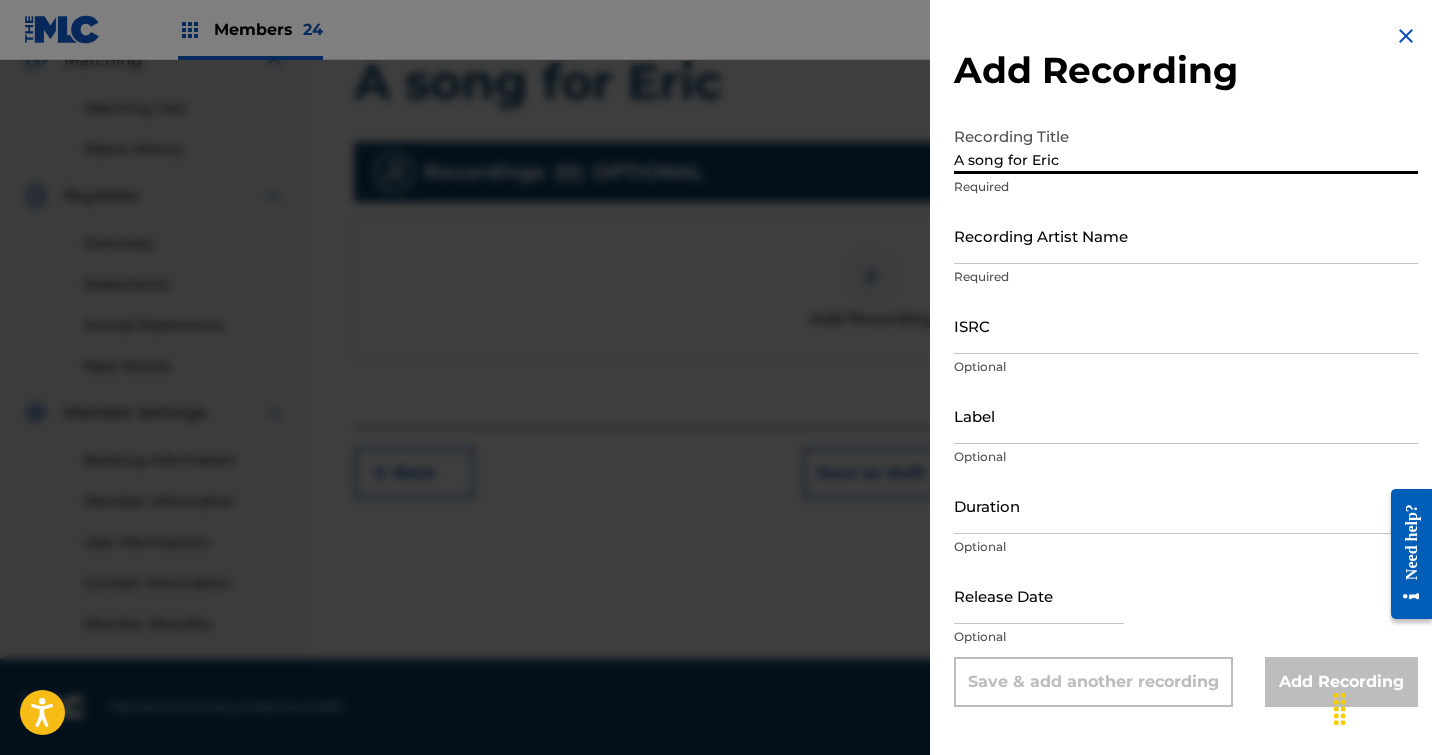 type on "A song for Eric" 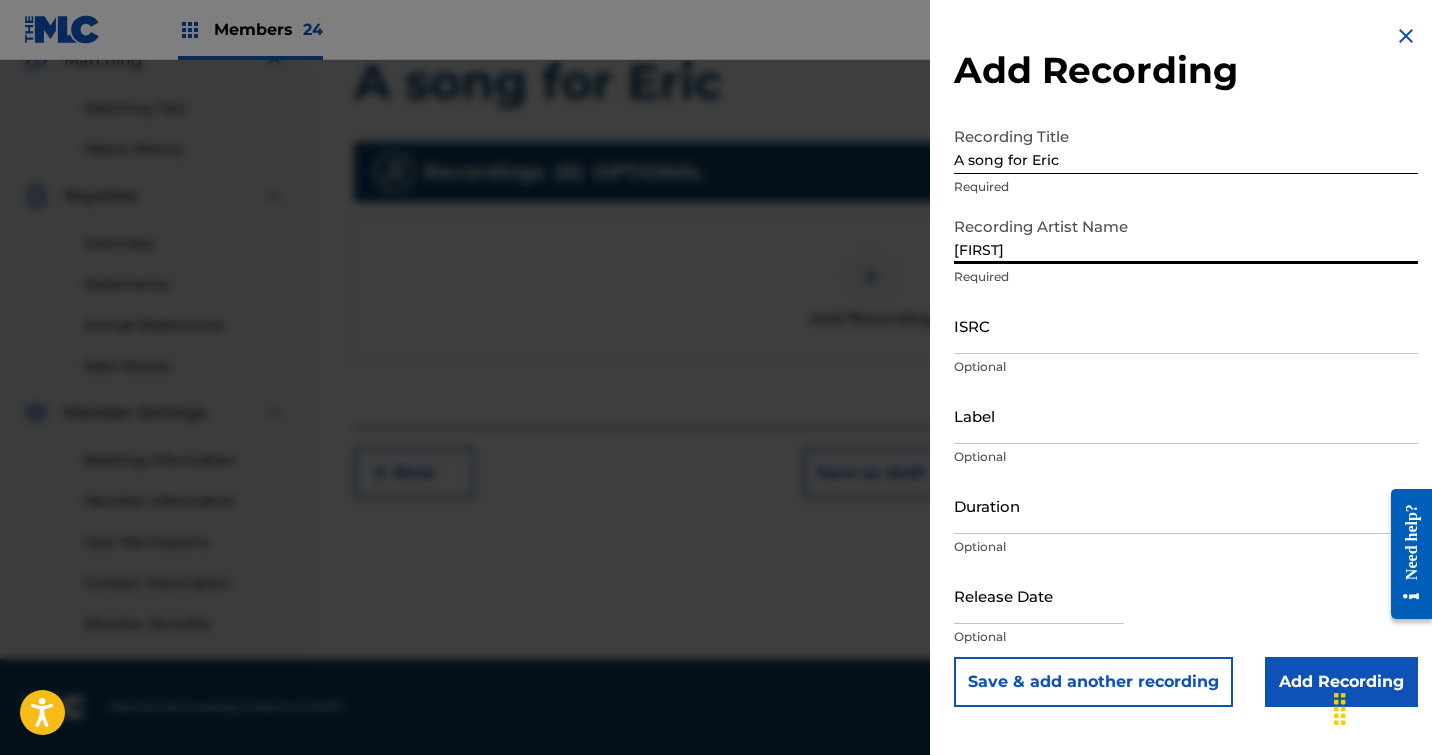 type on "[FIRST]" 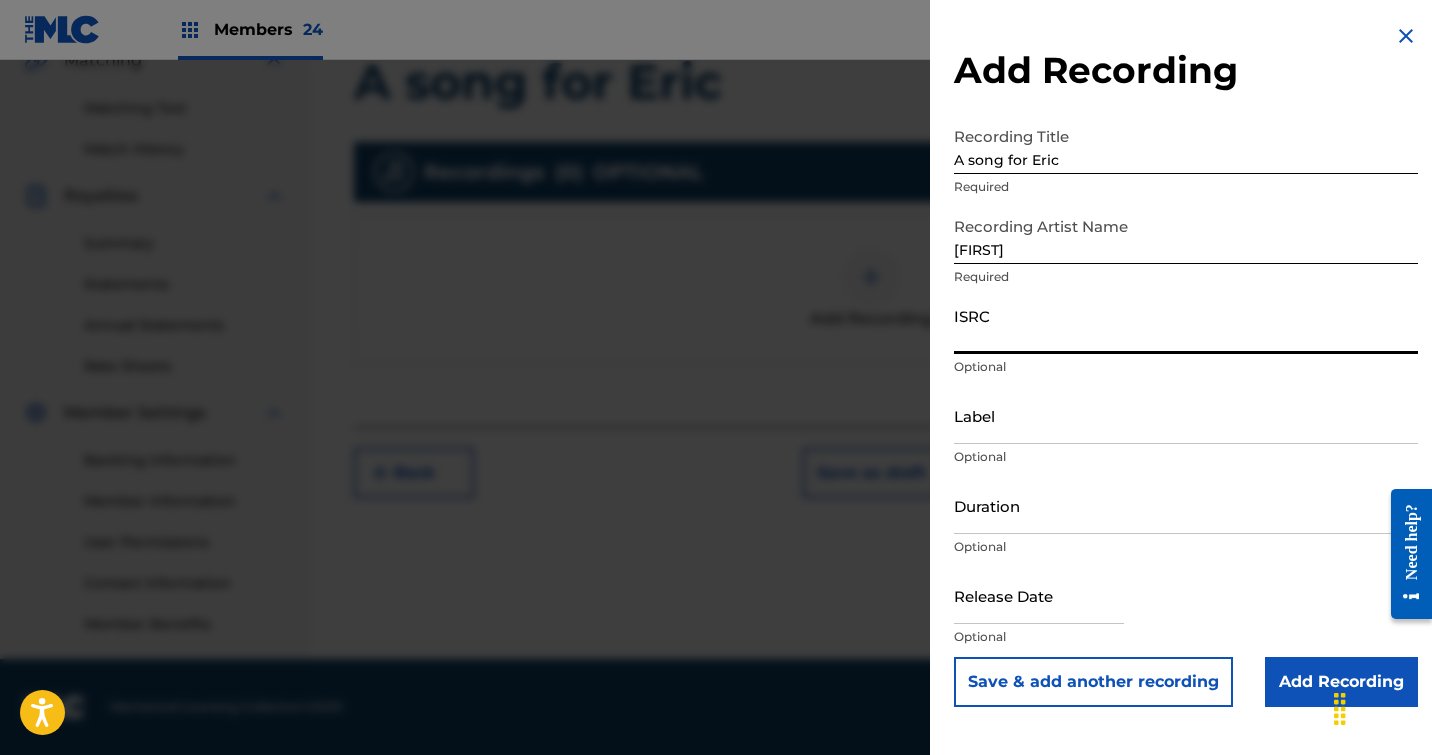 click on "ISRC" at bounding box center [1186, 325] 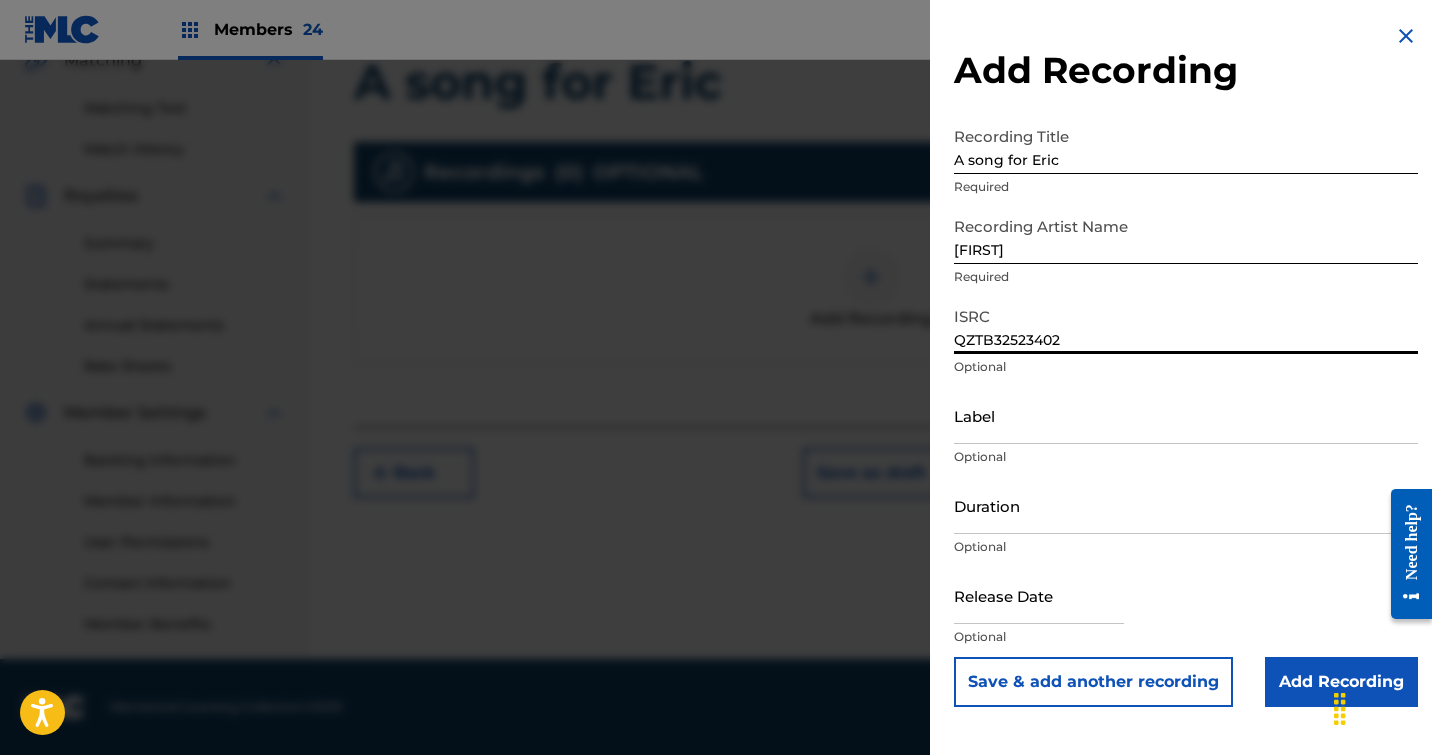 type on "QZTB32523402" 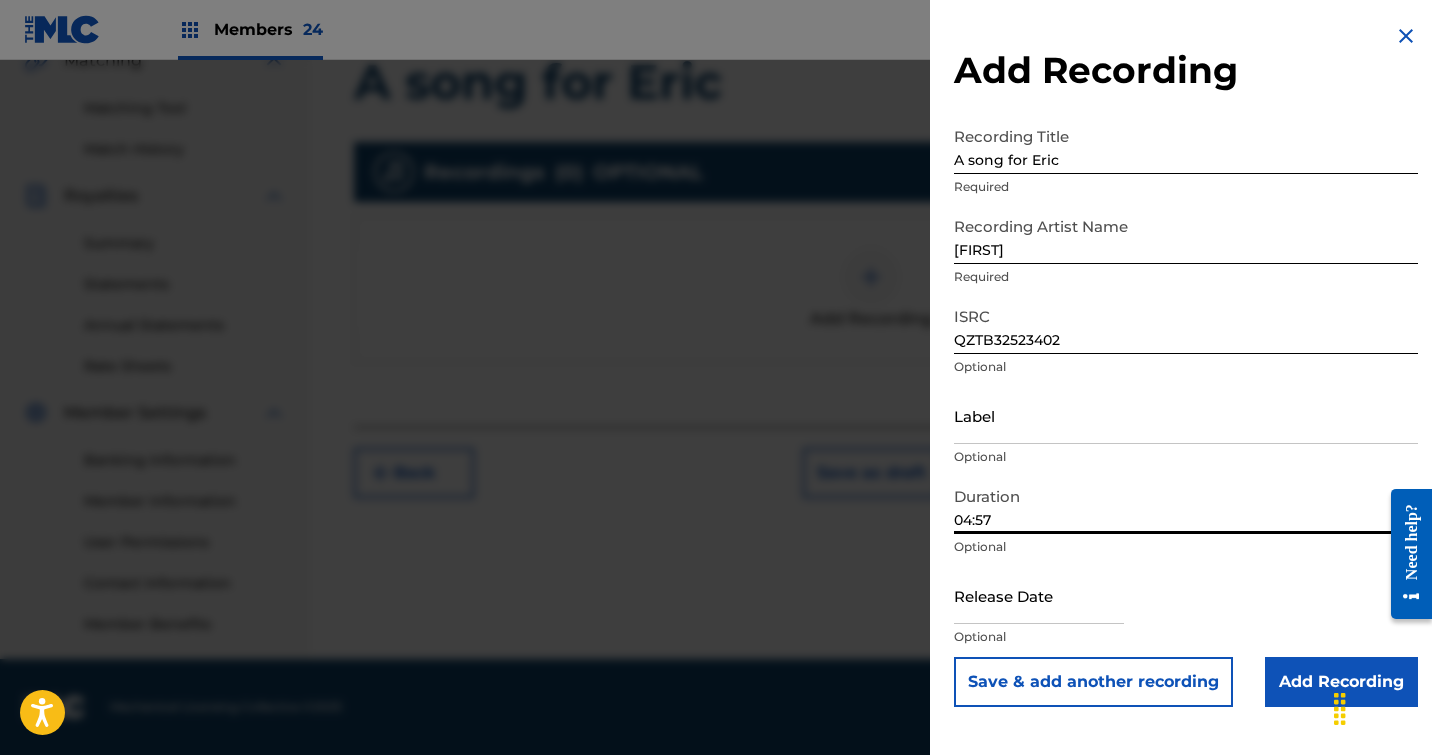 type on "04:57" 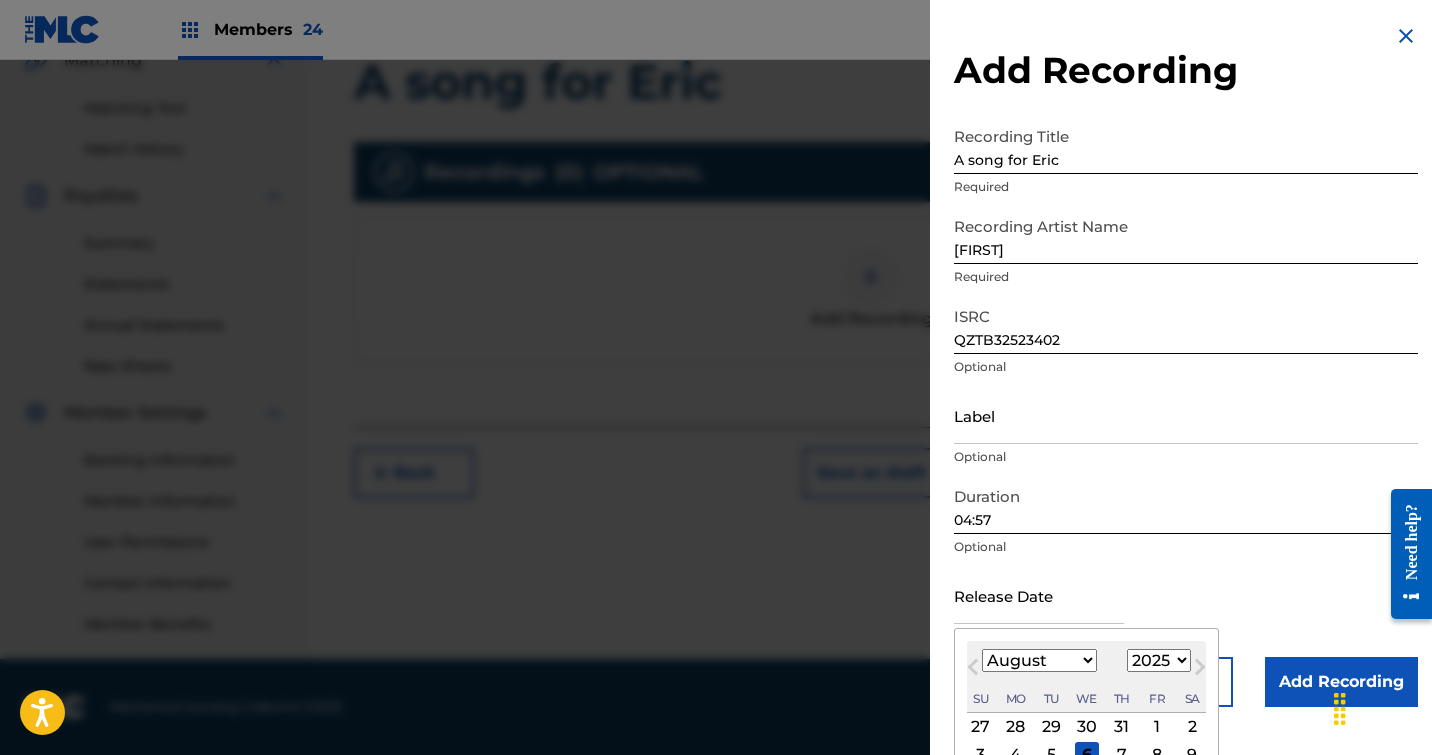 select on "2024" 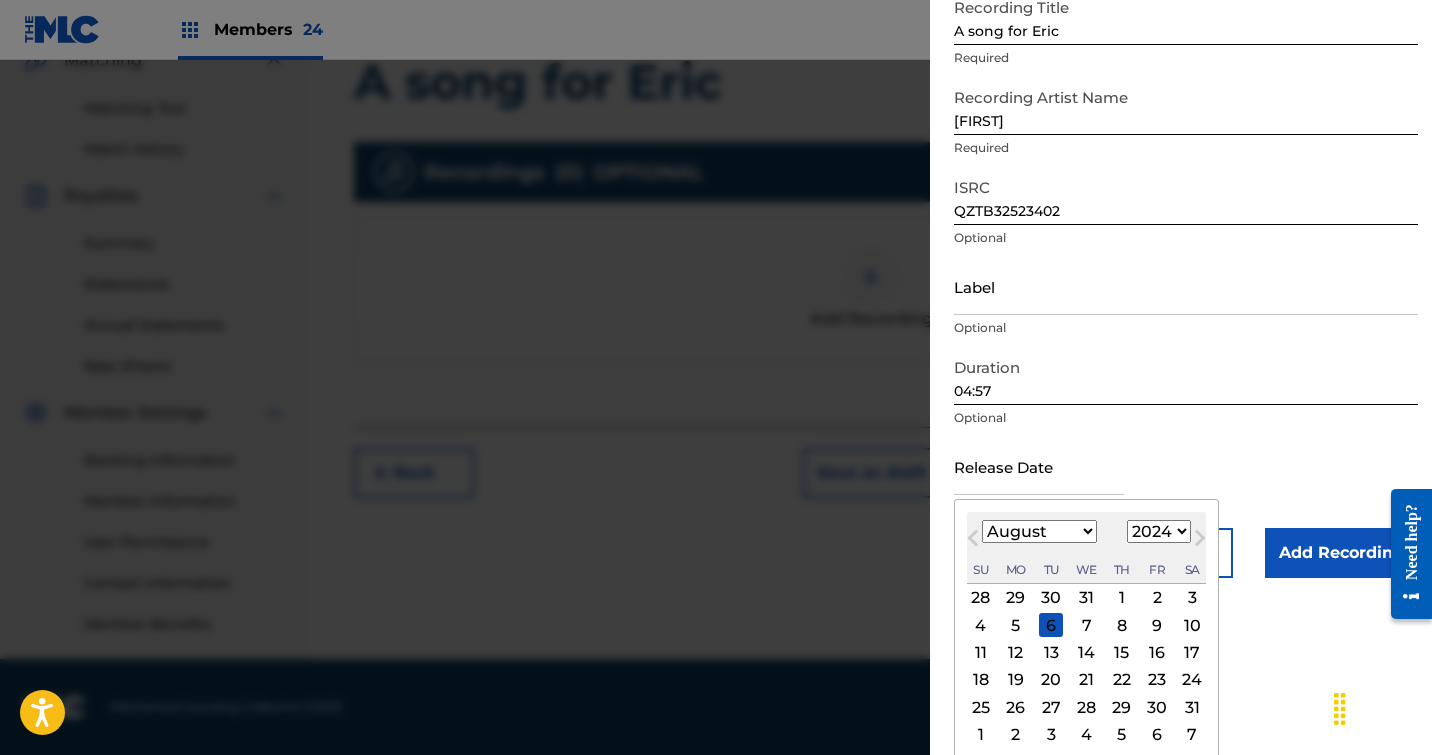 scroll, scrollTop: 135, scrollLeft: 0, axis: vertical 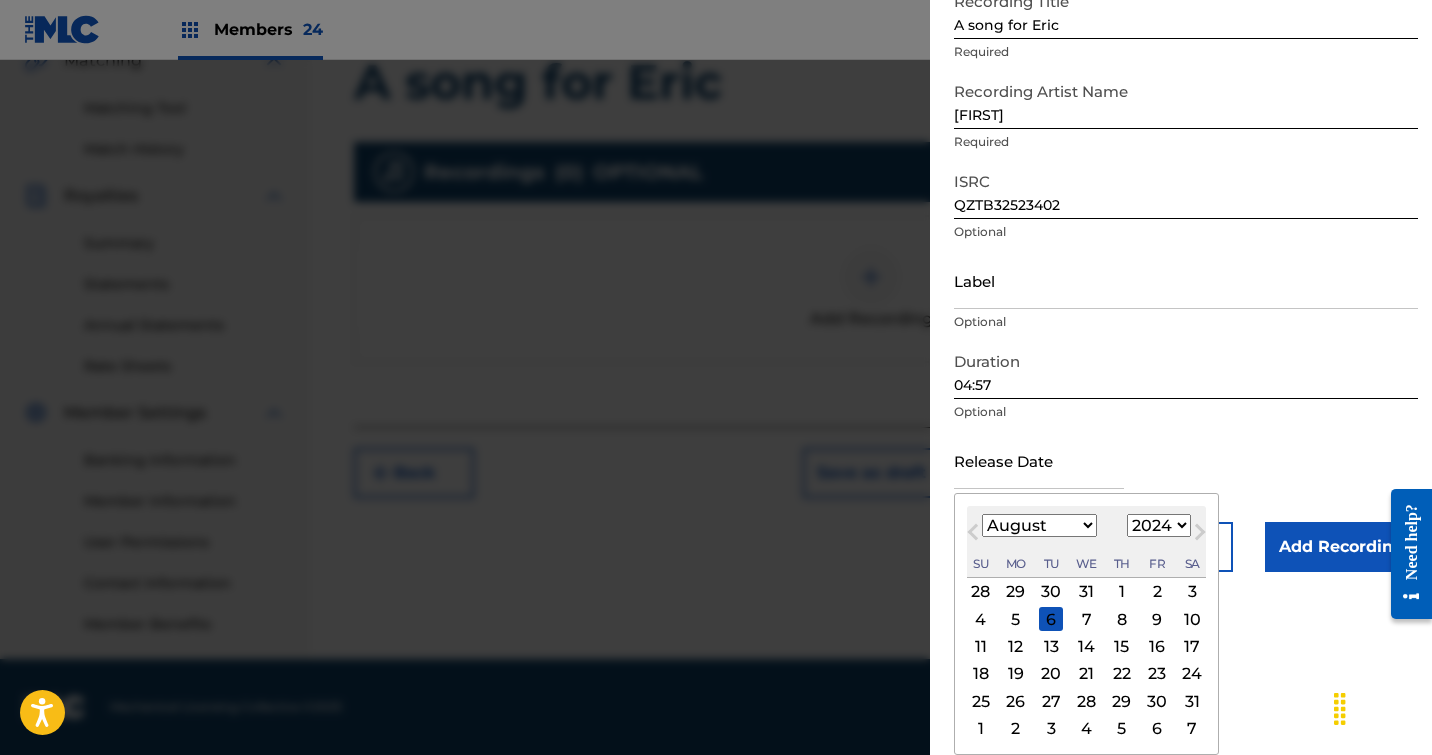 click on "9" at bounding box center [1157, 619] 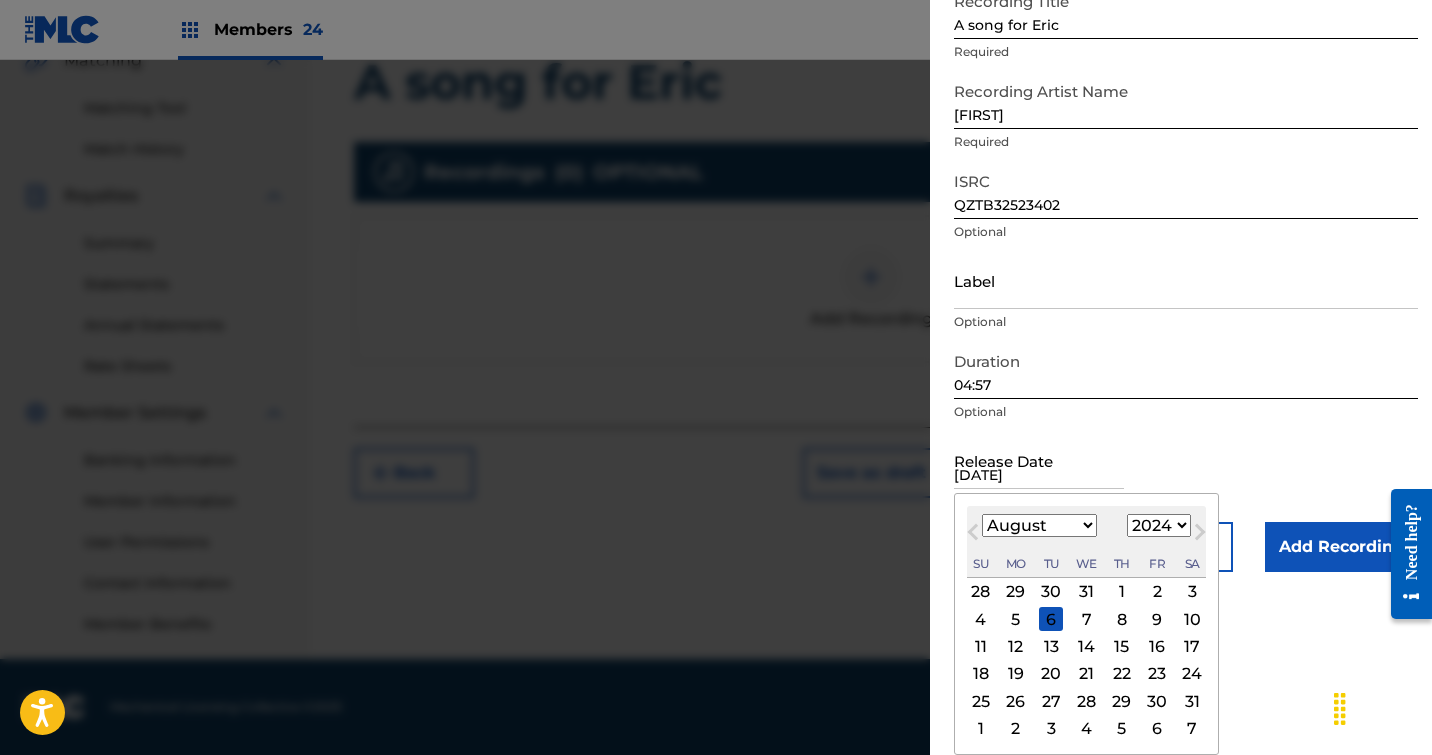 scroll, scrollTop: 0, scrollLeft: 0, axis: both 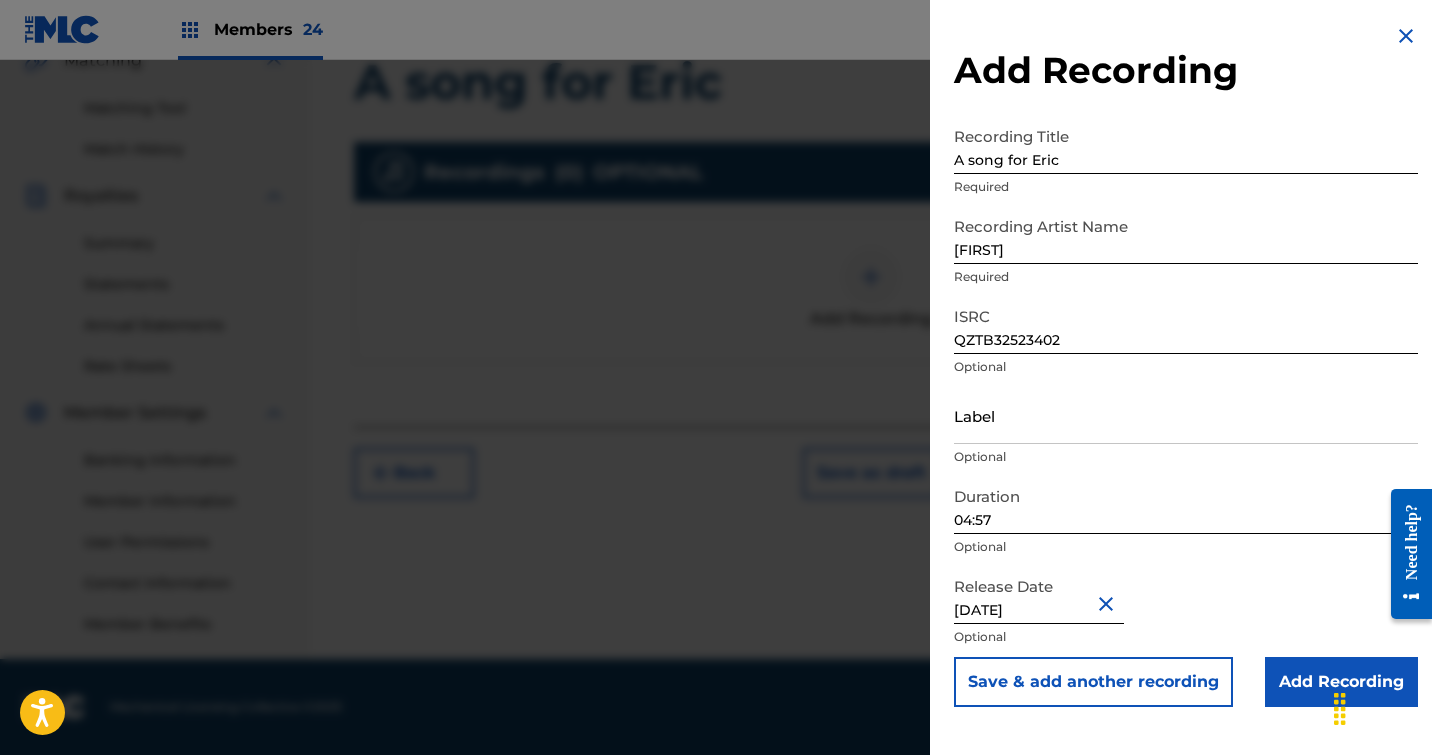click on "Add Recording" at bounding box center [1341, 682] 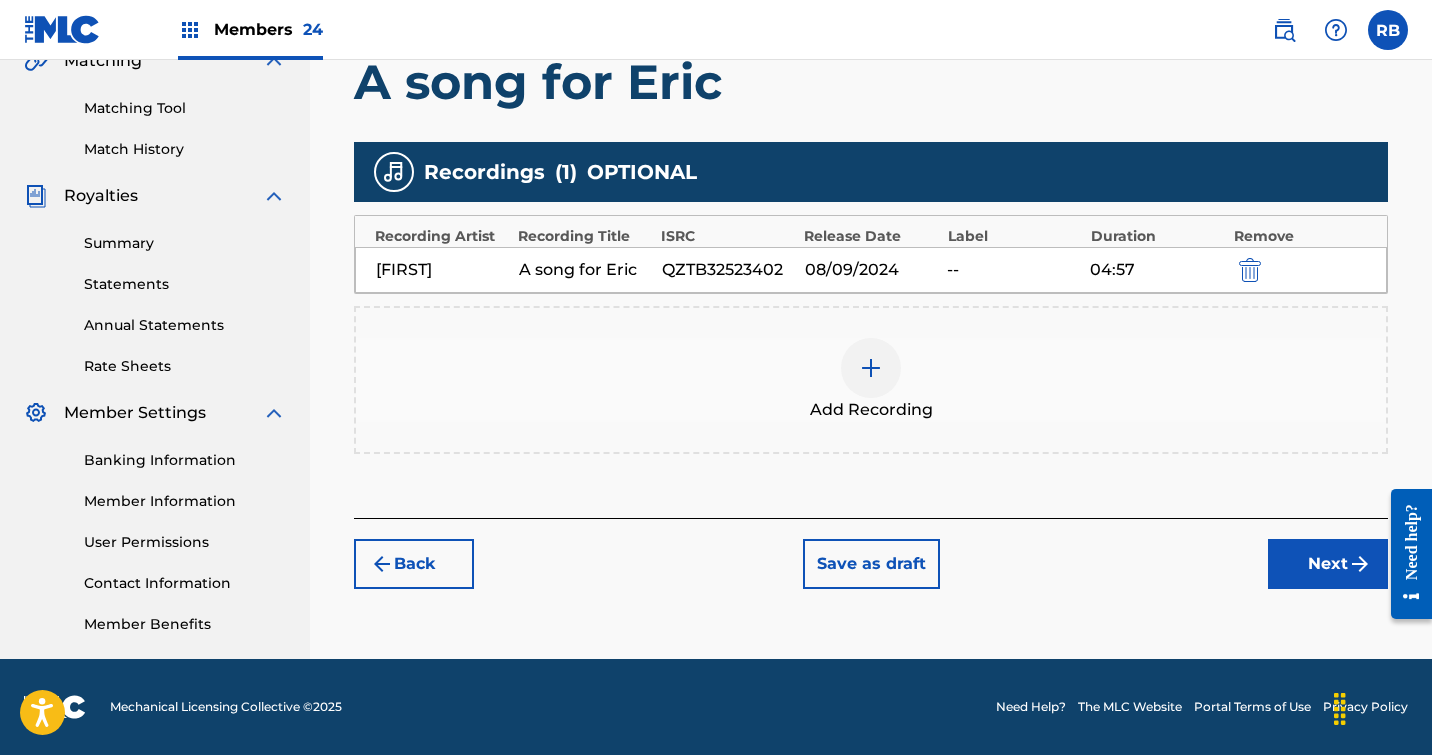 click on "Next" at bounding box center [1328, 564] 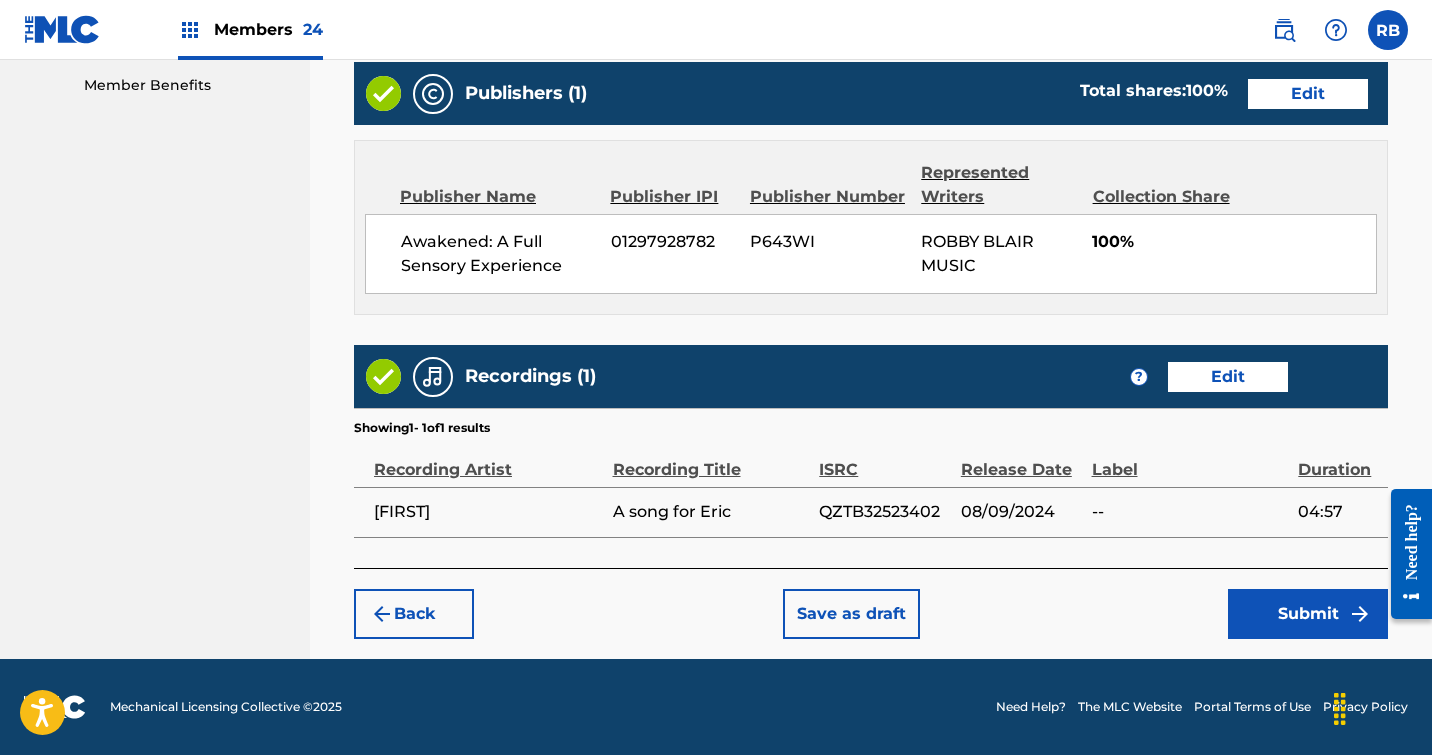 scroll, scrollTop: 1023, scrollLeft: 0, axis: vertical 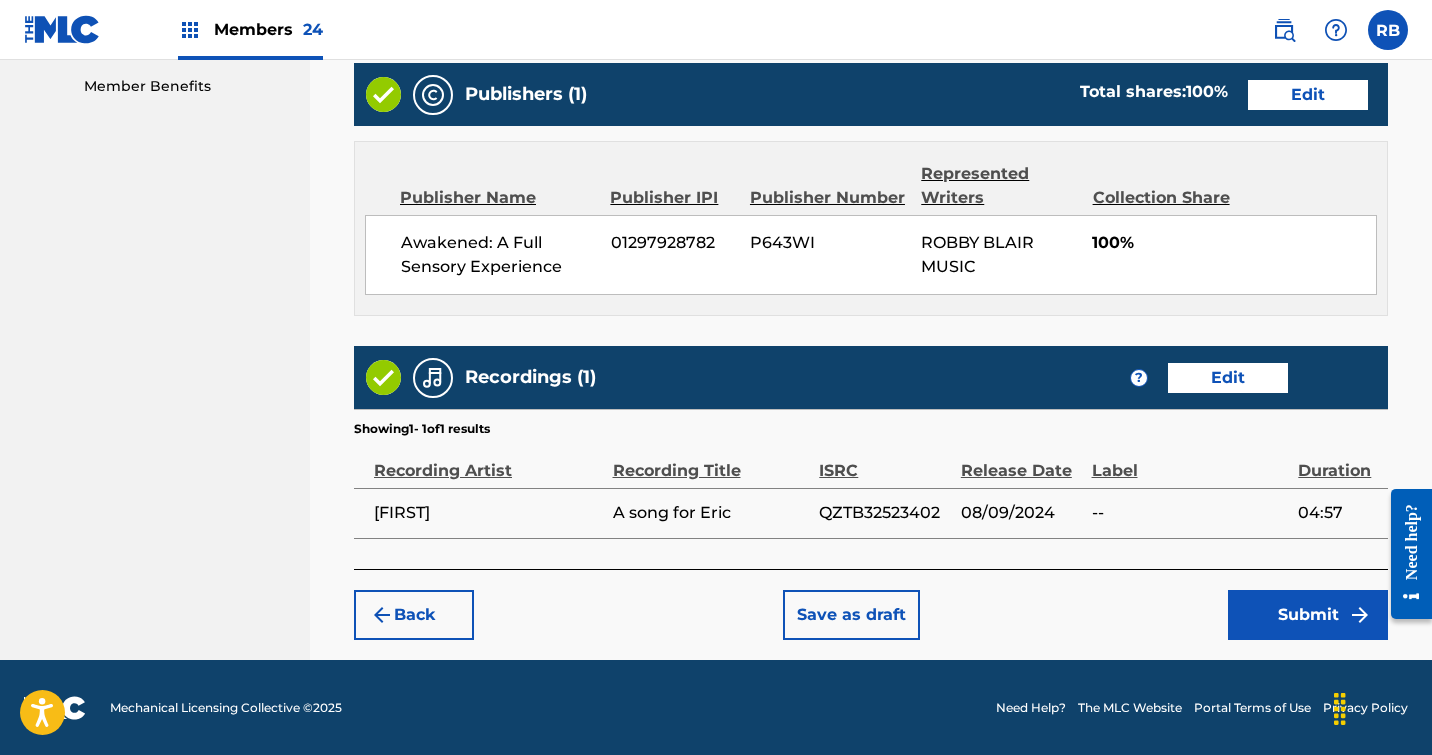 click on "Submit" at bounding box center (1308, 615) 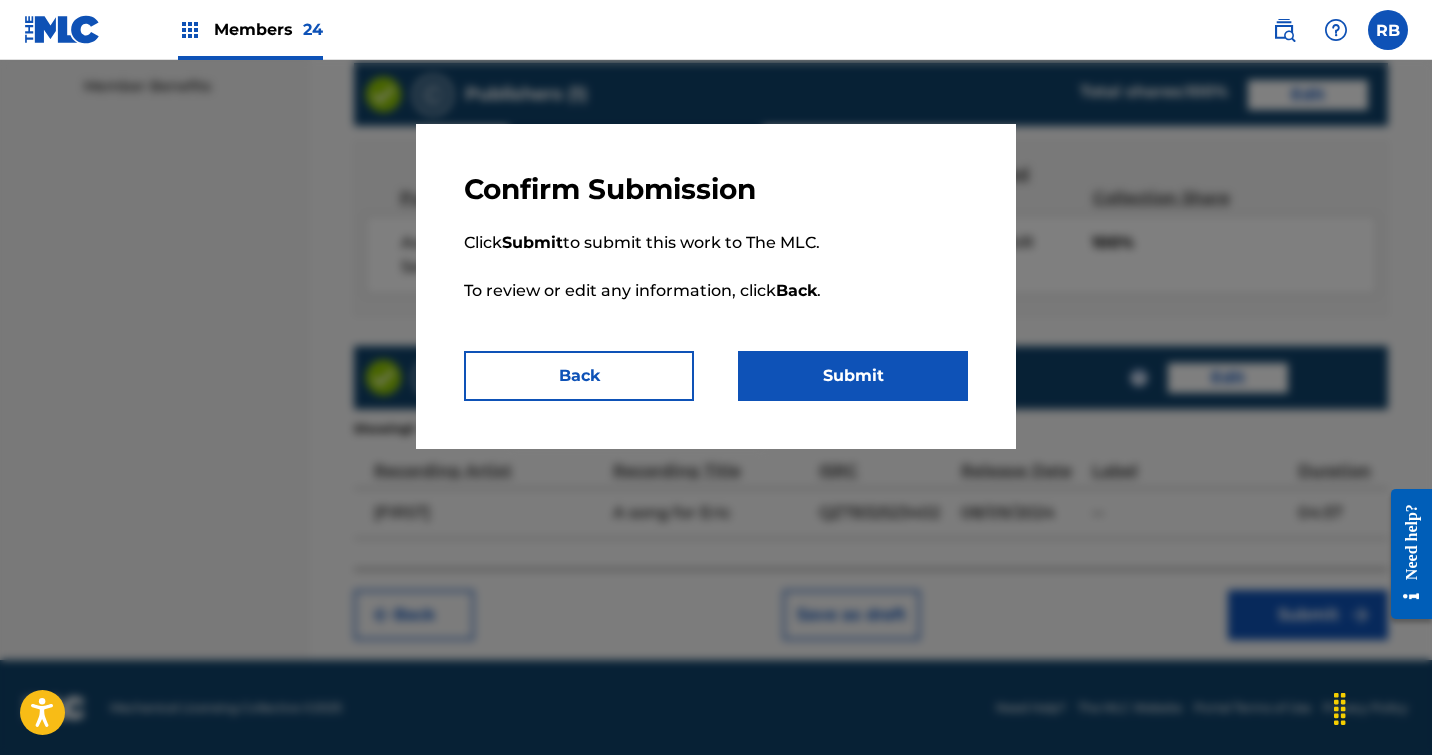 click on "Submit" at bounding box center (853, 376) 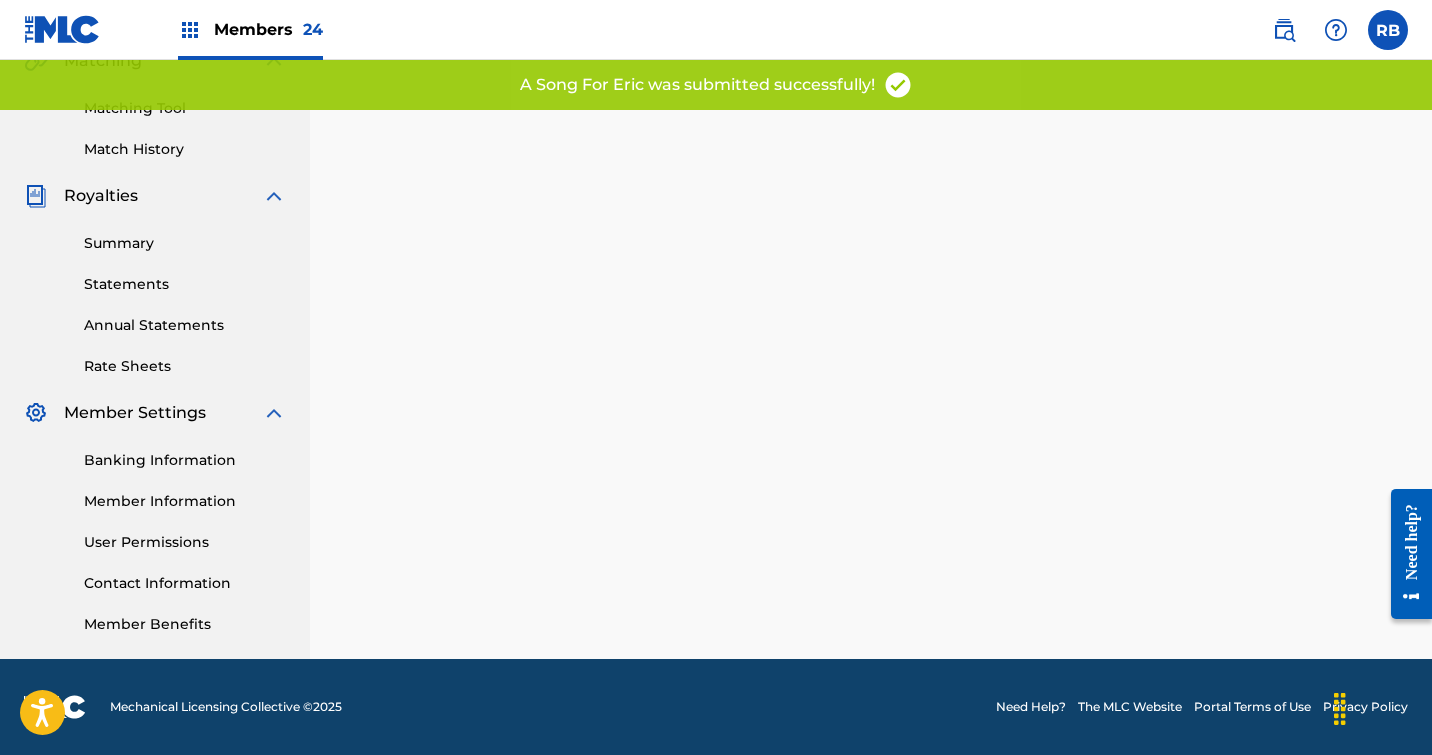 scroll, scrollTop: 0, scrollLeft: 0, axis: both 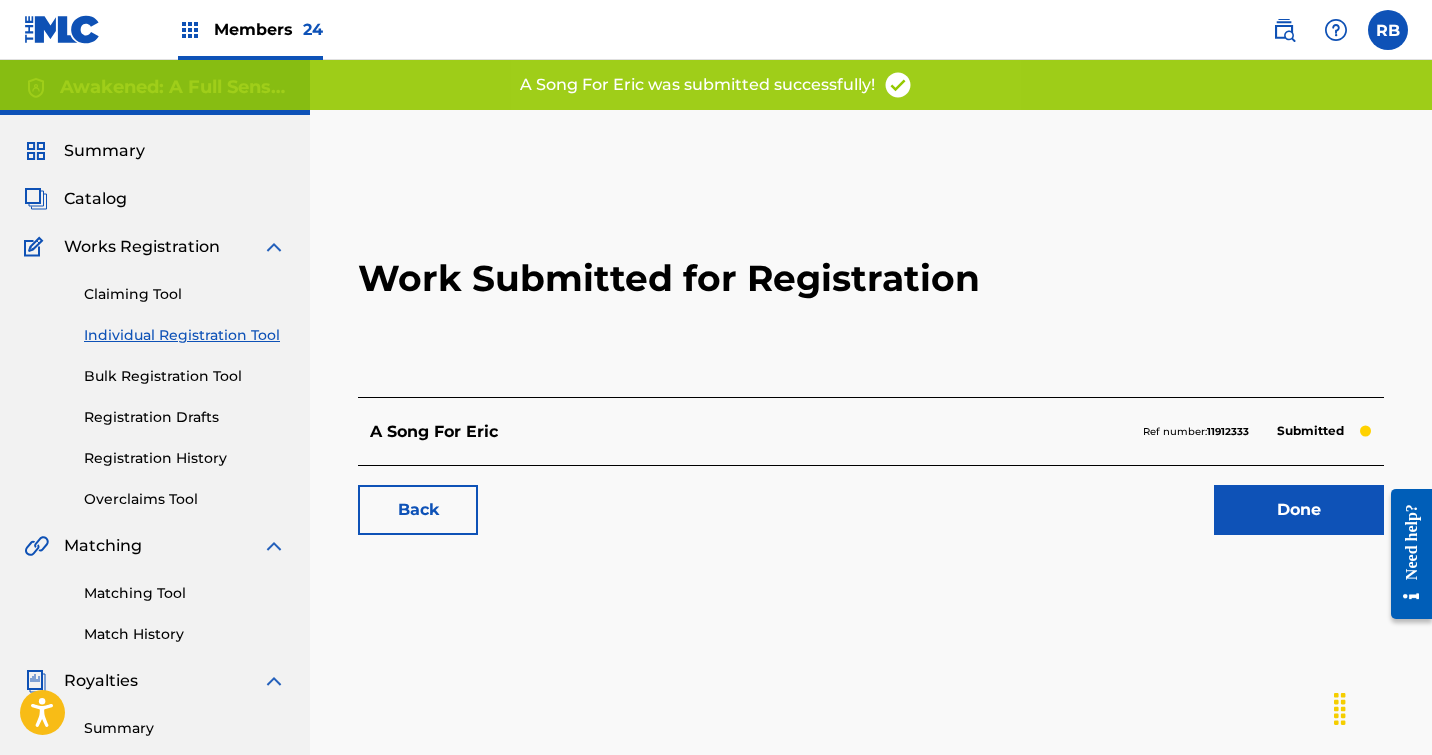 click on "Done" at bounding box center [1299, 510] 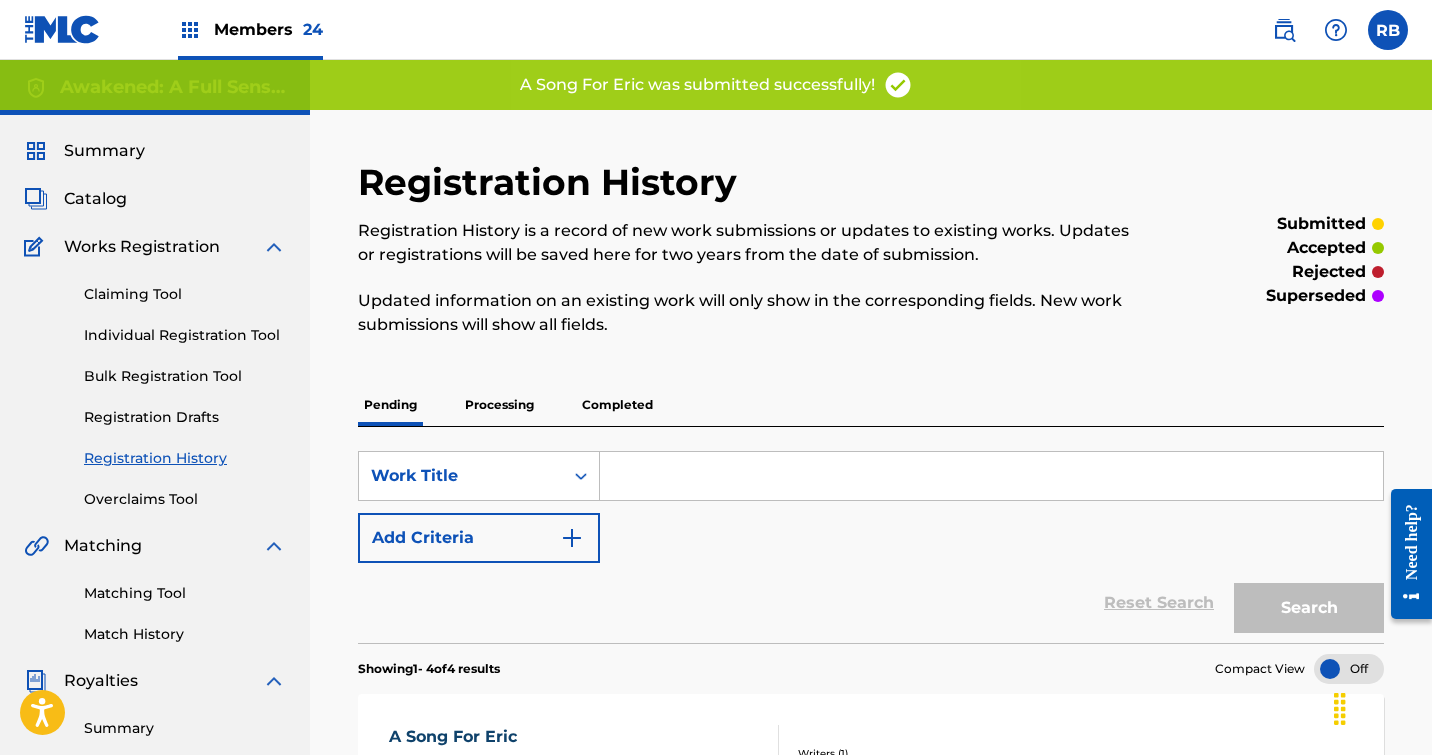 click on "Individual Registration Tool" at bounding box center [185, 335] 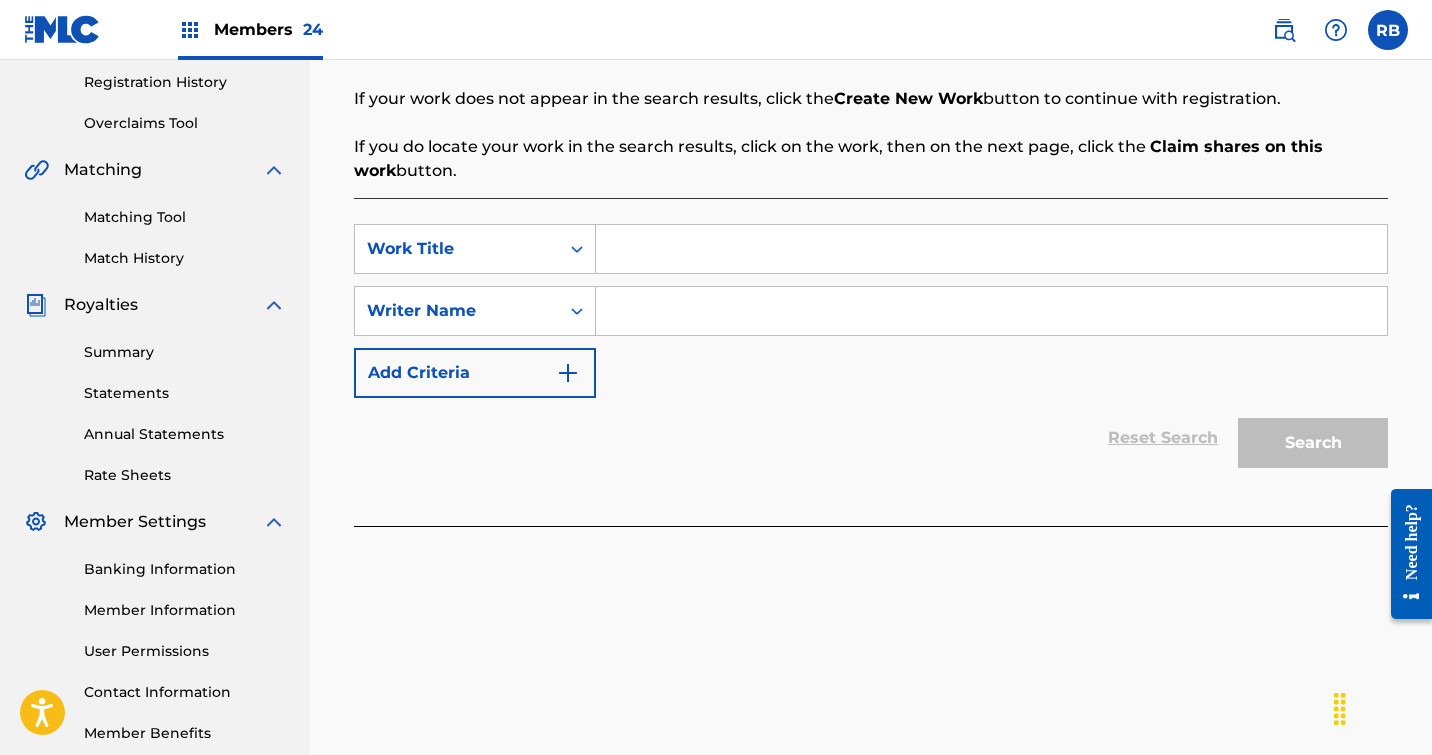 scroll, scrollTop: 372, scrollLeft: 0, axis: vertical 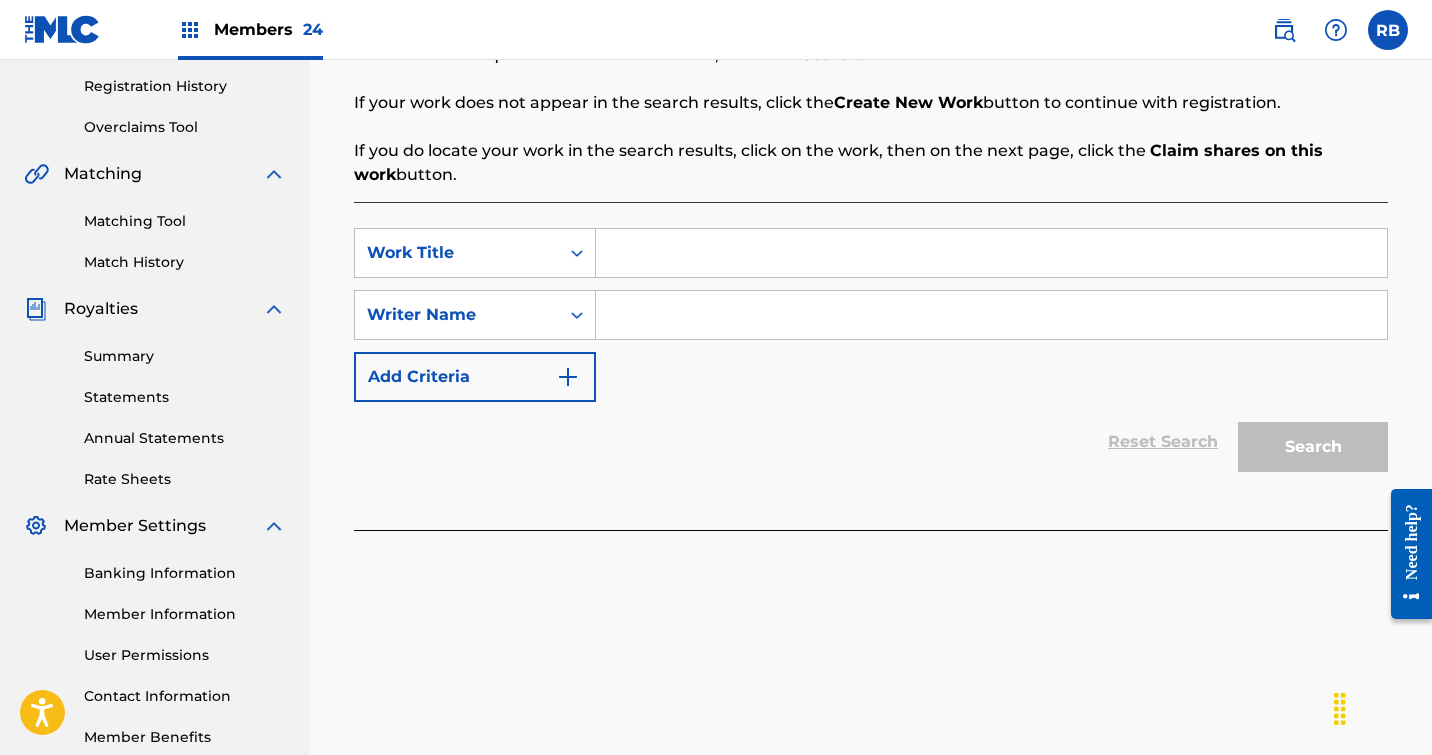 click at bounding box center [991, 253] 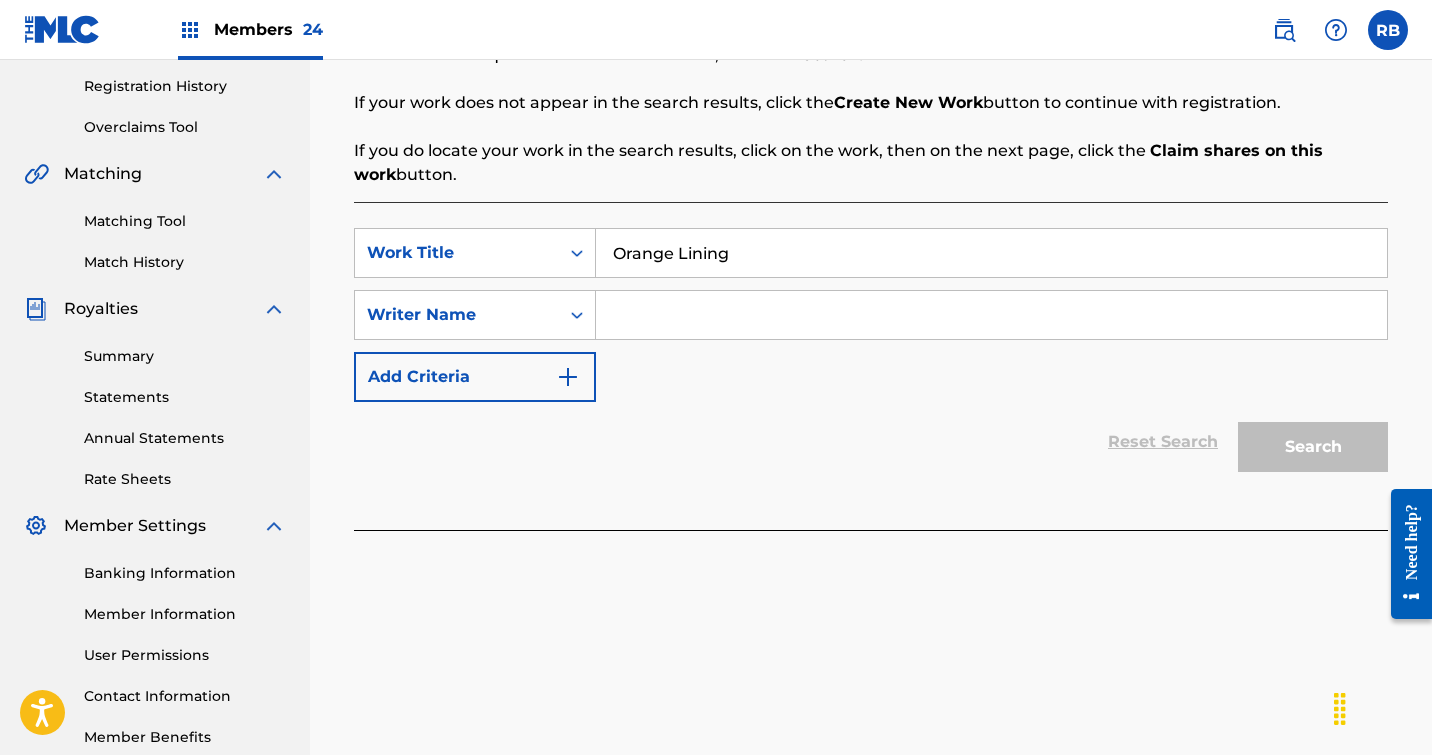 type on "Orange Lining" 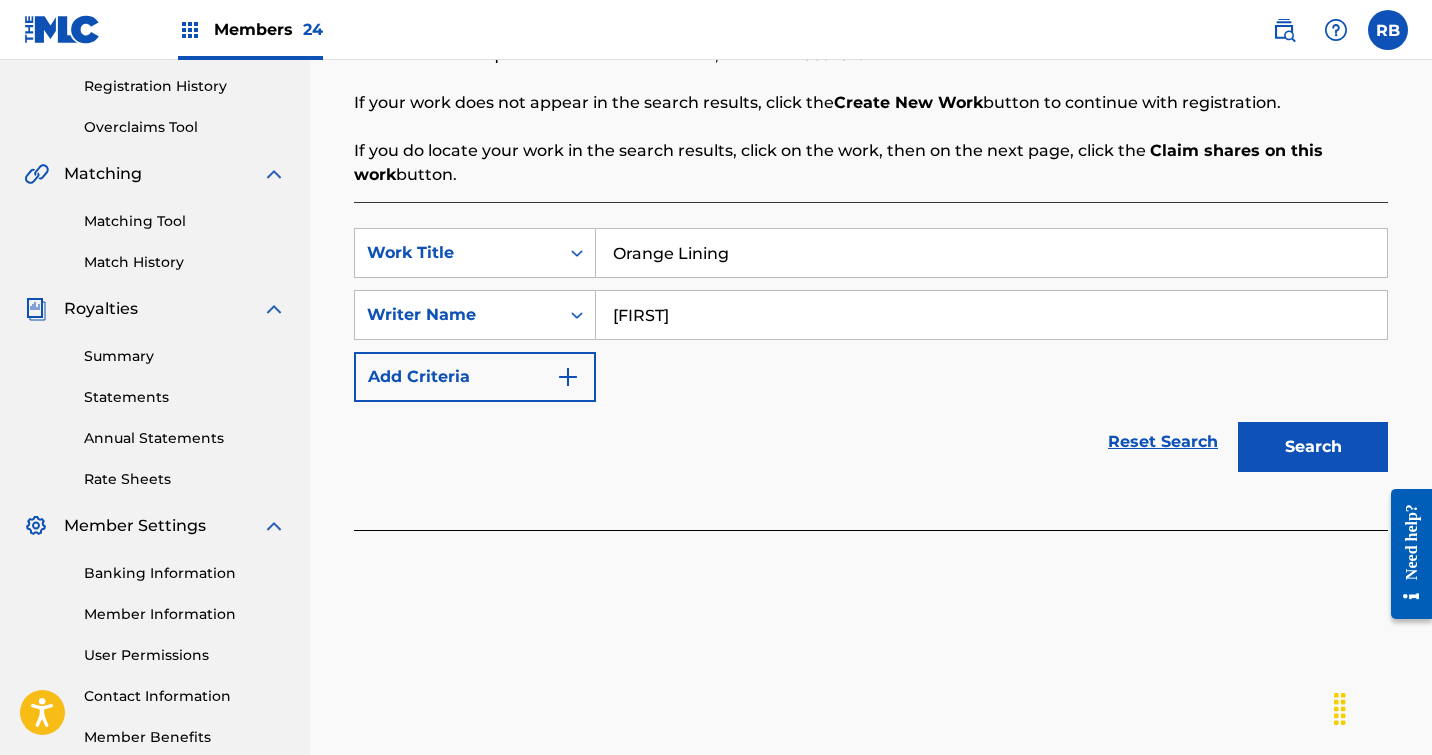 type on "[FIRST]" 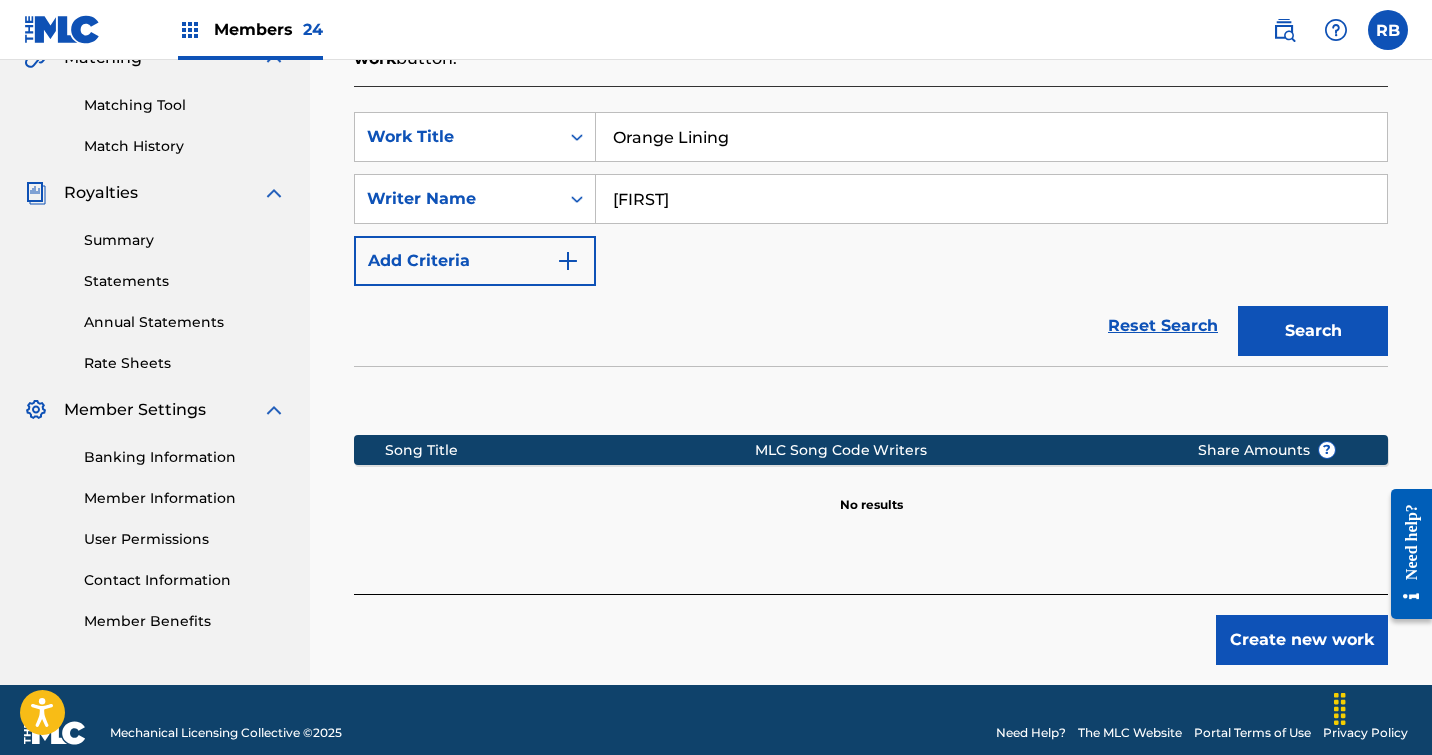 scroll, scrollTop: 514, scrollLeft: 0, axis: vertical 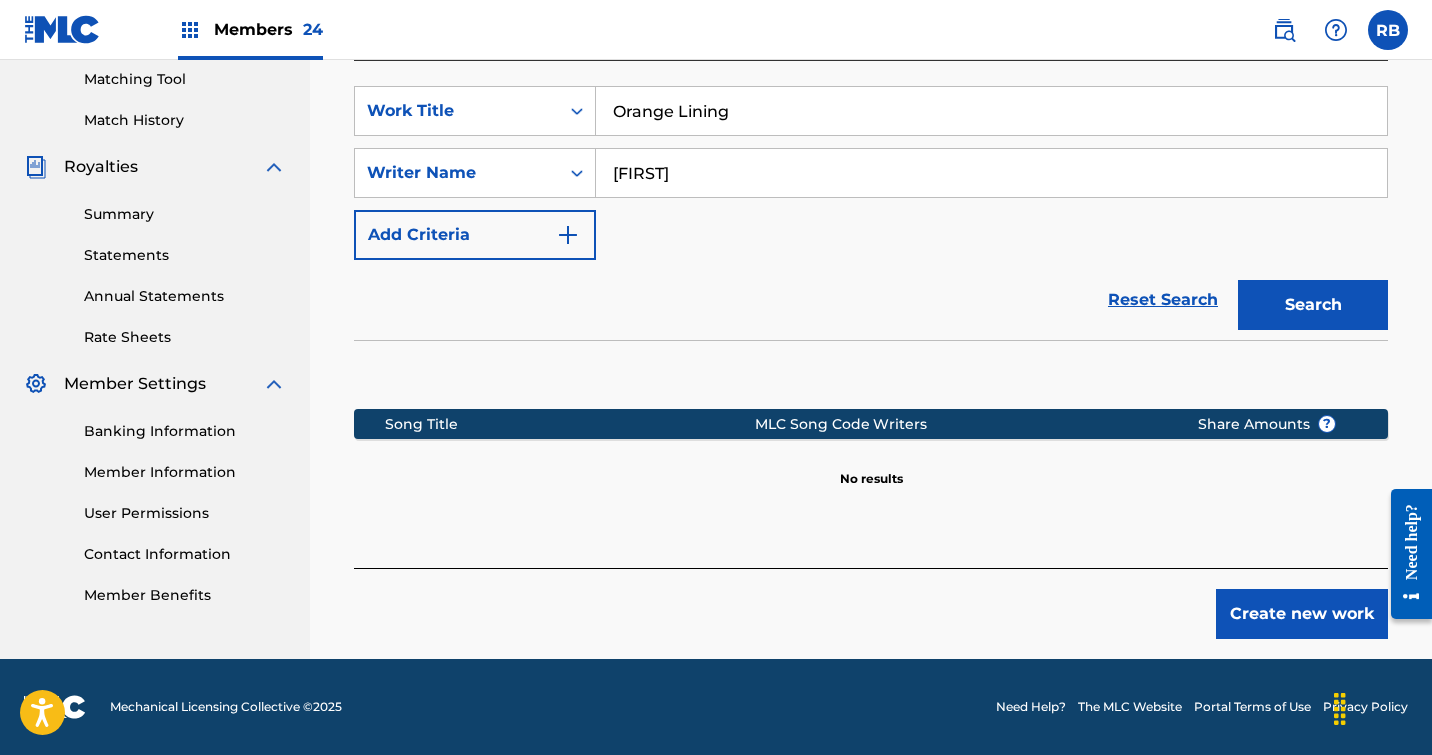 click on "Create new work" at bounding box center (1302, 614) 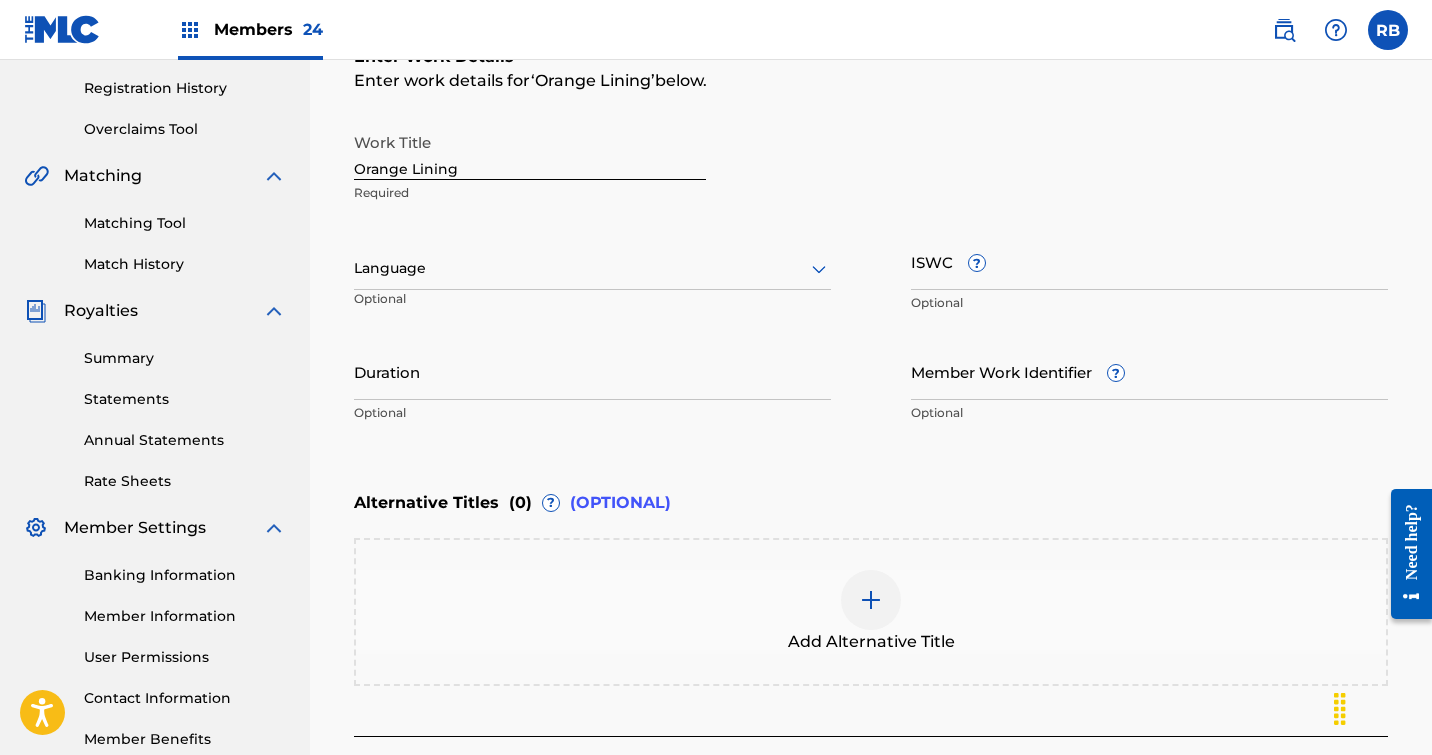 scroll, scrollTop: 368, scrollLeft: 0, axis: vertical 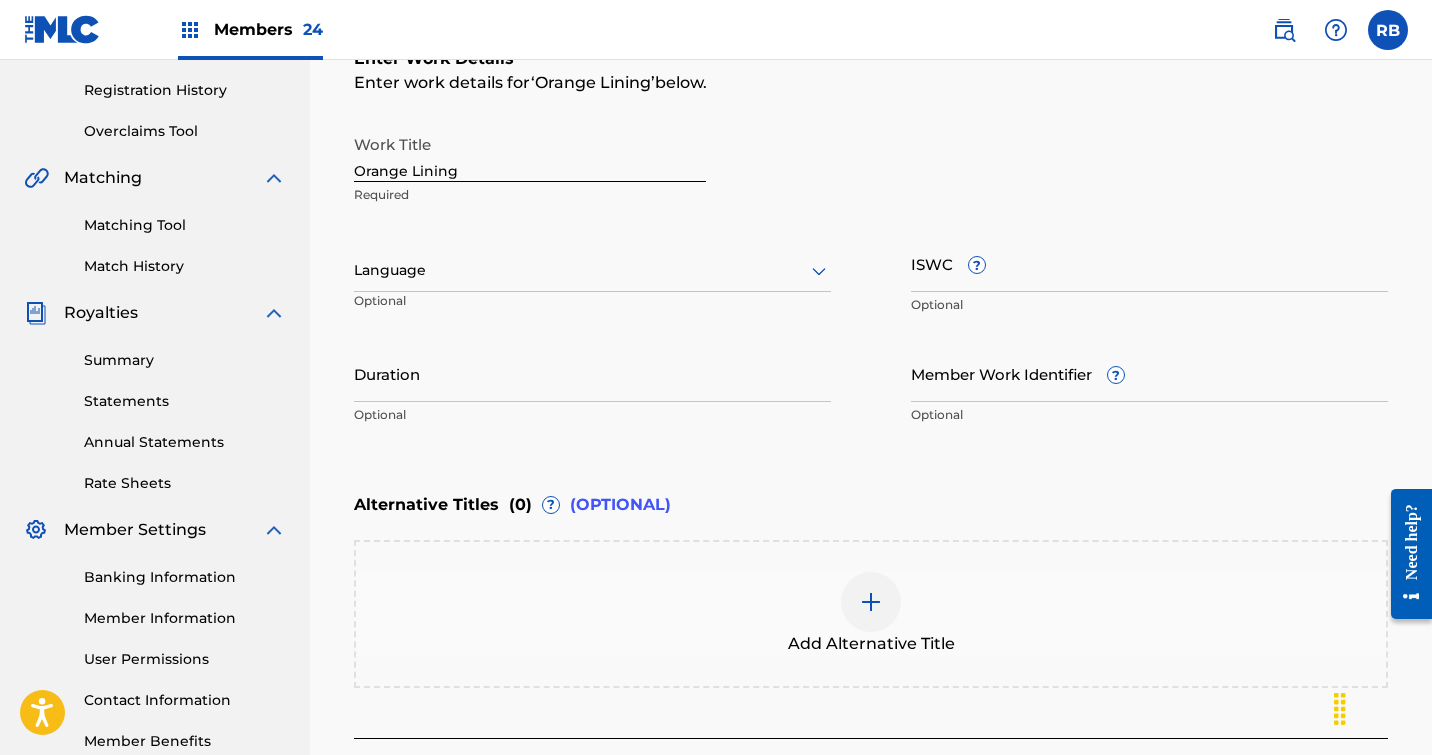 click at bounding box center (592, 270) 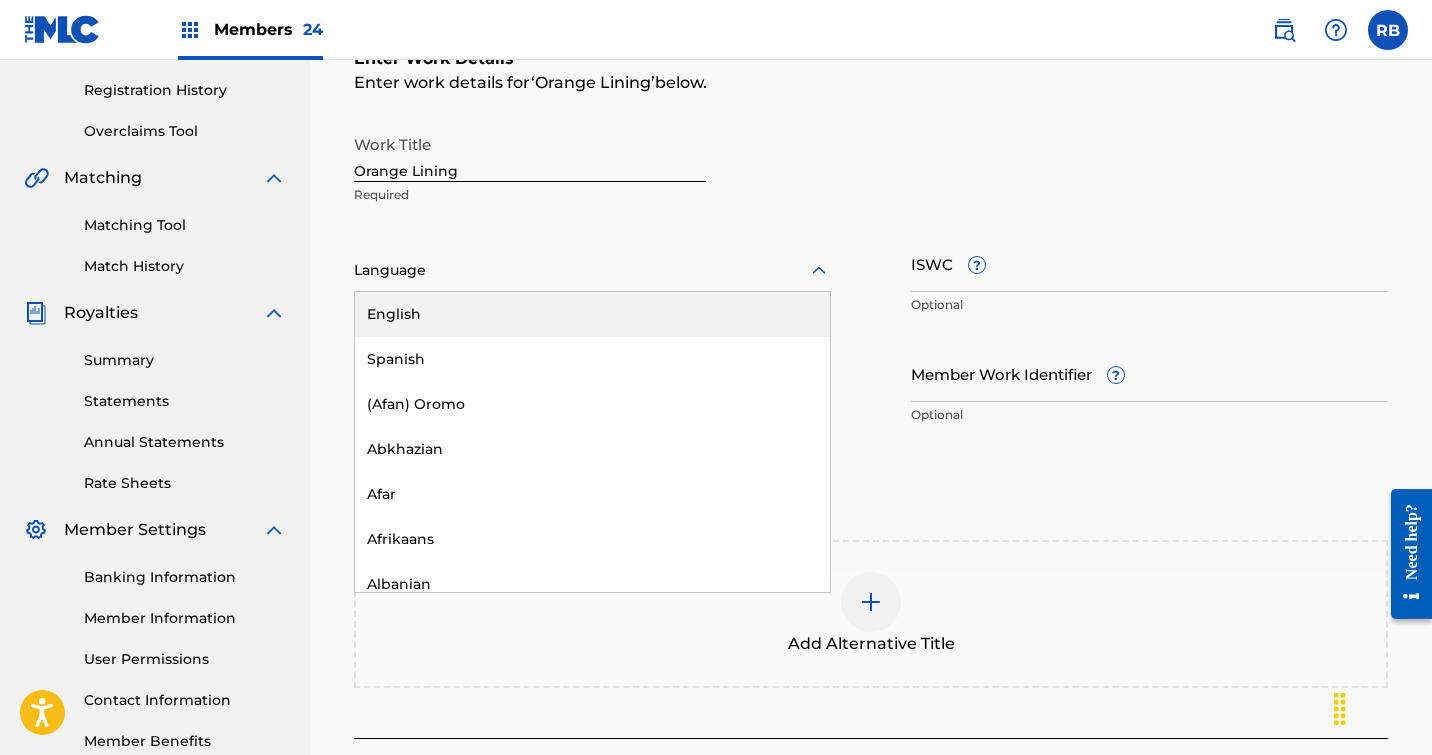 click on "English" at bounding box center (592, 314) 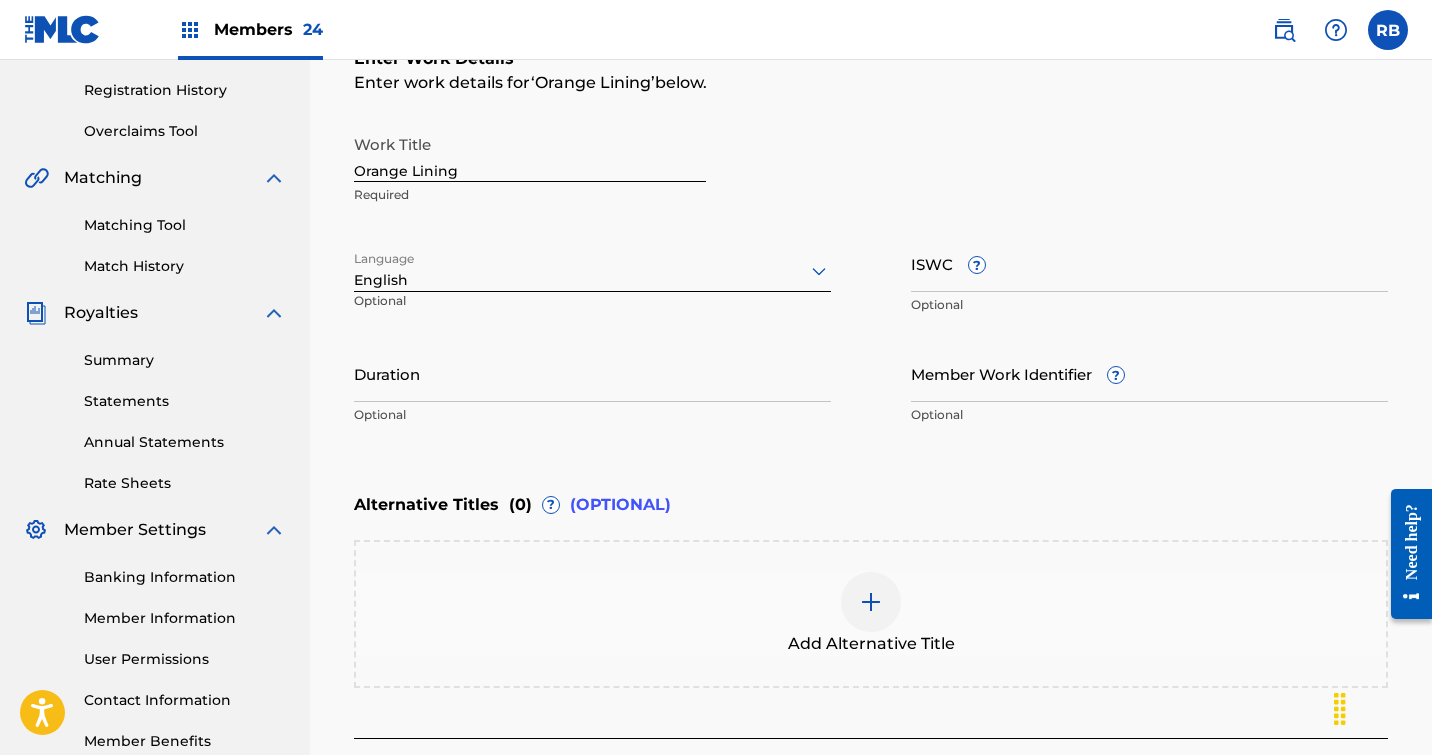 click on "Duration" at bounding box center [592, 373] 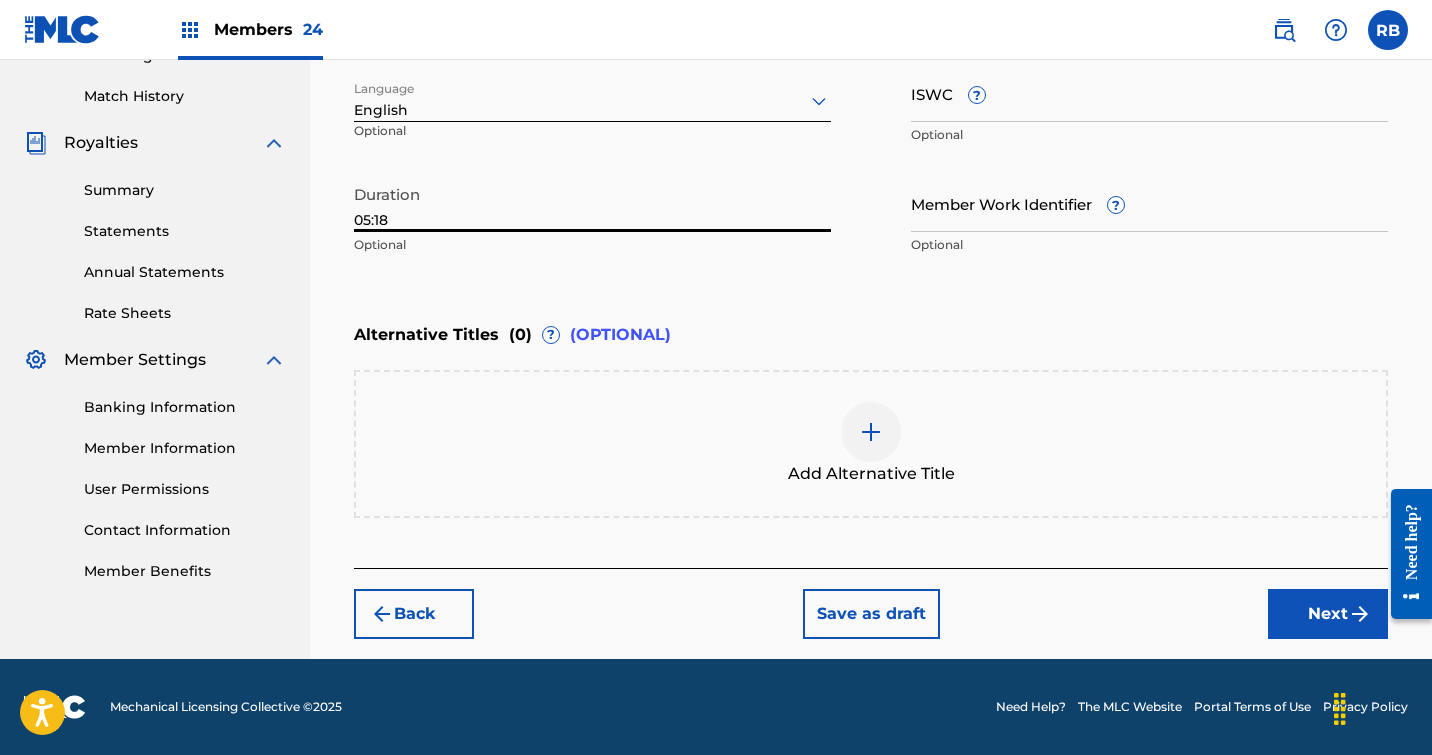 scroll, scrollTop: 538, scrollLeft: 0, axis: vertical 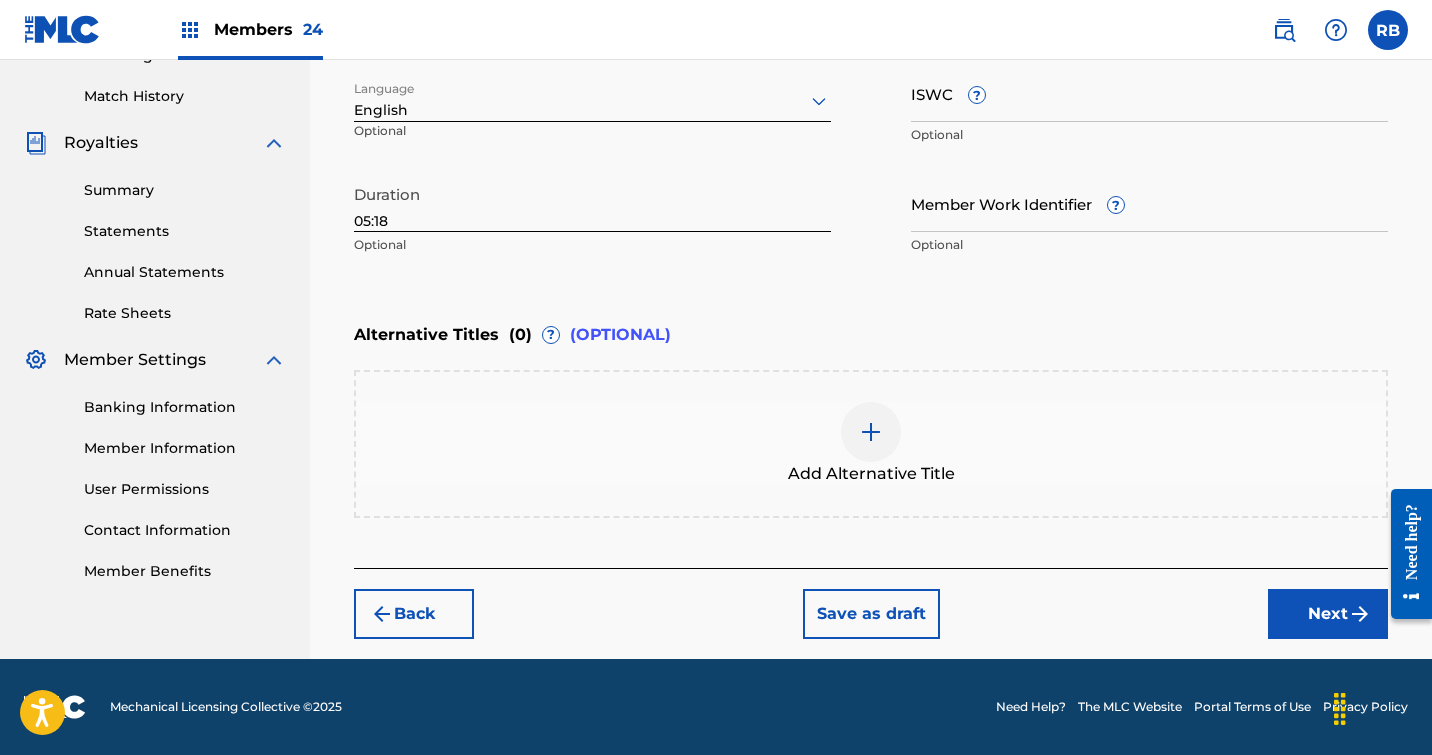 click on "Next" at bounding box center (1328, 614) 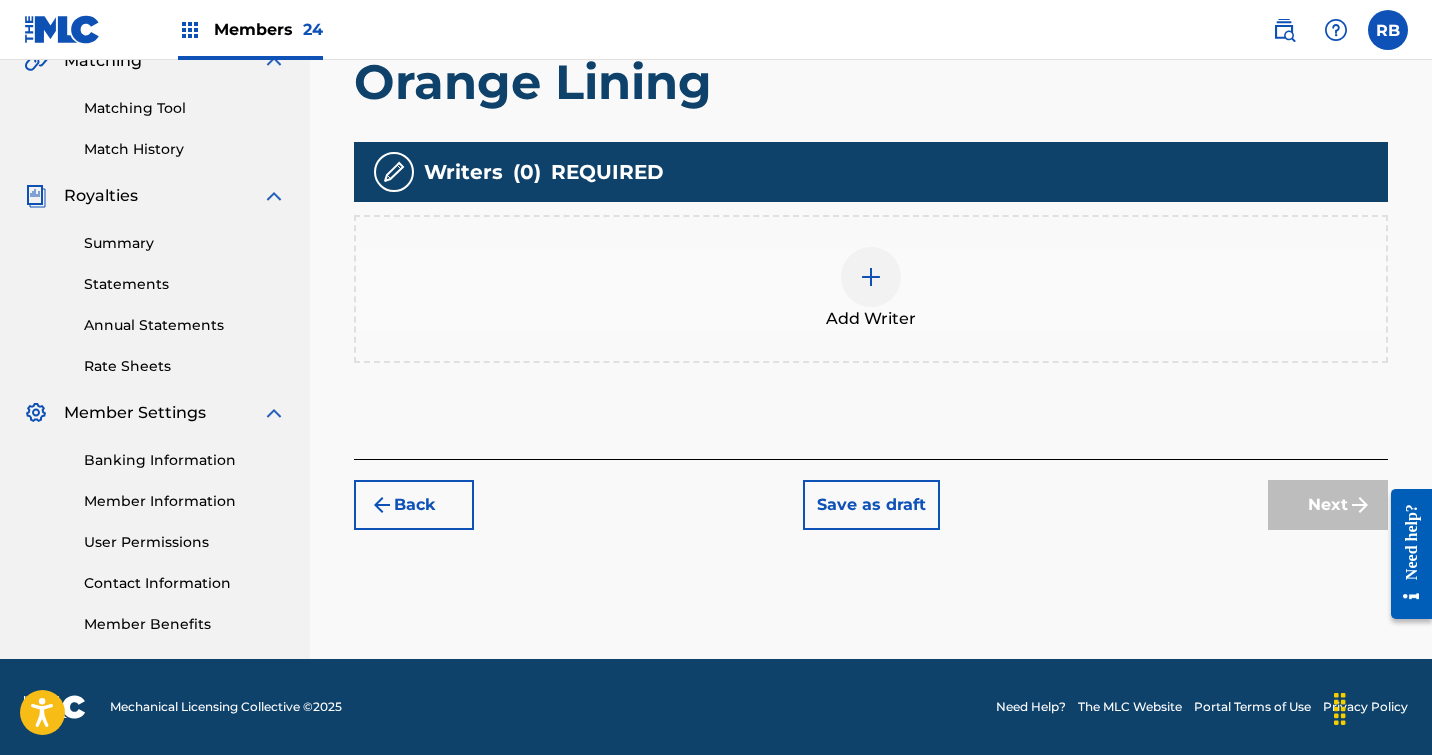 click at bounding box center (871, 277) 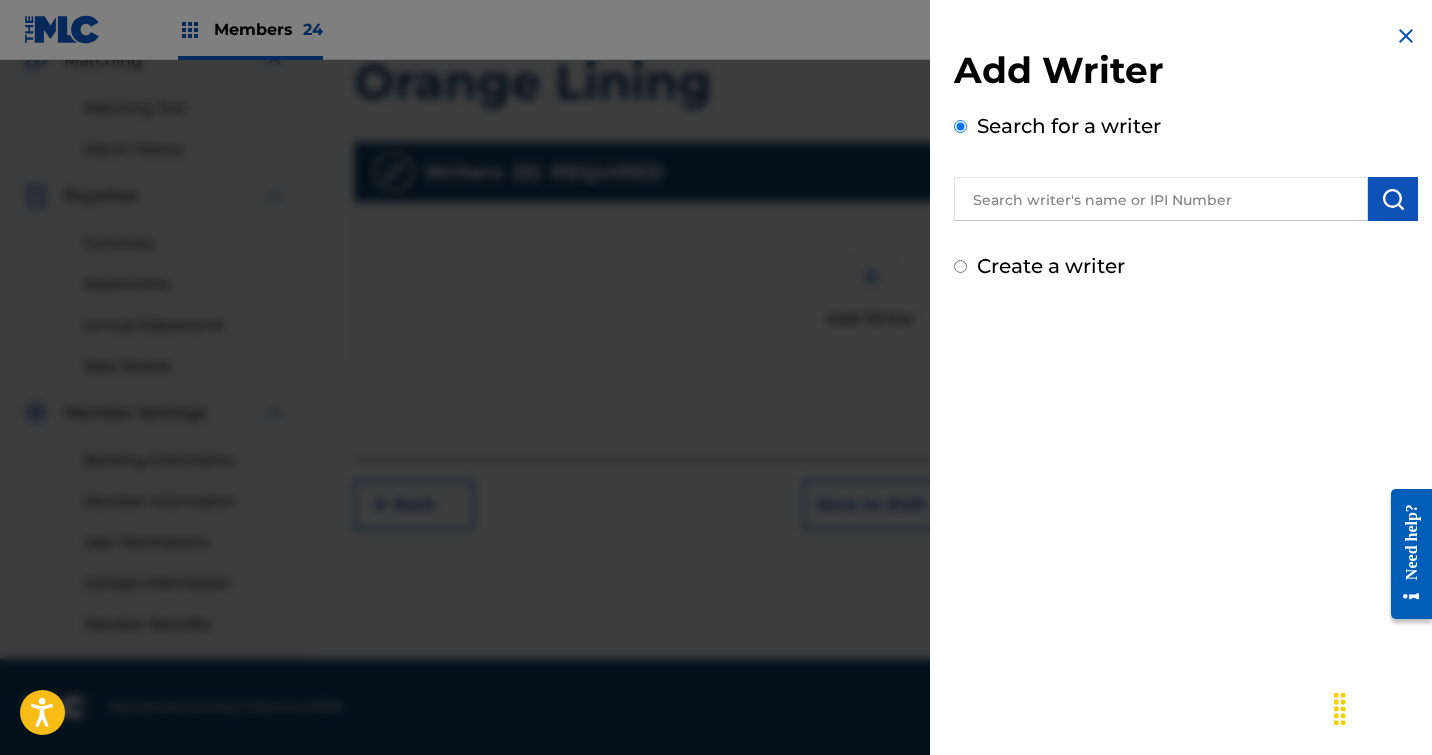 click at bounding box center (1161, 199) 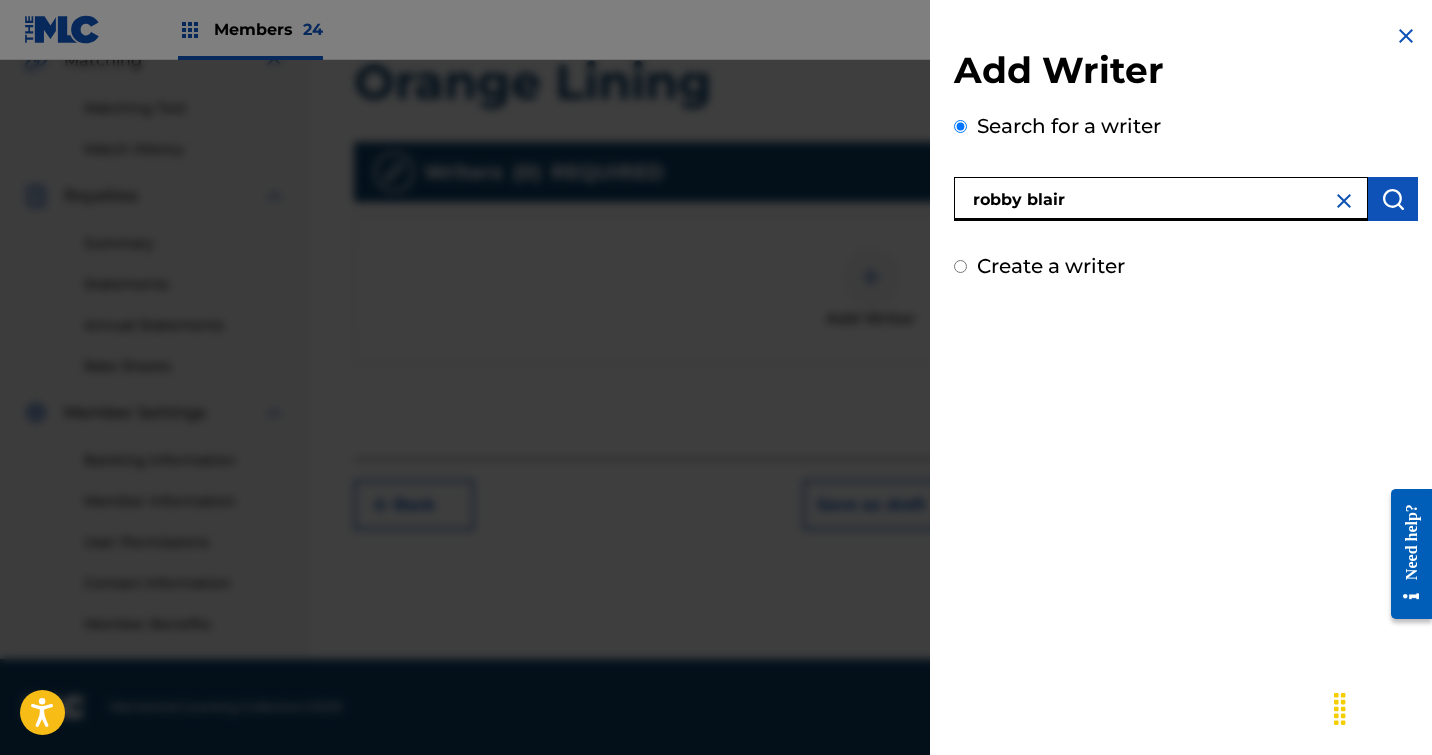 type on "robby Blair" 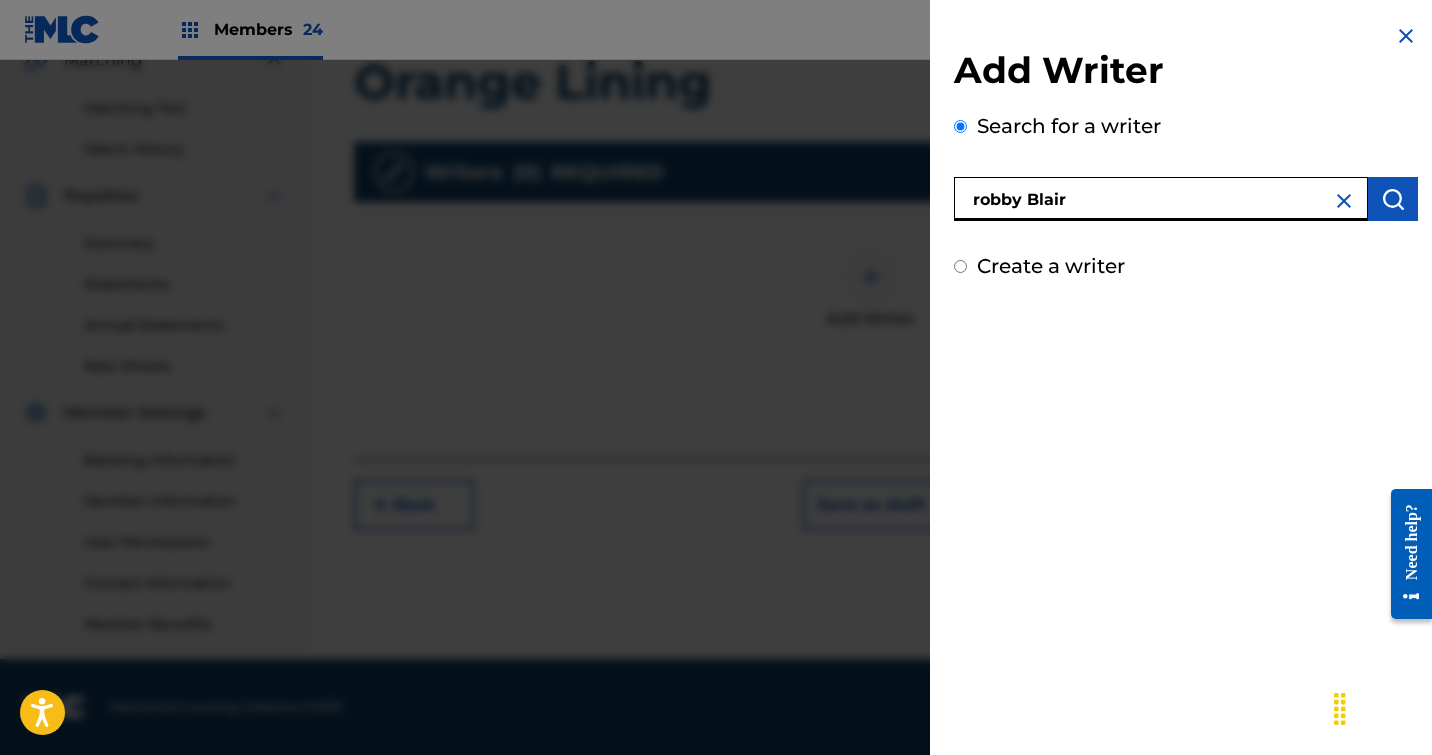 drag, startPoint x: 1159, startPoint y: 204, endPoint x: 1397, endPoint y: 211, distance: 238.10292 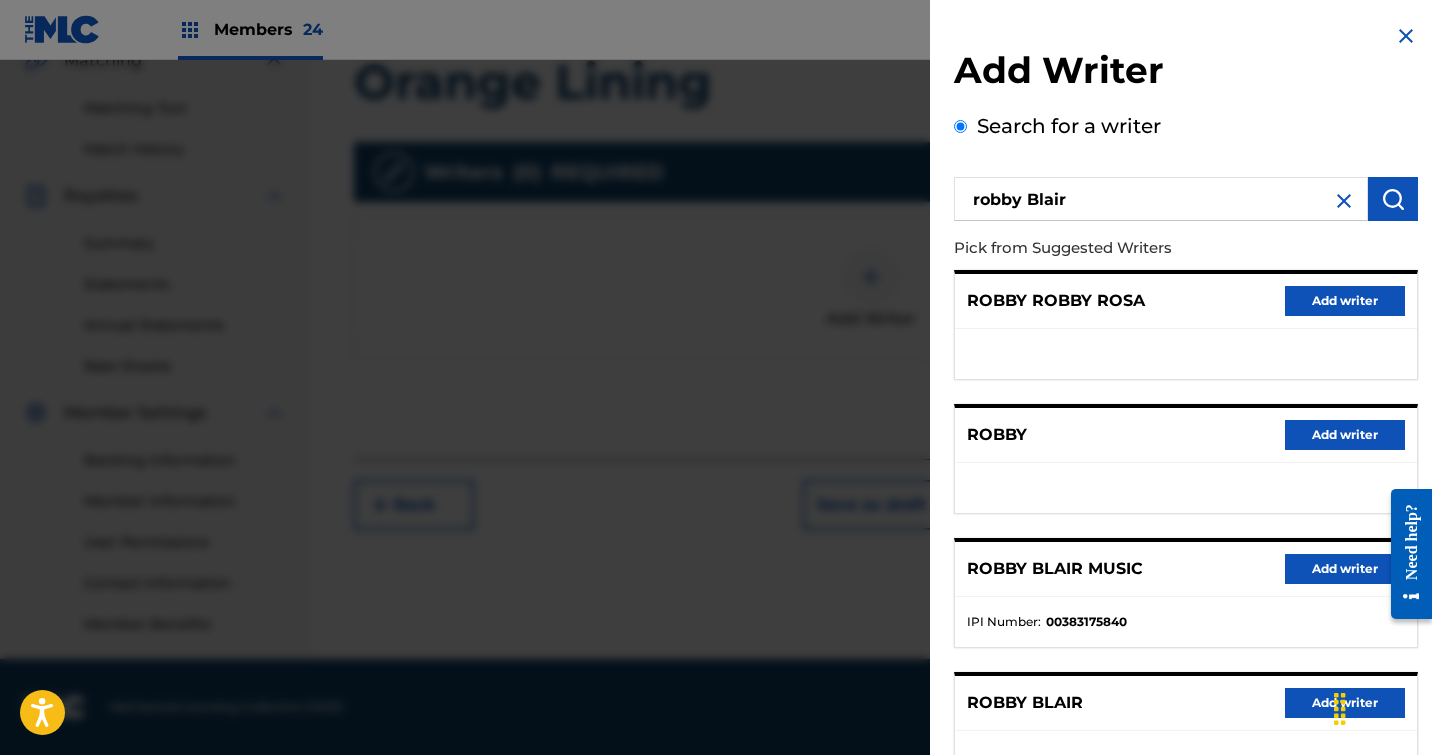 click on "Add writer" at bounding box center [1345, 569] 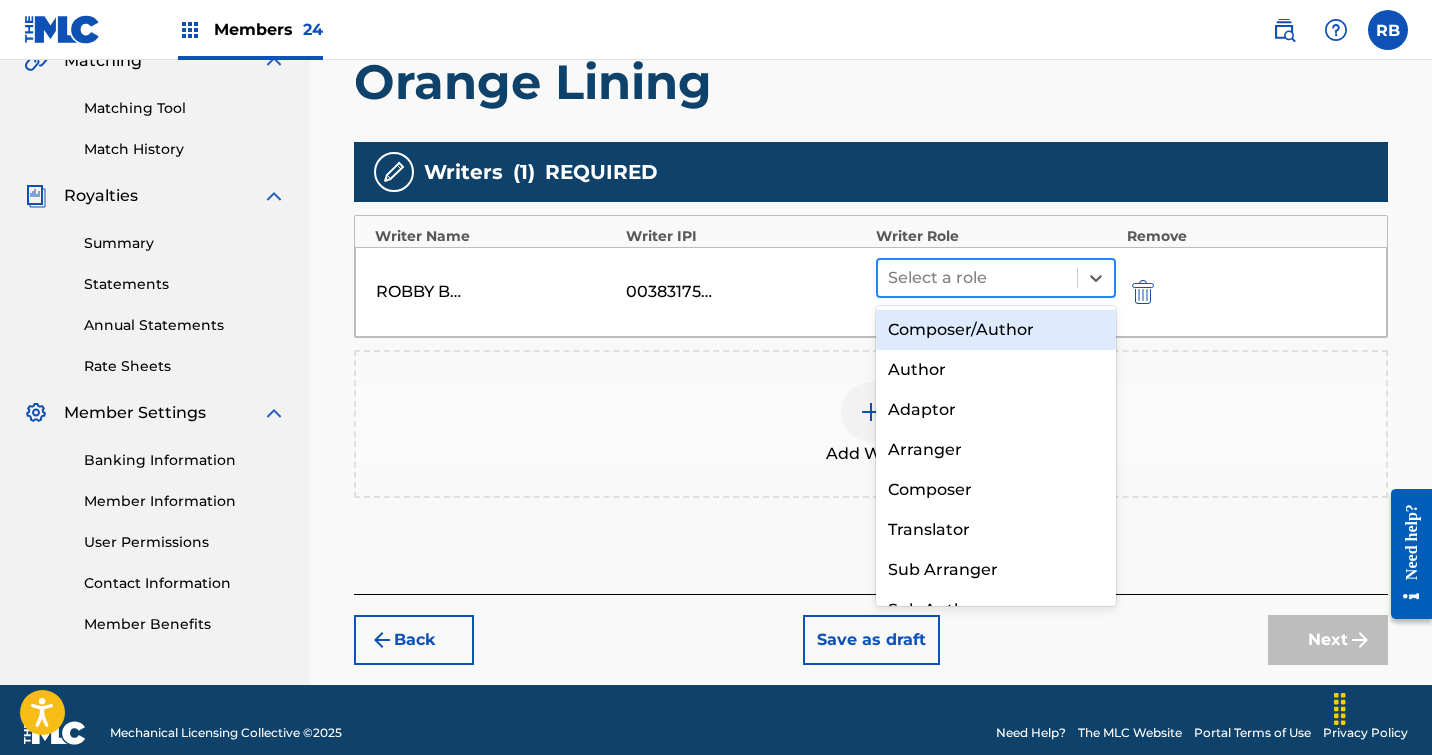 click at bounding box center [977, 278] 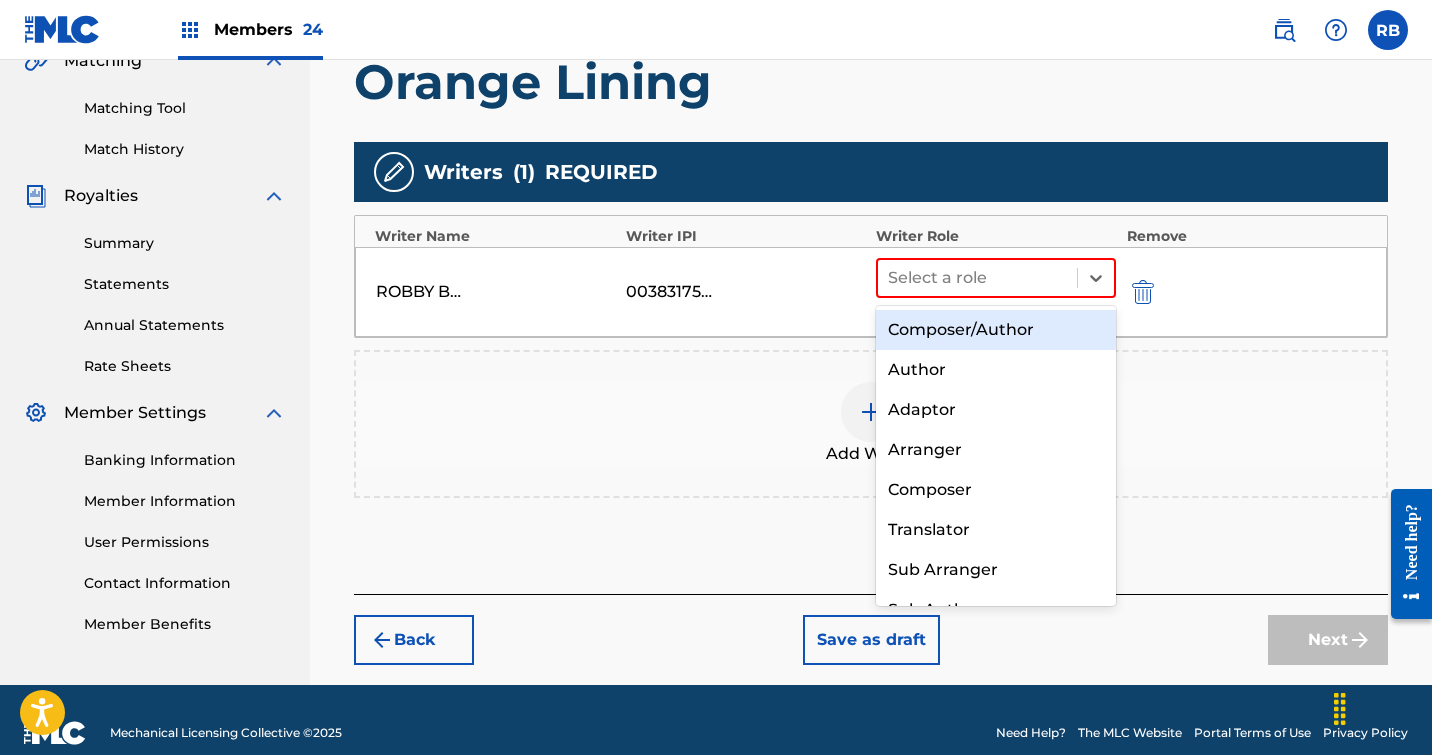 click on "Composer/Author" at bounding box center [996, 330] 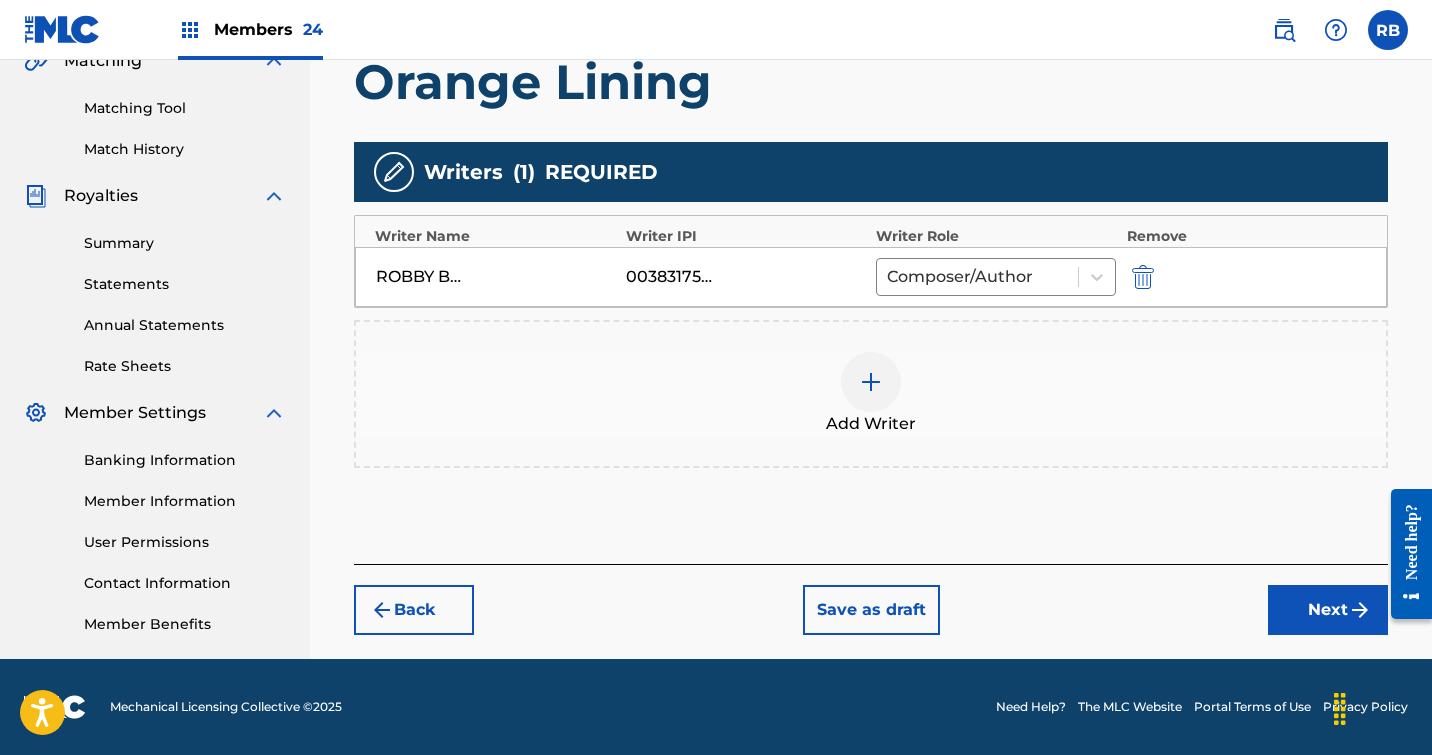 click on "Next" at bounding box center (1328, 610) 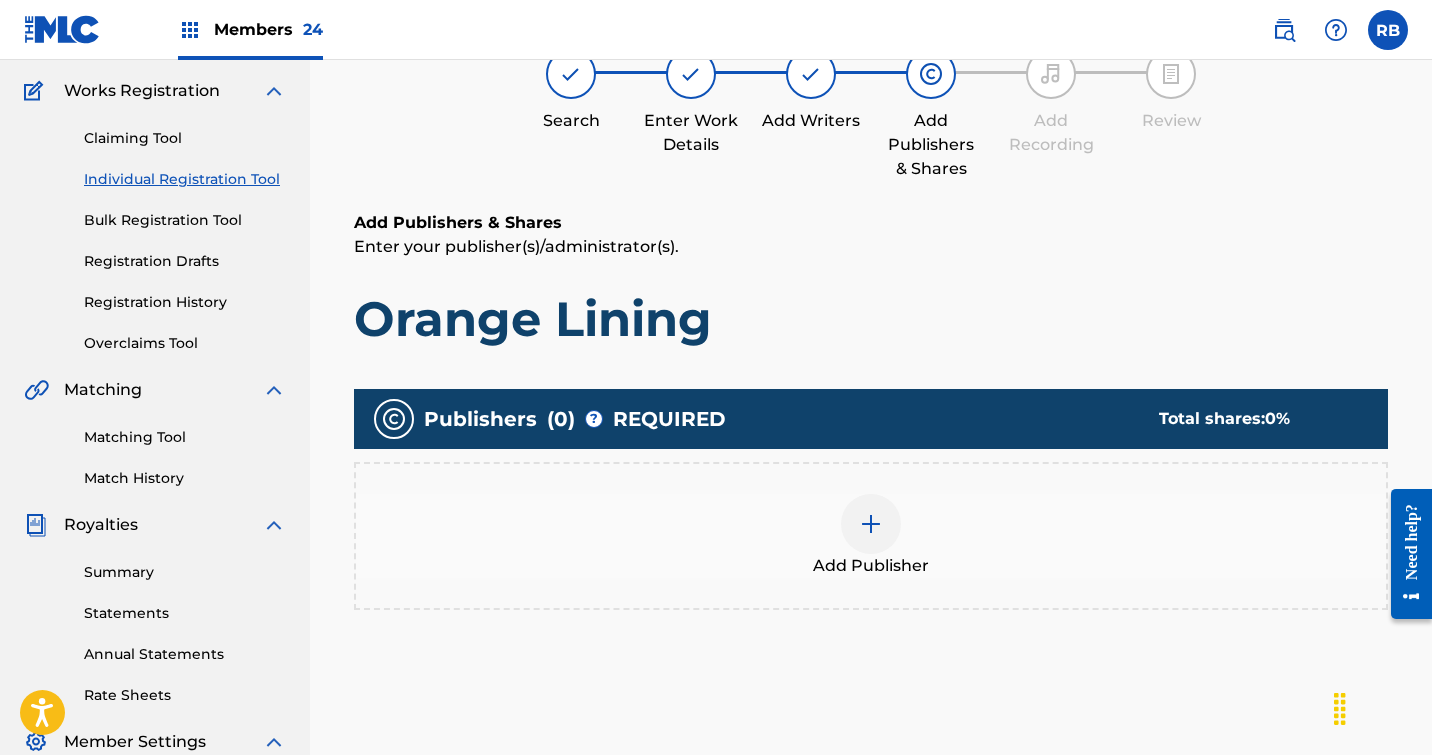 scroll, scrollTop: 90, scrollLeft: 0, axis: vertical 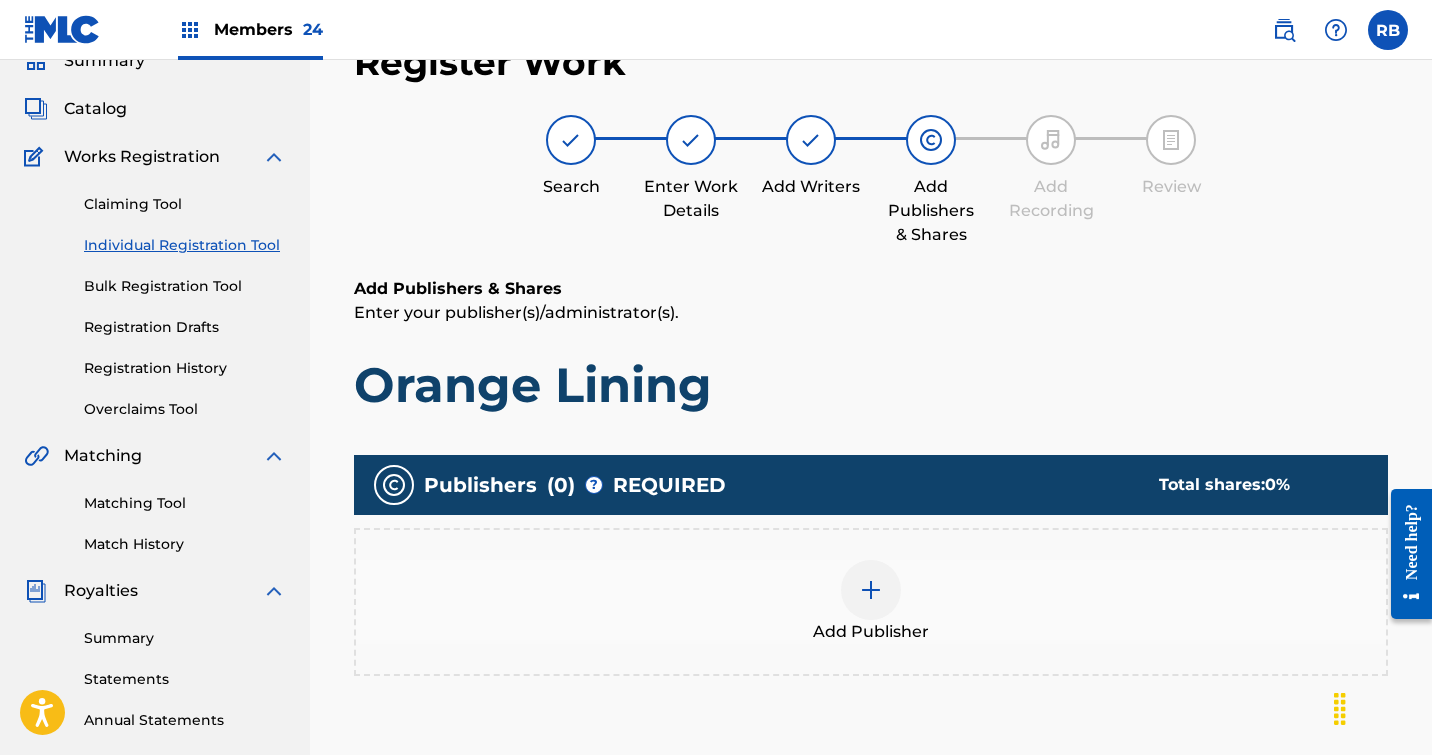 click at bounding box center (871, 590) 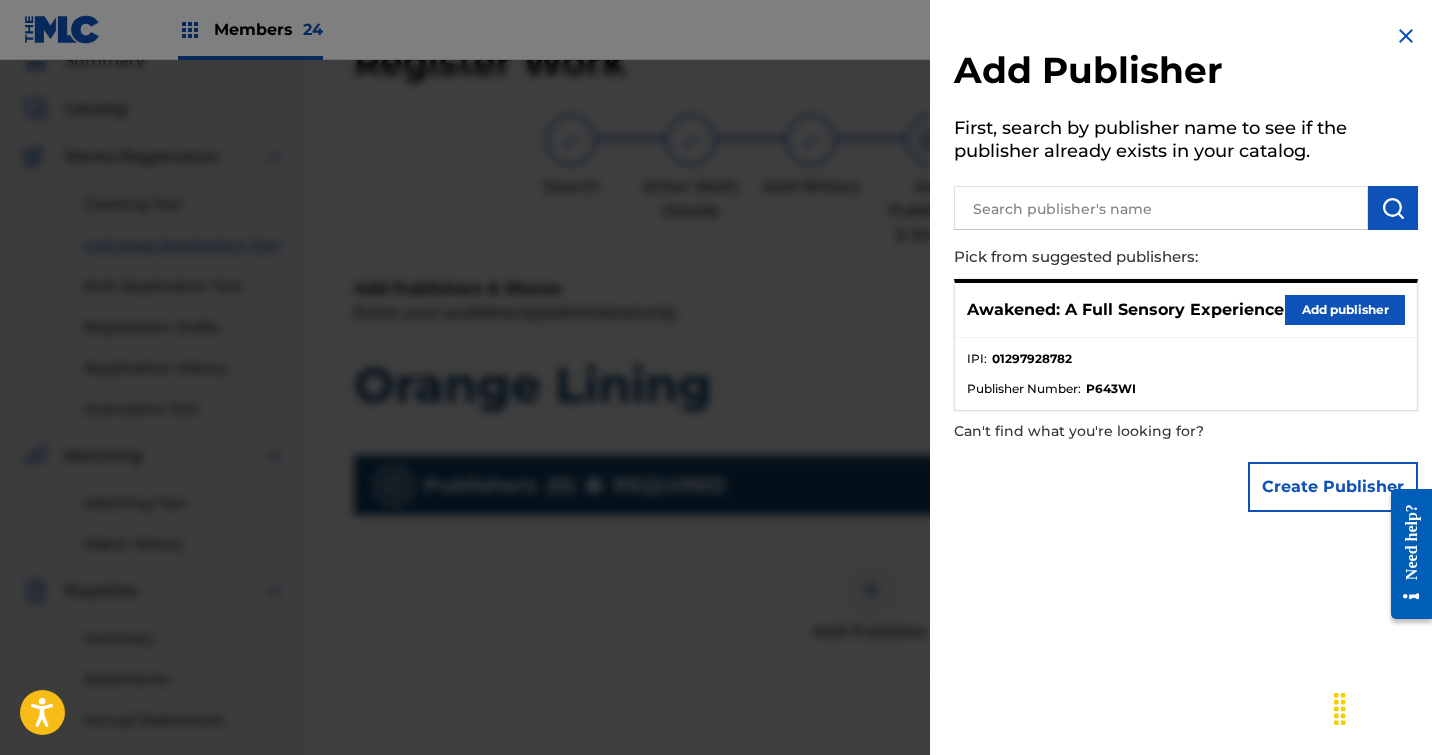 click on "Add publisher" at bounding box center [1345, 310] 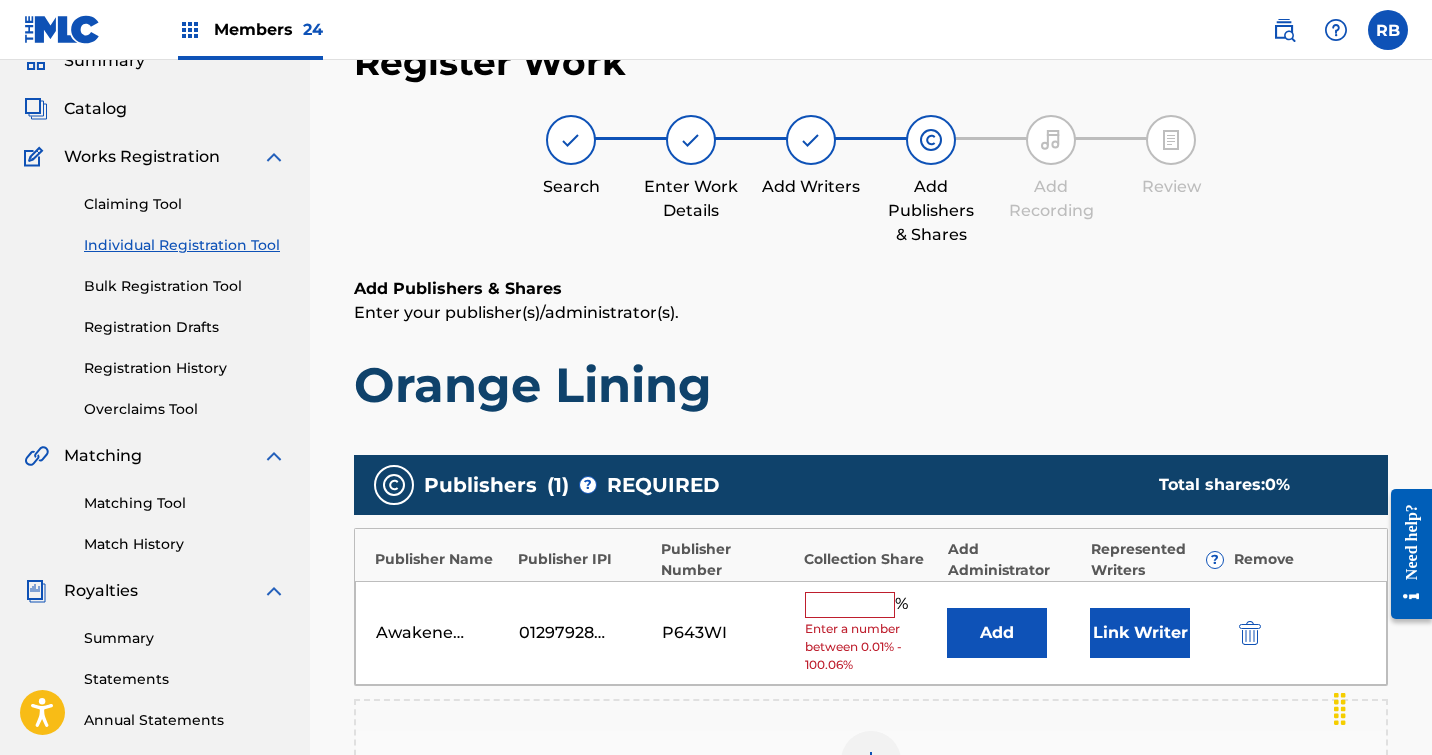click at bounding box center (850, 605) 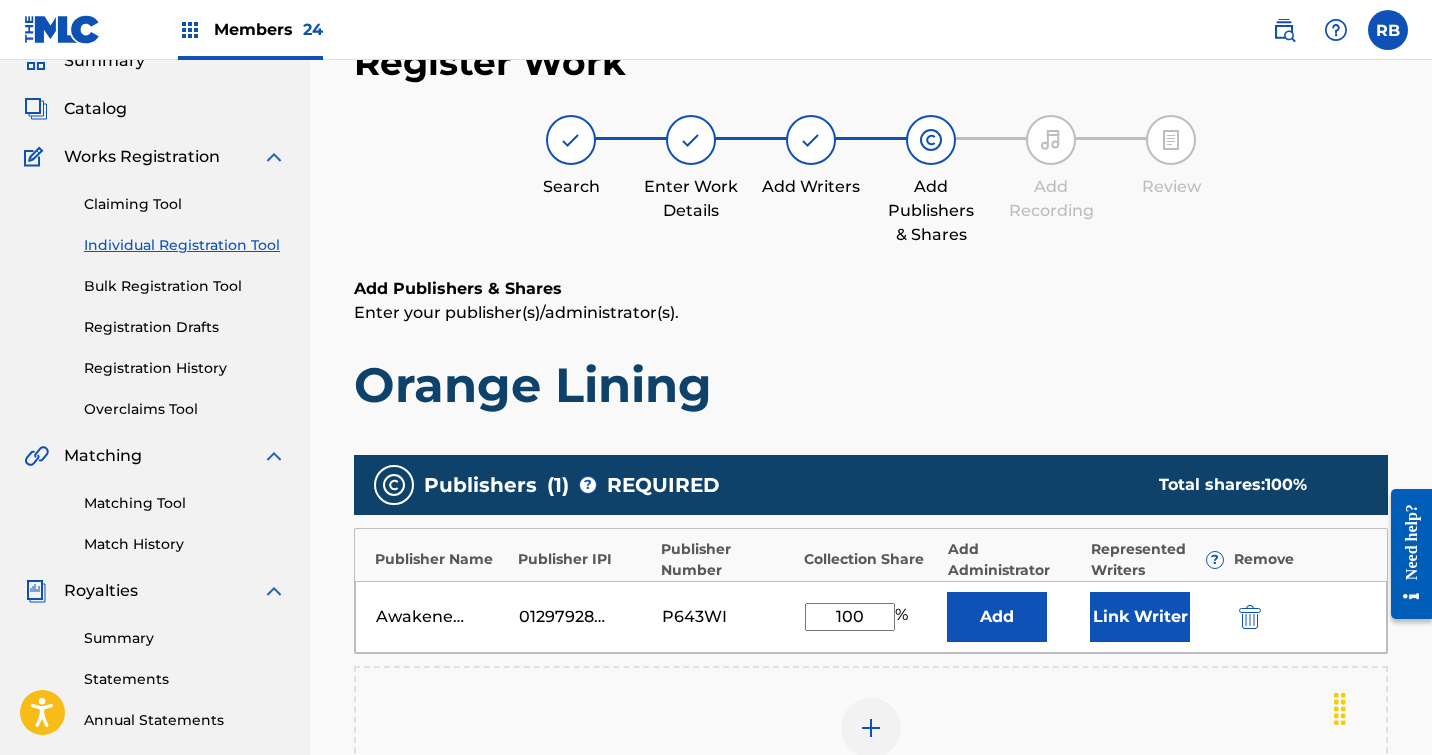 type on "100" 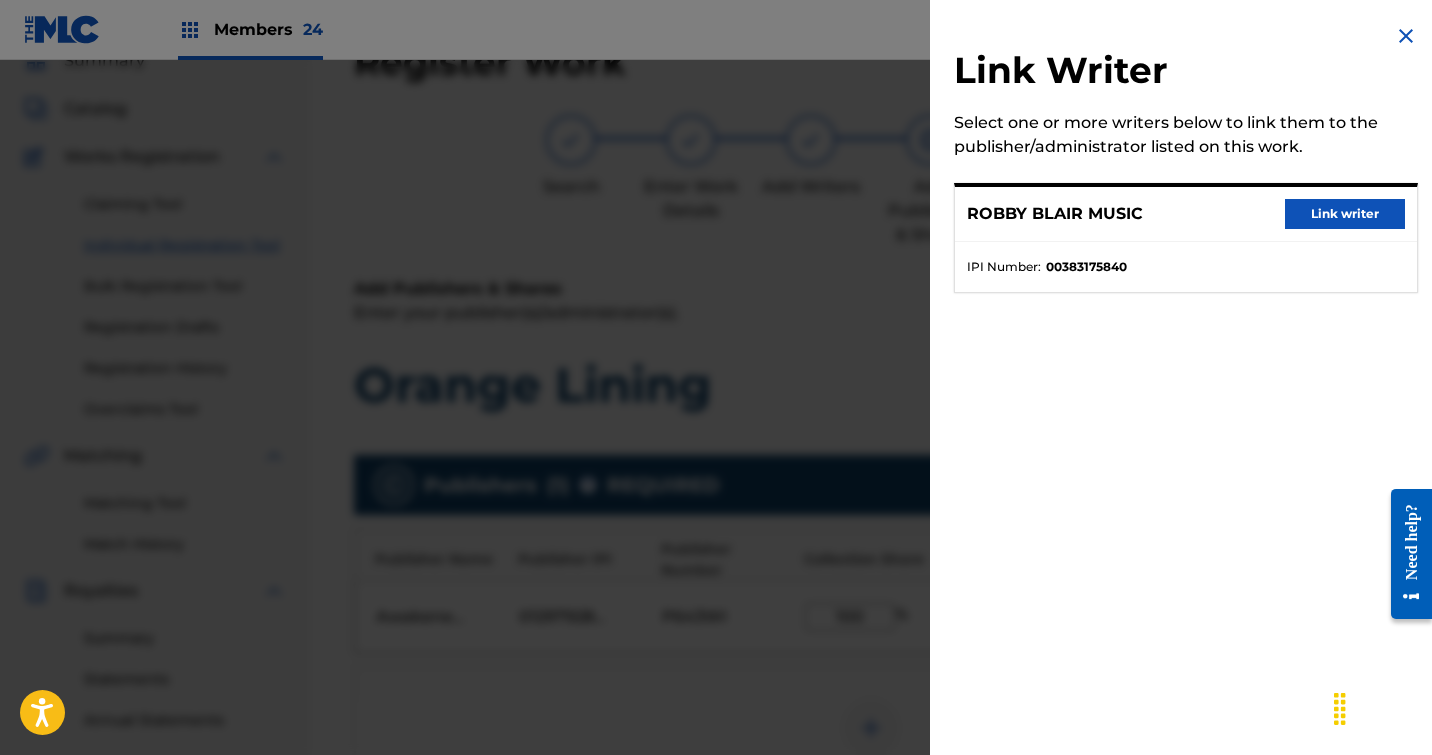 click on "Link writer" at bounding box center [1345, 214] 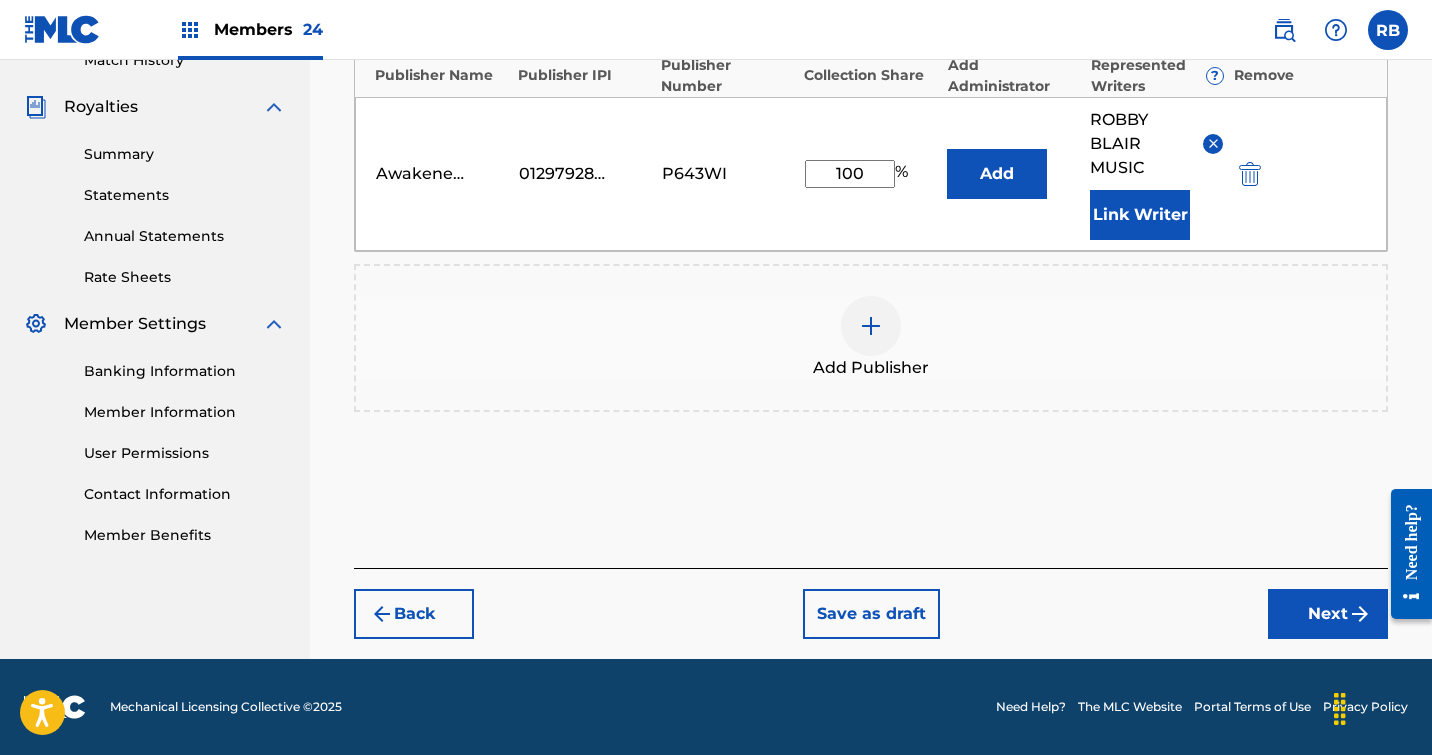 click on "Next" at bounding box center [1328, 614] 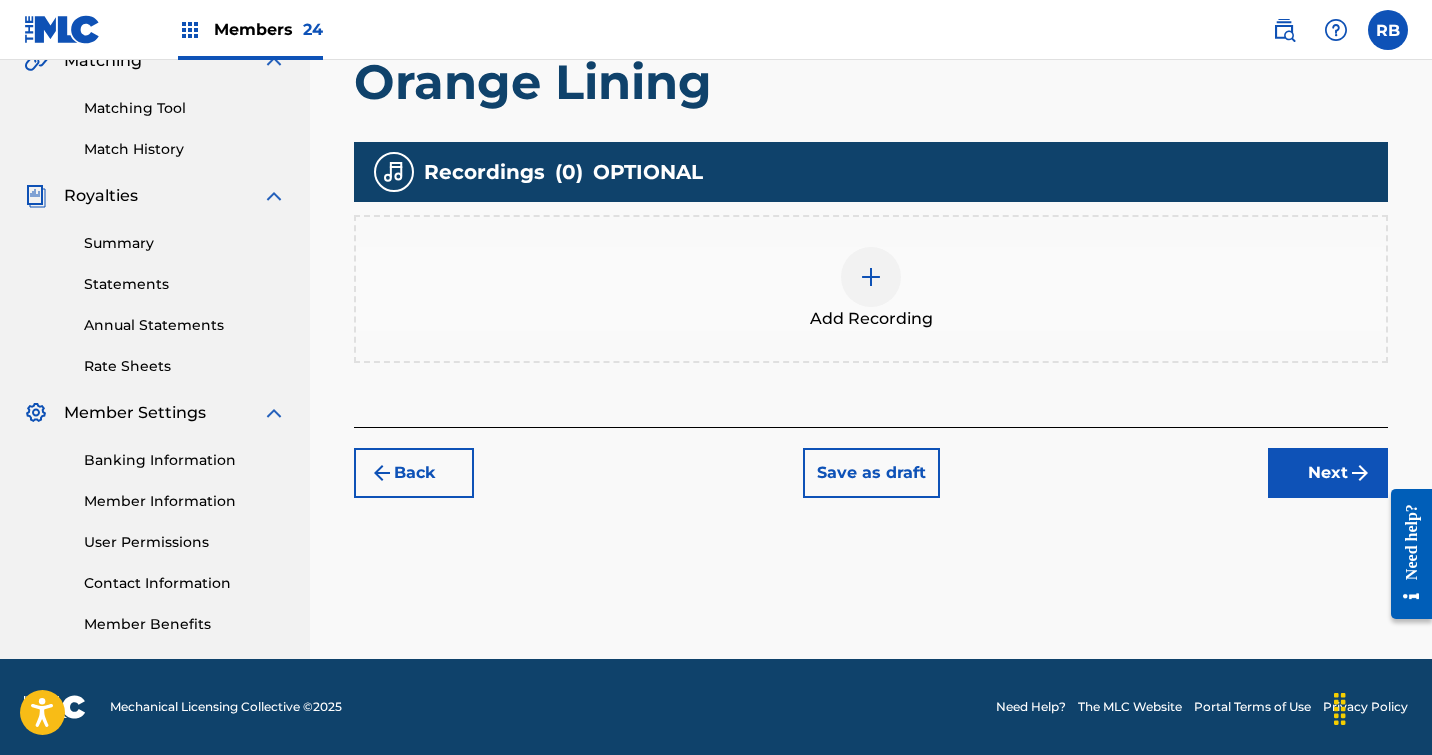 scroll, scrollTop: 485, scrollLeft: 0, axis: vertical 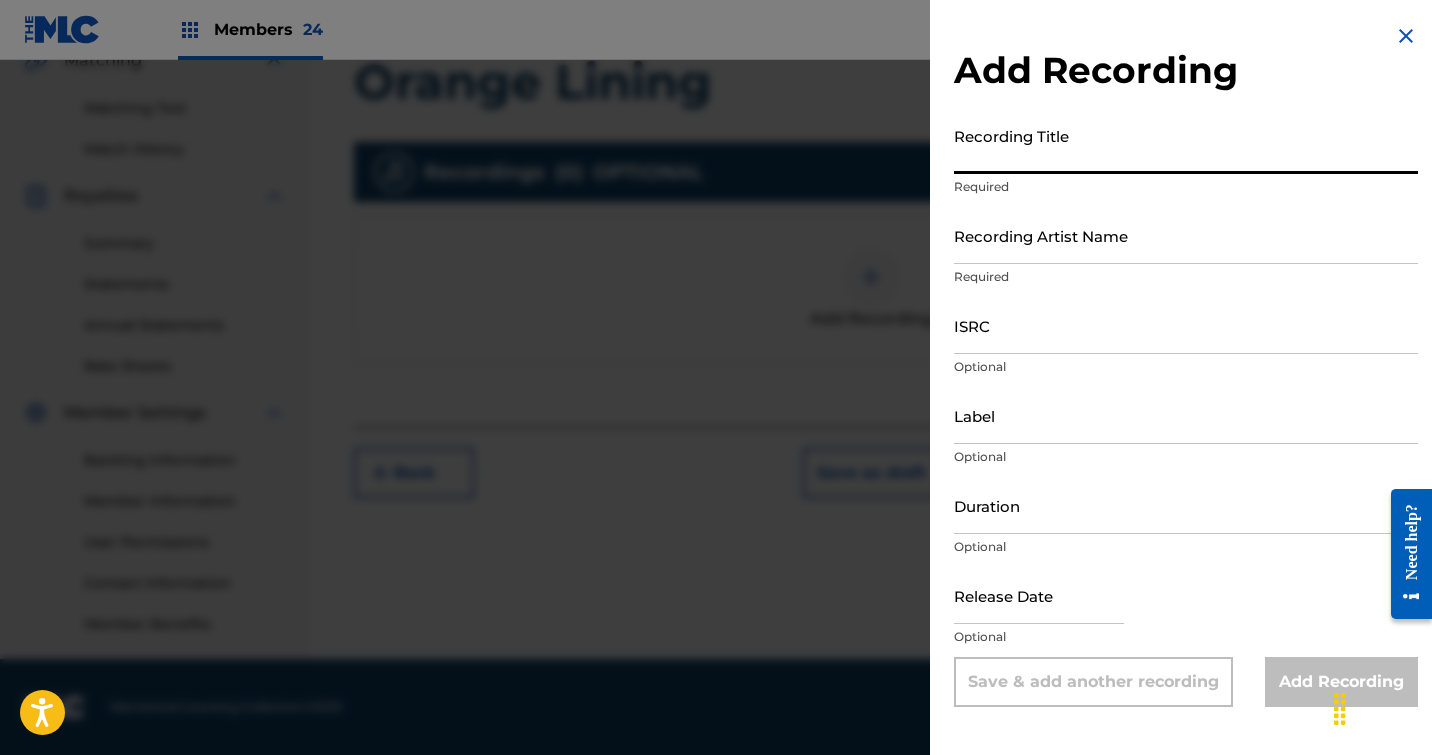 click on "Recording Title" at bounding box center (1186, 145) 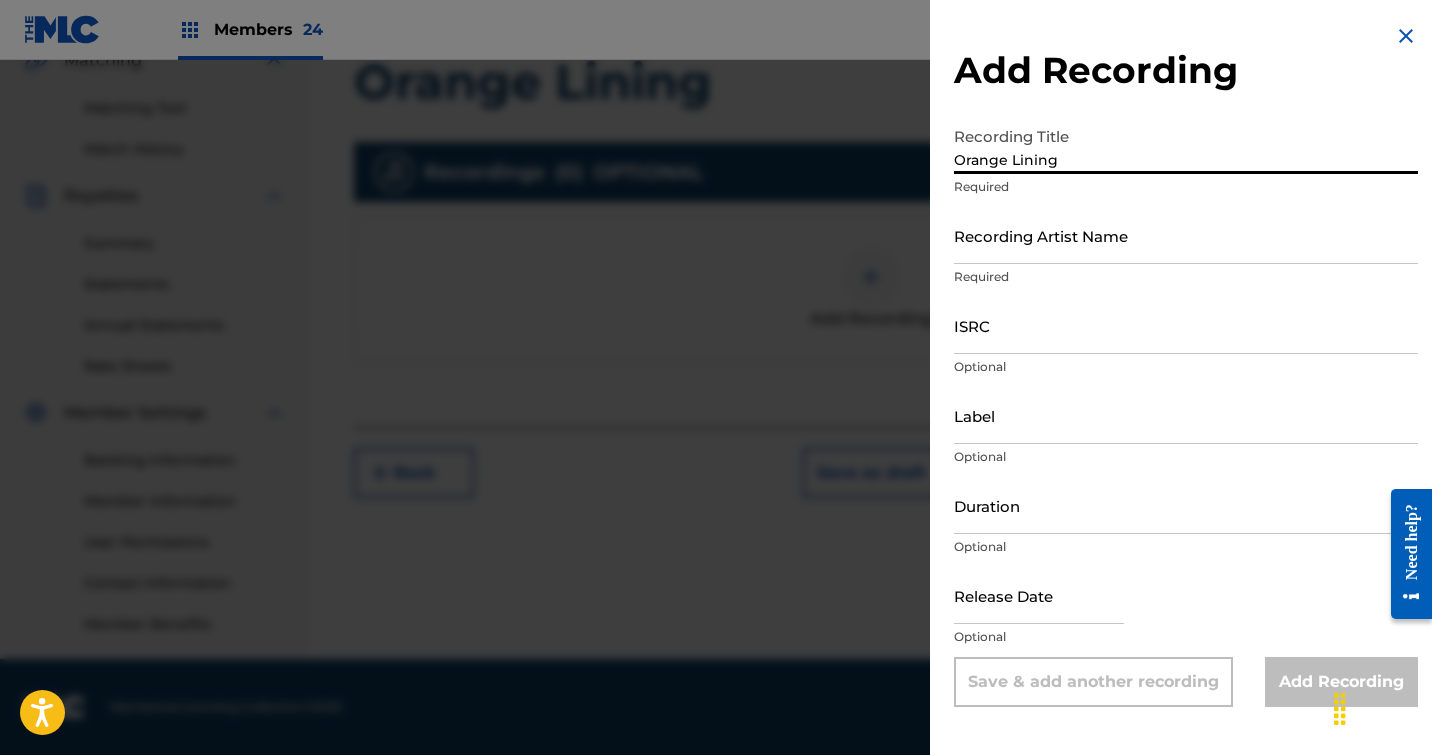 type on "Orange Lining" 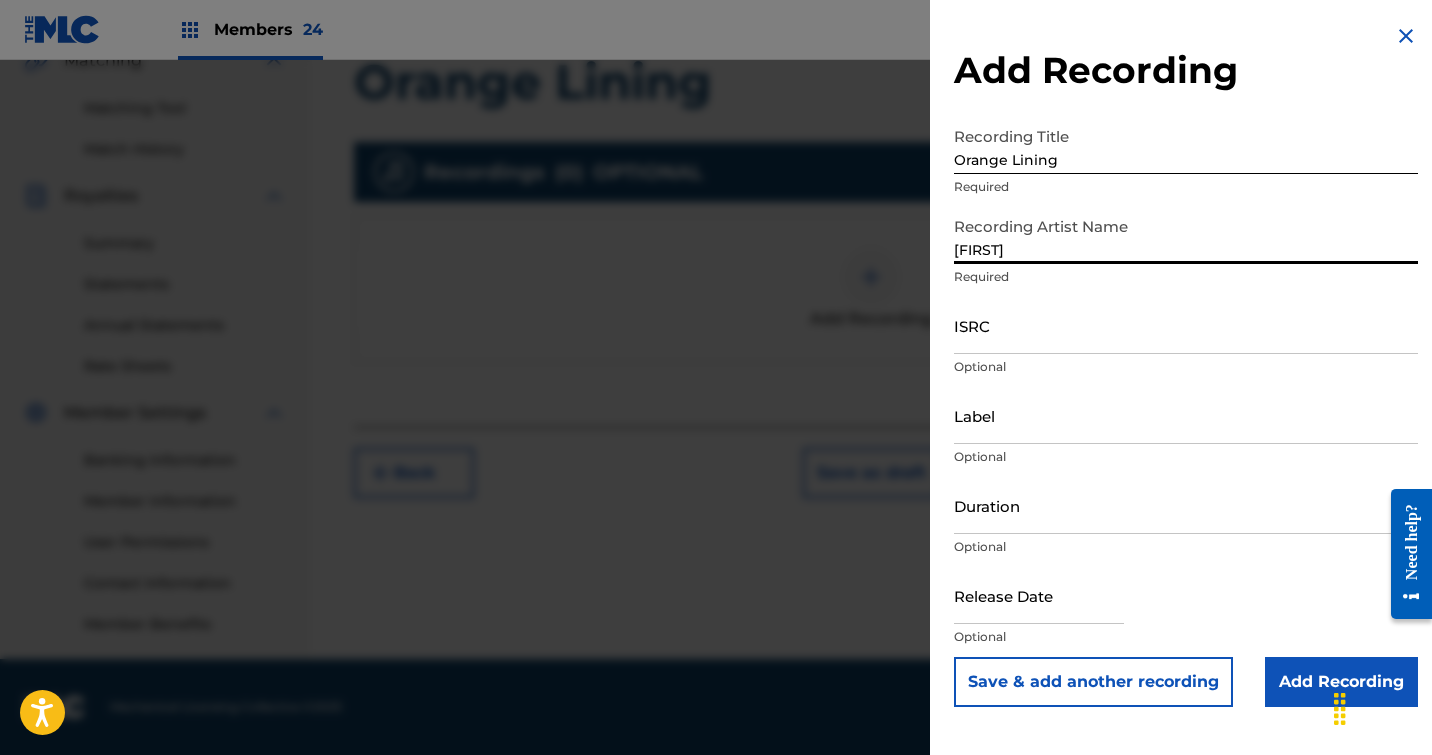 type on "[FIRST]" 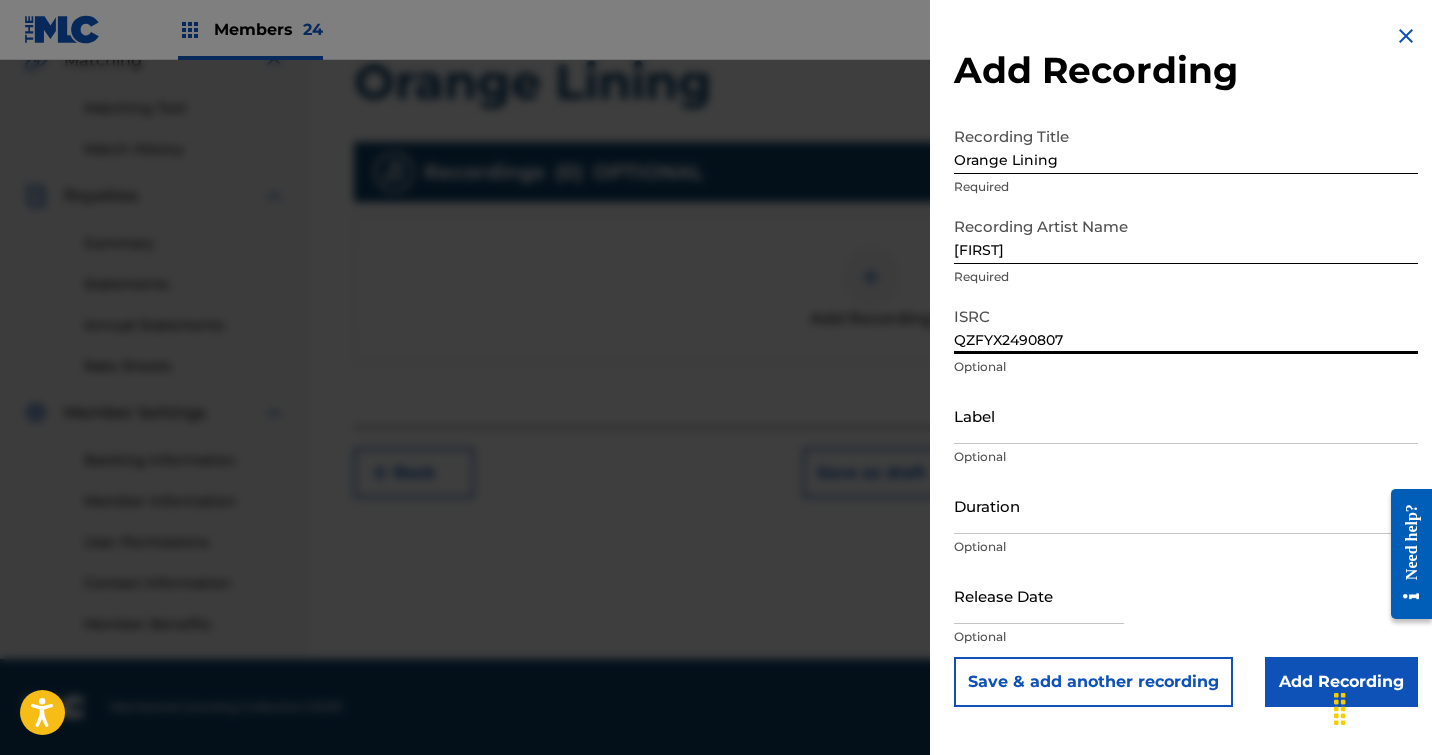 type on "QZFYX2490807" 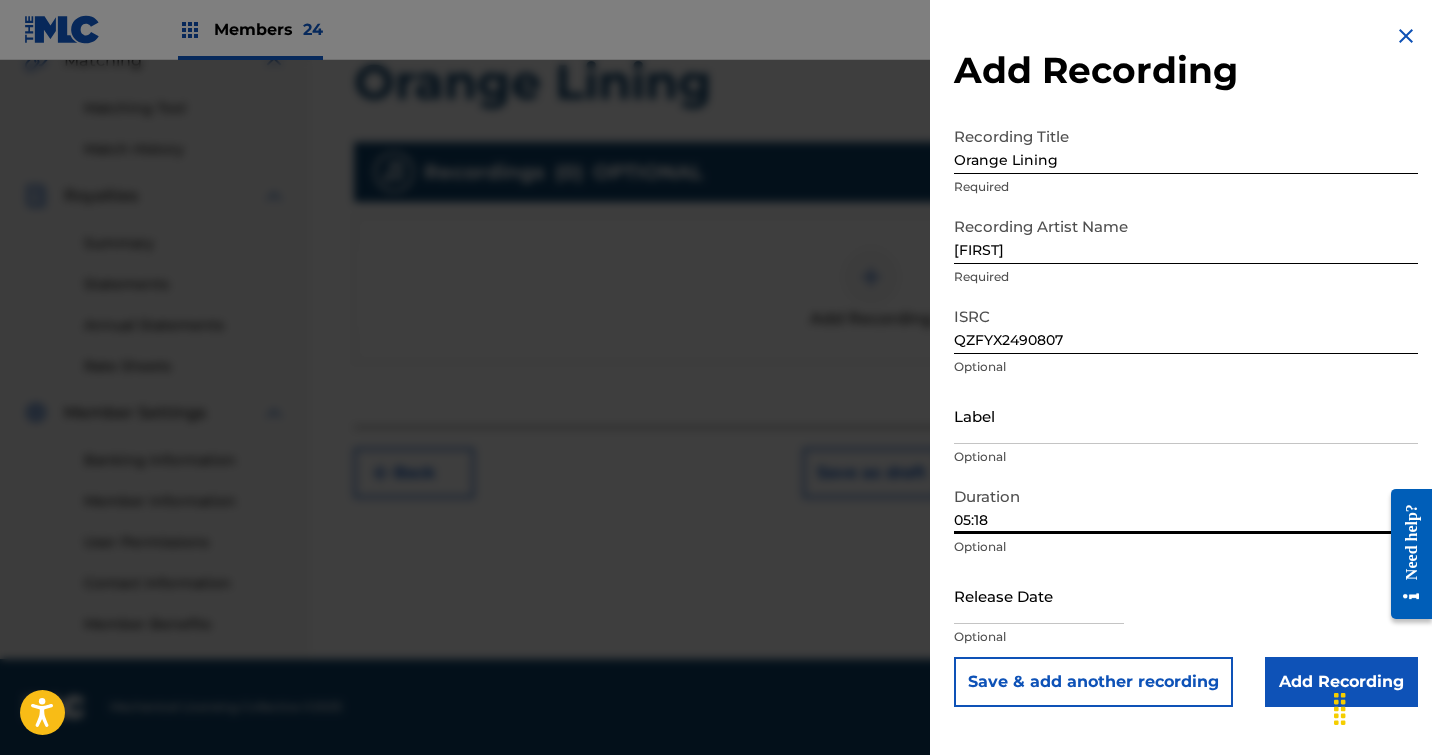type on "05:18" 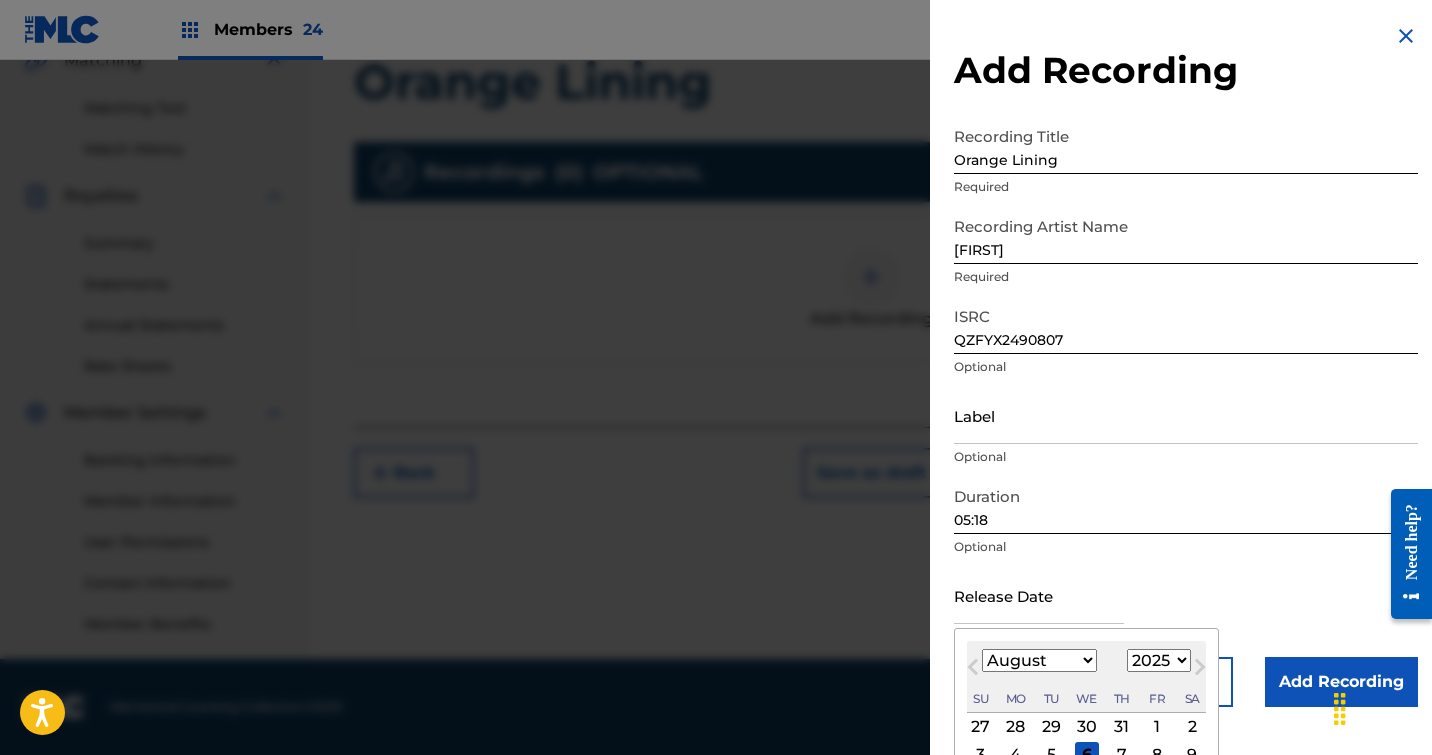select on "2024" 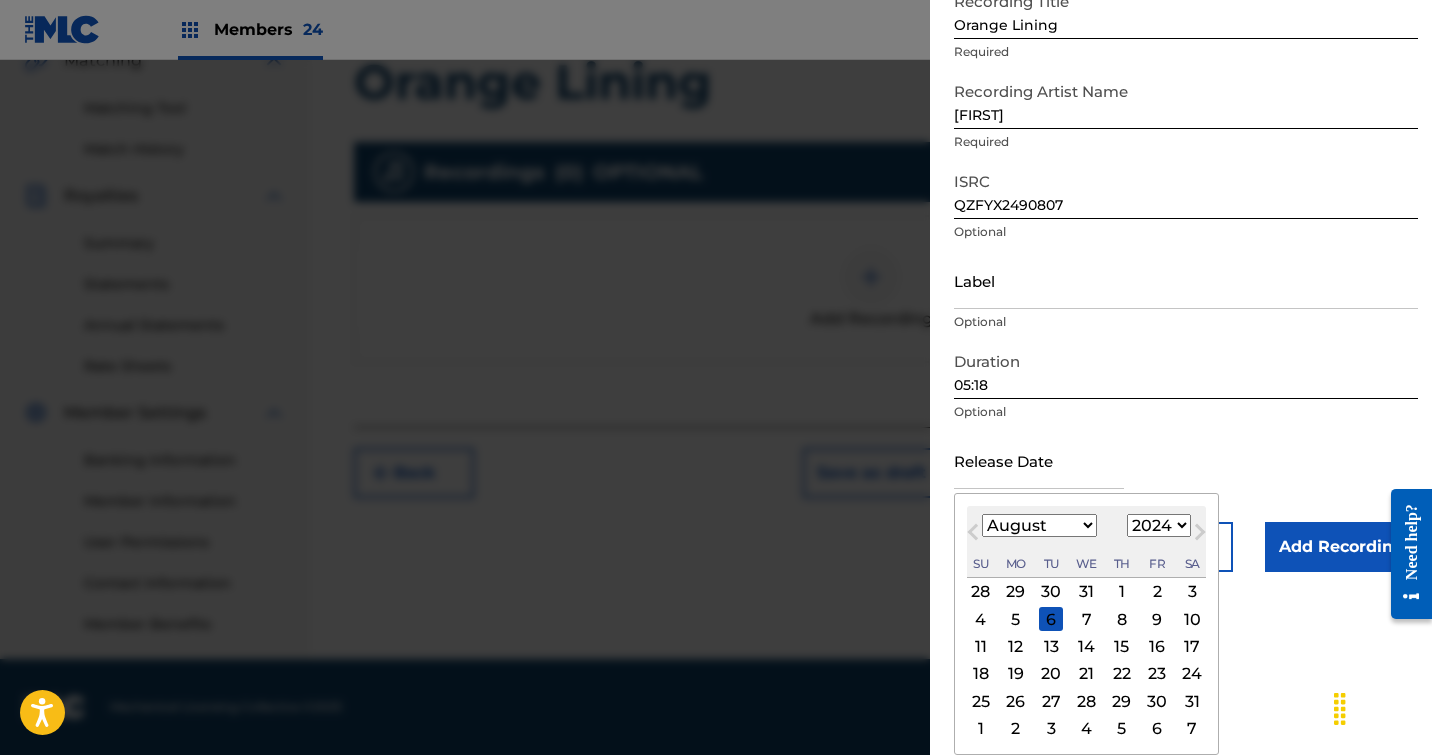 scroll, scrollTop: 135, scrollLeft: 0, axis: vertical 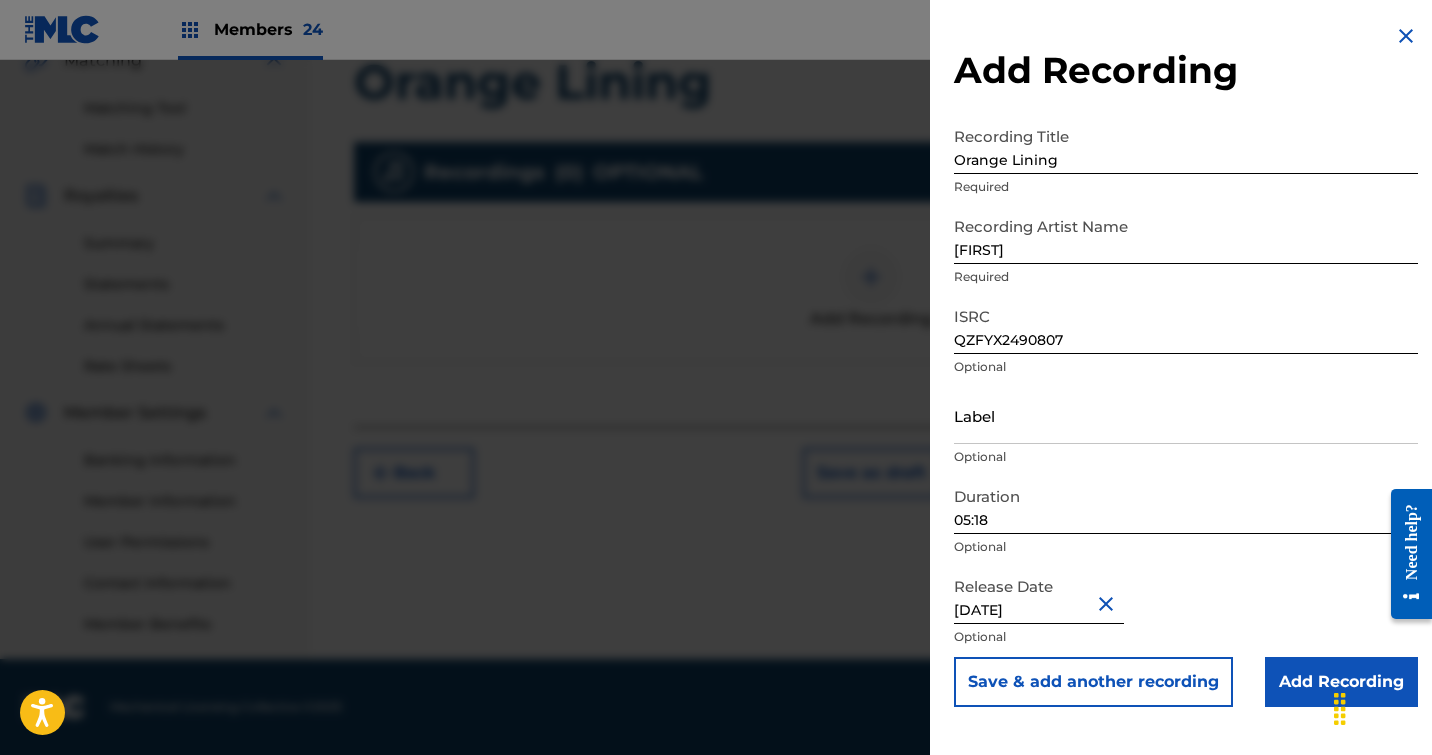 click on "Add Recording" at bounding box center [1341, 682] 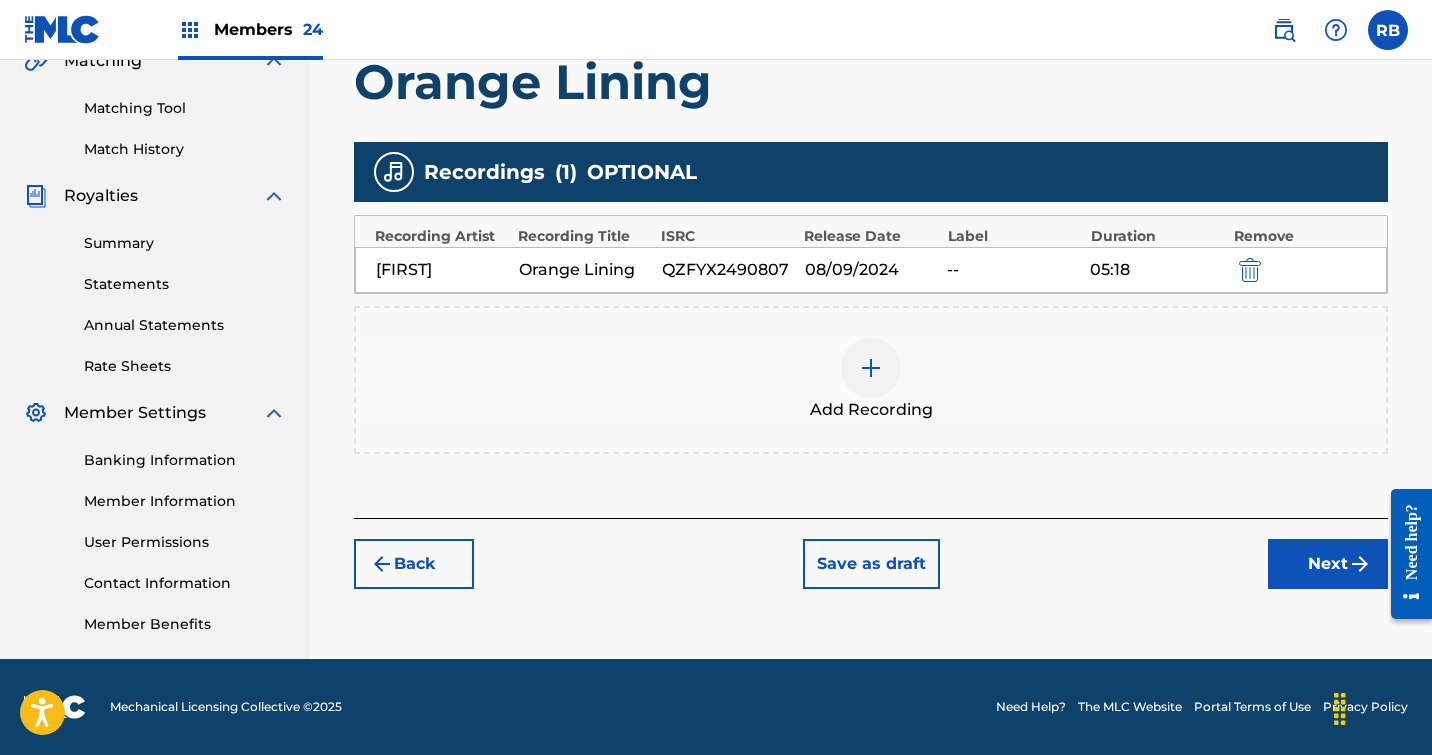 click on "Next" at bounding box center (1328, 564) 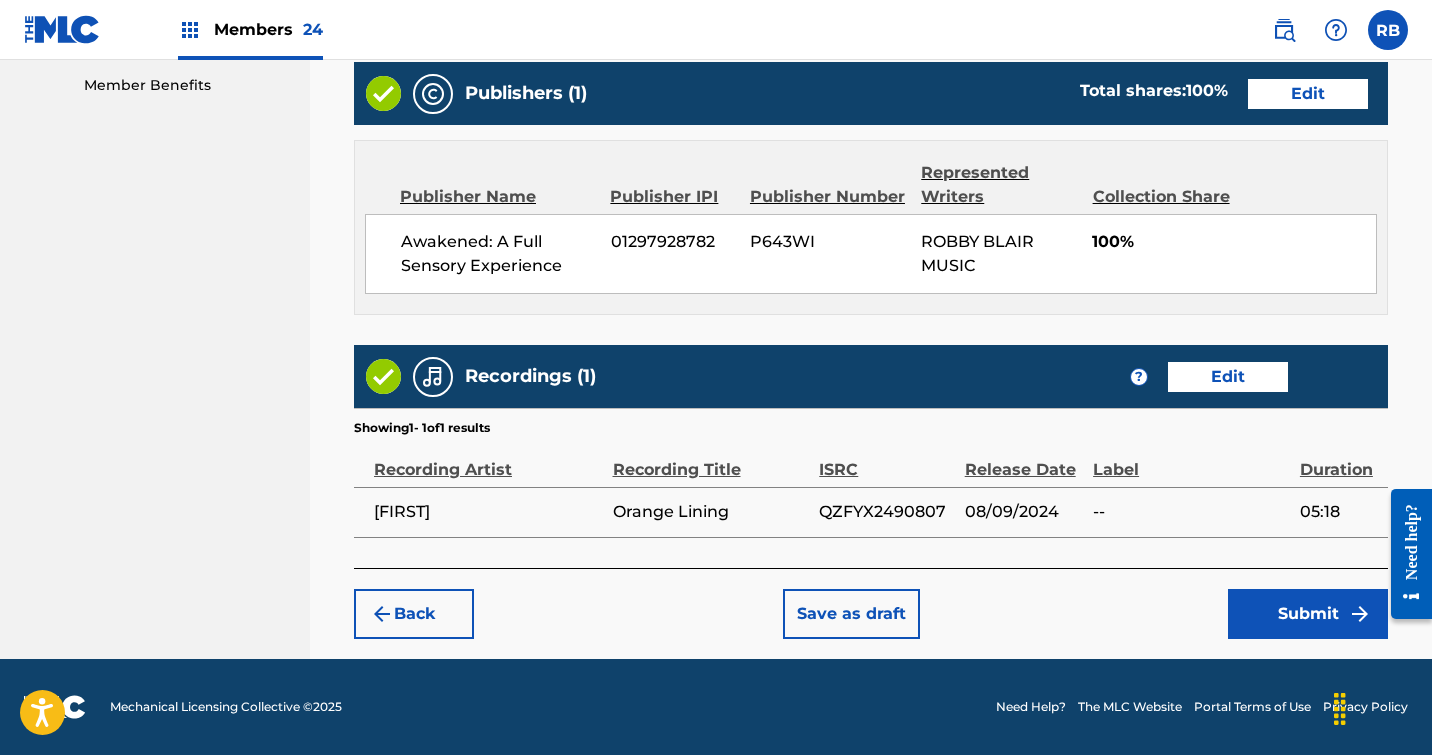 scroll, scrollTop: 1023, scrollLeft: 0, axis: vertical 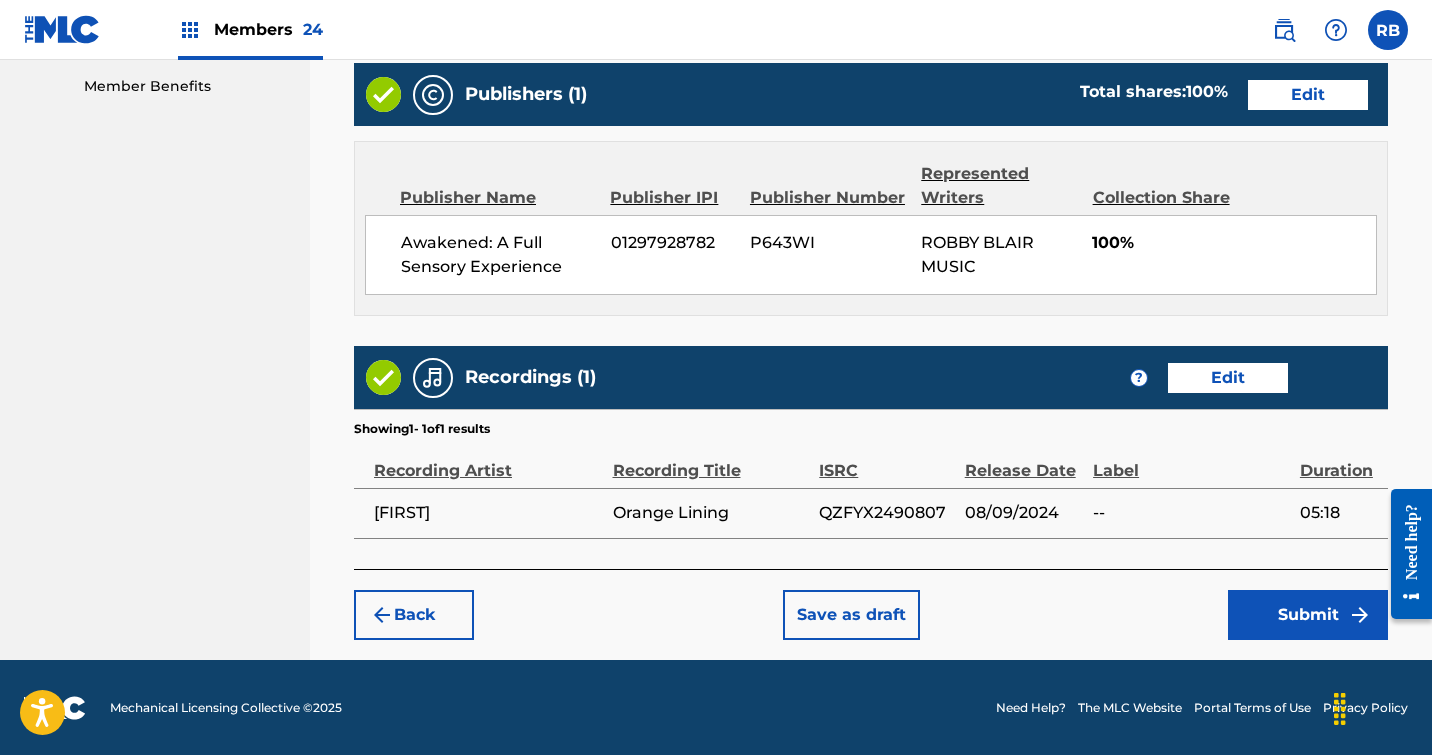 click on "Submit" at bounding box center (1308, 615) 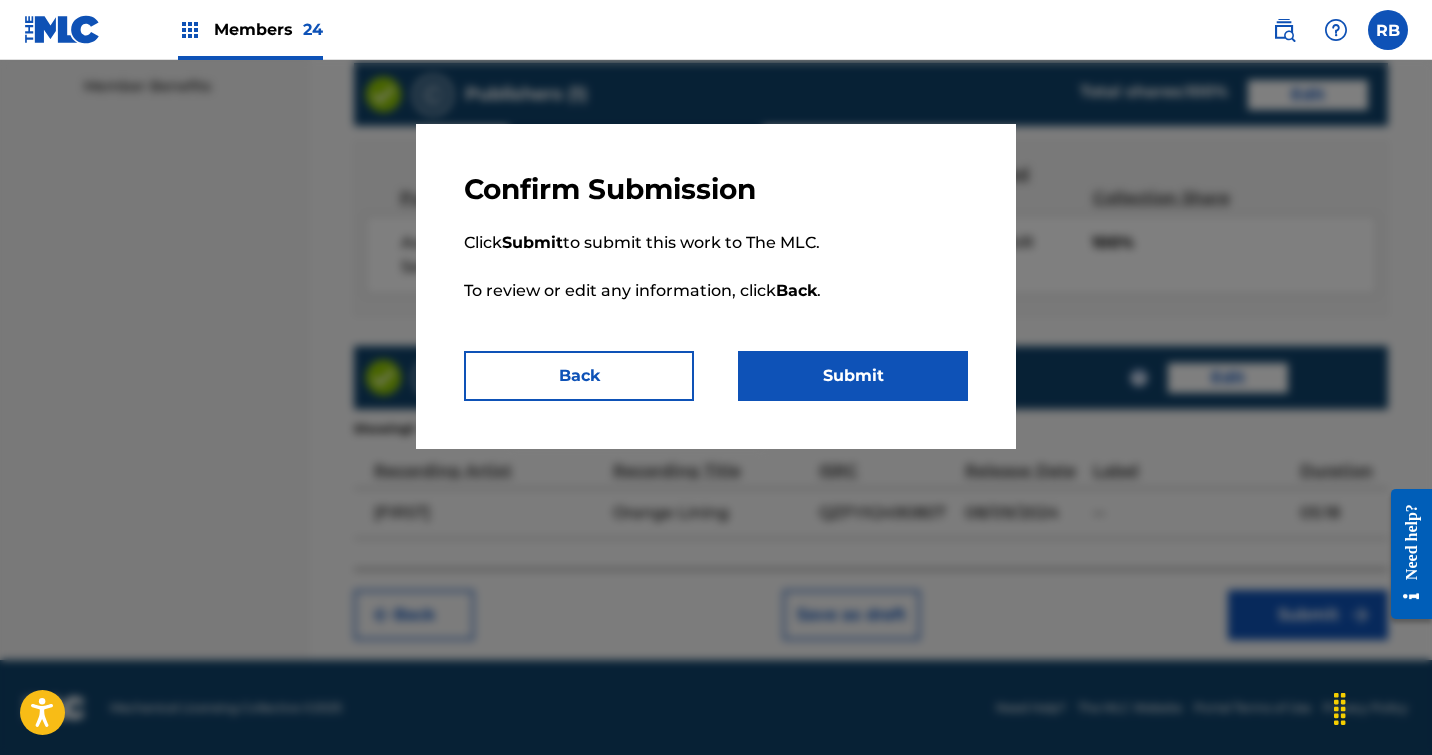 click on "Submit" at bounding box center (853, 376) 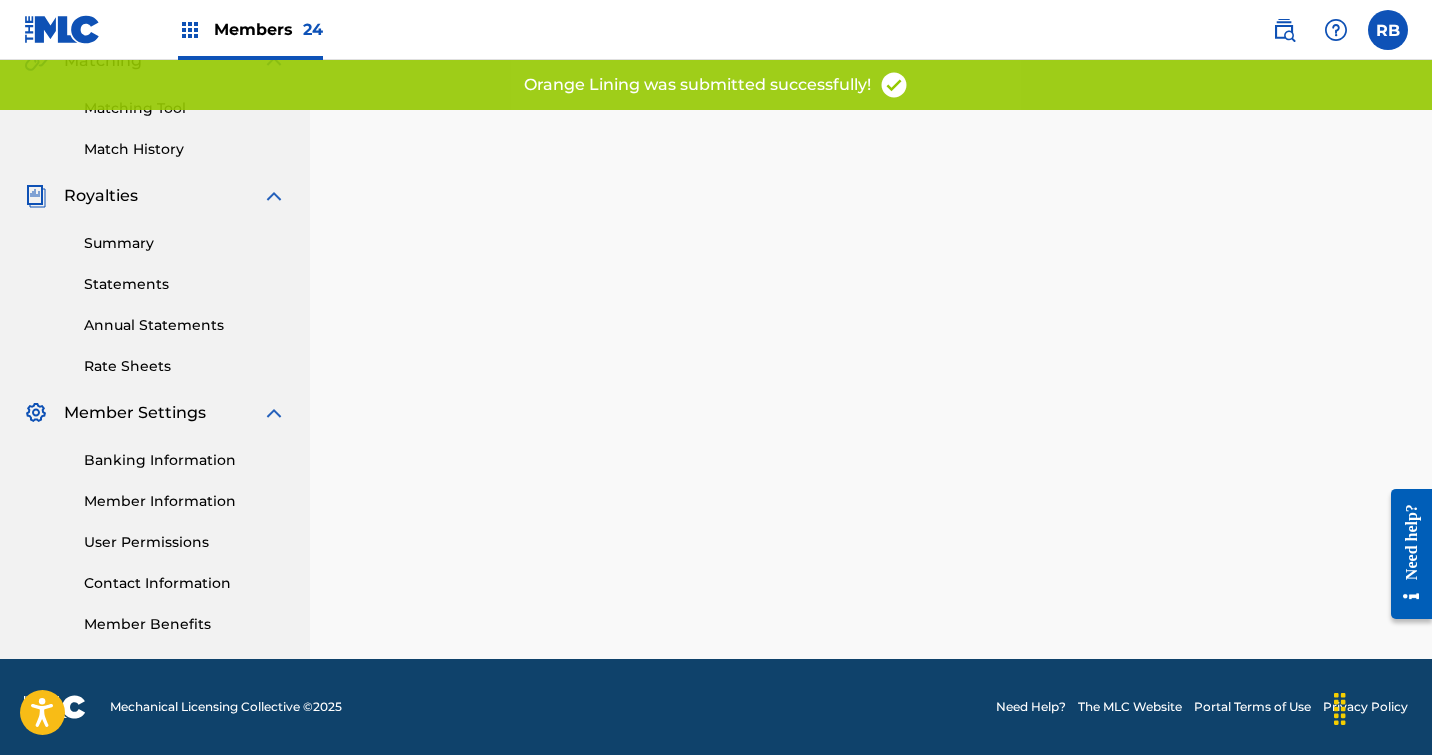 scroll, scrollTop: 0, scrollLeft: 0, axis: both 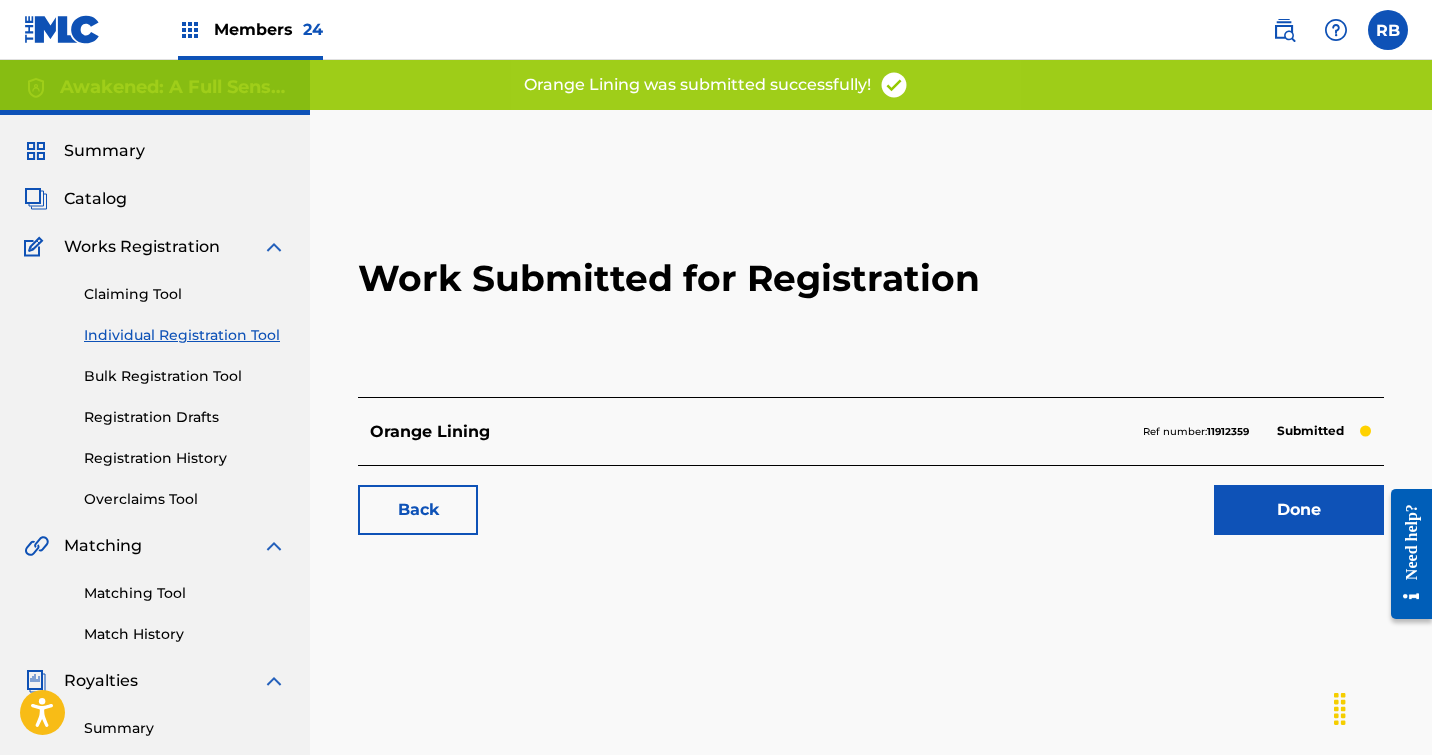 click on "Done" at bounding box center (1299, 510) 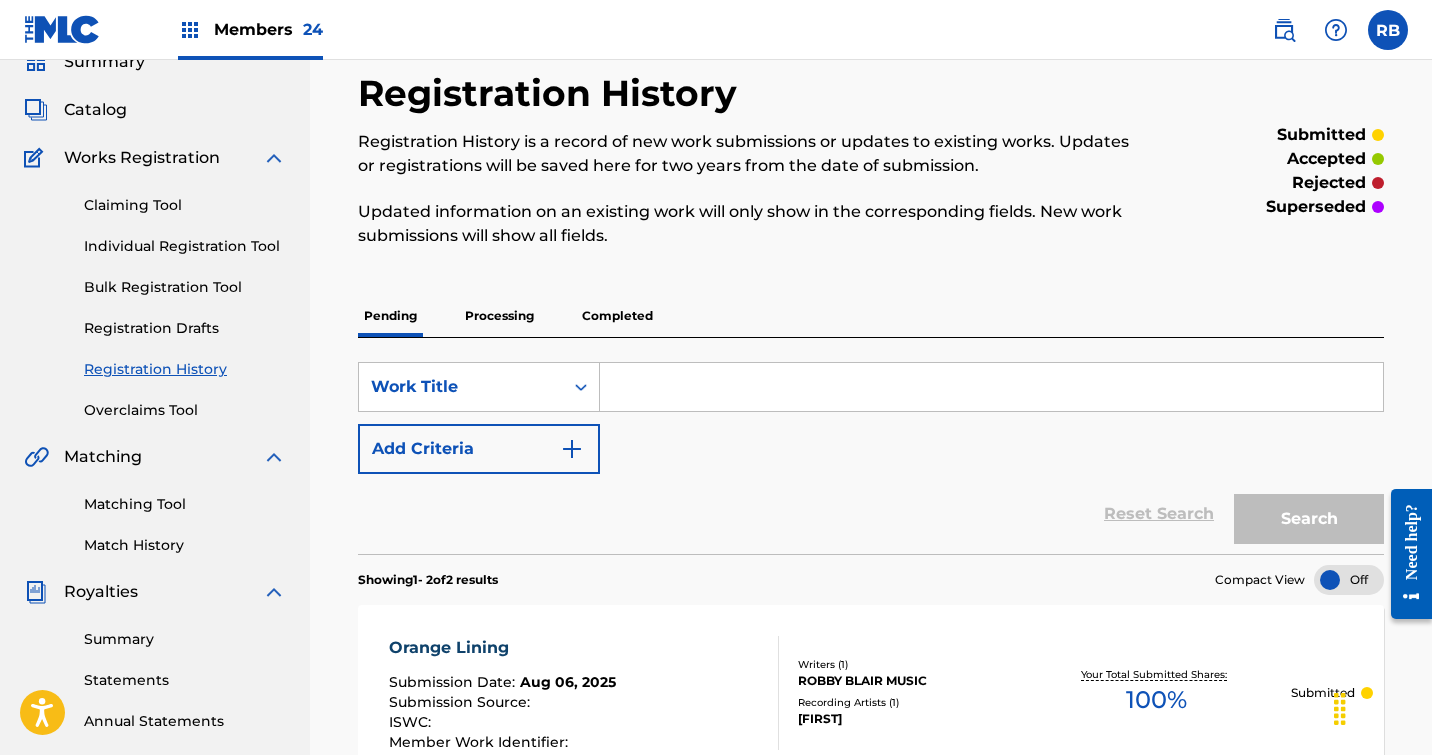 scroll, scrollTop: 67, scrollLeft: 0, axis: vertical 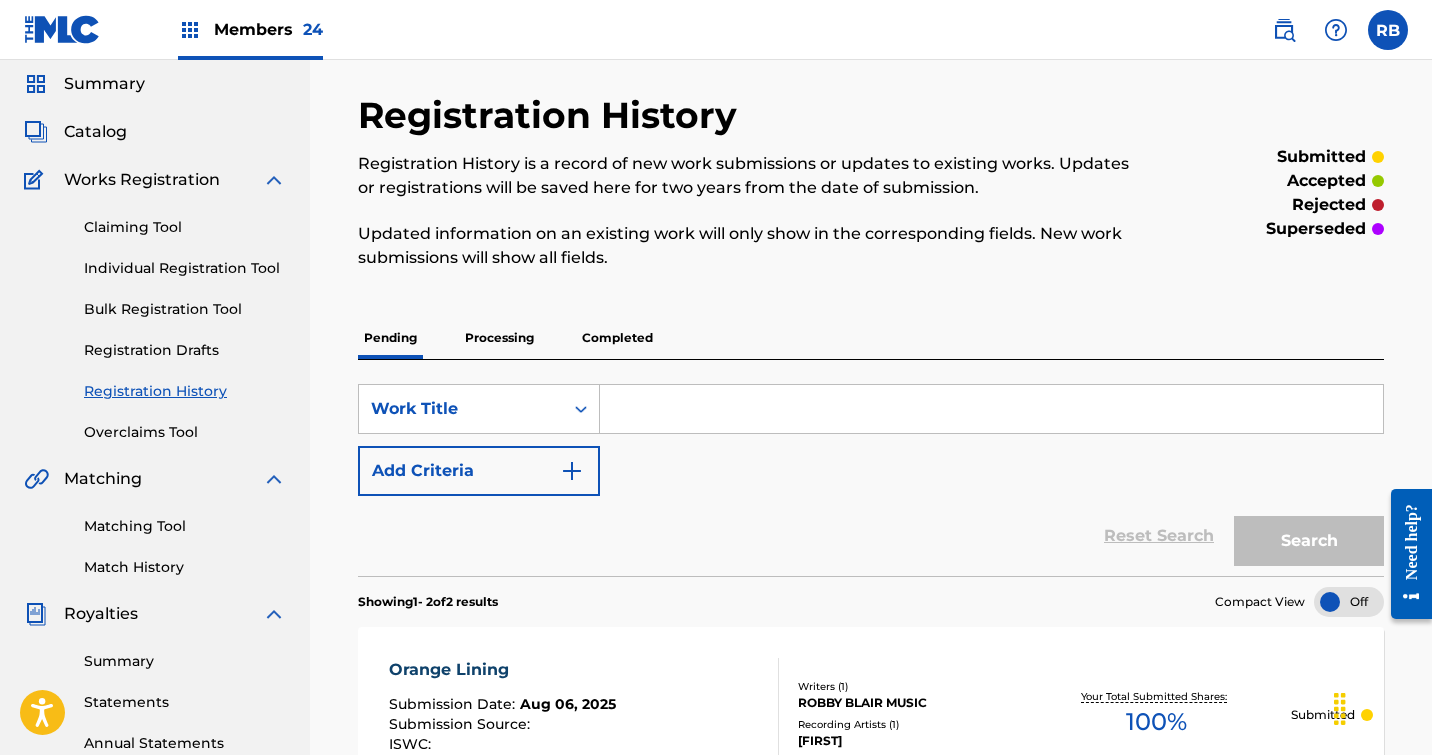 click on "Individual Registration Tool" at bounding box center (185, 268) 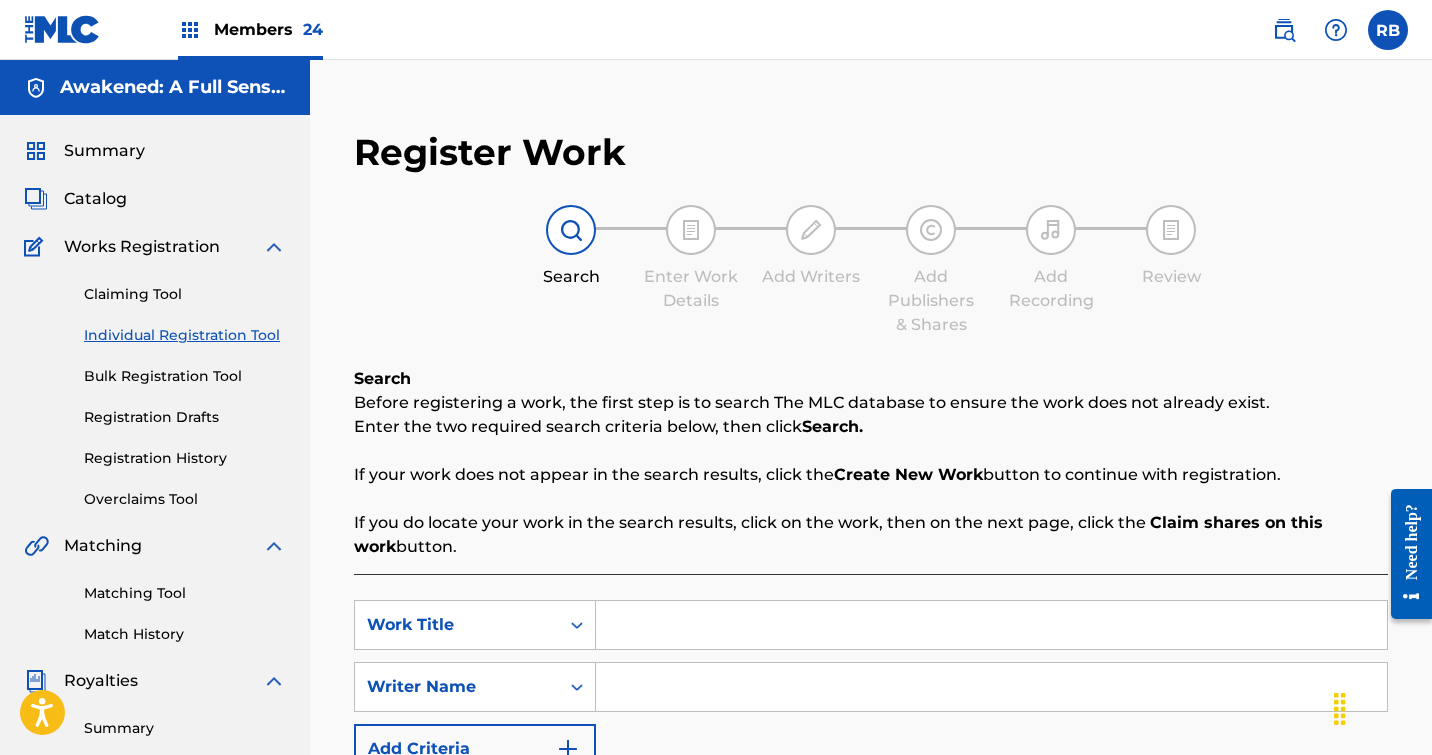 click at bounding box center [991, 625] 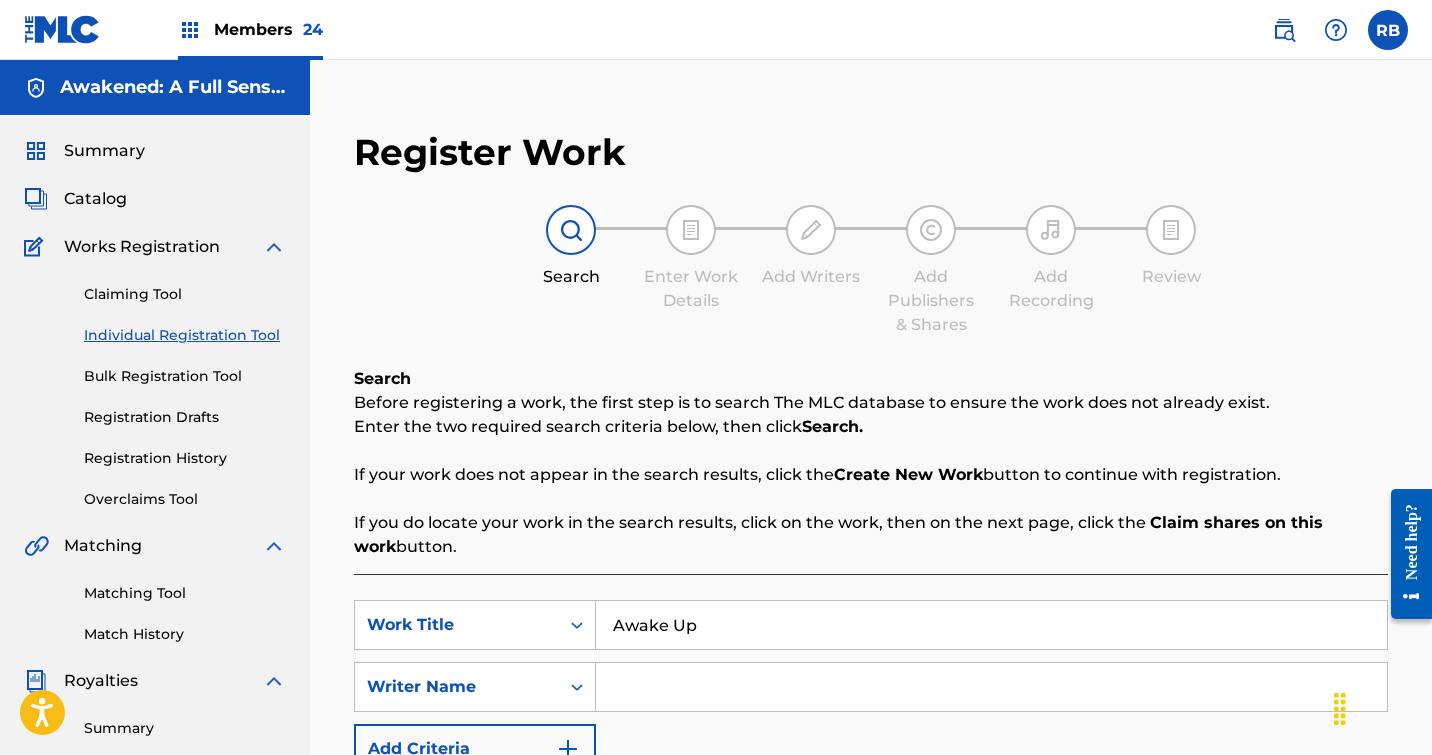 type on "Awake Up" 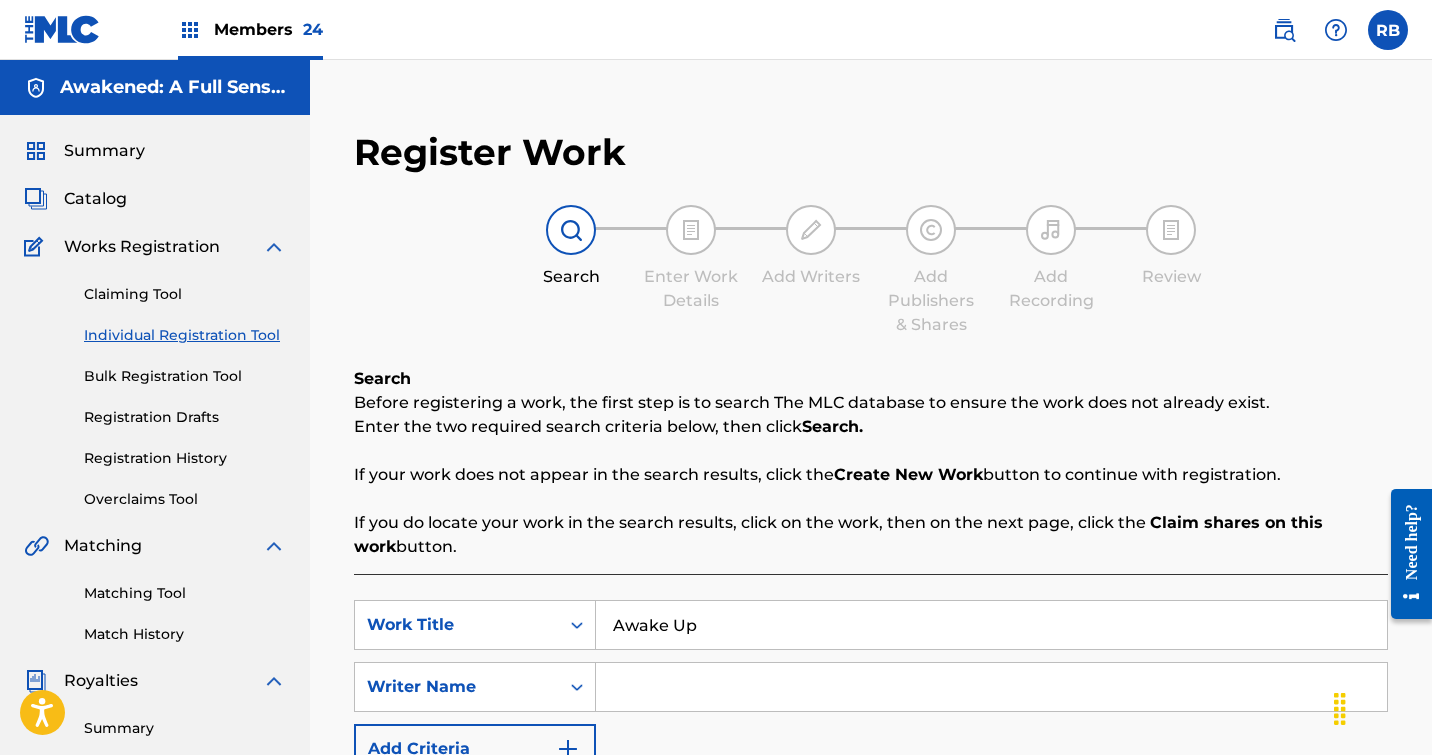 type on "B" 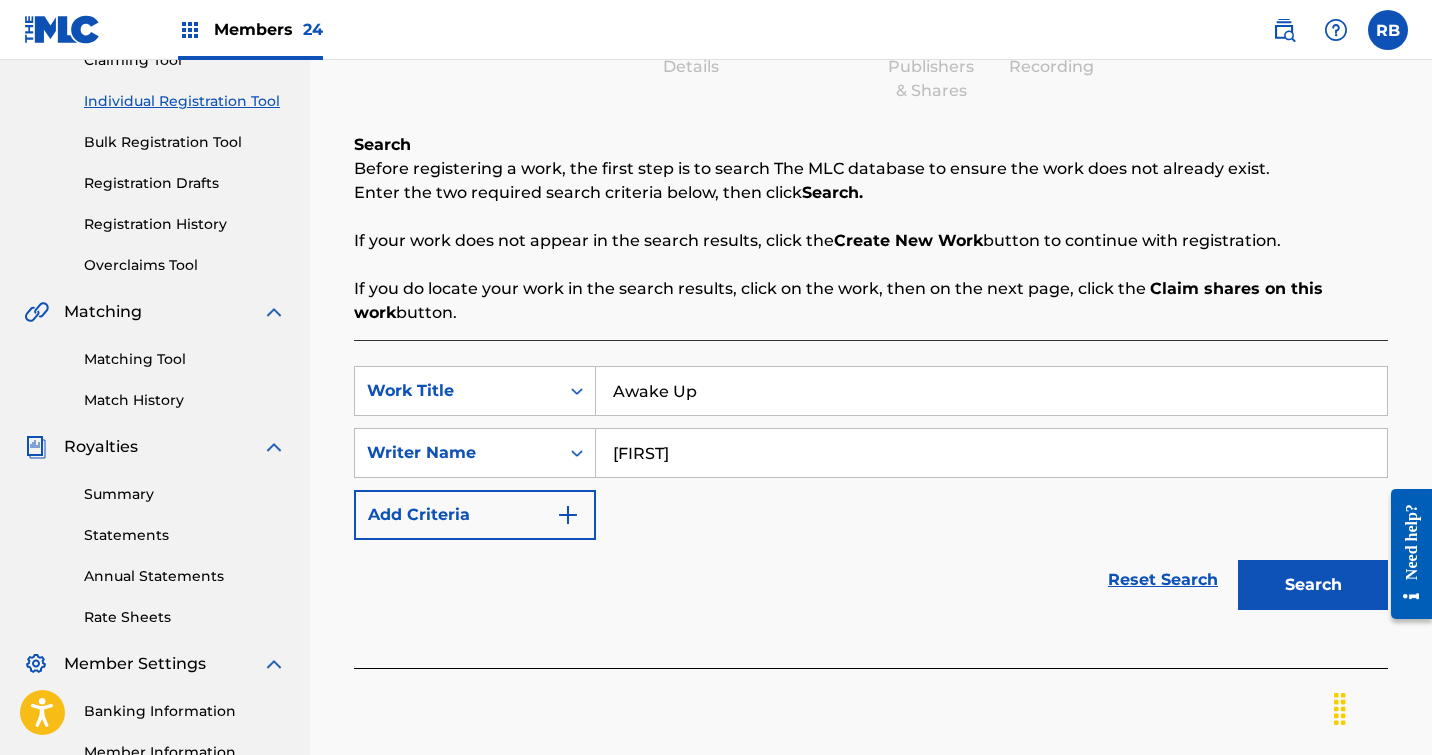 scroll, scrollTop: 247, scrollLeft: 0, axis: vertical 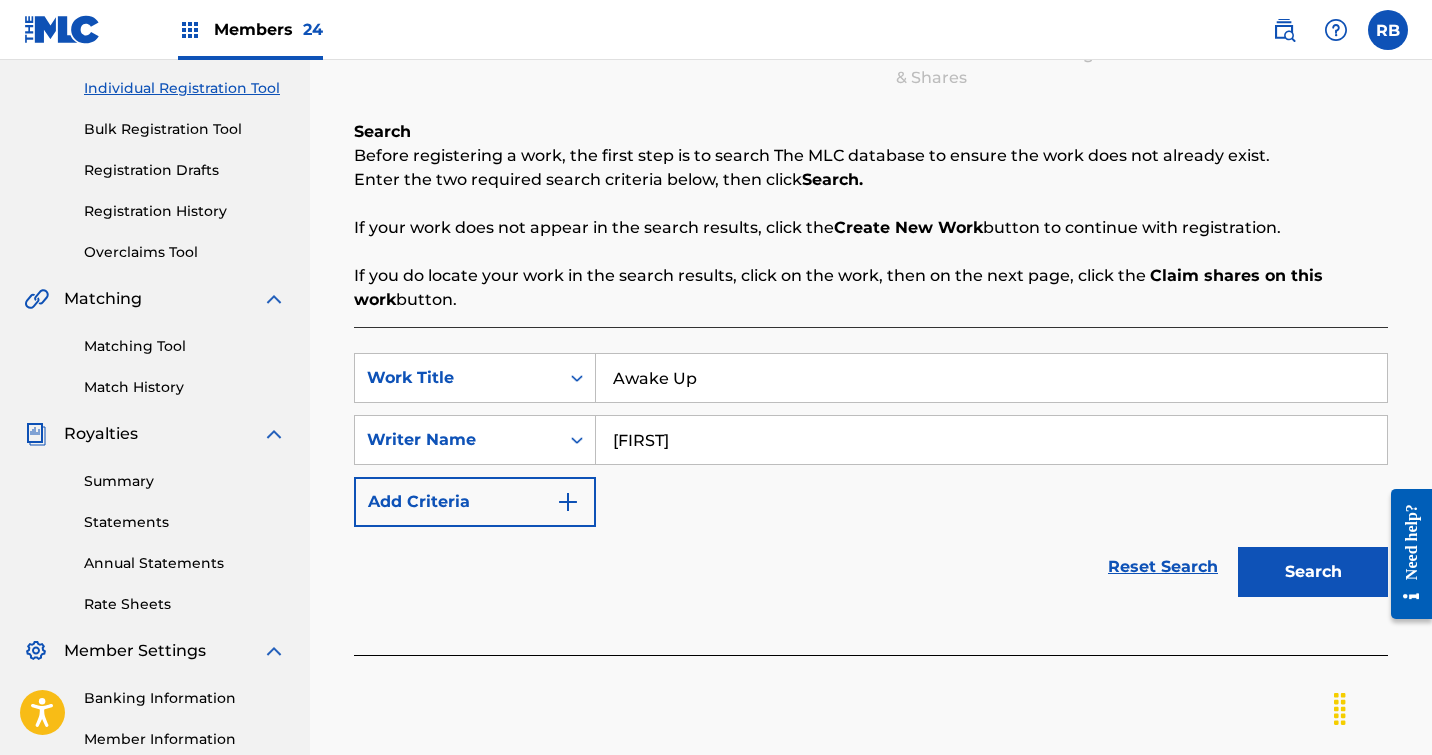 type on "[FIRST]" 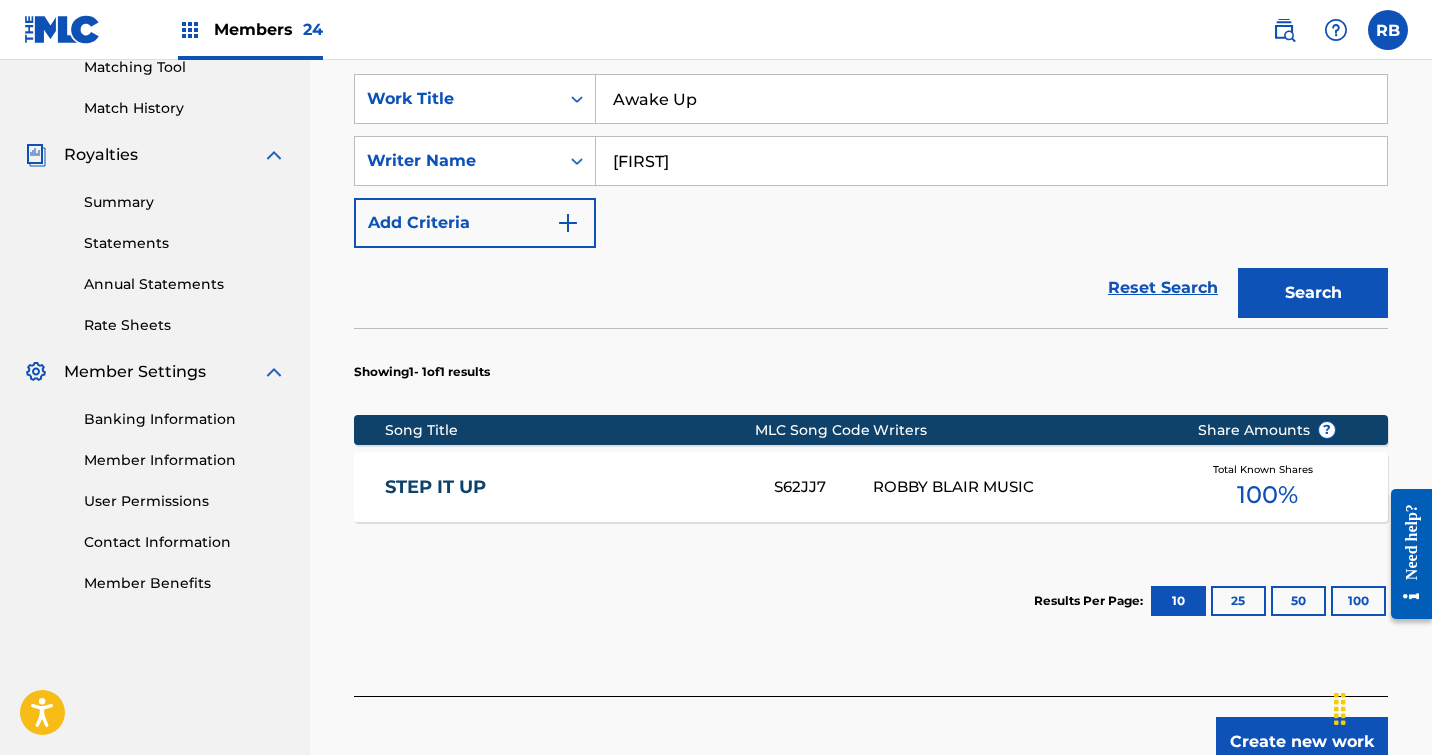 scroll, scrollTop: 529, scrollLeft: 0, axis: vertical 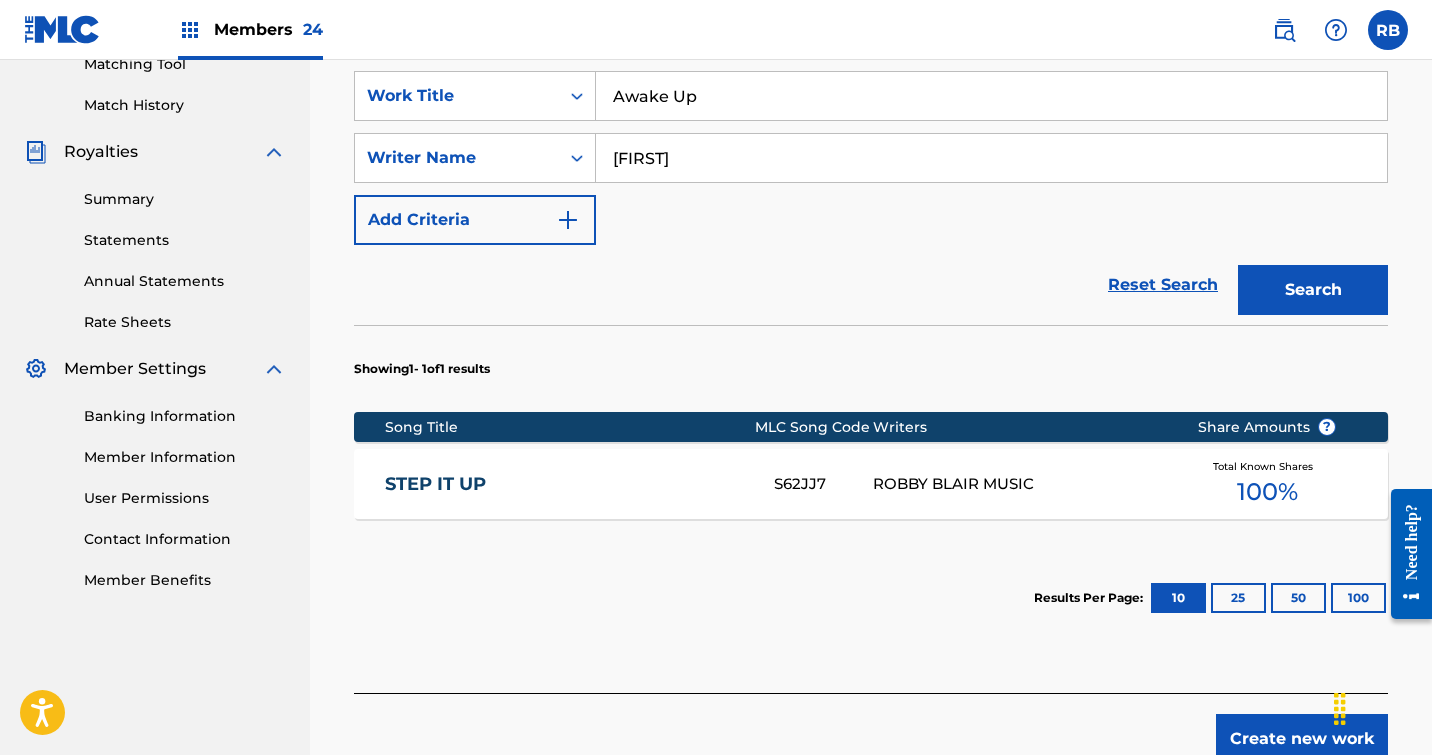 click on "Create new work" at bounding box center [1302, 739] 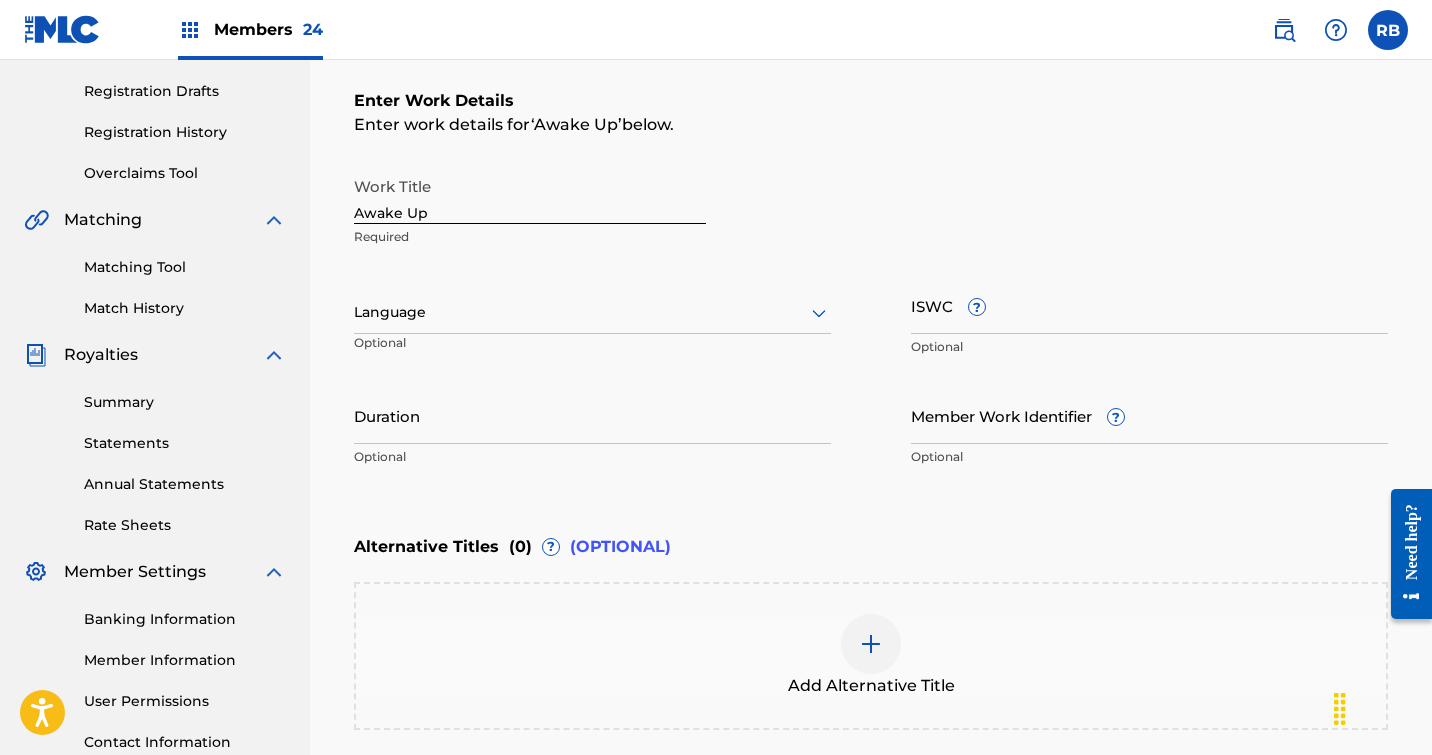 scroll, scrollTop: 324, scrollLeft: 0, axis: vertical 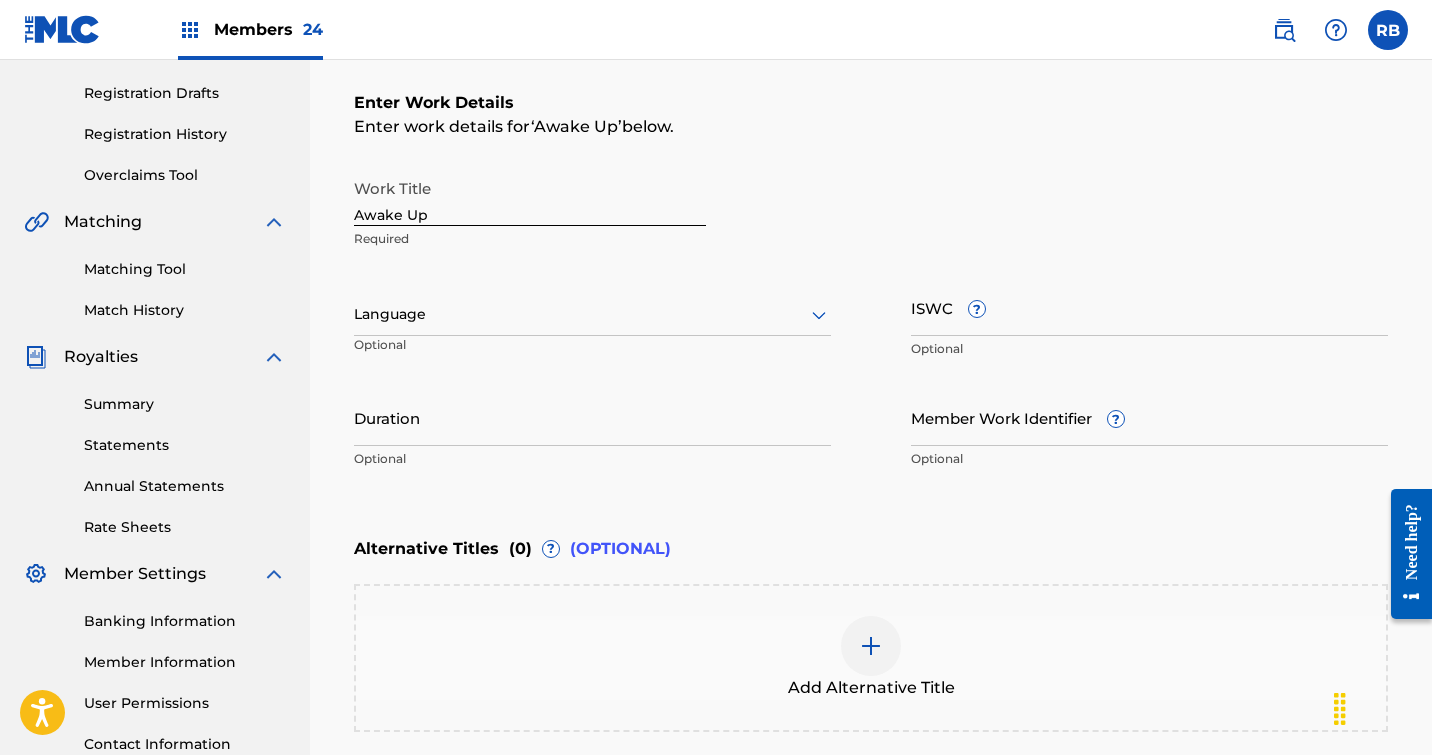click on "Language" at bounding box center (592, 315) 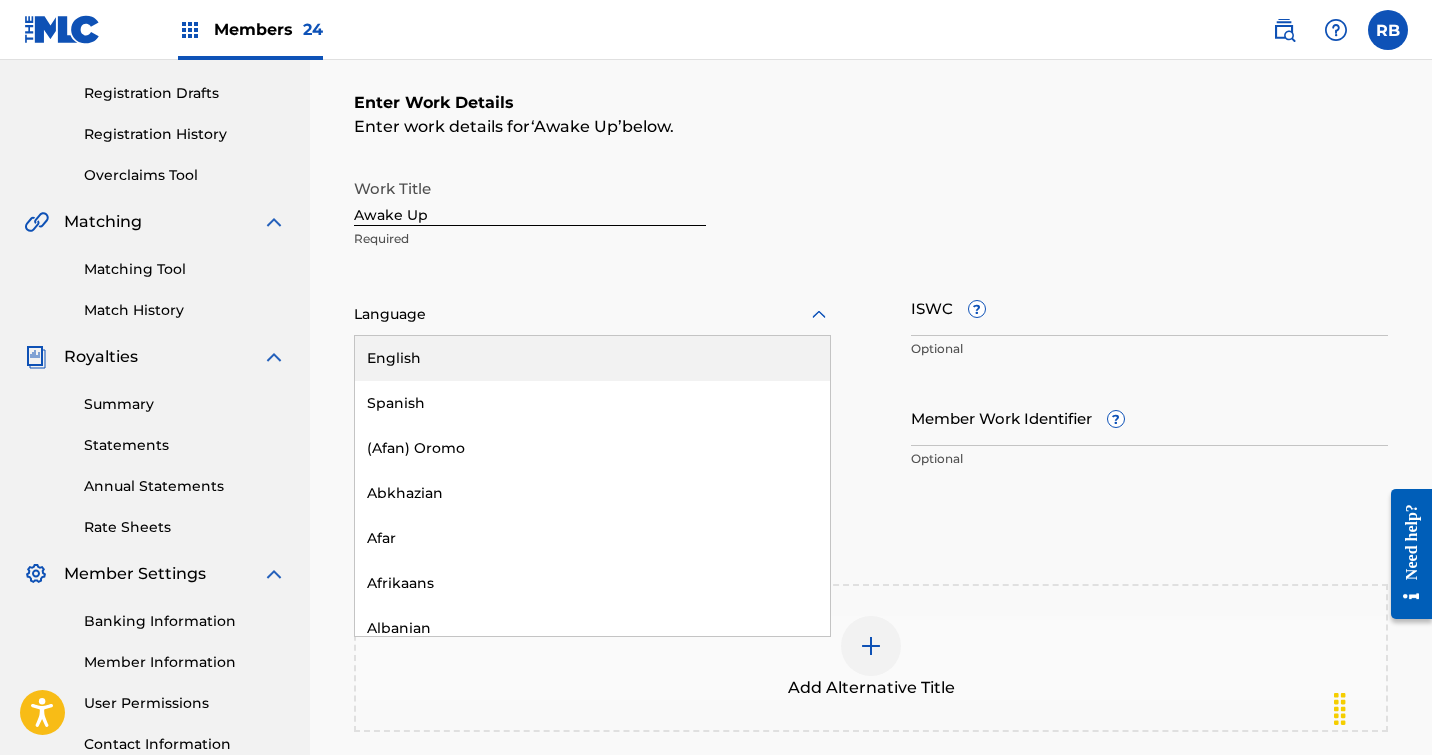 click on "English" at bounding box center (592, 358) 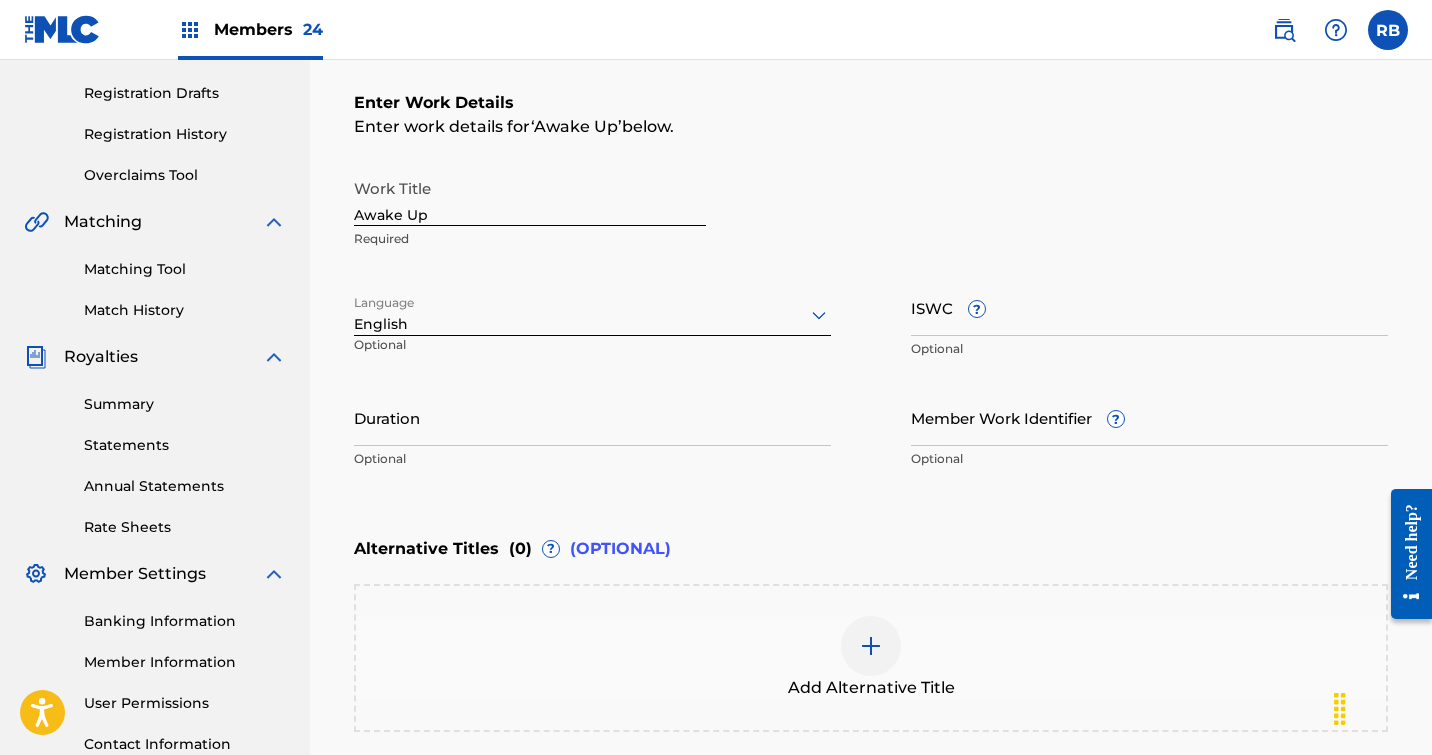 click on "Duration" at bounding box center [592, 417] 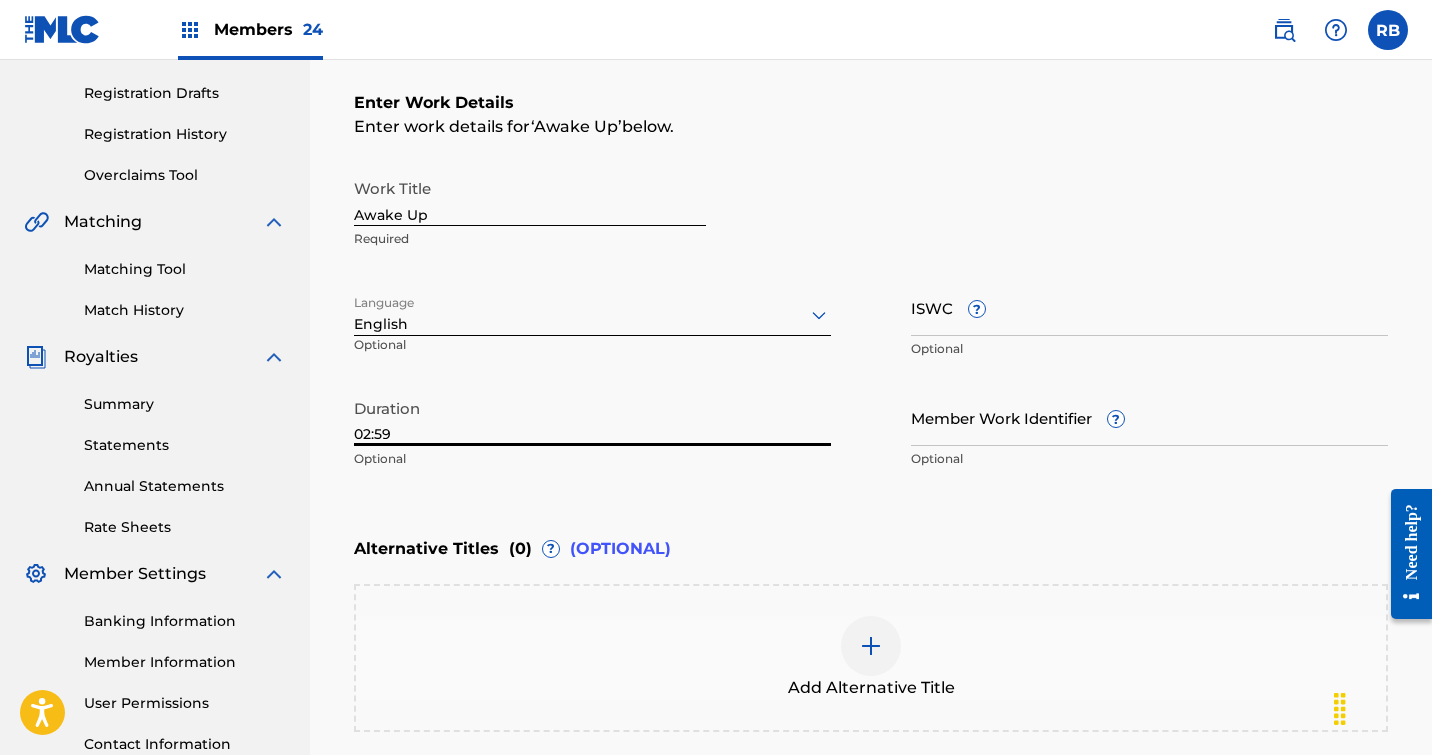 type on "02:59" 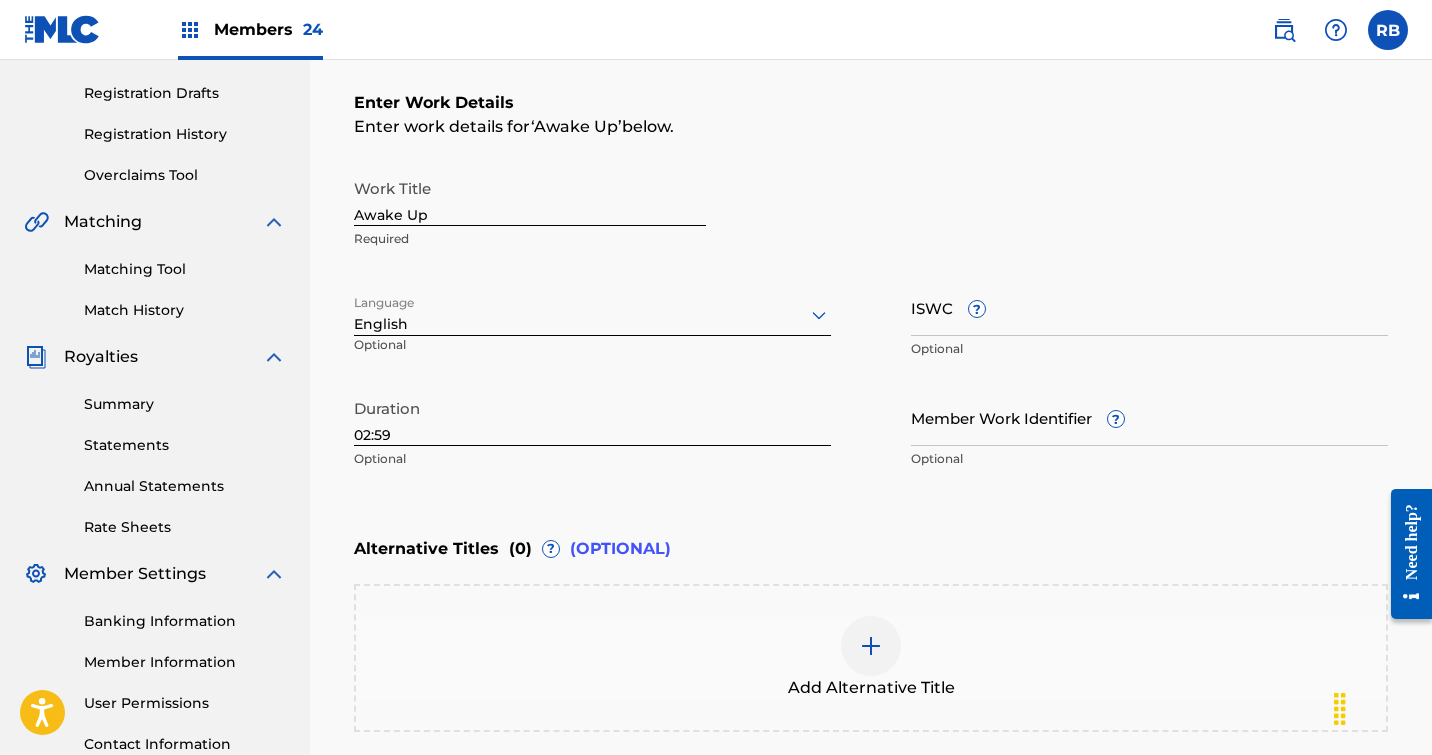 click at bounding box center (871, 646) 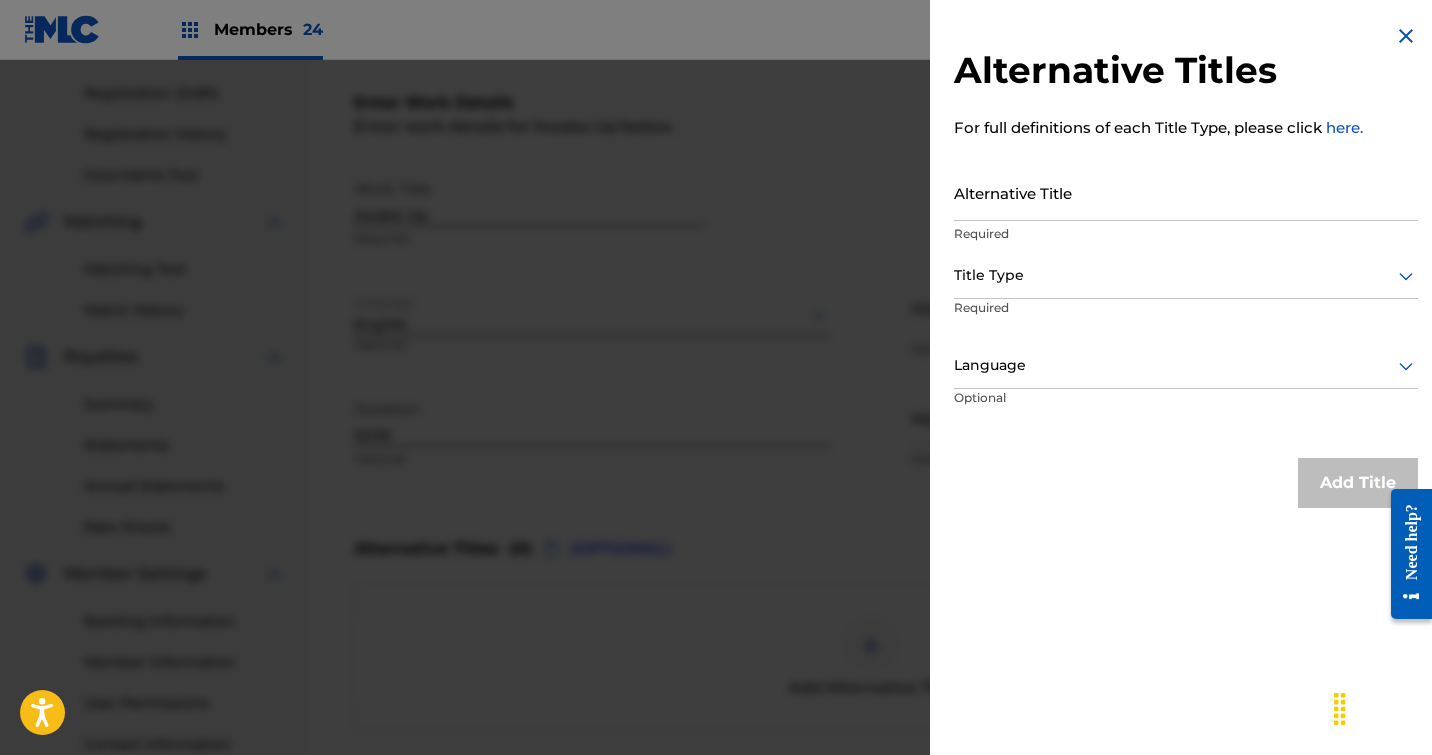click at bounding box center [1406, 36] 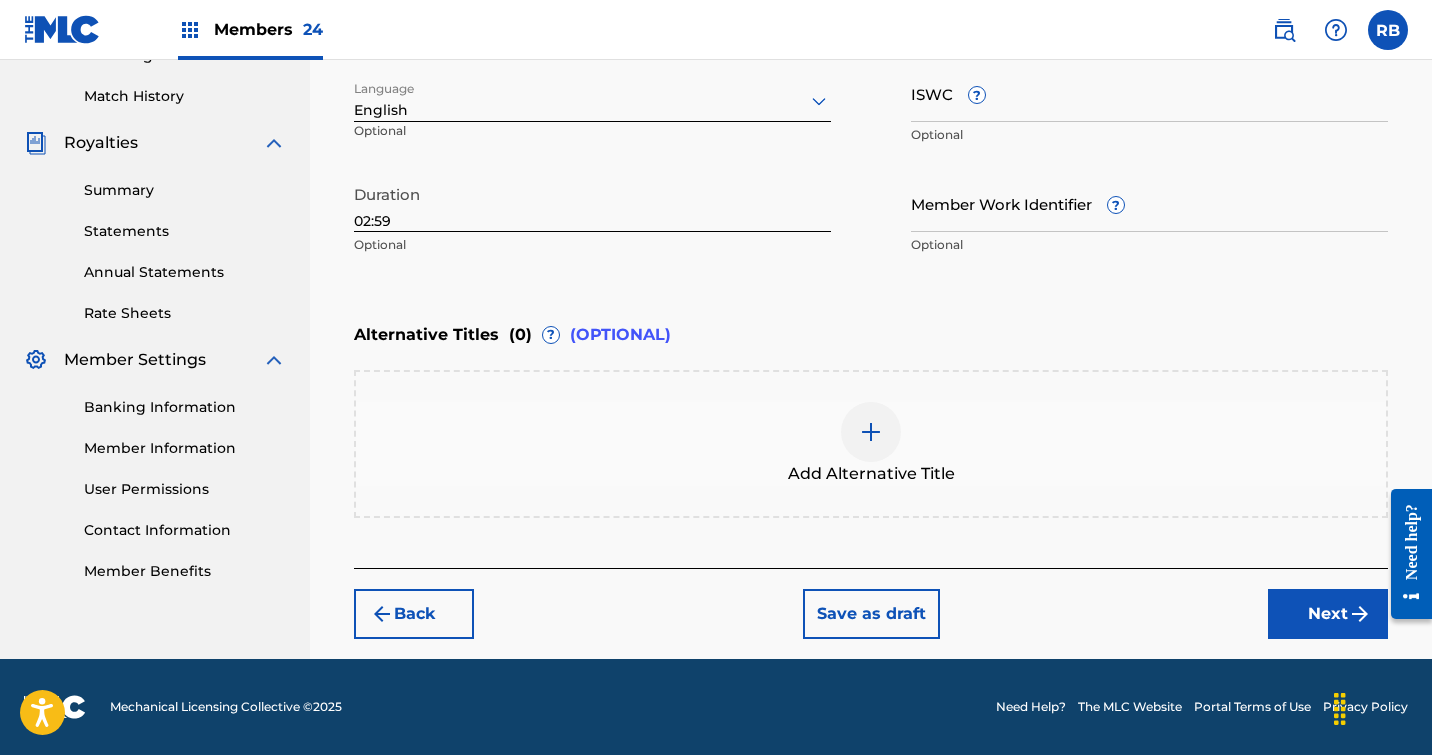 click on "Next" at bounding box center [1328, 614] 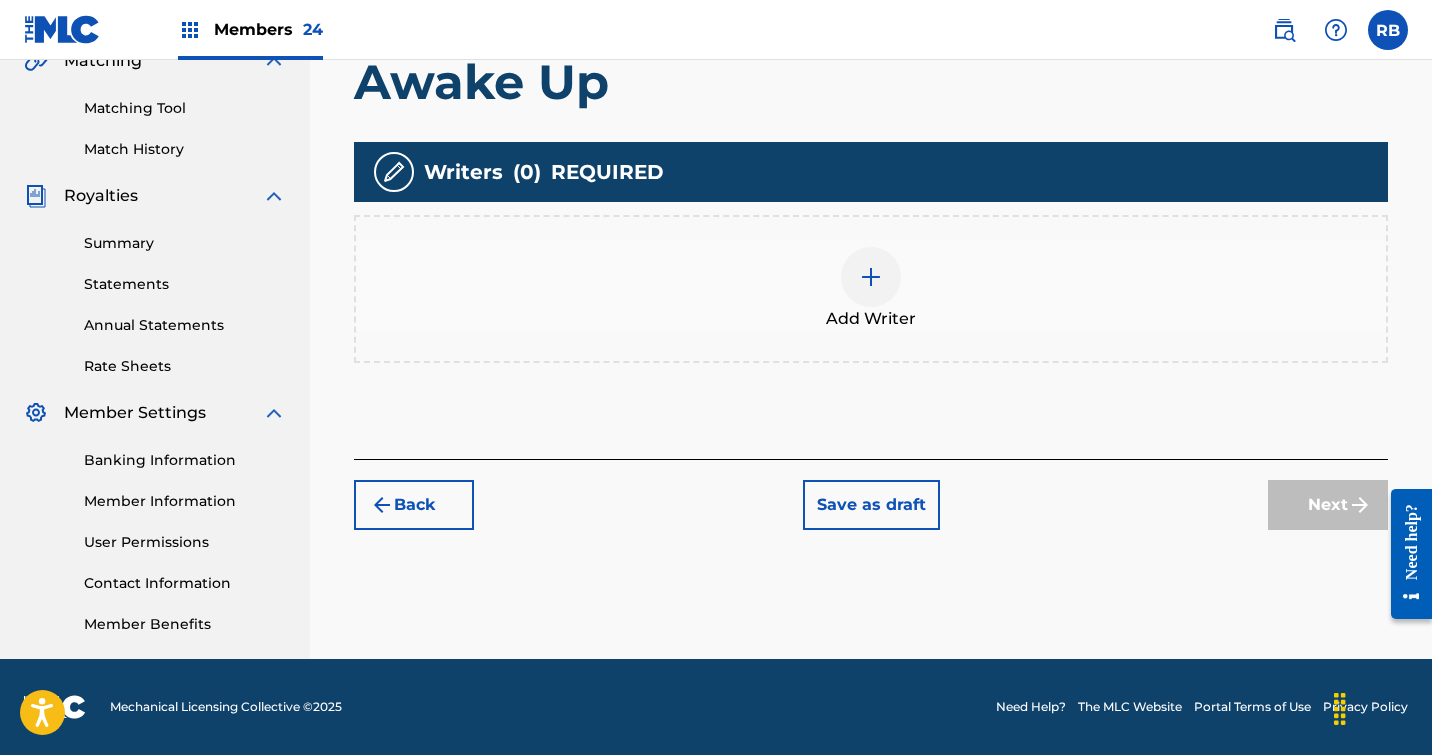 scroll, scrollTop: 485, scrollLeft: 0, axis: vertical 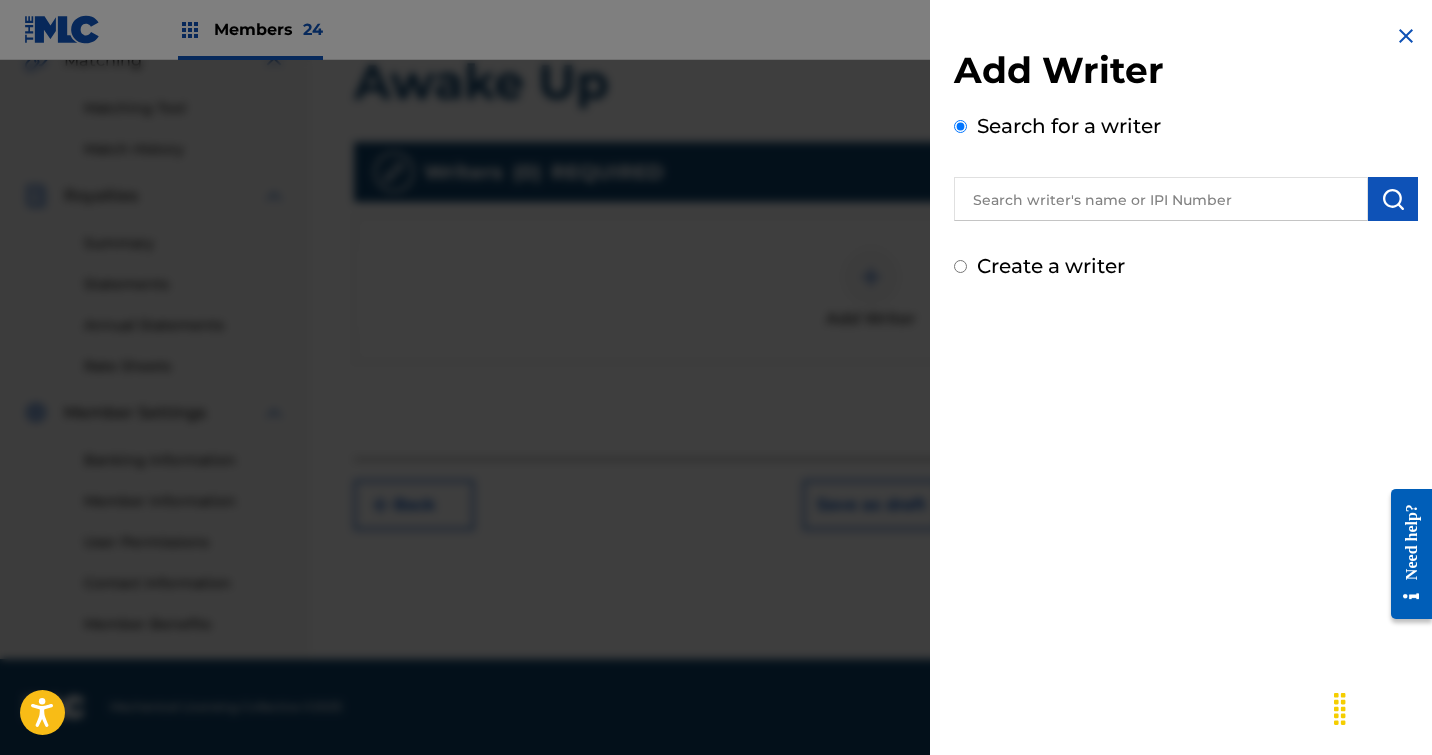 click at bounding box center [1161, 199] 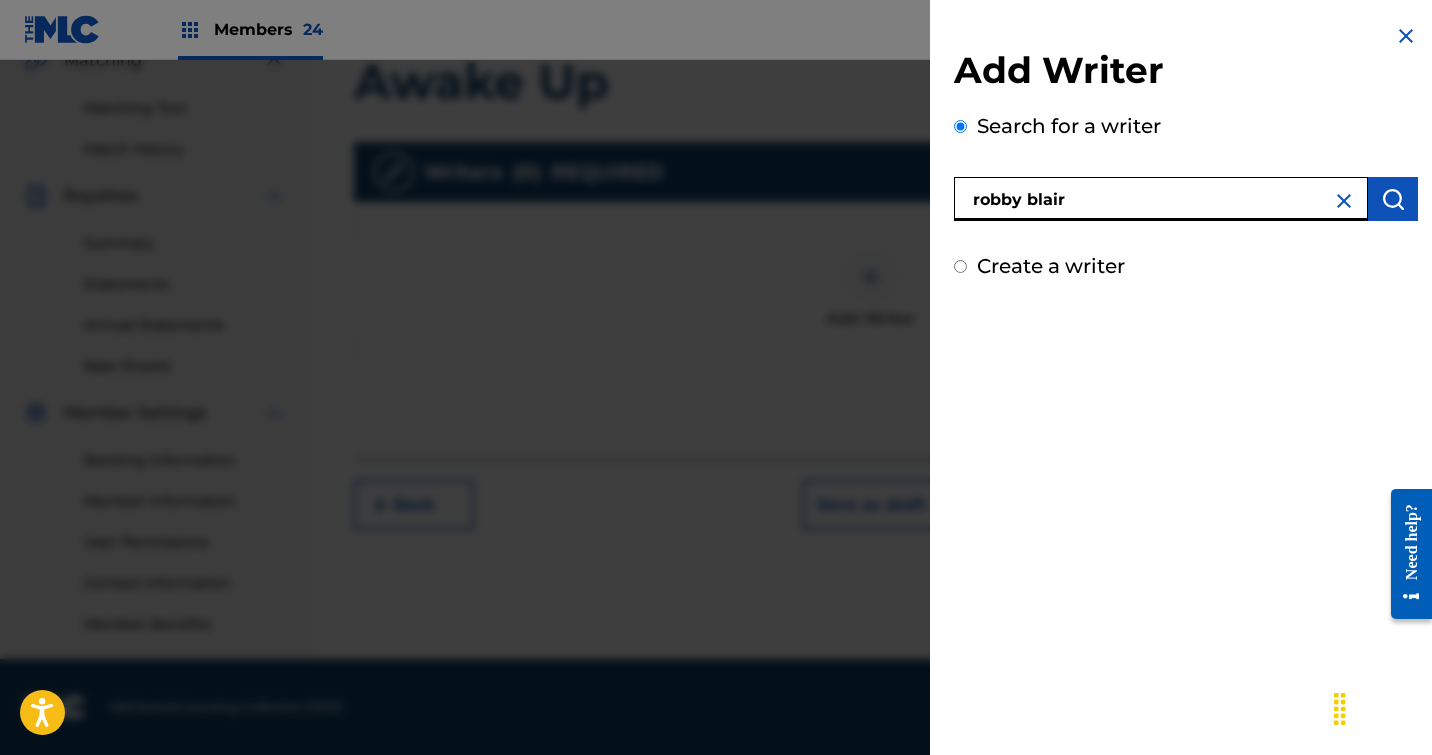 type on "robby blair" 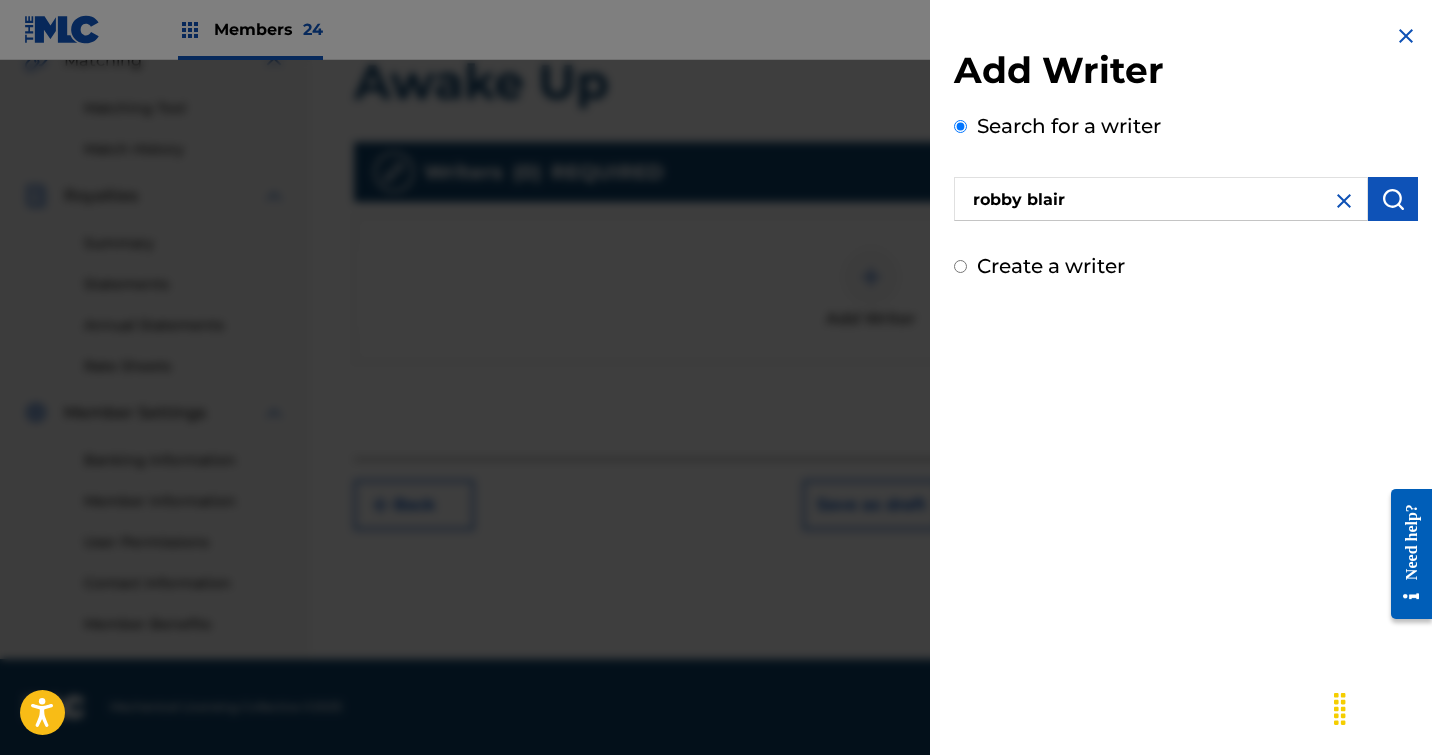 click at bounding box center (1393, 199) 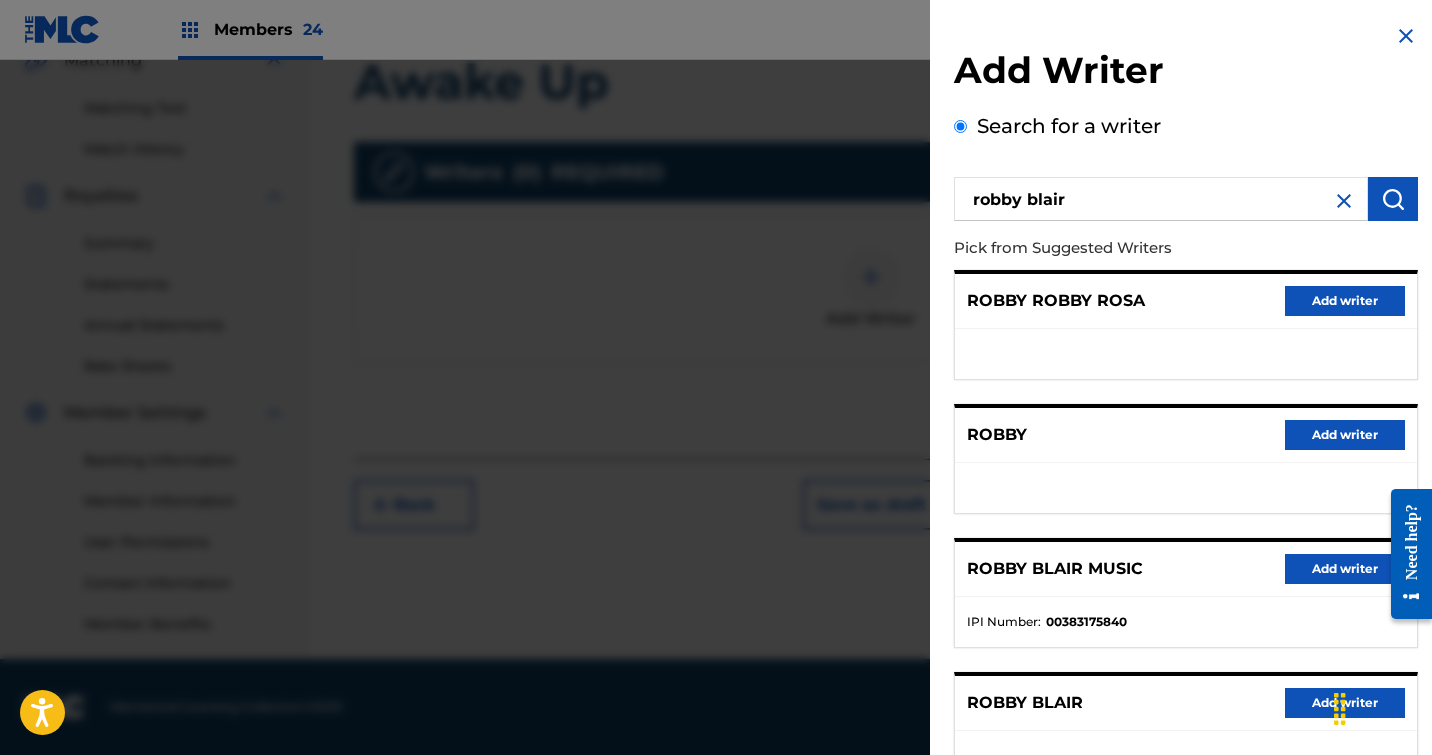 click on "Add writer" at bounding box center [1345, 569] 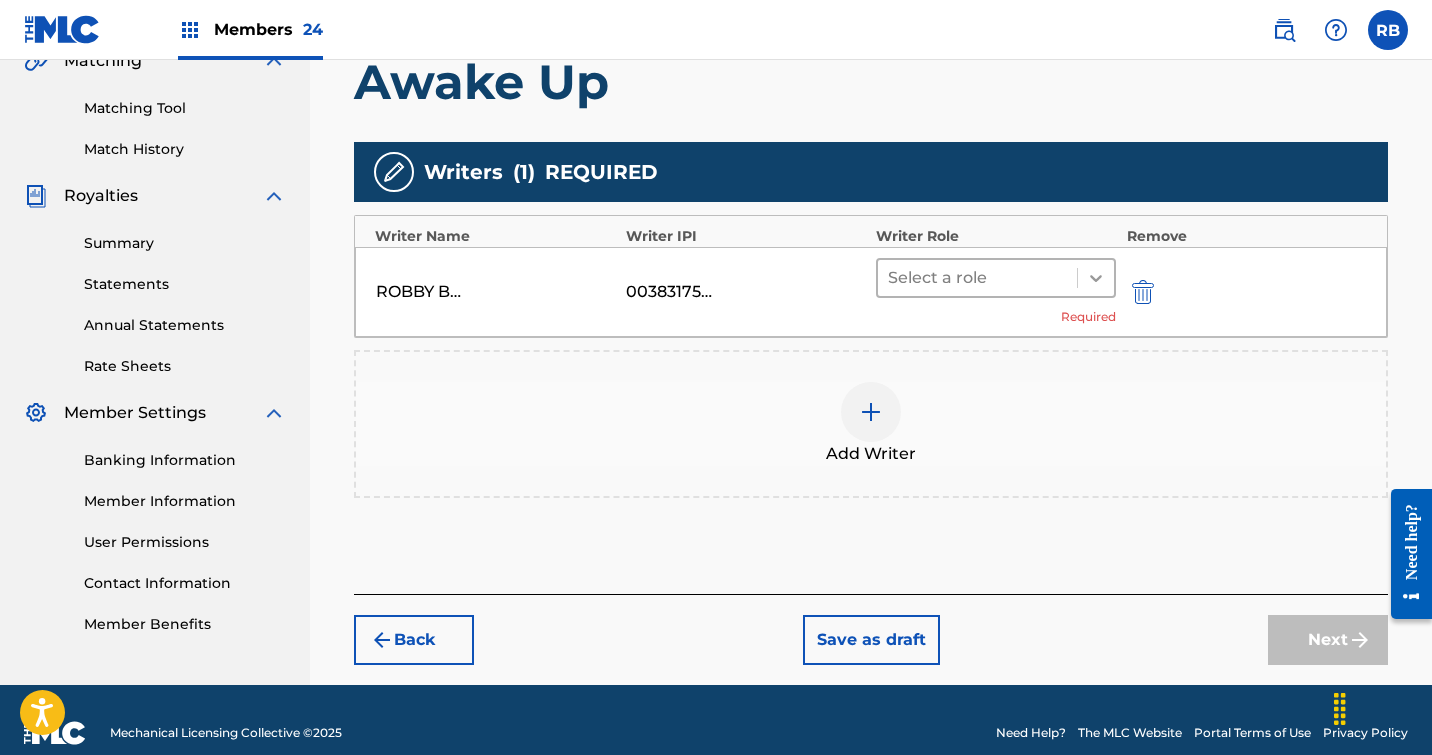 click at bounding box center (1096, 278) 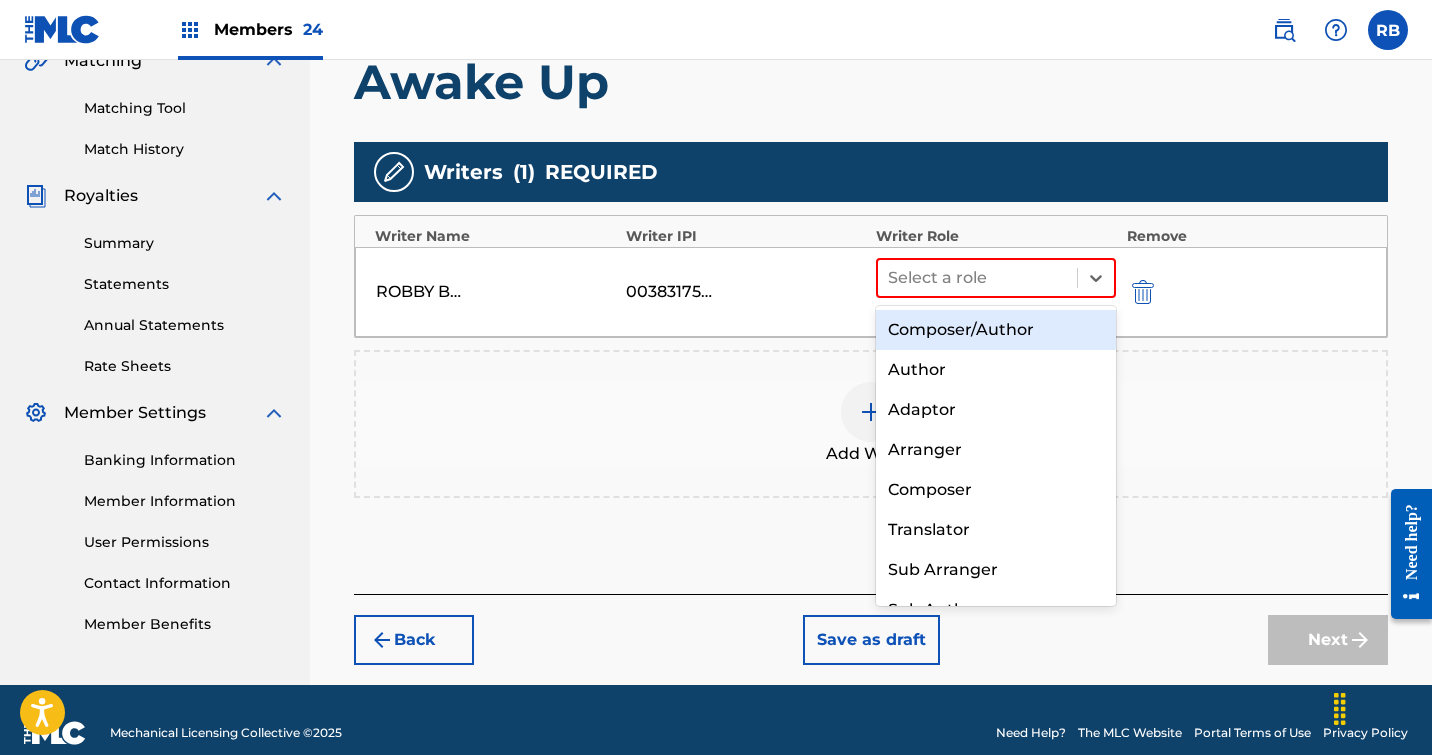 click on "Composer/Author" at bounding box center (996, 330) 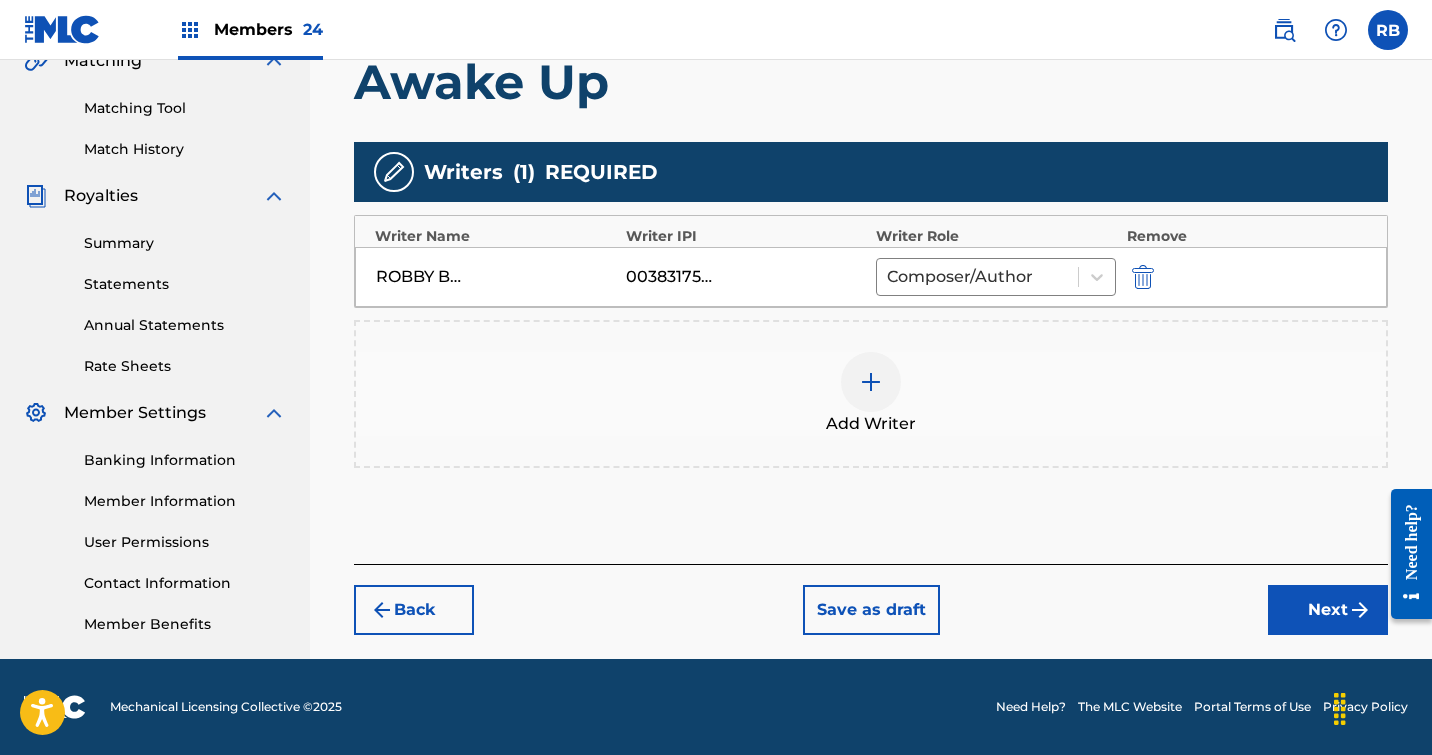 click on "Next" at bounding box center [1328, 610] 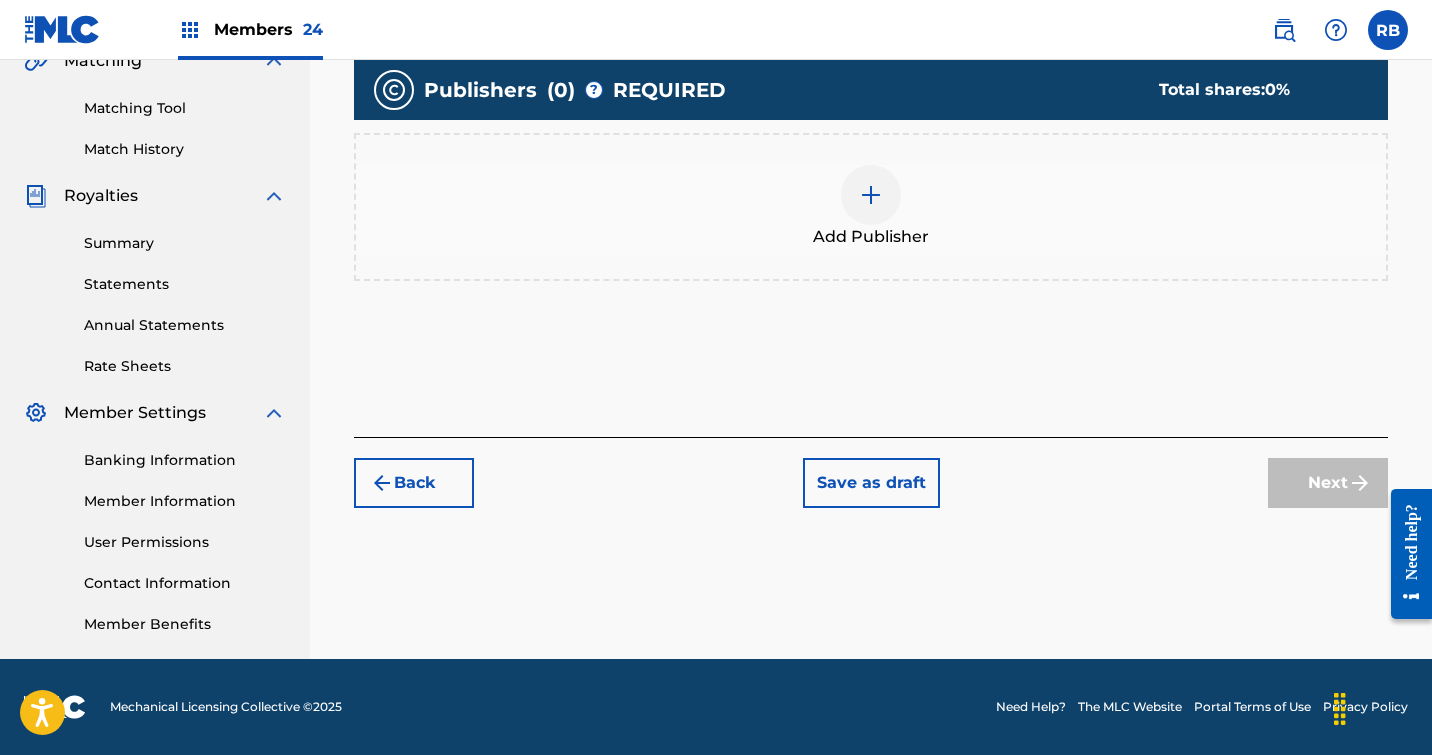 scroll, scrollTop: 90, scrollLeft: 0, axis: vertical 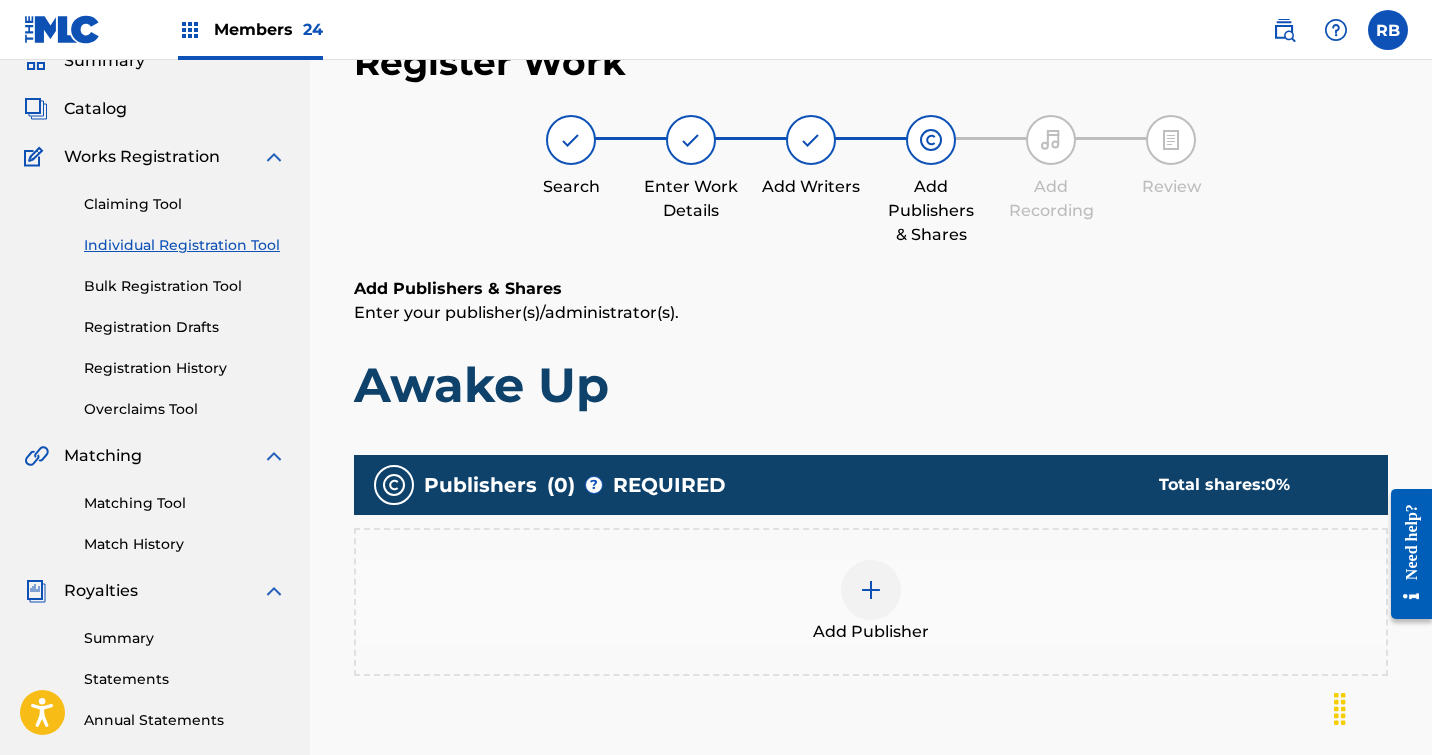 click at bounding box center [871, 590] 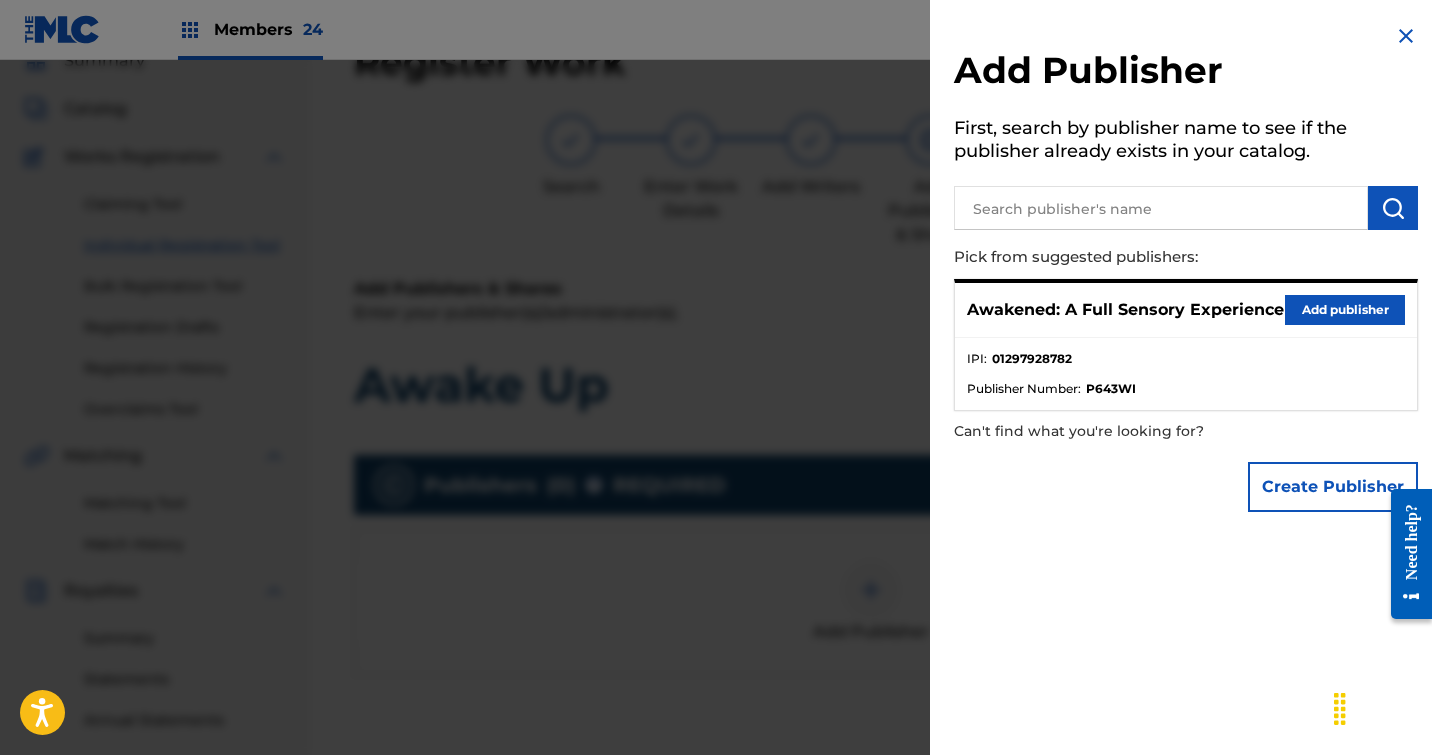 click on "Awakened: A Full Sensory Experience Add publisher" at bounding box center (1186, 310) 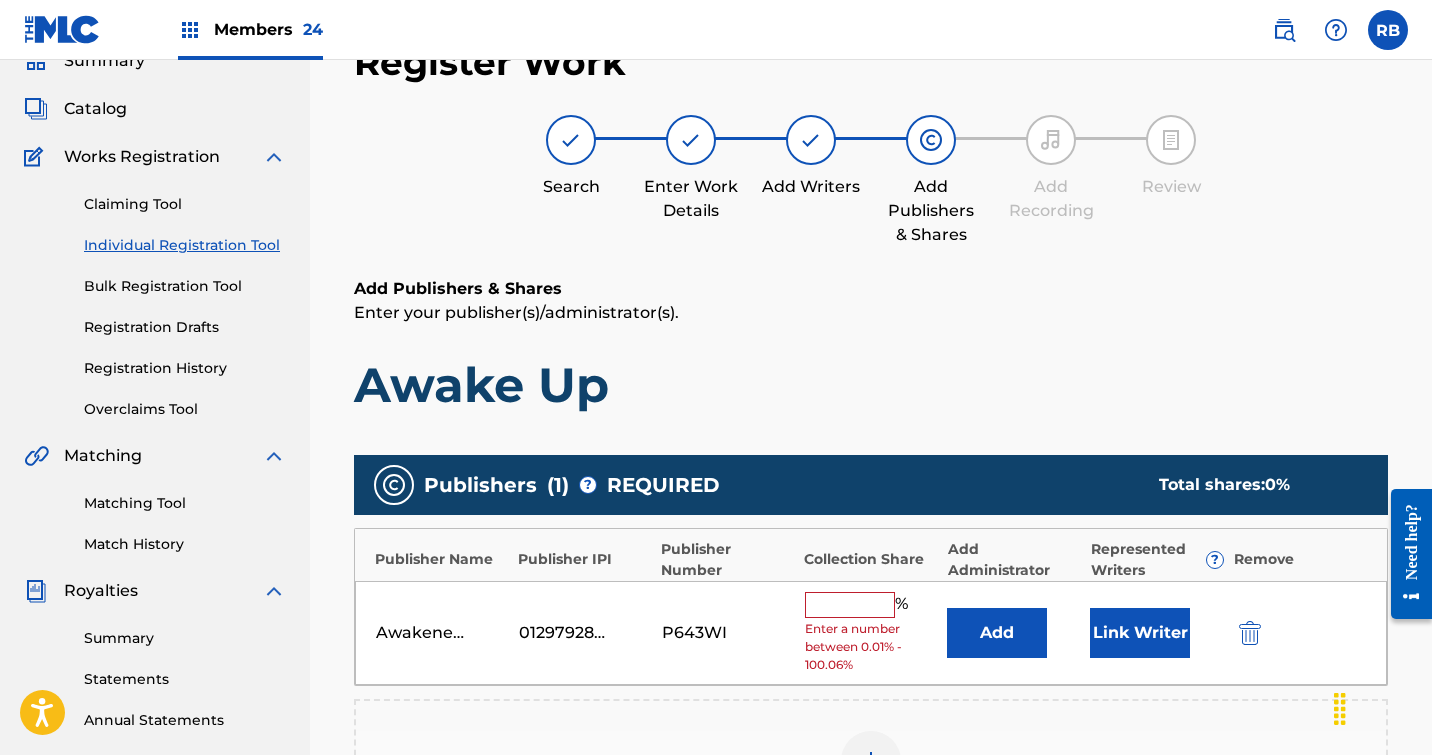 click at bounding box center [850, 605] 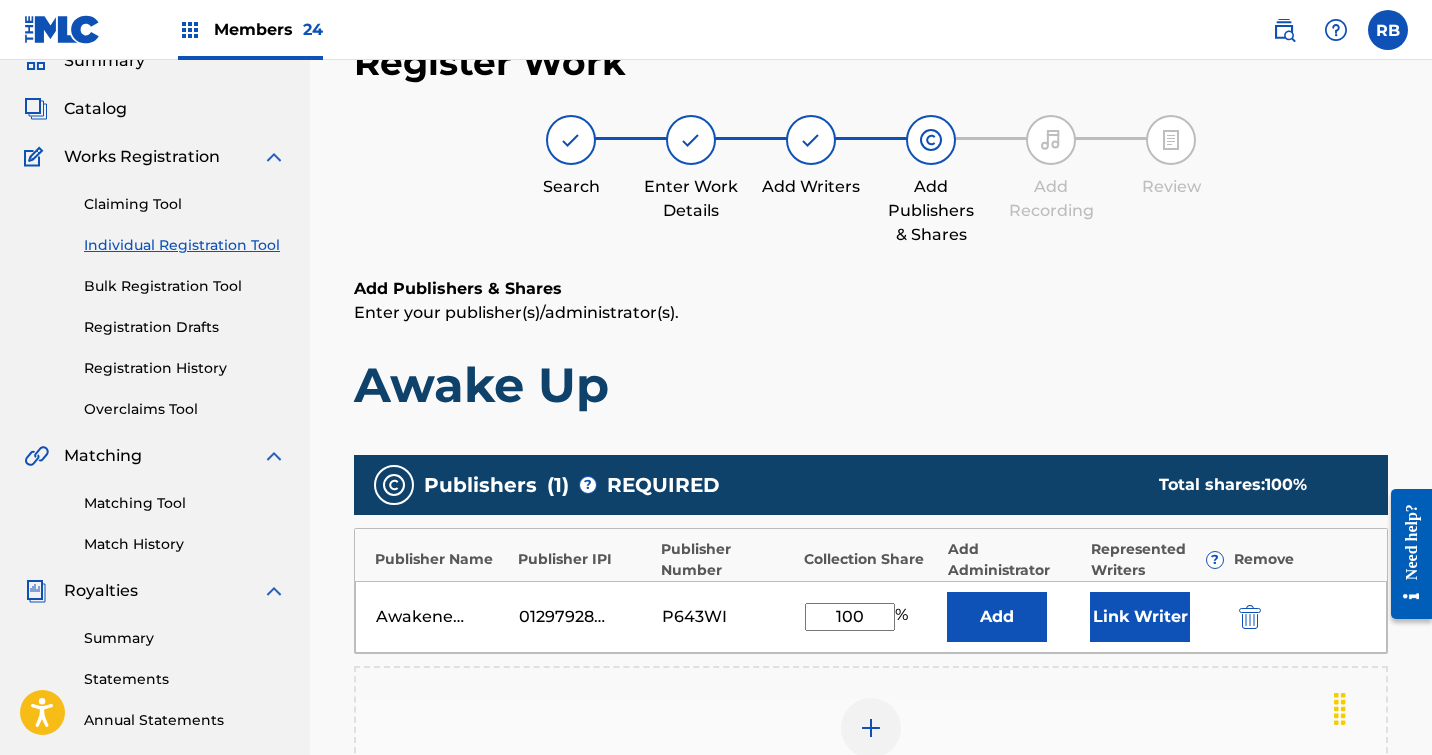 type on "100" 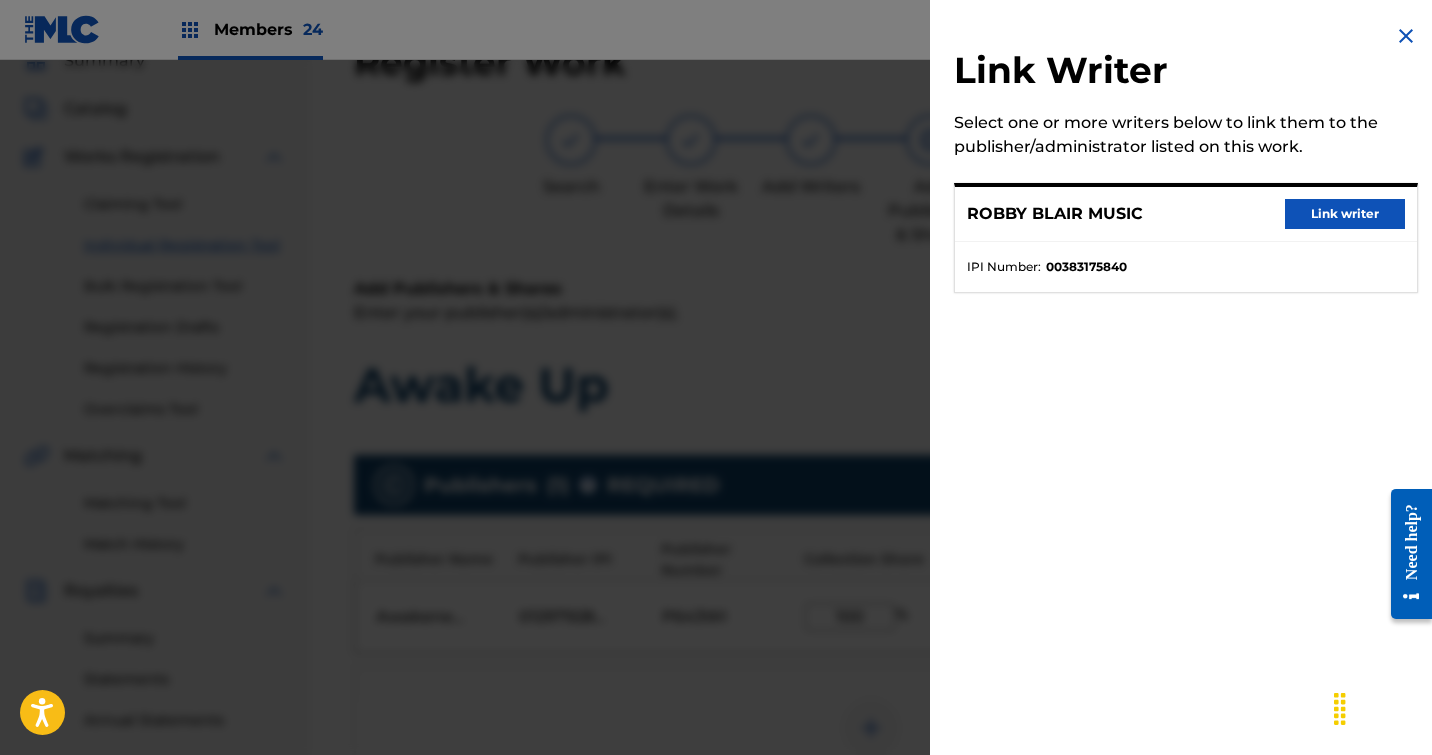 click on "Link writer" at bounding box center (1345, 214) 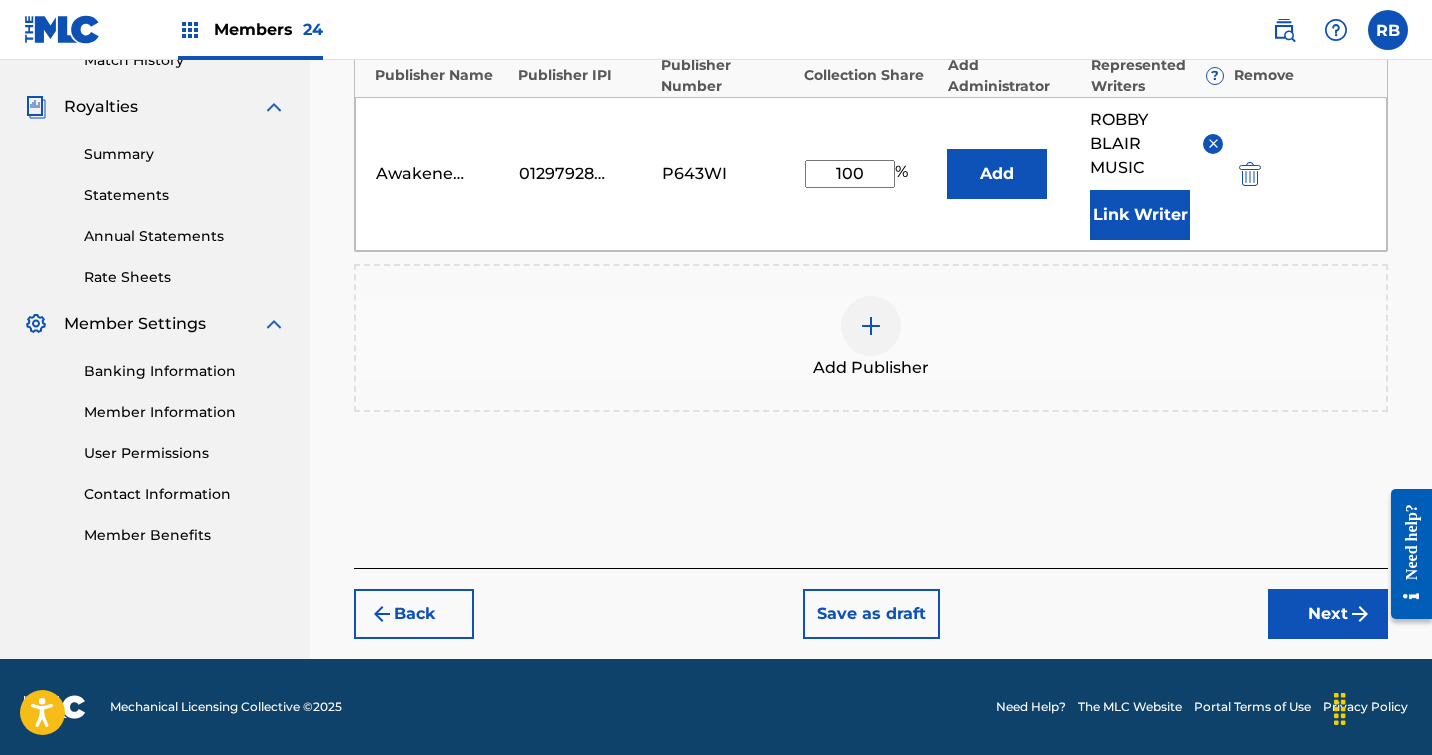 click on "Next" at bounding box center (1328, 614) 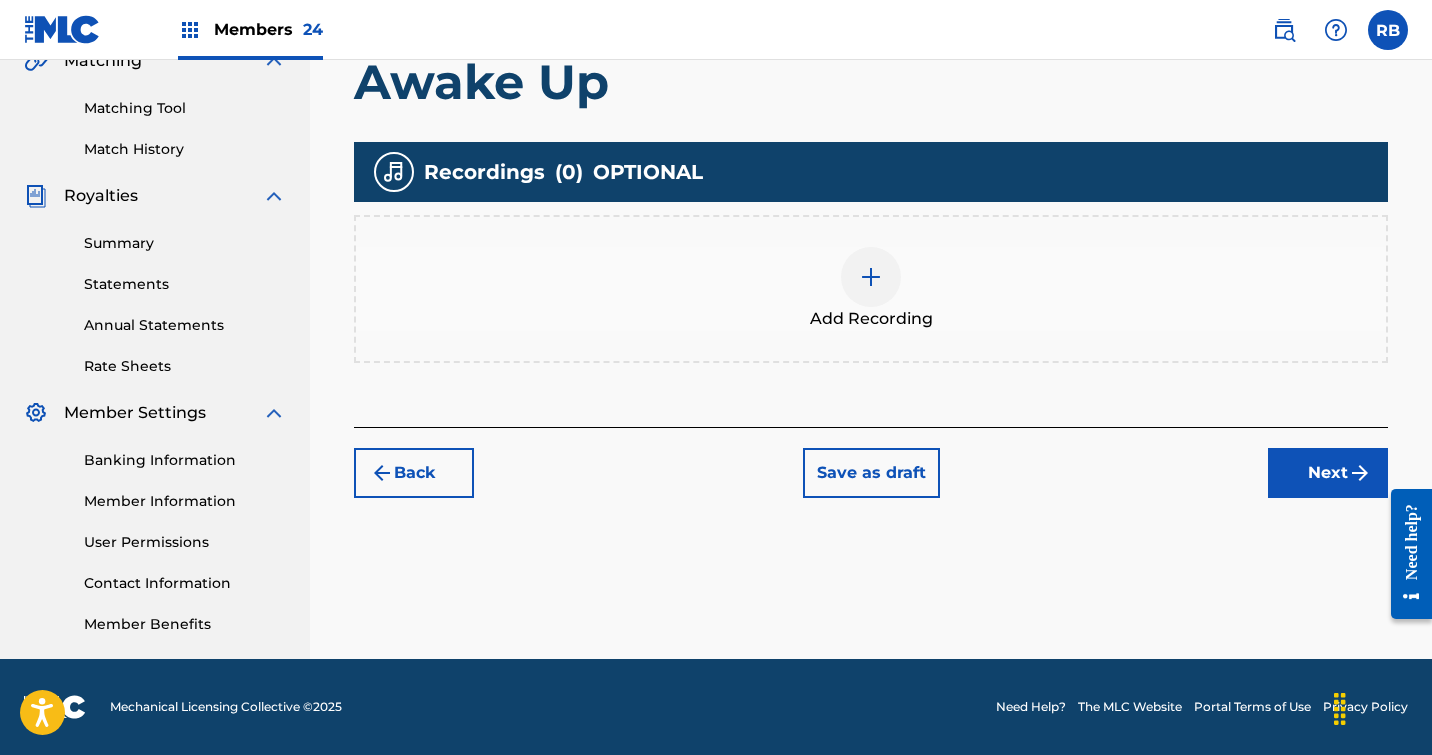 click at bounding box center [871, 277] 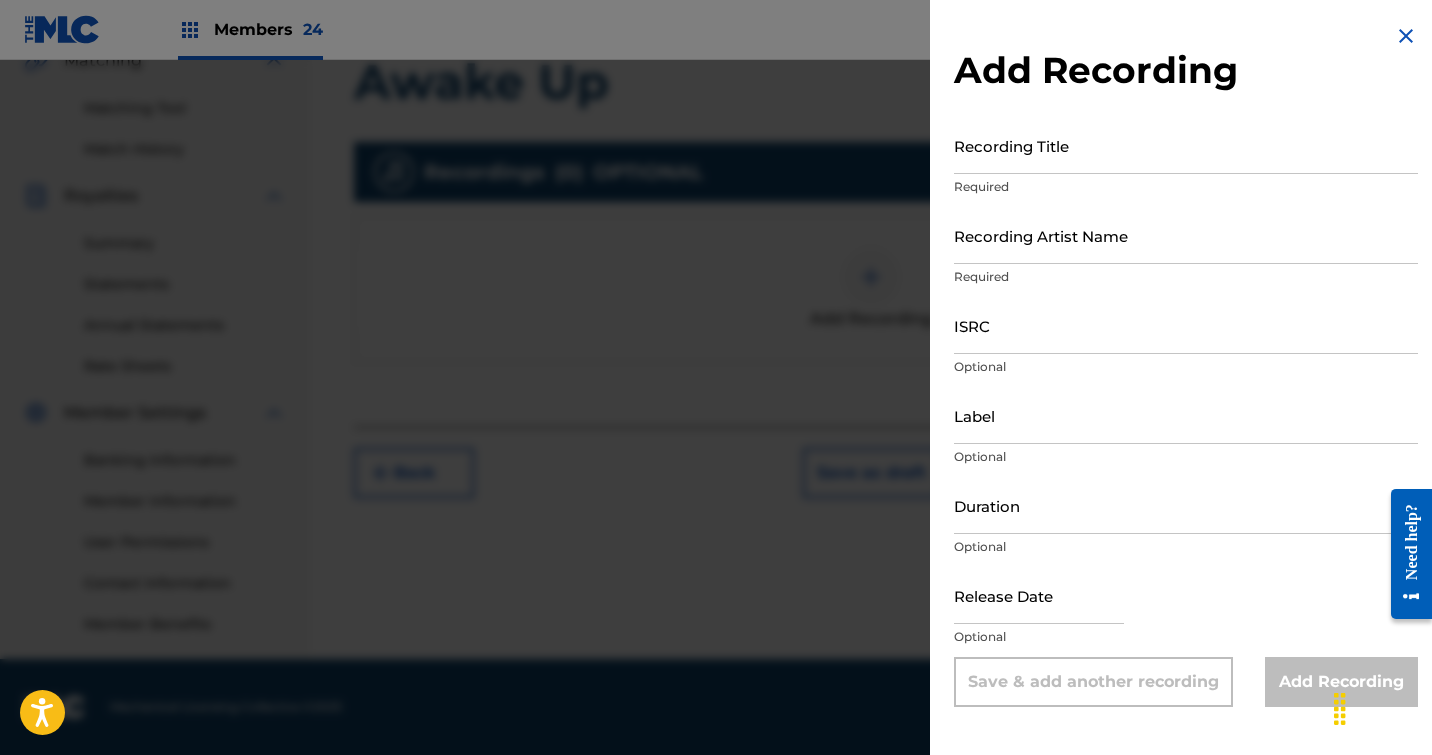 click on "Recording Title" at bounding box center [1186, 145] 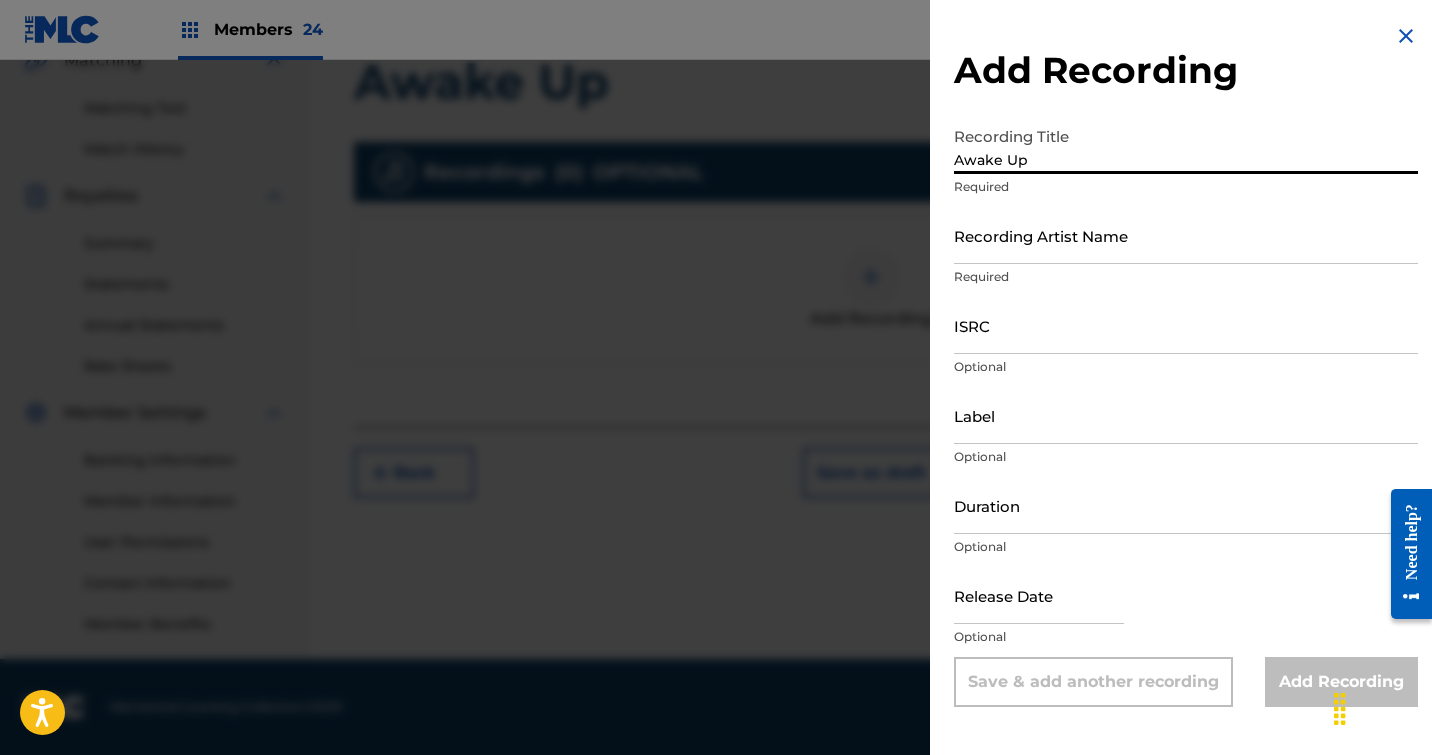 type on "Awake Up" 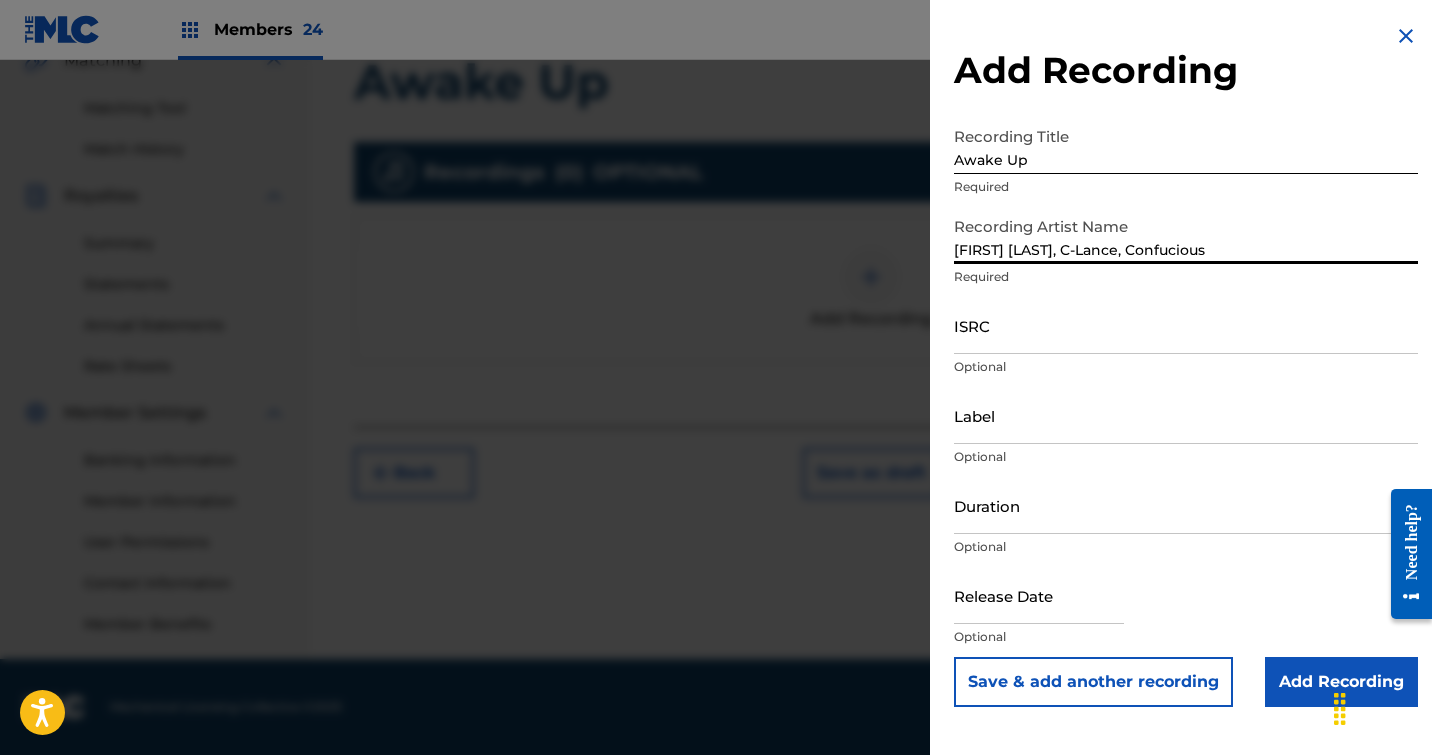 type on "[FIRST] [LAST], C-Lance, Confucious" 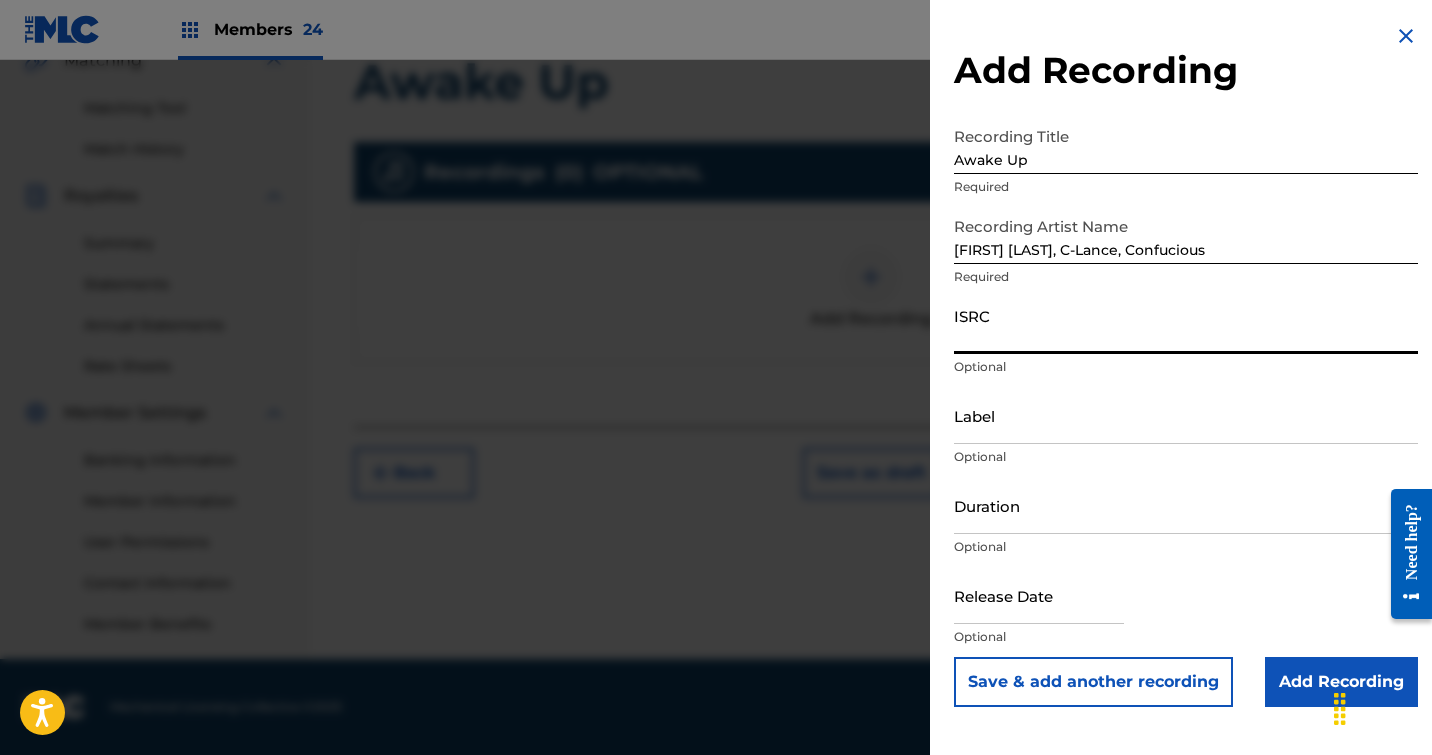 click on "ISRC" at bounding box center (1186, 325) 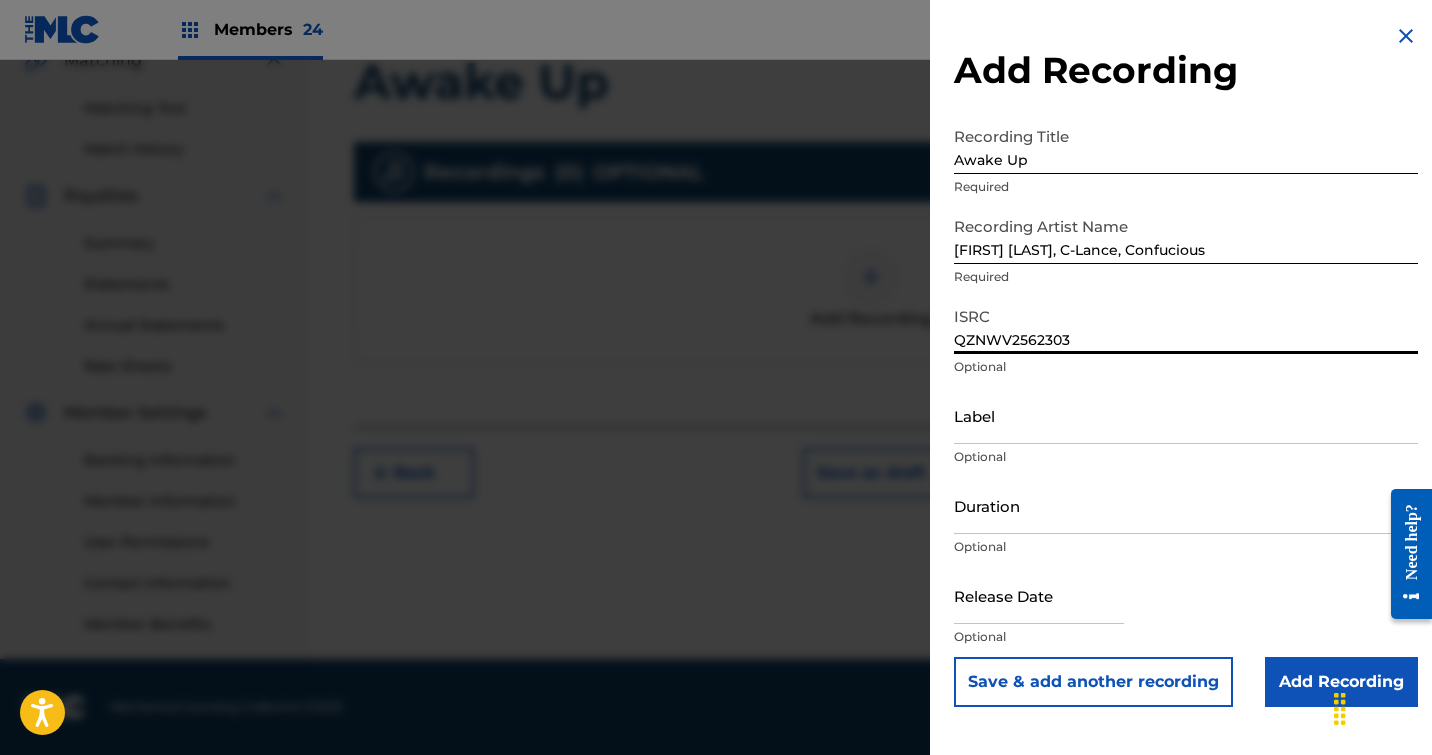 type on "QZNWV2562303" 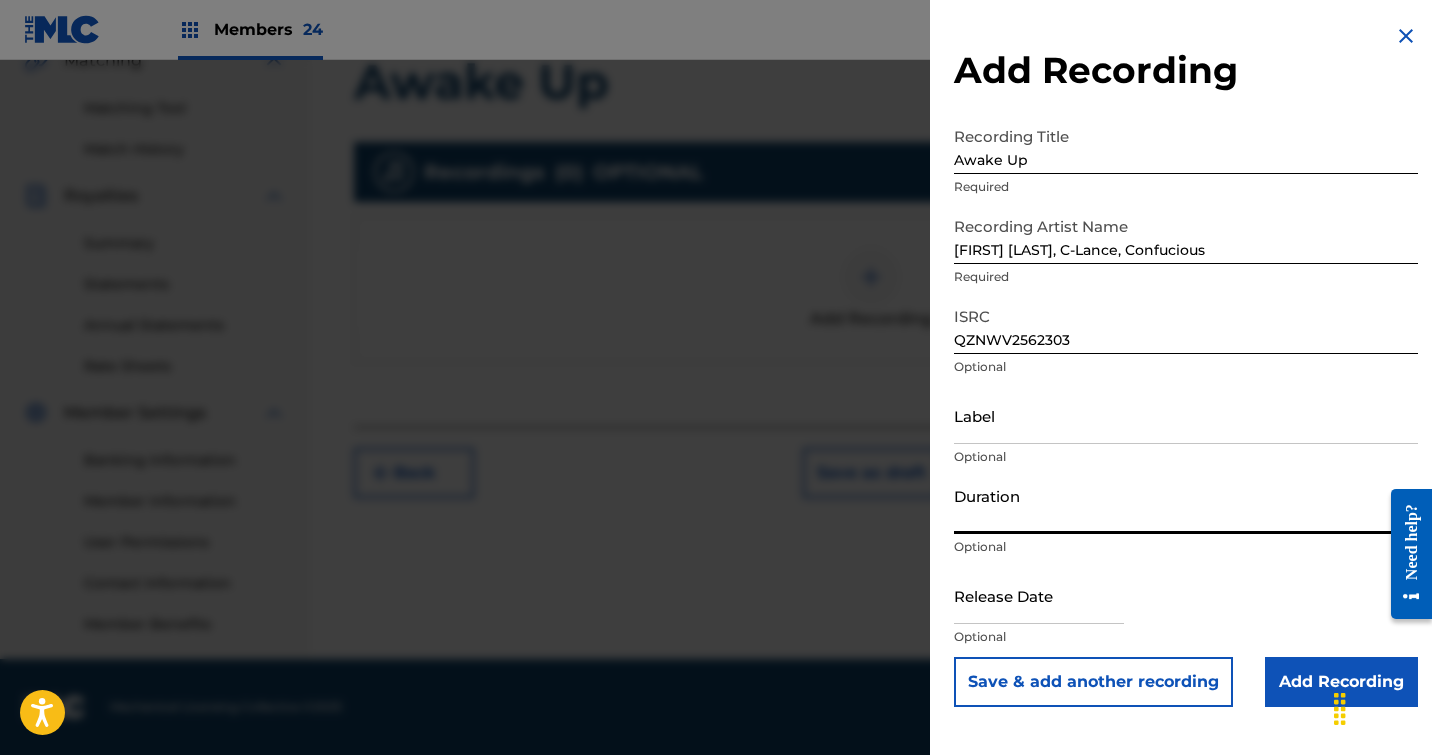click on "Duration" at bounding box center (1186, 505) 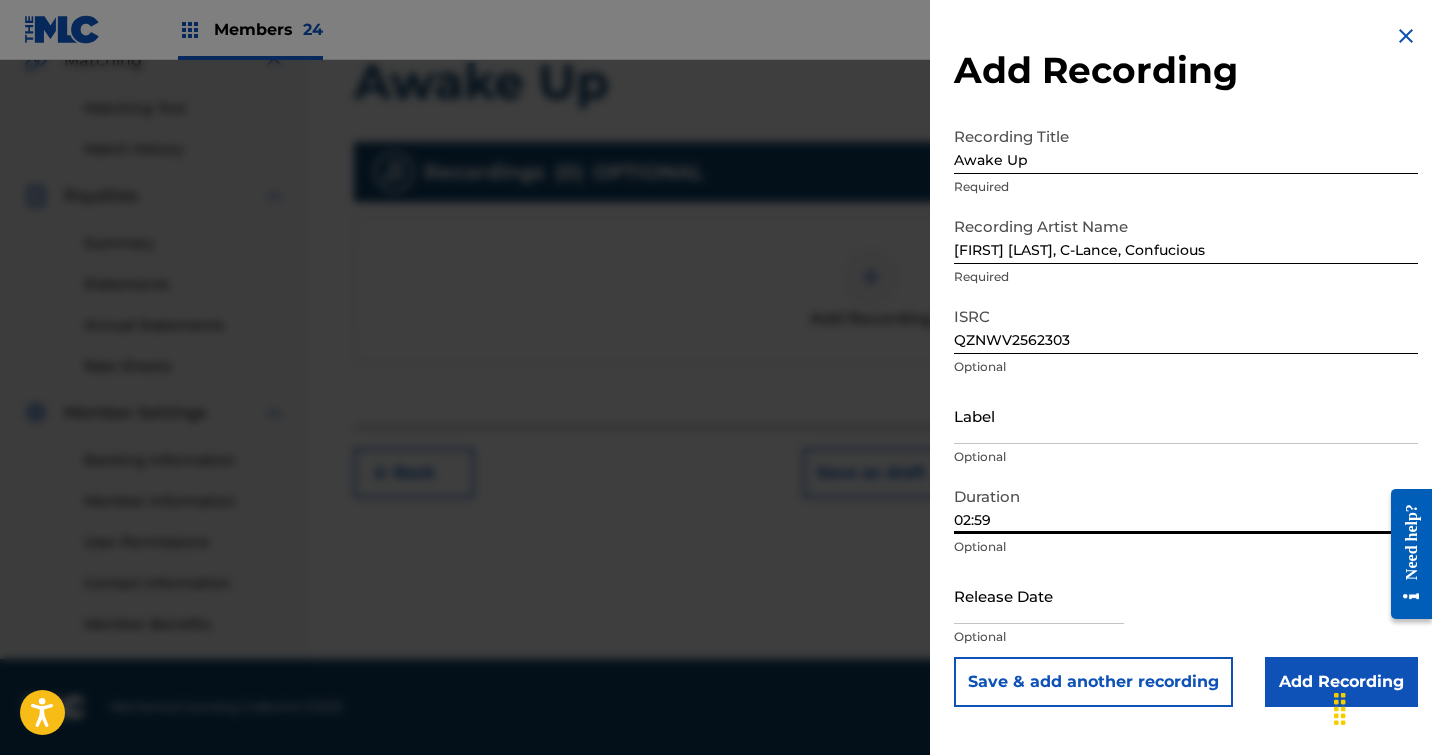 type on "02:59" 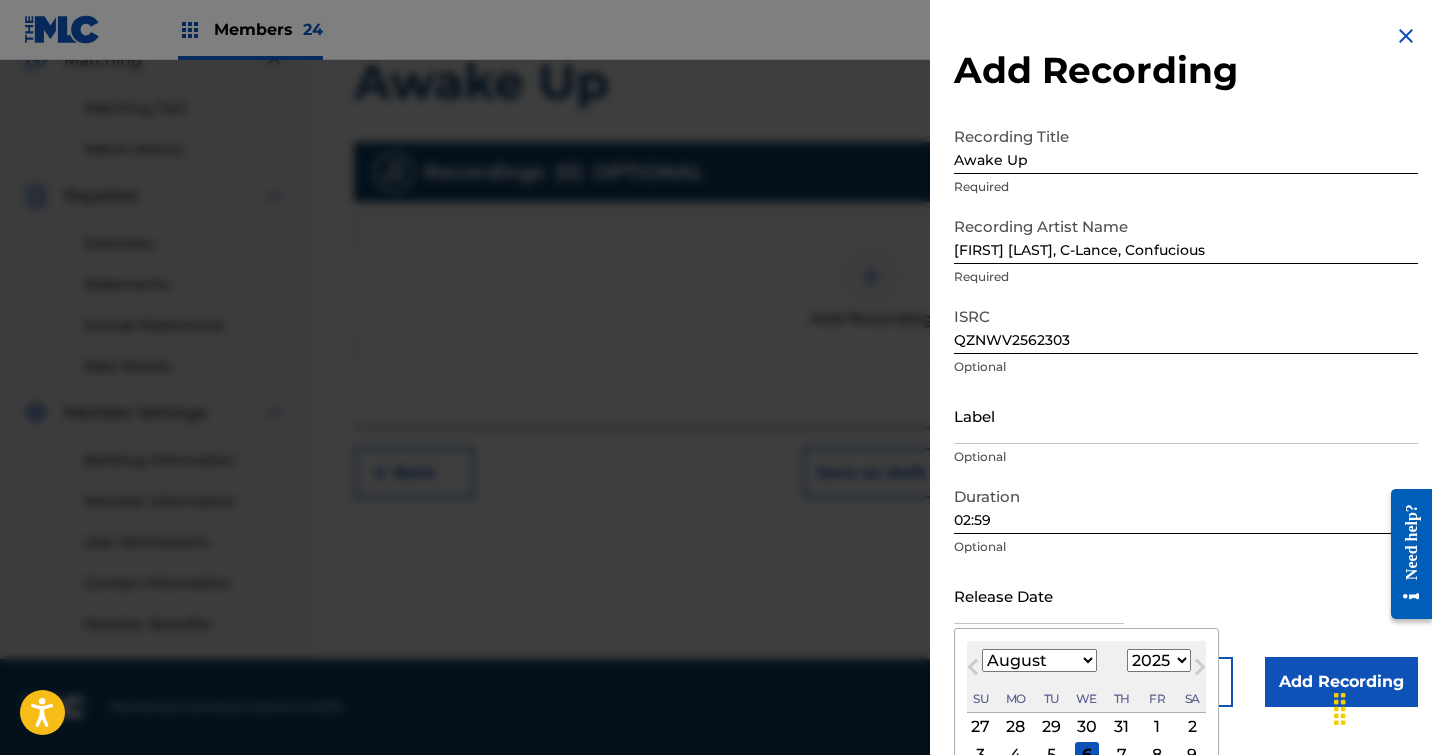select on "2024" 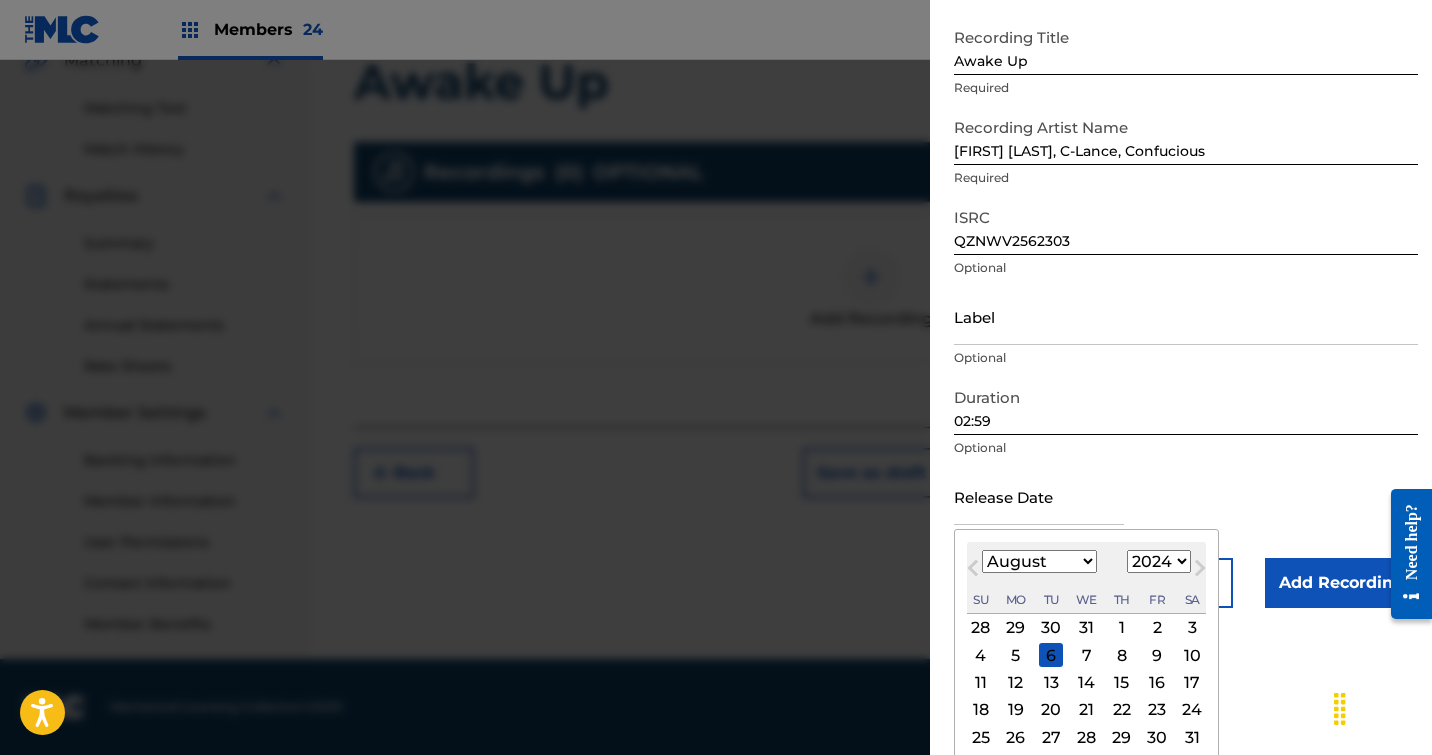 scroll, scrollTop: 122, scrollLeft: 0, axis: vertical 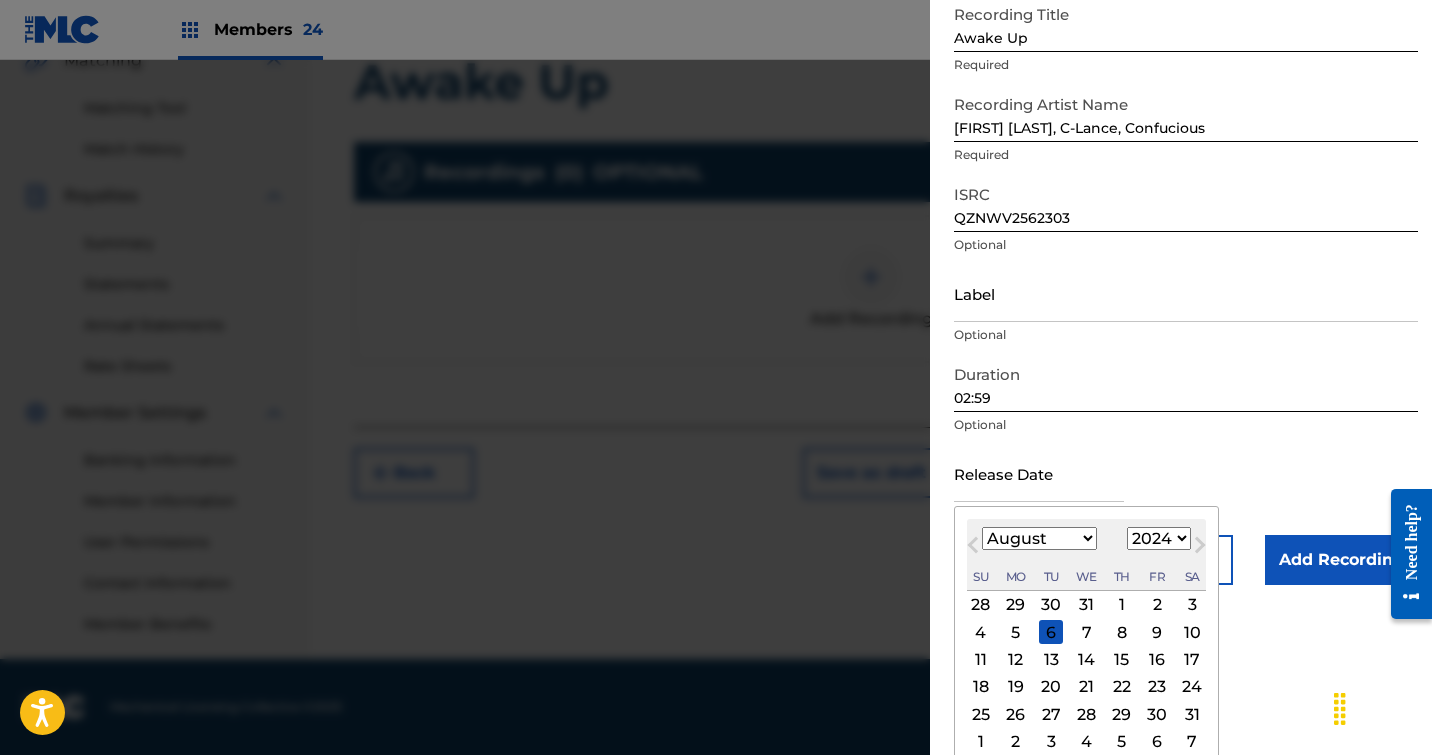 click on "9" at bounding box center [1157, 632] 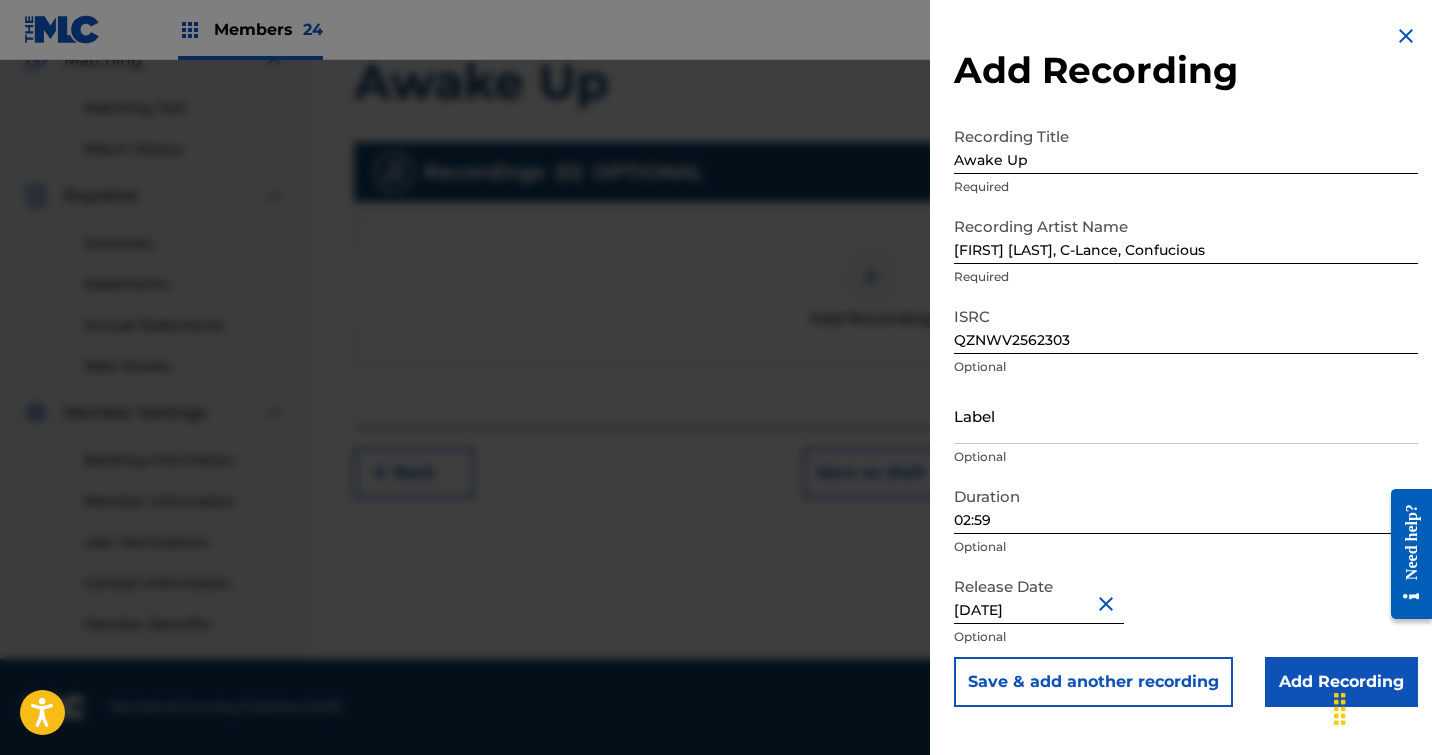 scroll, scrollTop: 0, scrollLeft: 0, axis: both 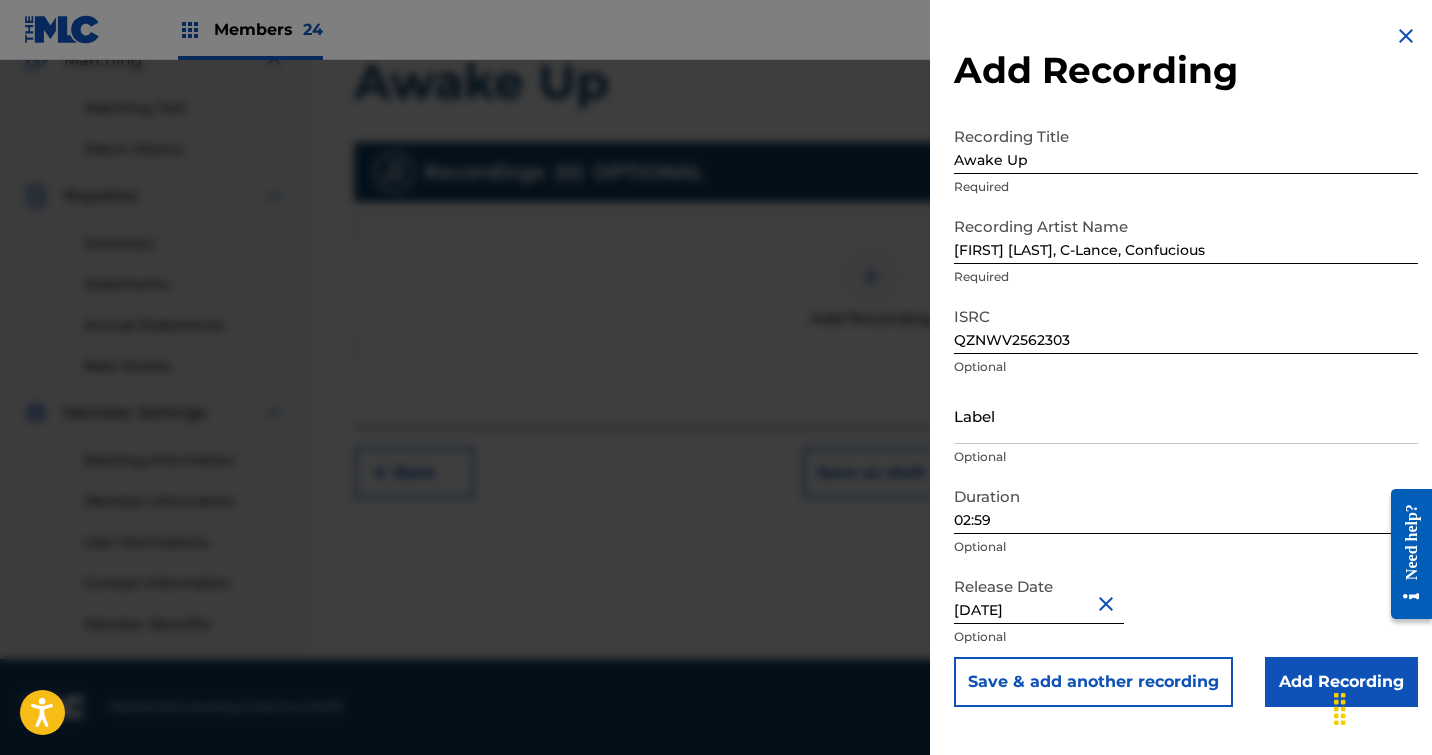 click on "Add Recording" at bounding box center (1341, 682) 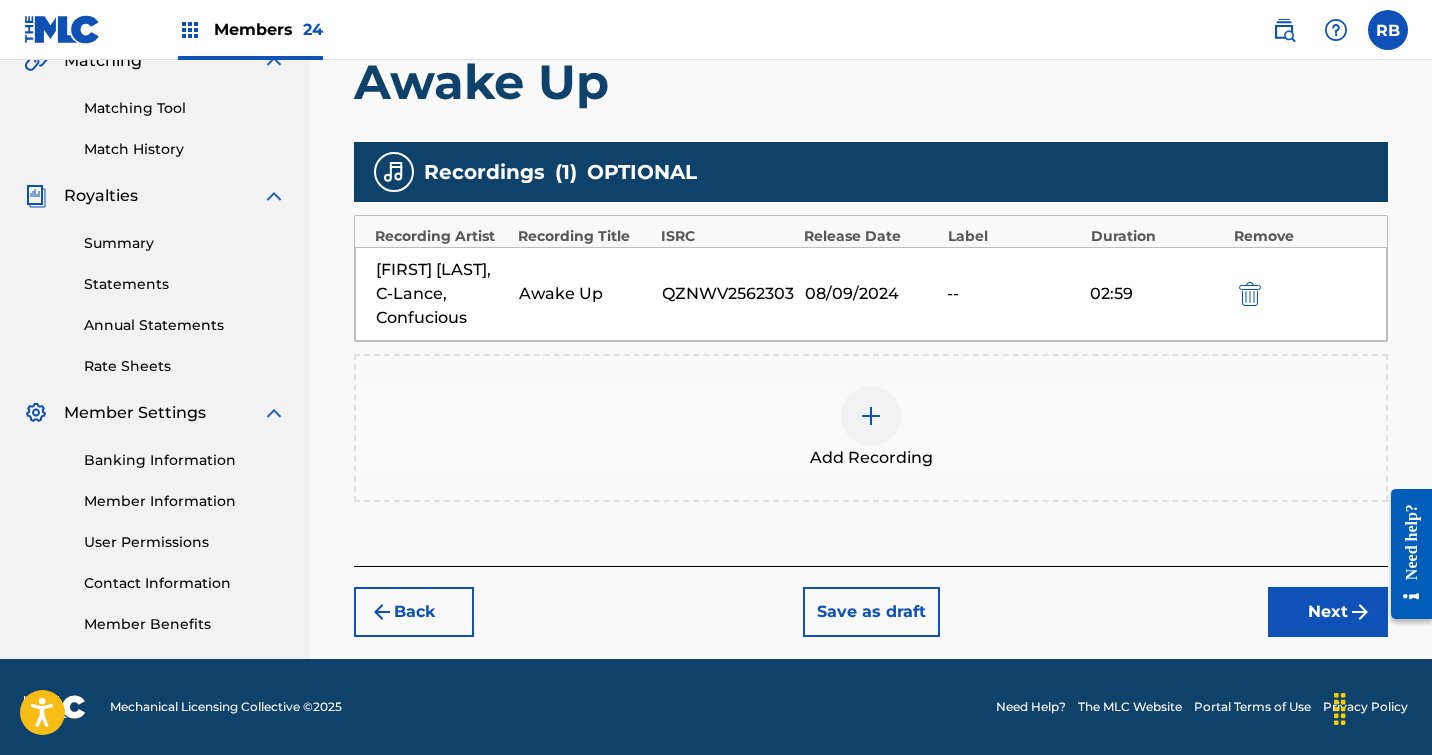 click on "Next" at bounding box center (1328, 612) 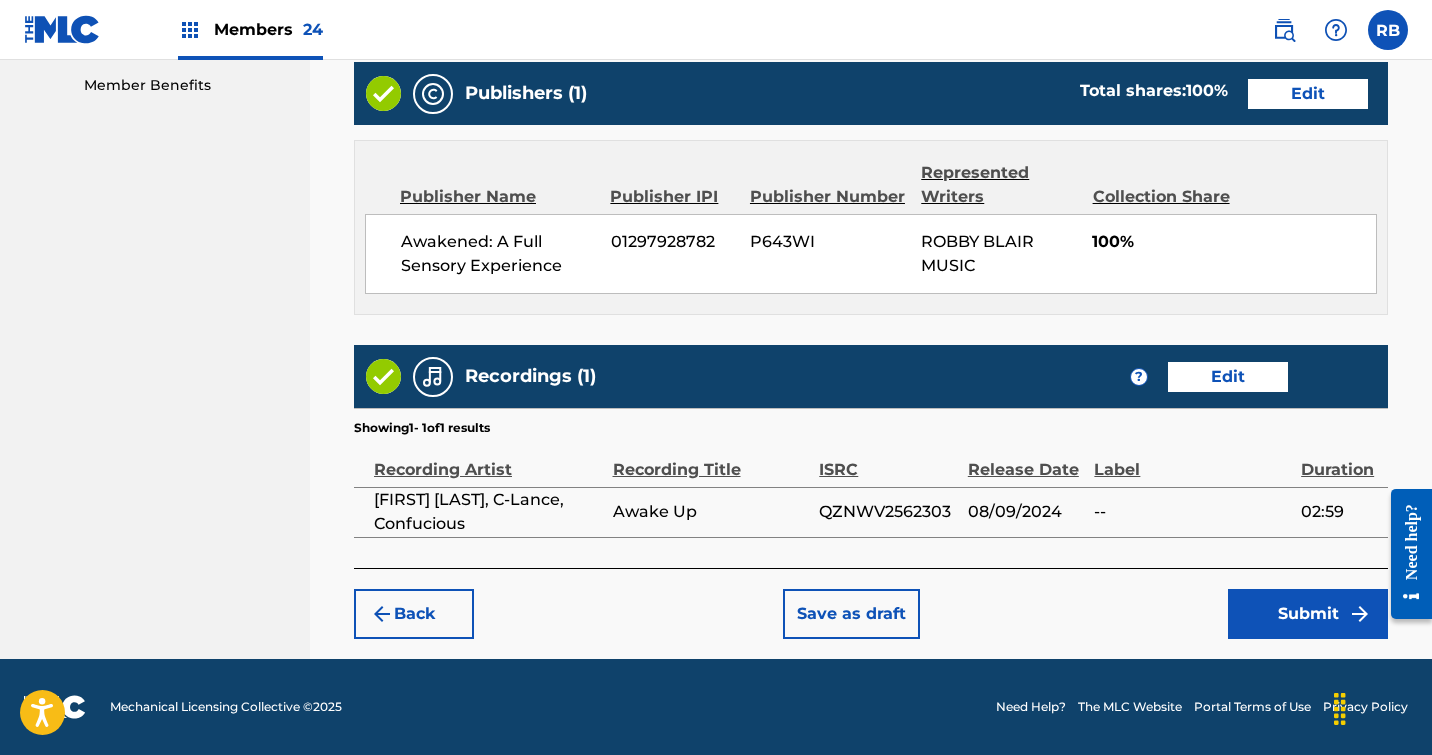 scroll, scrollTop: 1023, scrollLeft: 0, axis: vertical 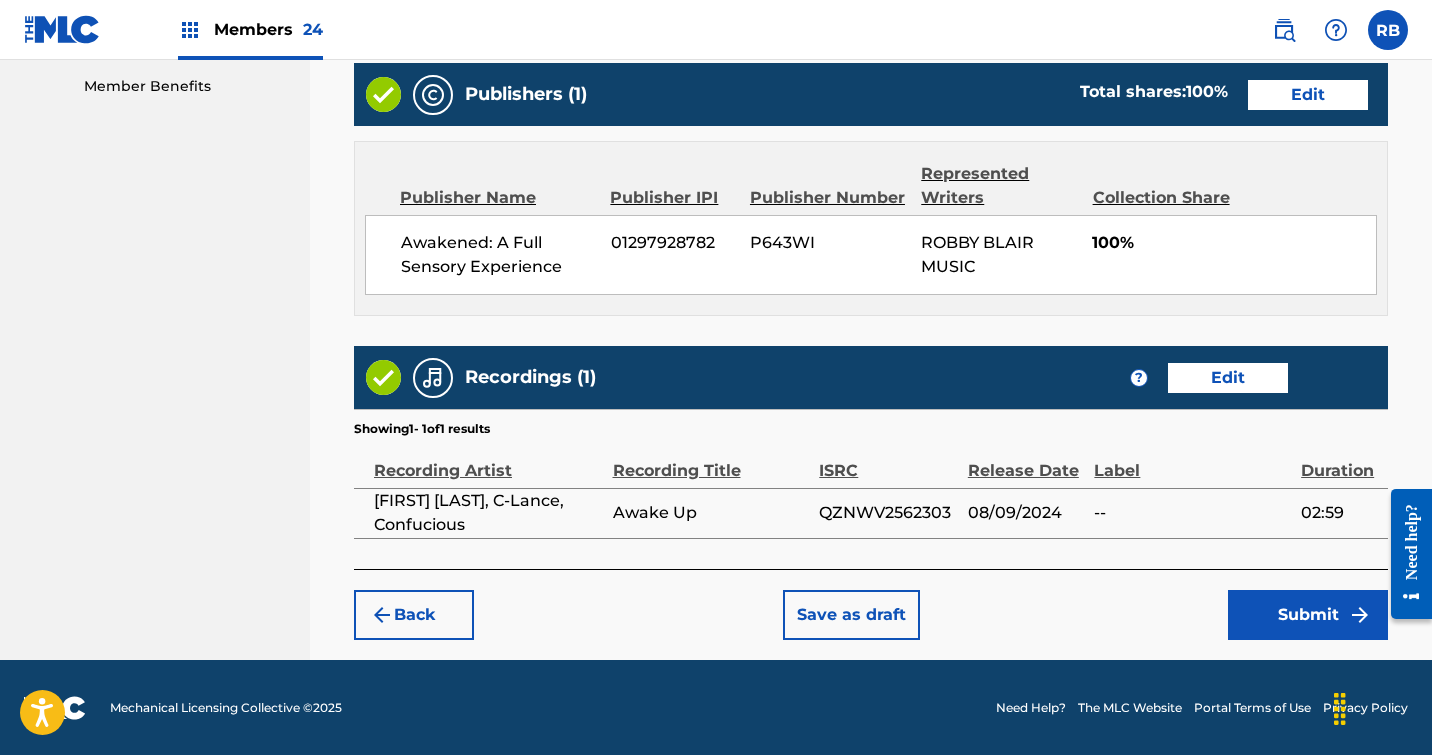 click on "Submit" at bounding box center (1308, 615) 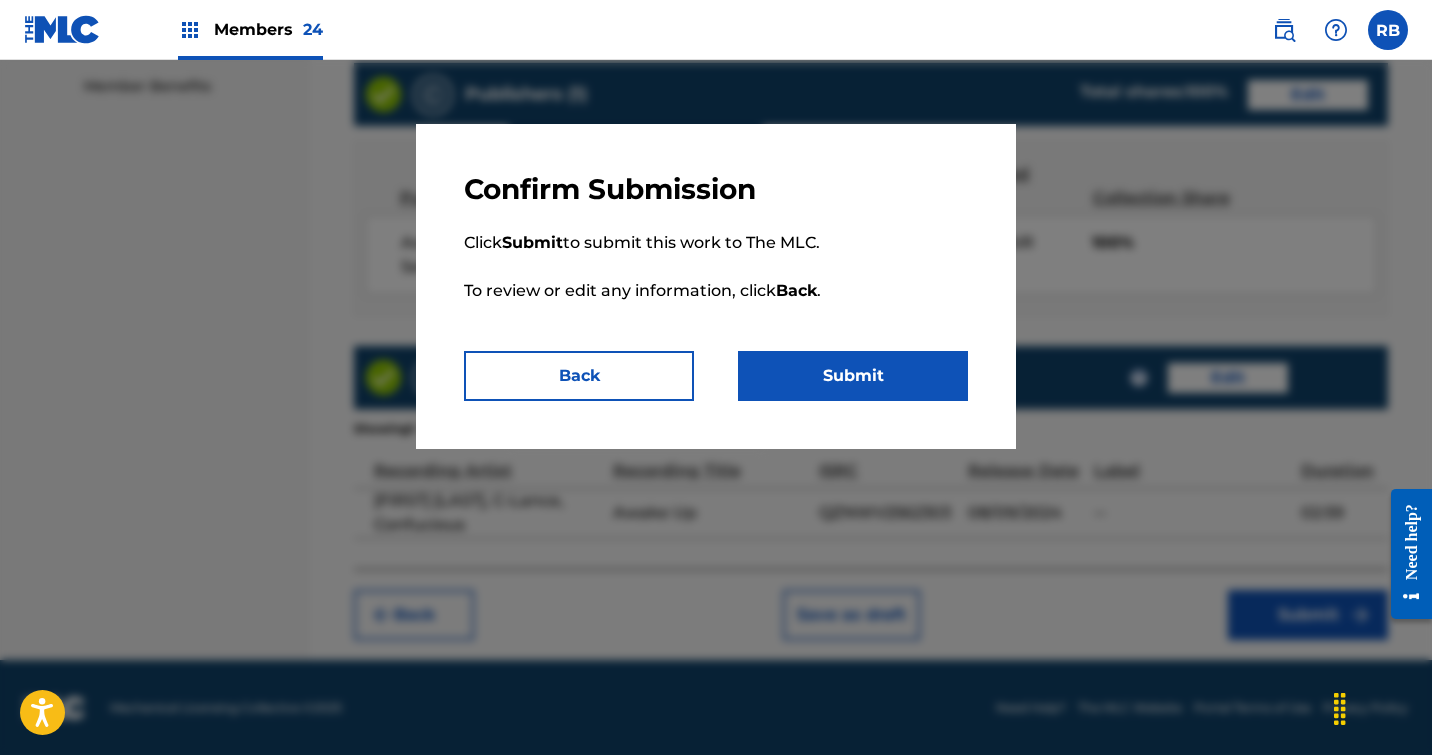 click on "Submit" at bounding box center [853, 376] 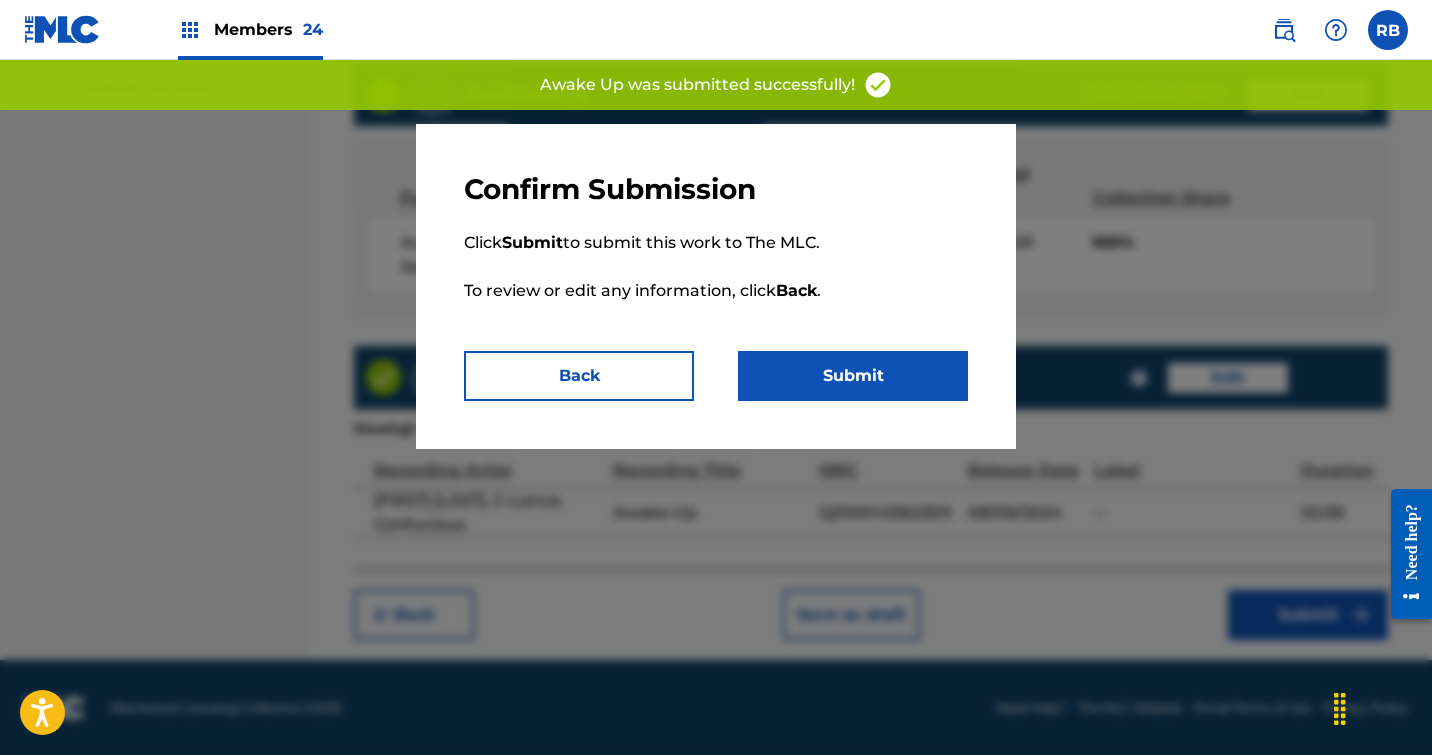 scroll, scrollTop: 0, scrollLeft: 0, axis: both 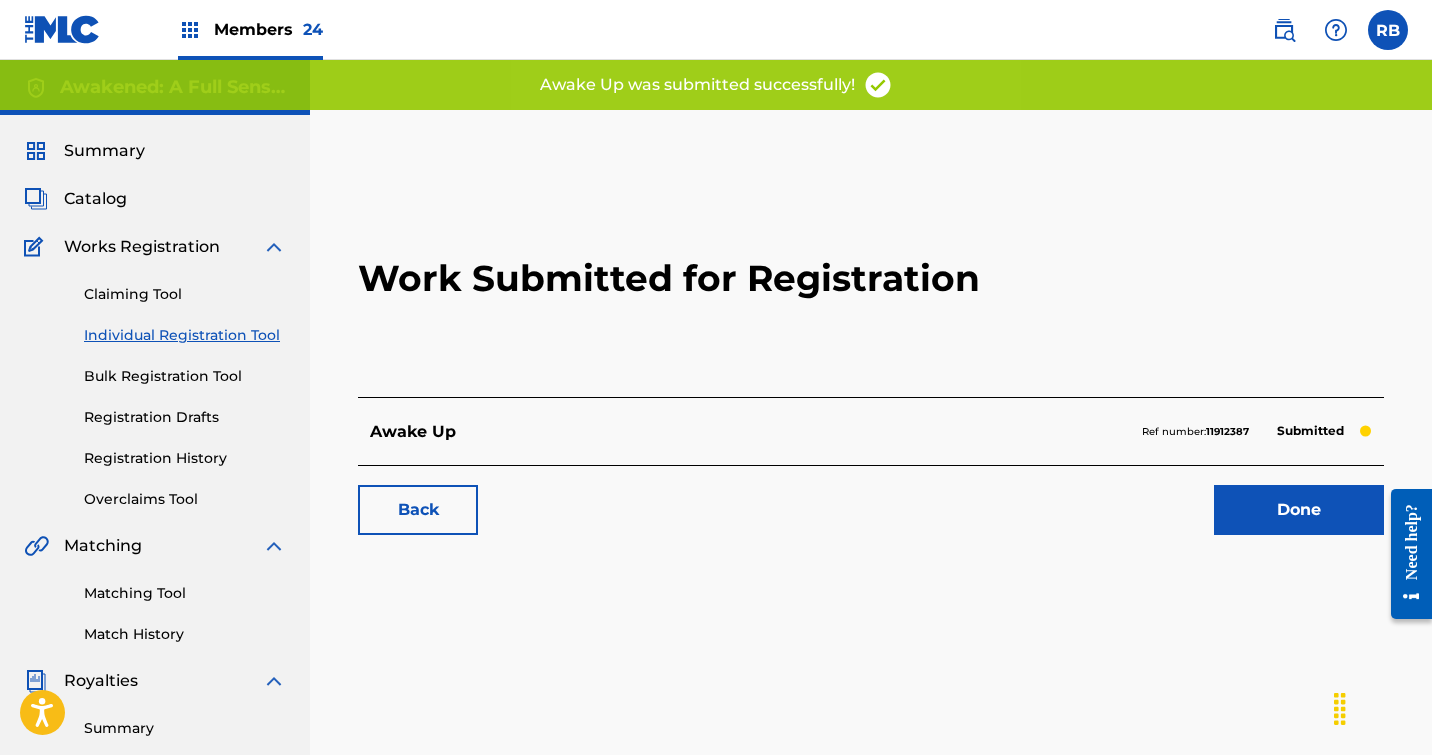 click on "Done" at bounding box center [1299, 510] 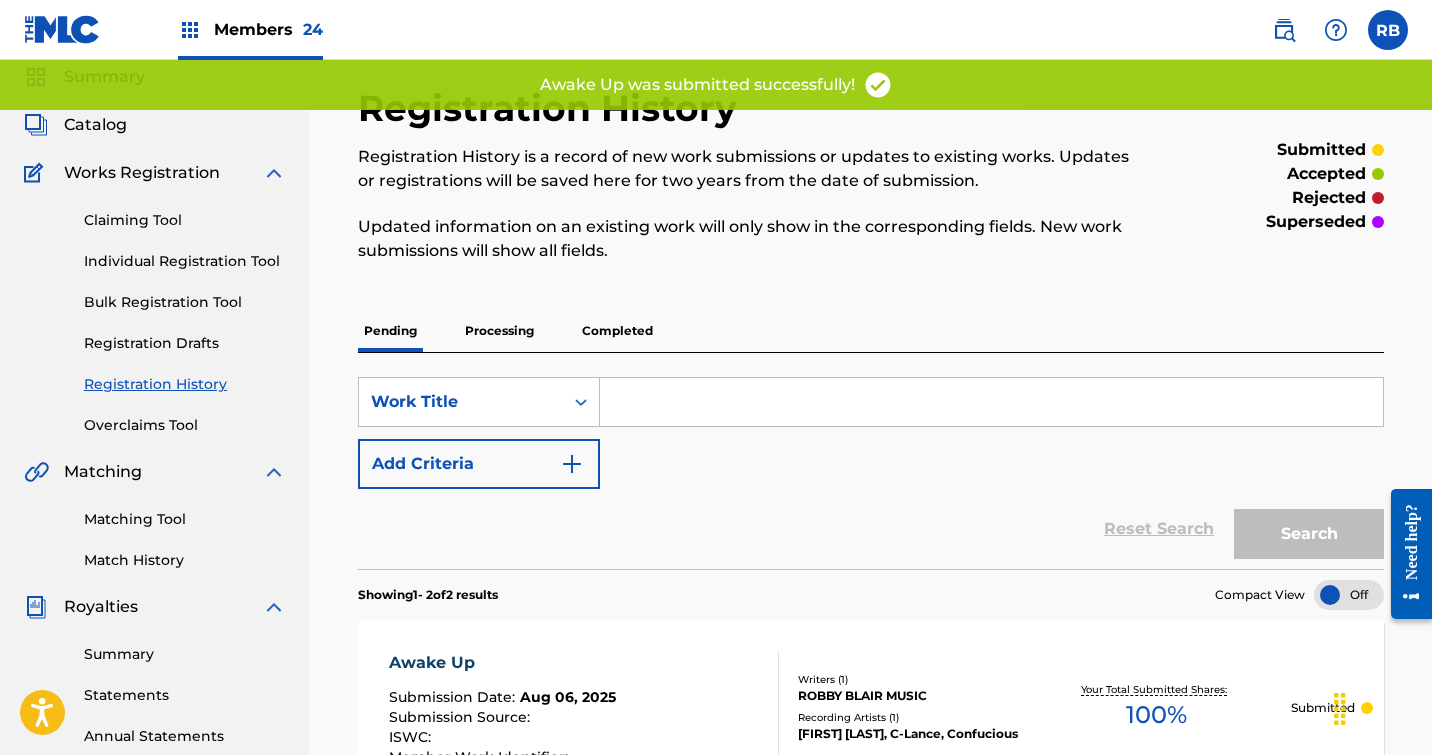 scroll, scrollTop: 47, scrollLeft: 0, axis: vertical 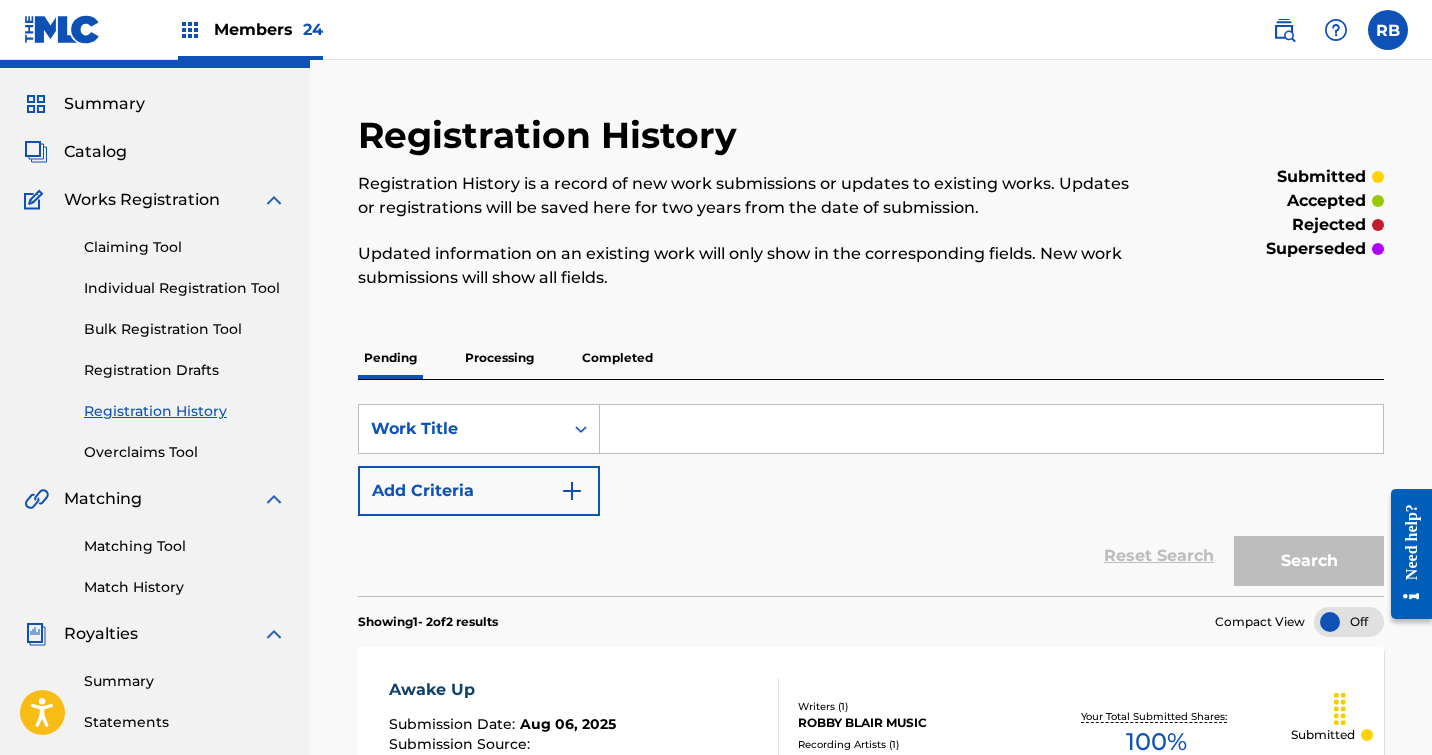 click on "Individual Registration Tool" at bounding box center (185, 288) 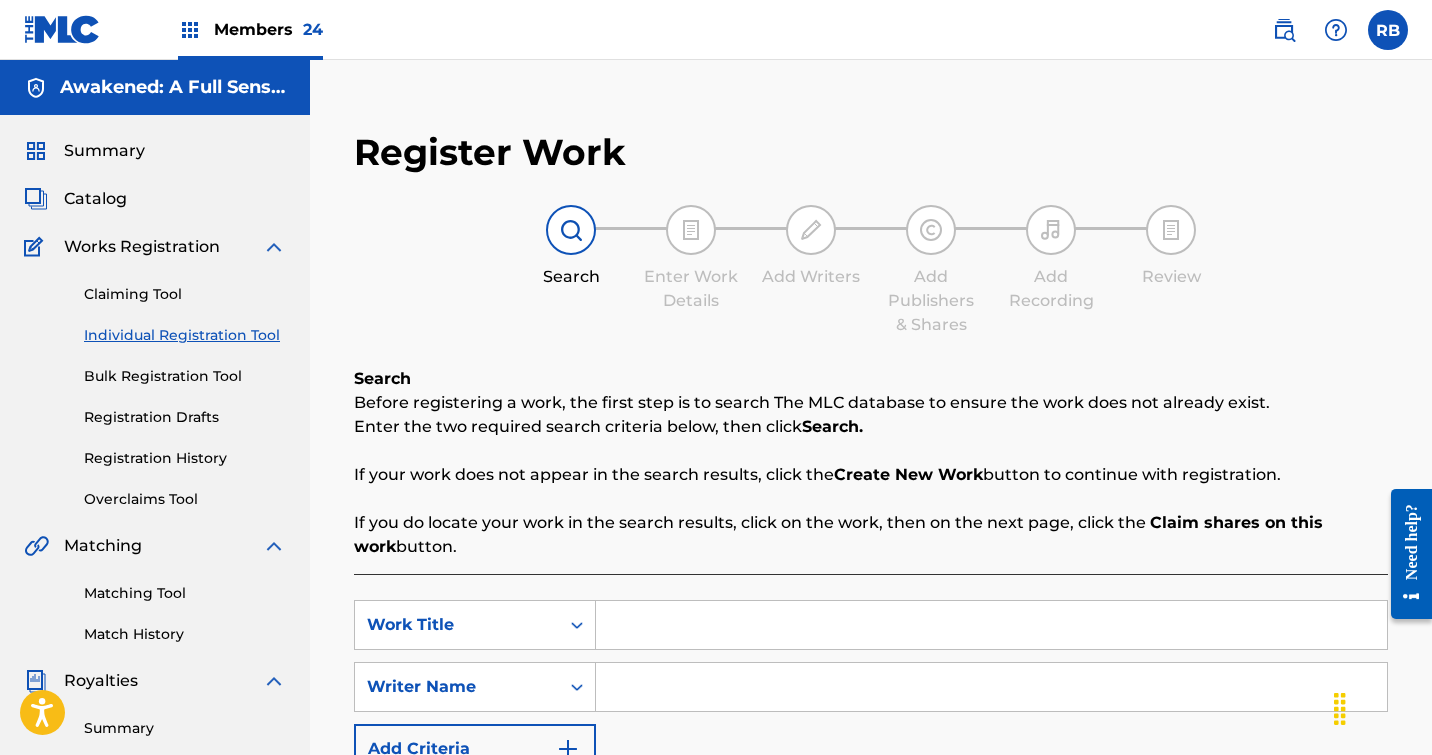 click at bounding box center [991, 625] 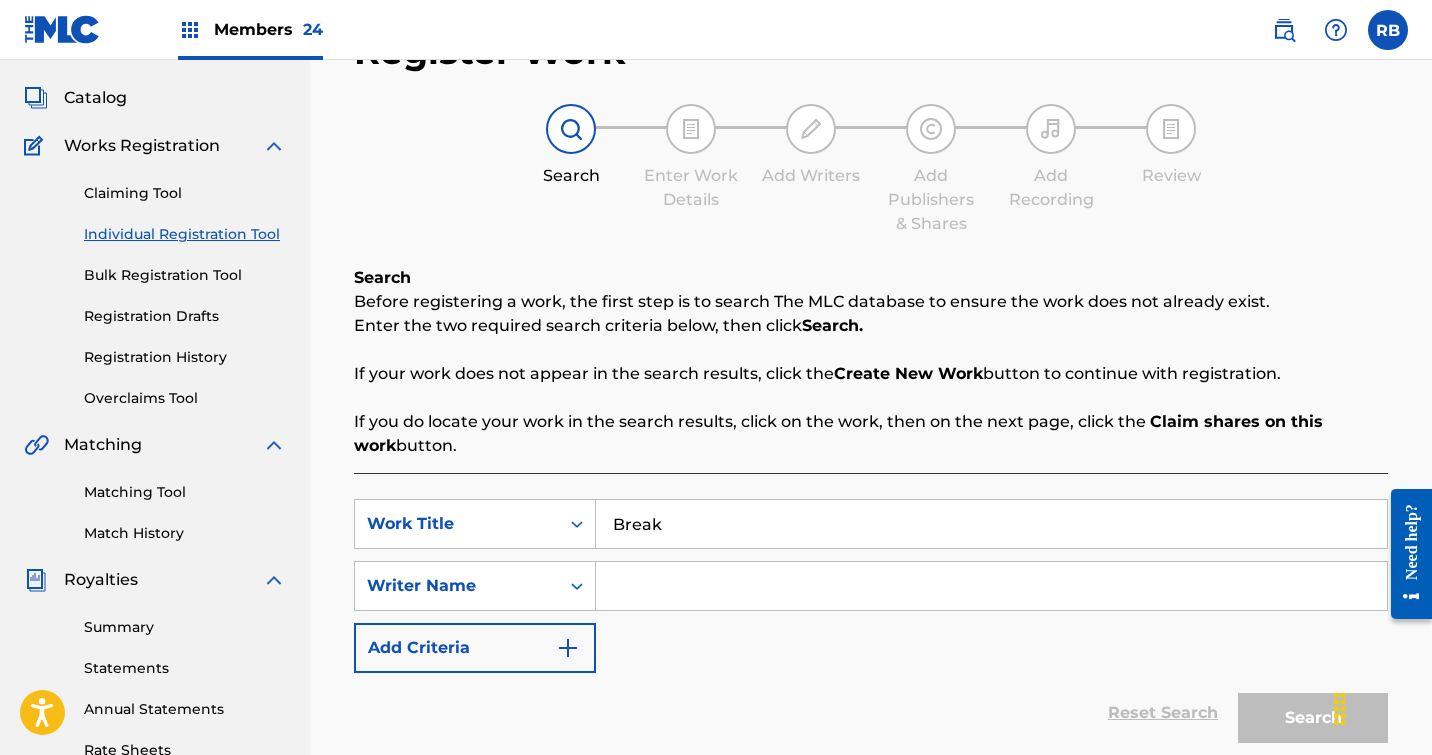 scroll, scrollTop: 123, scrollLeft: 0, axis: vertical 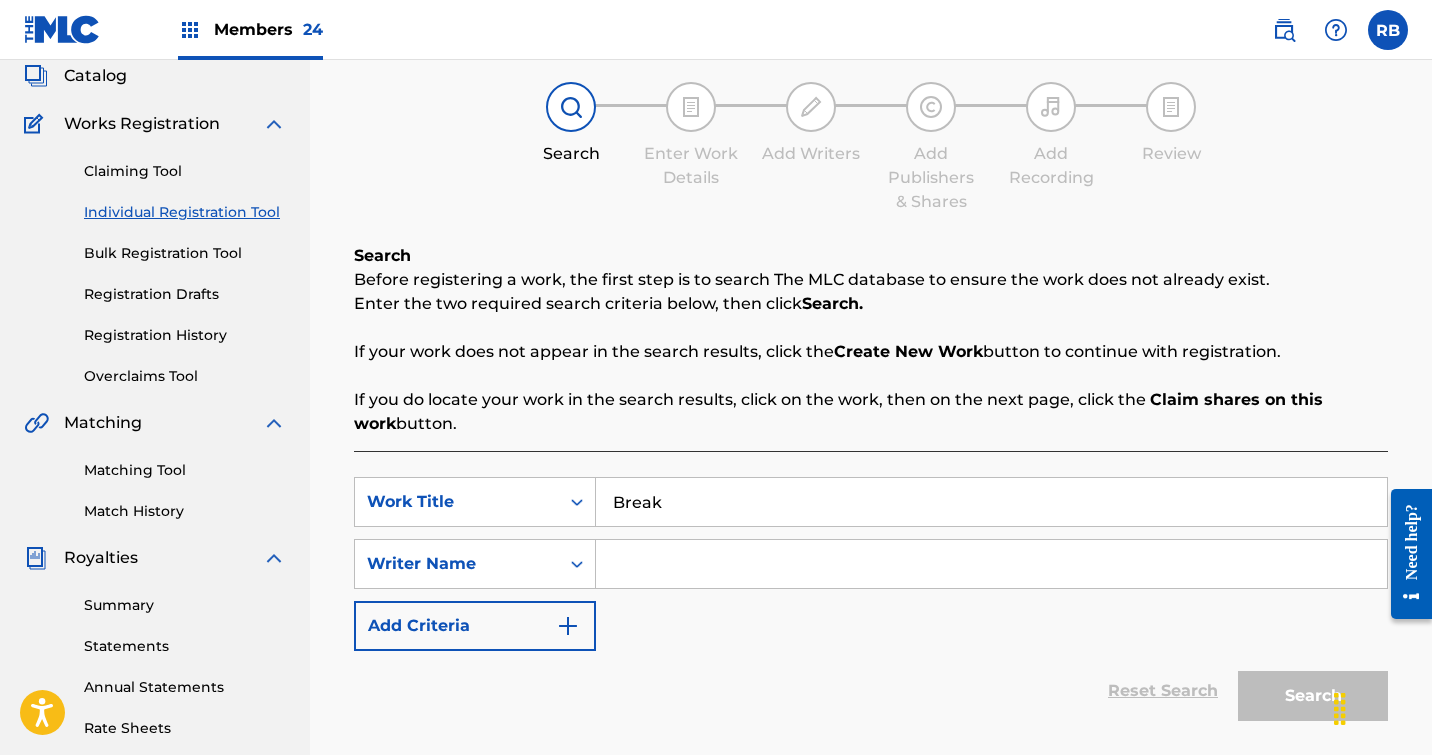 type on "Break" 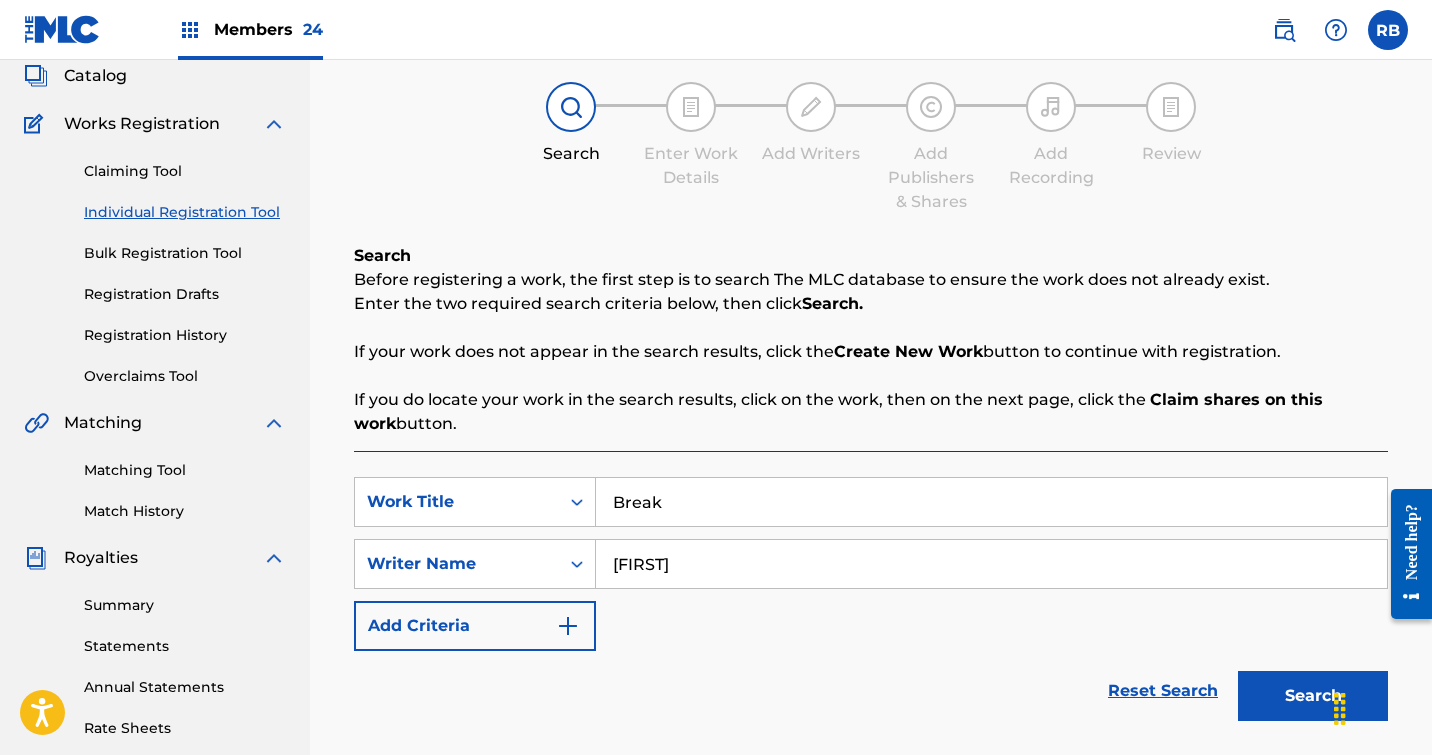 type on "[FIRST]" 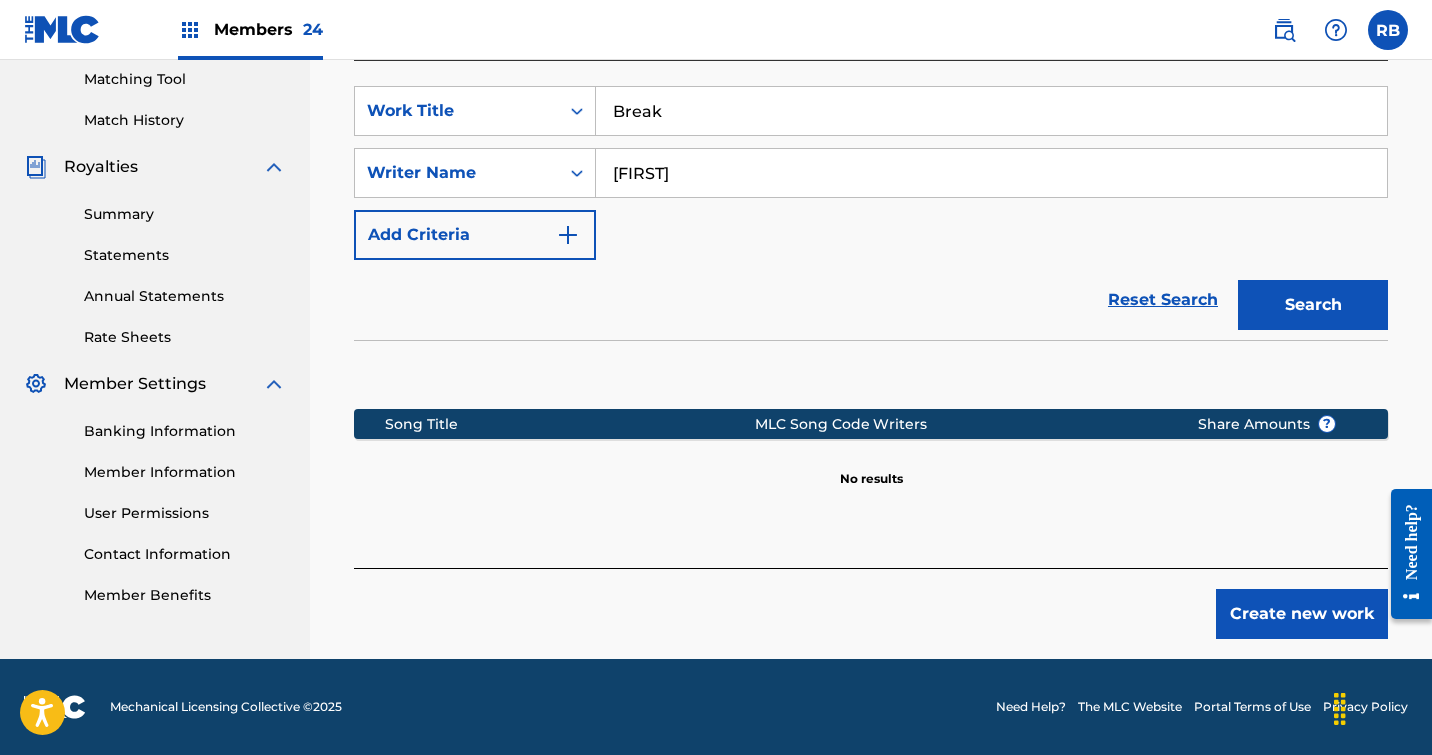 scroll, scrollTop: 514, scrollLeft: 0, axis: vertical 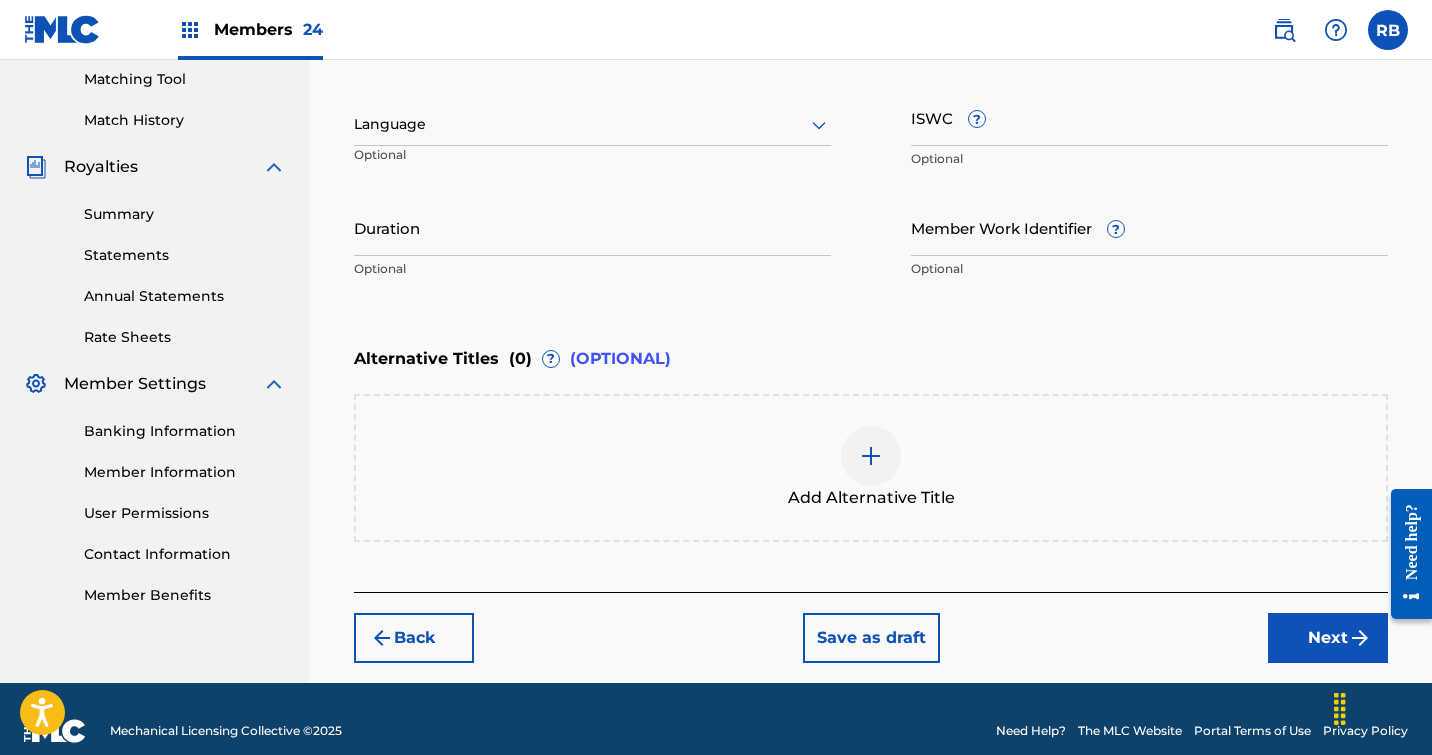 click on "Language" at bounding box center (592, 125) 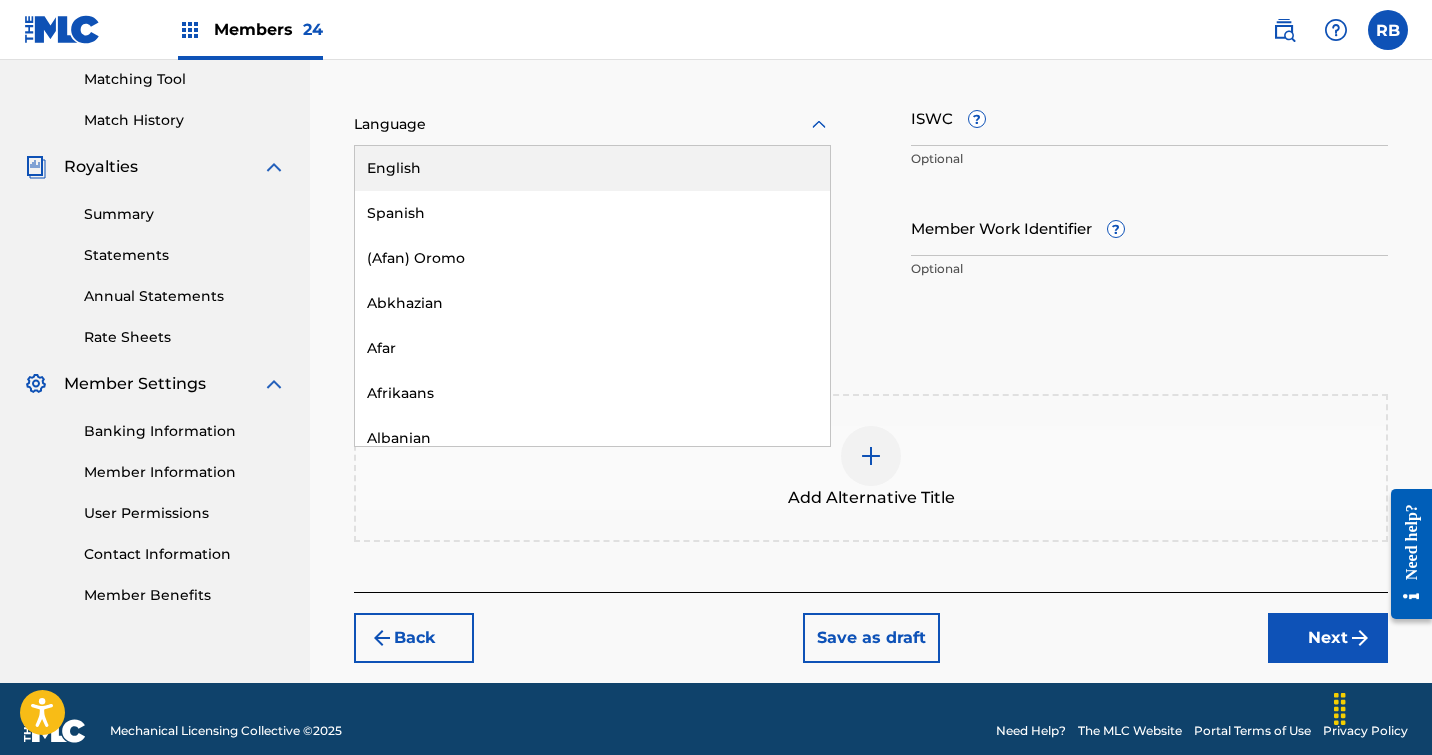 click on "English" at bounding box center (592, 168) 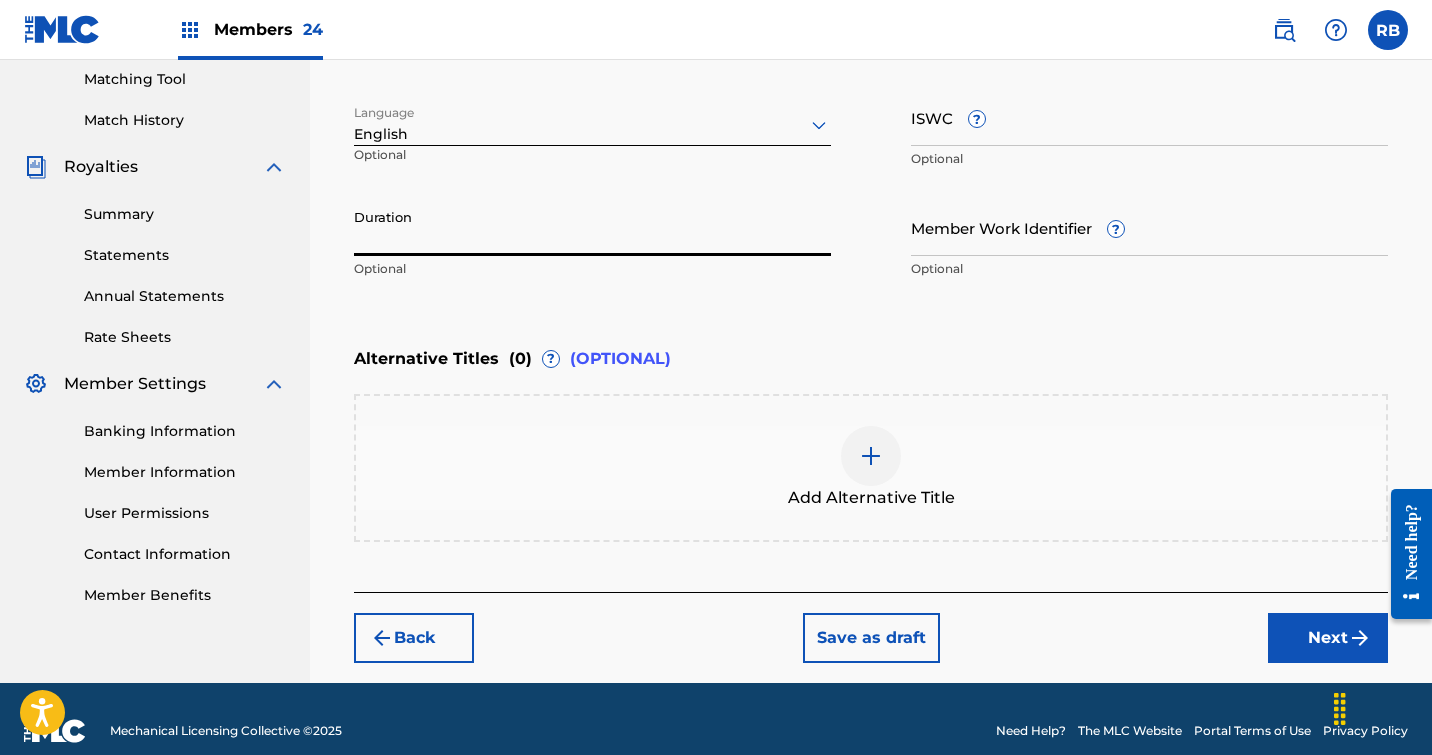 click on "Duration" at bounding box center (592, 227) 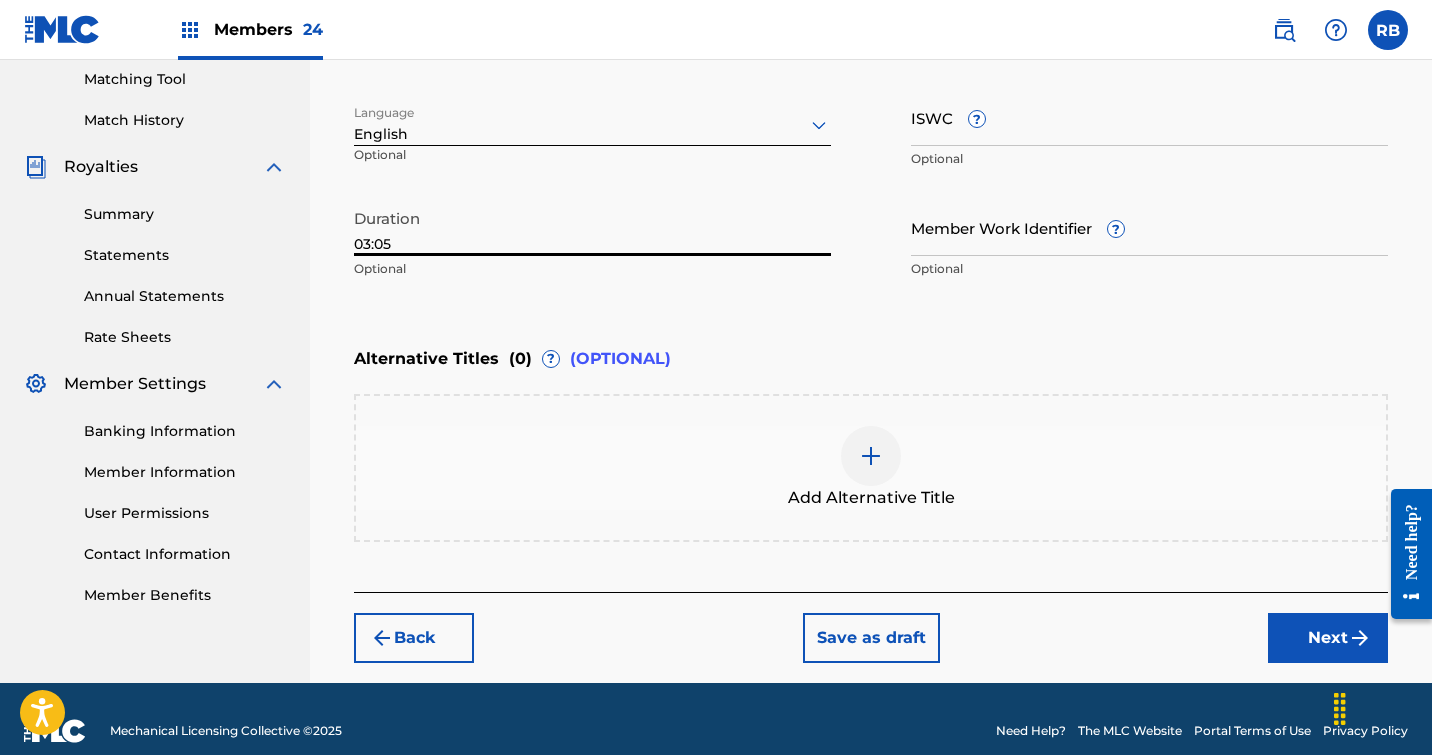 type on "03:05" 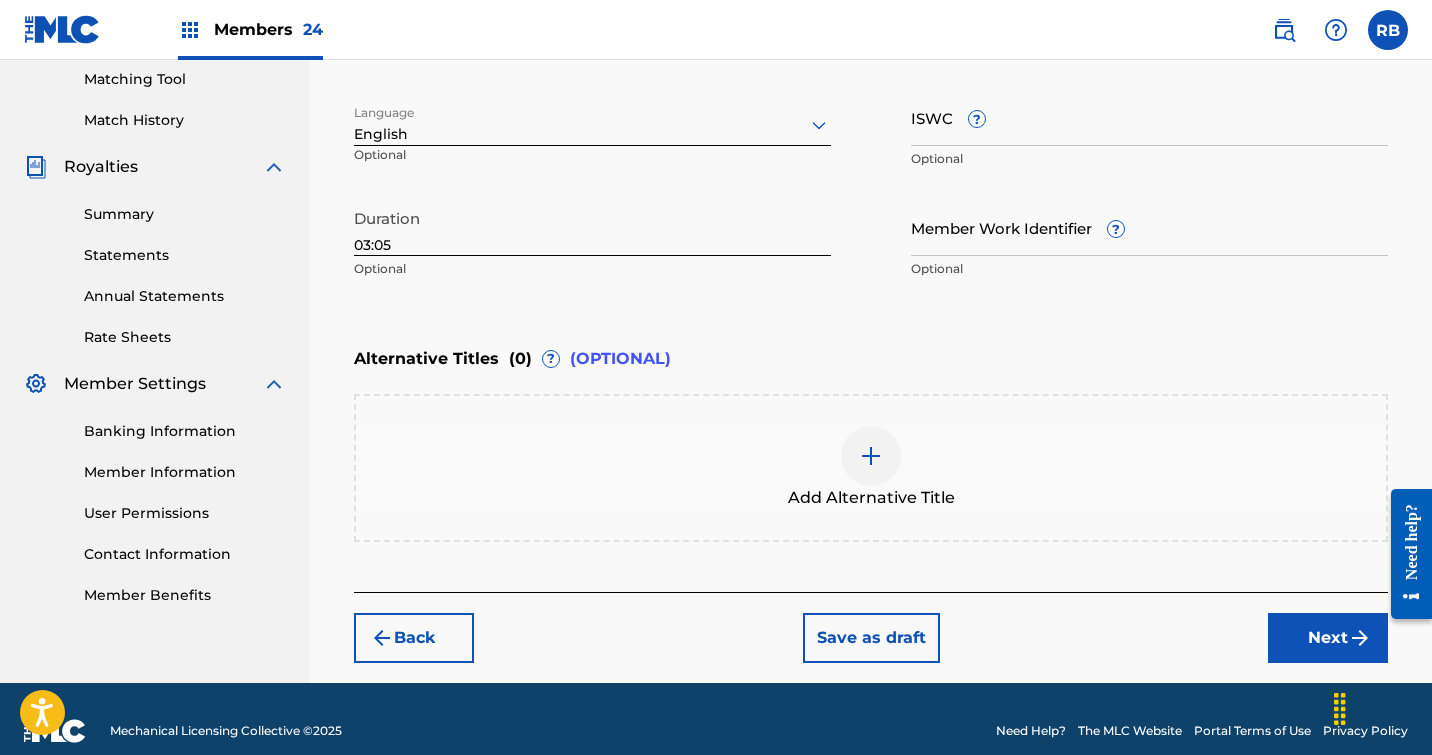 click on "Next" at bounding box center [1328, 638] 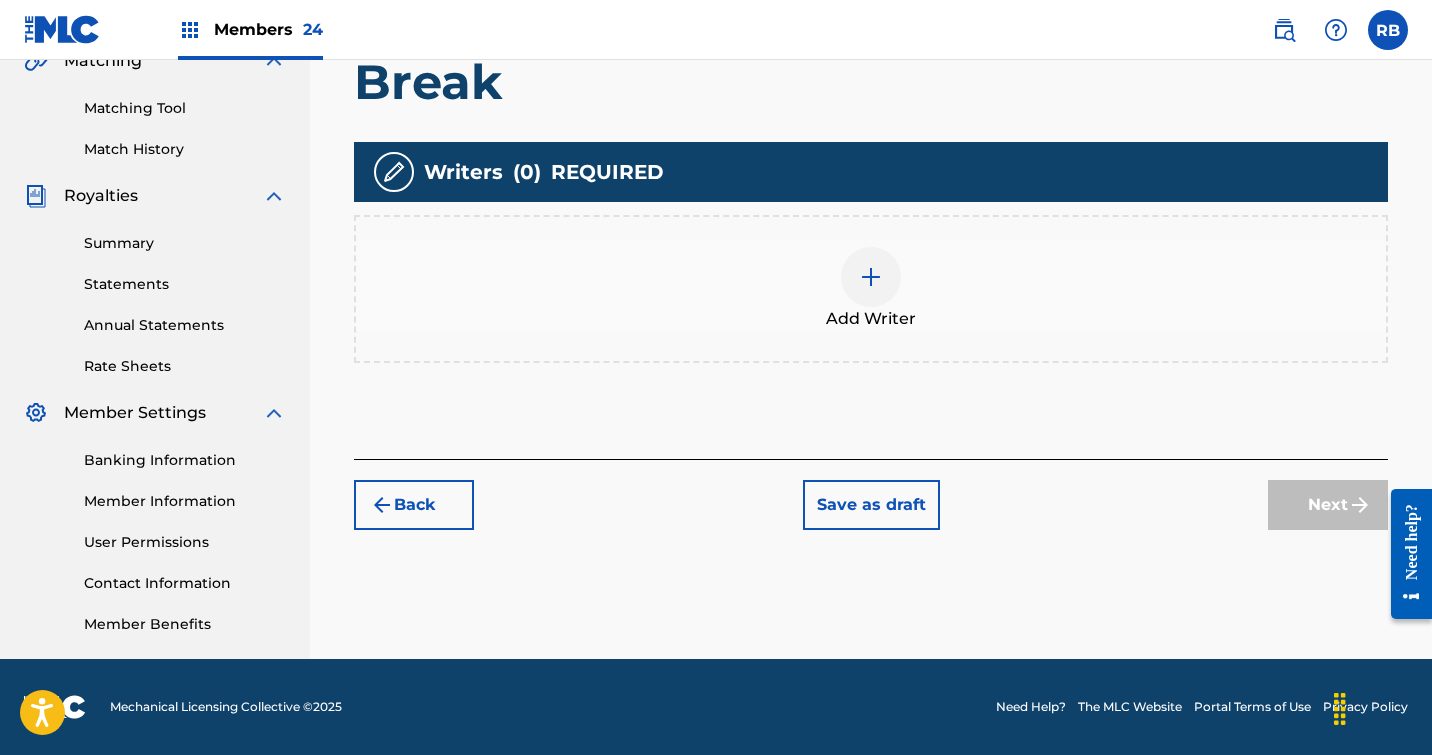 click at bounding box center (871, 277) 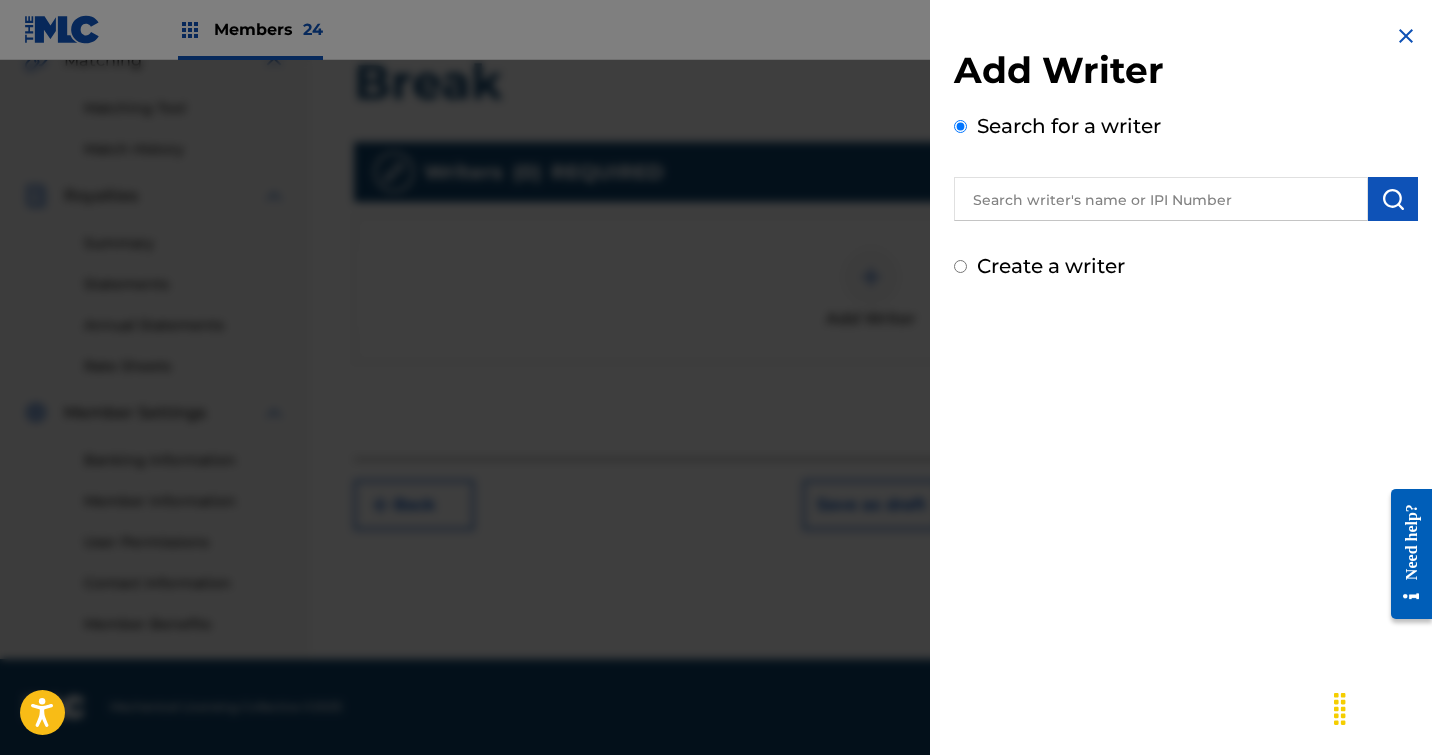 click at bounding box center (1161, 199) 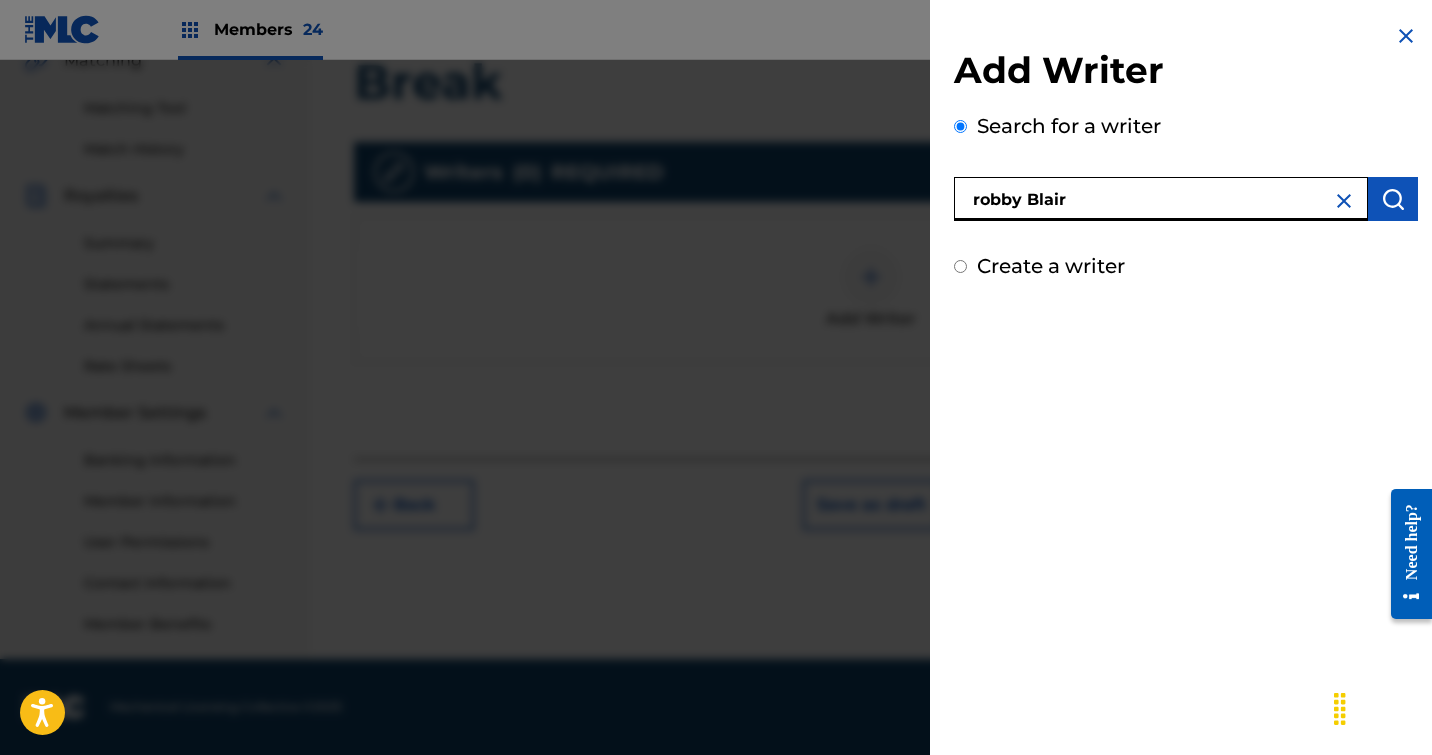 type on "robby Blair" 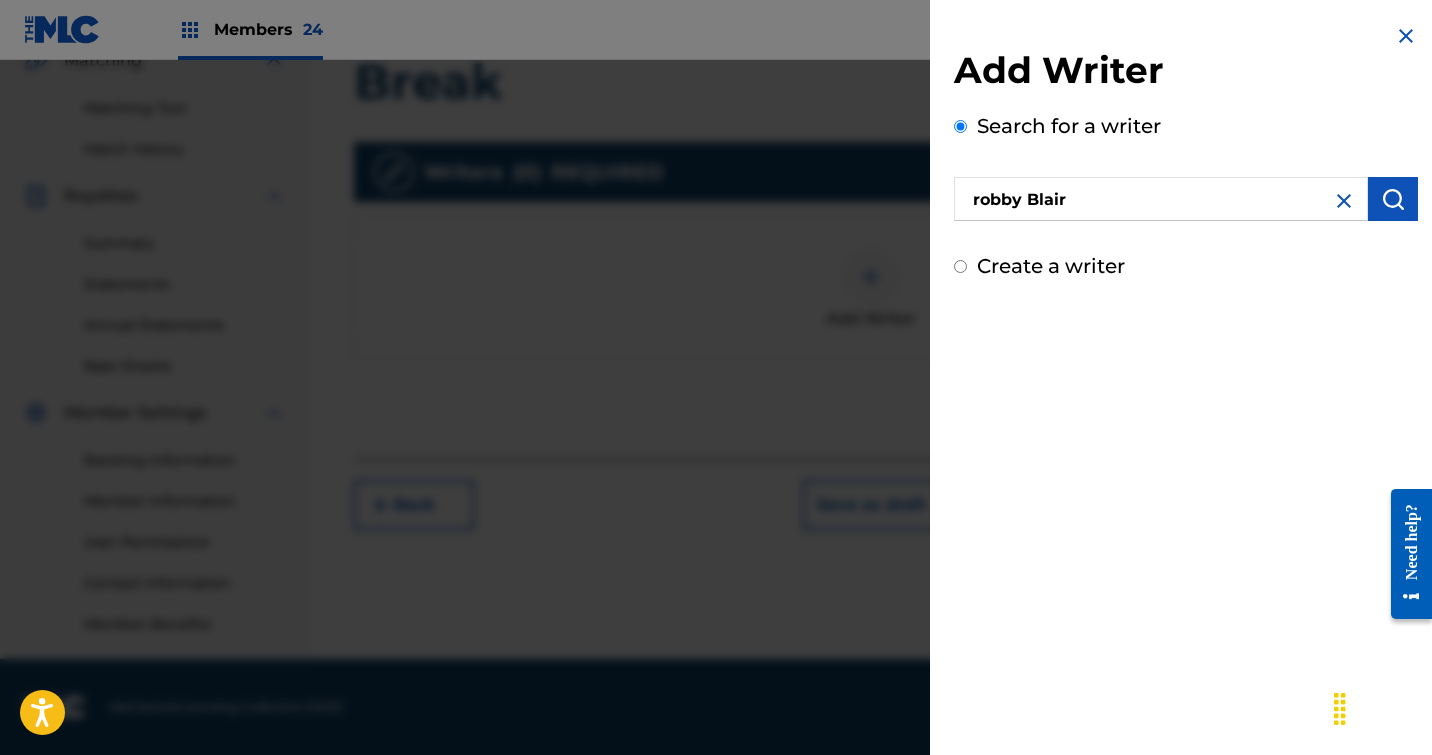 drag, startPoint x: 1102, startPoint y: 205, endPoint x: 1388, endPoint y: 195, distance: 286.17477 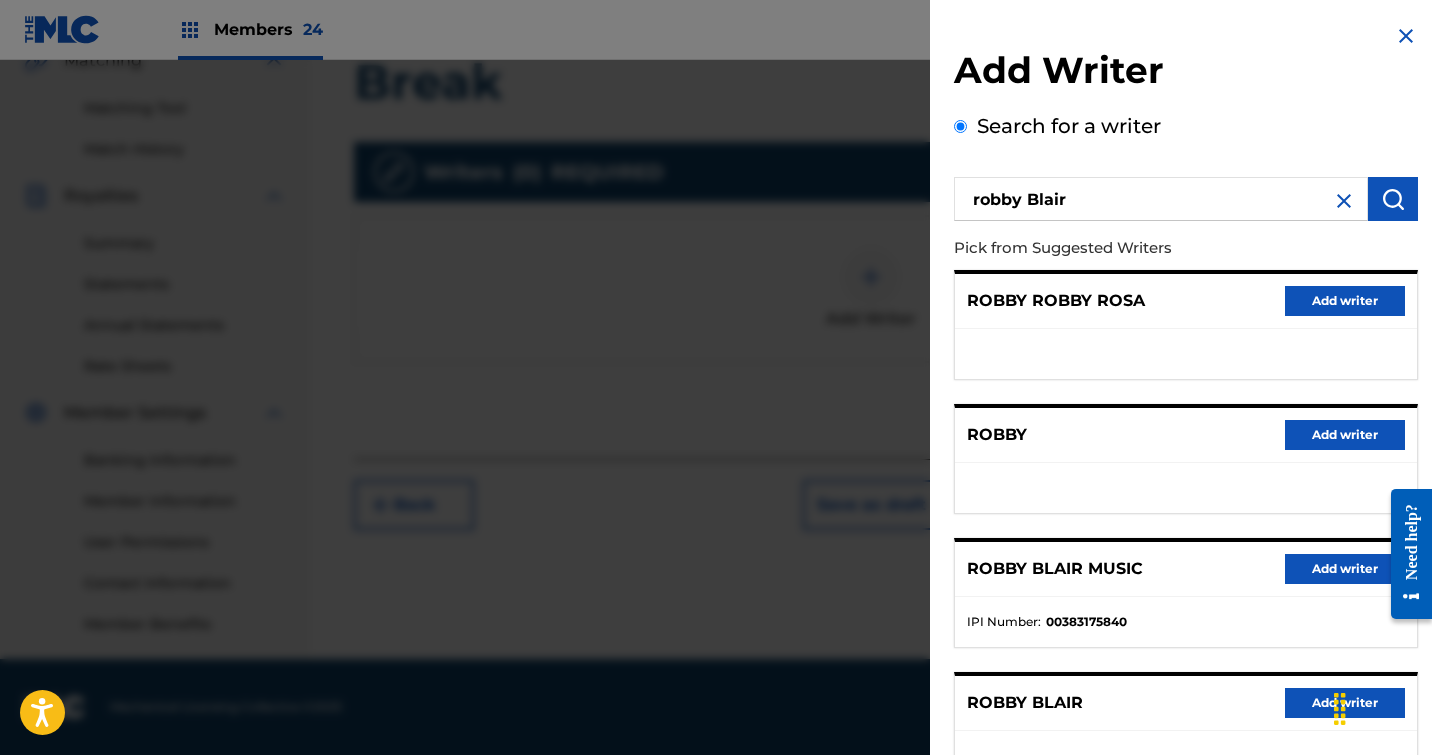 click on "Add writer" at bounding box center (1345, 569) 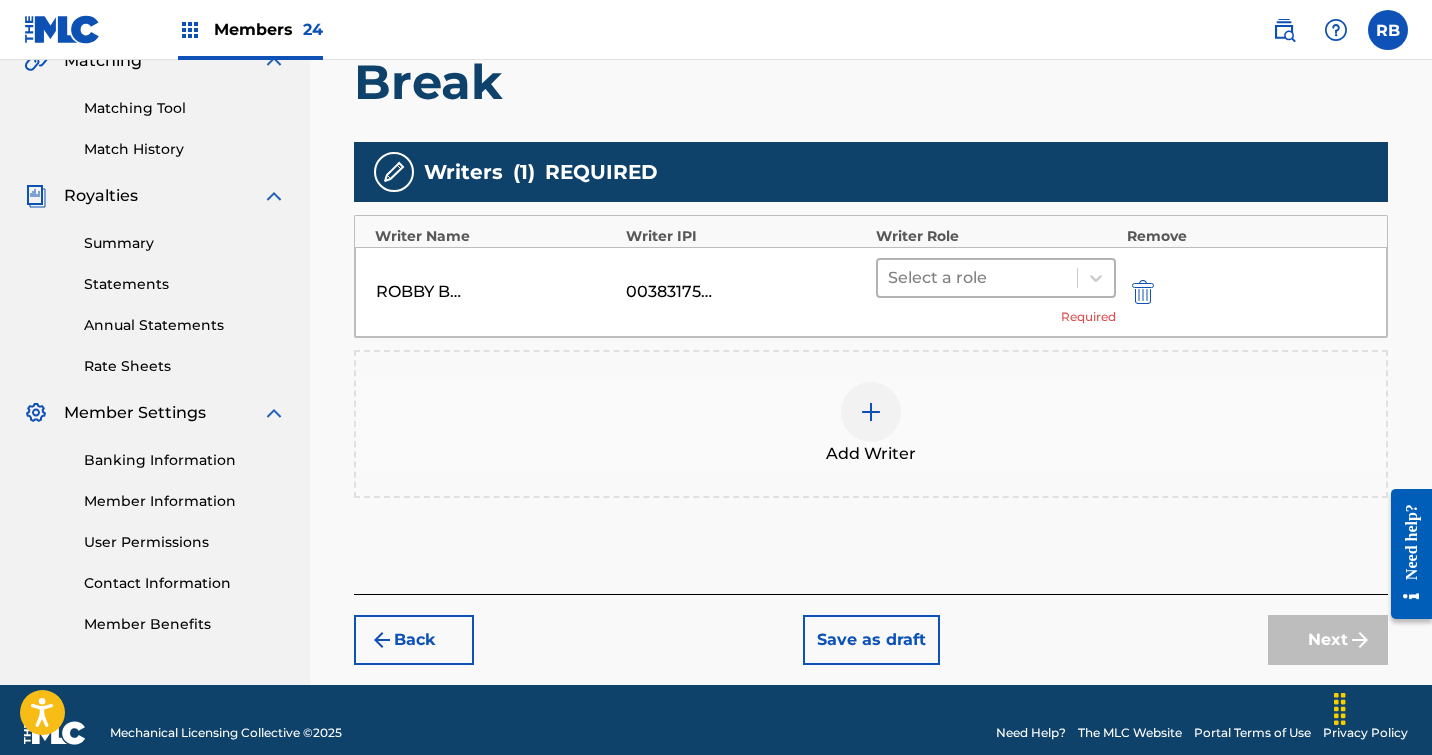 click at bounding box center [977, 278] 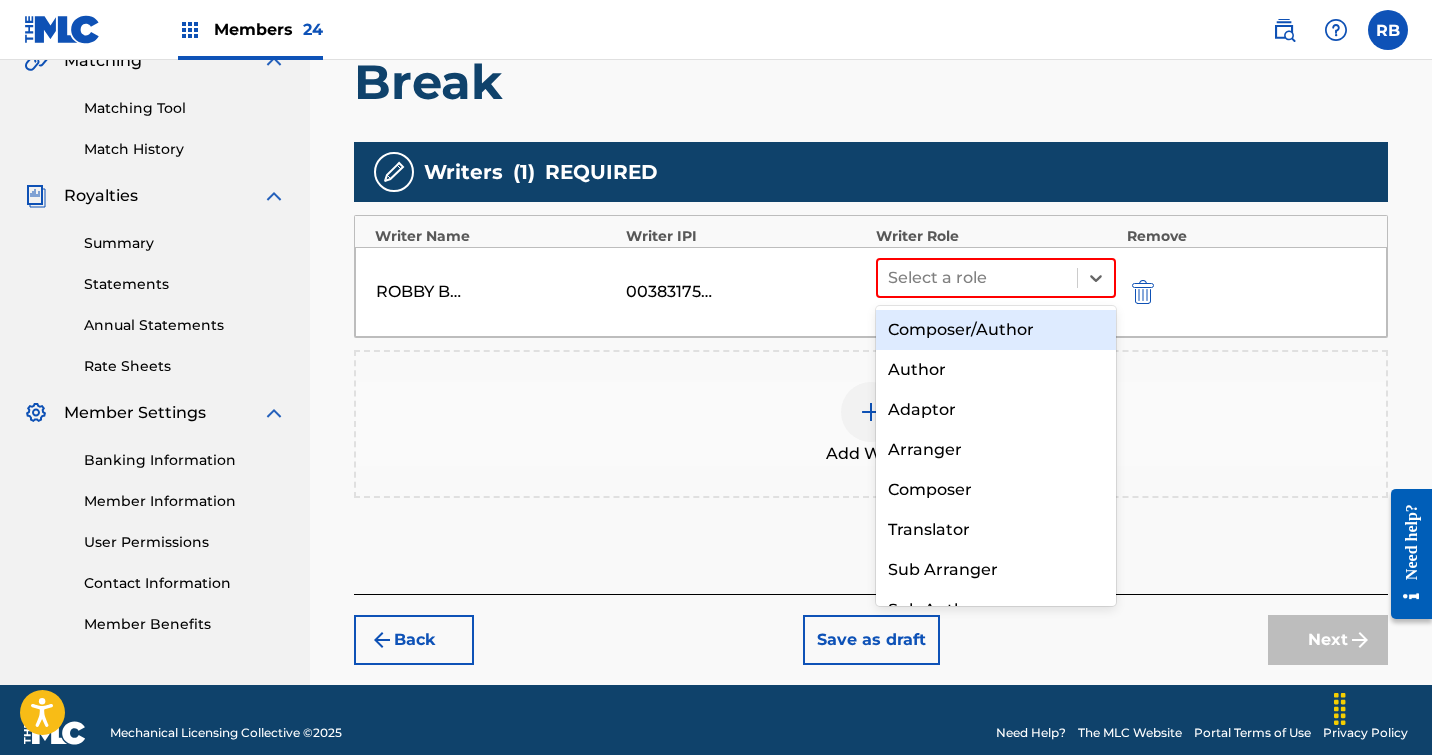 click on "Composer/Author" at bounding box center (996, 330) 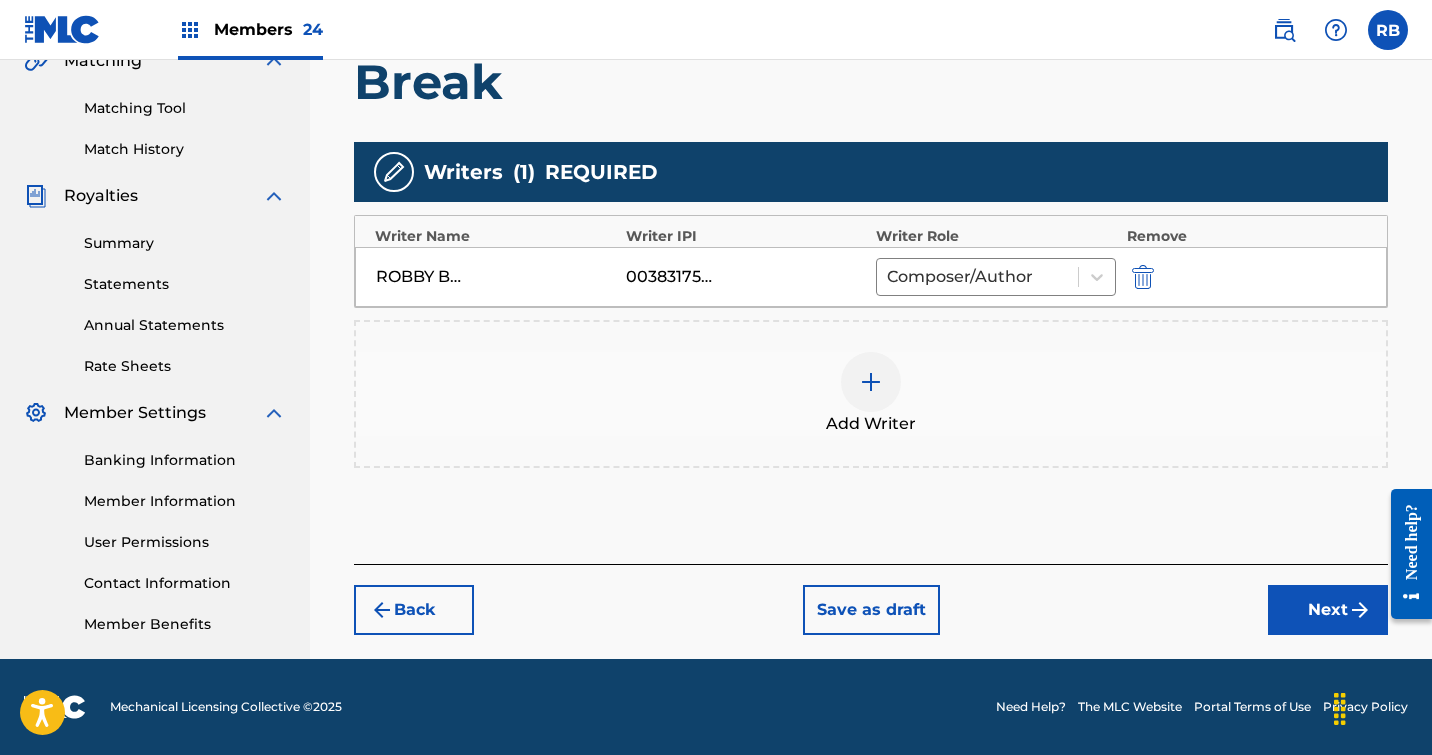 click on "Next" at bounding box center (1328, 610) 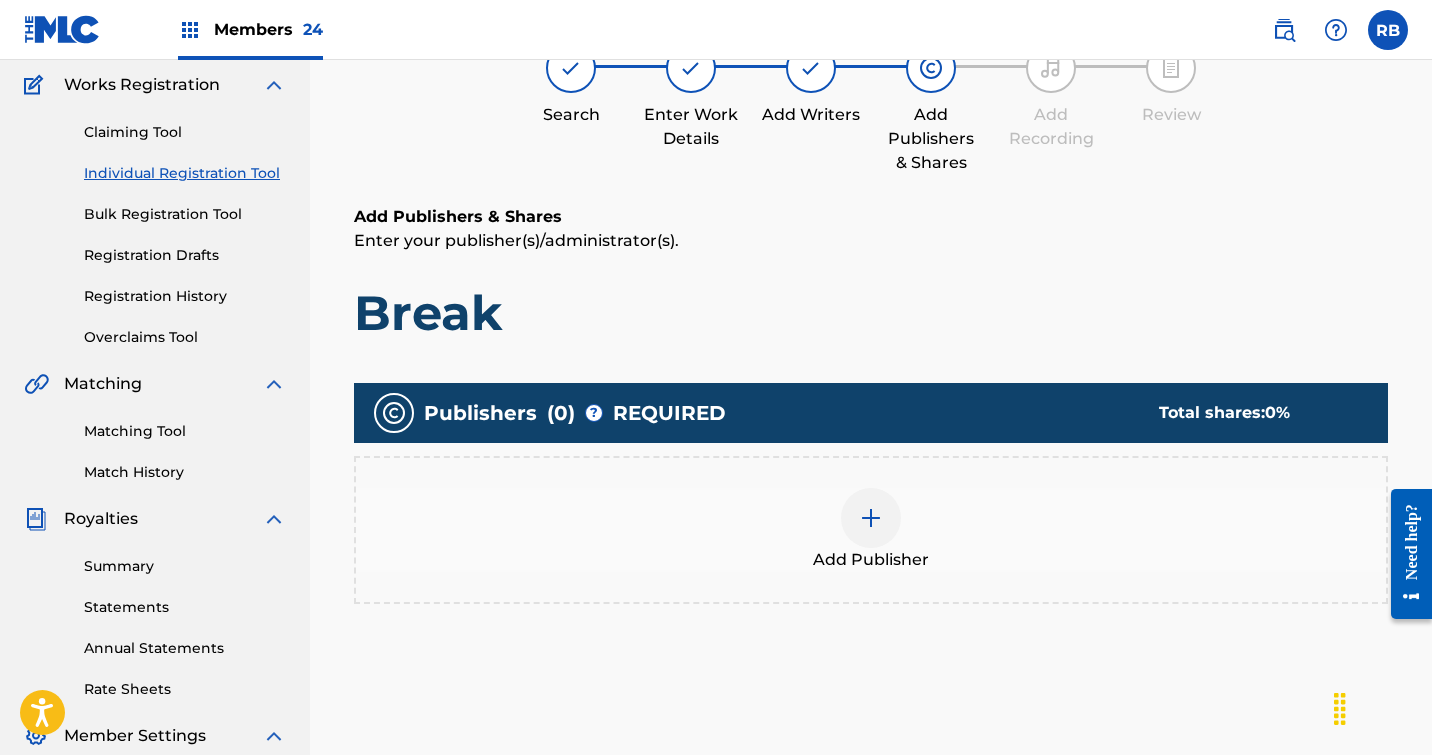 scroll, scrollTop: 90, scrollLeft: 0, axis: vertical 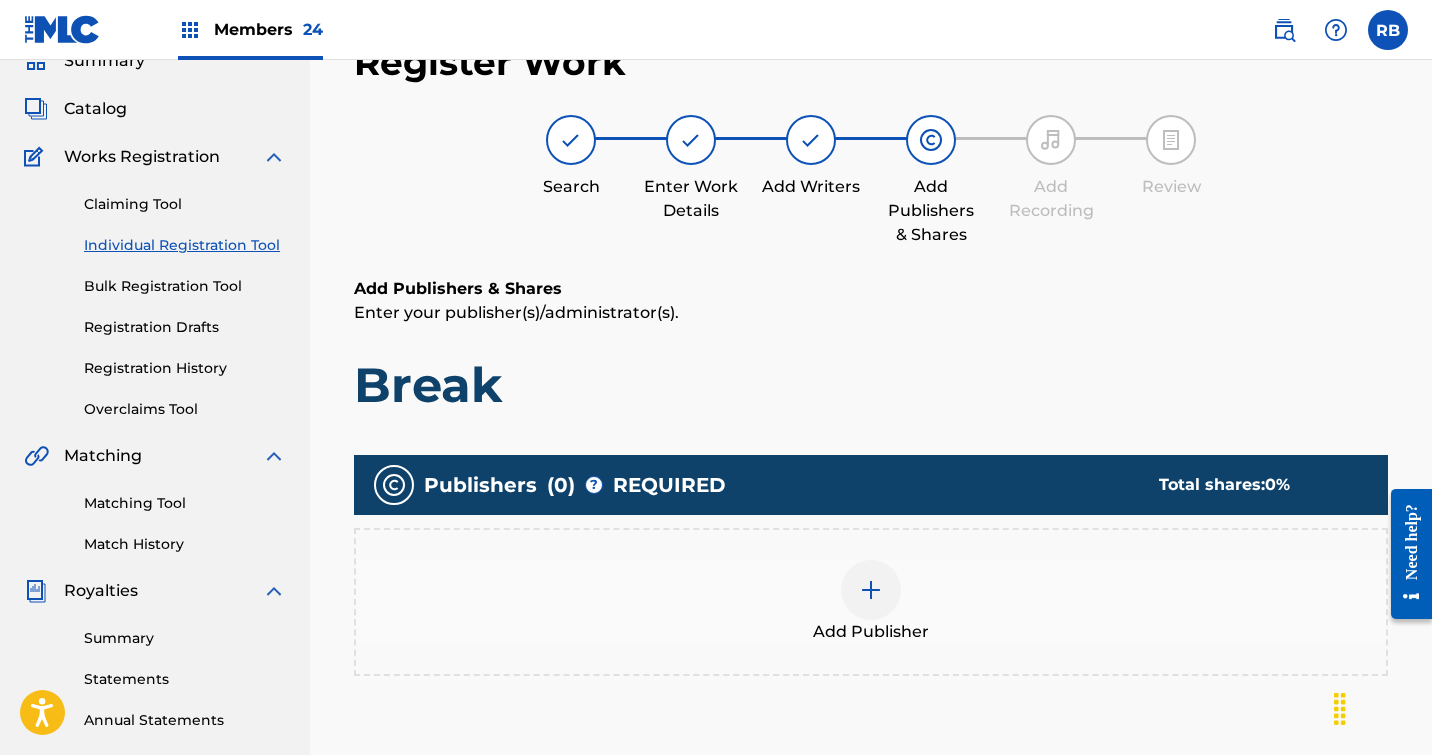 click at bounding box center [871, 590] 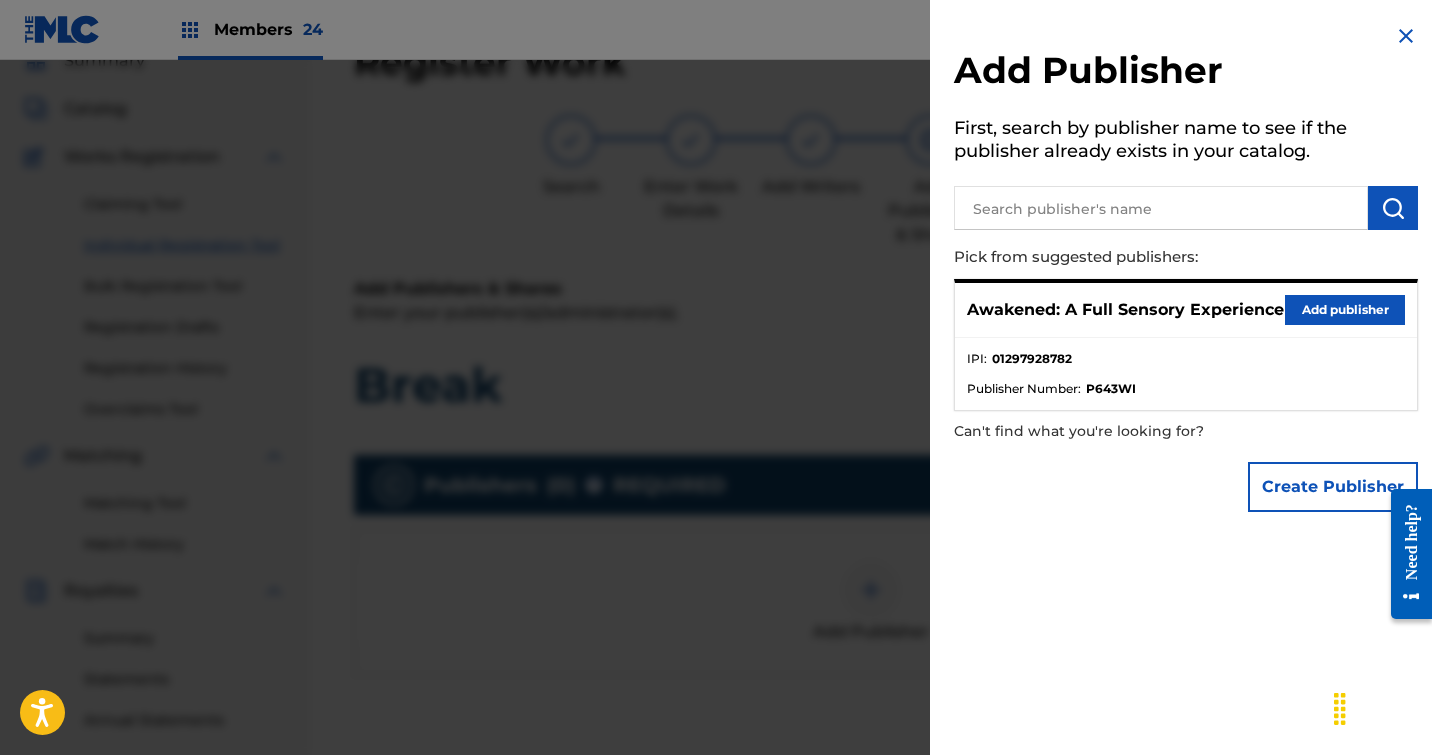 click on "Add publisher" at bounding box center (1345, 310) 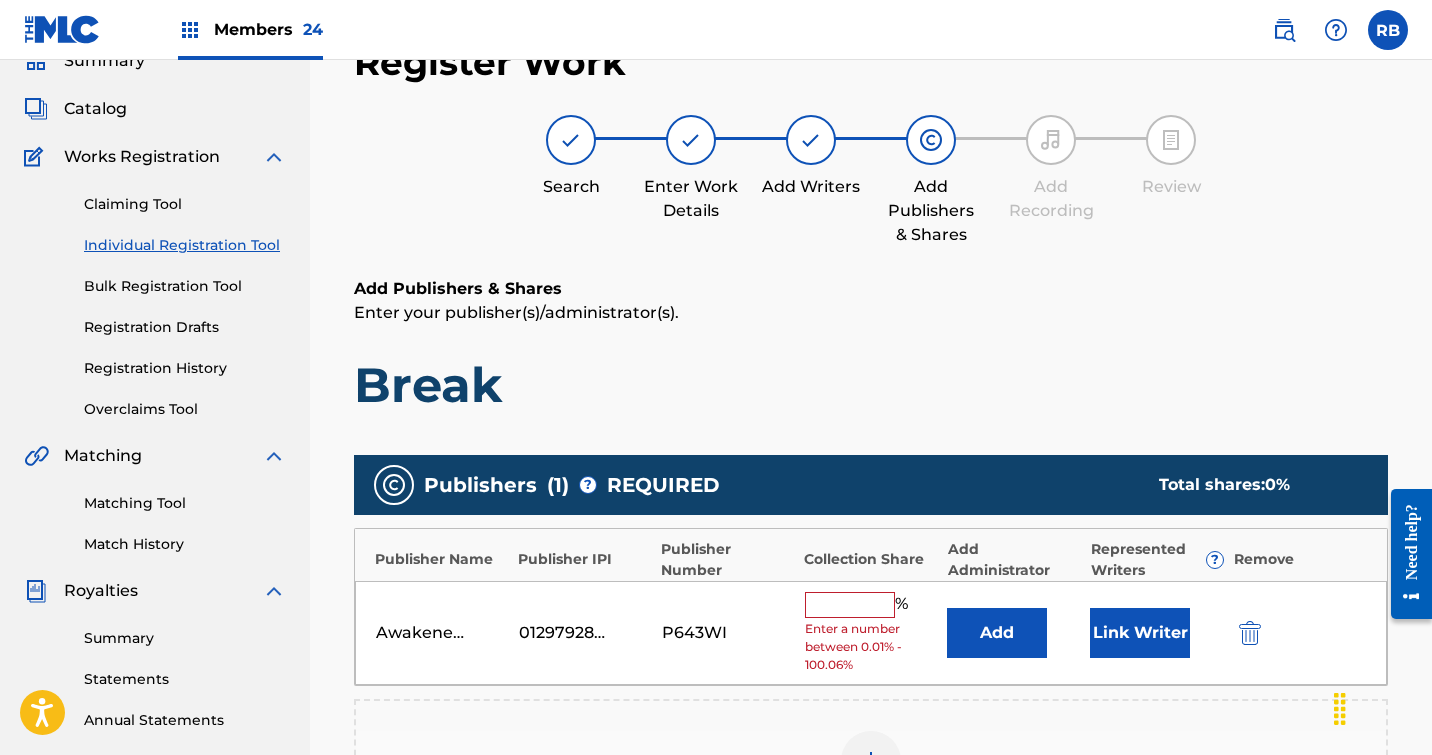 click at bounding box center [850, 605] 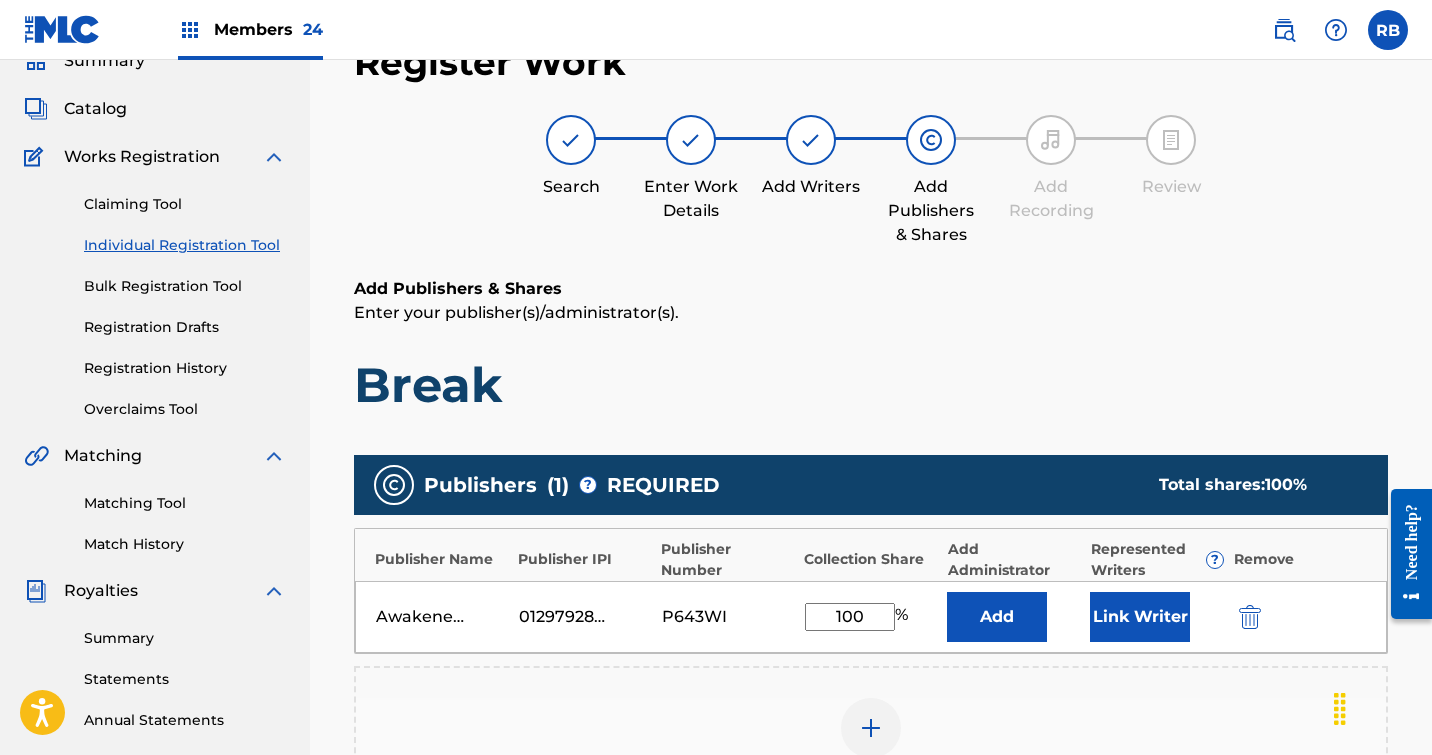 type on "100" 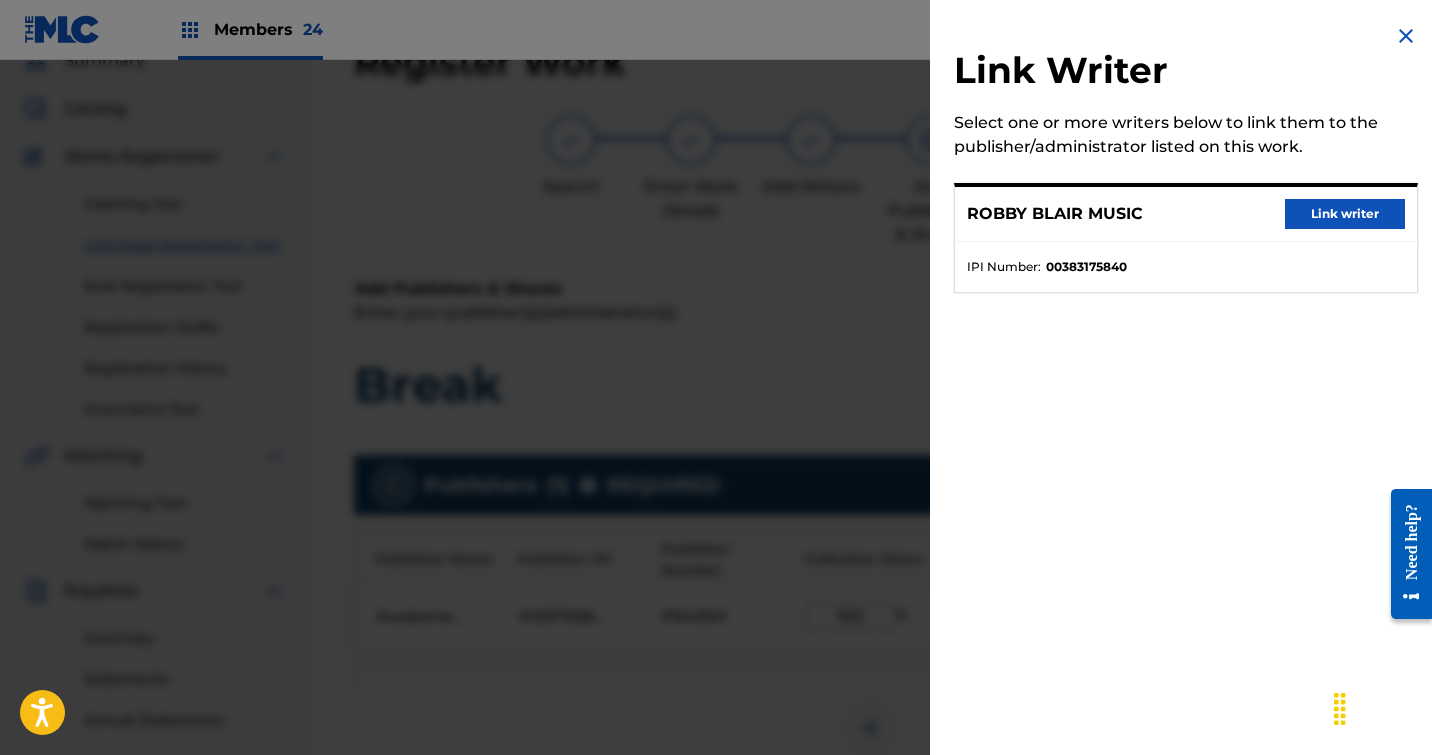click on "Link writer" at bounding box center [1345, 214] 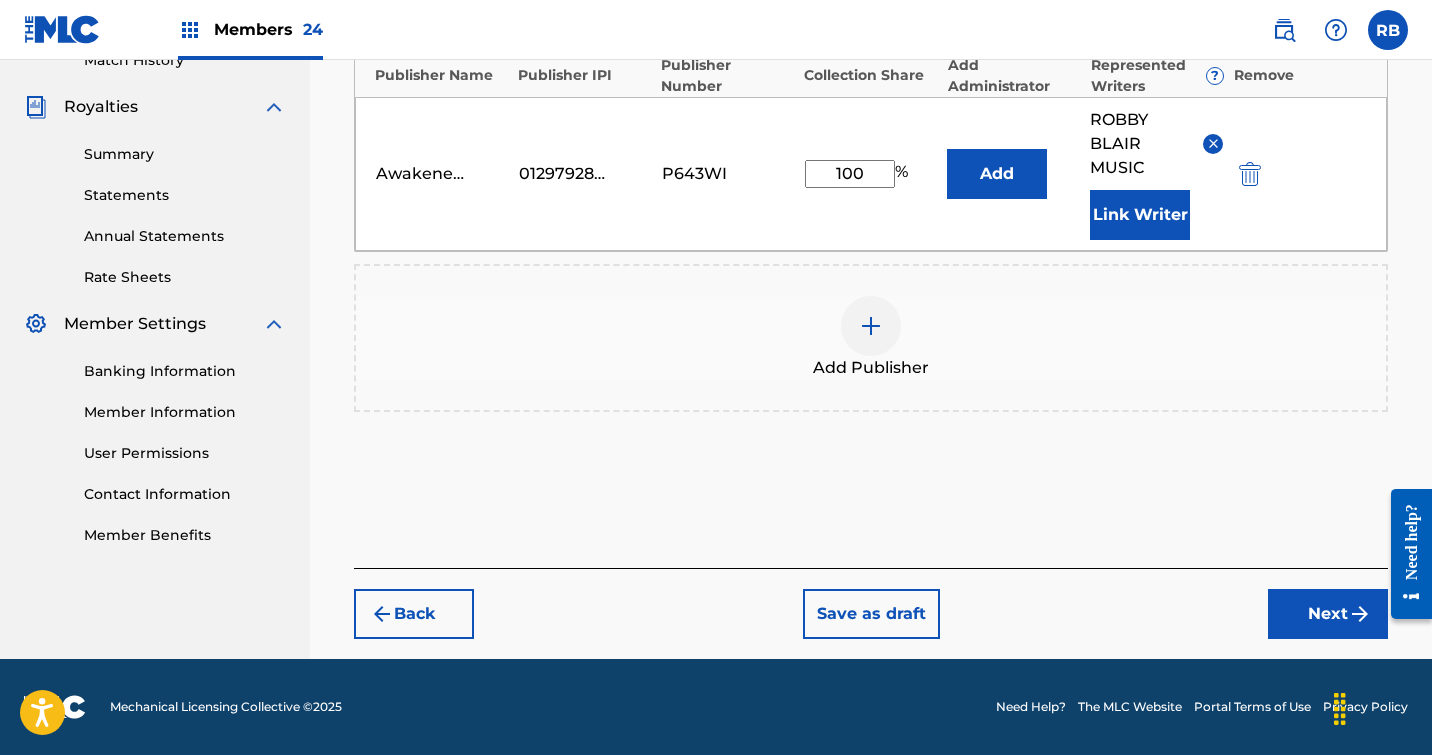 click on "Next" at bounding box center [1328, 614] 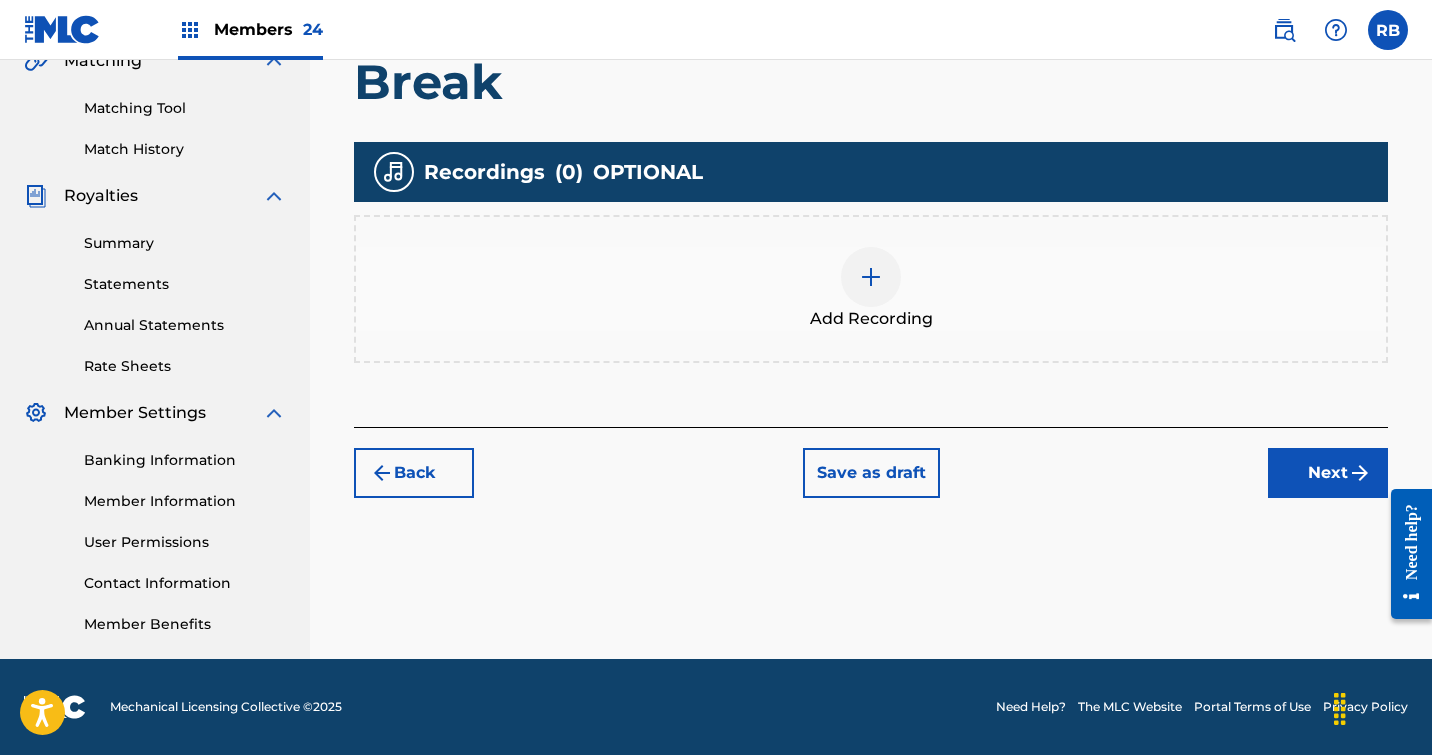 click at bounding box center (871, 277) 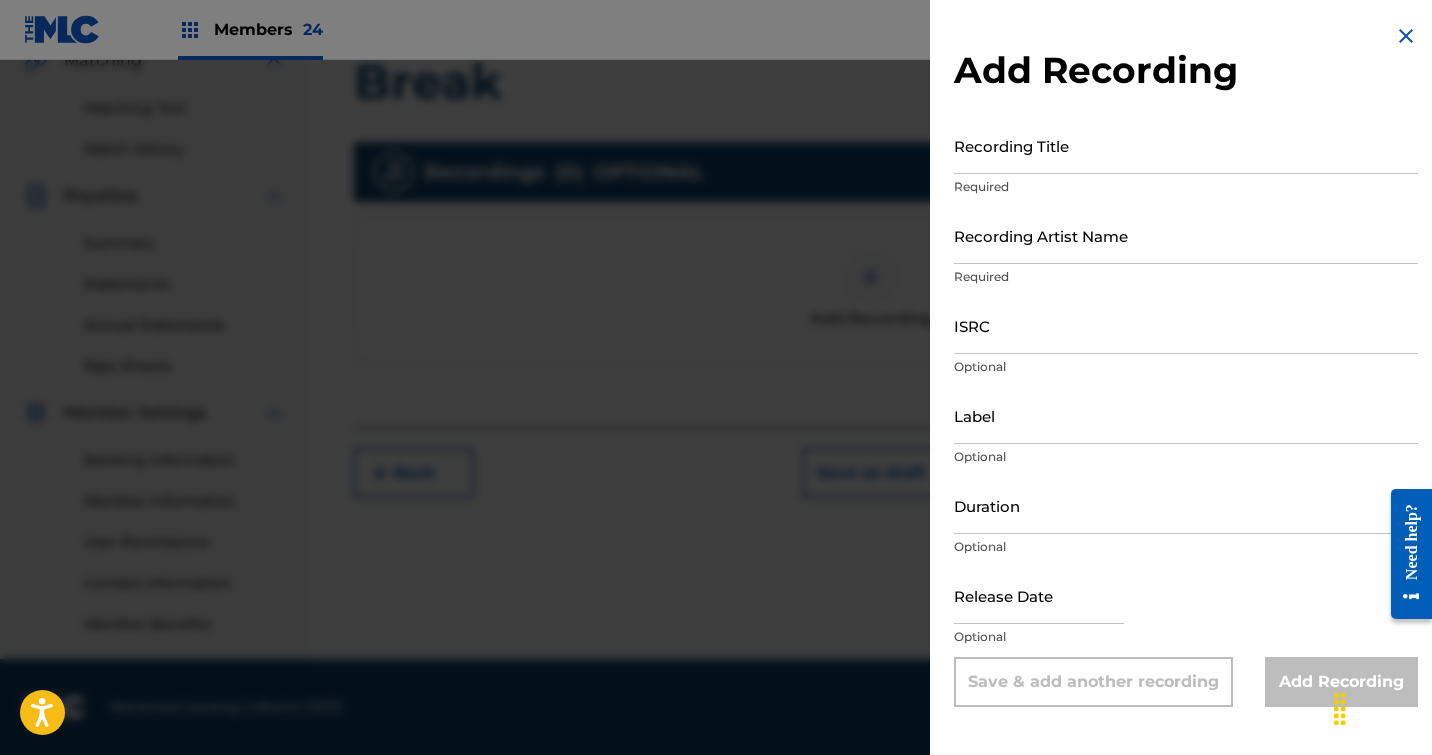 click on "Recording Title" at bounding box center [1186, 145] 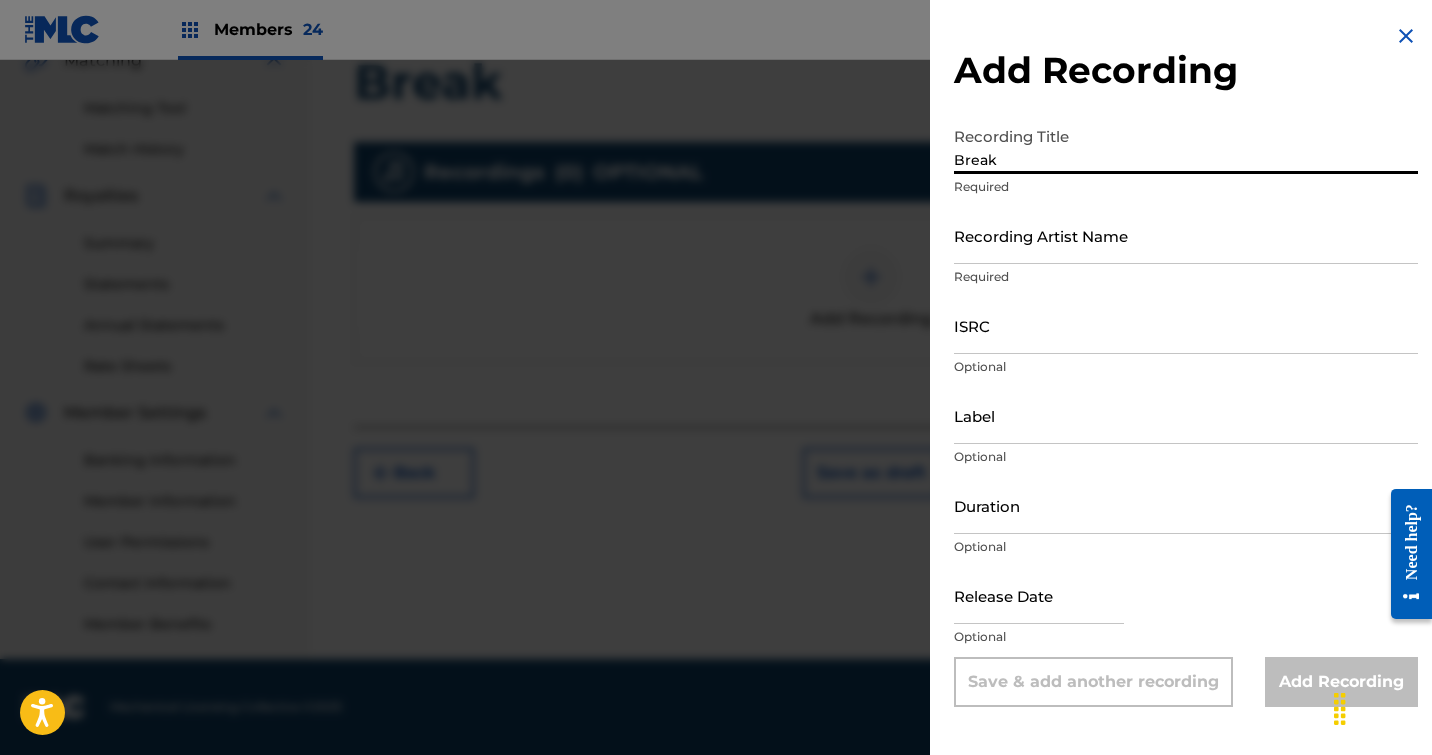 type on "Break" 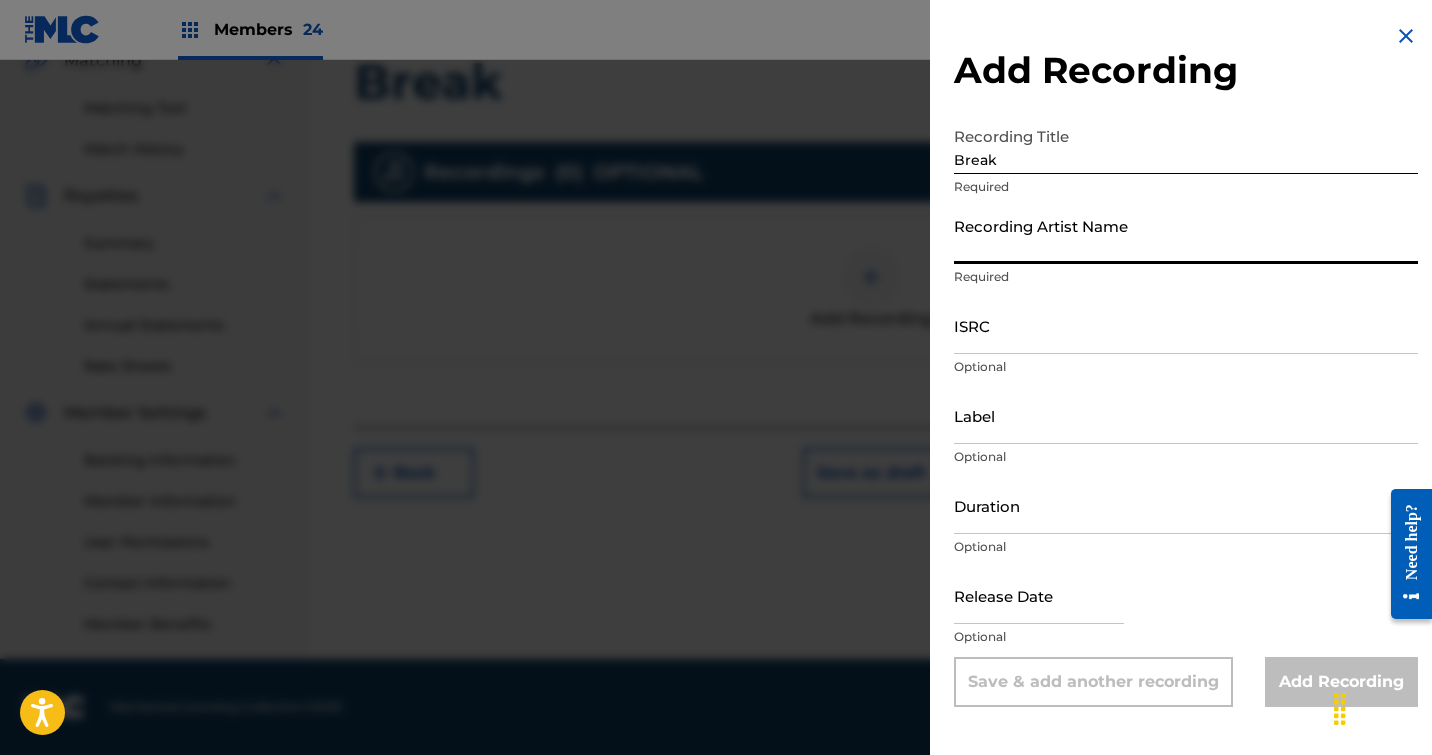 click on "Recording Artist Name" at bounding box center (1186, 235) 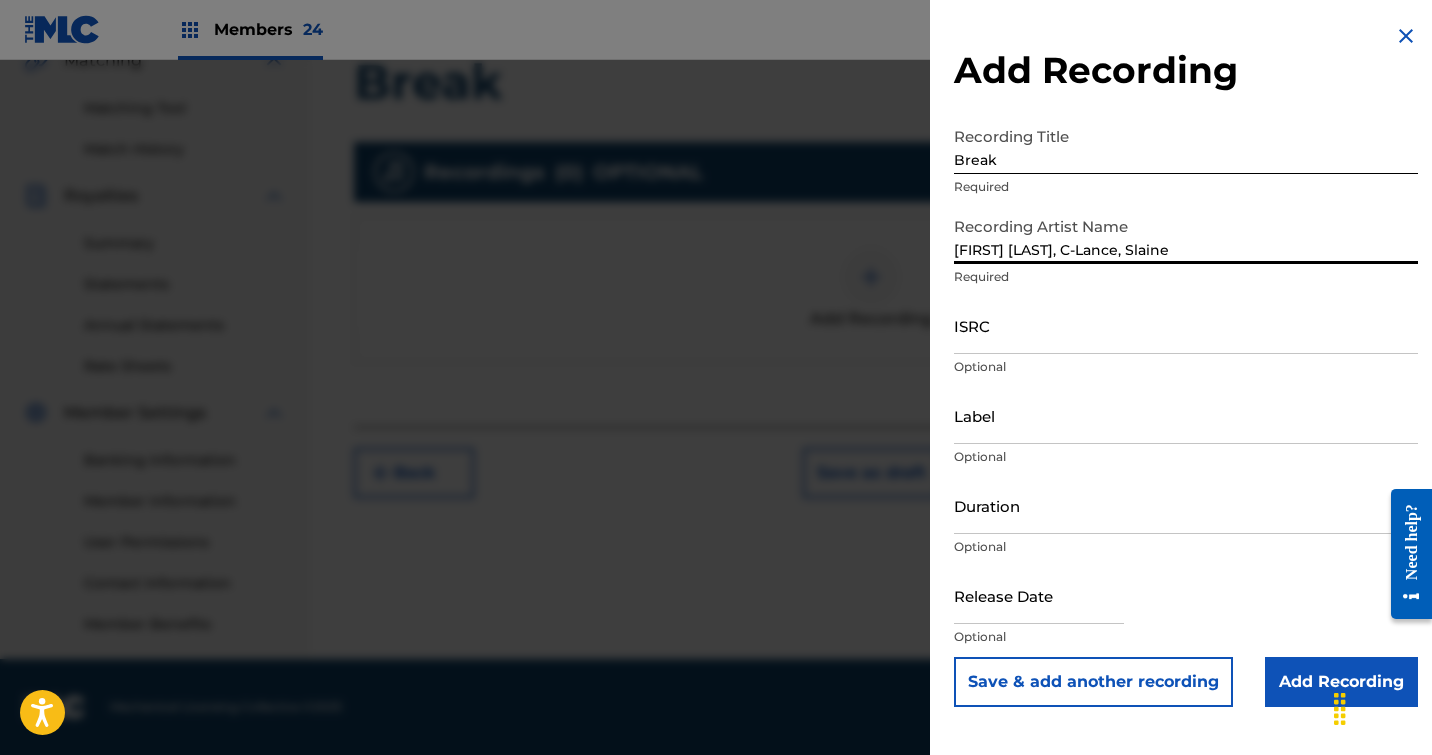 type on "[FIRST] [LAST], C-Lance, Slaine" 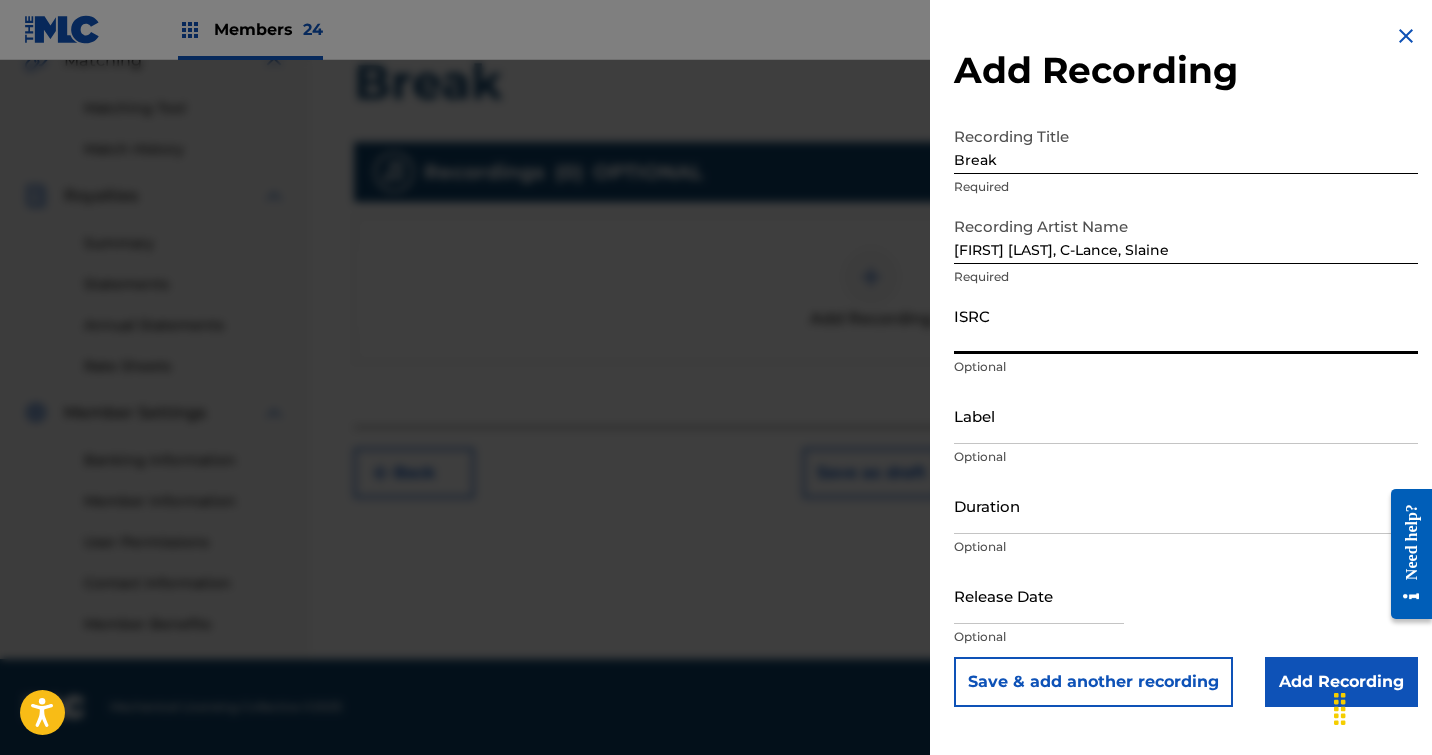 click on "ISRC" at bounding box center (1186, 325) 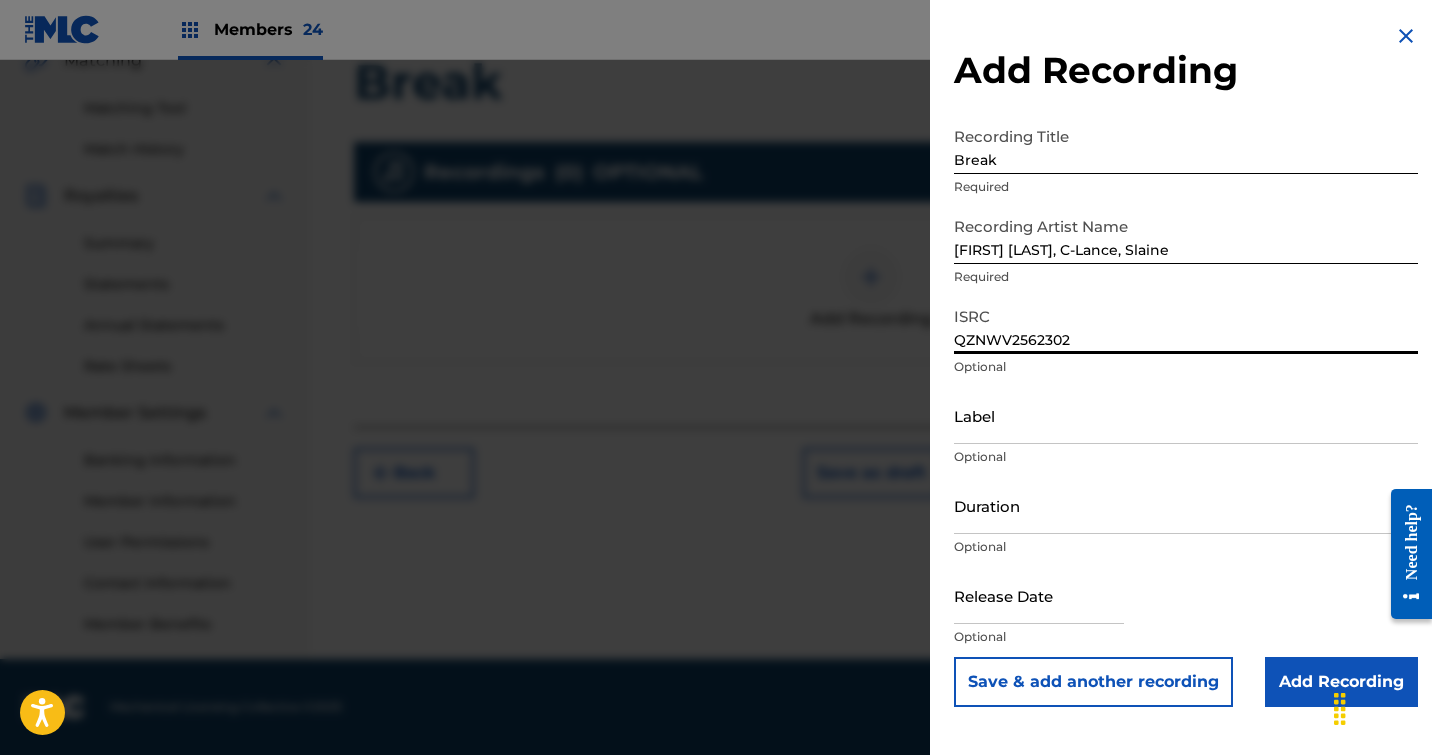 type on "QZNWV2562302" 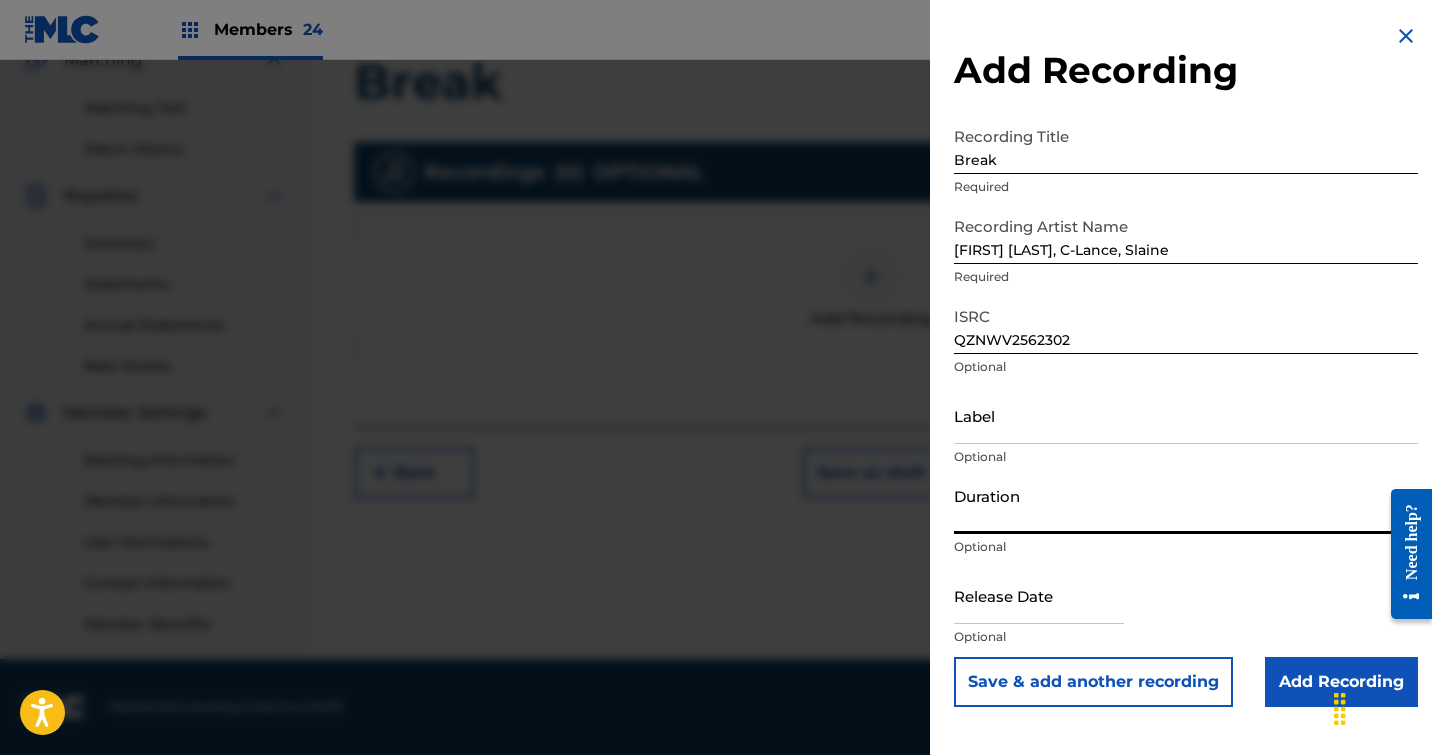 click on "Duration" at bounding box center [1186, 505] 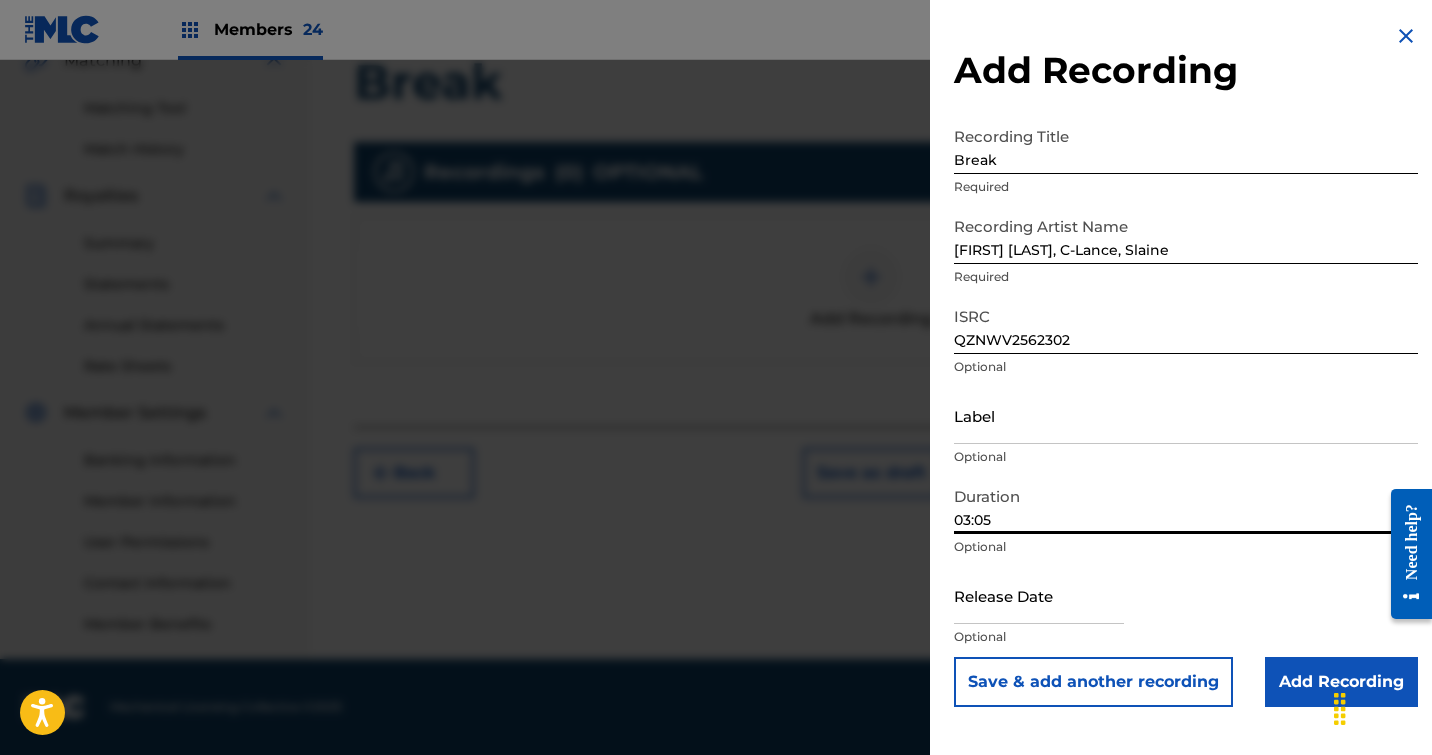 type on "03:05" 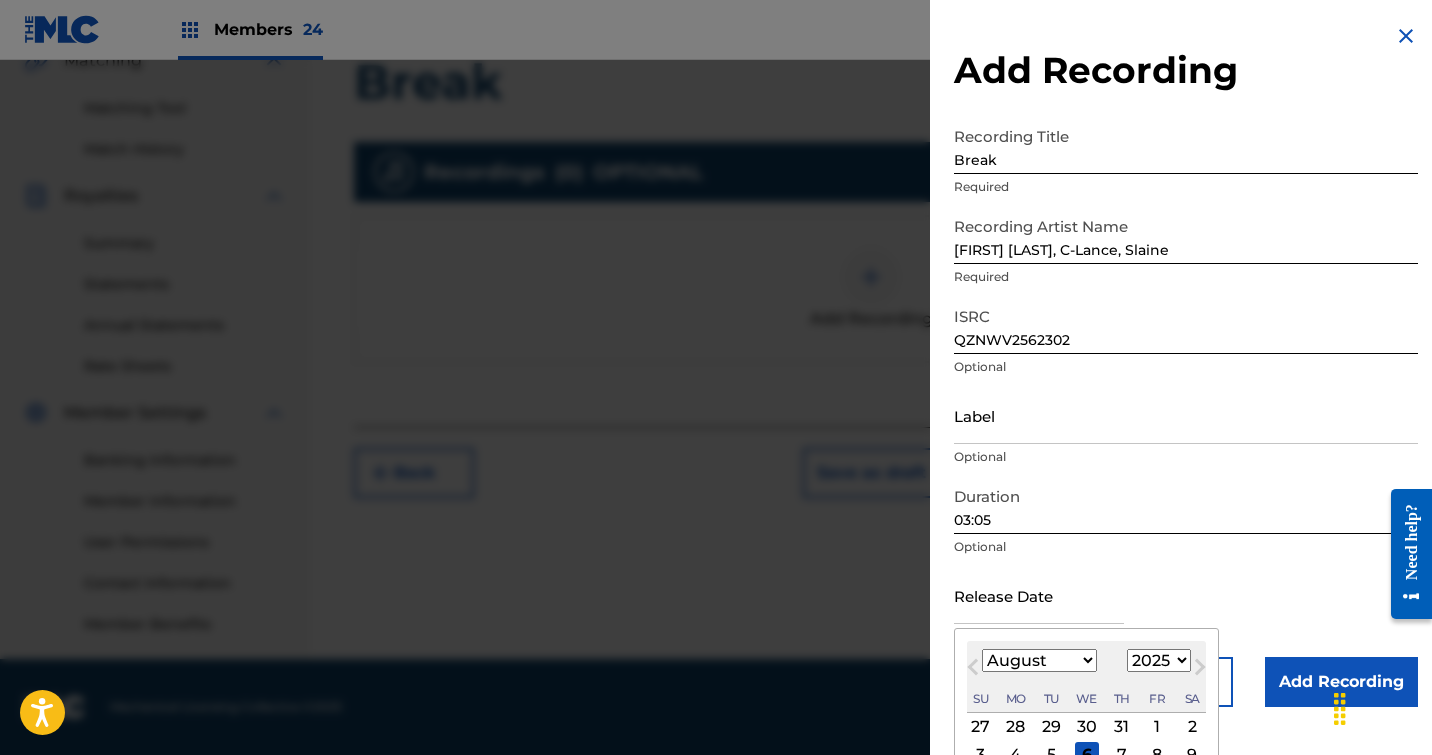 select on "2024" 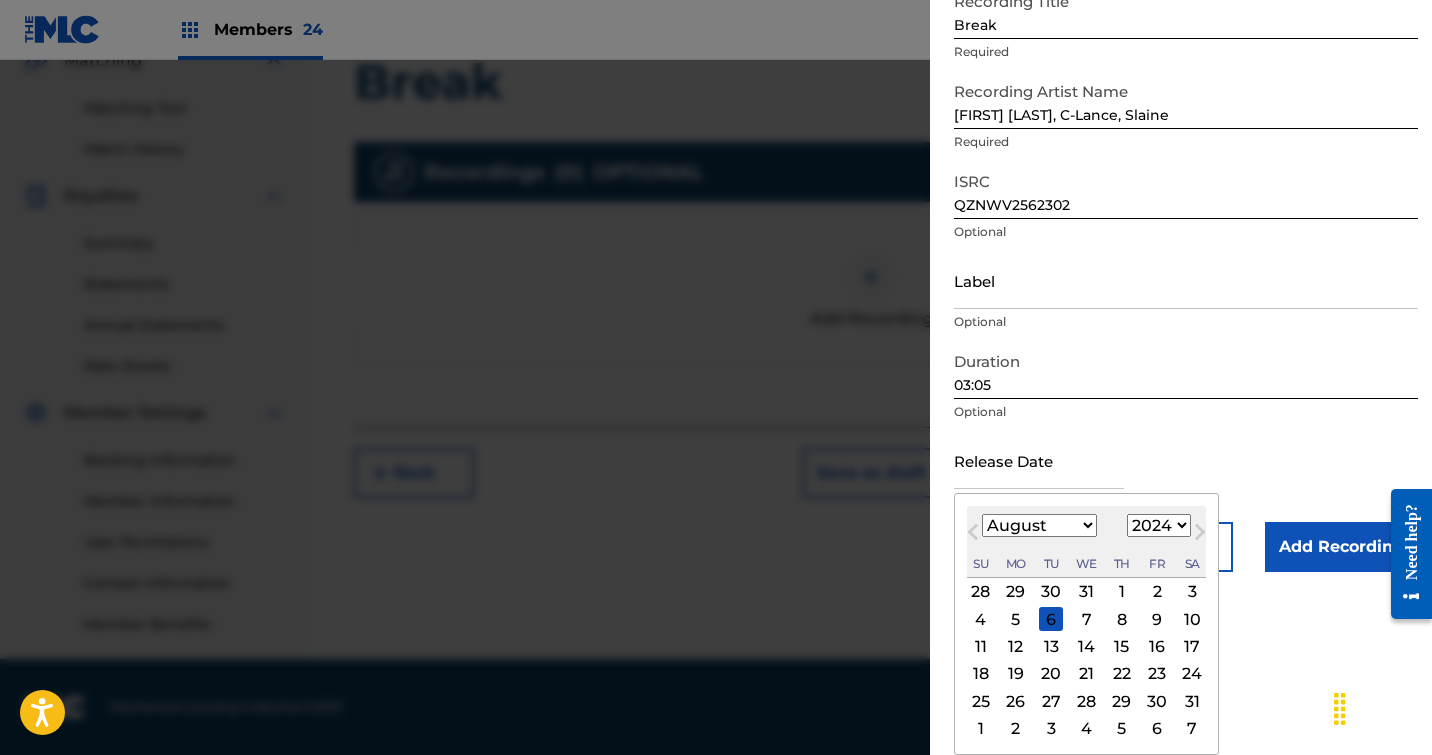 scroll, scrollTop: 135, scrollLeft: 0, axis: vertical 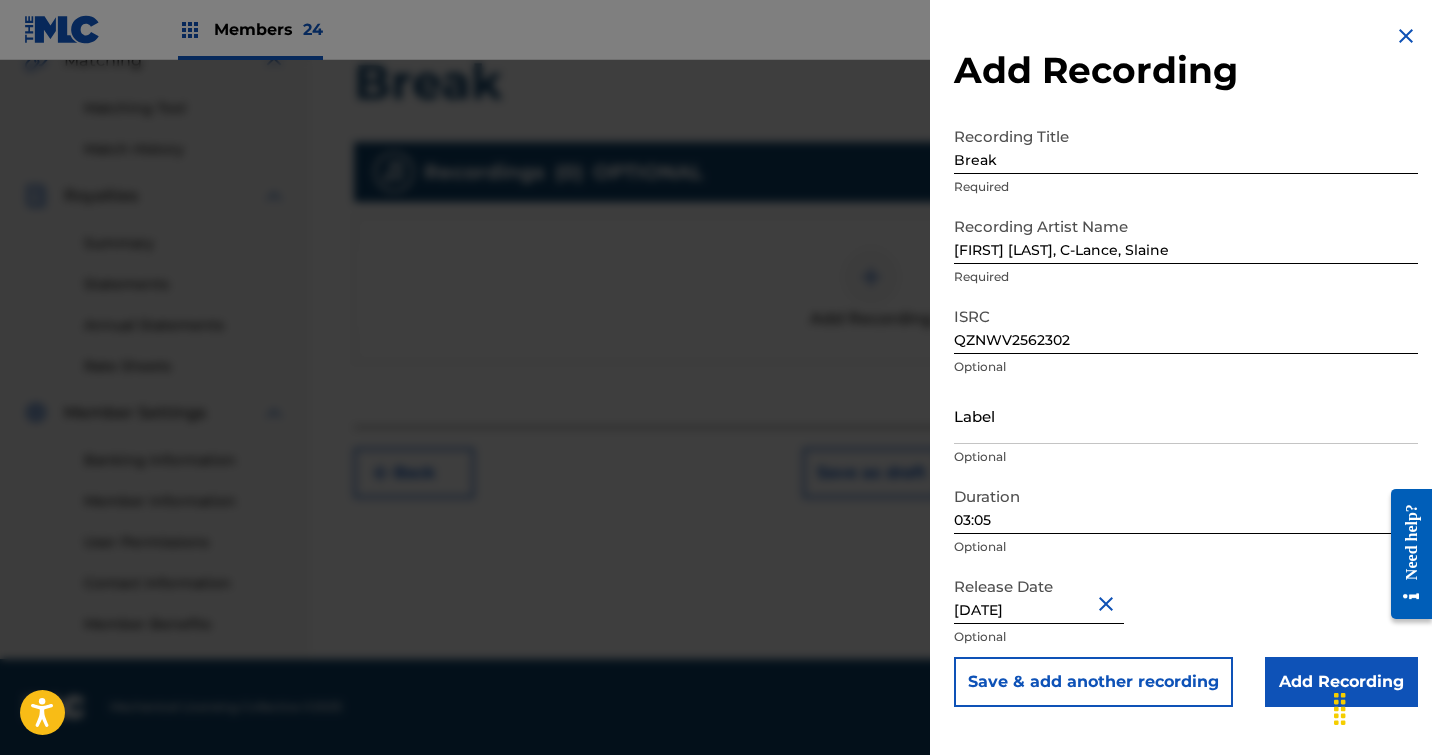 click on "Add Recording" at bounding box center [1341, 682] 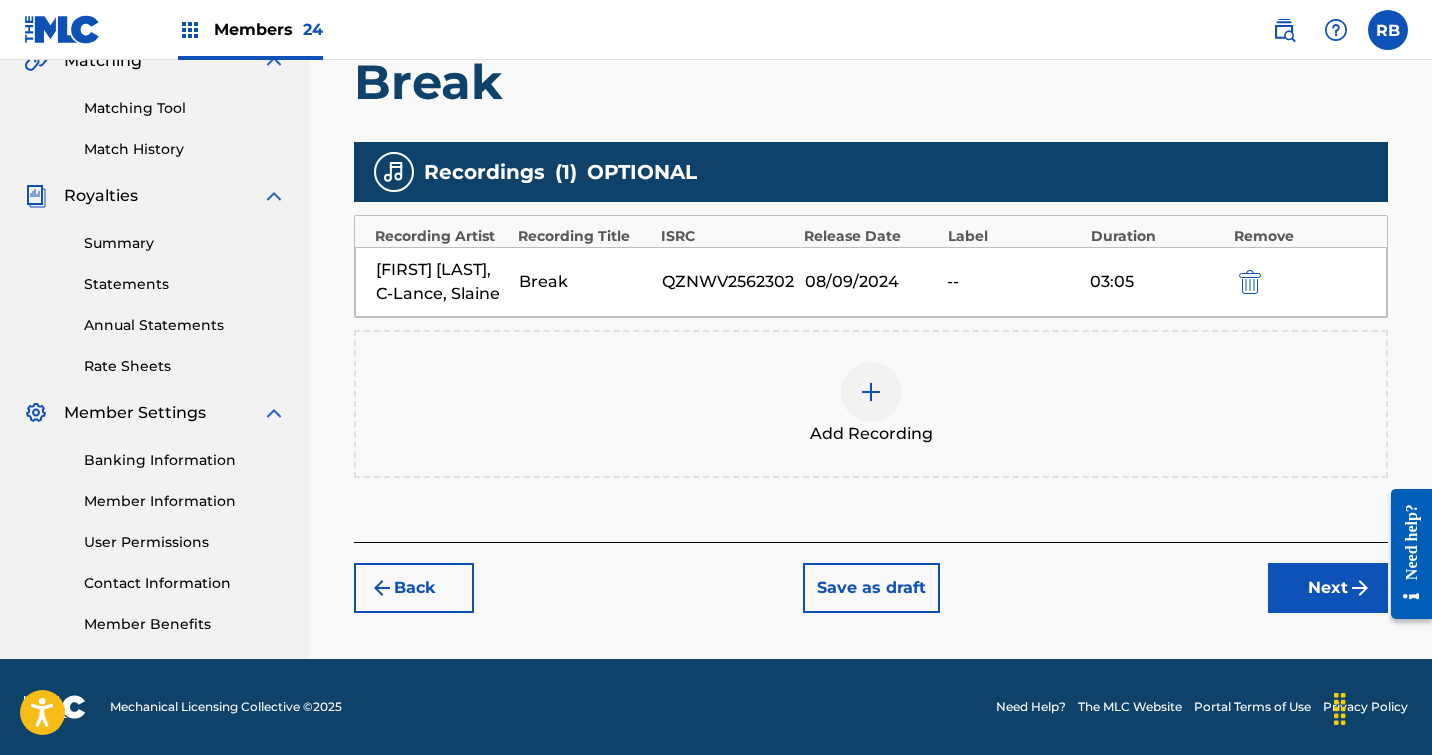 click on "Next" at bounding box center [1328, 588] 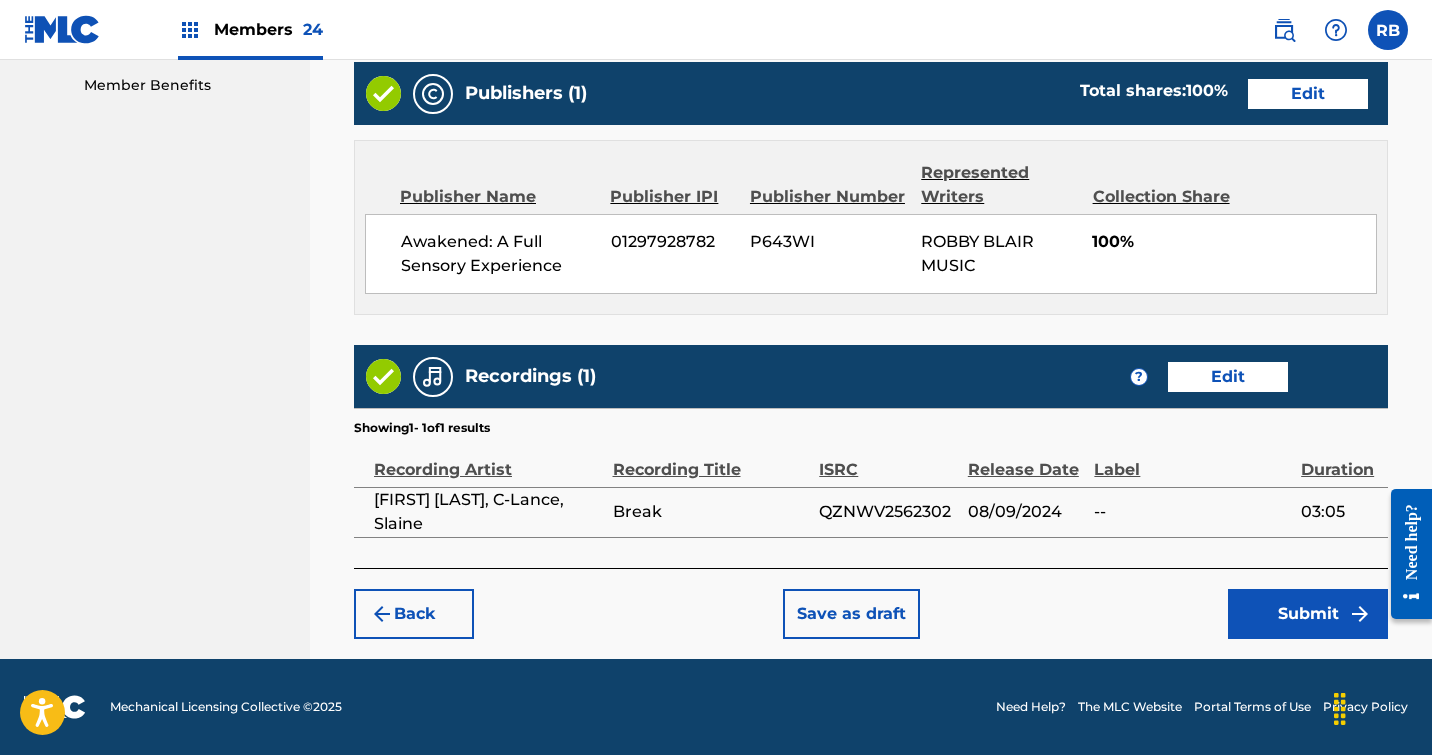 scroll, scrollTop: 1023, scrollLeft: 0, axis: vertical 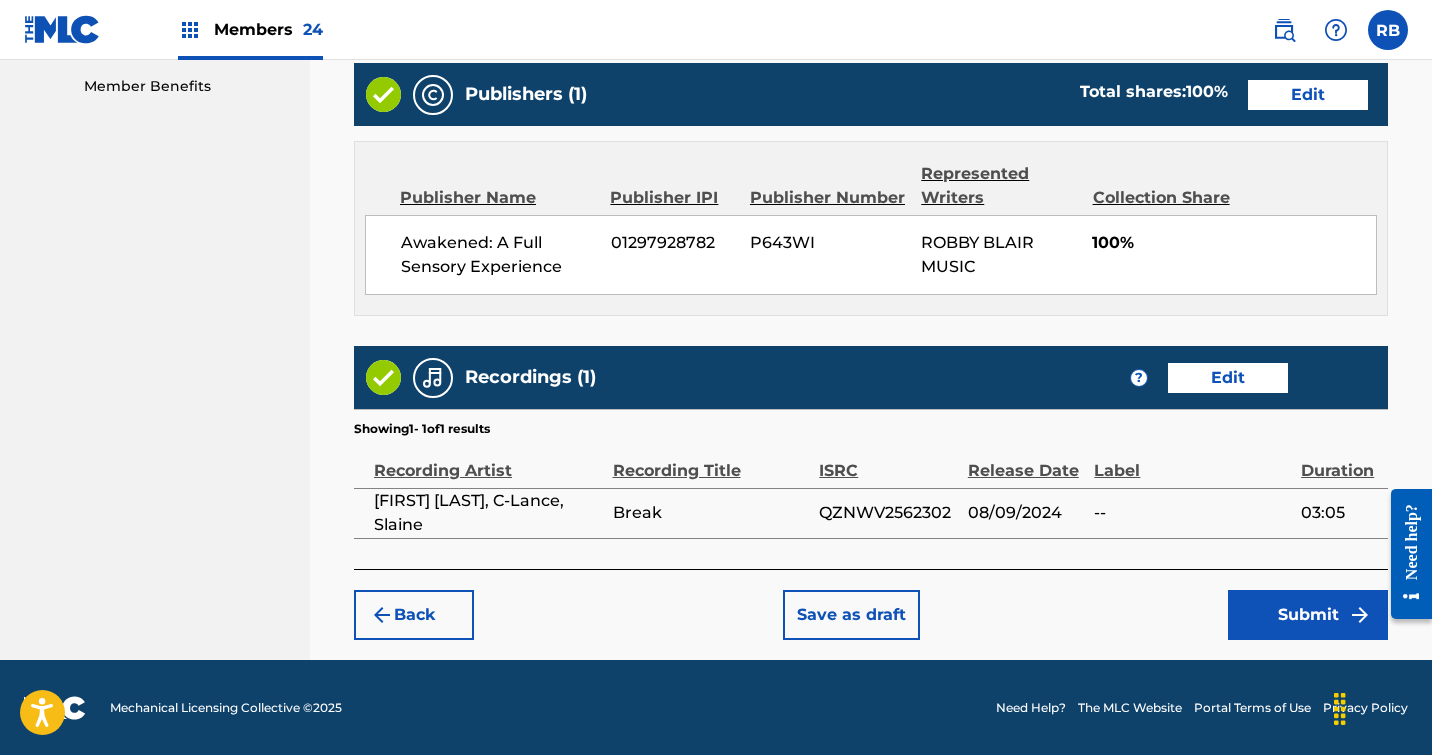 click on "Submit" at bounding box center (1308, 615) 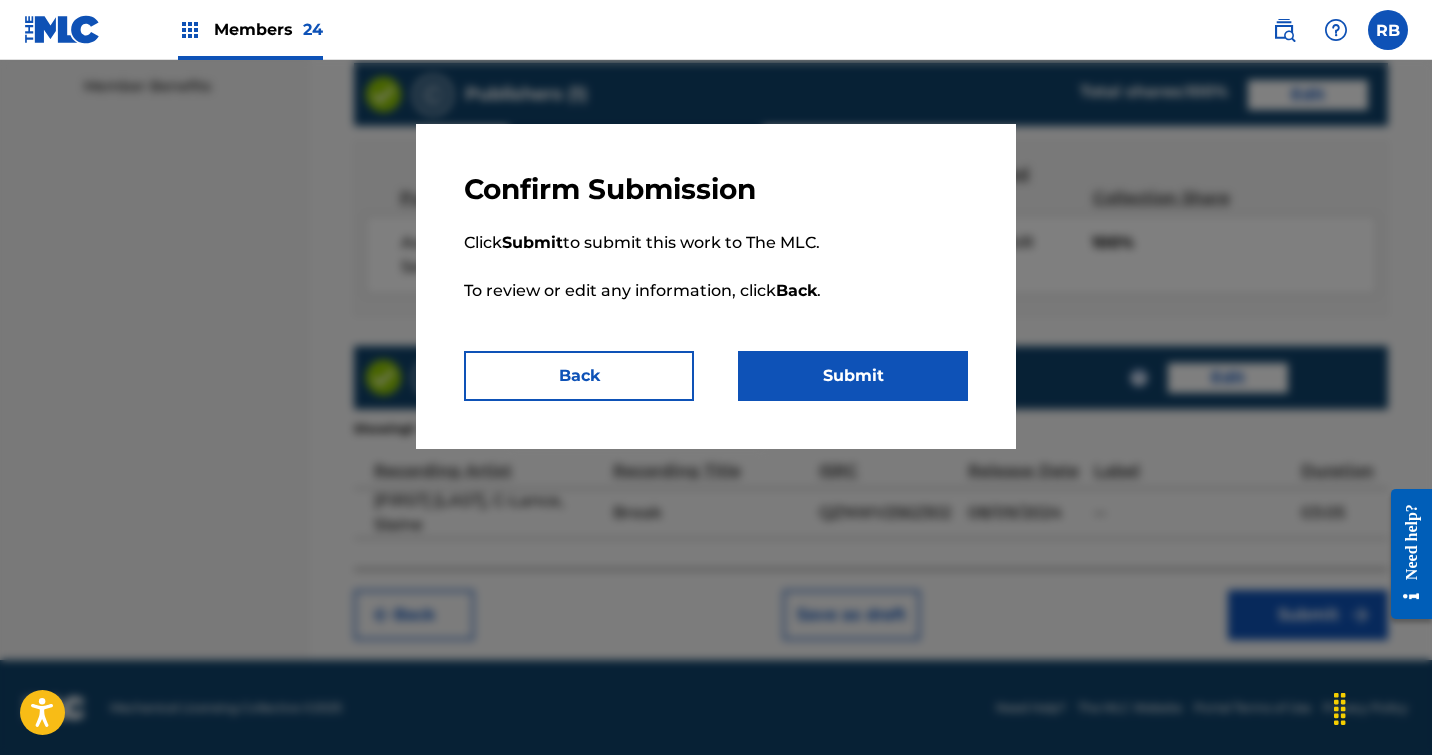 click on "Submit" at bounding box center (853, 376) 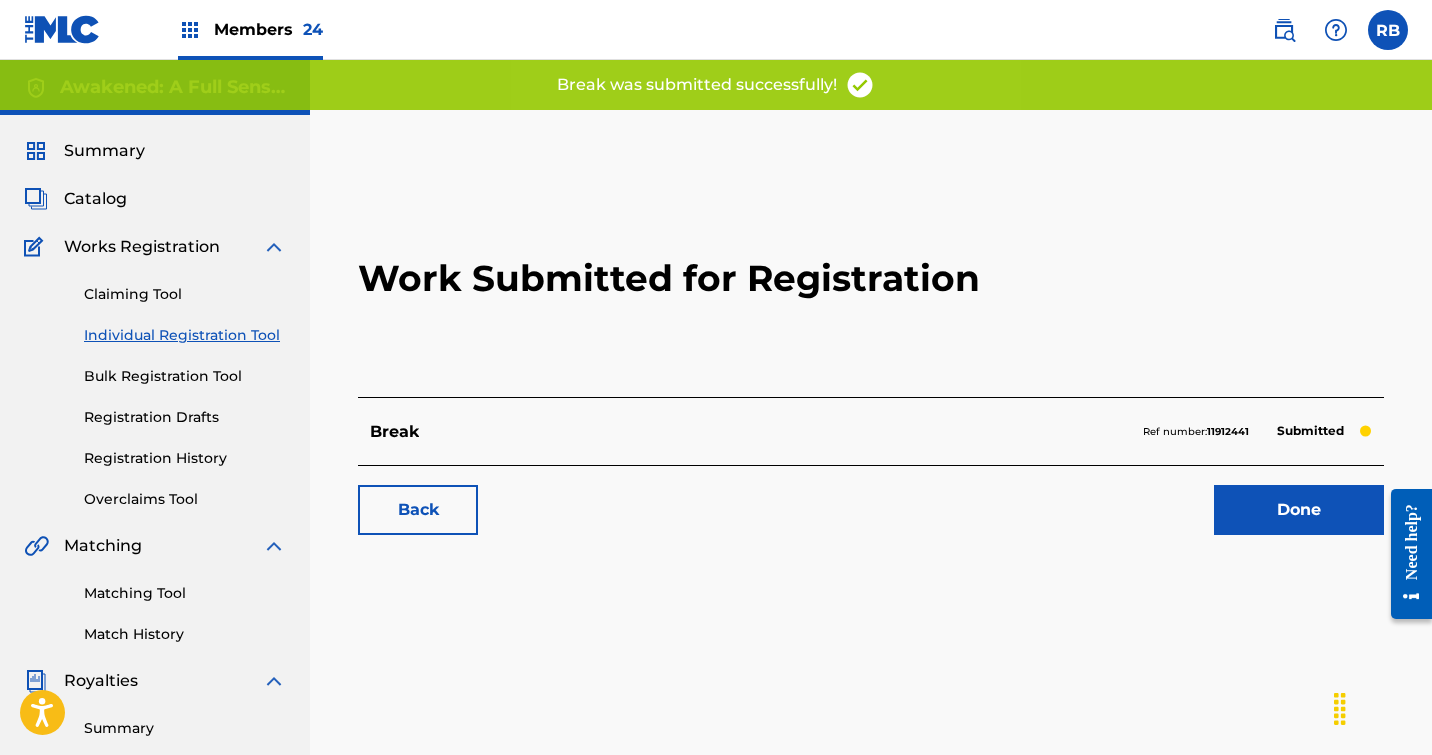 click on "Done" at bounding box center (1299, 510) 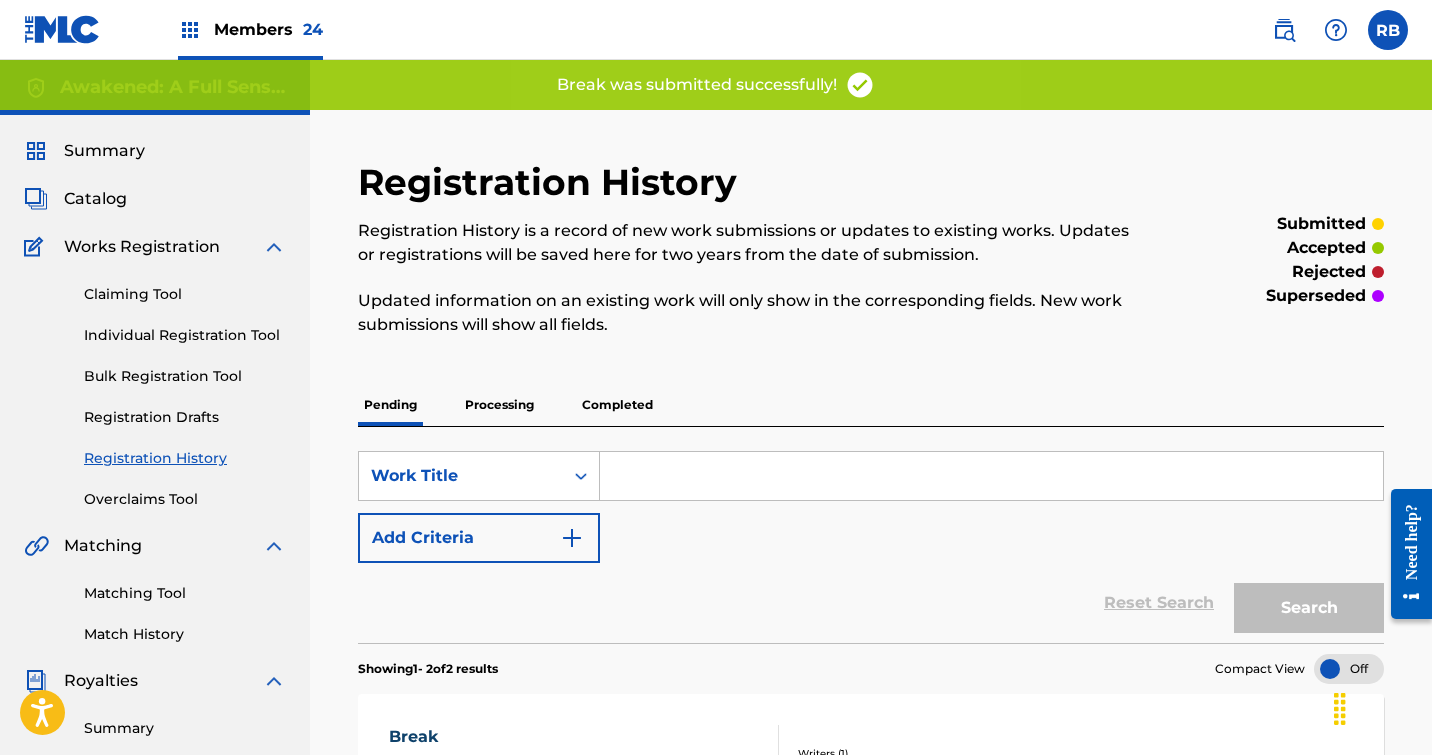 scroll, scrollTop: 0, scrollLeft: 0, axis: both 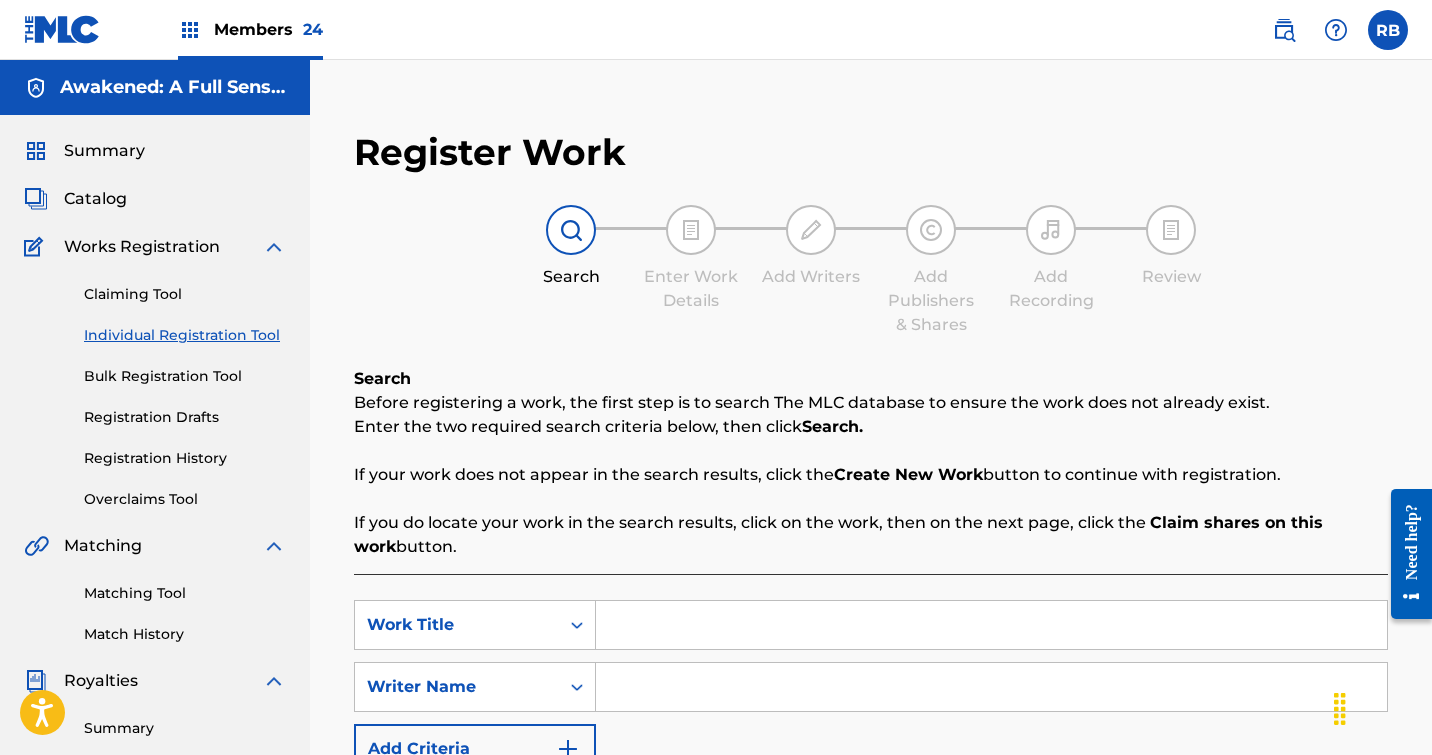 click at bounding box center [991, 625] 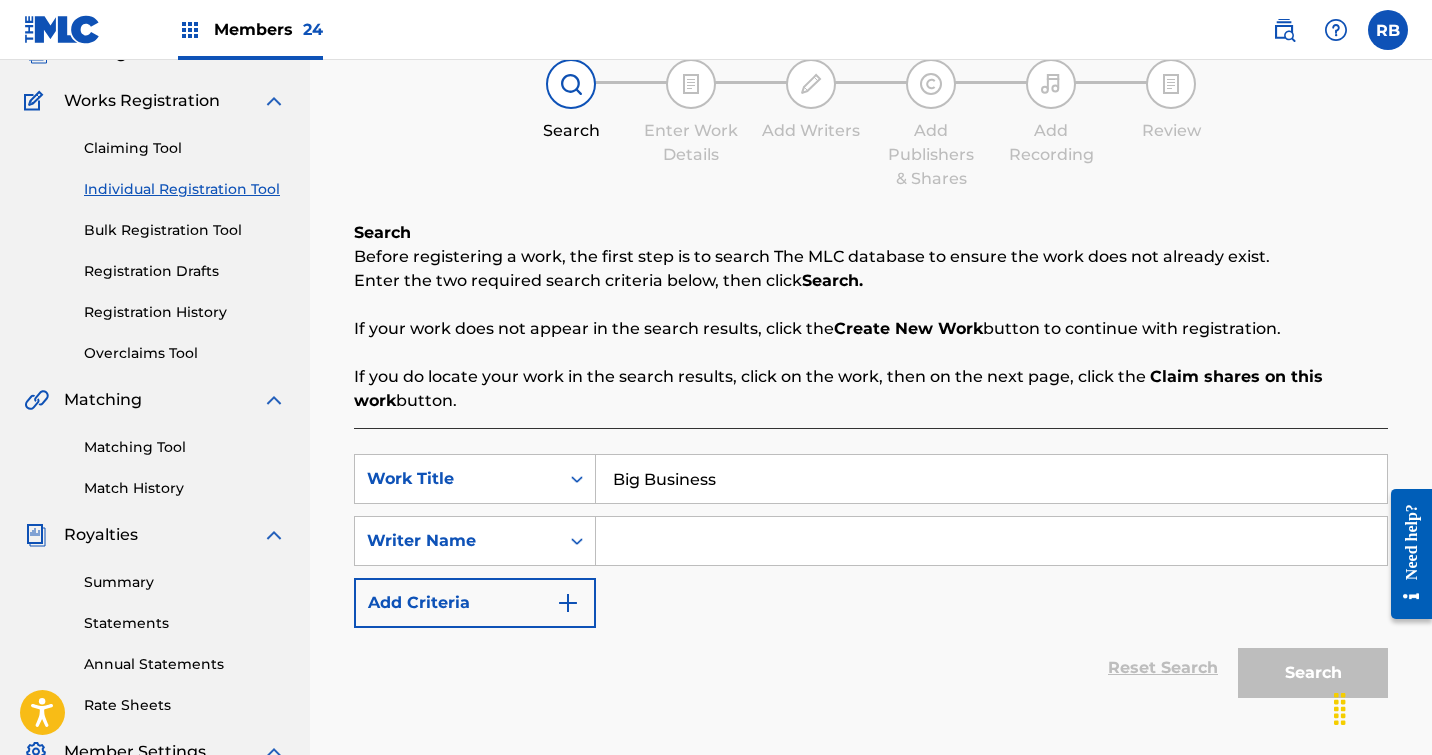 scroll, scrollTop: 223, scrollLeft: 0, axis: vertical 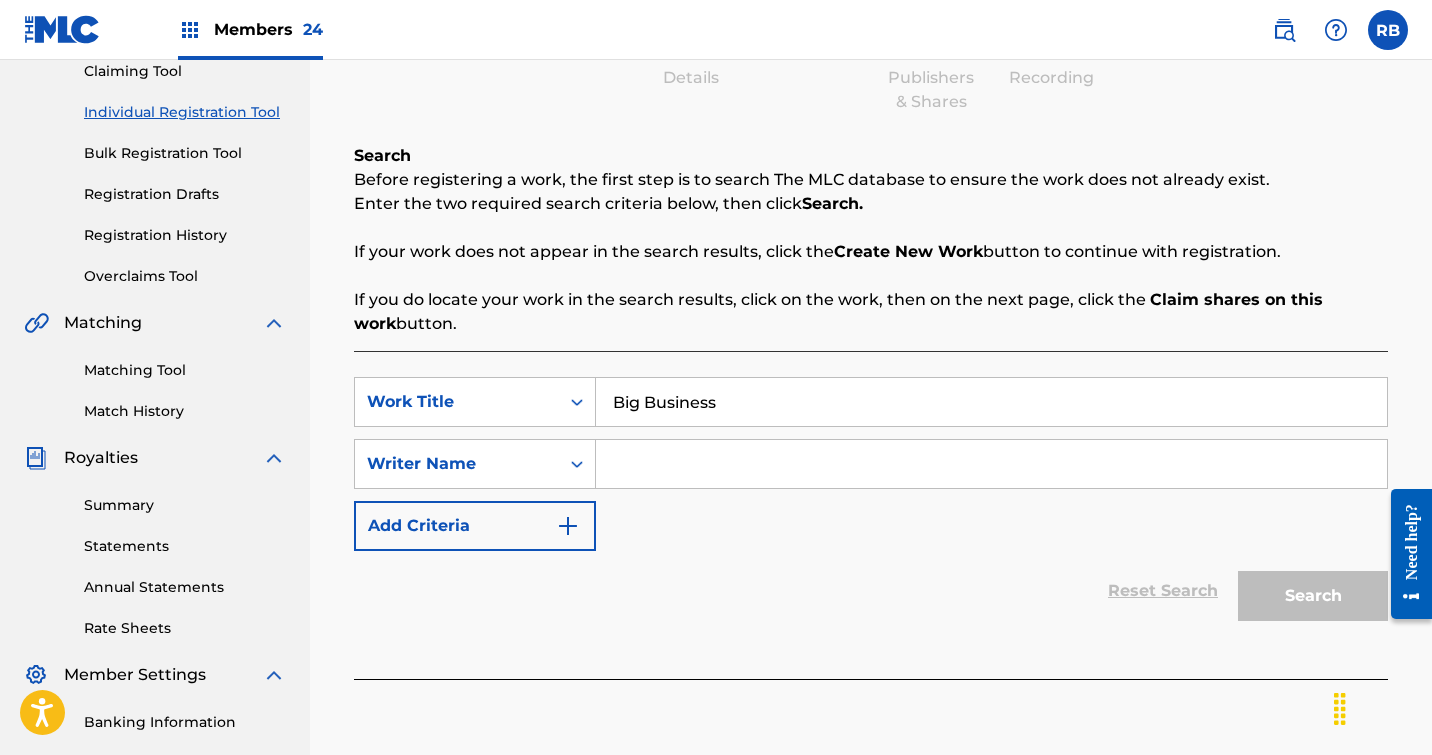 type on "Big Business" 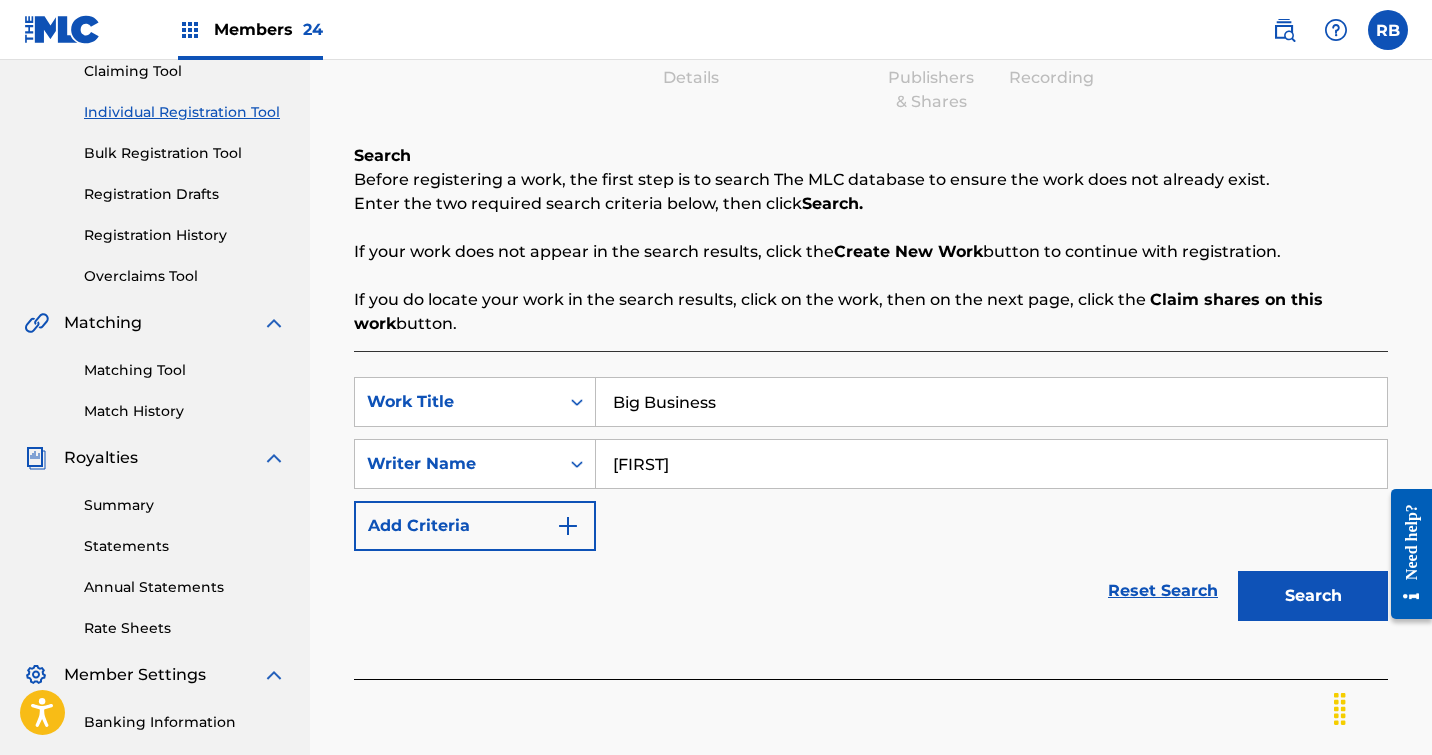 type on "[FIRST]" 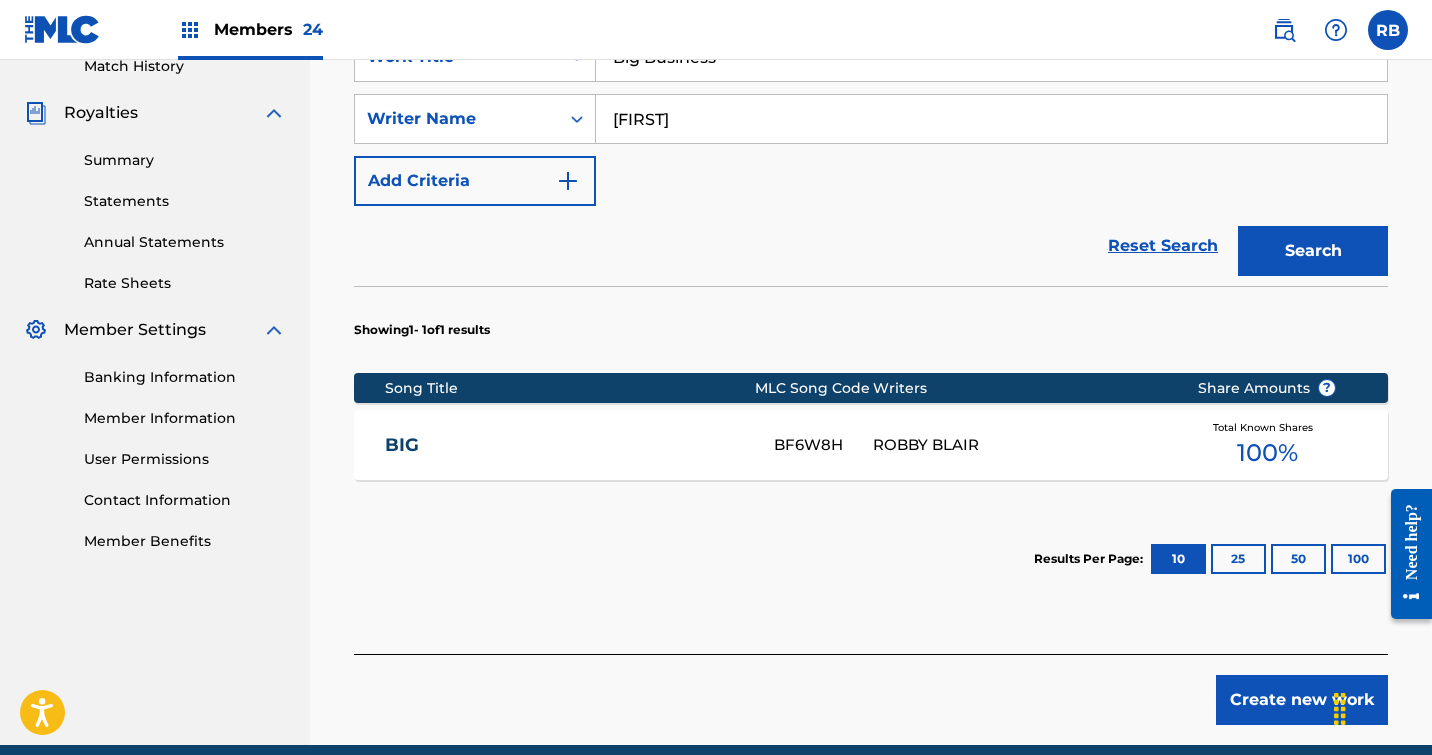 scroll, scrollTop: 584, scrollLeft: 0, axis: vertical 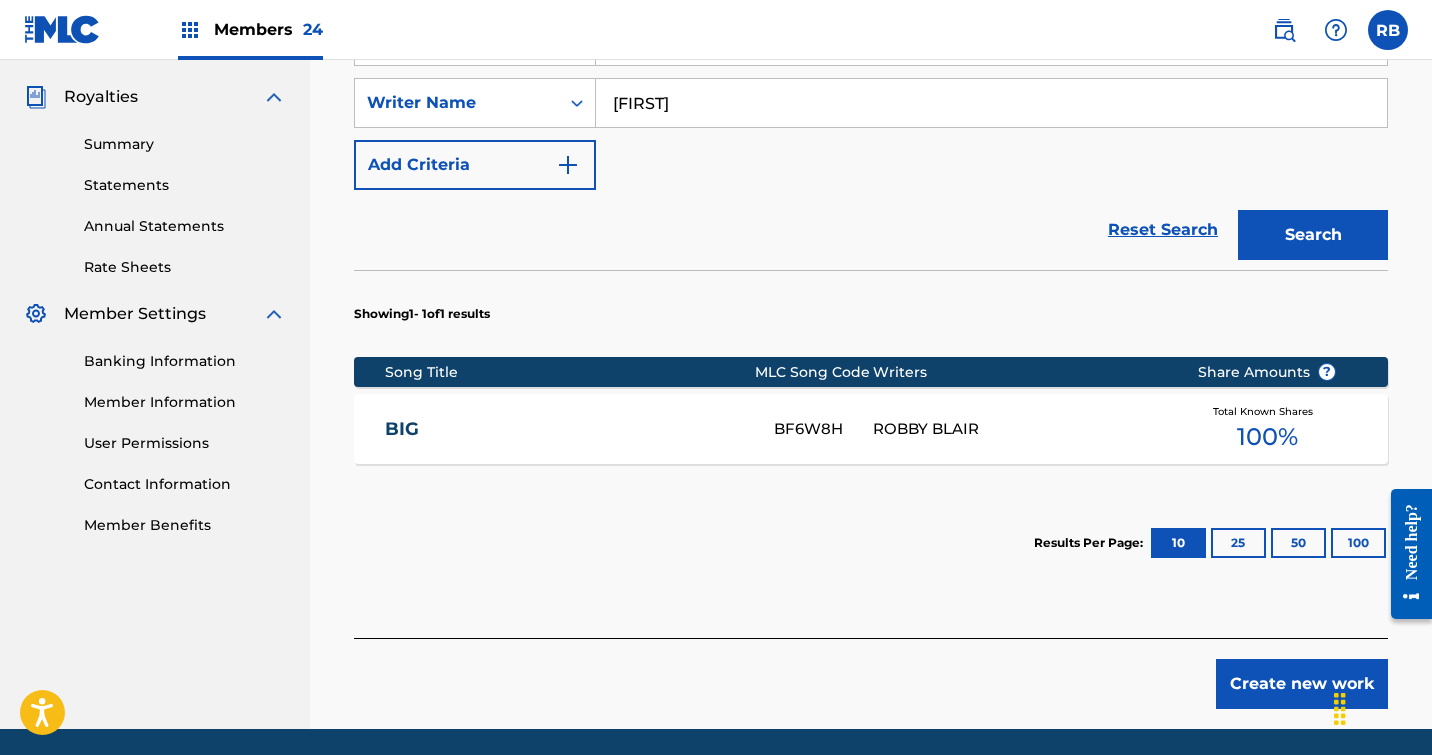 click on "Create new work" at bounding box center [1302, 684] 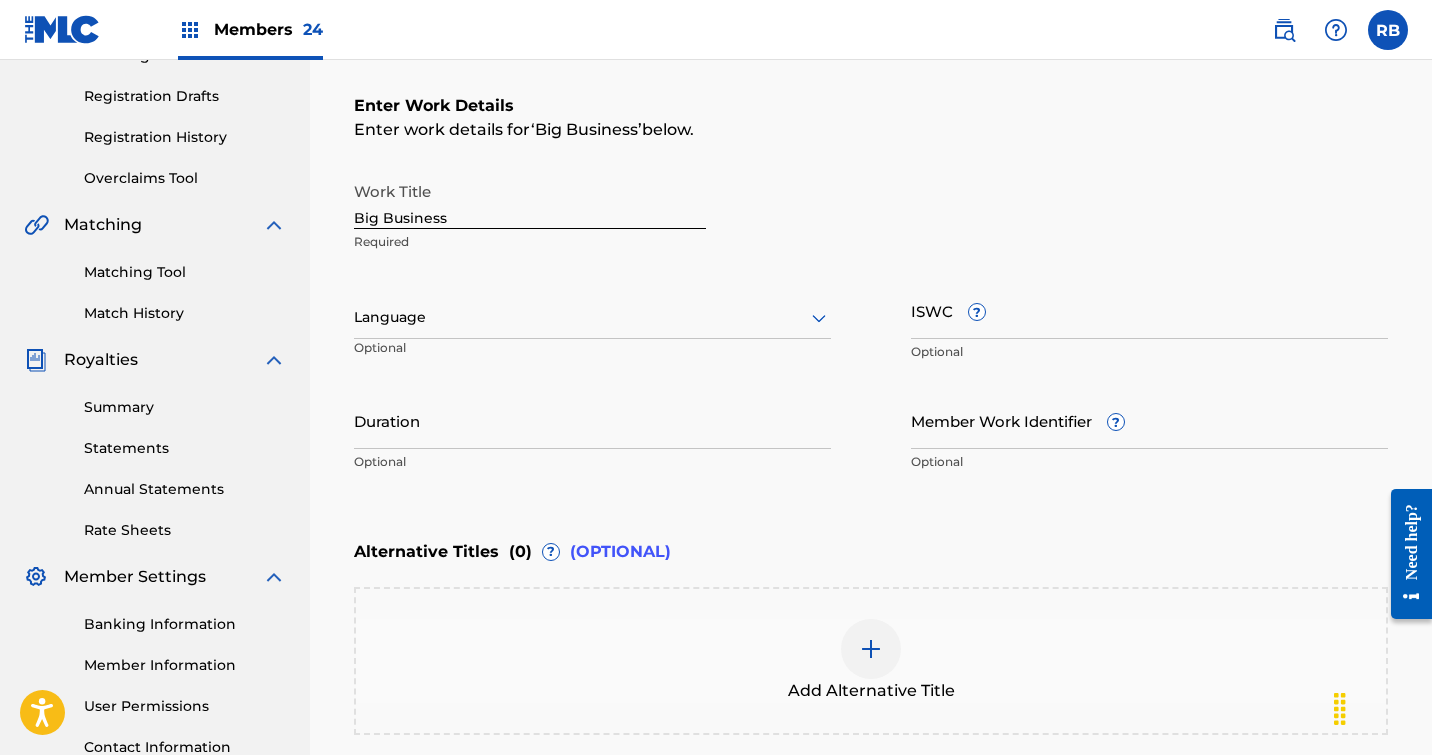 scroll, scrollTop: 321, scrollLeft: 0, axis: vertical 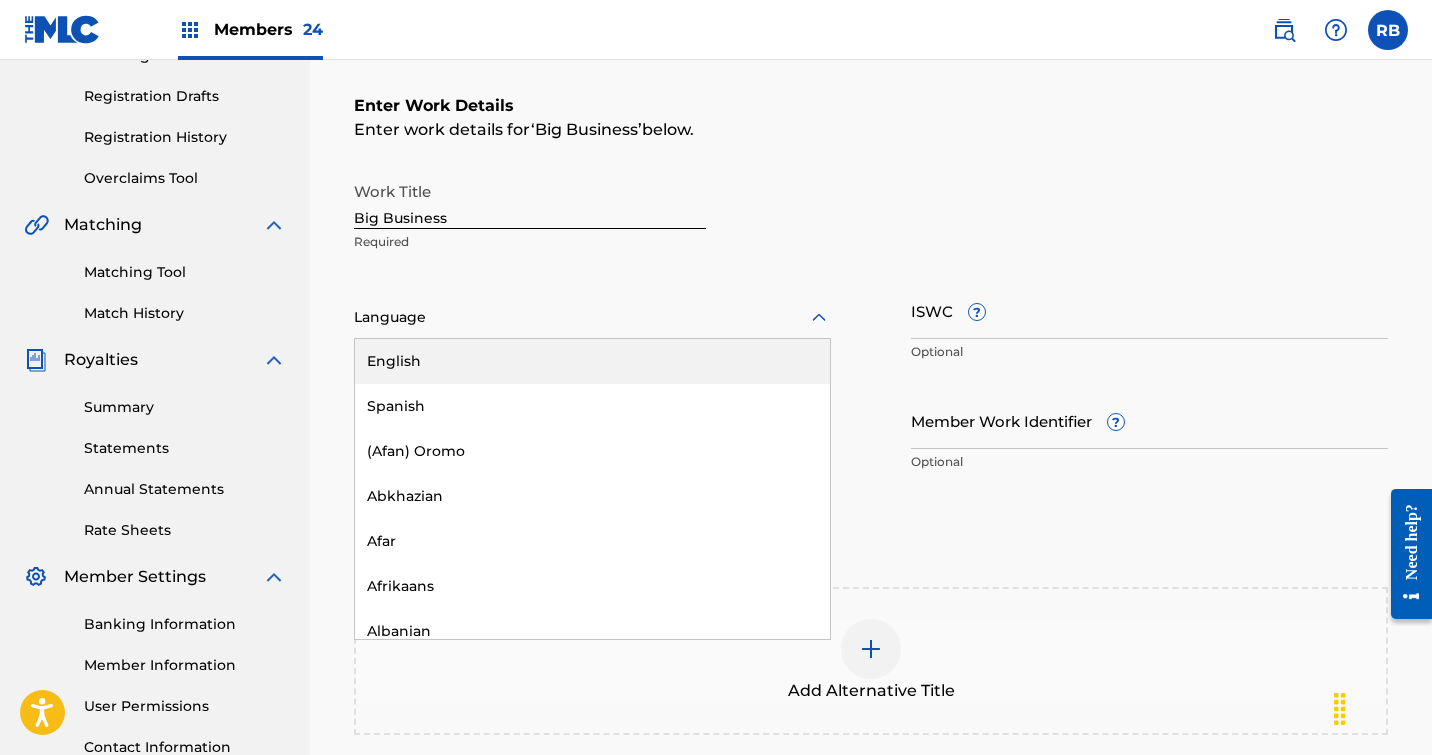 click on "English" at bounding box center [592, 361] 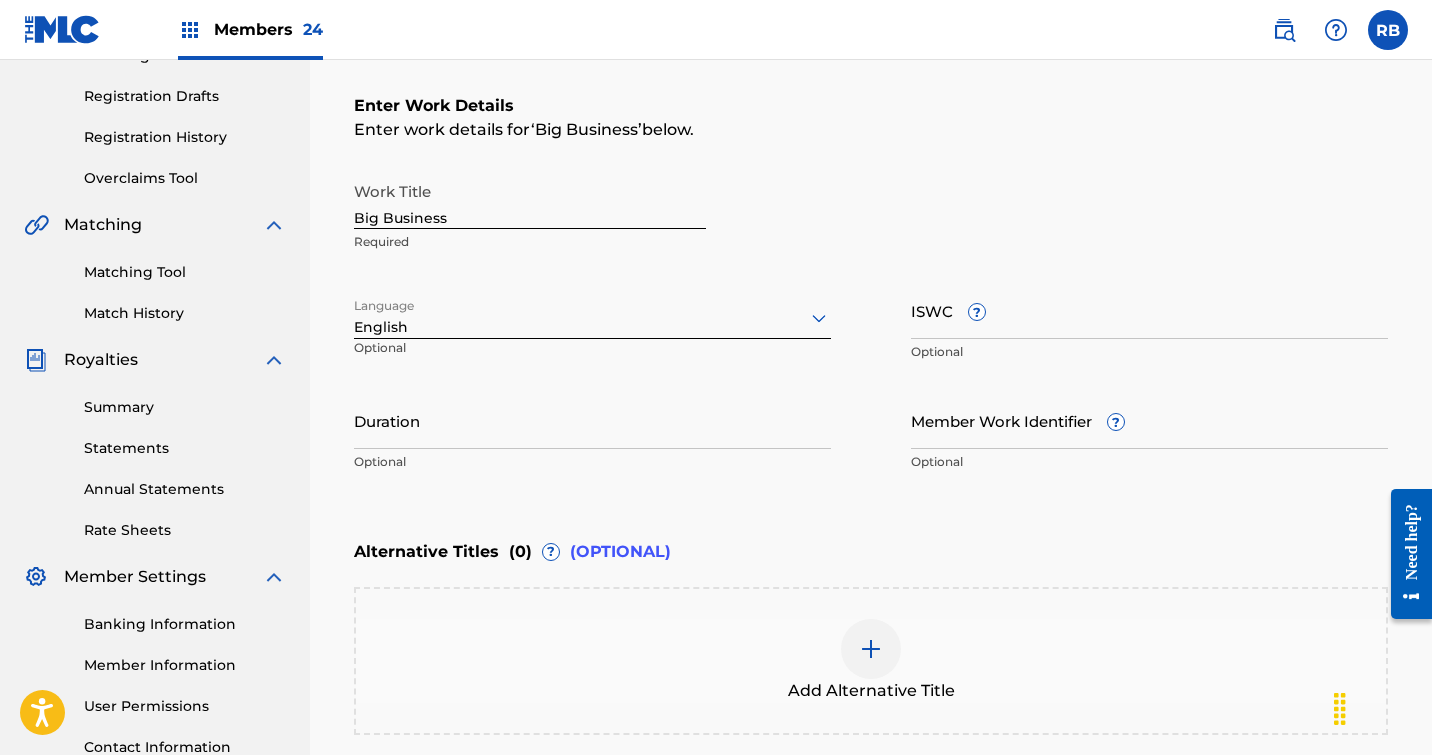 click on "Duration" at bounding box center [592, 420] 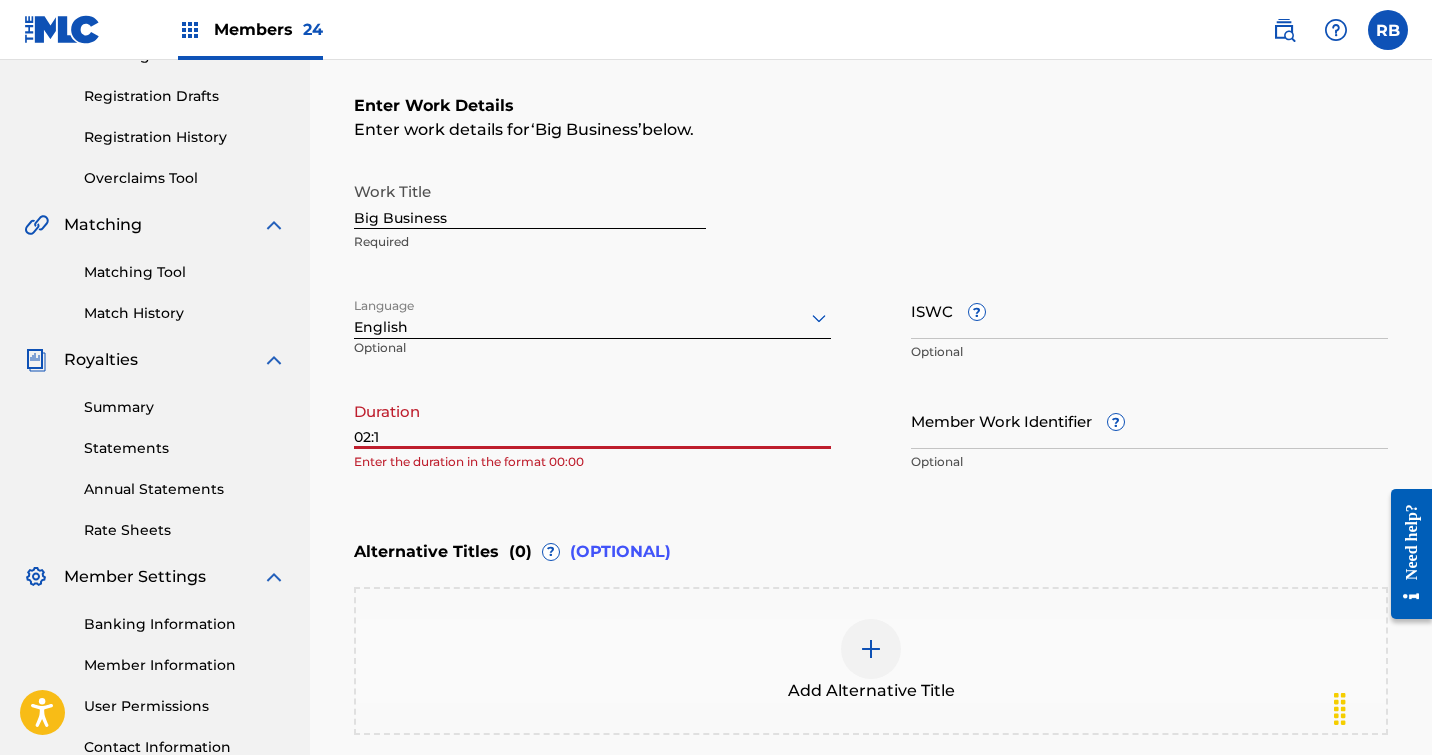 type on "02:16" 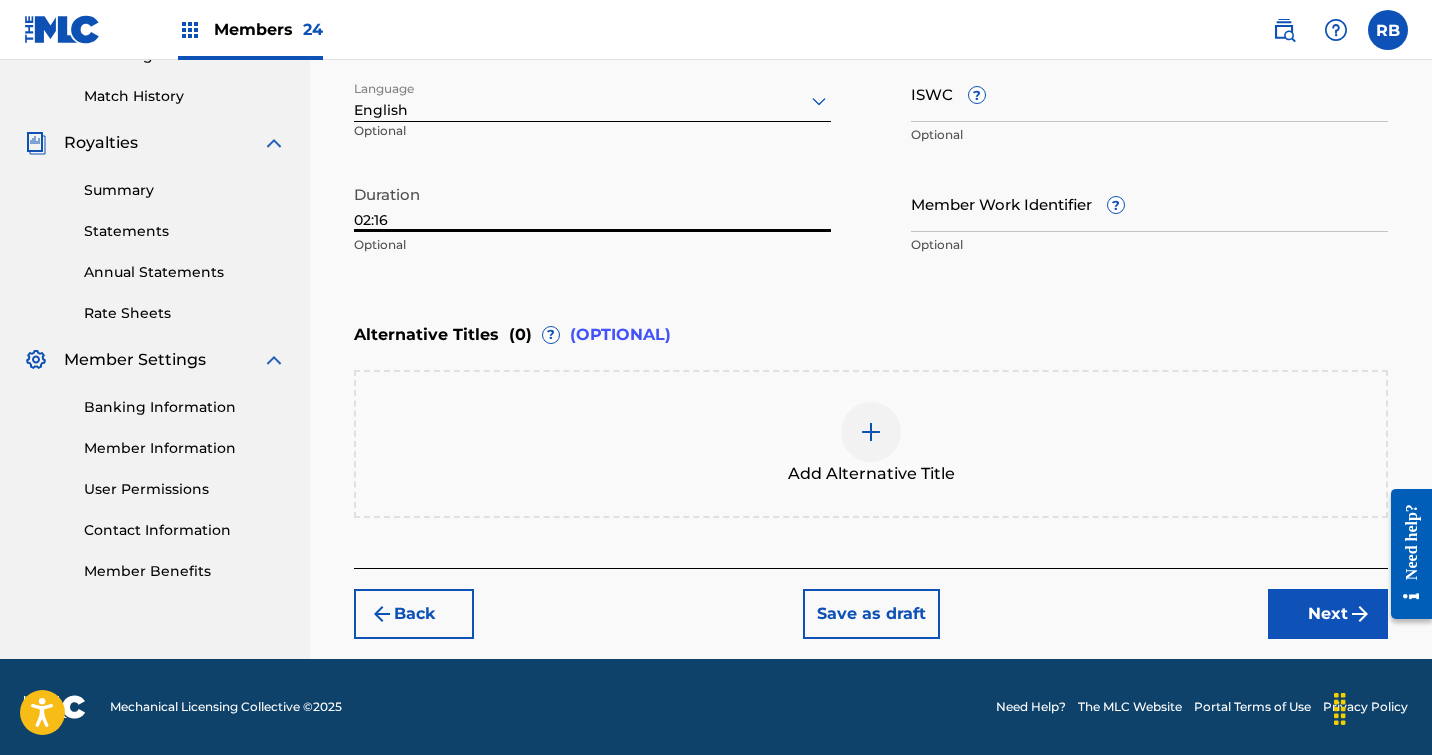 click on "Next" at bounding box center [1328, 614] 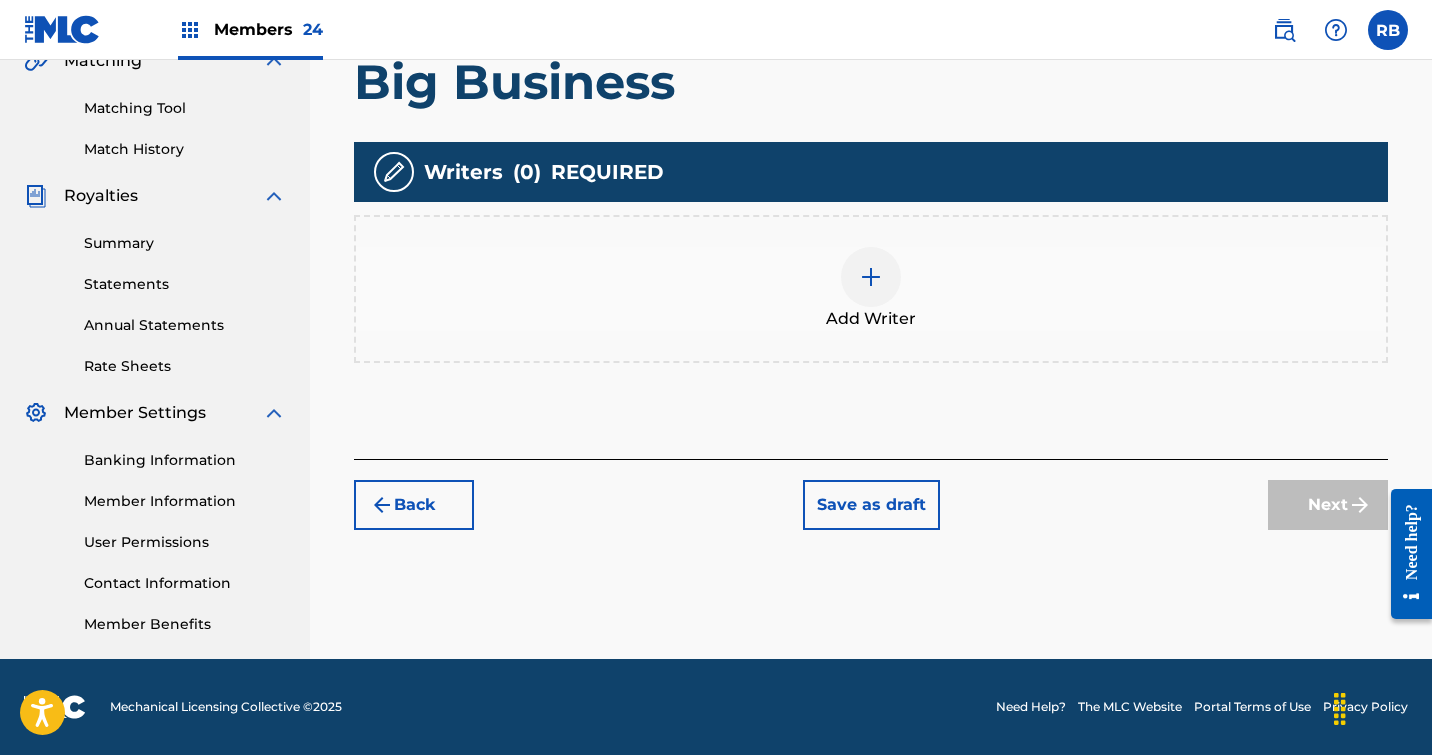 scroll, scrollTop: 485, scrollLeft: 0, axis: vertical 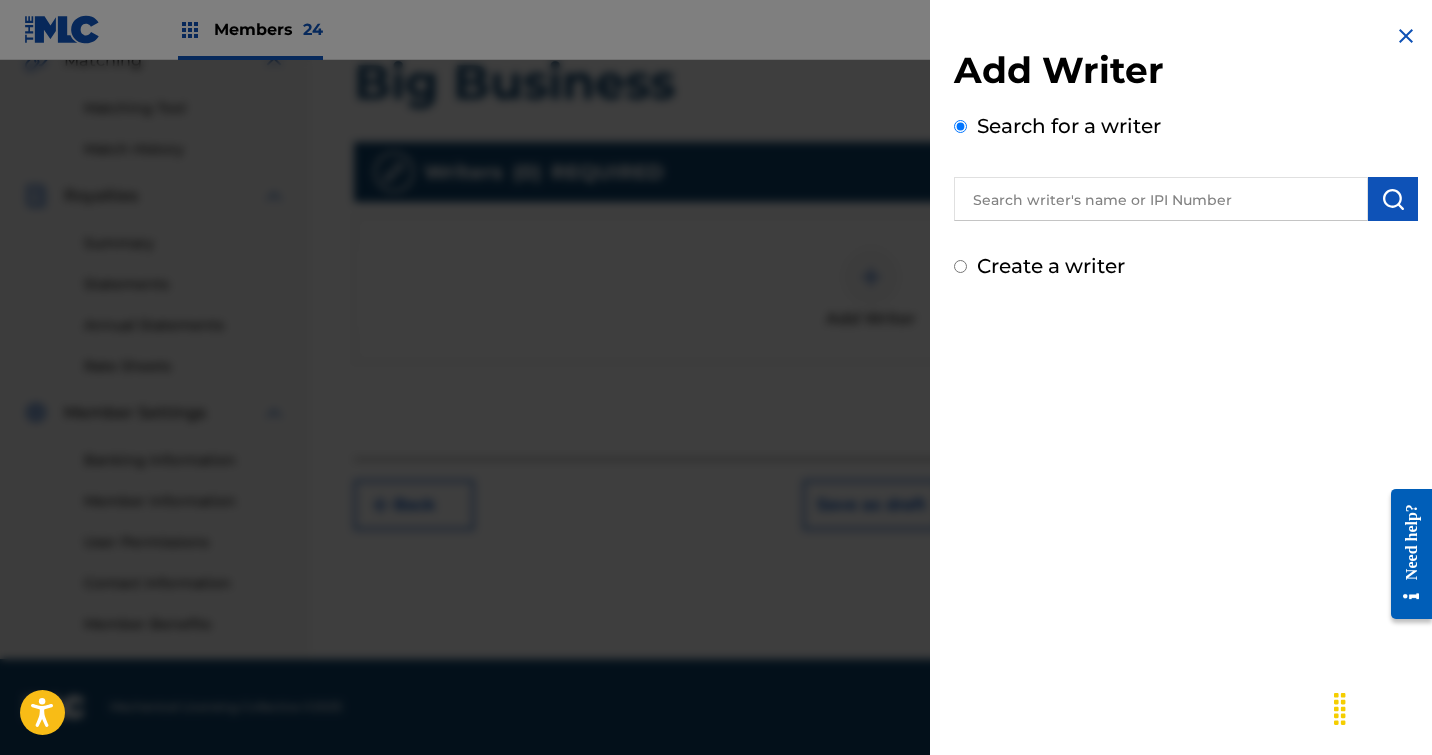 click at bounding box center [1161, 199] 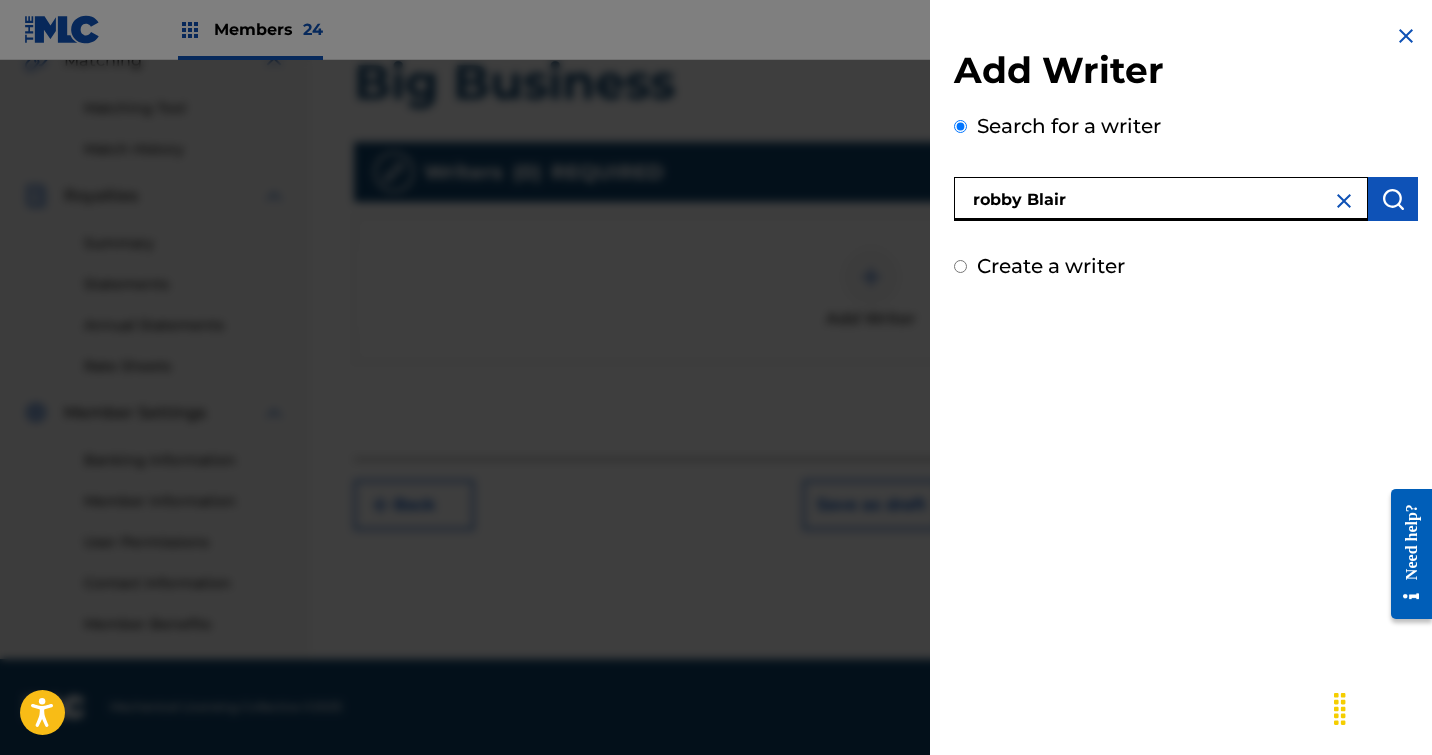 type on "robby Blair" 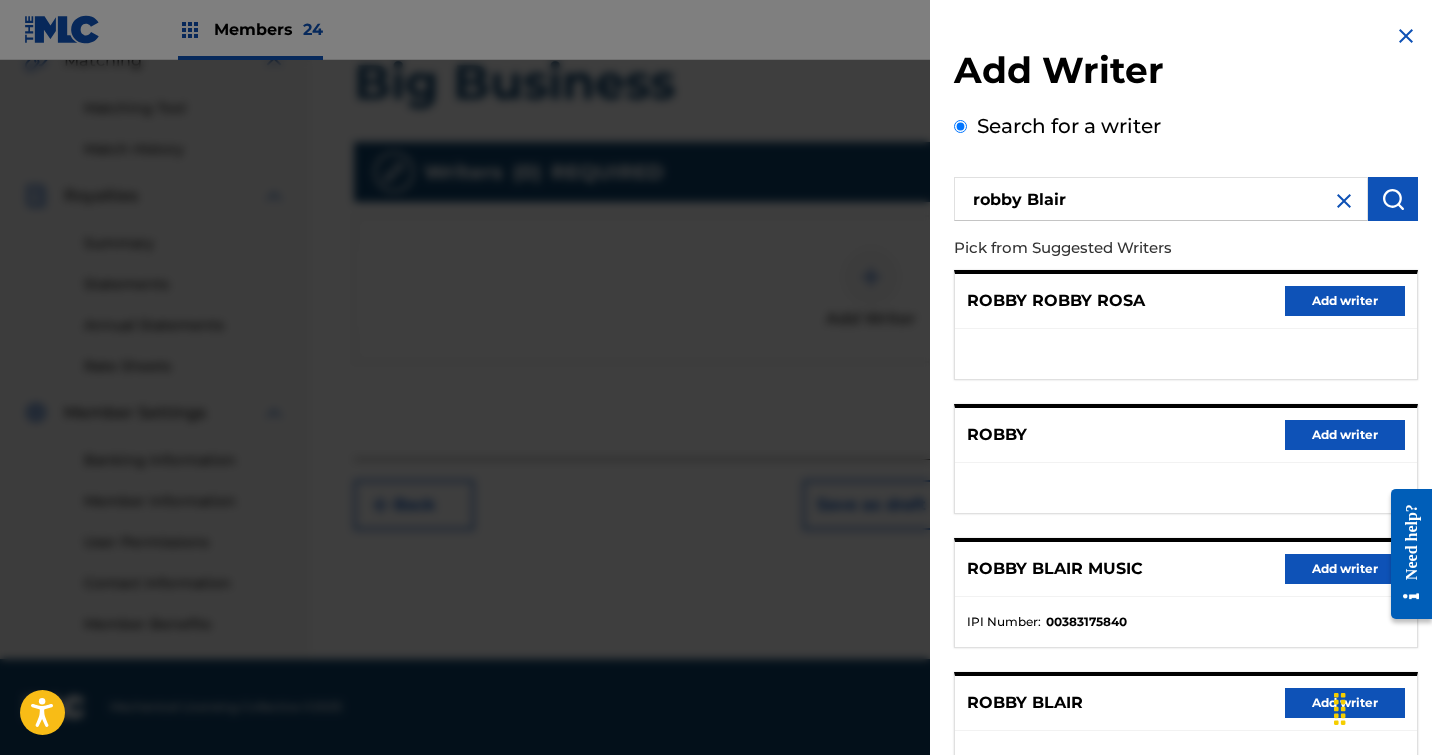 click on "Add writer" at bounding box center [1345, 569] 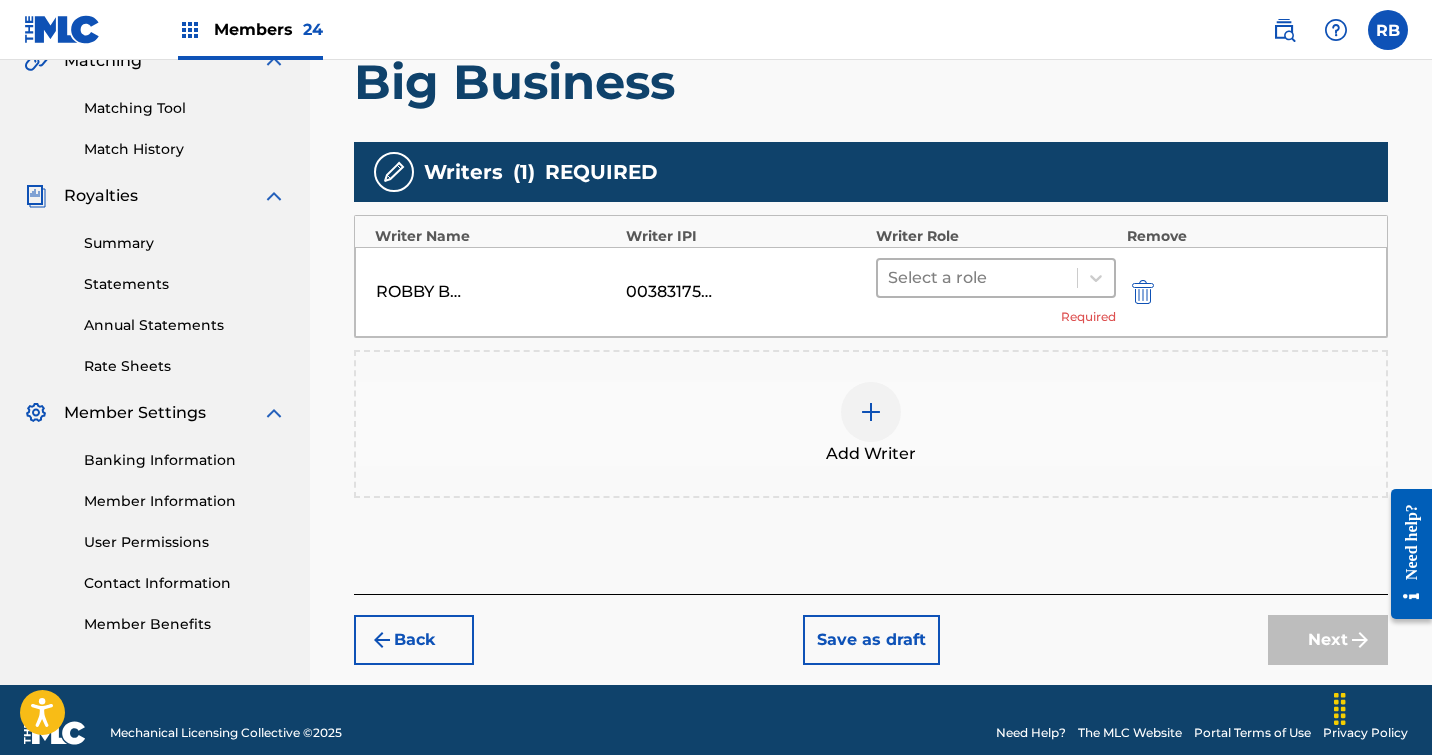 click at bounding box center (977, 278) 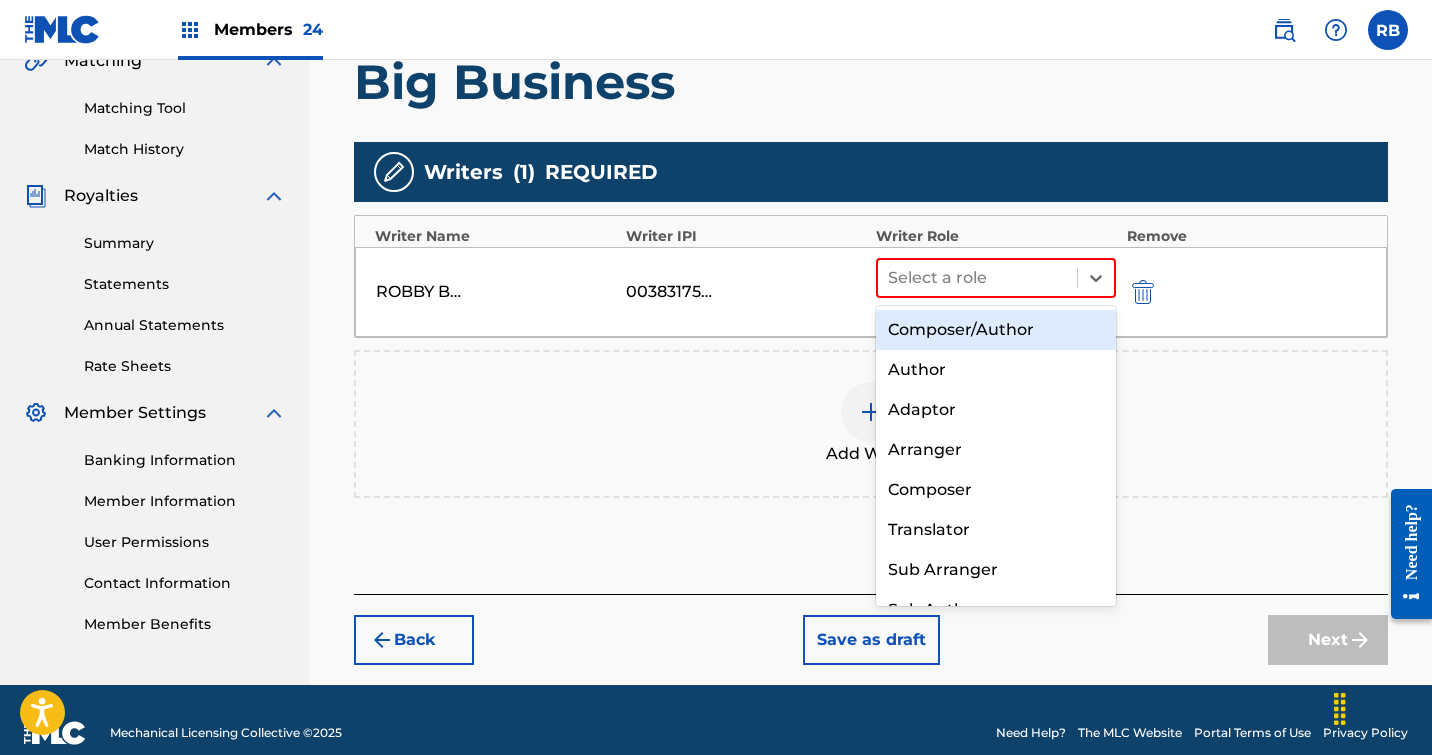 click on "Composer/Author" at bounding box center (996, 330) 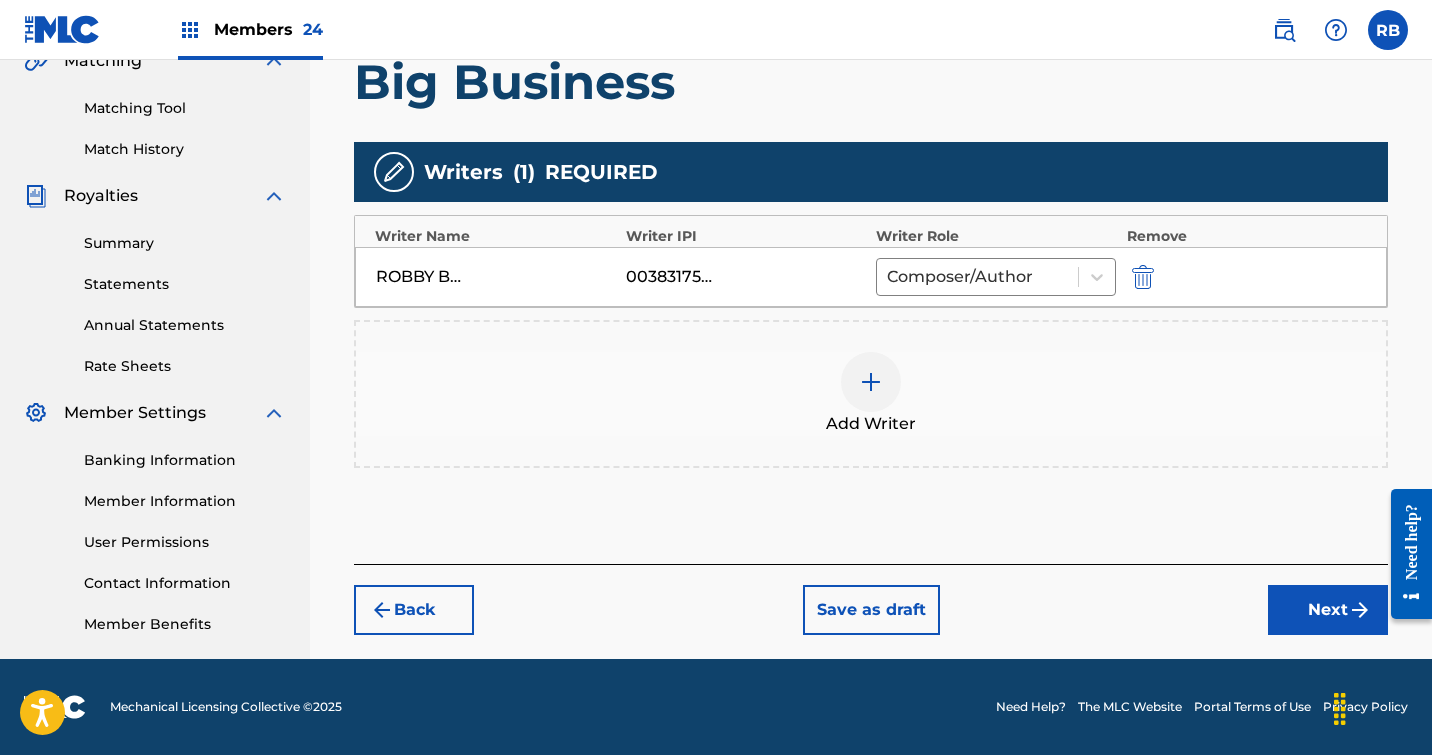 click on "Next" at bounding box center (1328, 610) 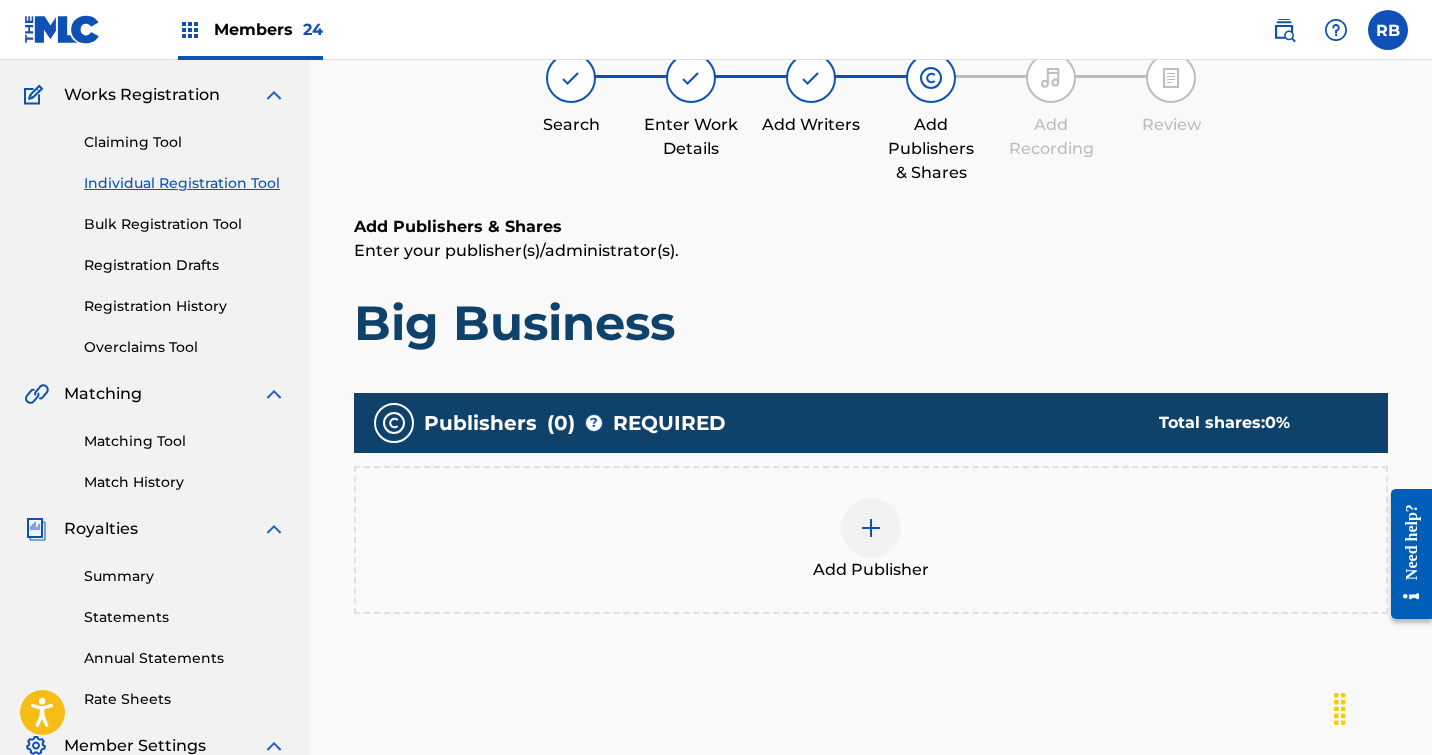 scroll, scrollTop: 90, scrollLeft: 0, axis: vertical 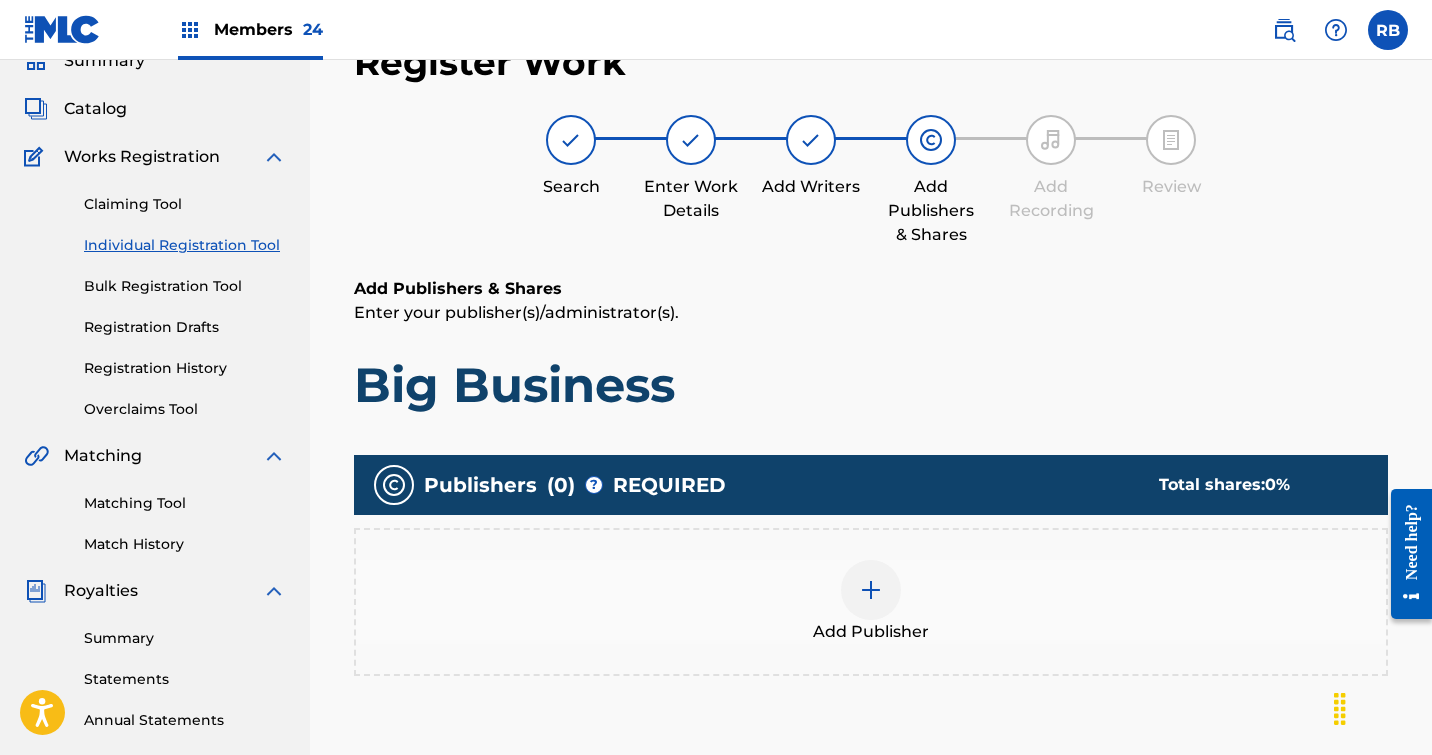 click at bounding box center [871, 590] 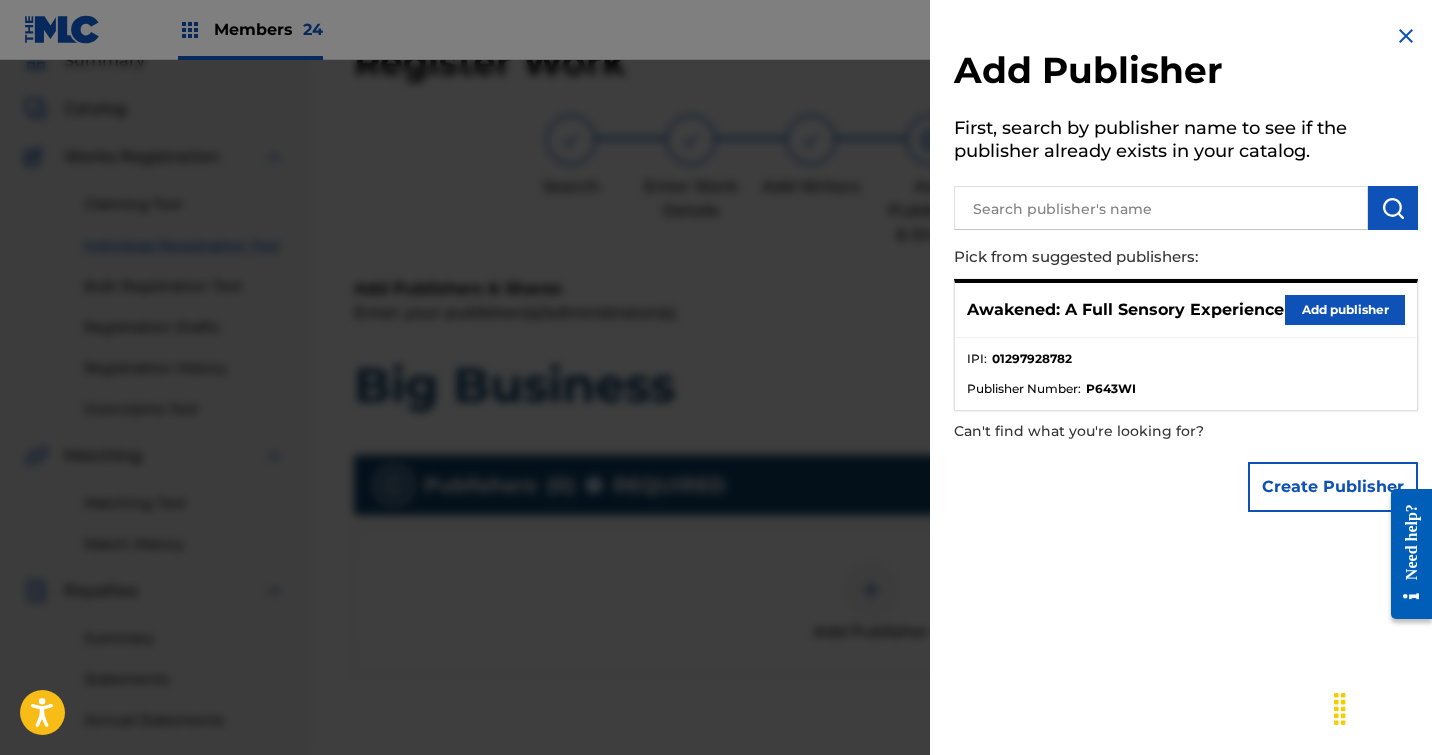 click on "Add publisher" at bounding box center [1345, 310] 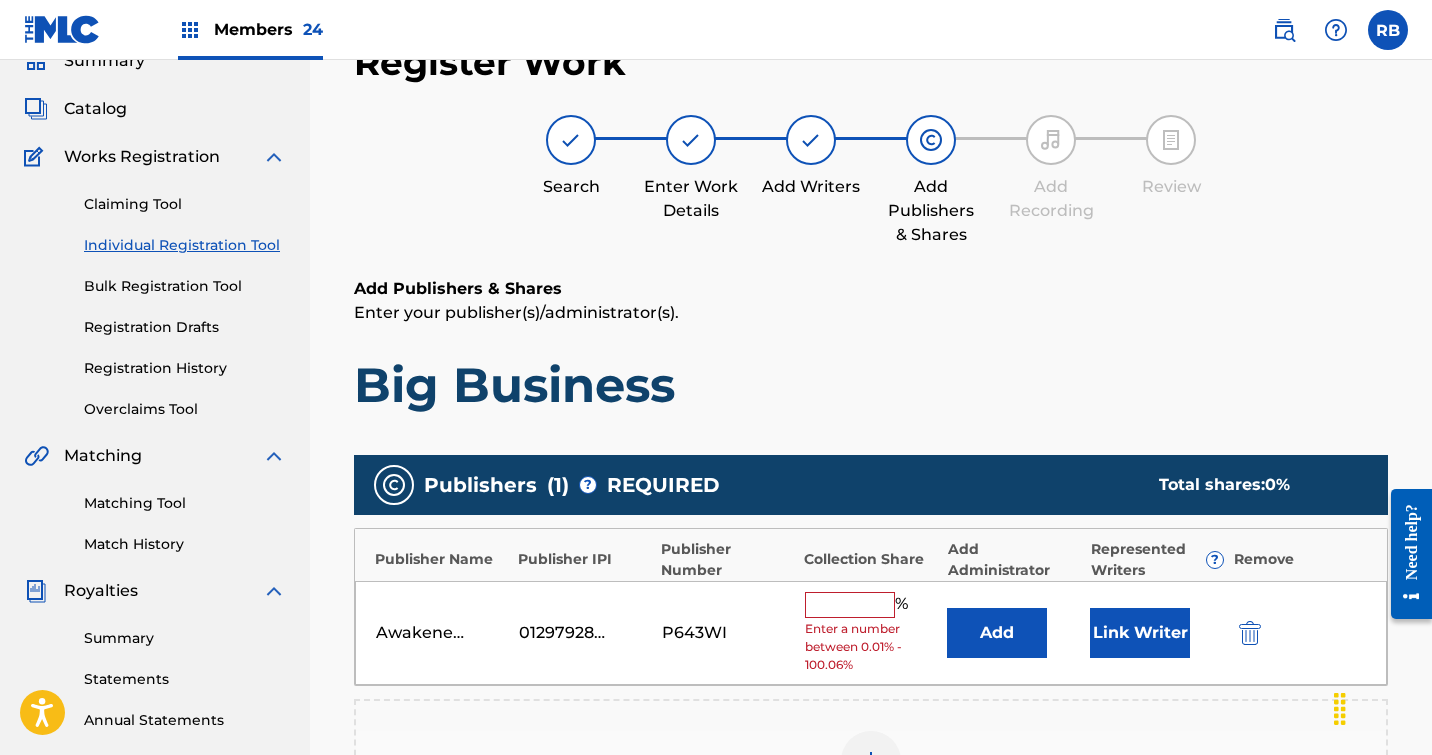 click at bounding box center [850, 605] 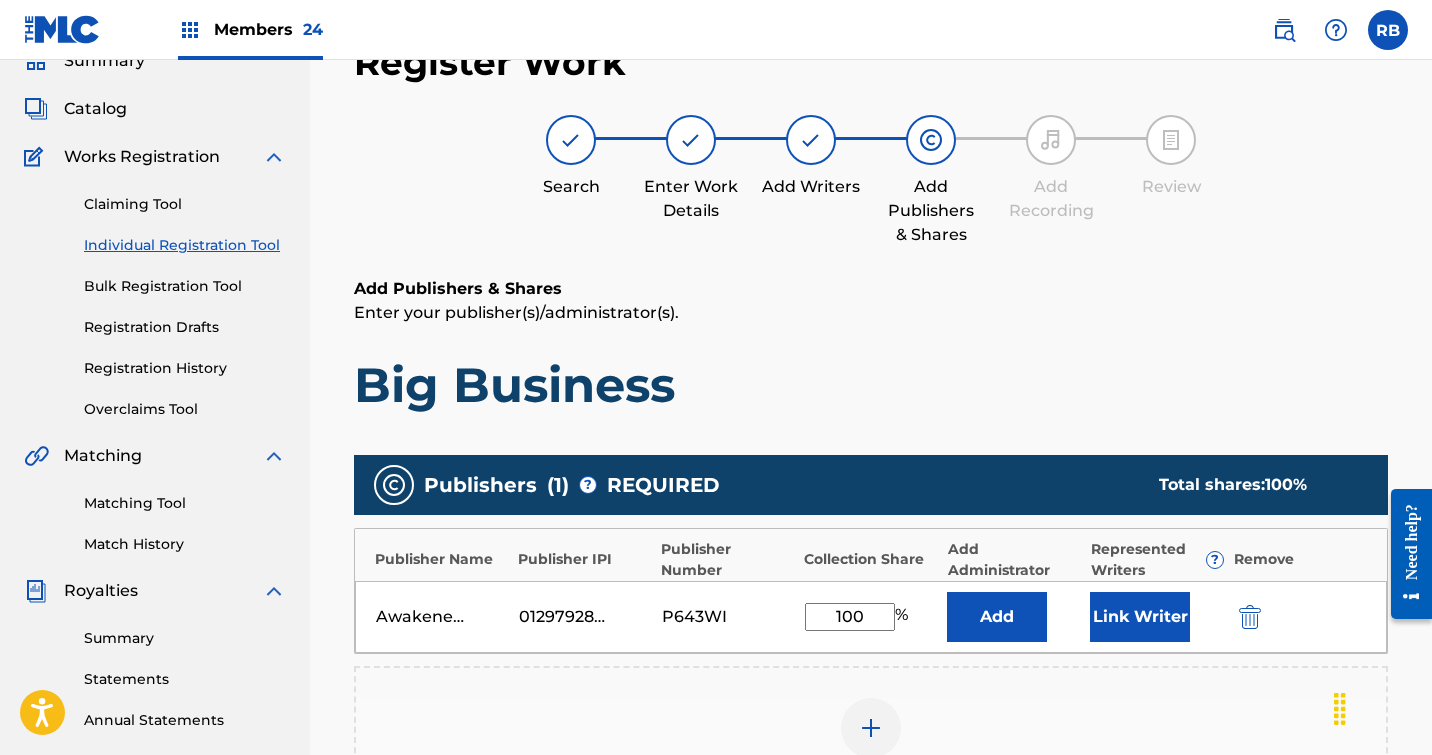 type on "100" 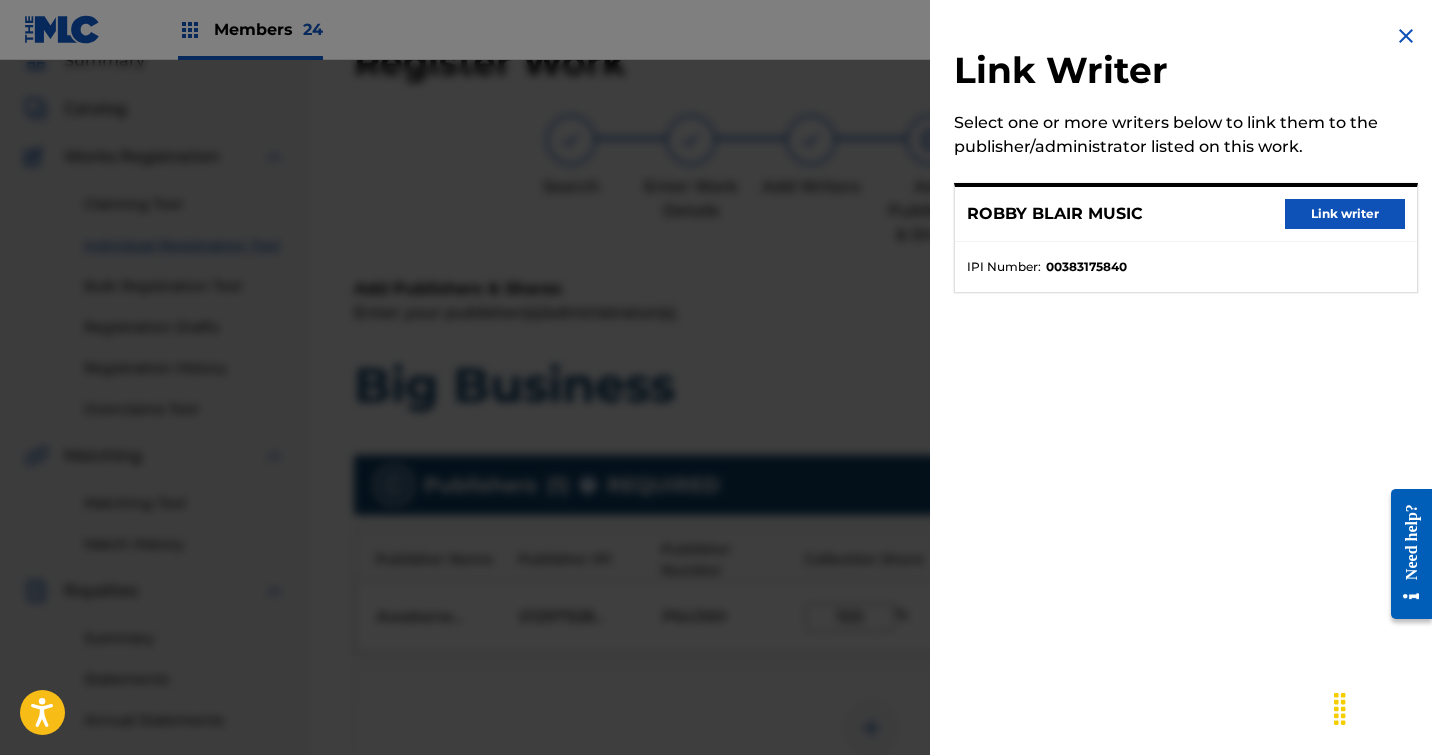click on "Link writer" at bounding box center (1345, 214) 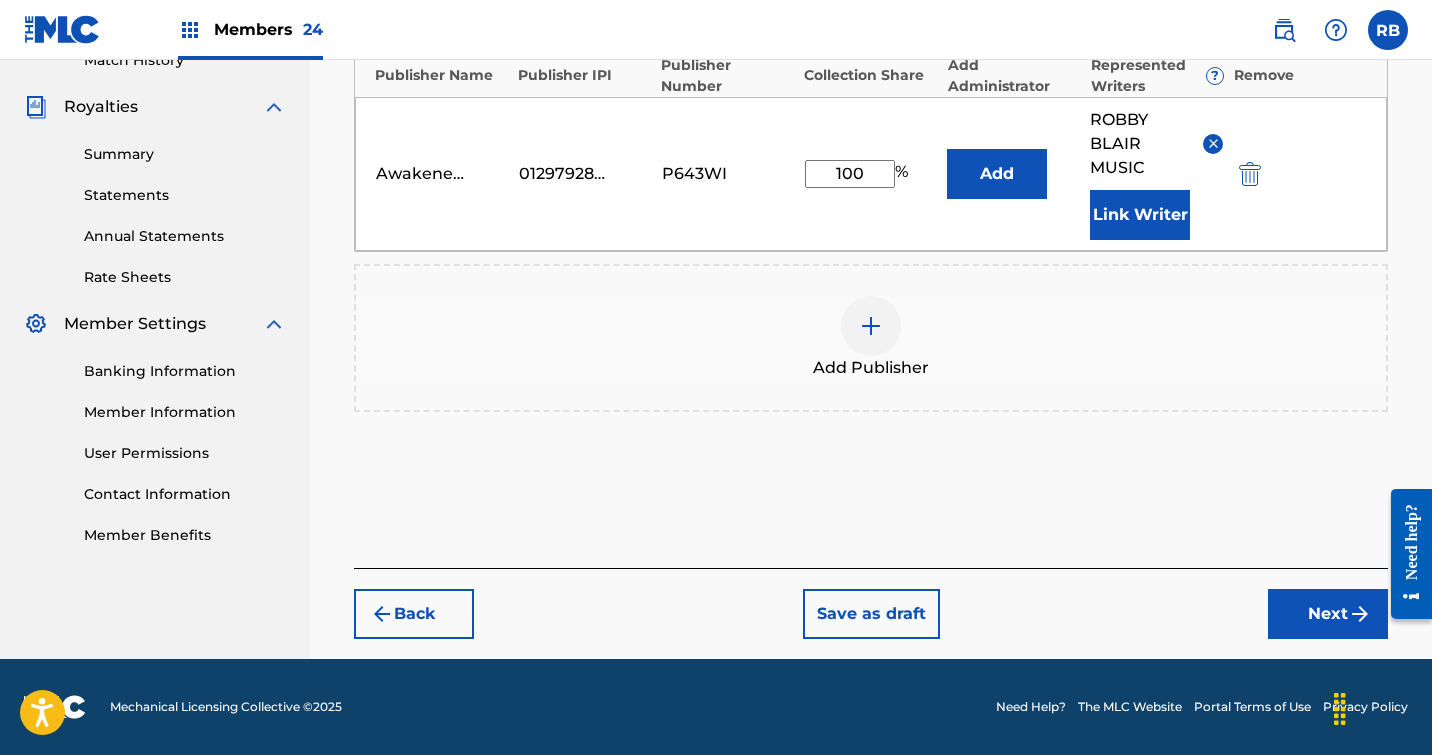 click on "Next" at bounding box center (1328, 614) 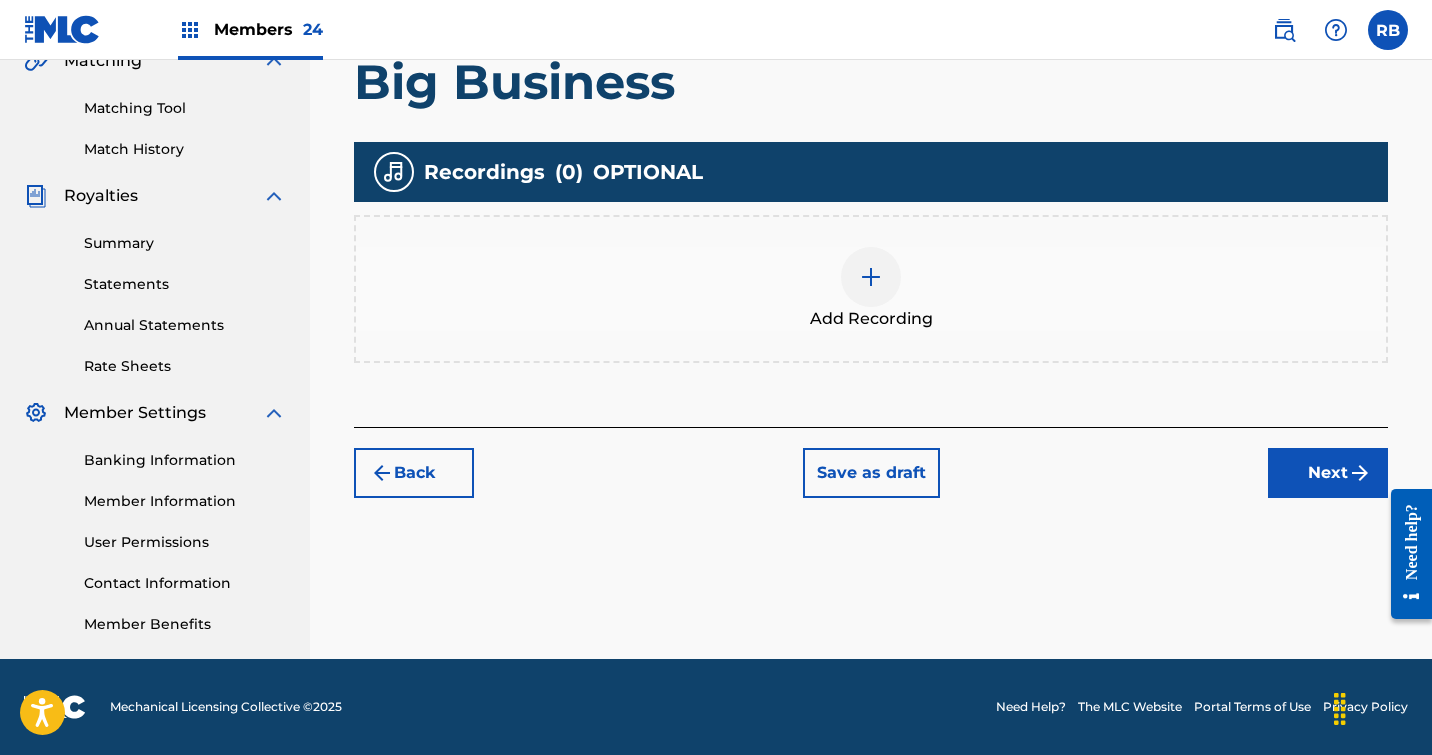click at bounding box center [871, 277] 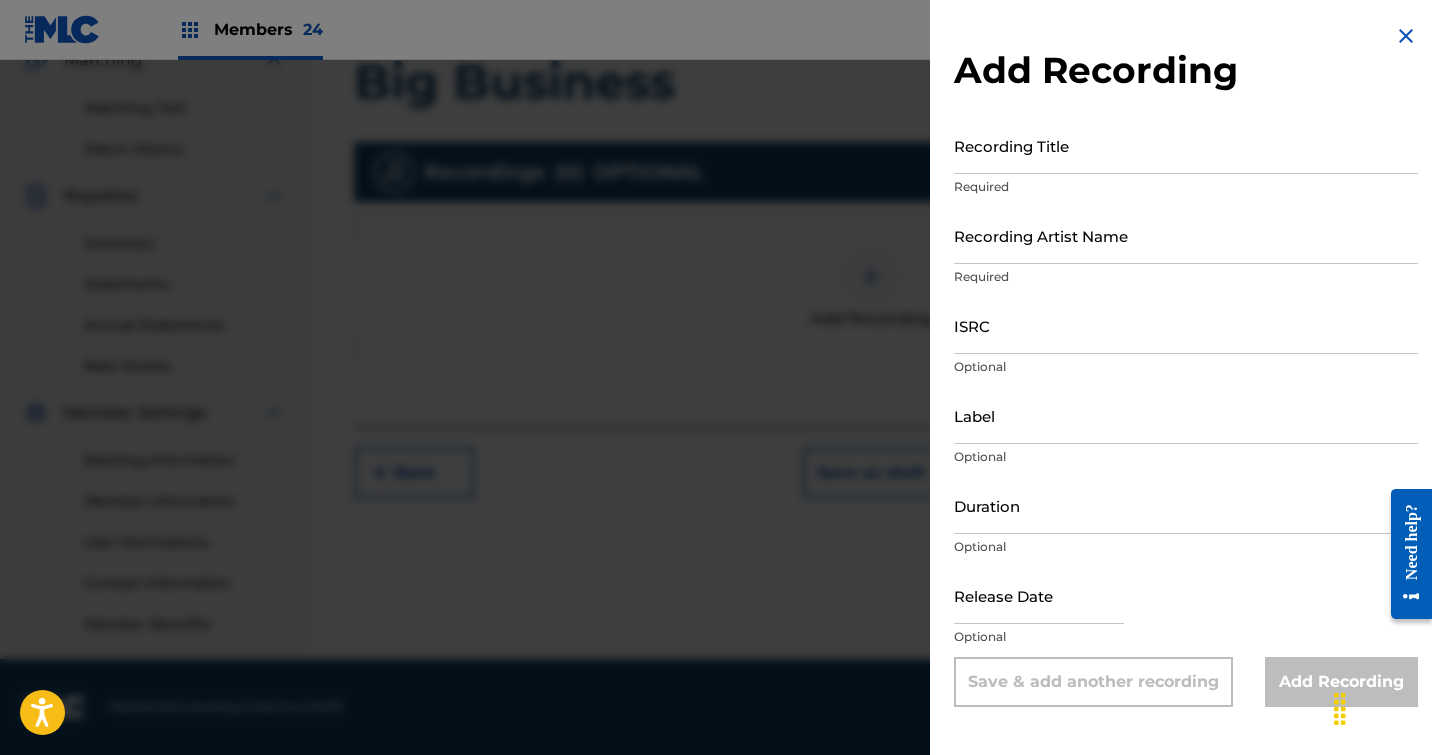click on "Recording Title" at bounding box center (1186, 145) 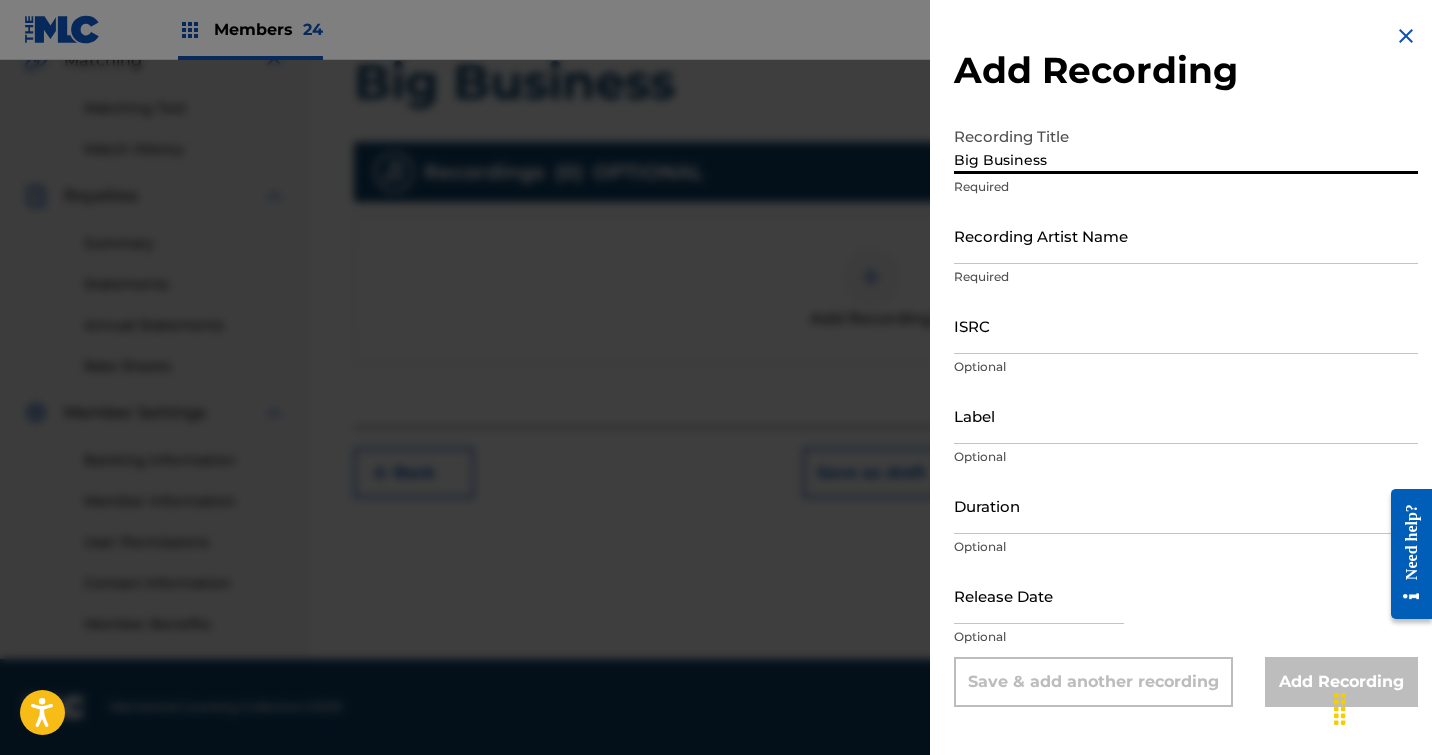 type on "Big Business" 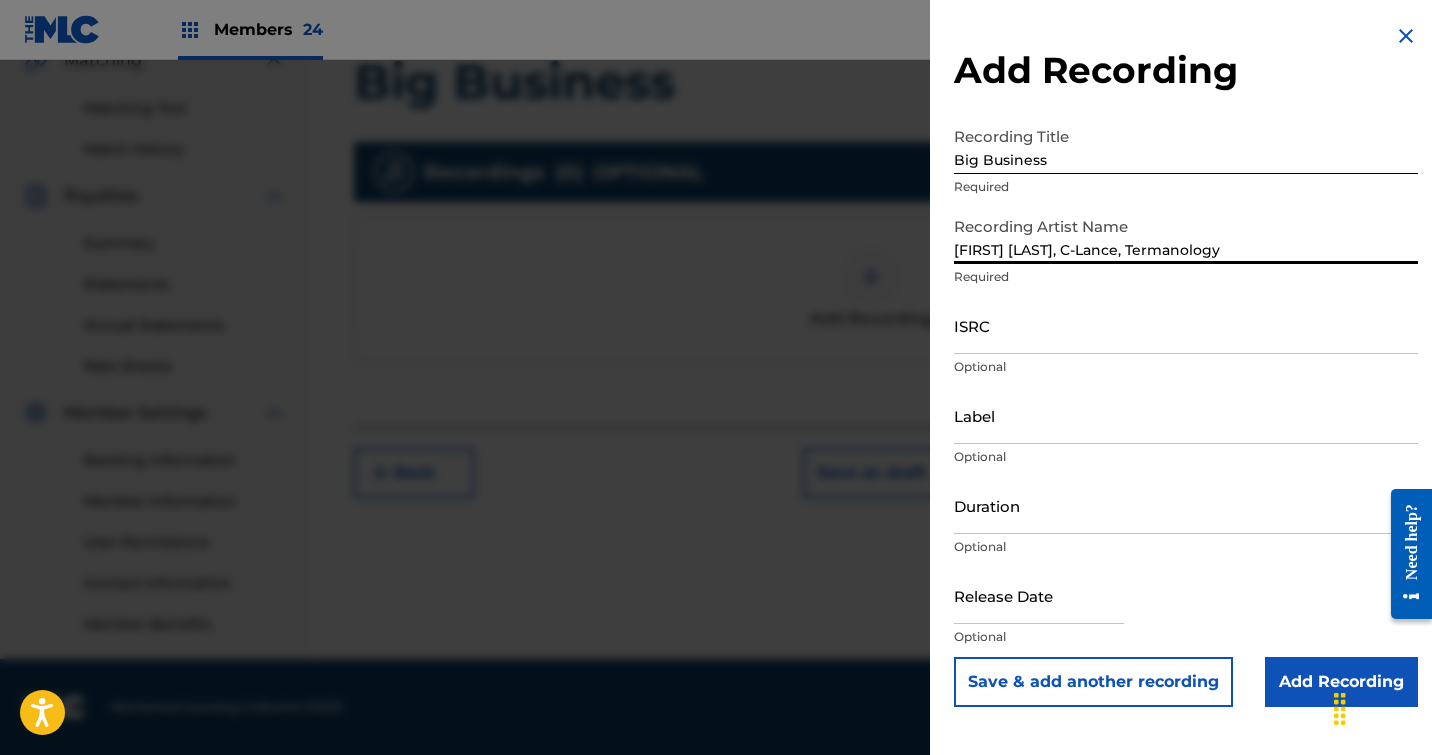 type on "[FIRST] [LAST], C-Lance, Termanology" 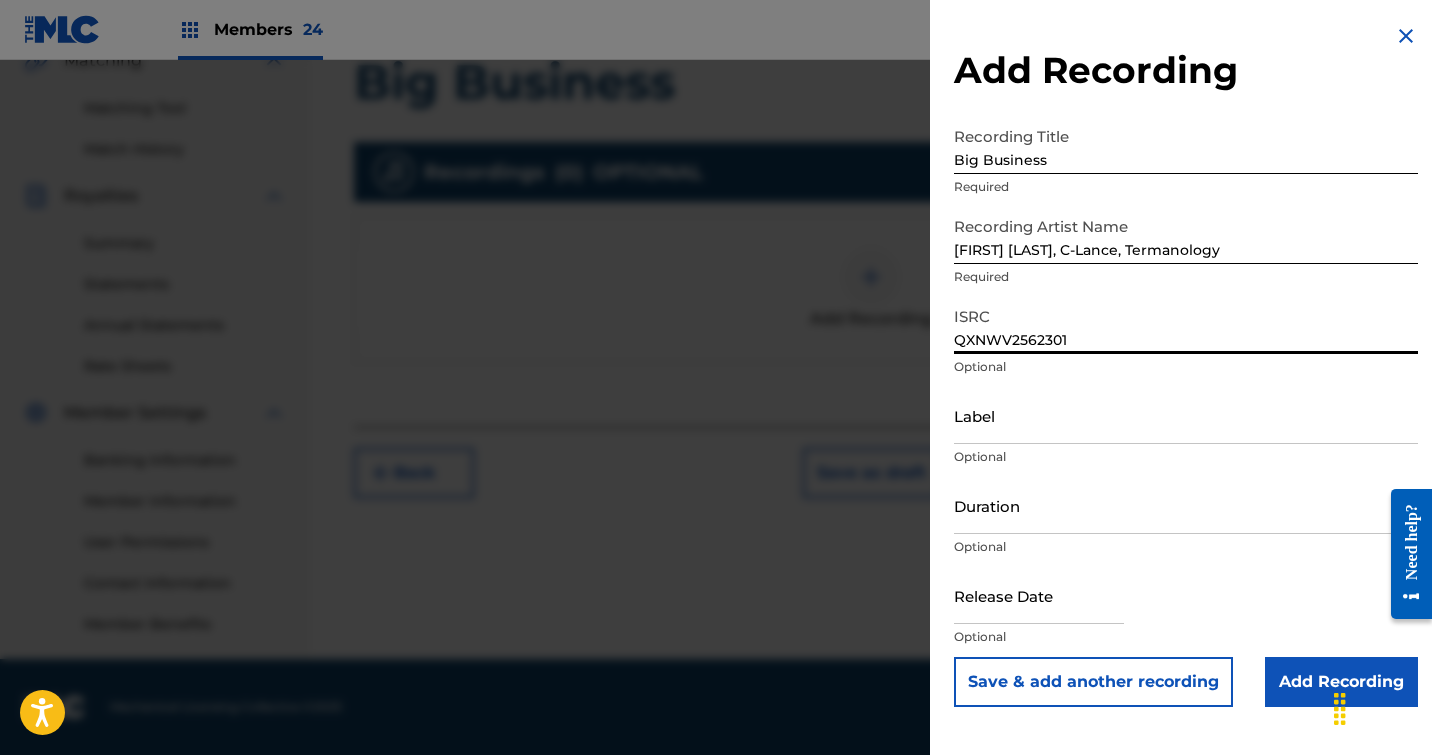 type on "QXNWV2562301" 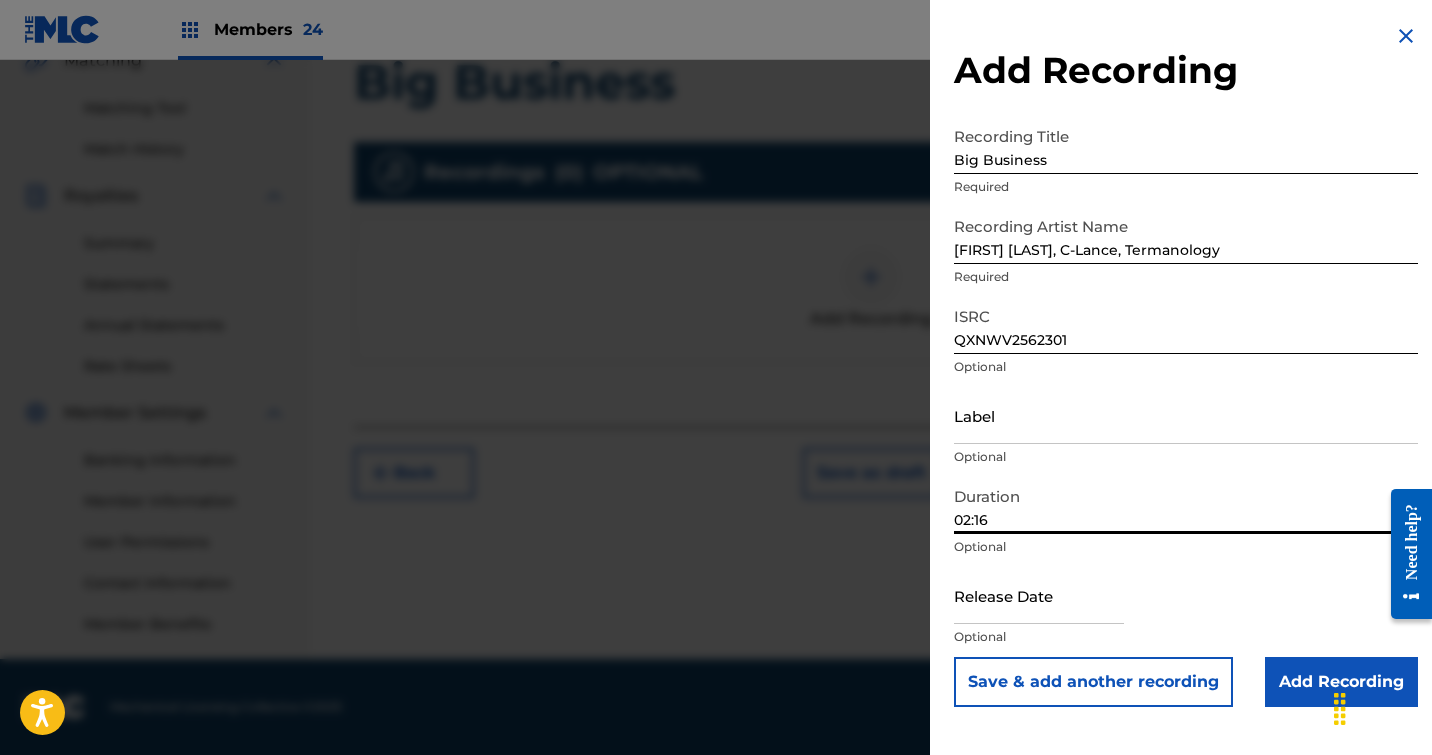 type on "02:16" 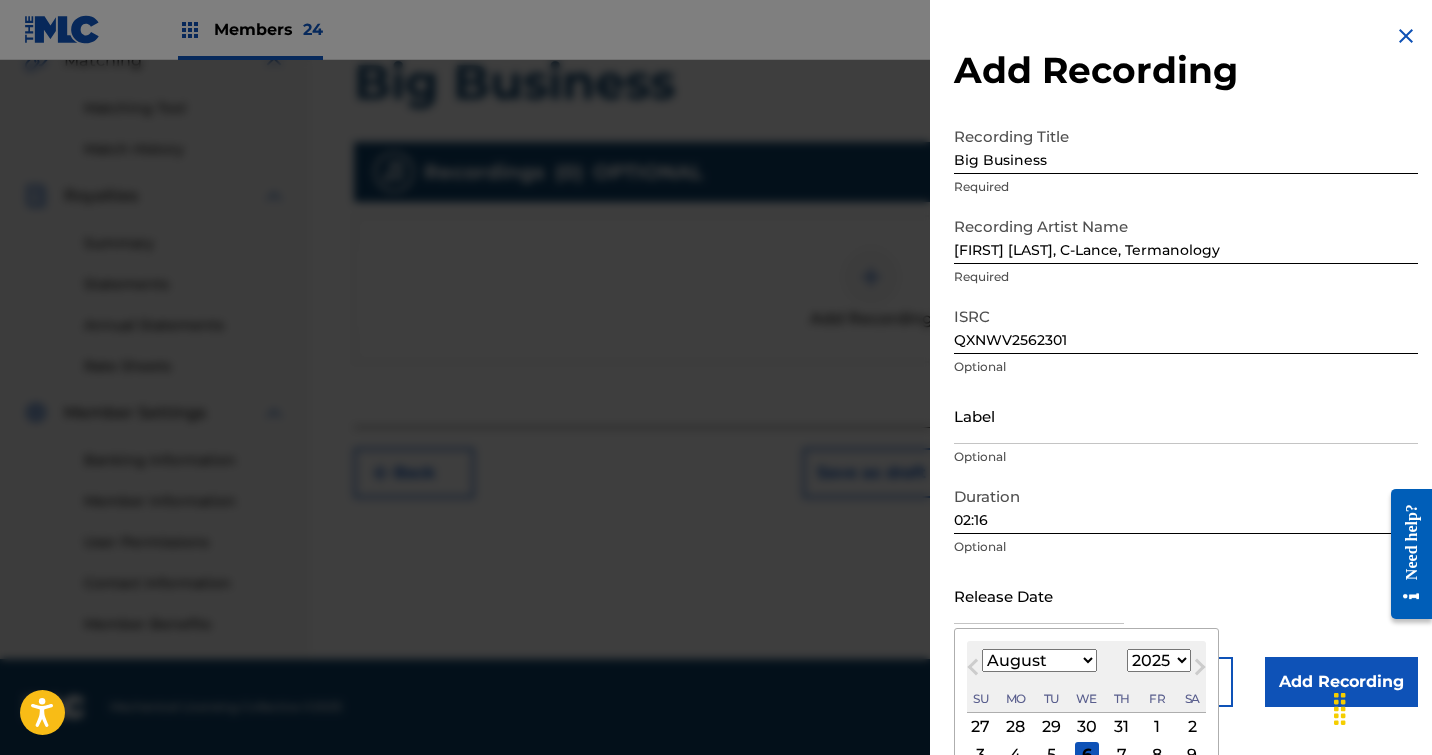click at bounding box center [1039, 595] 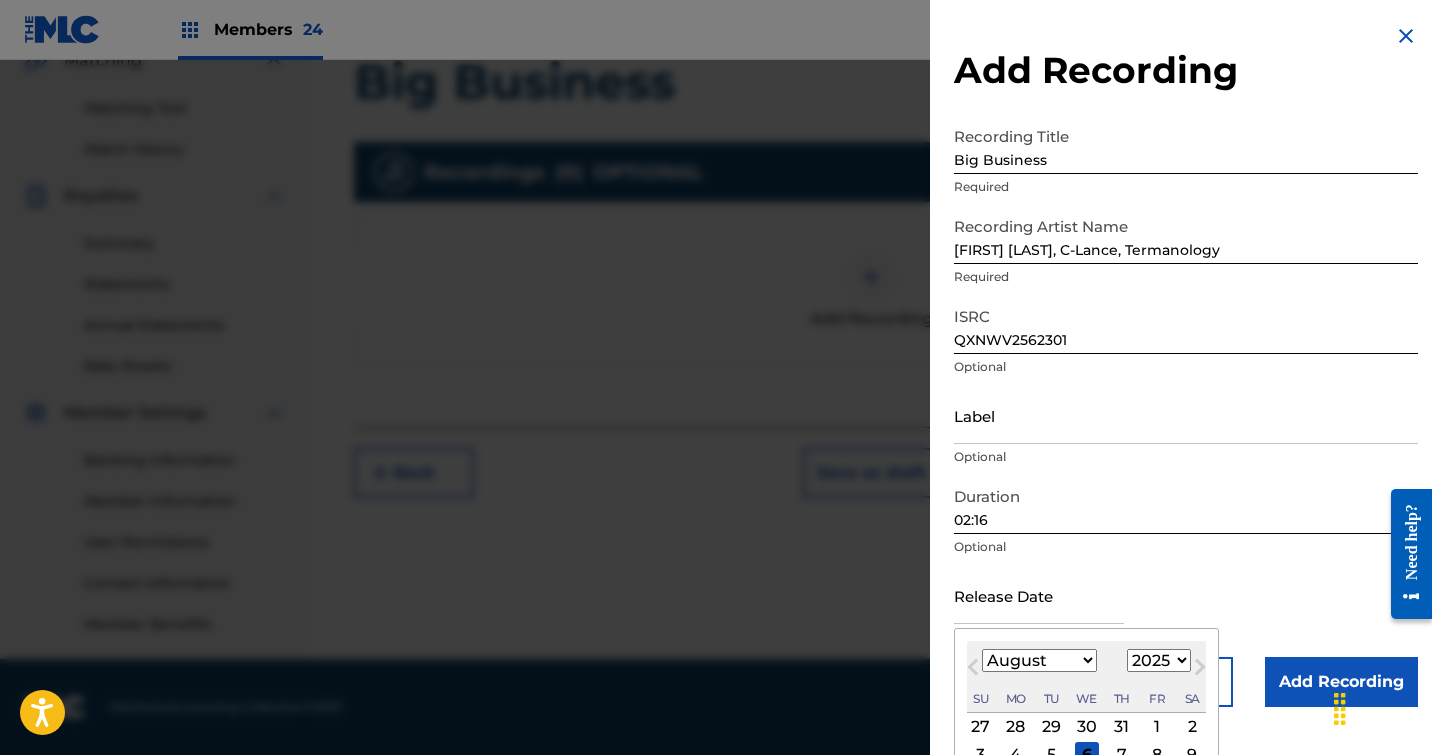 select on "2024" 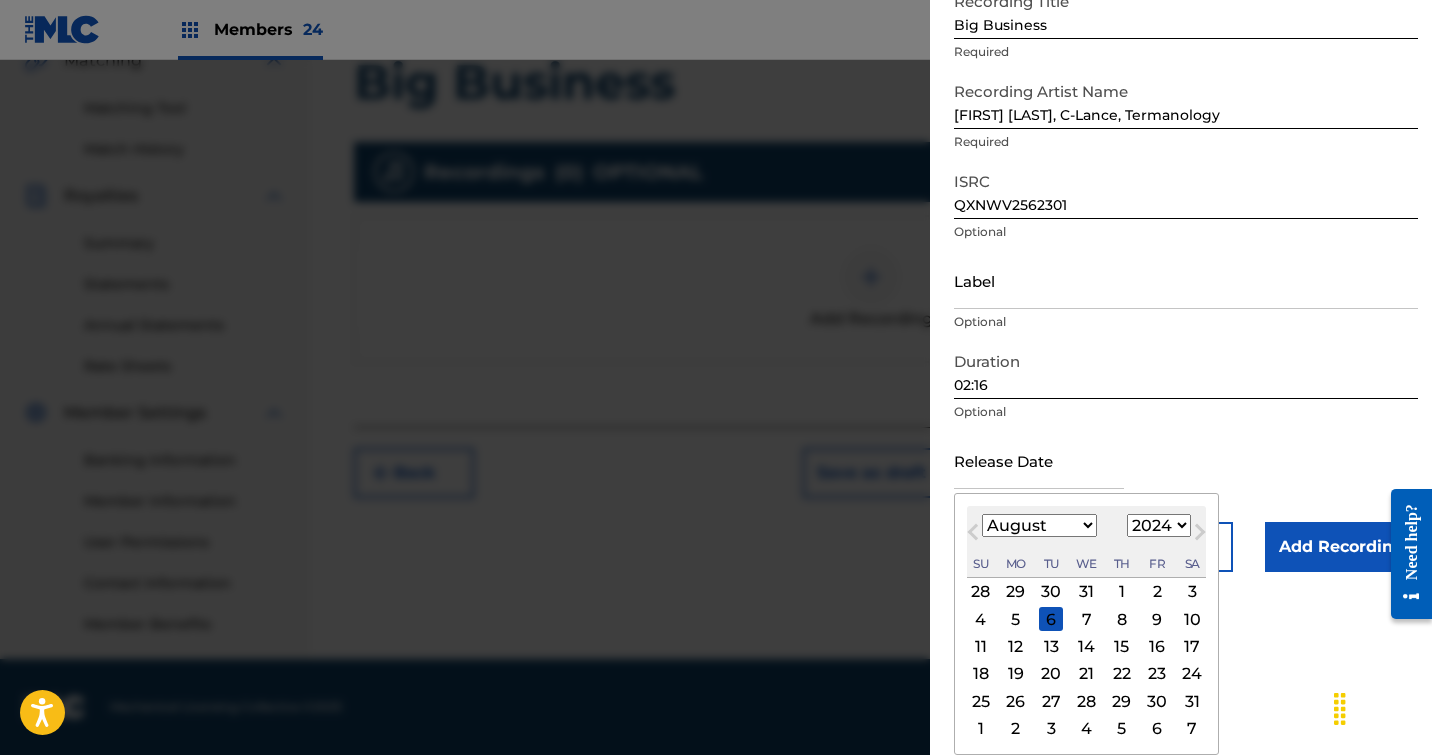 scroll, scrollTop: 135, scrollLeft: 0, axis: vertical 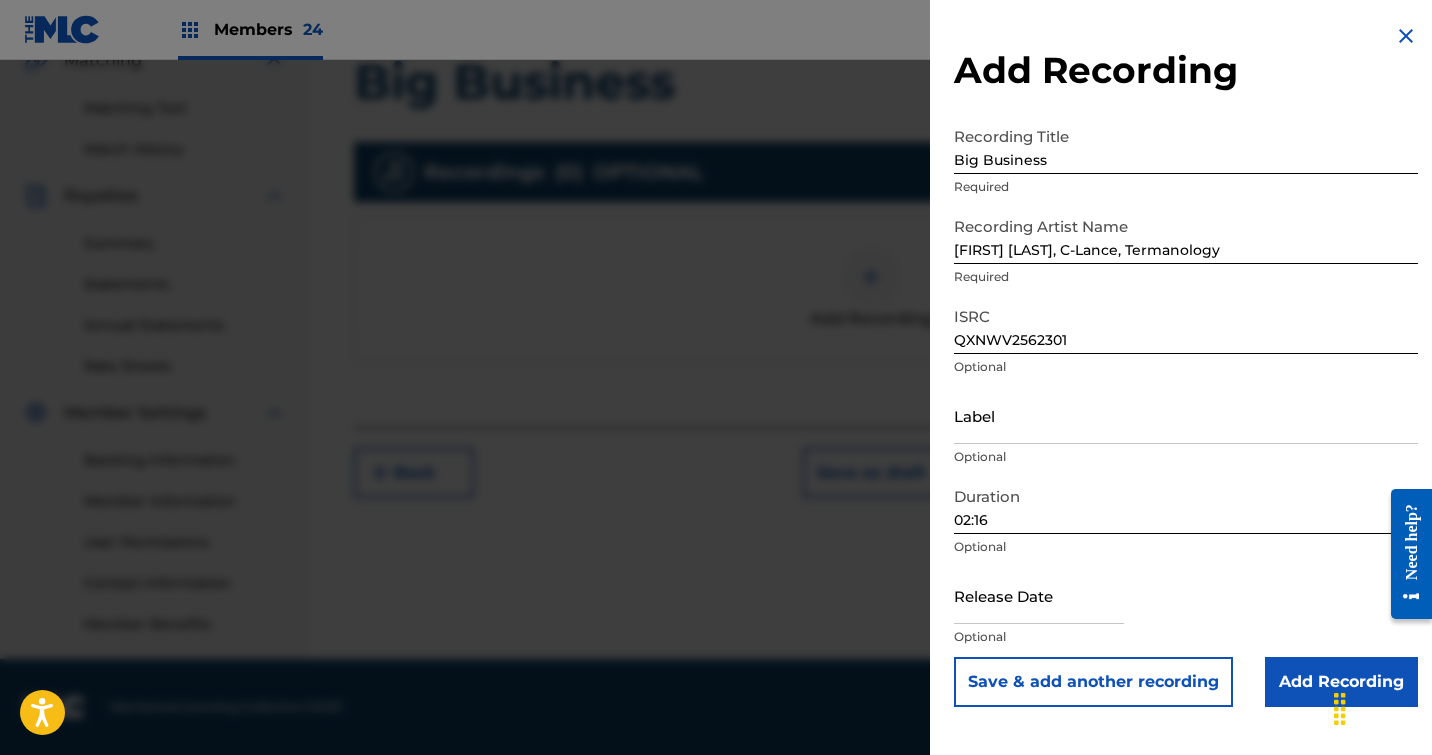 click on "Optional" at bounding box center [1186, 637] 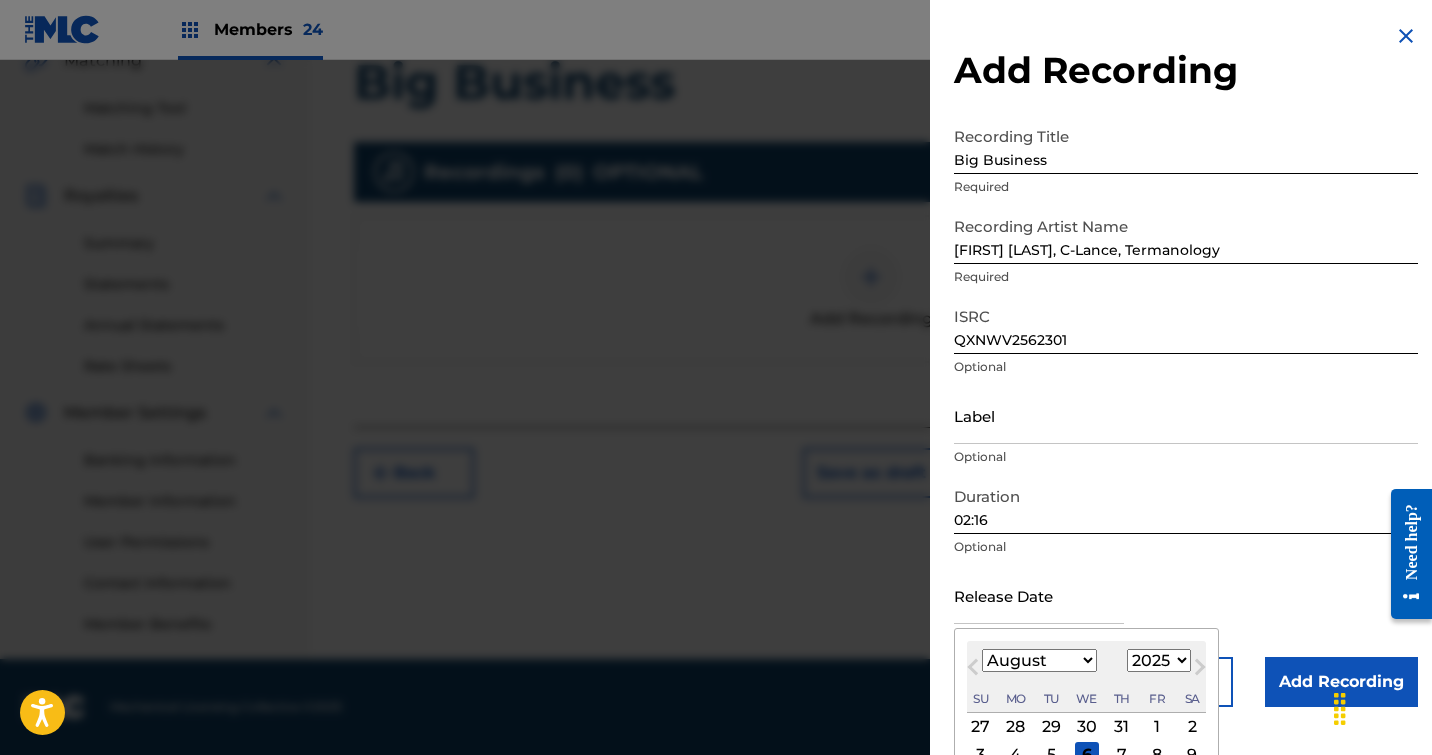 select on "2024" 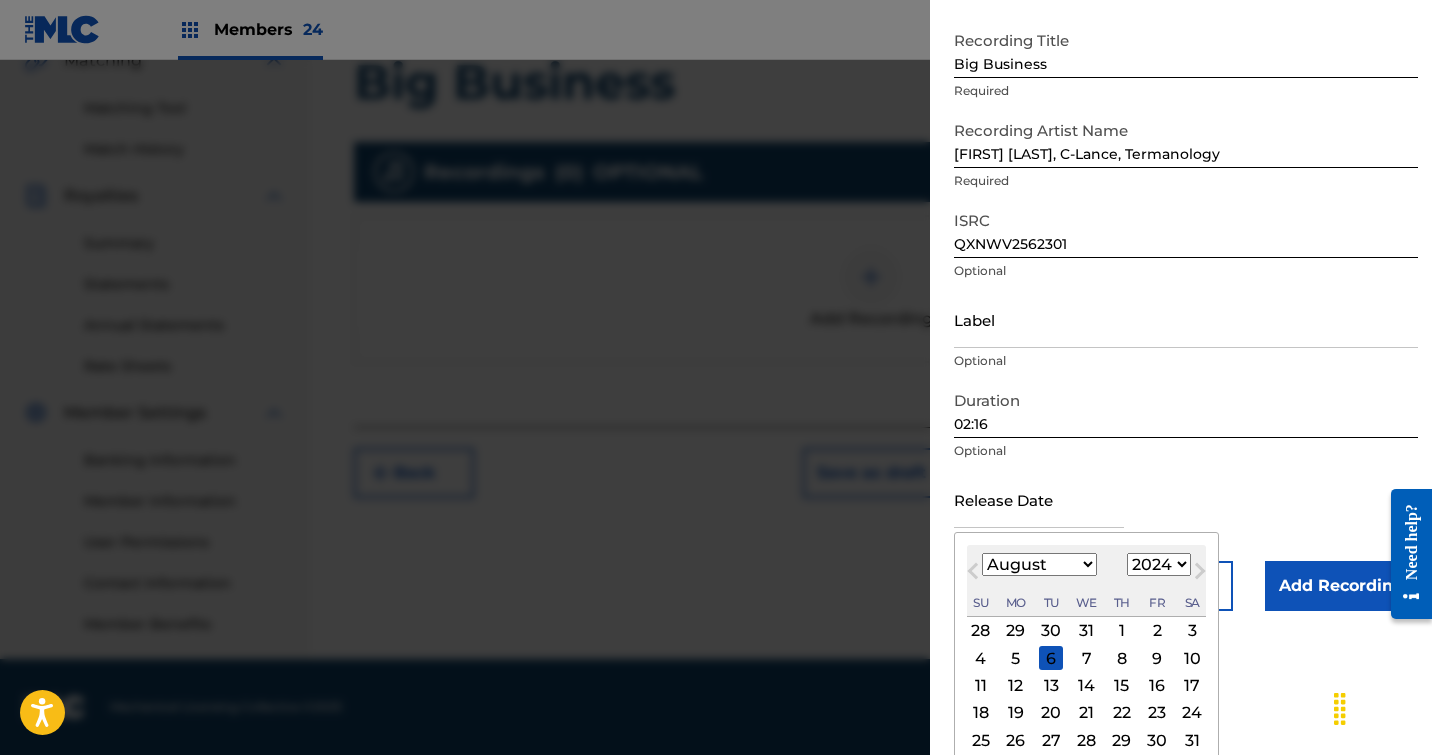 scroll, scrollTop: 106, scrollLeft: 0, axis: vertical 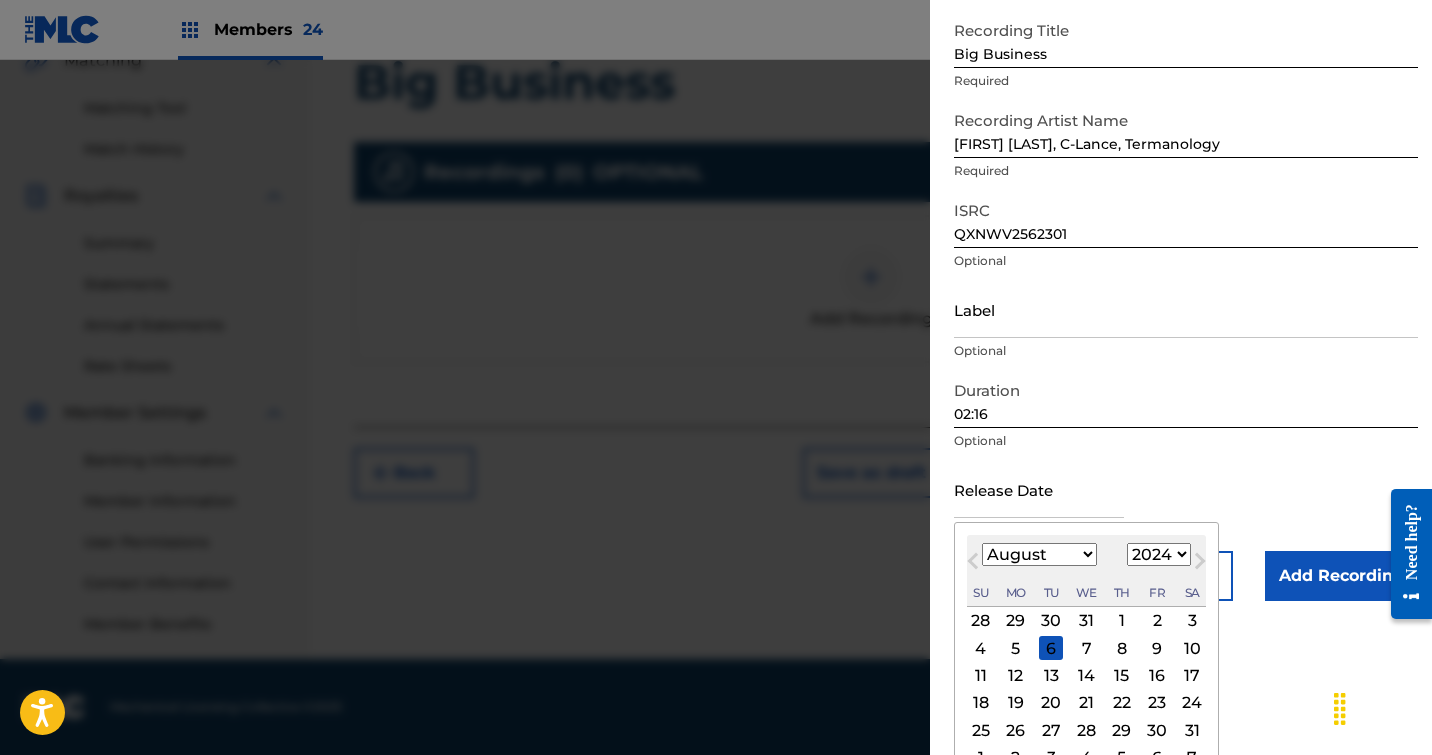 click on "9" at bounding box center [1157, 648] 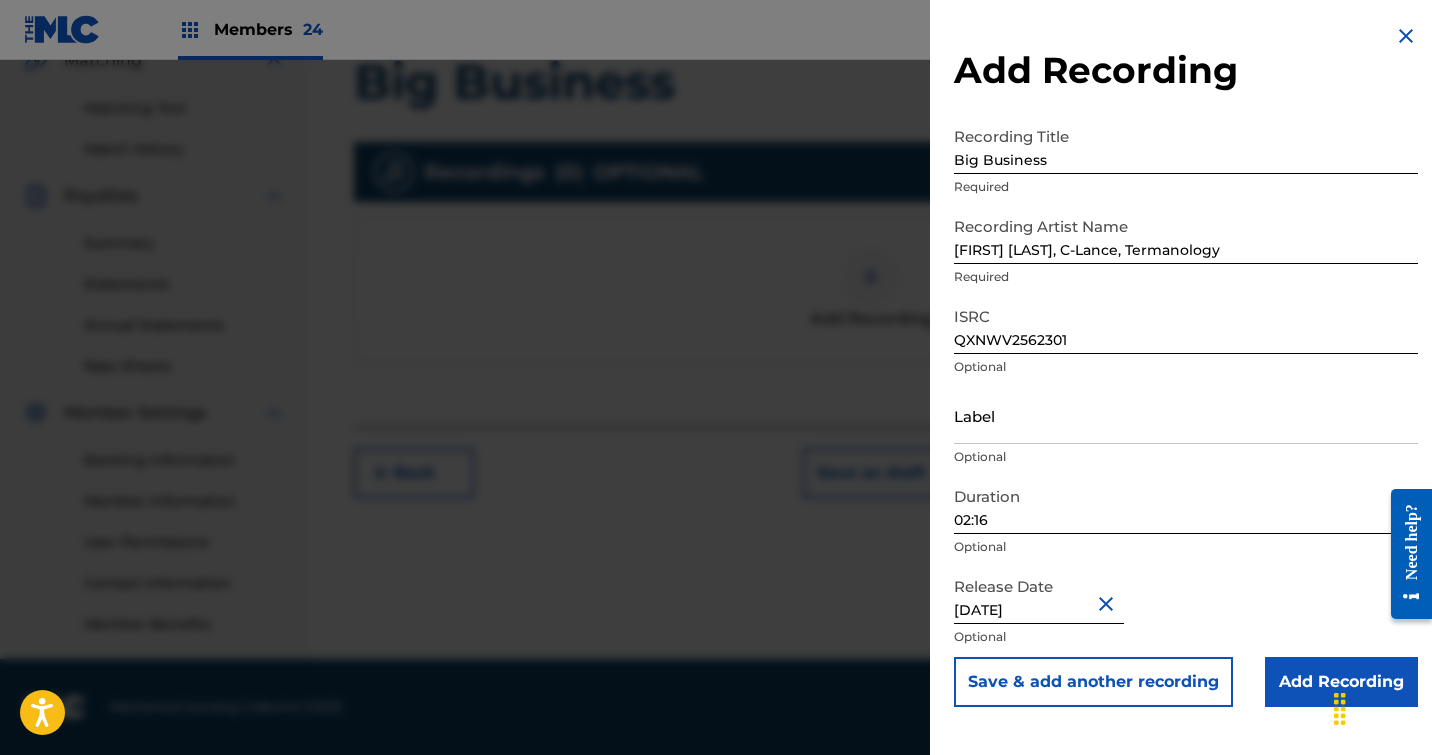 scroll, scrollTop: 0, scrollLeft: 0, axis: both 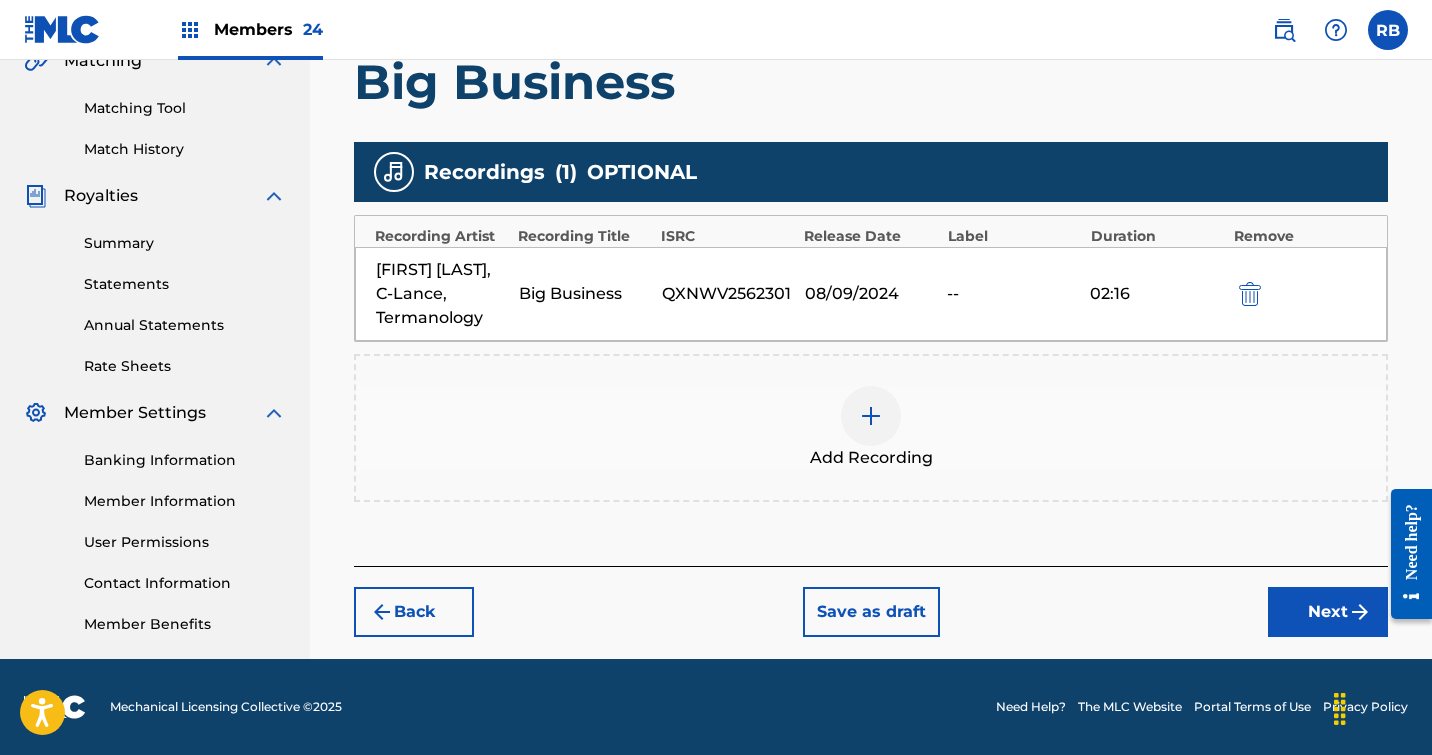 click on "Next" at bounding box center (1328, 612) 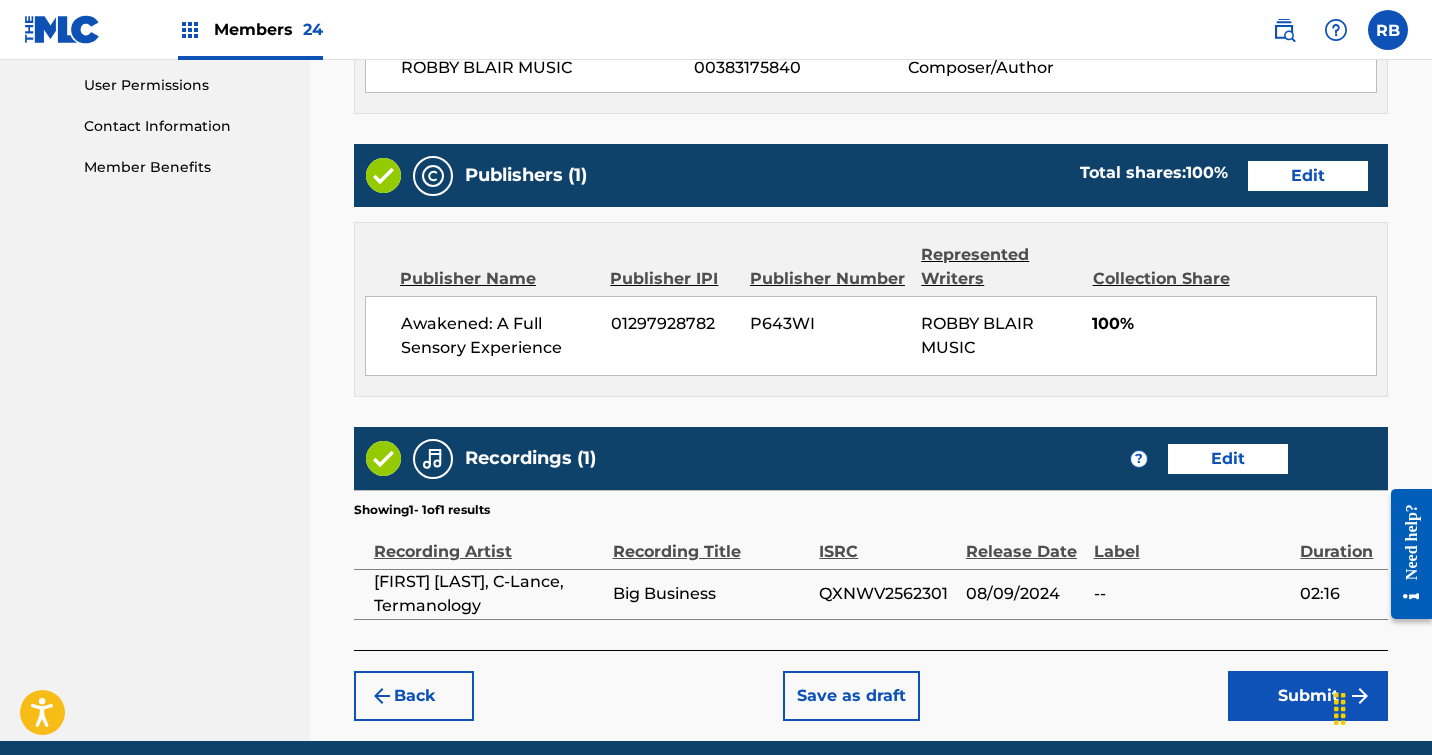 scroll, scrollTop: 995, scrollLeft: 0, axis: vertical 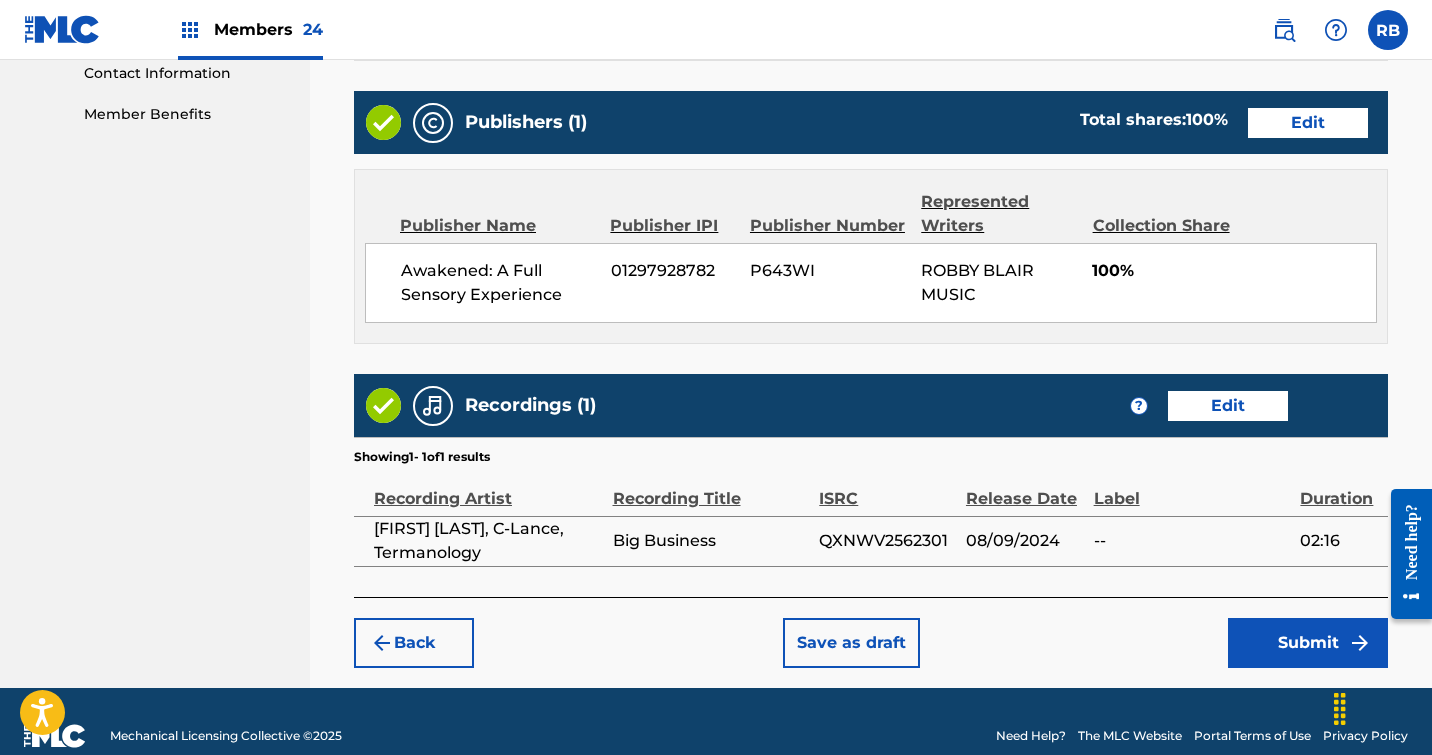 click on "Submit" at bounding box center [1308, 643] 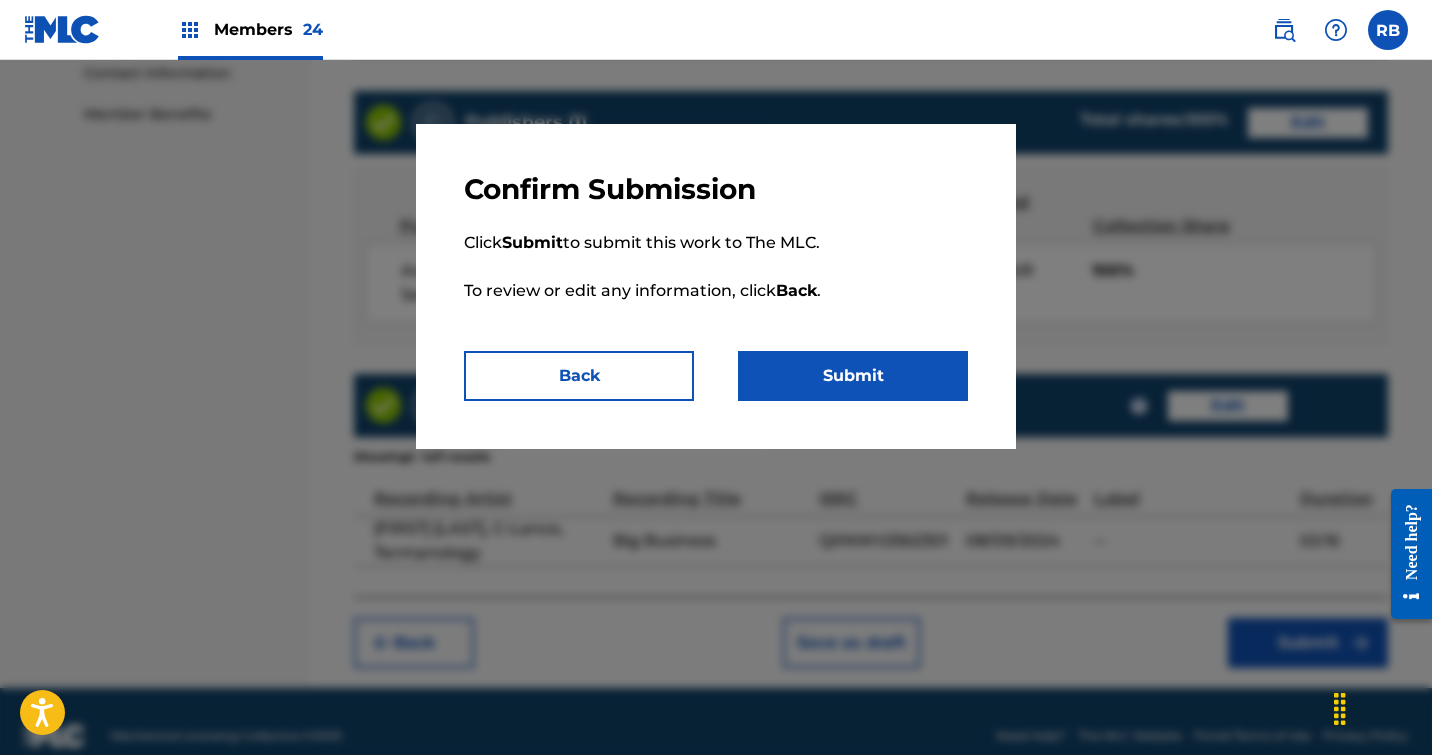 click on "Submit" at bounding box center (853, 376) 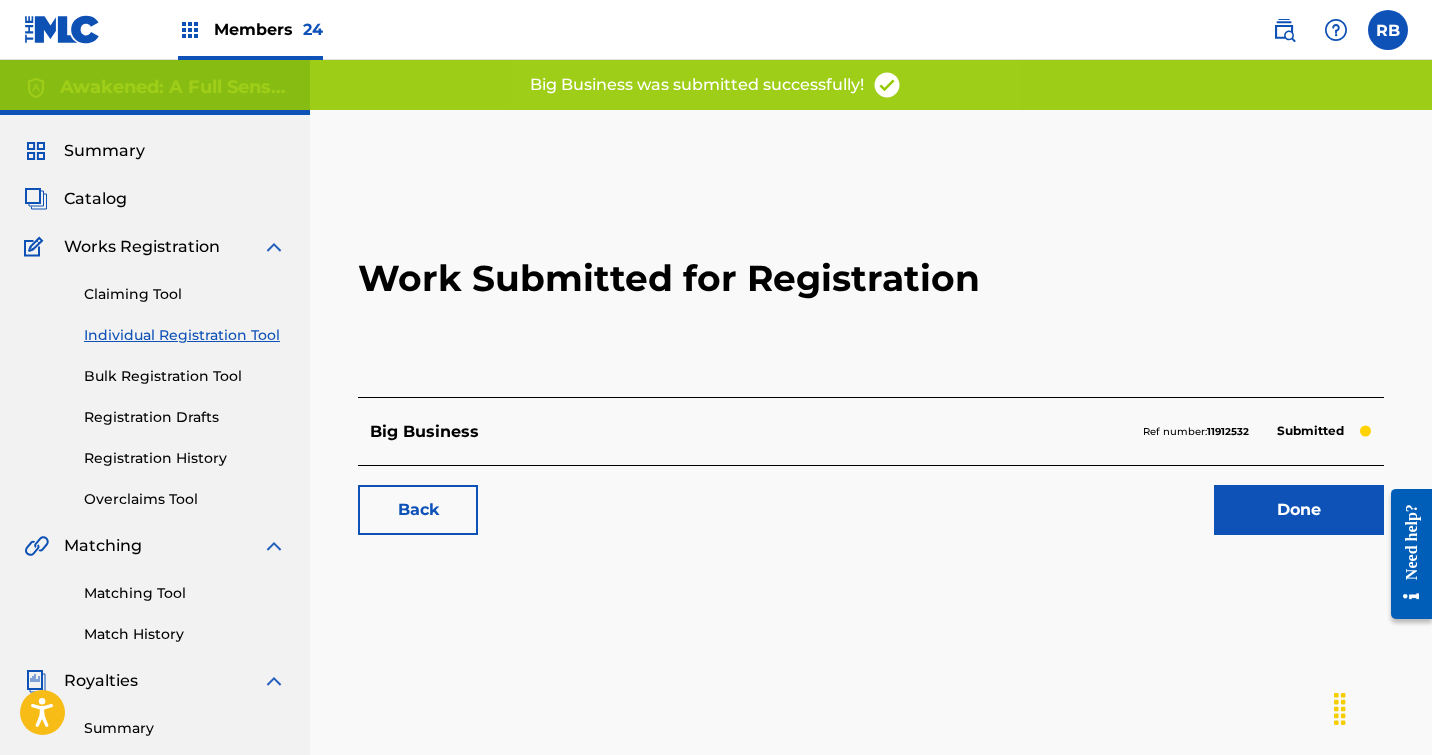 click on "Done" at bounding box center [1299, 510] 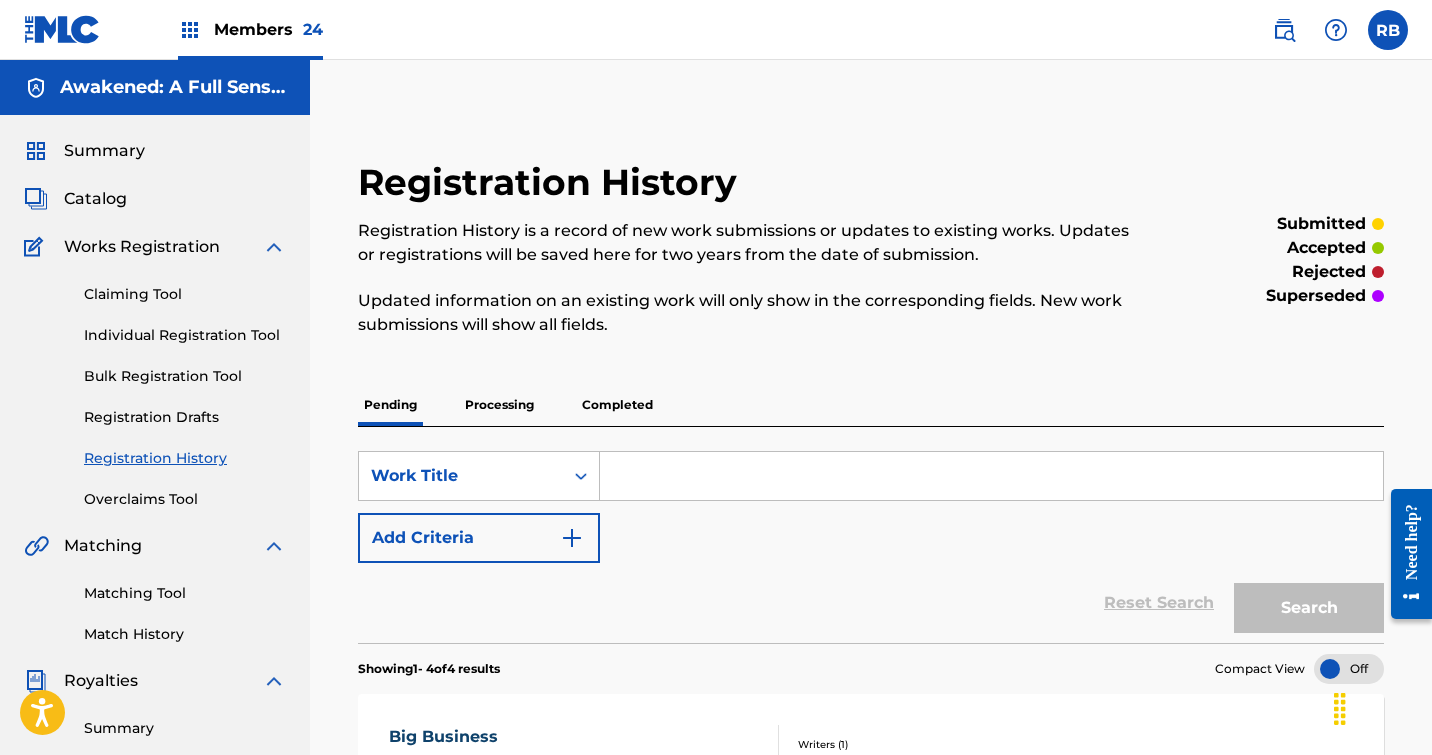 scroll, scrollTop: 0, scrollLeft: 0, axis: both 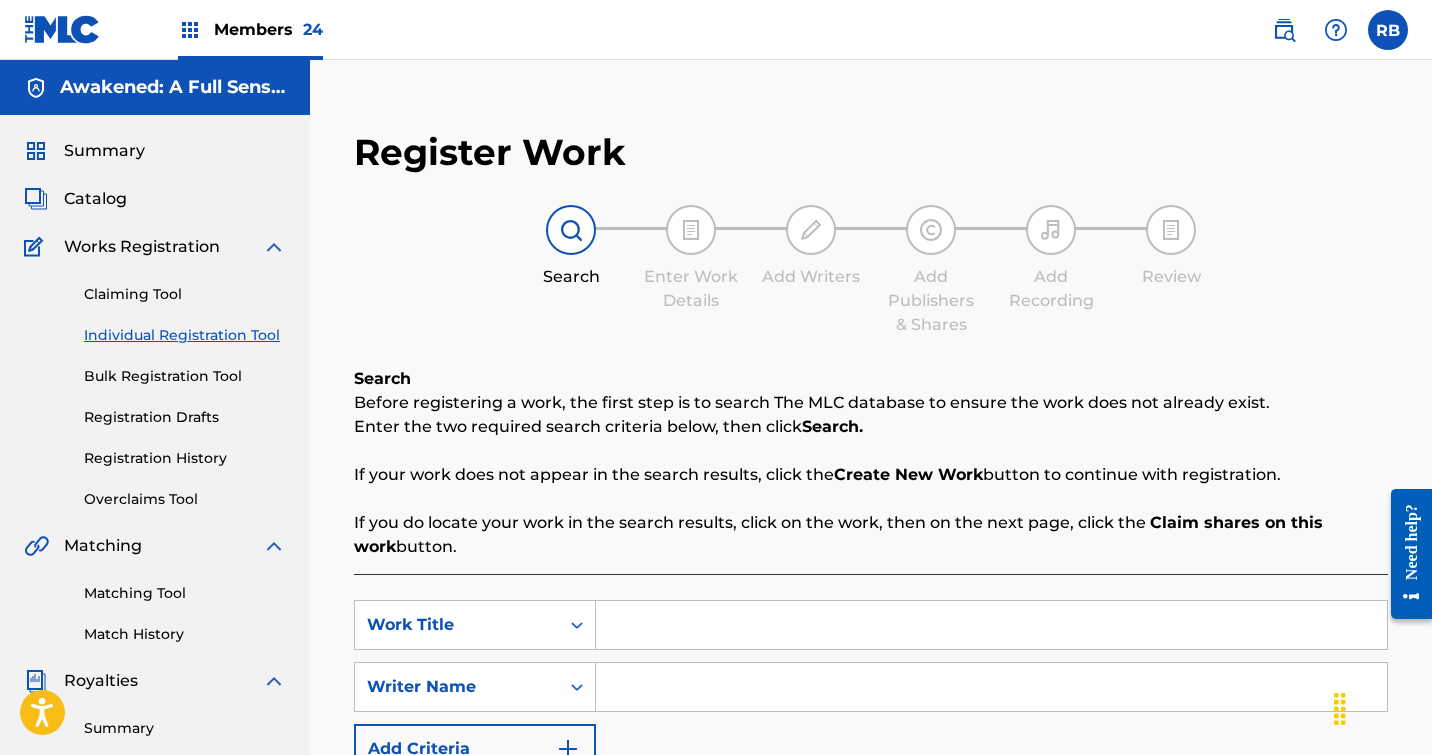 click at bounding box center (991, 625) 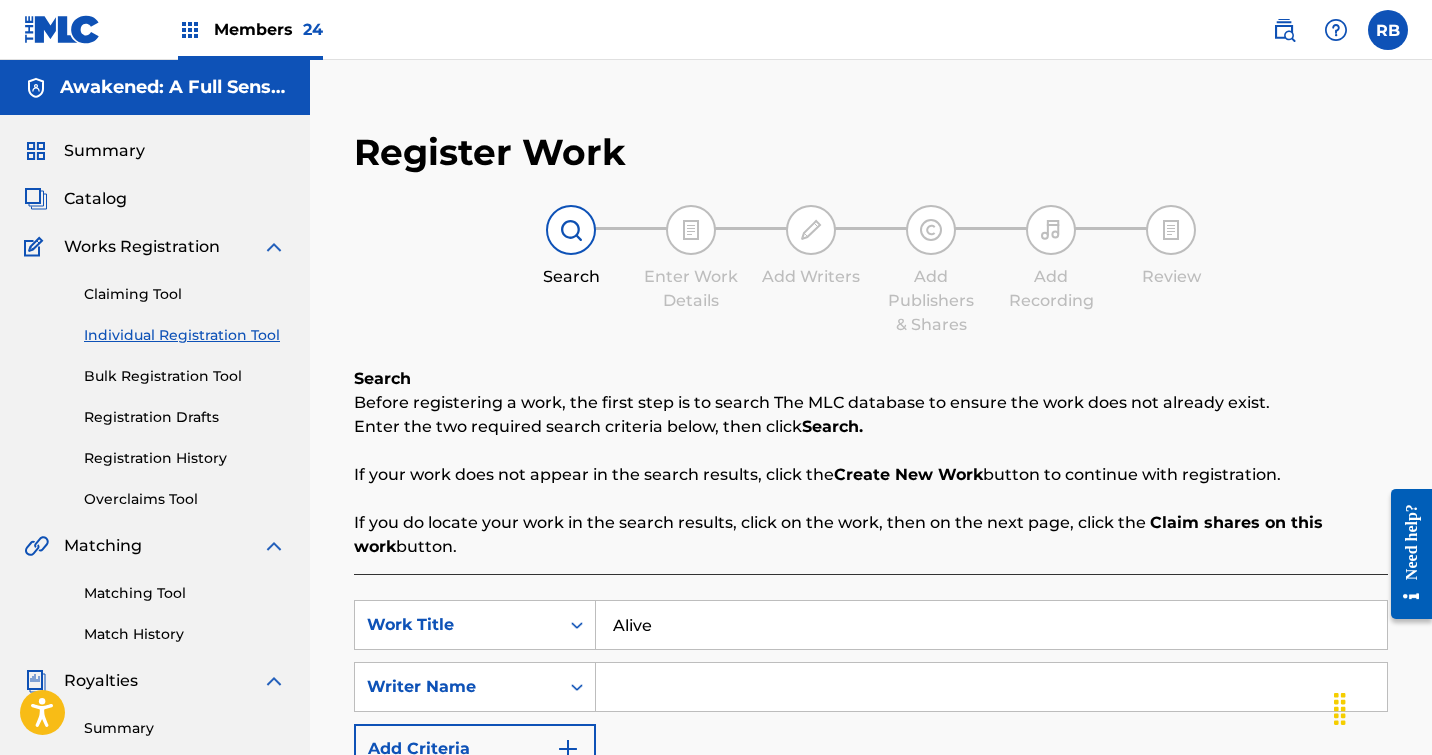 type on "Alive" 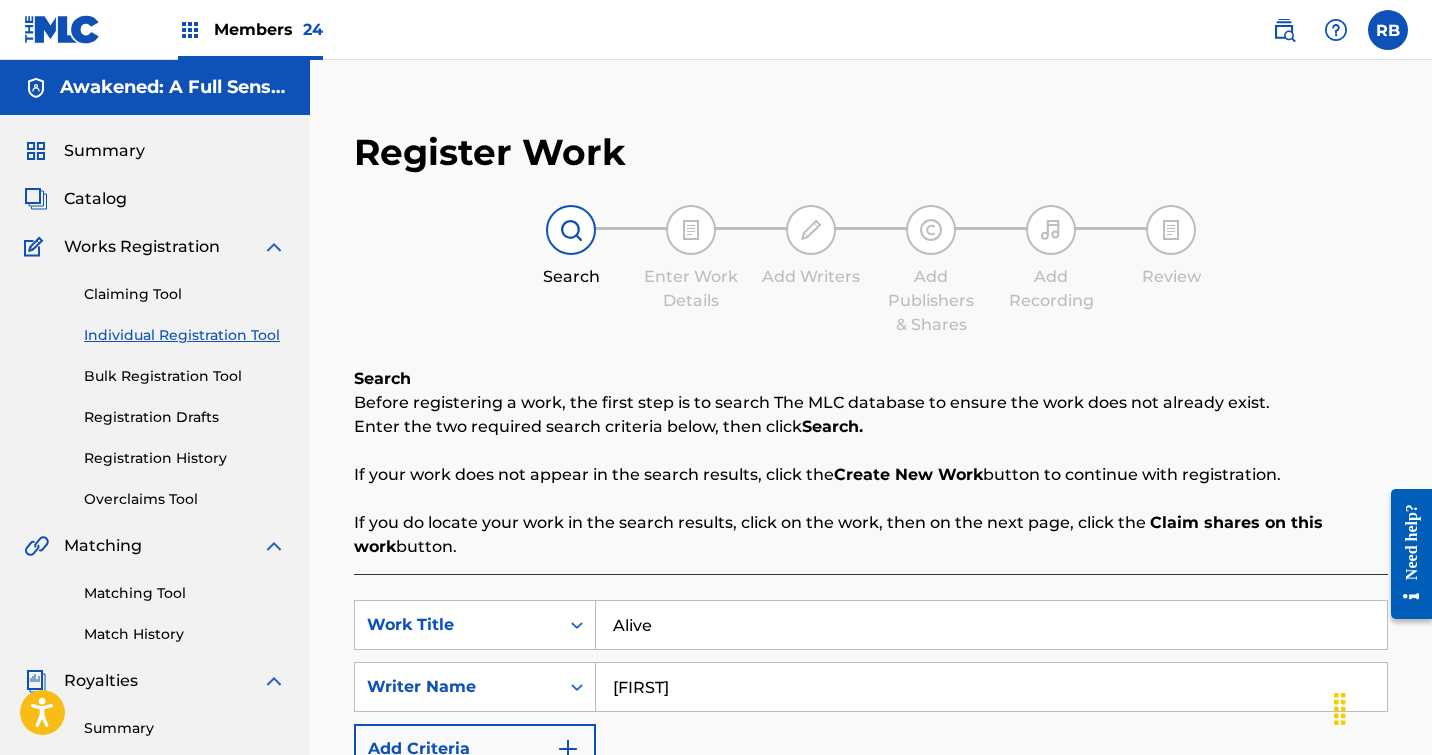 type on "[FIRST]" 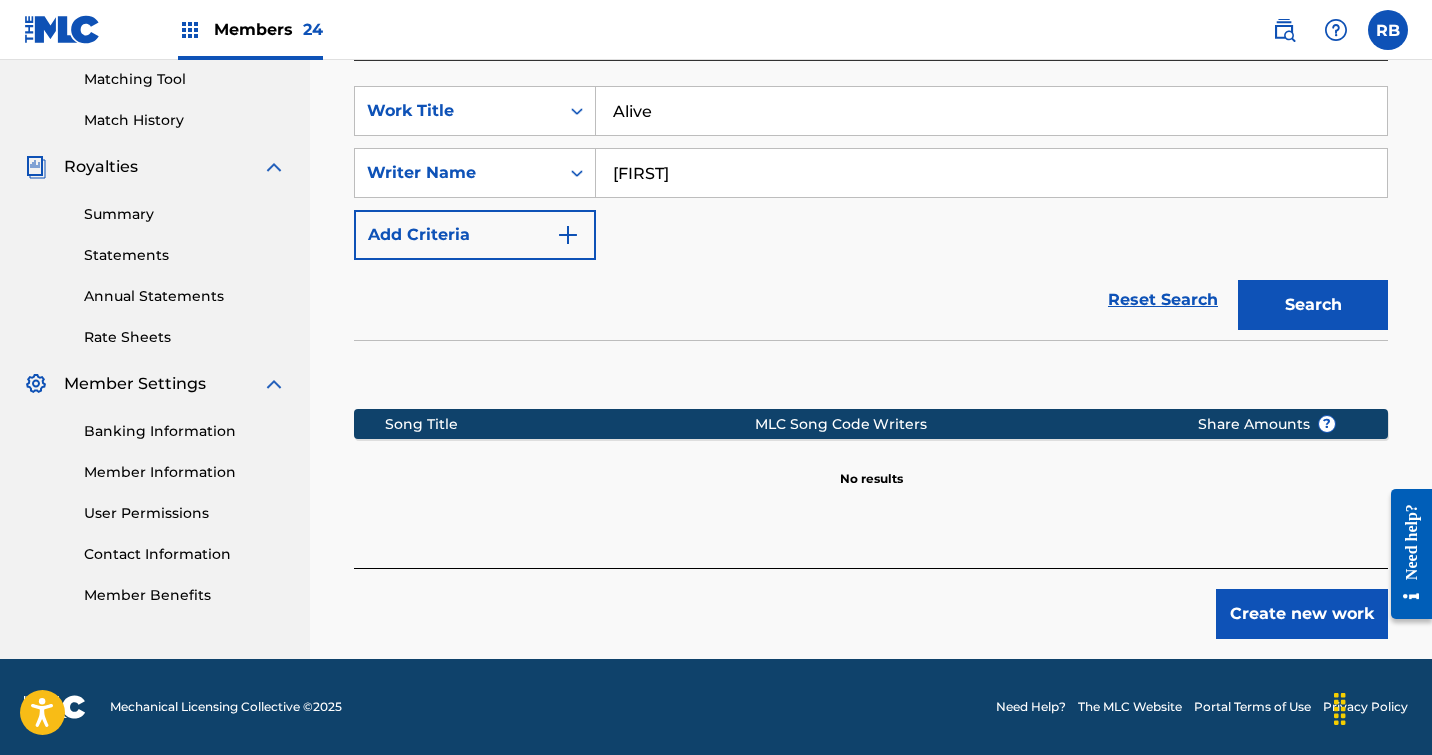 scroll, scrollTop: 514, scrollLeft: 0, axis: vertical 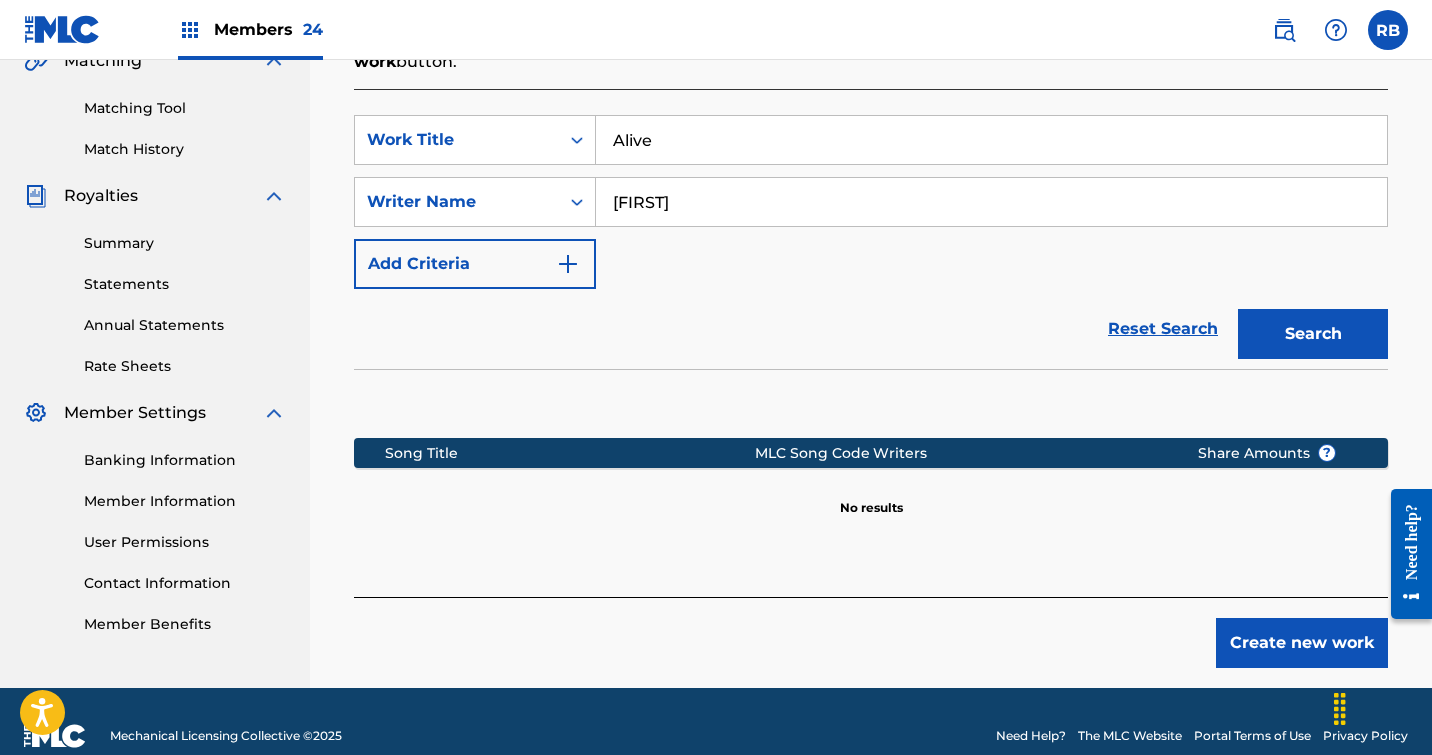 click on "Create new work" at bounding box center (1302, 643) 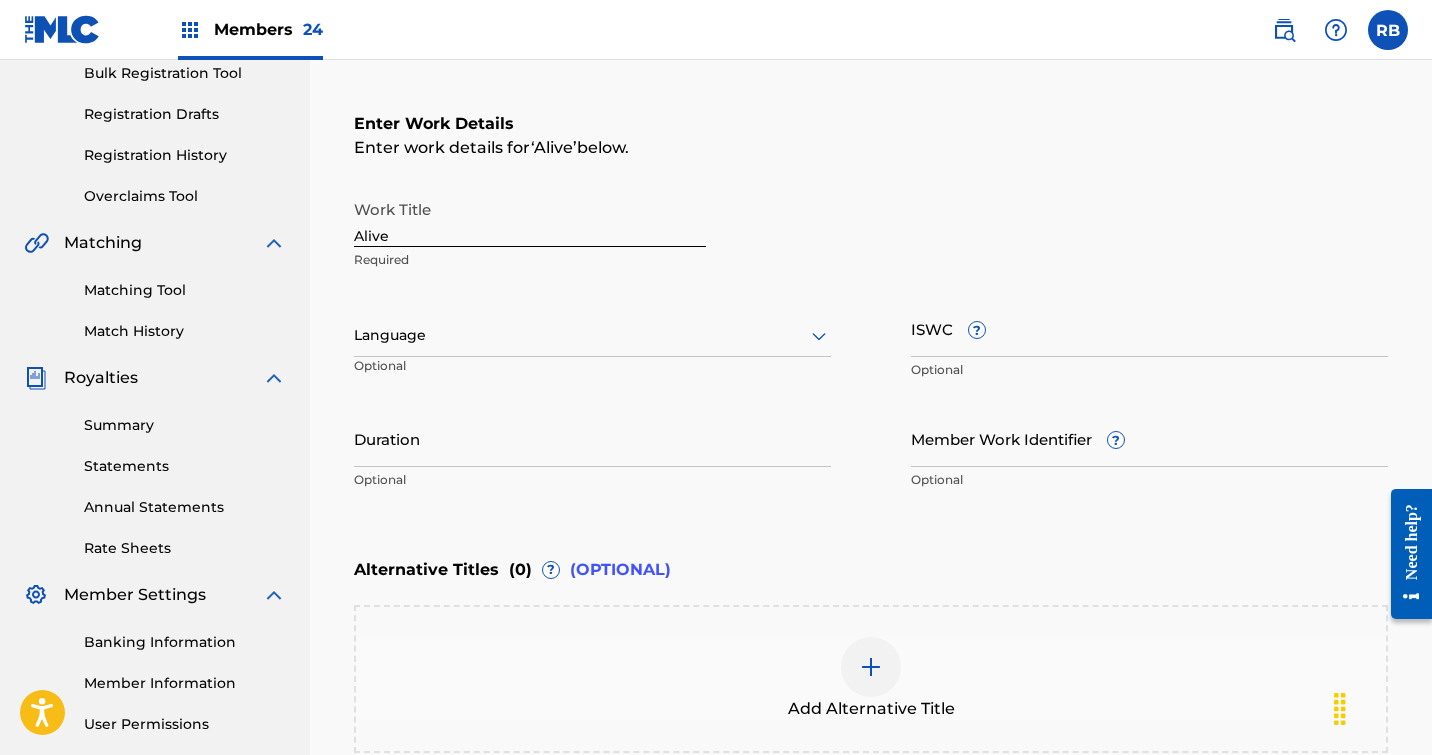 scroll, scrollTop: 302, scrollLeft: 0, axis: vertical 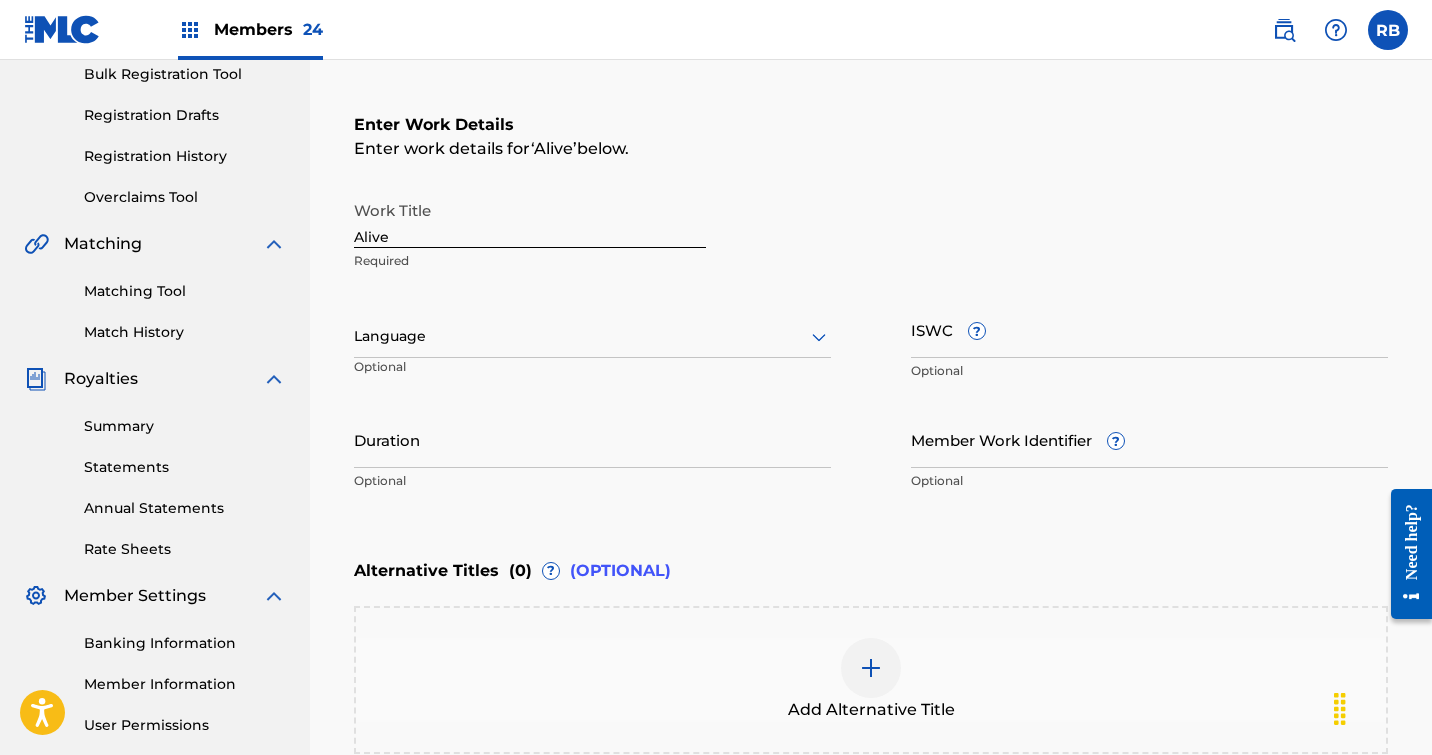 click at bounding box center [592, 336] 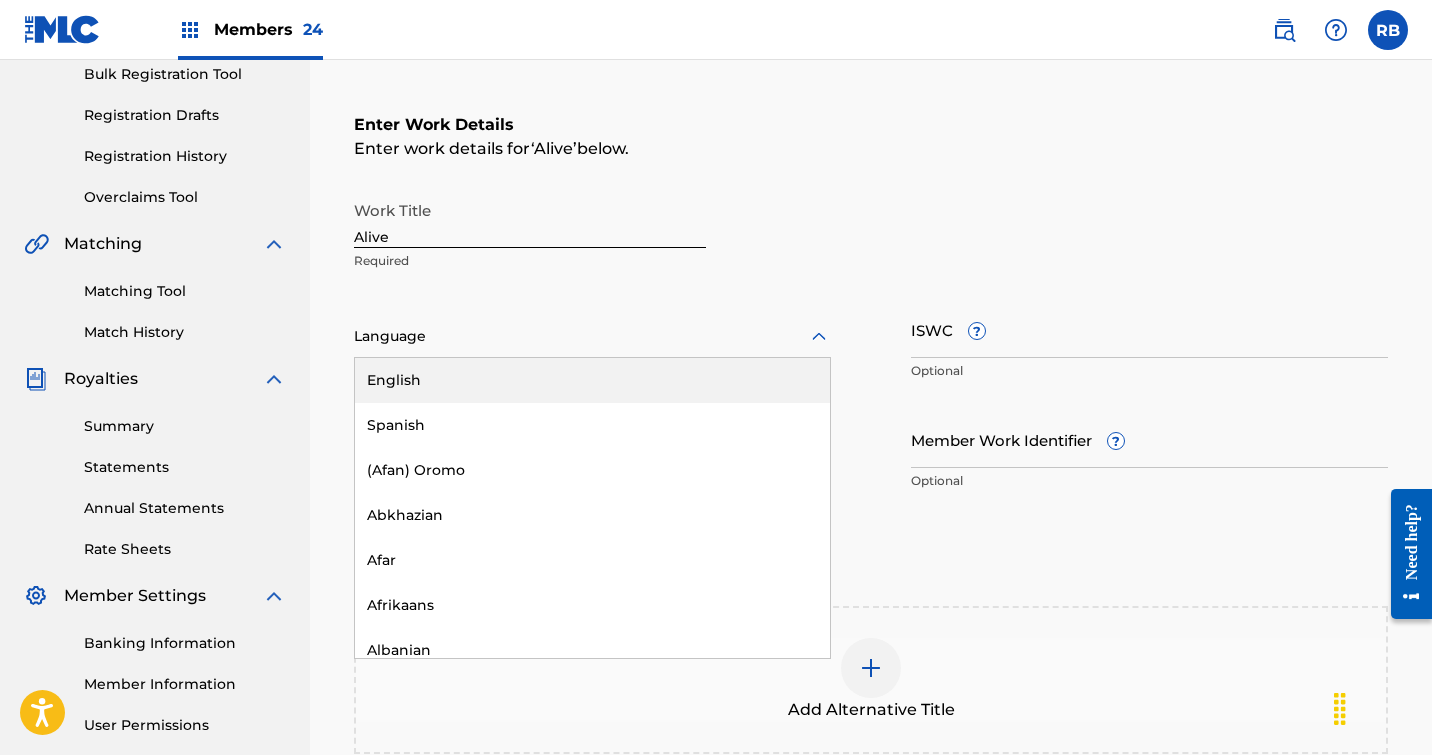 click on "English" at bounding box center (592, 380) 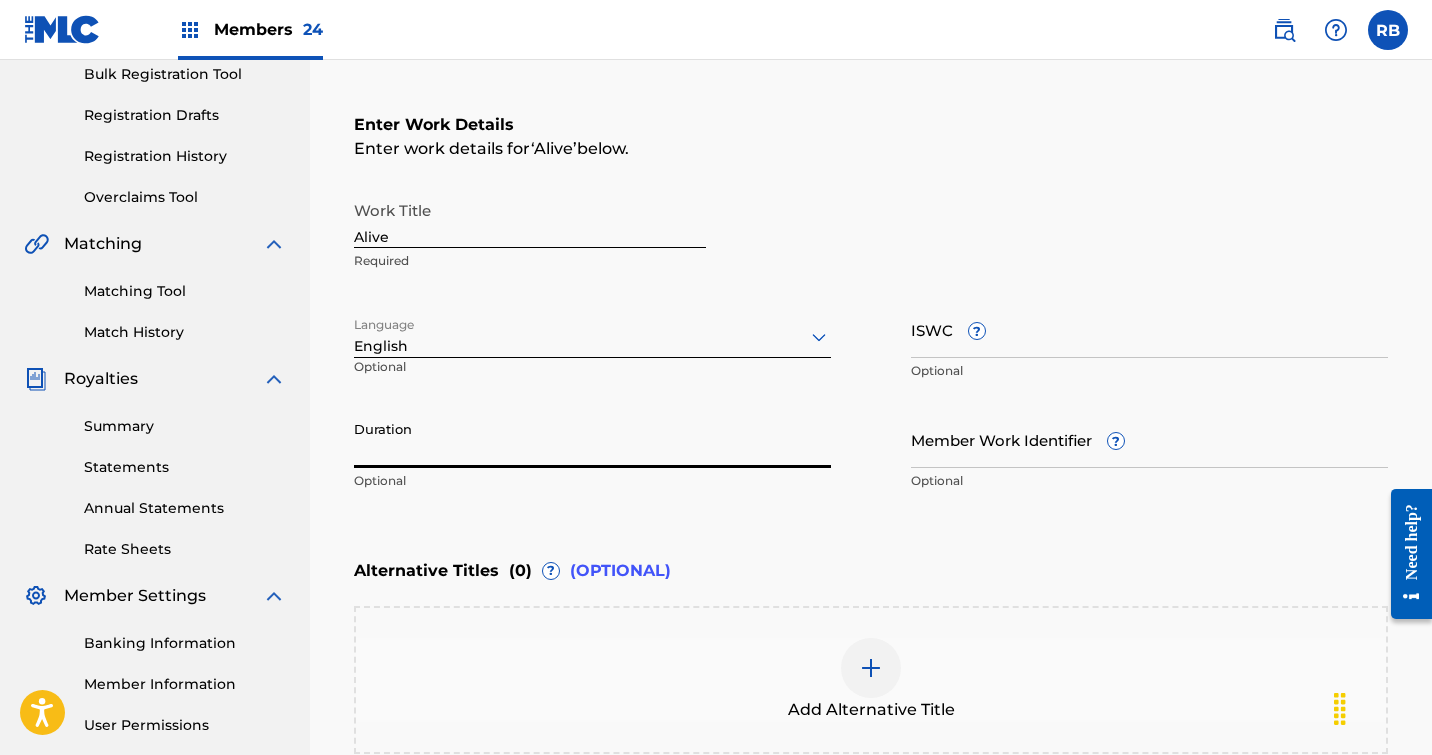 click on "Duration" at bounding box center [592, 439] 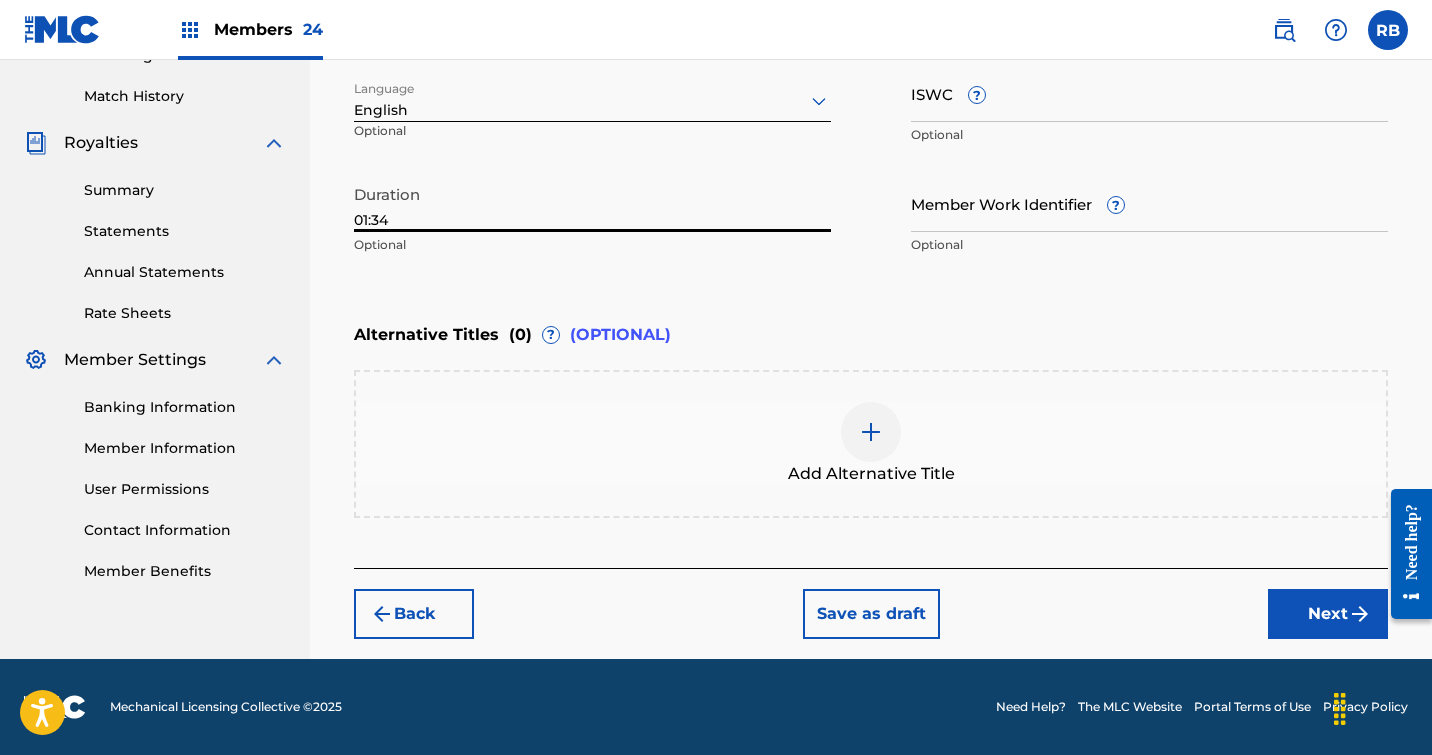 type on "01:34" 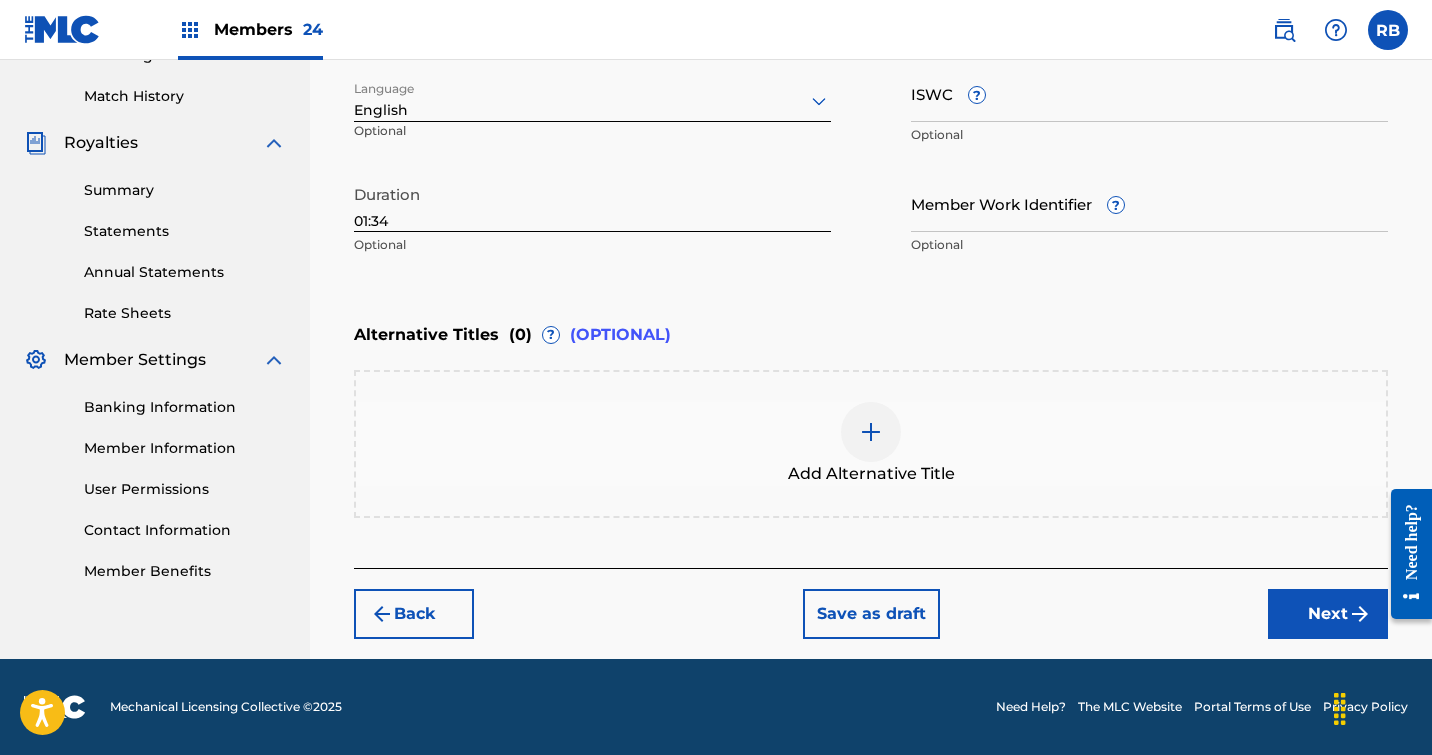 click on "Next" at bounding box center [1328, 614] 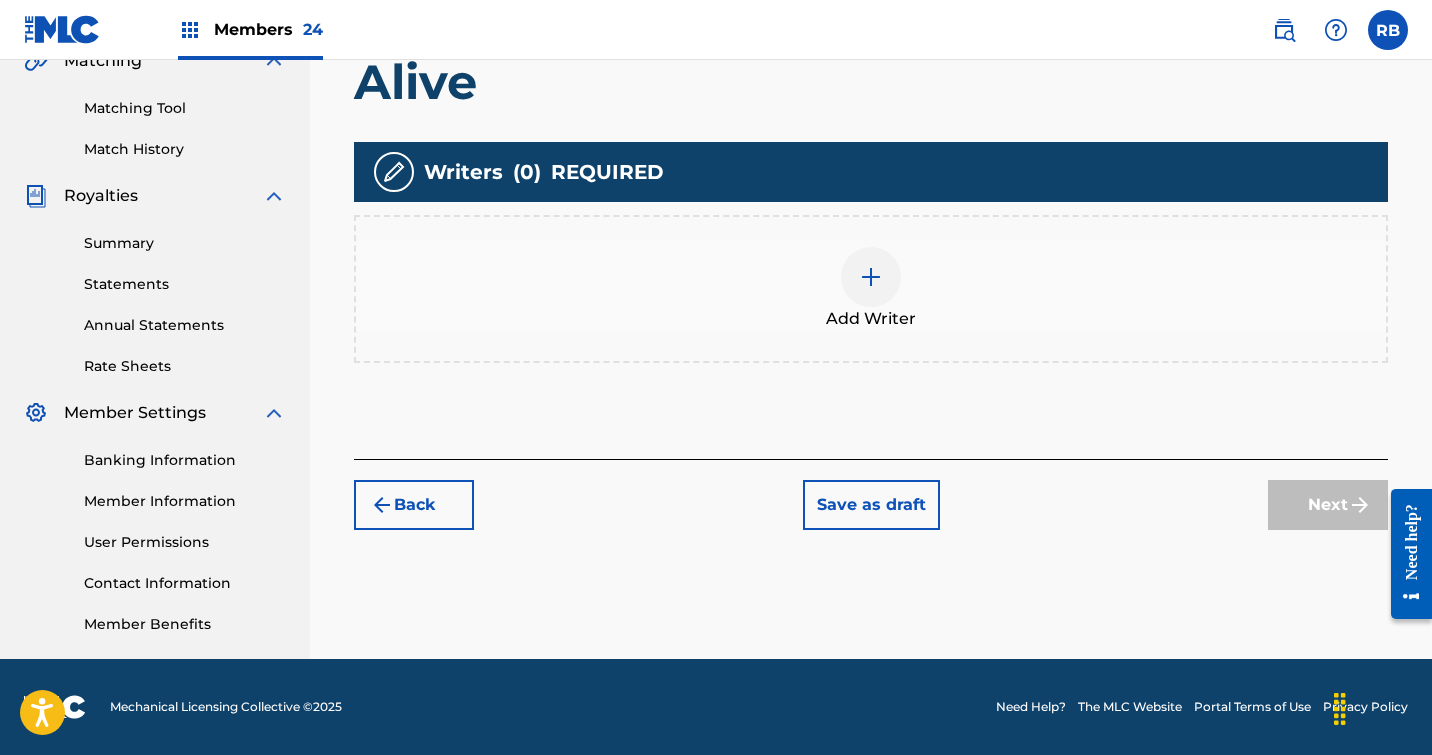 click at bounding box center (871, 277) 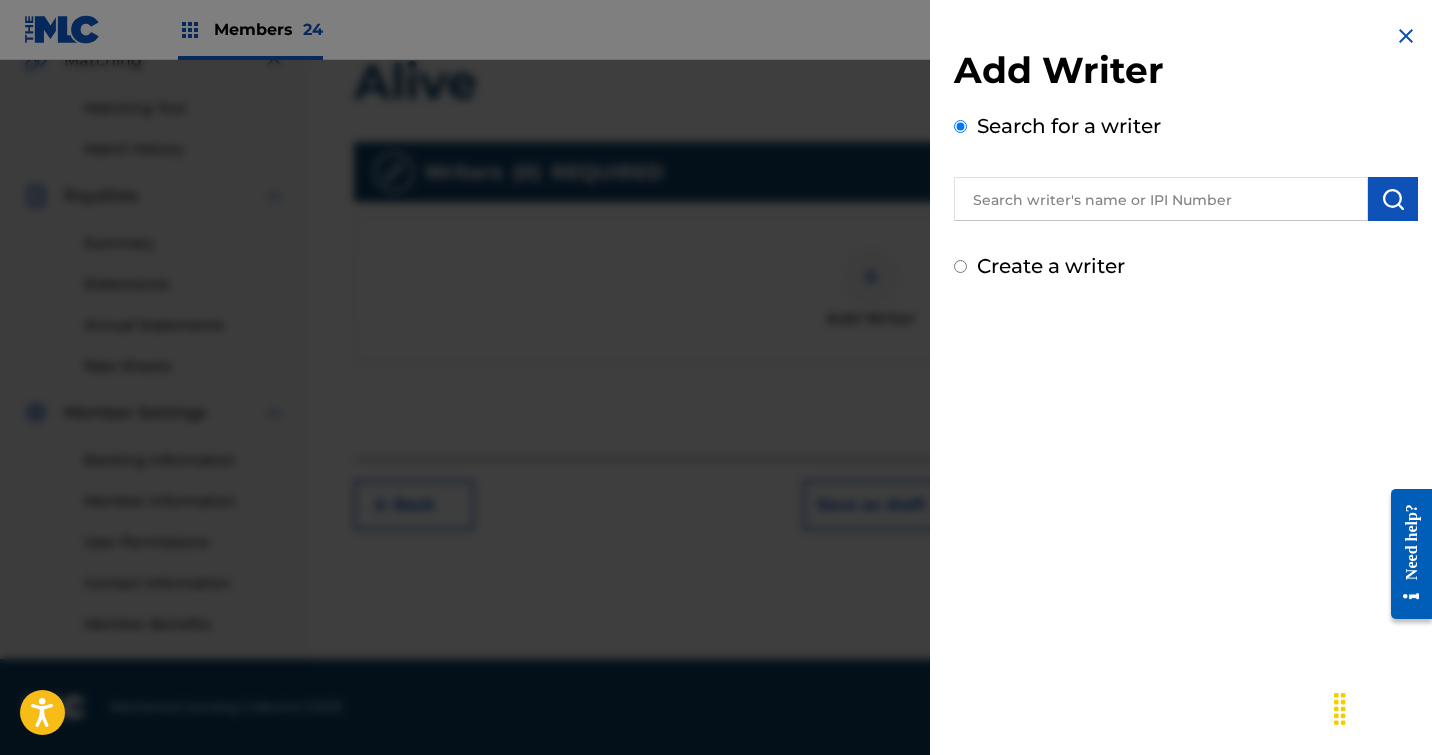 click at bounding box center [1161, 199] 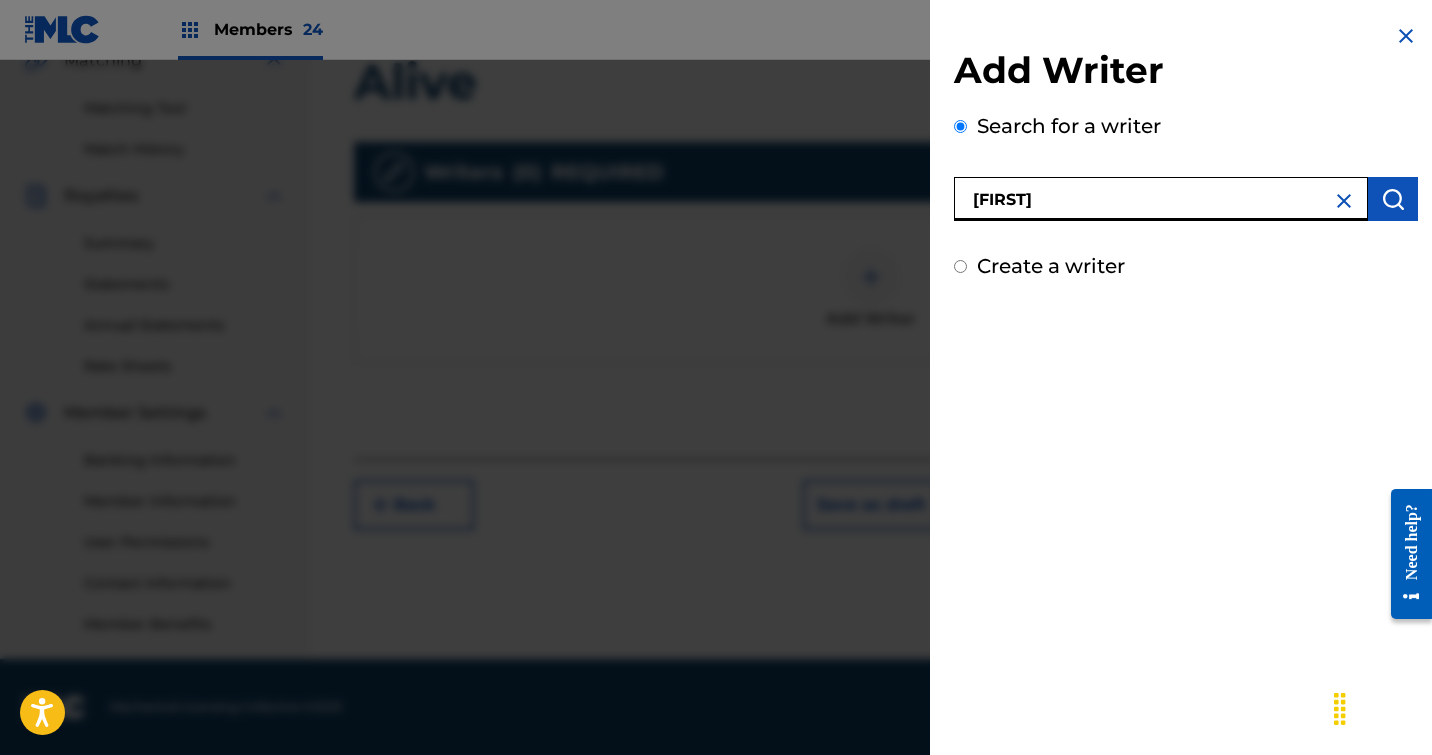 type on "[FIRST]" 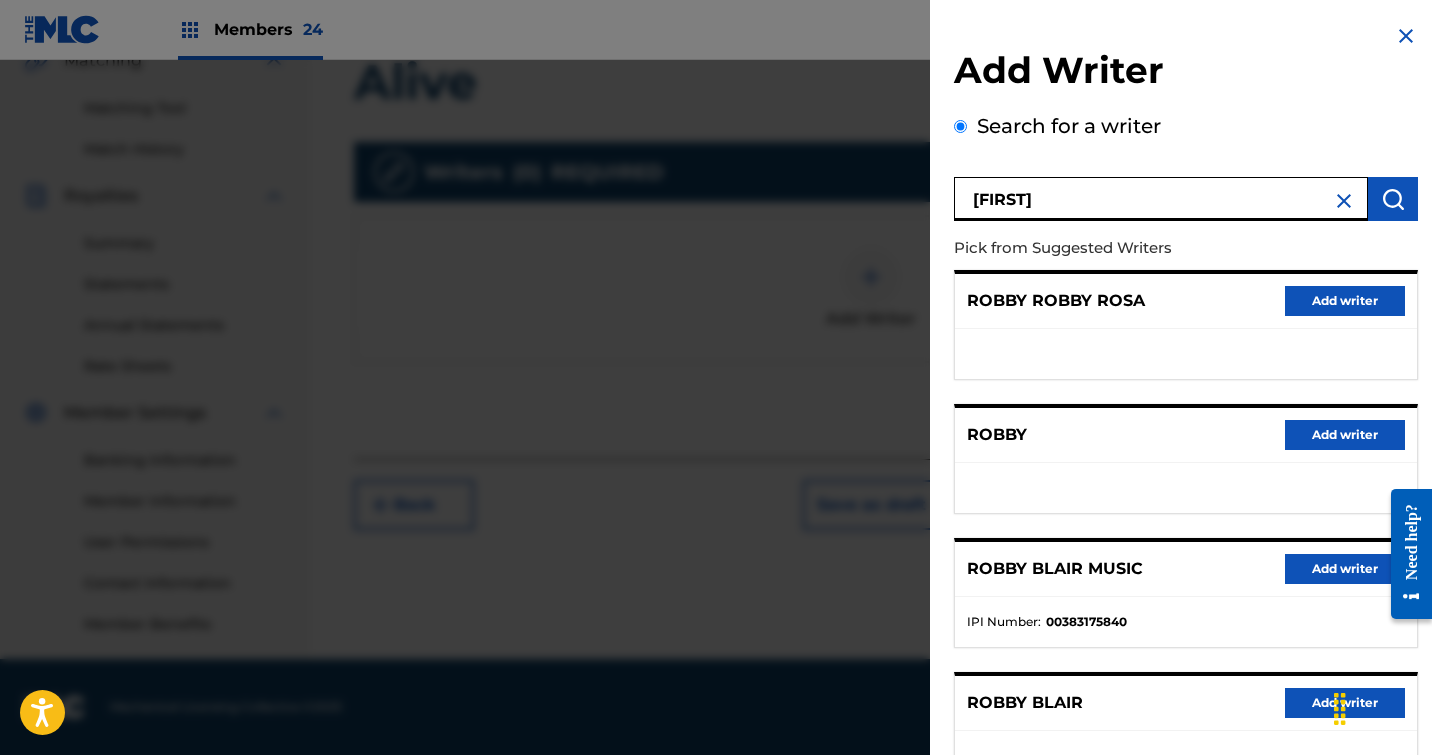 click on "Add writer" at bounding box center [1345, 569] 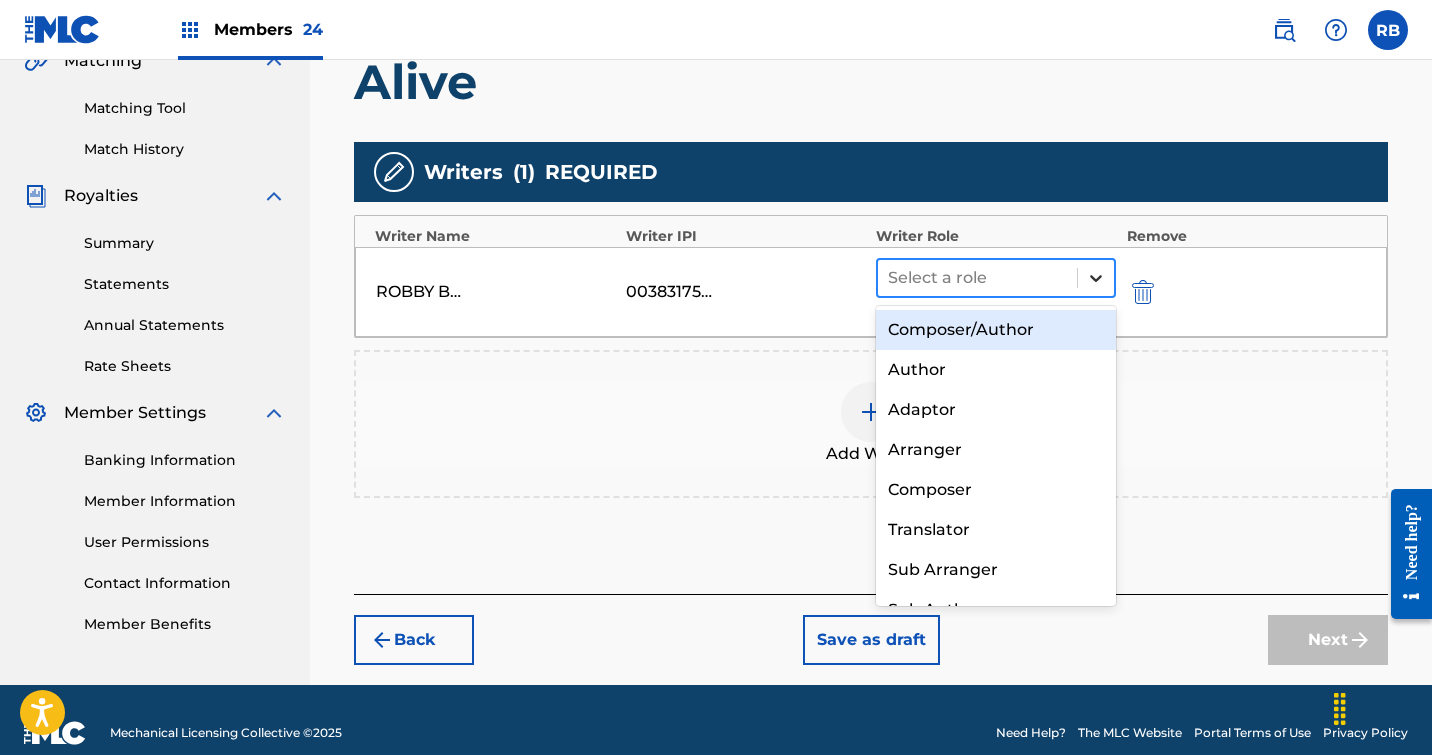 click at bounding box center [1096, 278] 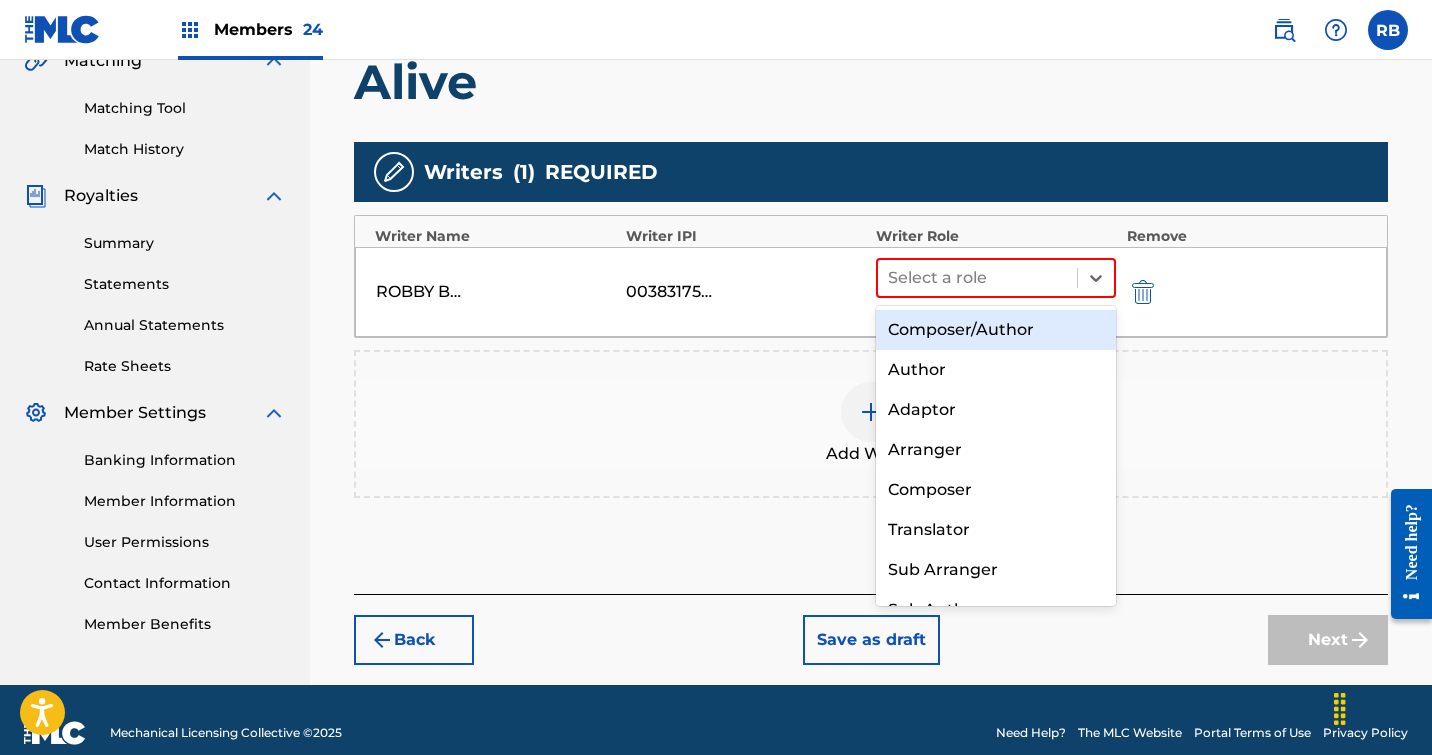 click on "Composer/Author" at bounding box center [996, 330] 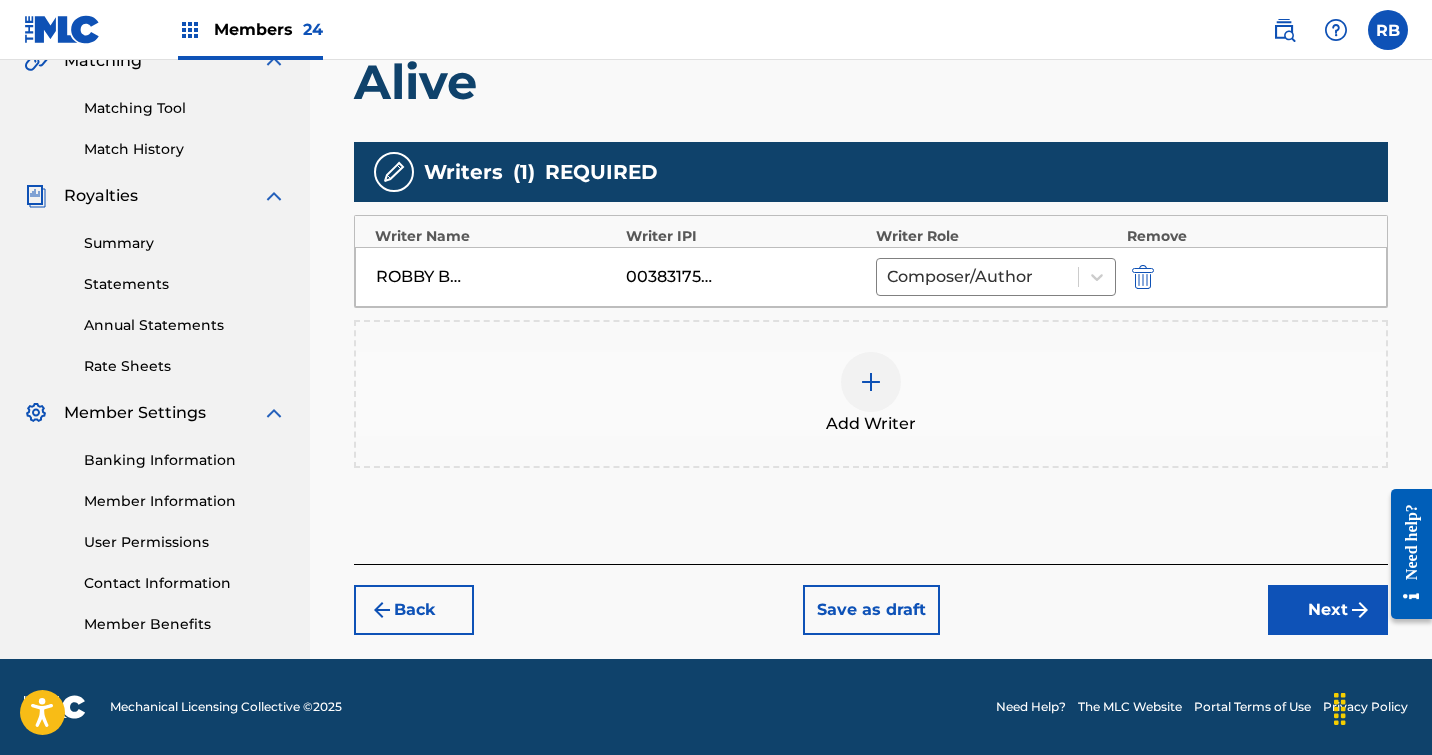click on "Next" at bounding box center [1328, 610] 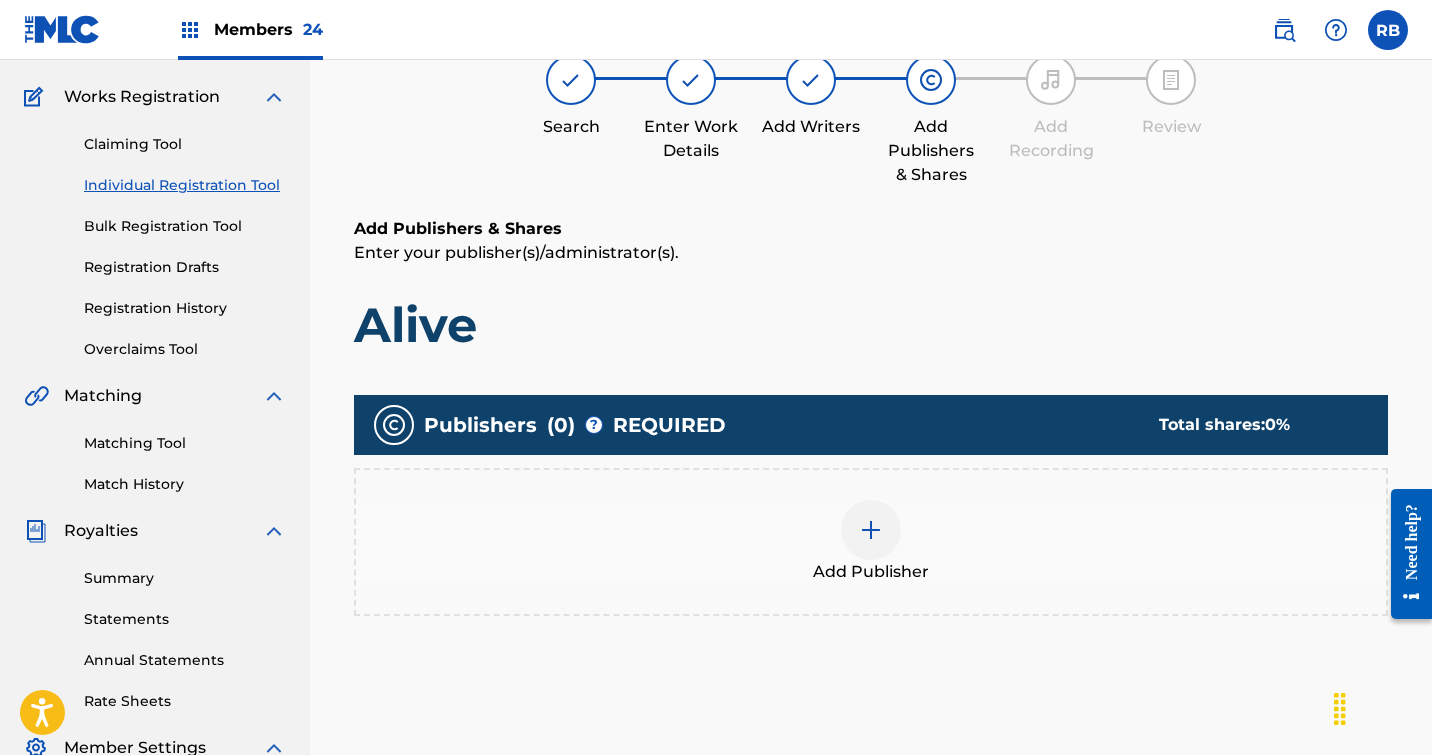 scroll, scrollTop: 90, scrollLeft: 0, axis: vertical 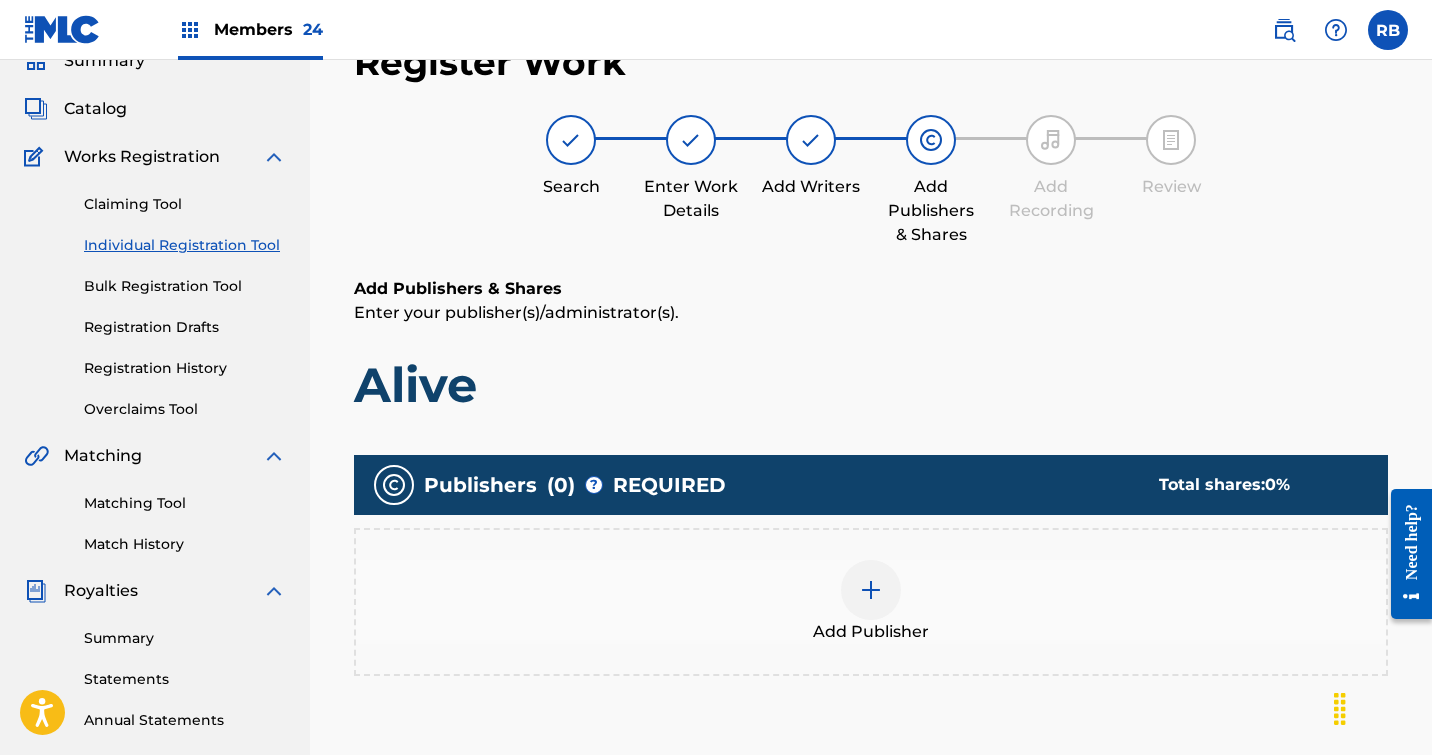 click at bounding box center (871, 590) 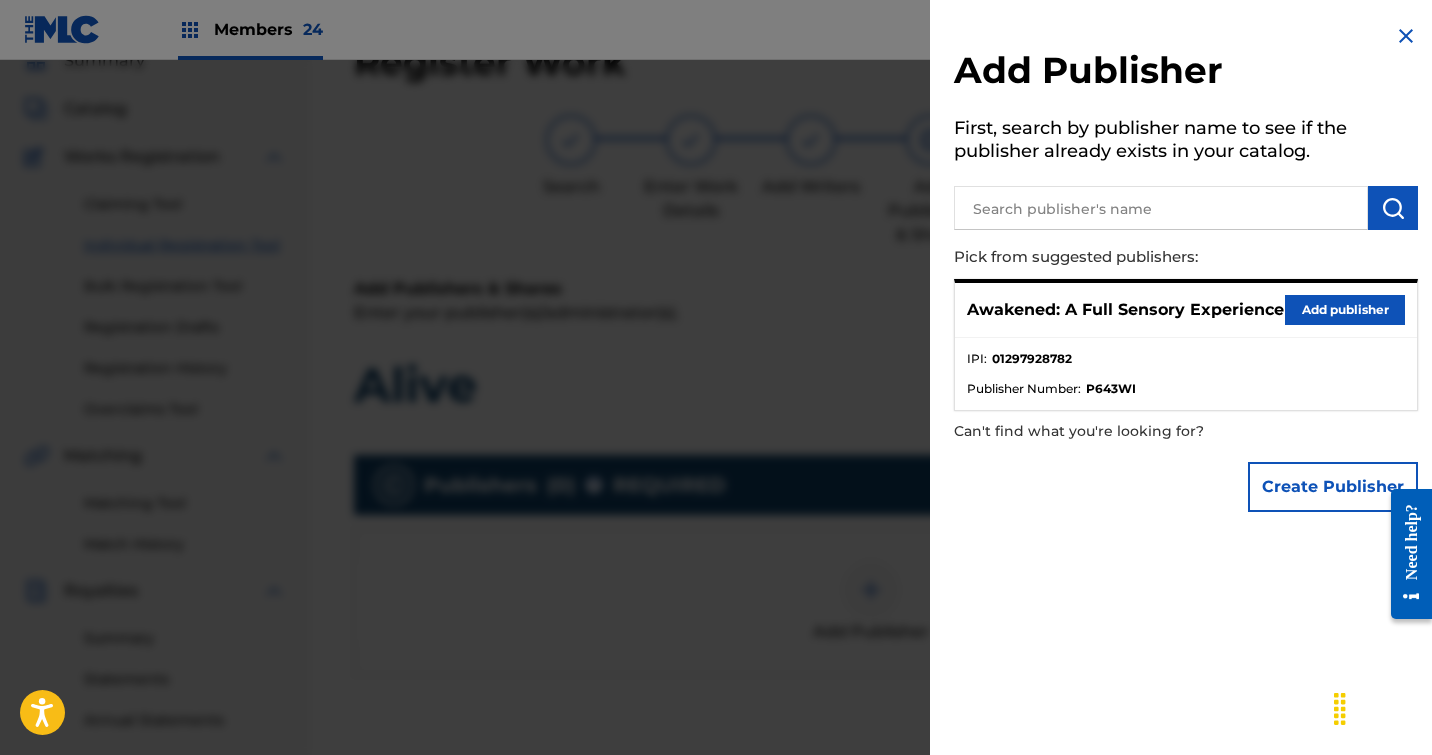 click on "Add publisher" at bounding box center (1345, 310) 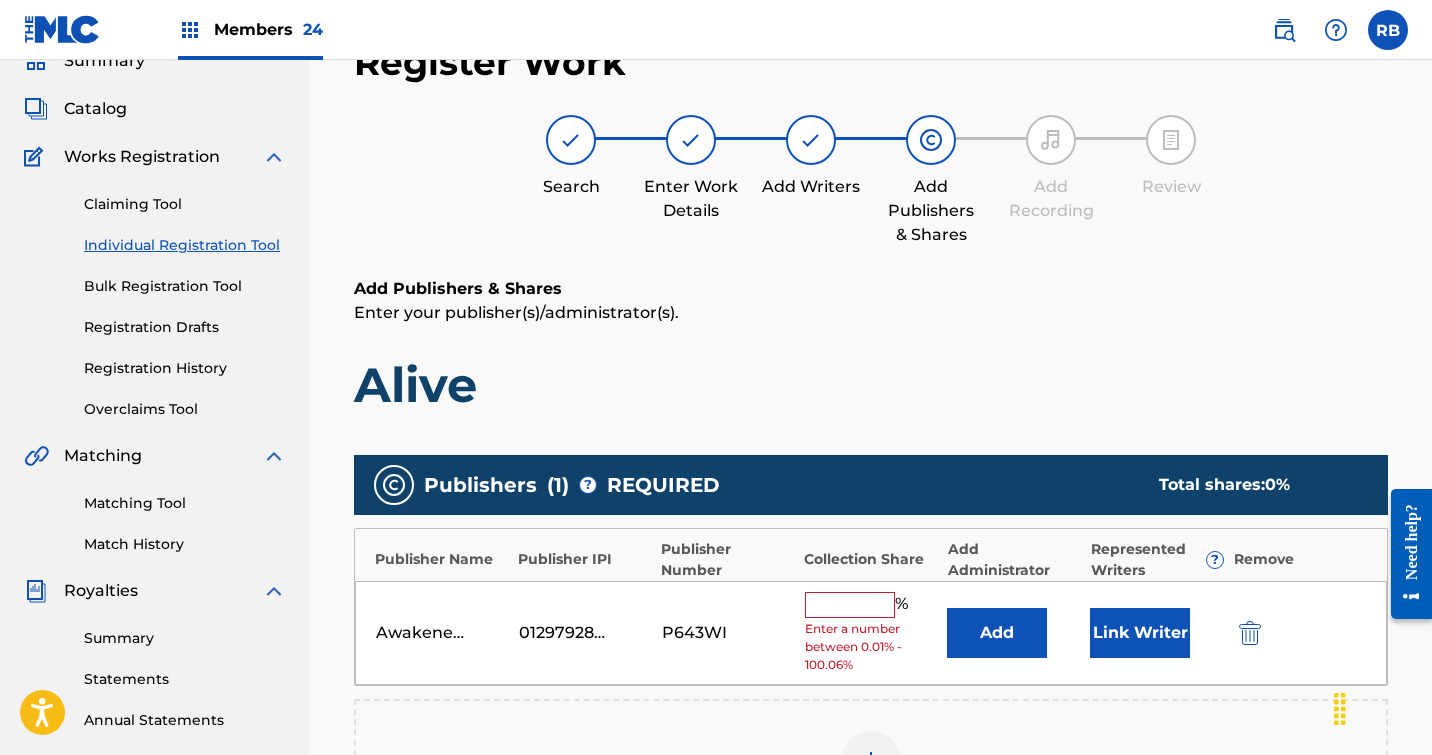click at bounding box center [850, 605] 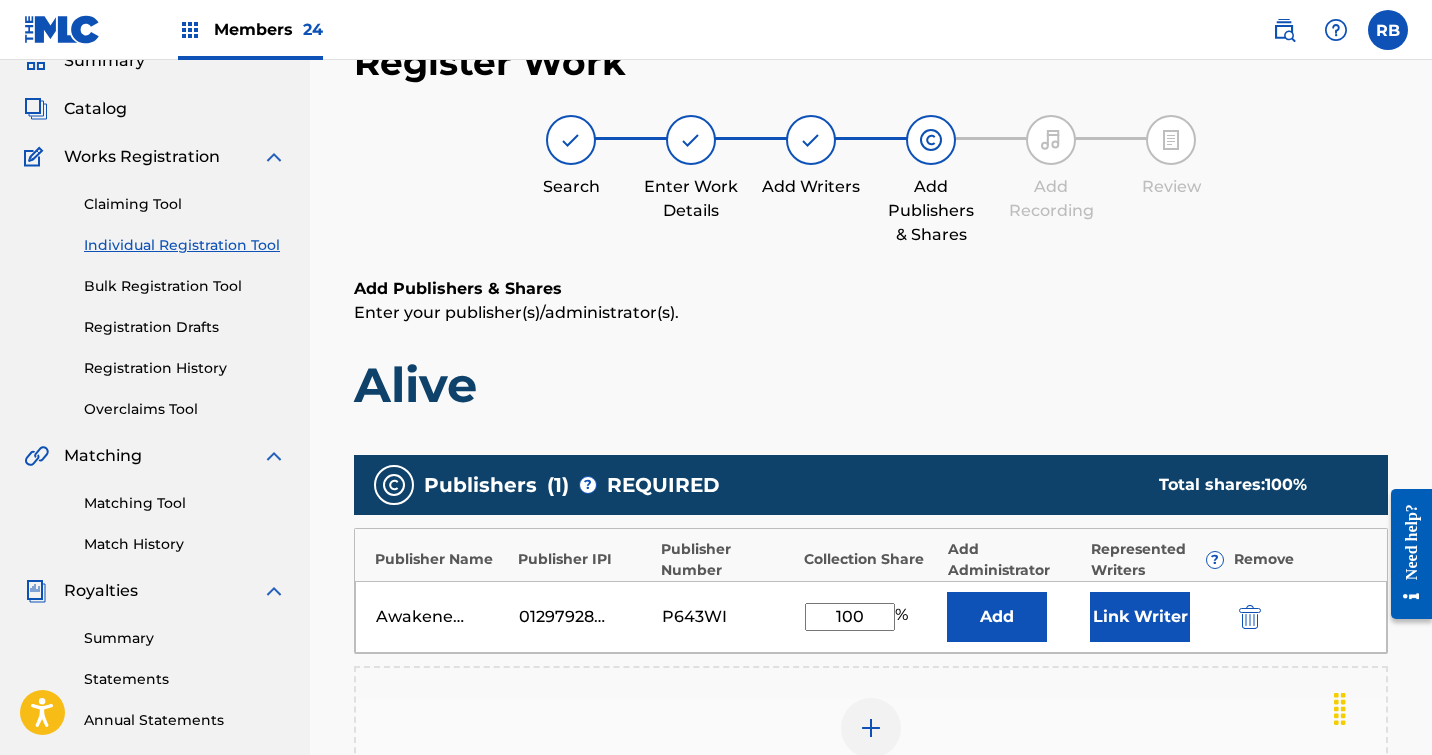 type on "100" 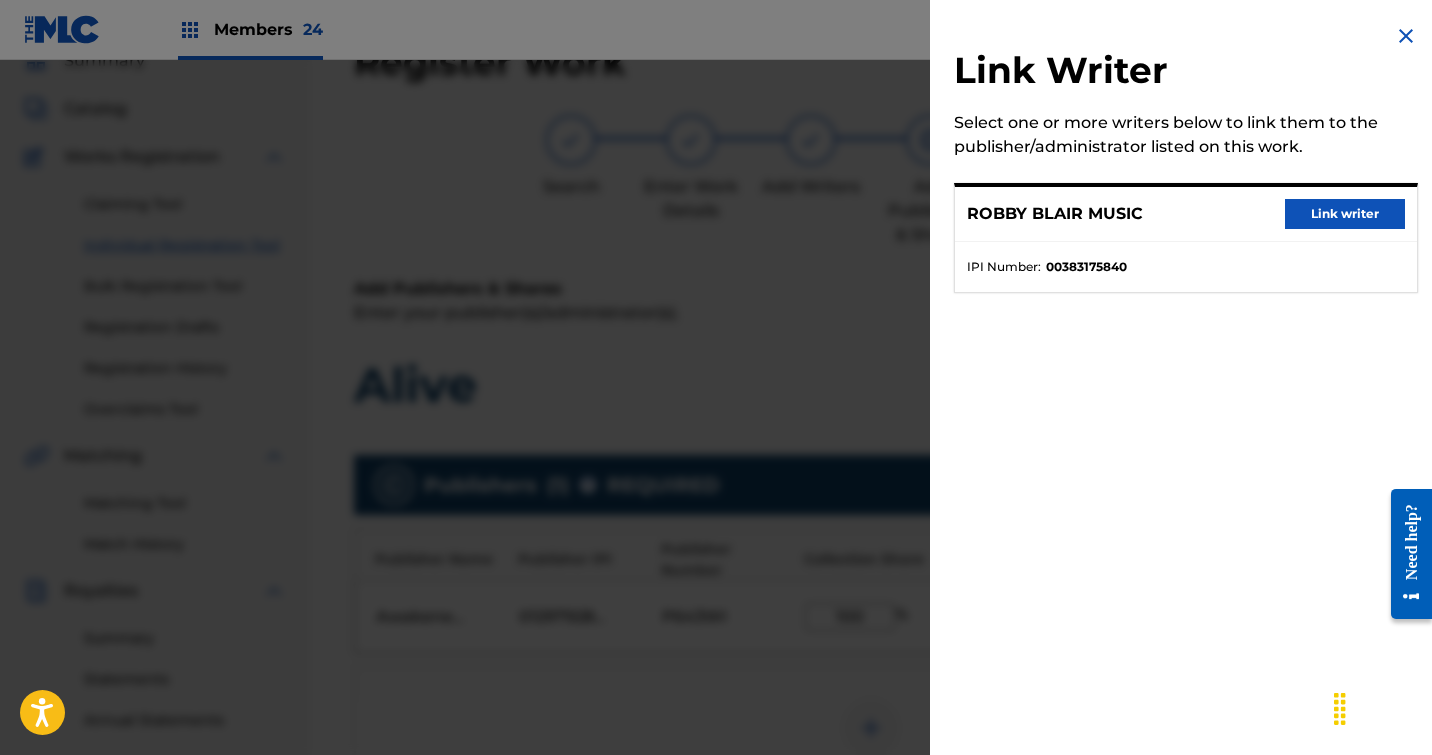 click on "Link writer" at bounding box center [1345, 214] 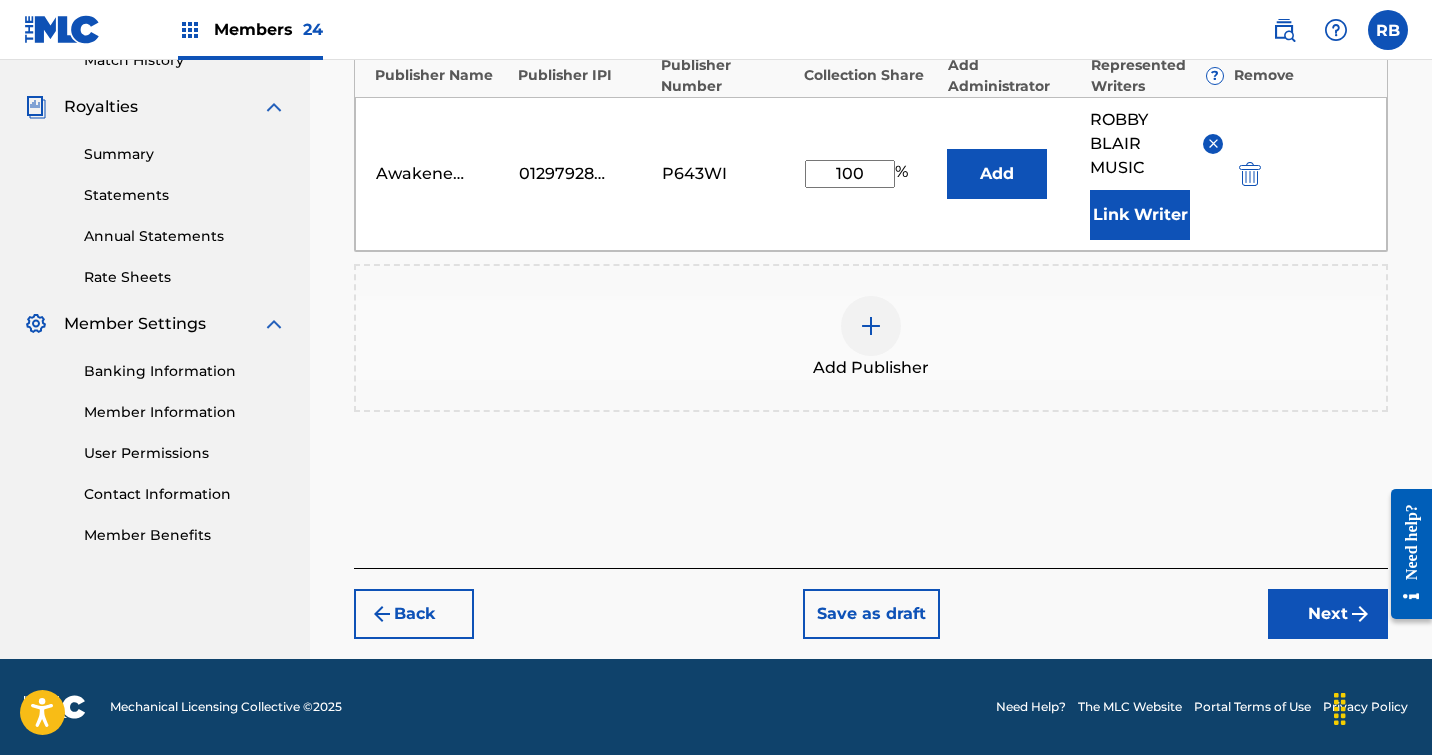 scroll, scrollTop: 574, scrollLeft: 0, axis: vertical 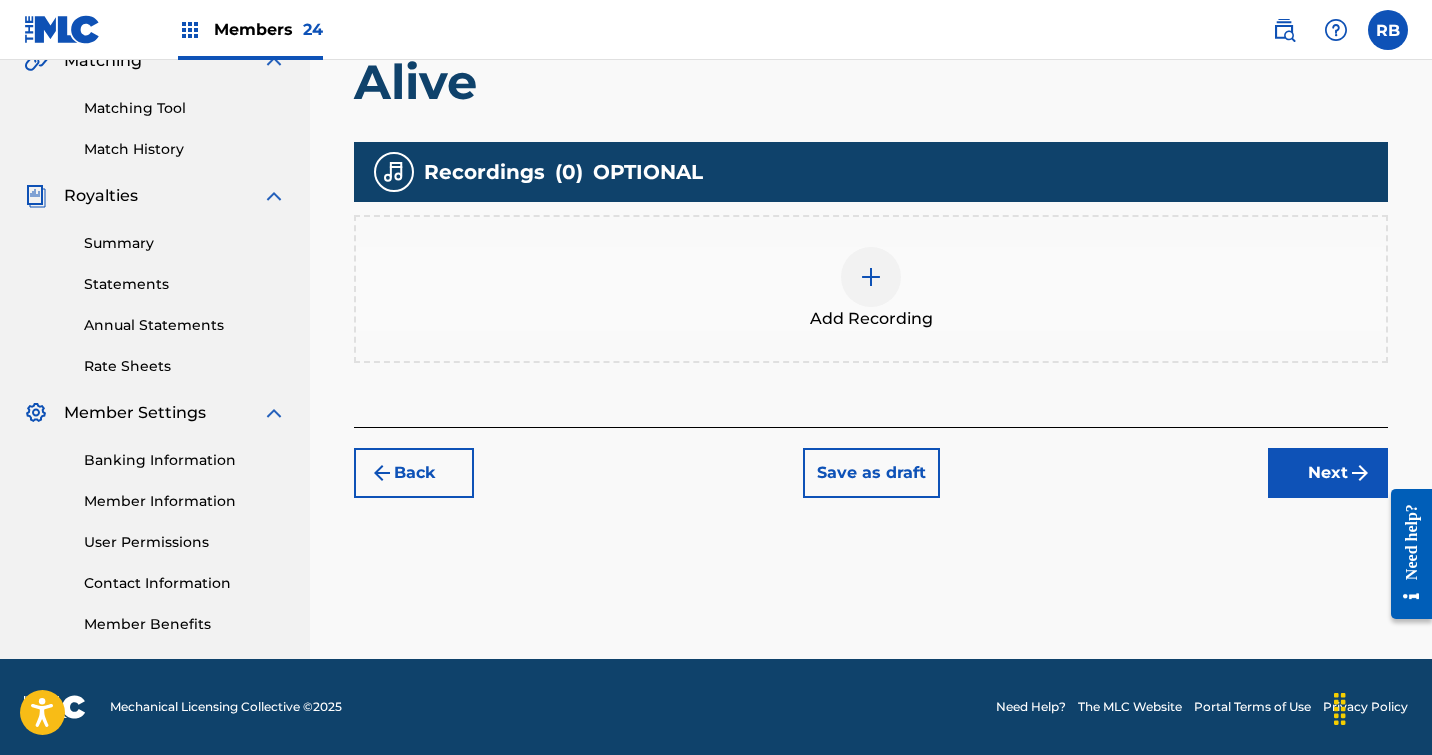 click at bounding box center (871, 277) 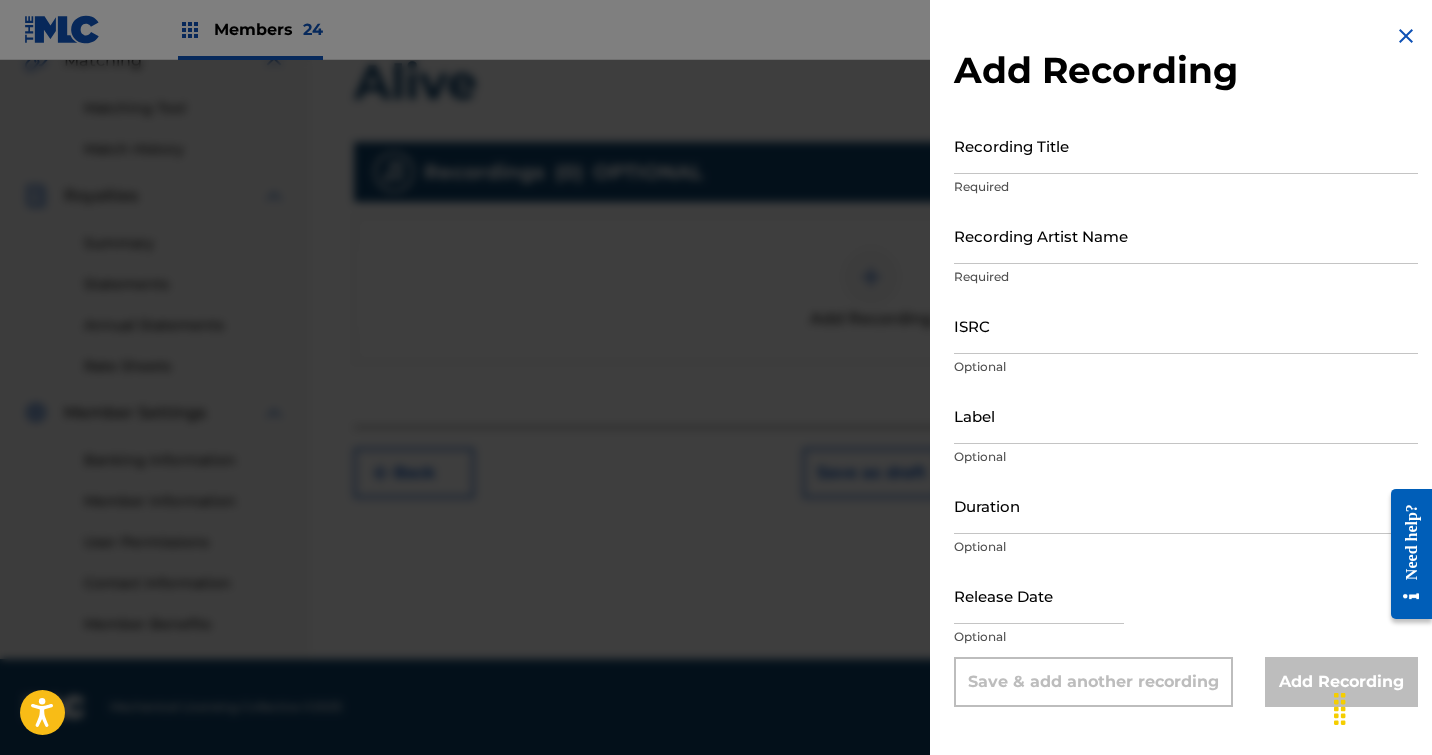 click on "Recording Title" at bounding box center (1186, 145) 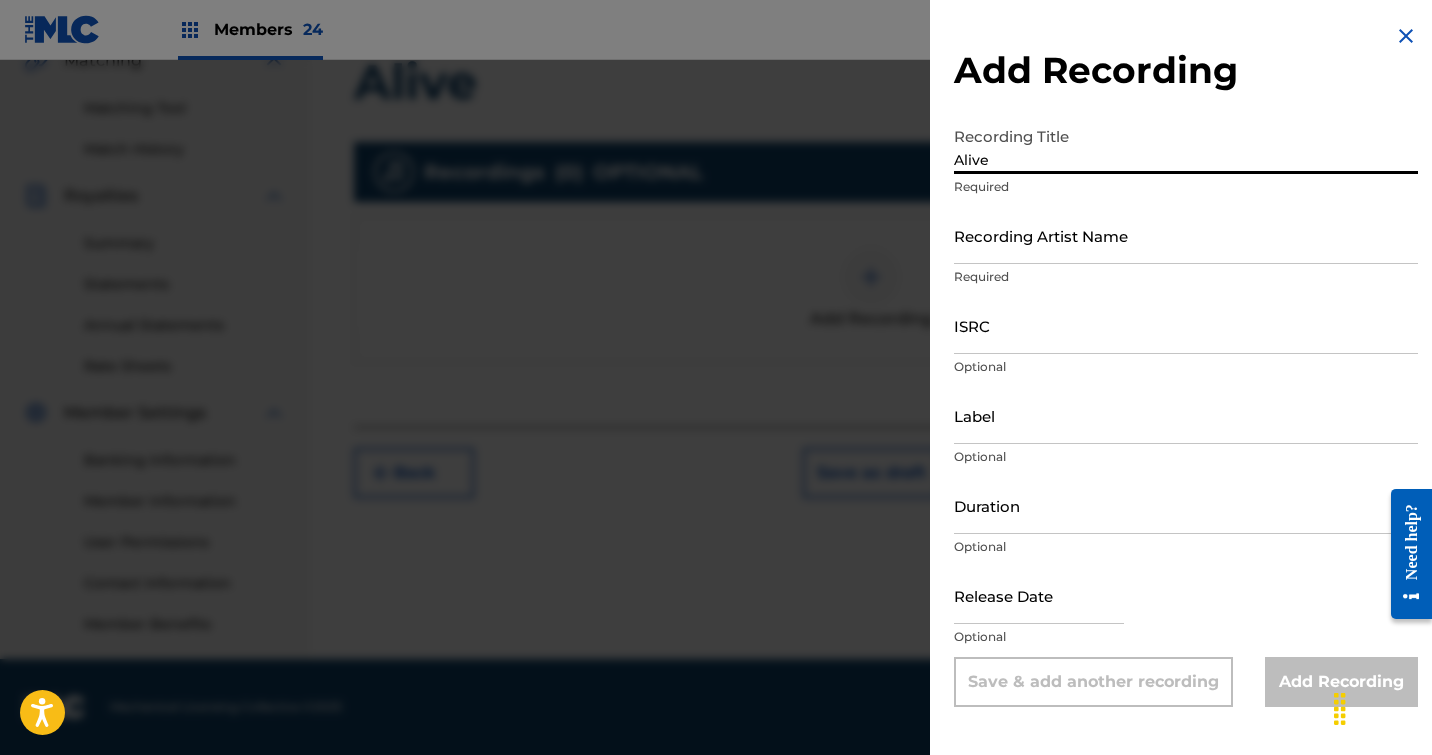 type on "Alive" 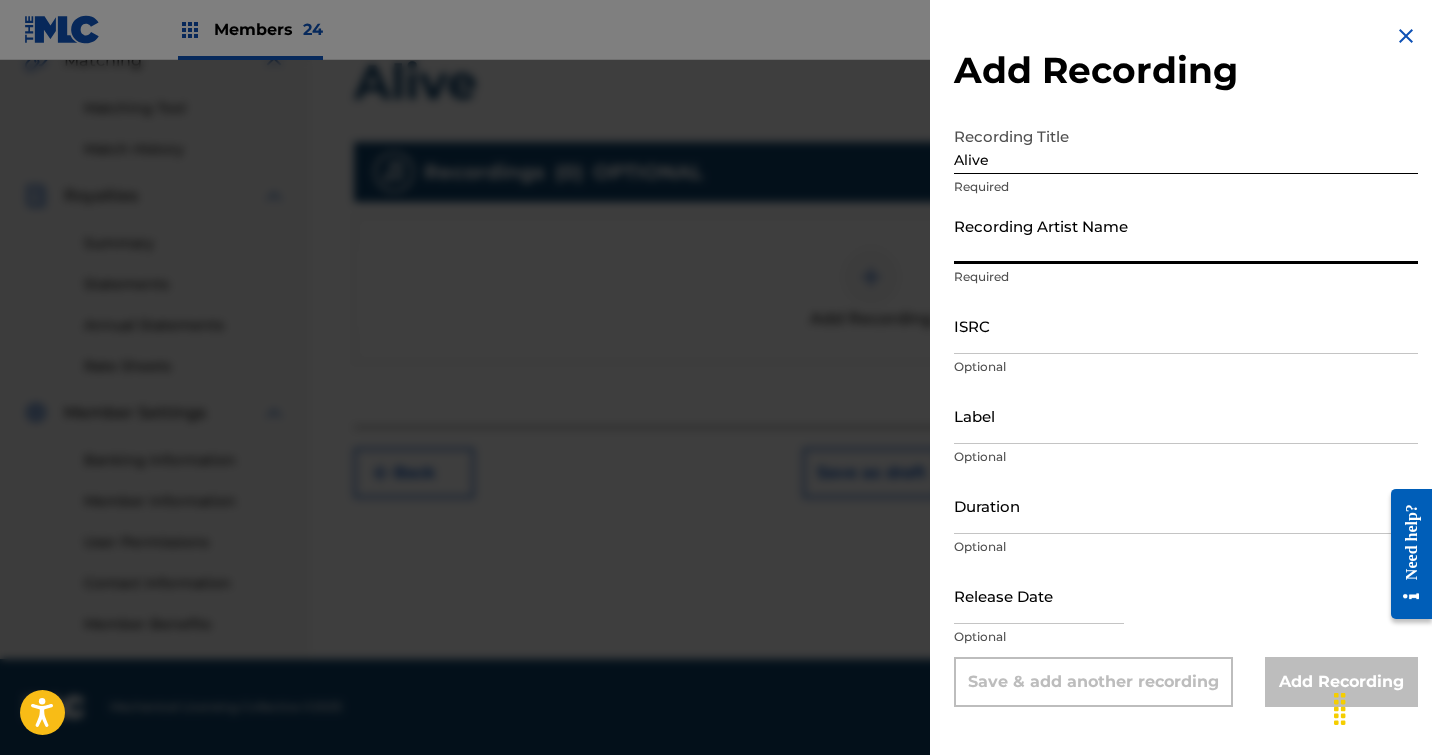 click on "Recording Artist Name" at bounding box center [1186, 235] 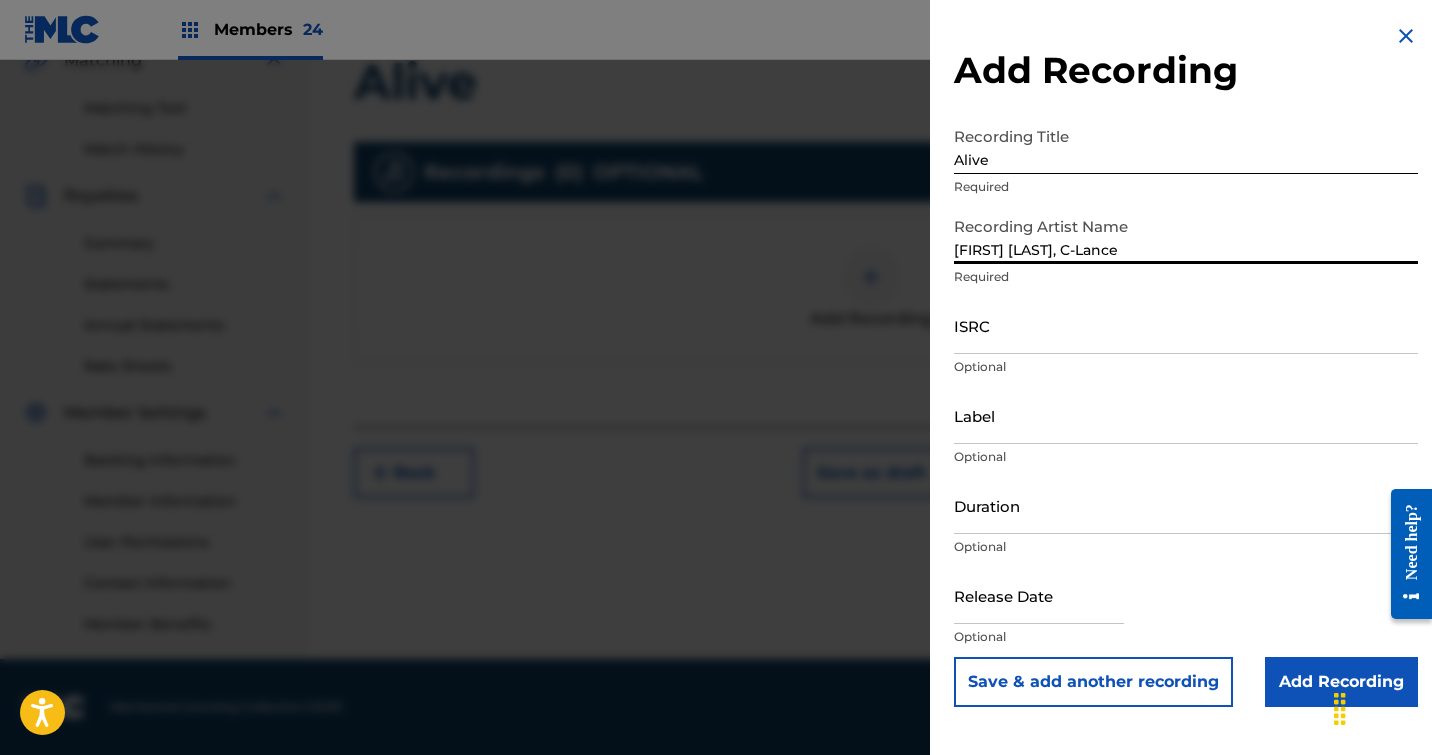 type on "[FIRST] [LAST], C-Lance" 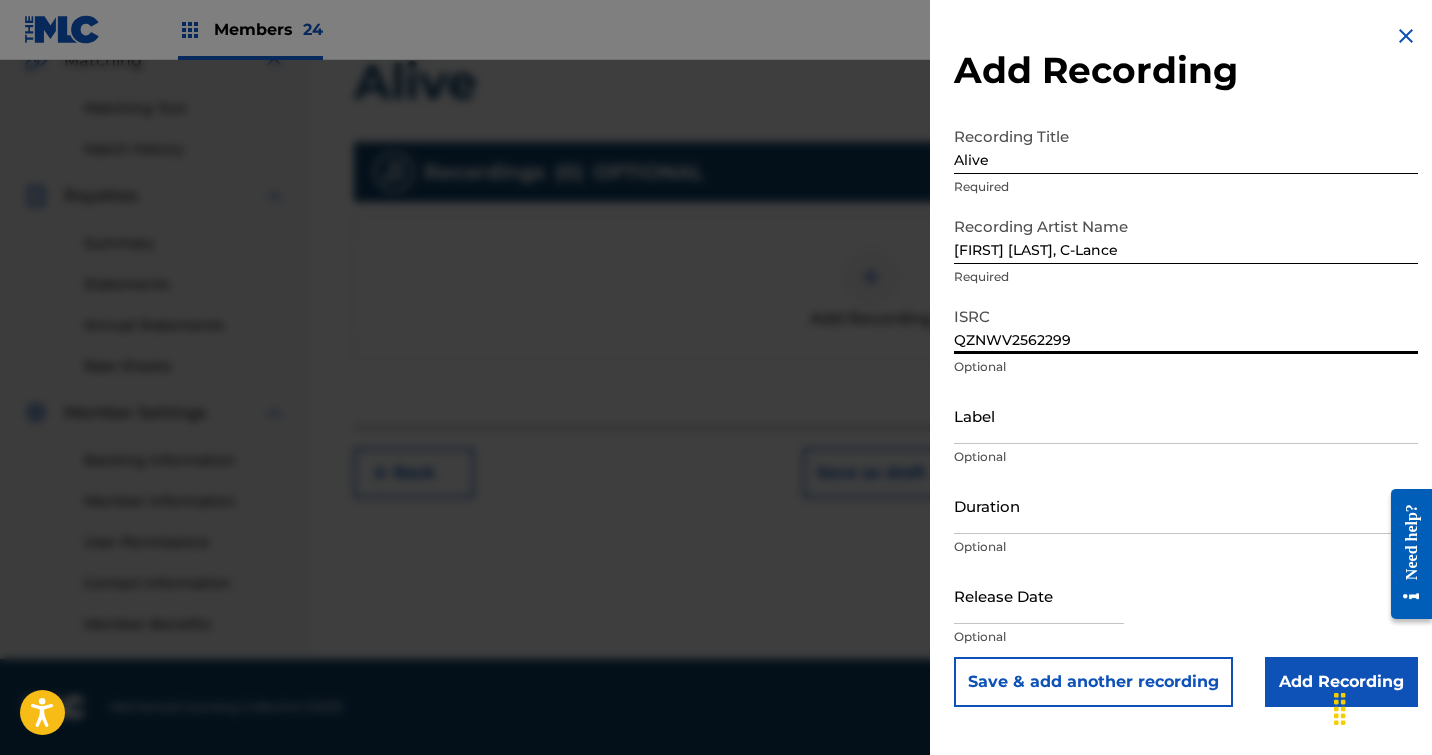 type on "QZNWV2562299" 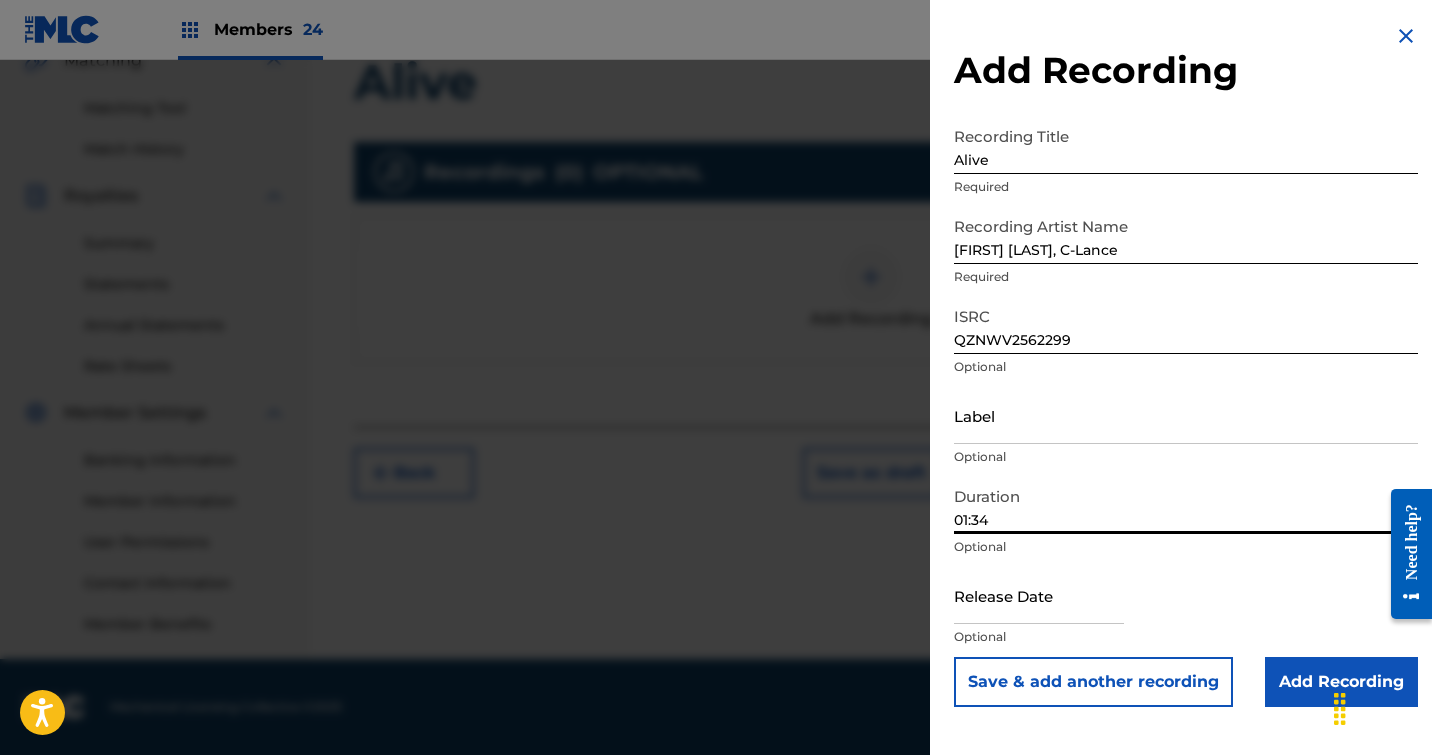 type on "01:34" 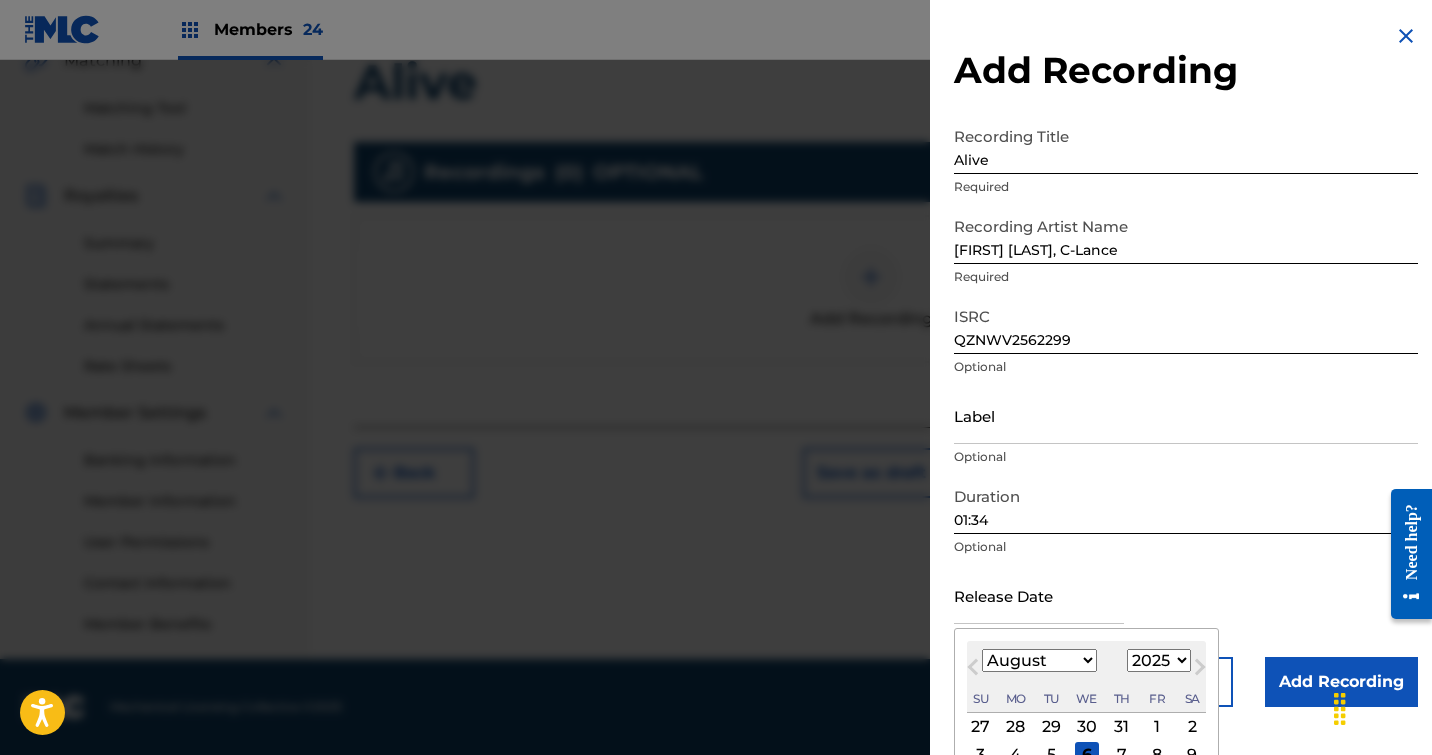 select on "2024" 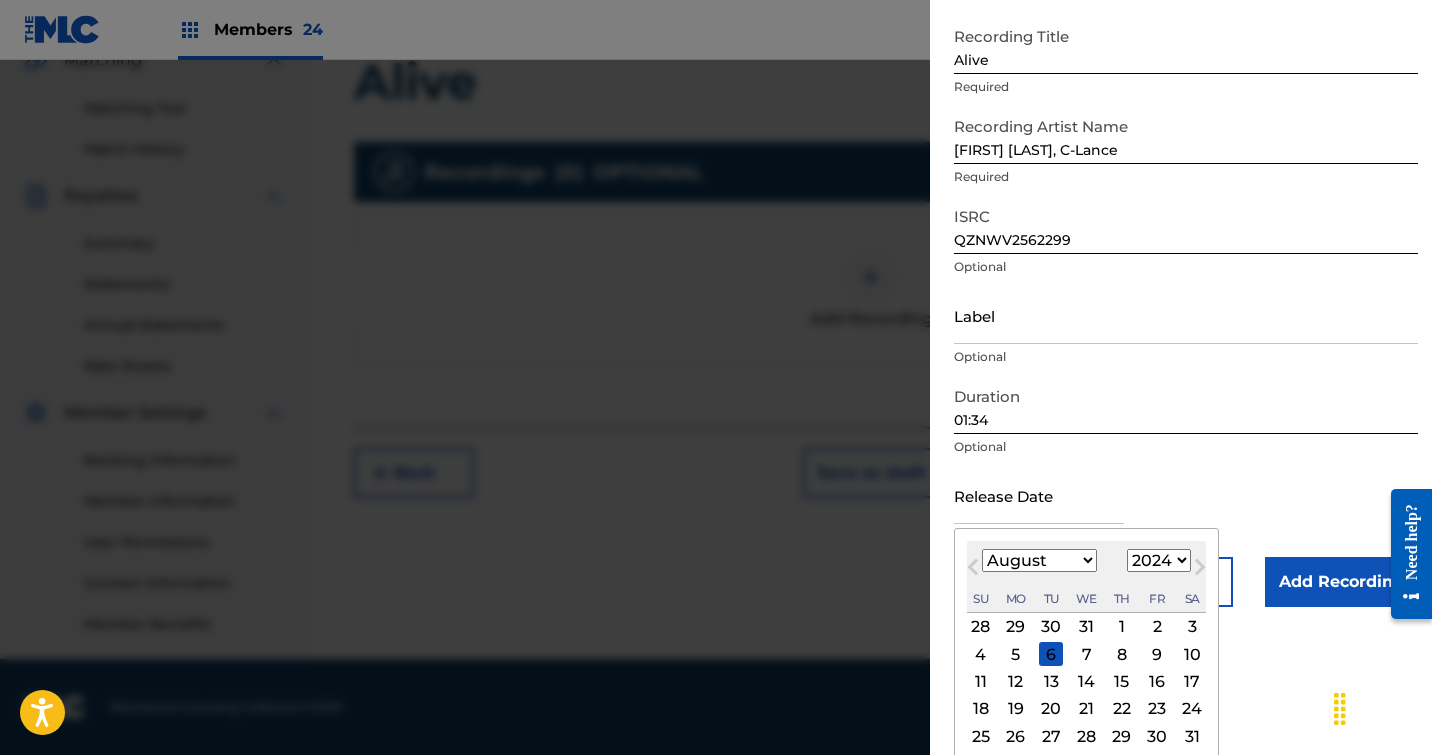 scroll, scrollTop: 122, scrollLeft: 0, axis: vertical 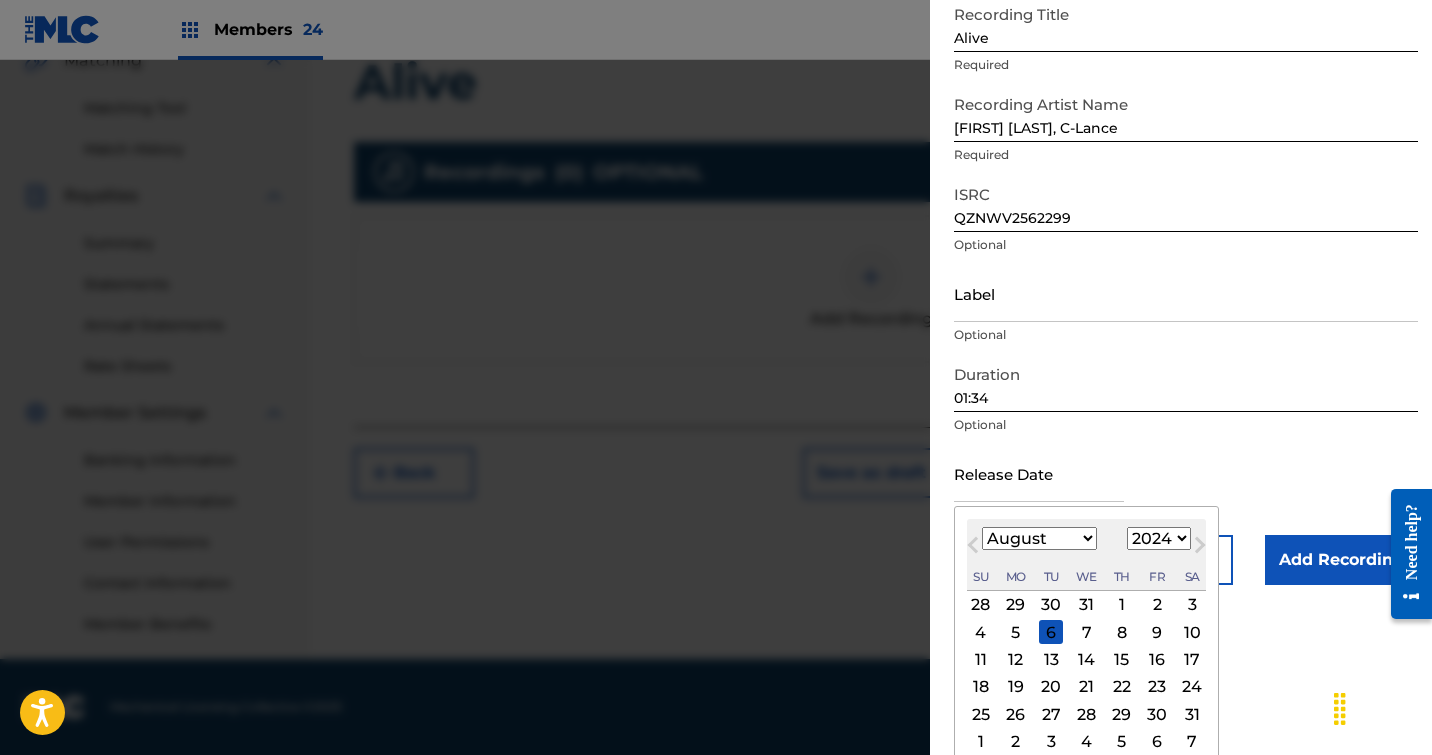 click on "9" at bounding box center (1157, 632) 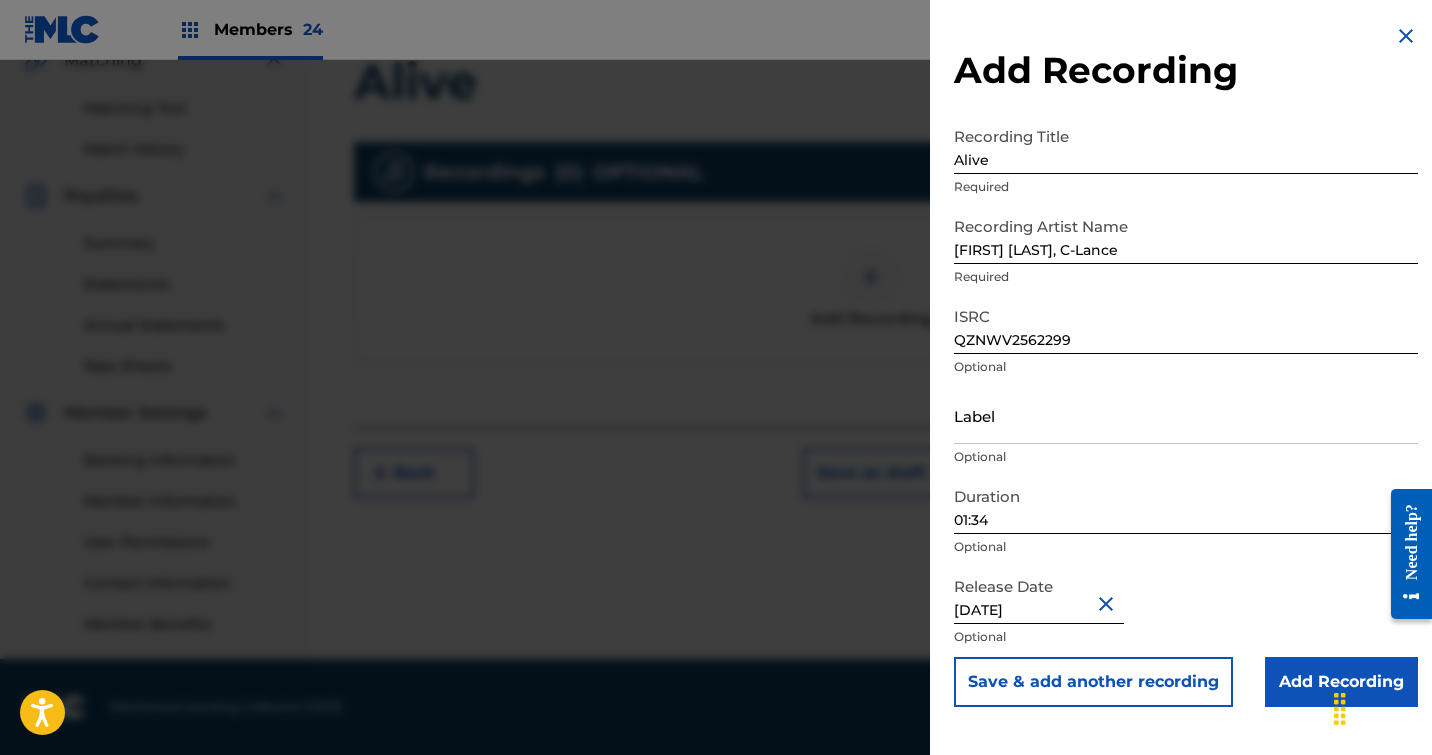 scroll, scrollTop: 0, scrollLeft: 0, axis: both 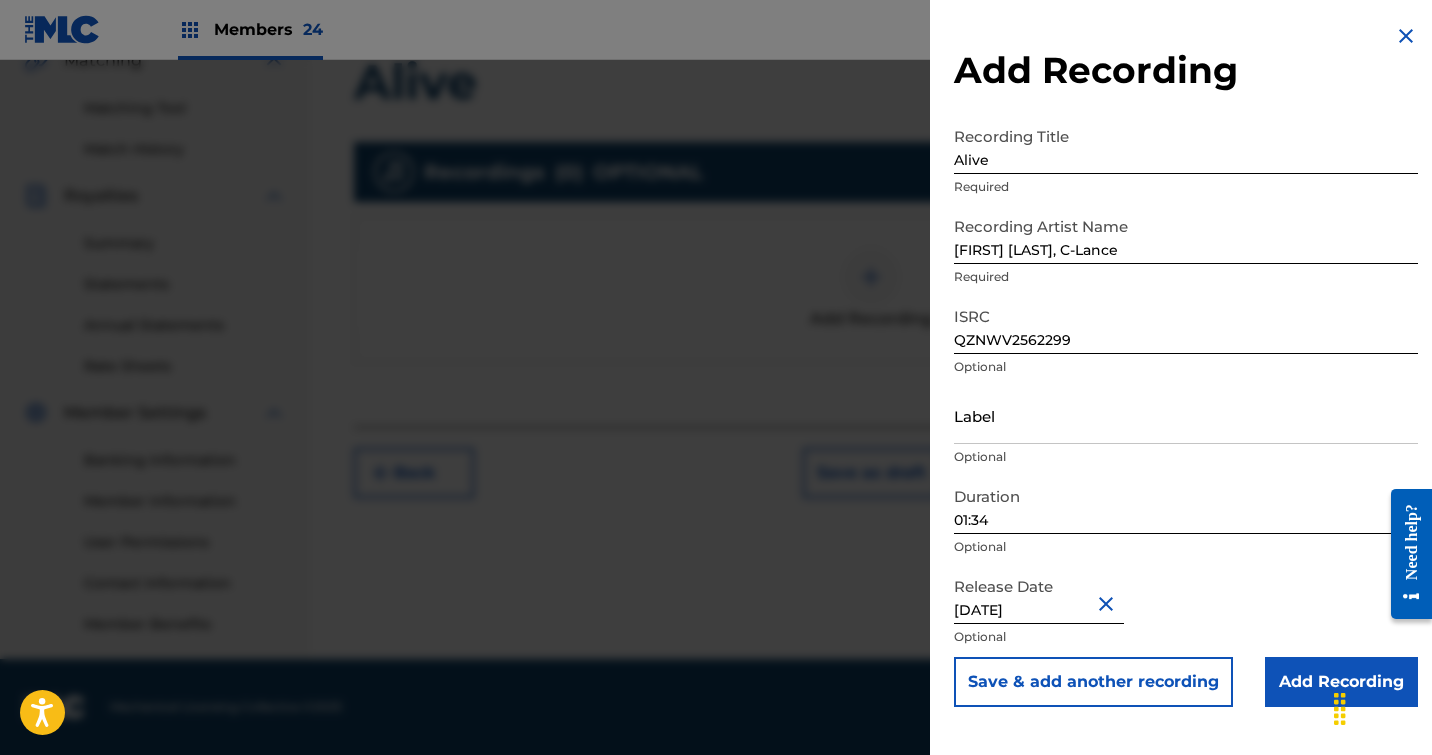 click on "Add Recording" at bounding box center (1341, 682) 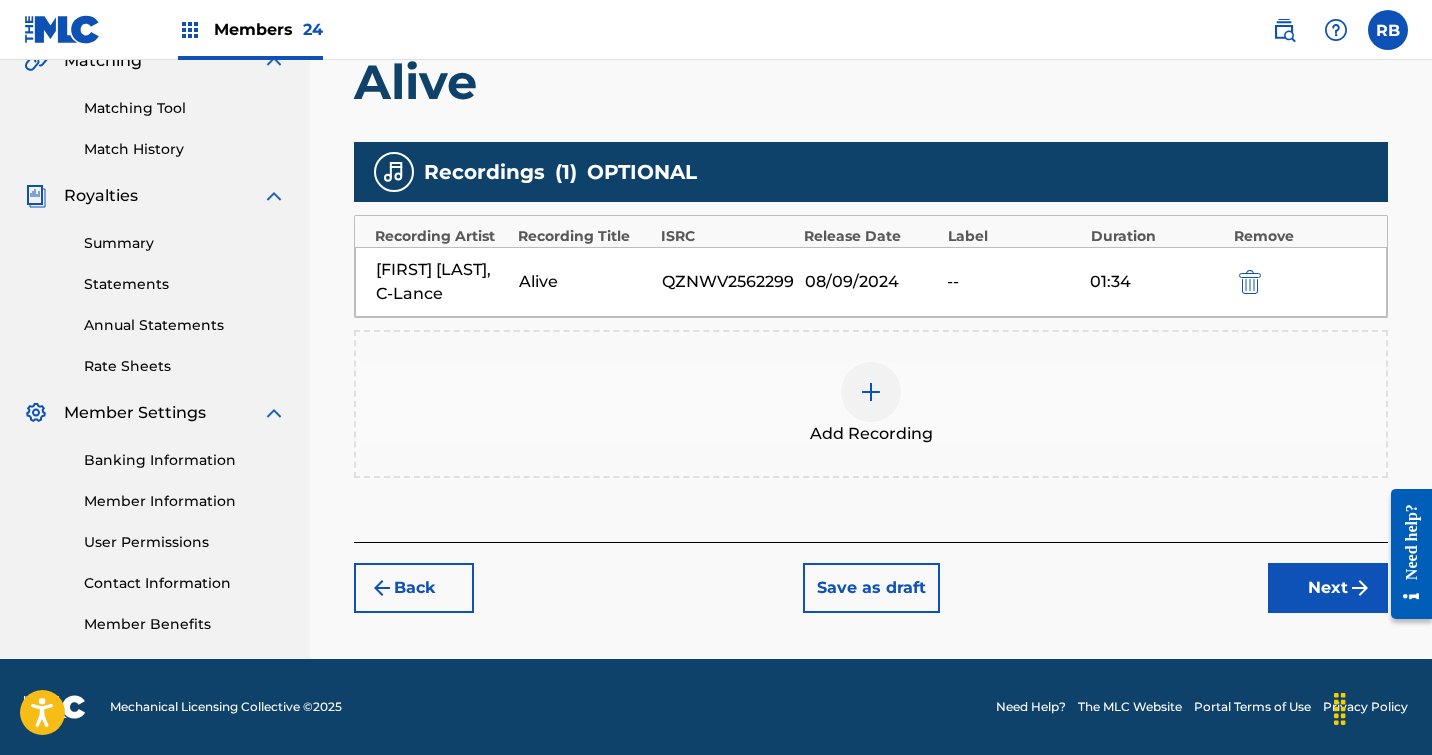click on "Next" at bounding box center [1328, 588] 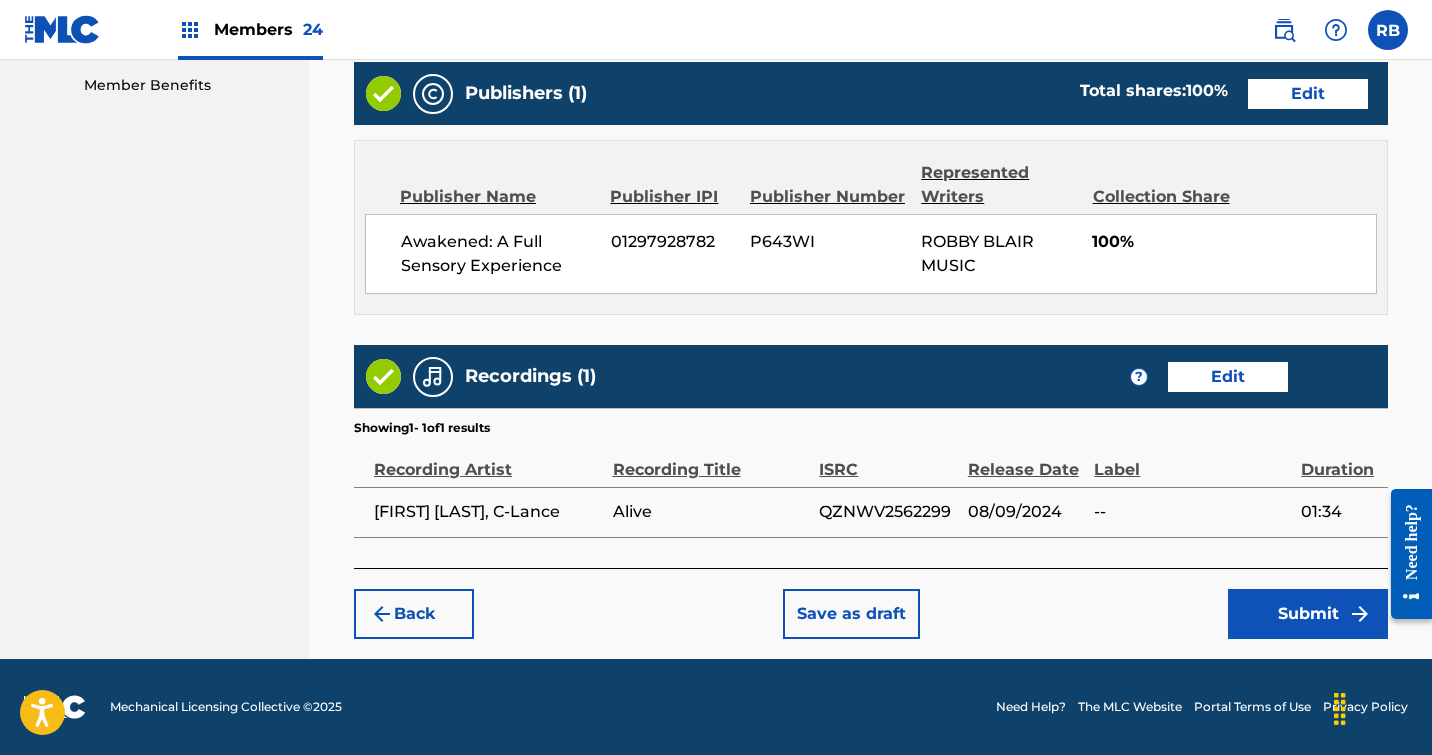 scroll, scrollTop: 1023, scrollLeft: 0, axis: vertical 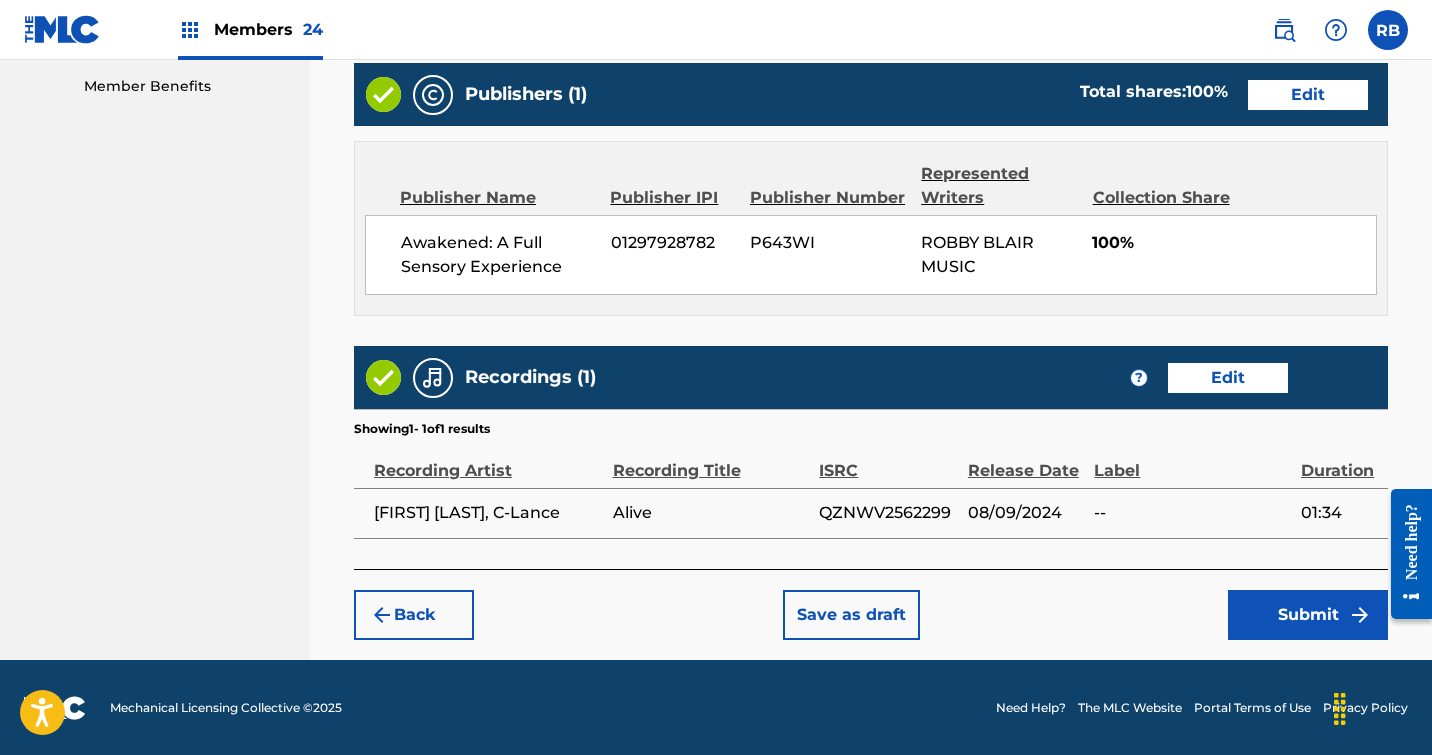 click on "Submit" at bounding box center (1308, 615) 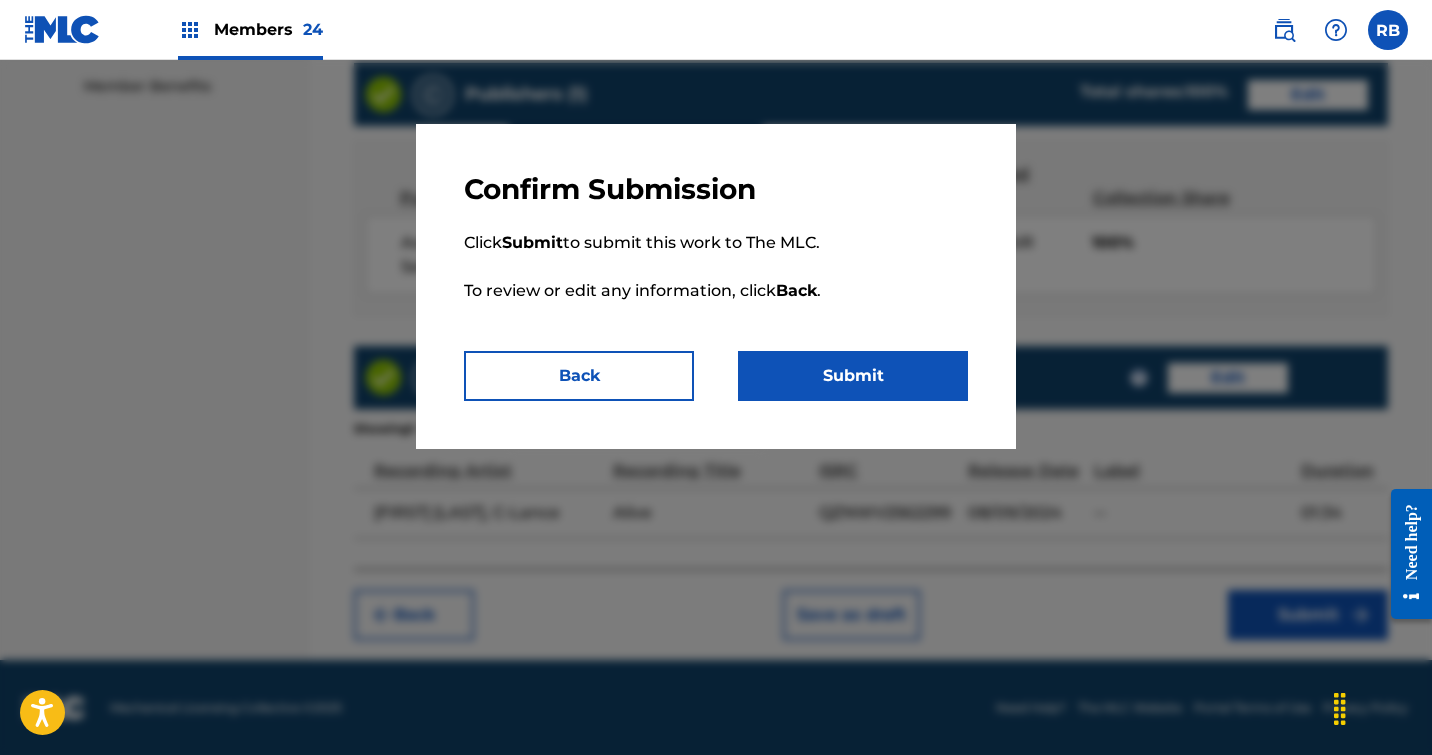 click on "Submit" at bounding box center (853, 376) 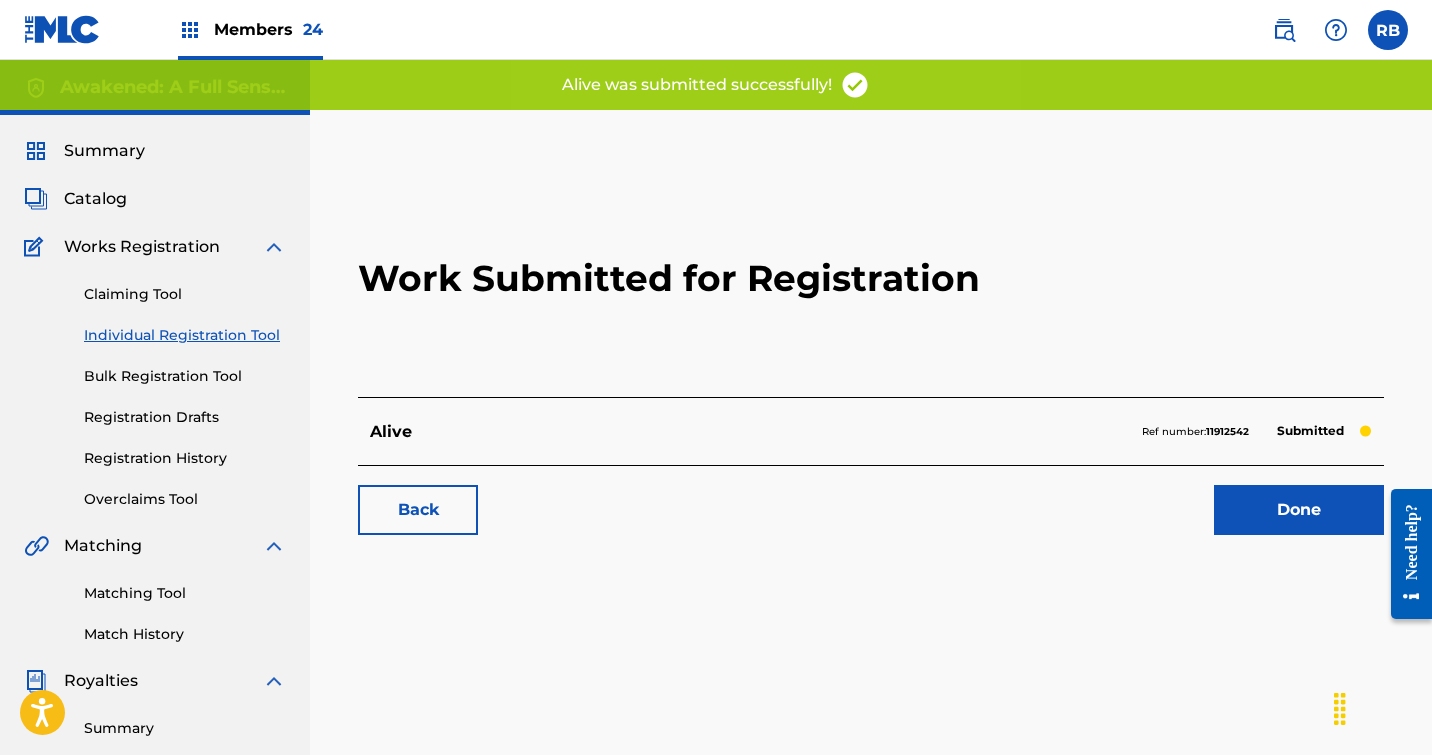 click on "Done" at bounding box center [1299, 510] 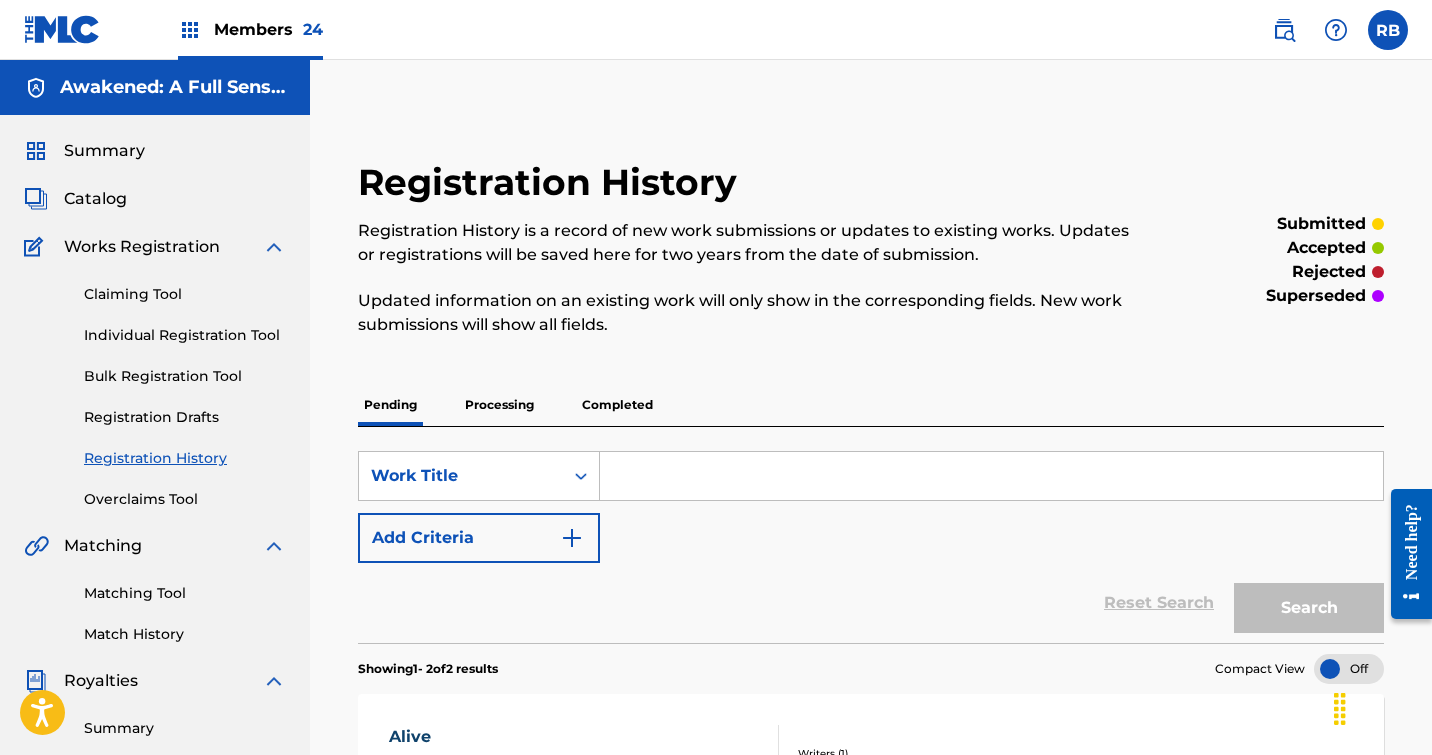 click on "Individual Registration Tool" at bounding box center (185, 335) 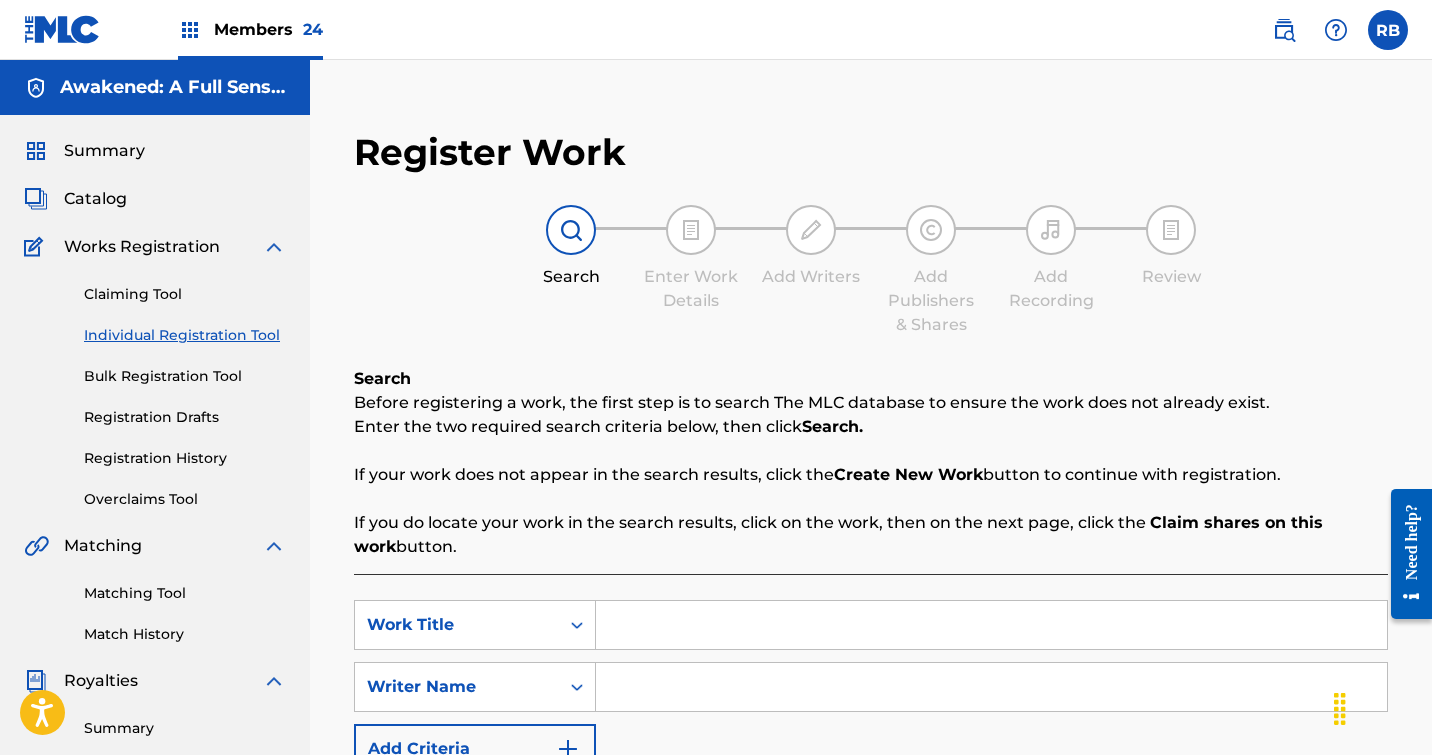 click at bounding box center (991, 625) 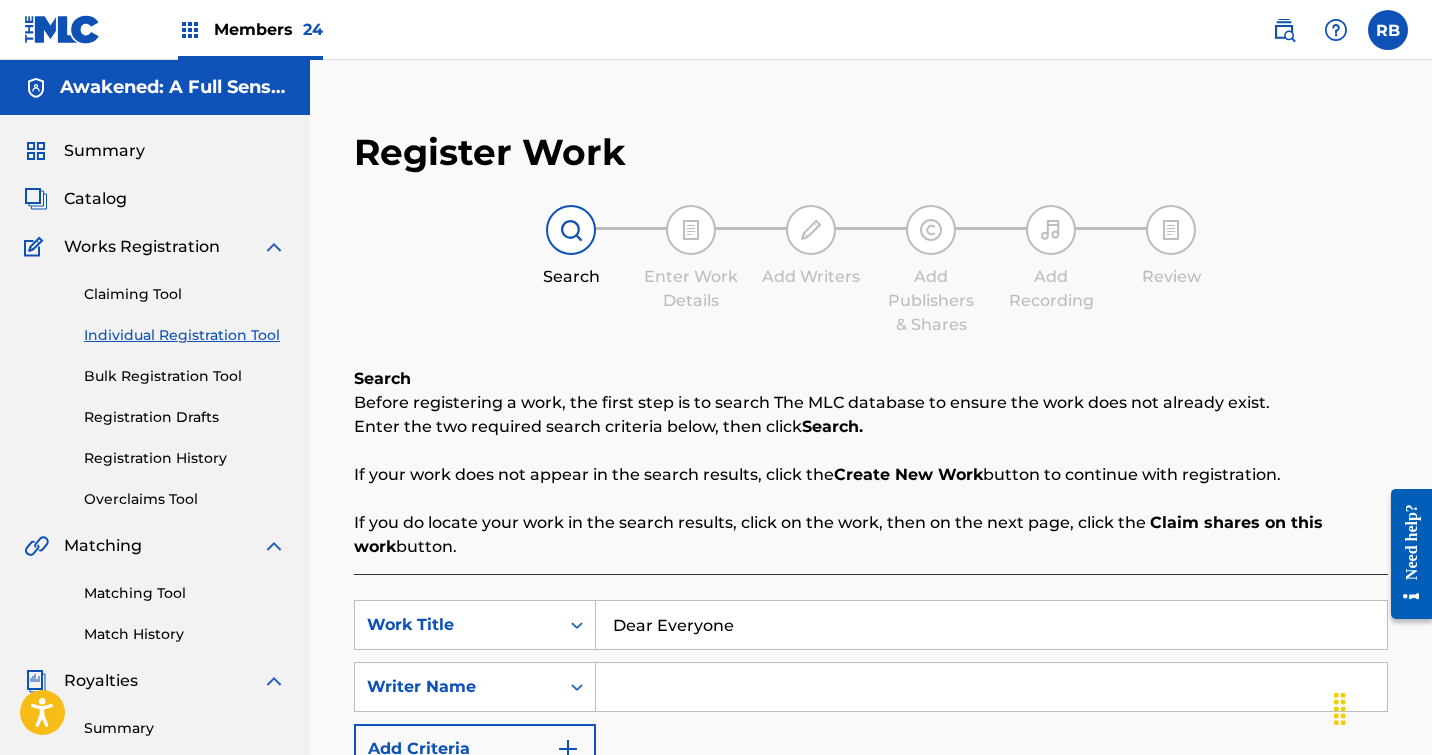 type on "Dear Everyone" 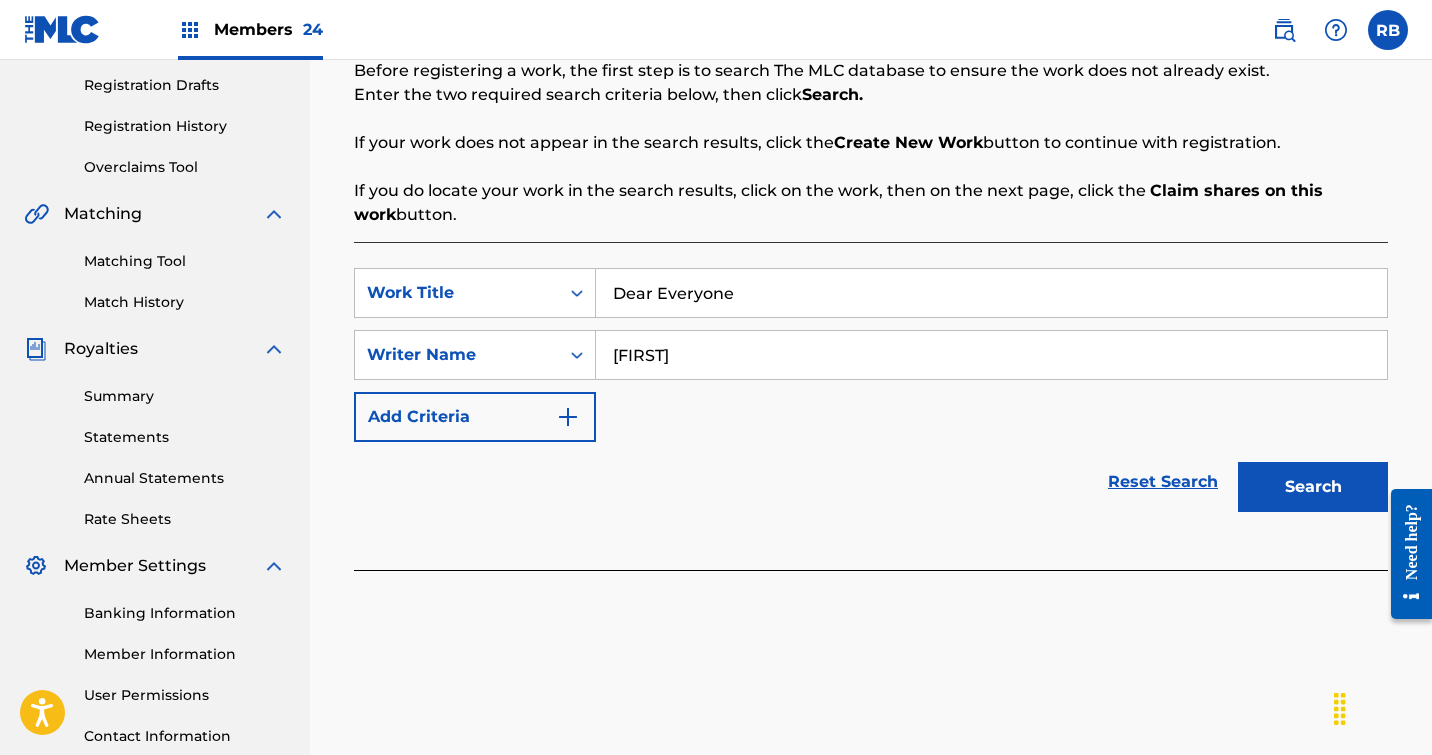 scroll, scrollTop: 342, scrollLeft: 0, axis: vertical 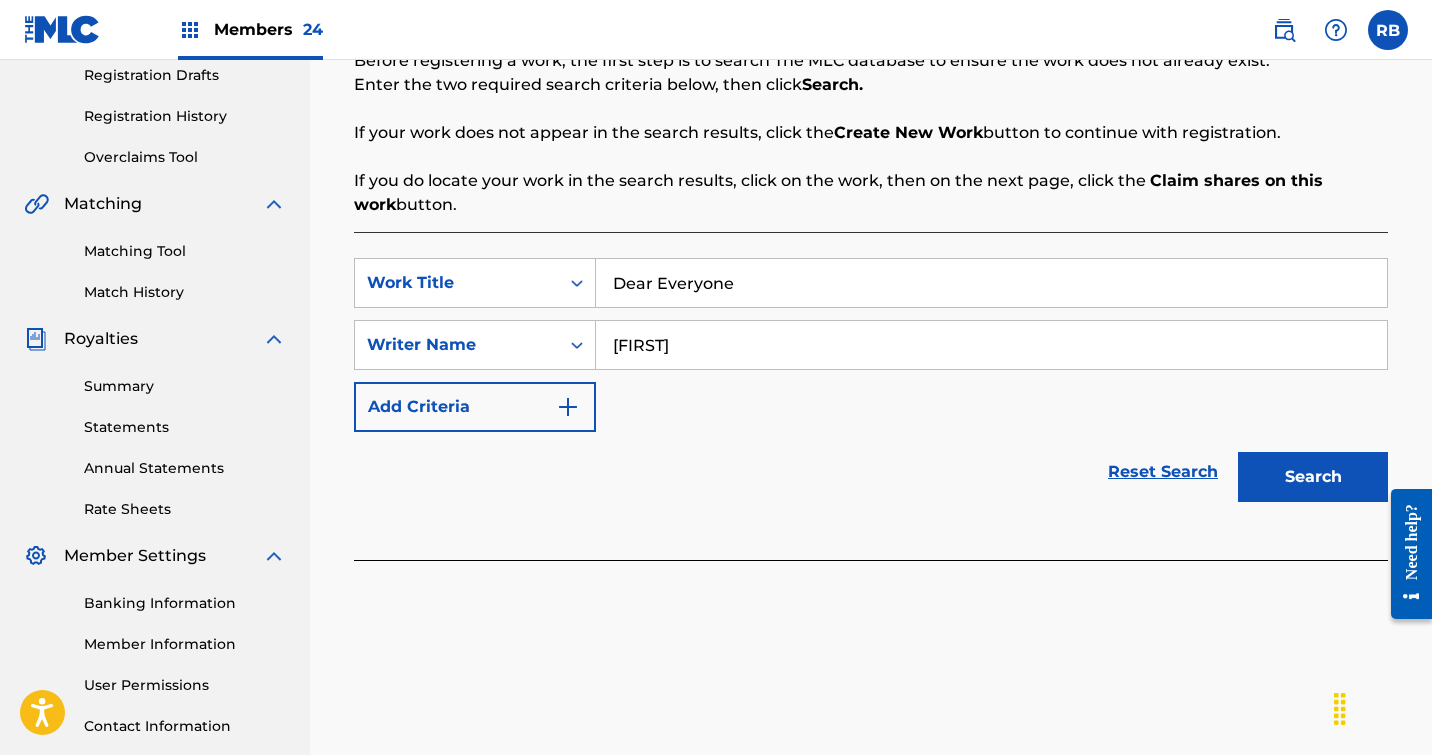 type on "[FIRST]" 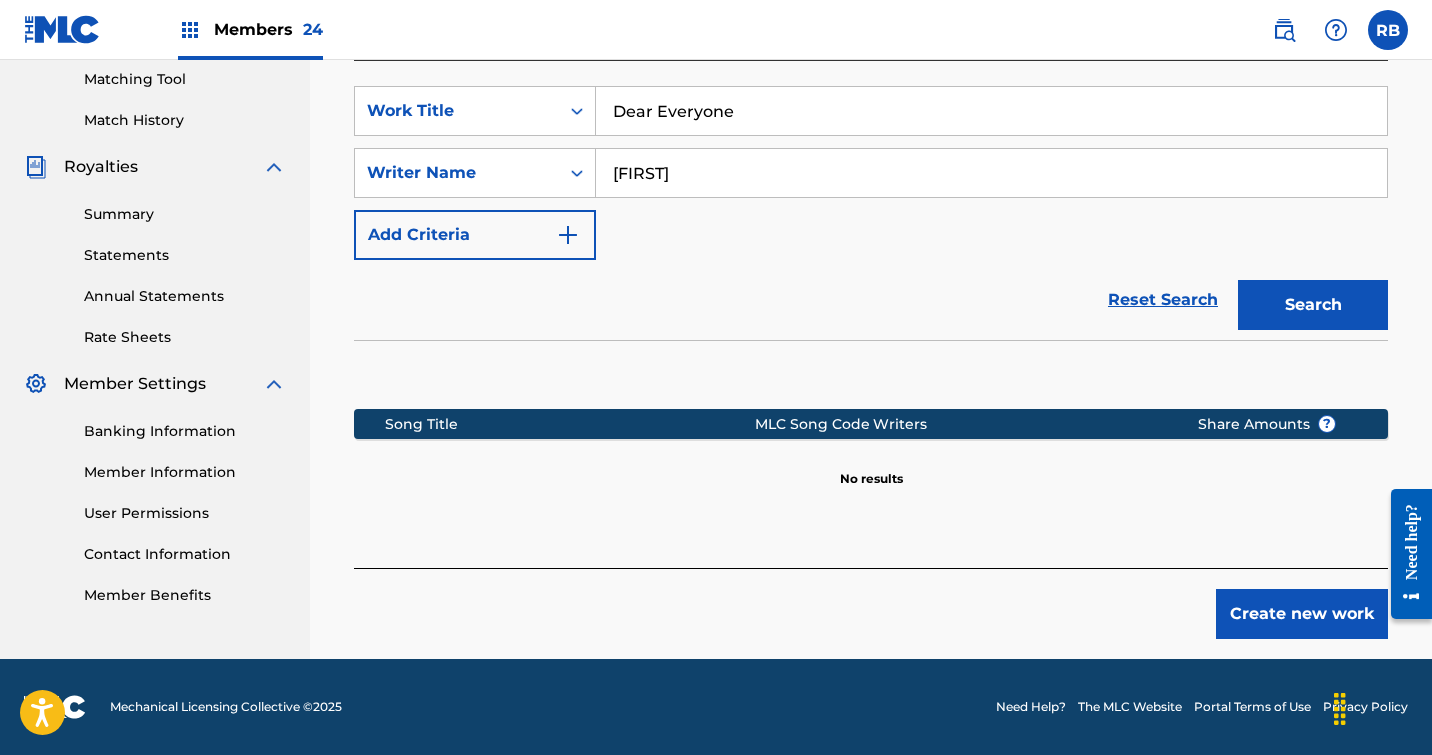 scroll, scrollTop: 514, scrollLeft: 0, axis: vertical 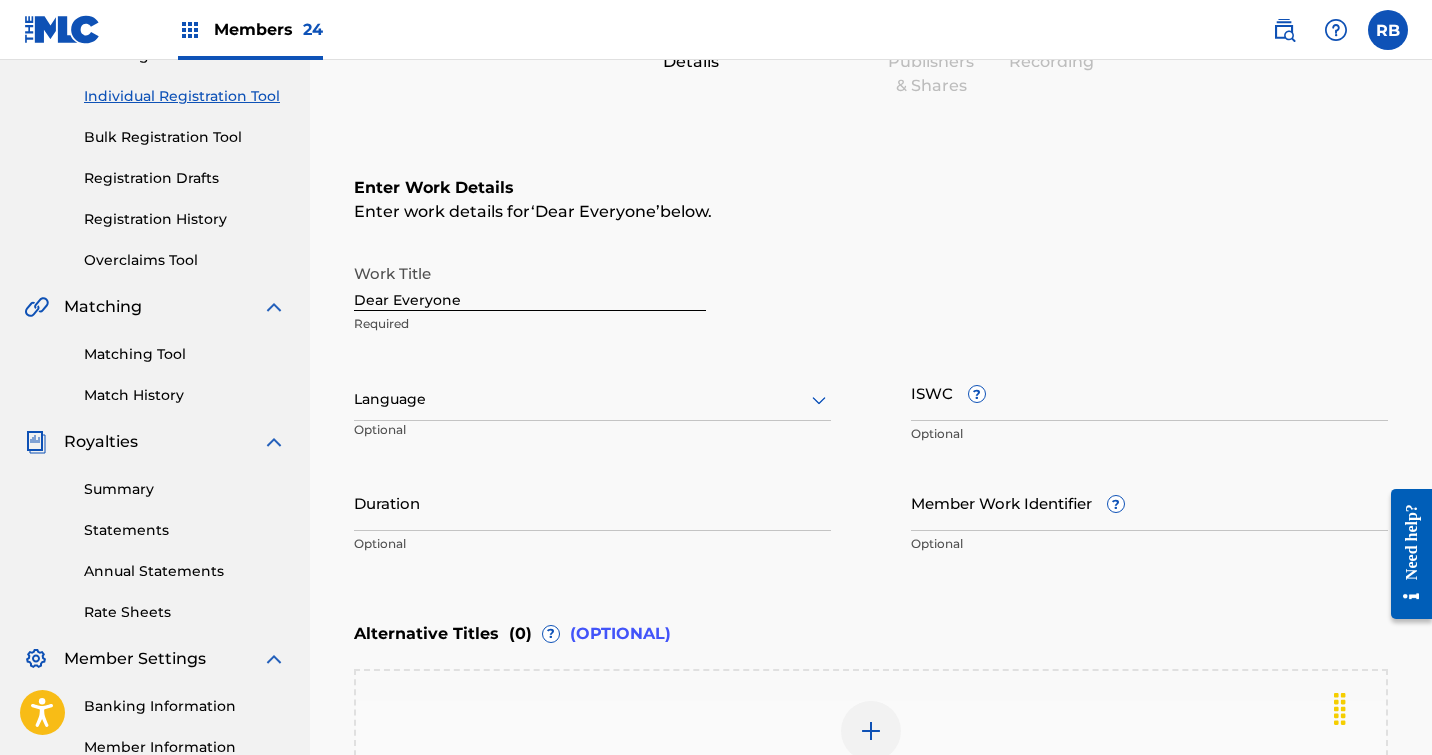 click at bounding box center (592, 399) 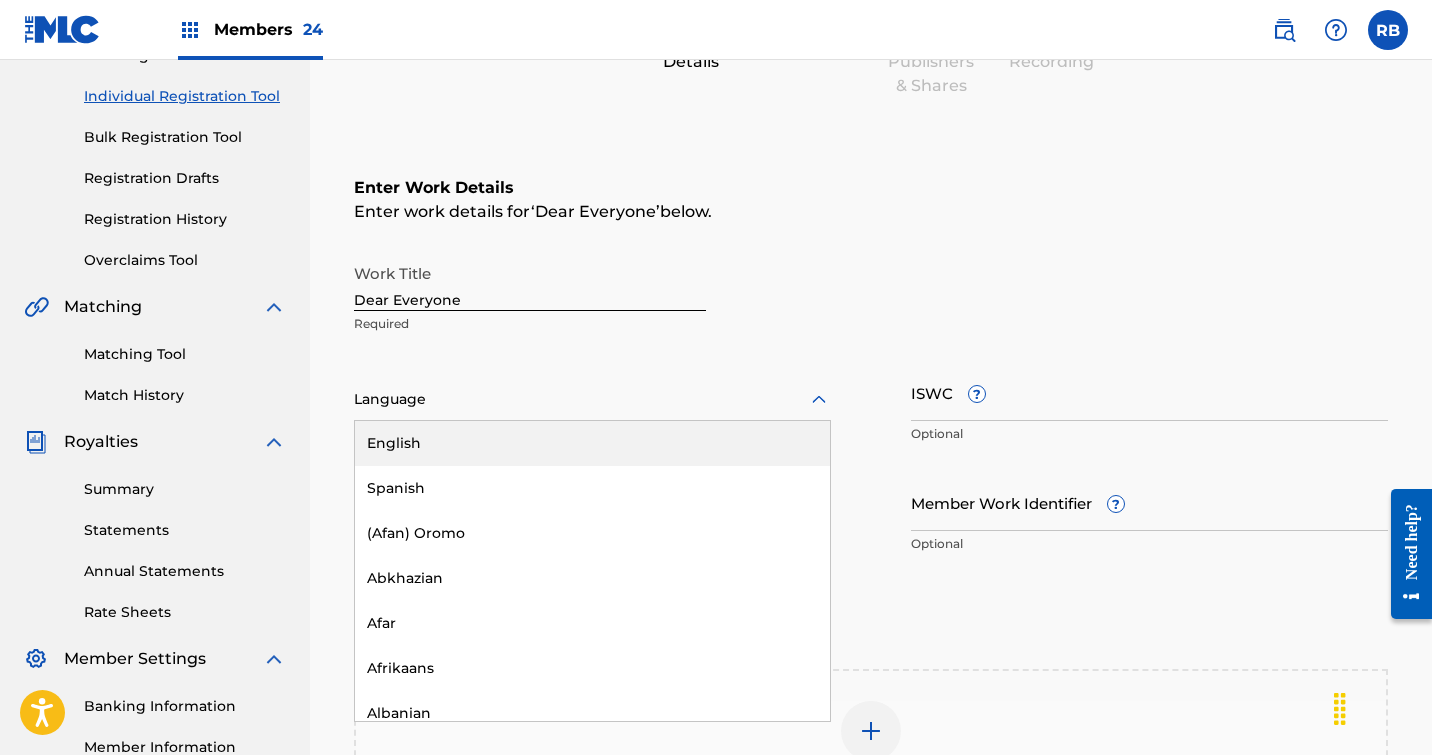 click on "English" at bounding box center [592, 443] 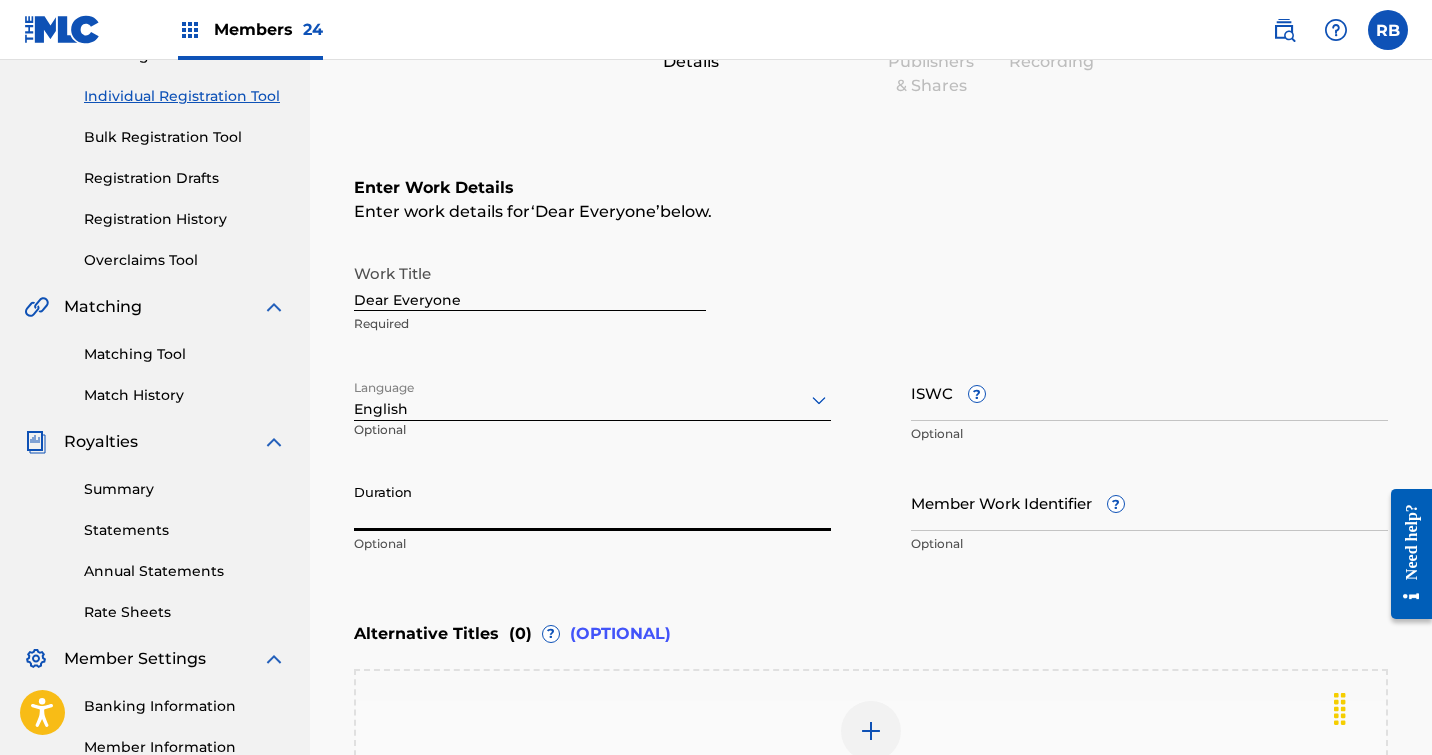 click on "Duration" at bounding box center [592, 502] 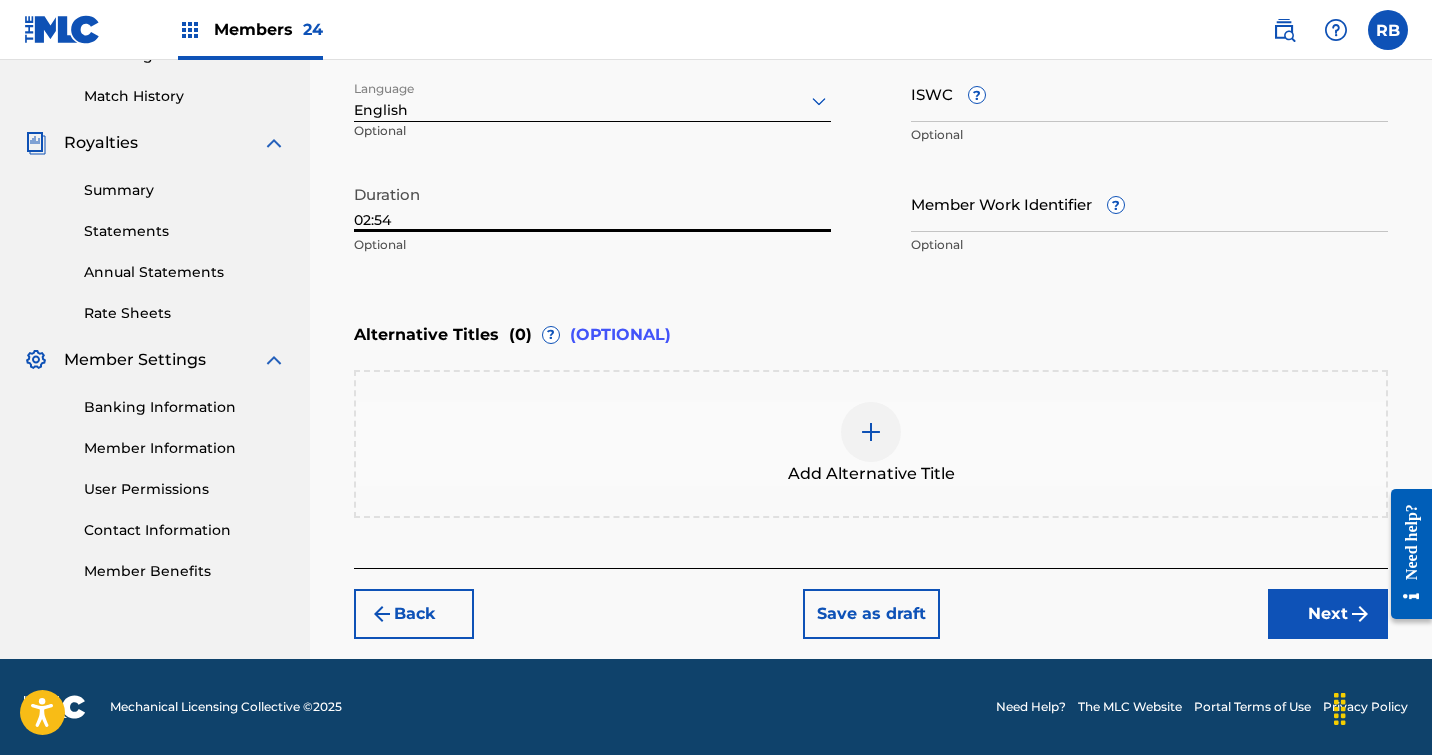 type on "02:54" 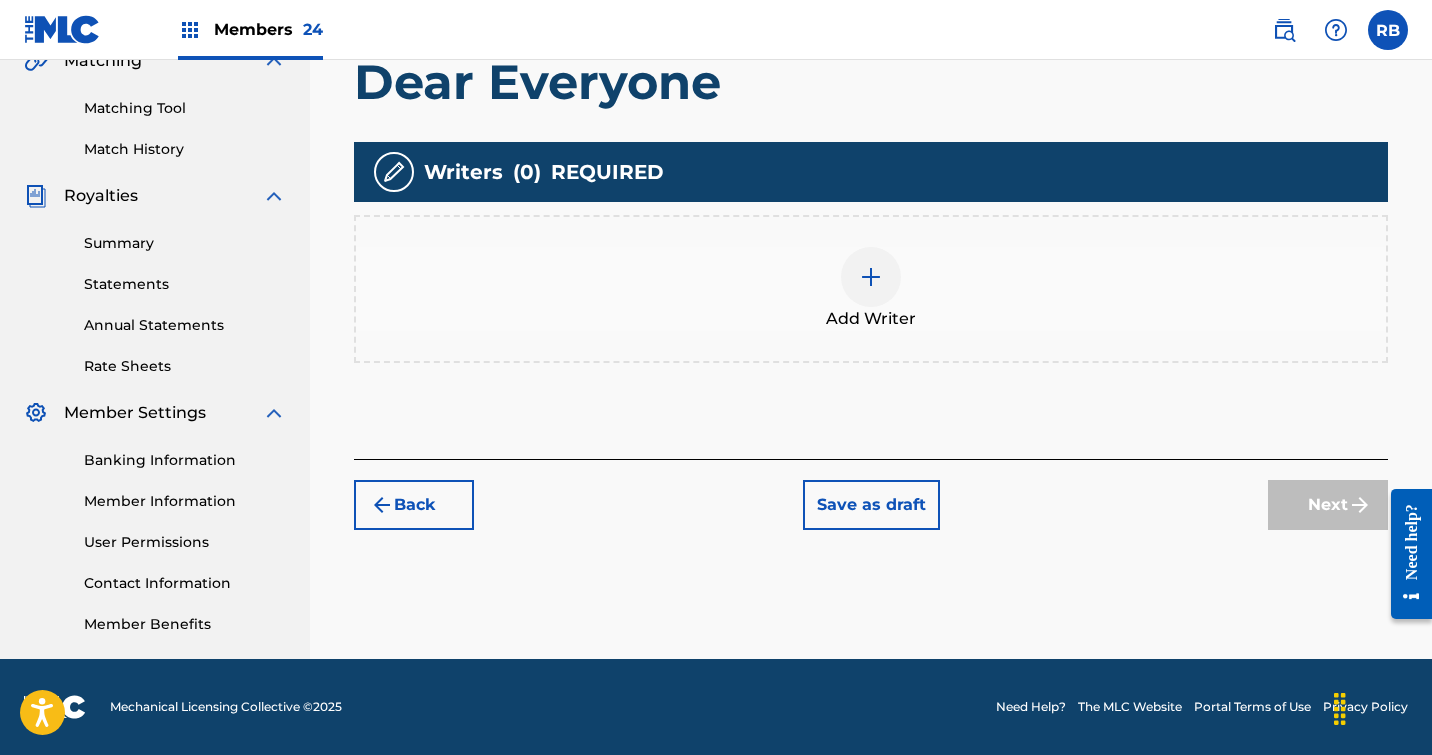 scroll, scrollTop: 485, scrollLeft: 0, axis: vertical 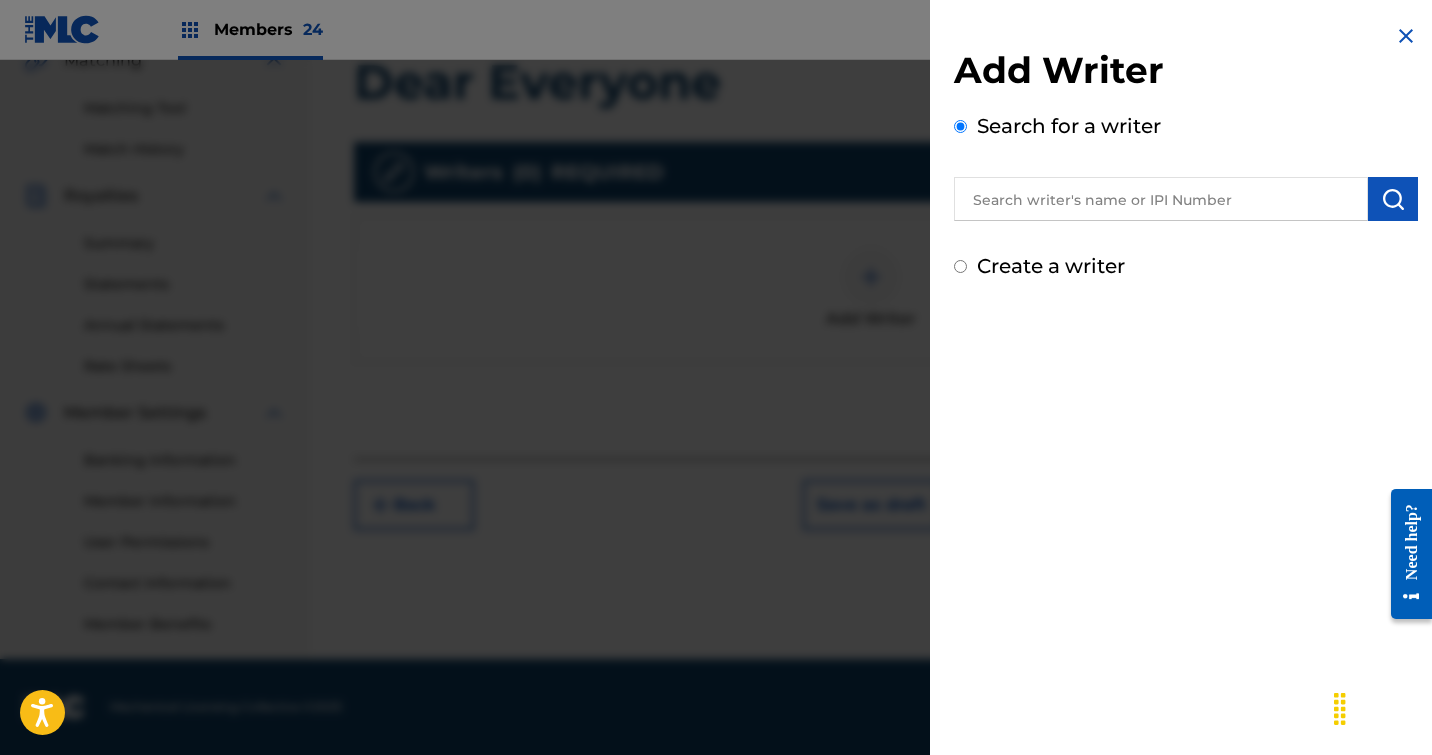 click at bounding box center (1161, 199) 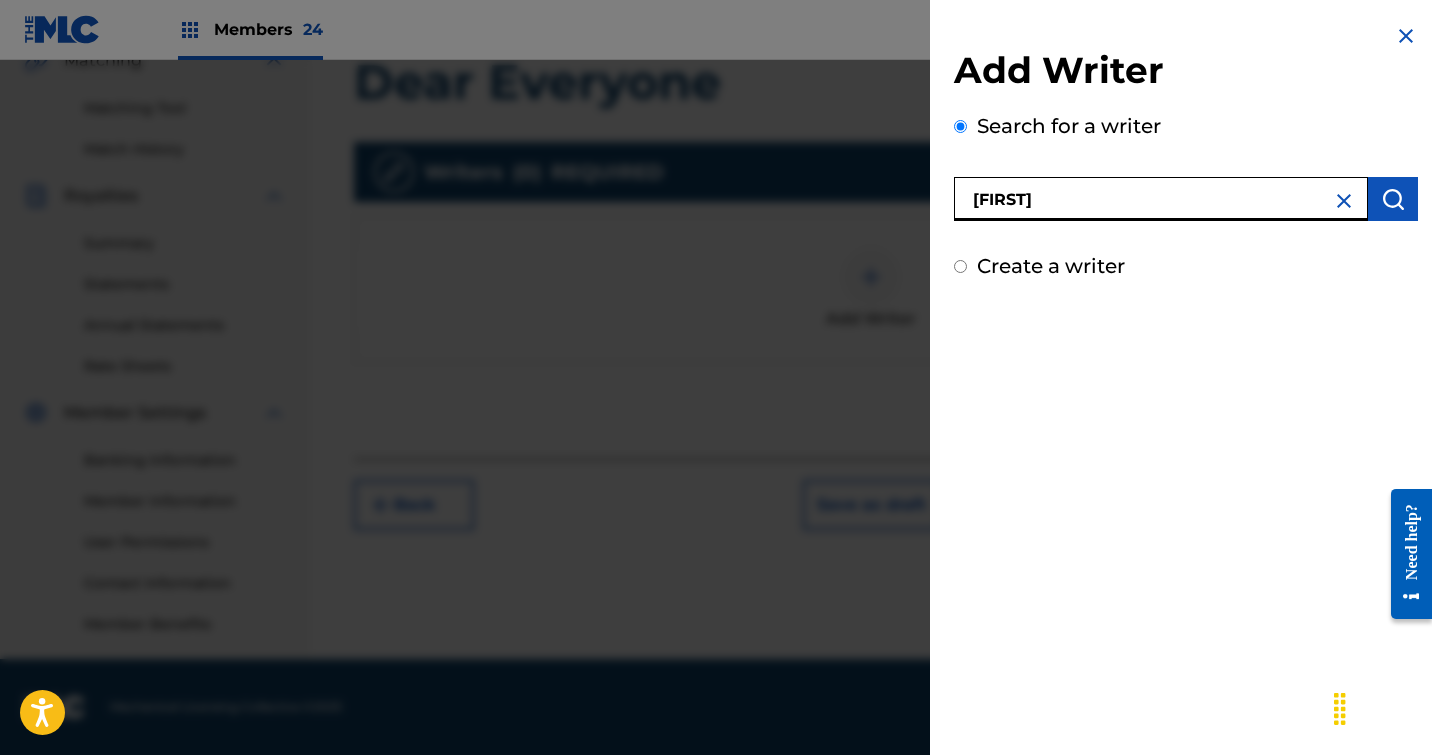 type on "[FIRST]" 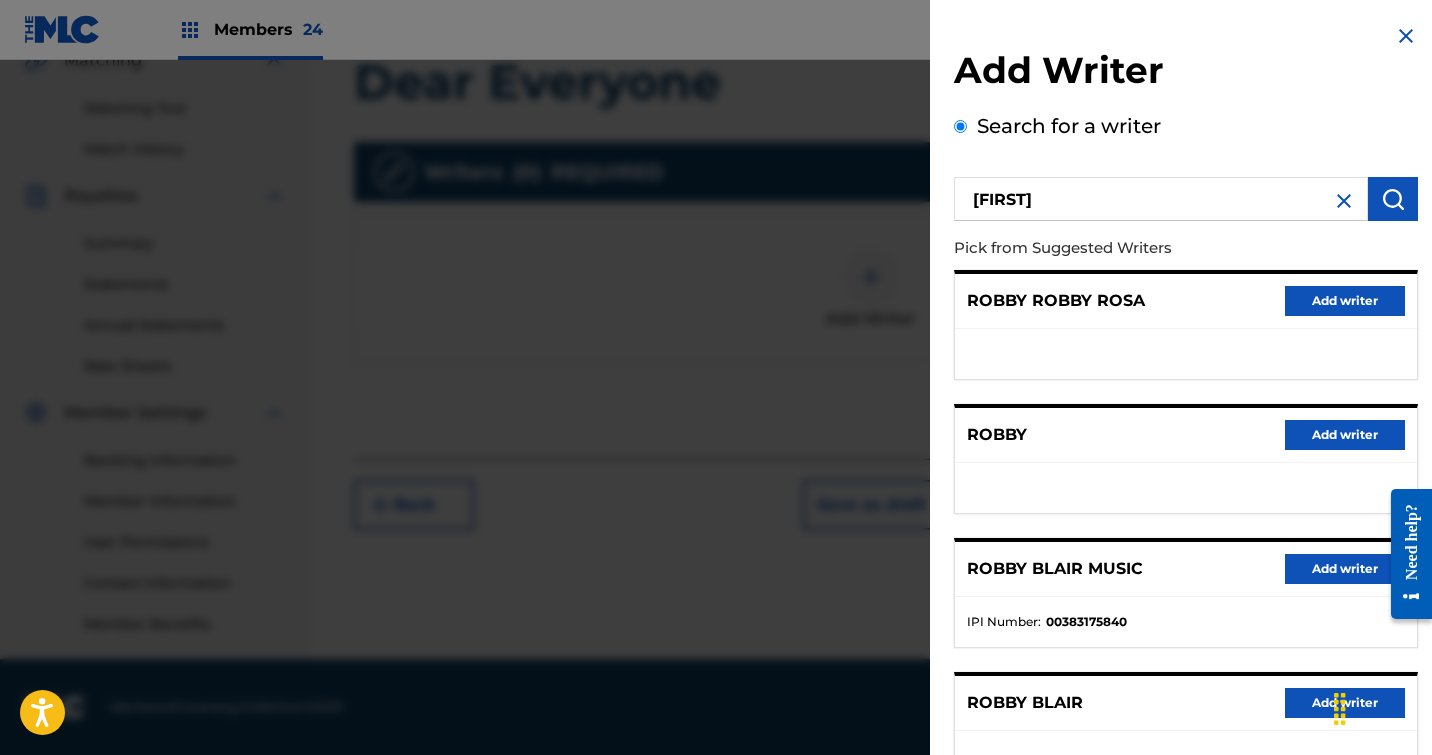 click on "Add writer" at bounding box center [1345, 569] 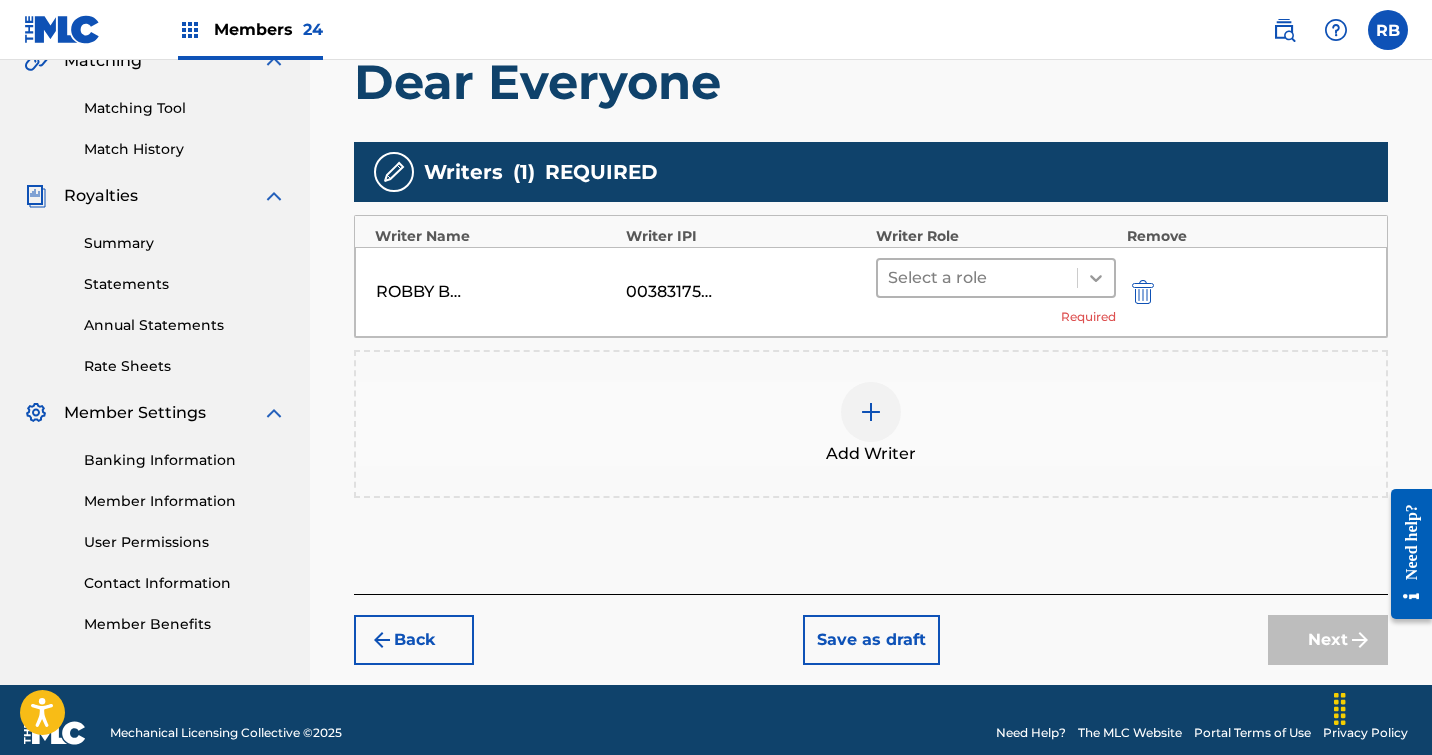 click 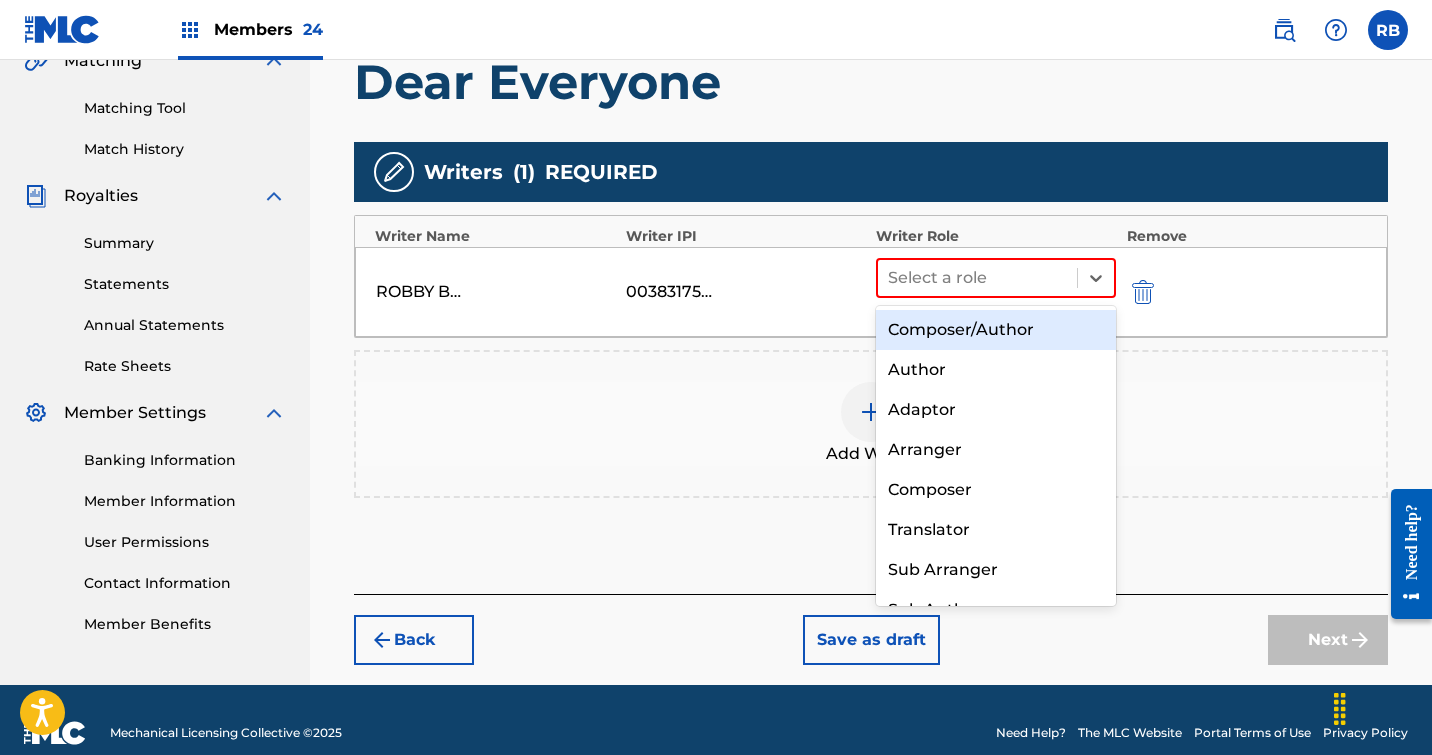 click on "Composer/Author" at bounding box center [996, 330] 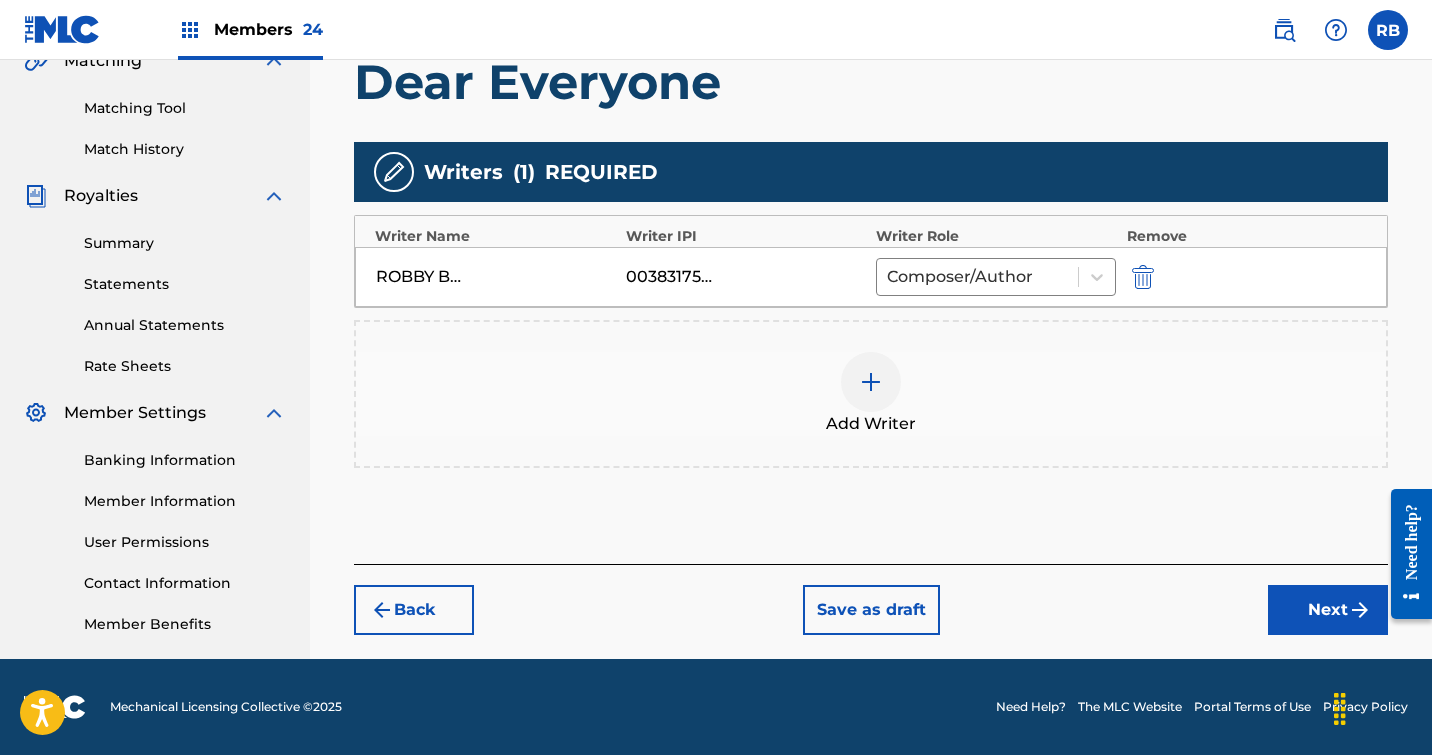 click at bounding box center [871, 382] 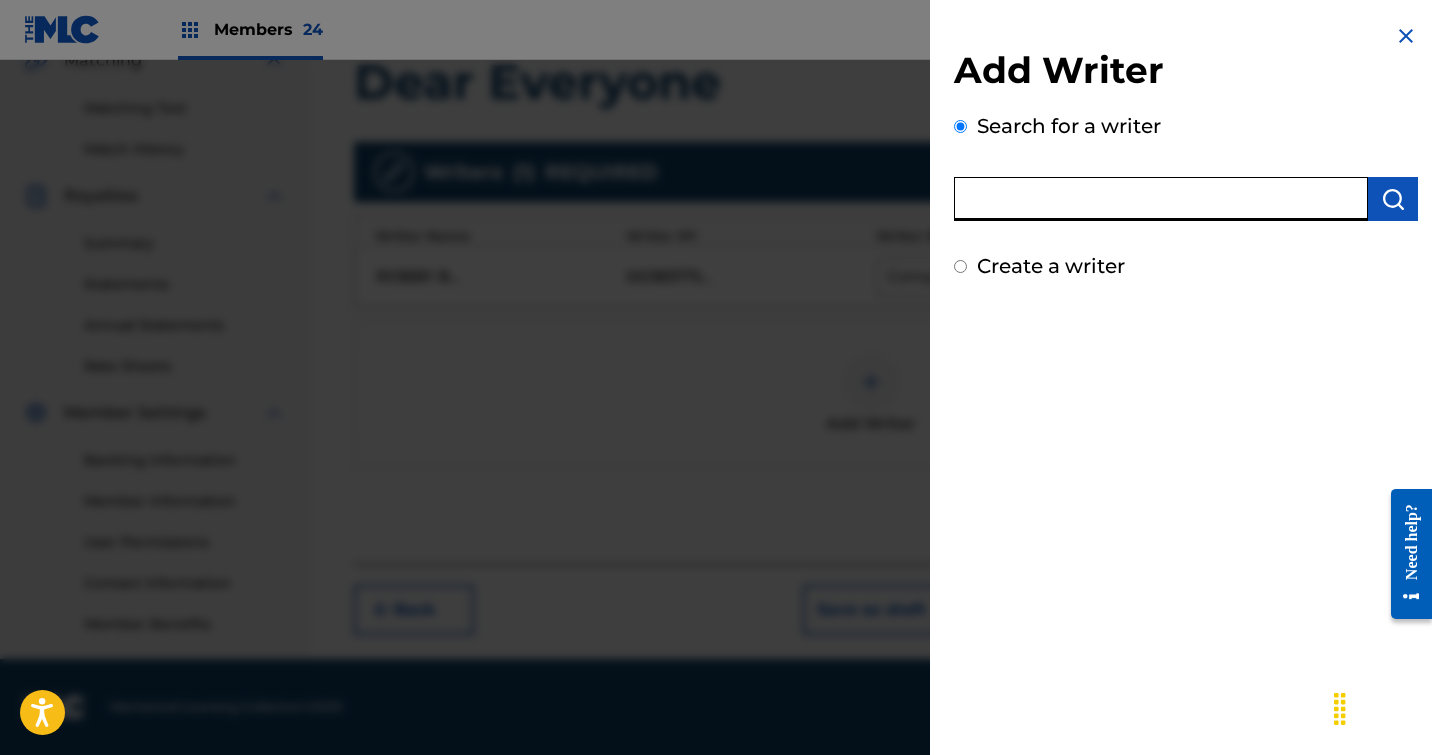 click at bounding box center (1161, 199) 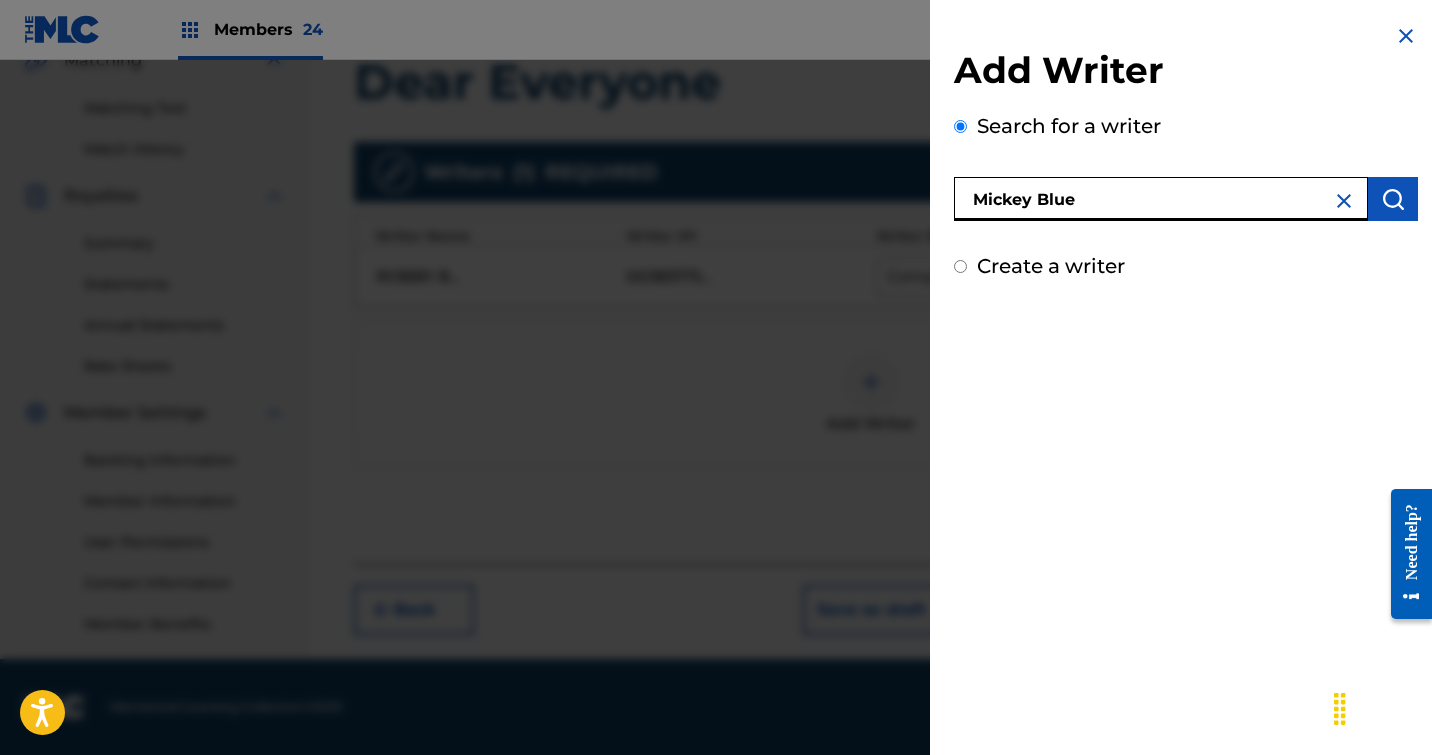 type on "Mickey Blue" 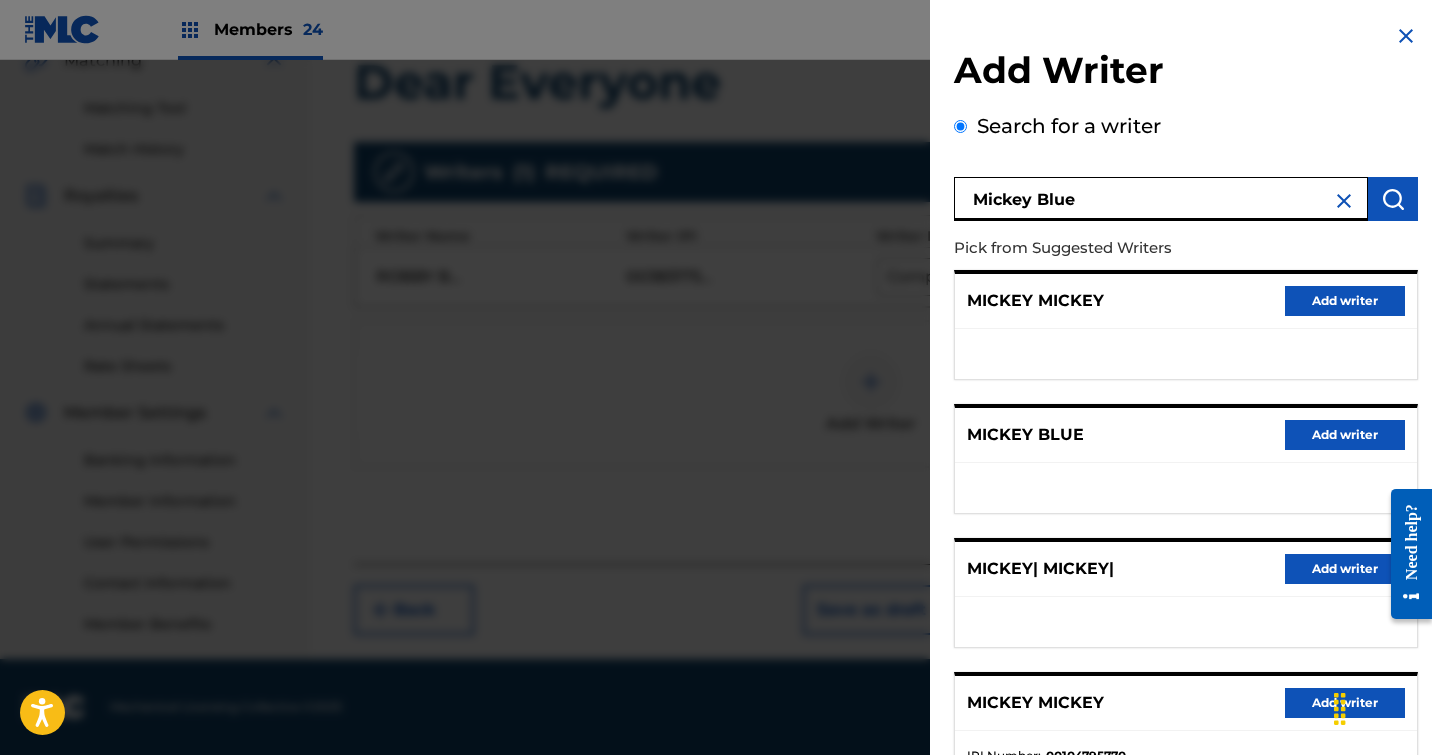 click on "Add writer" at bounding box center [1345, 435] 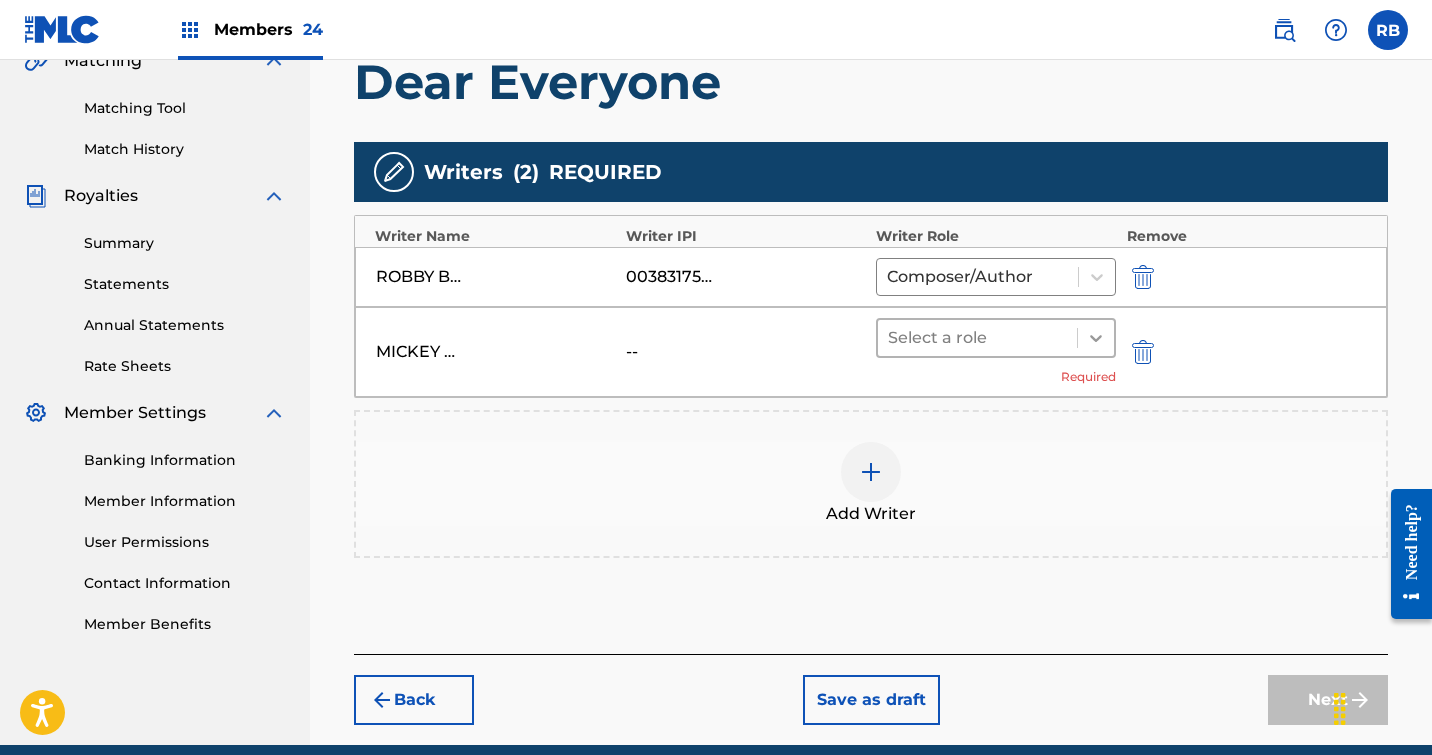 click 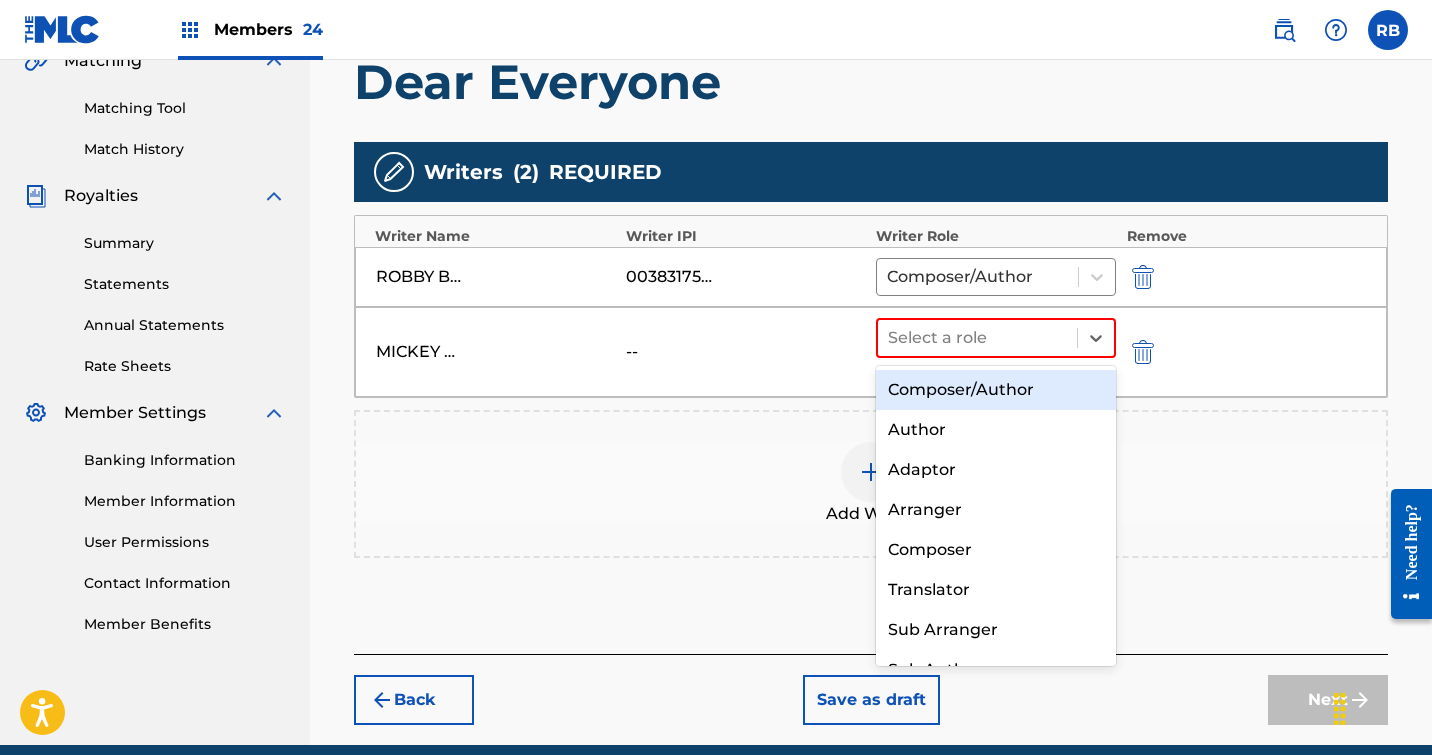 click on "Composer/Author" at bounding box center [996, 390] 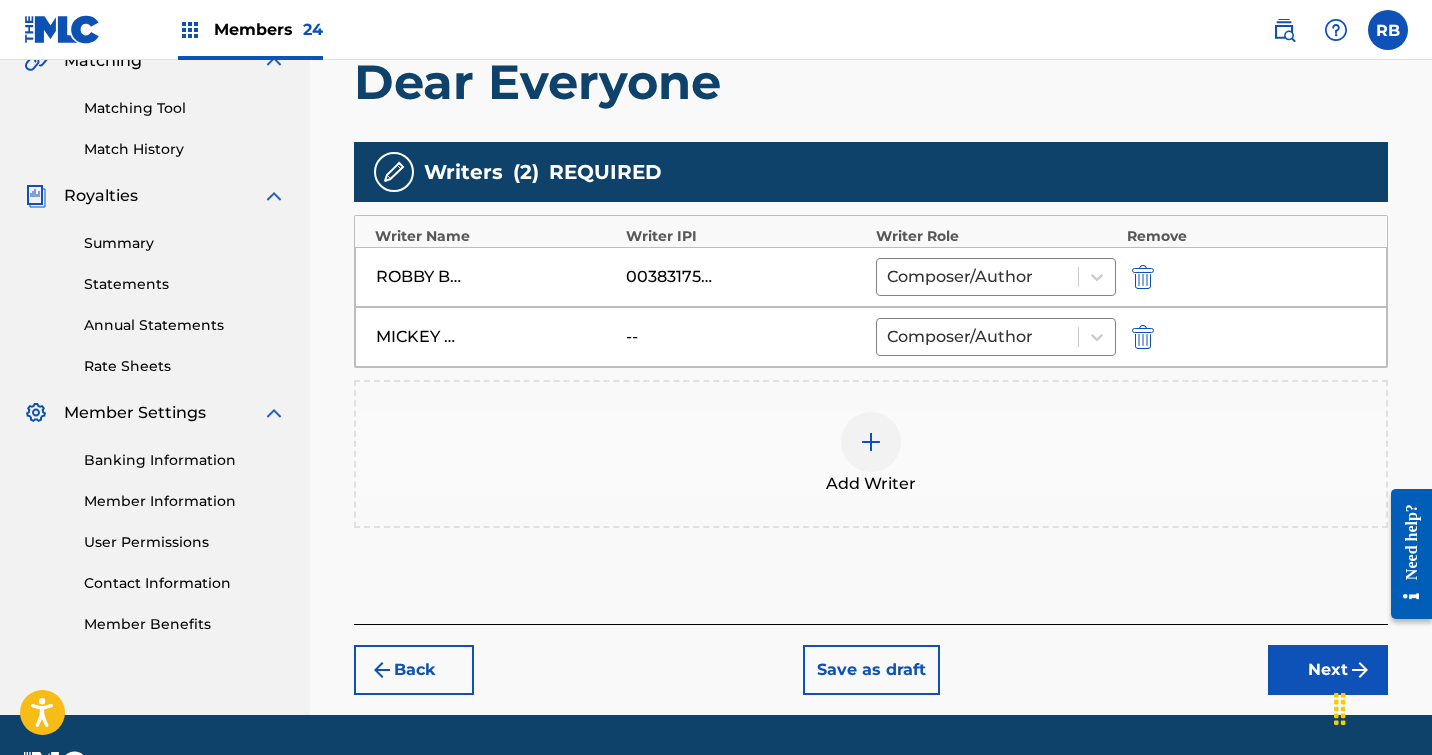 click on "Next" at bounding box center (1328, 670) 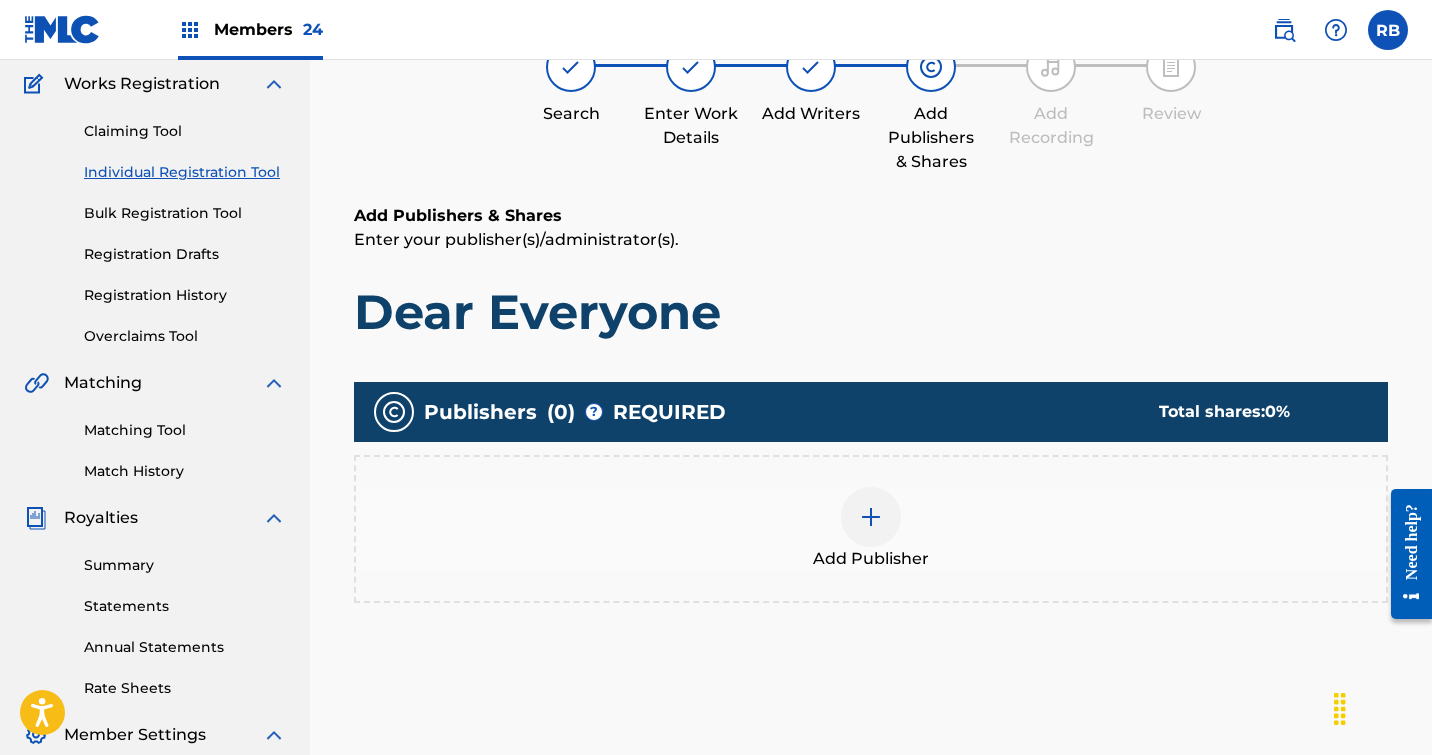 scroll, scrollTop: 90, scrollLeft: 0, axis: vertical 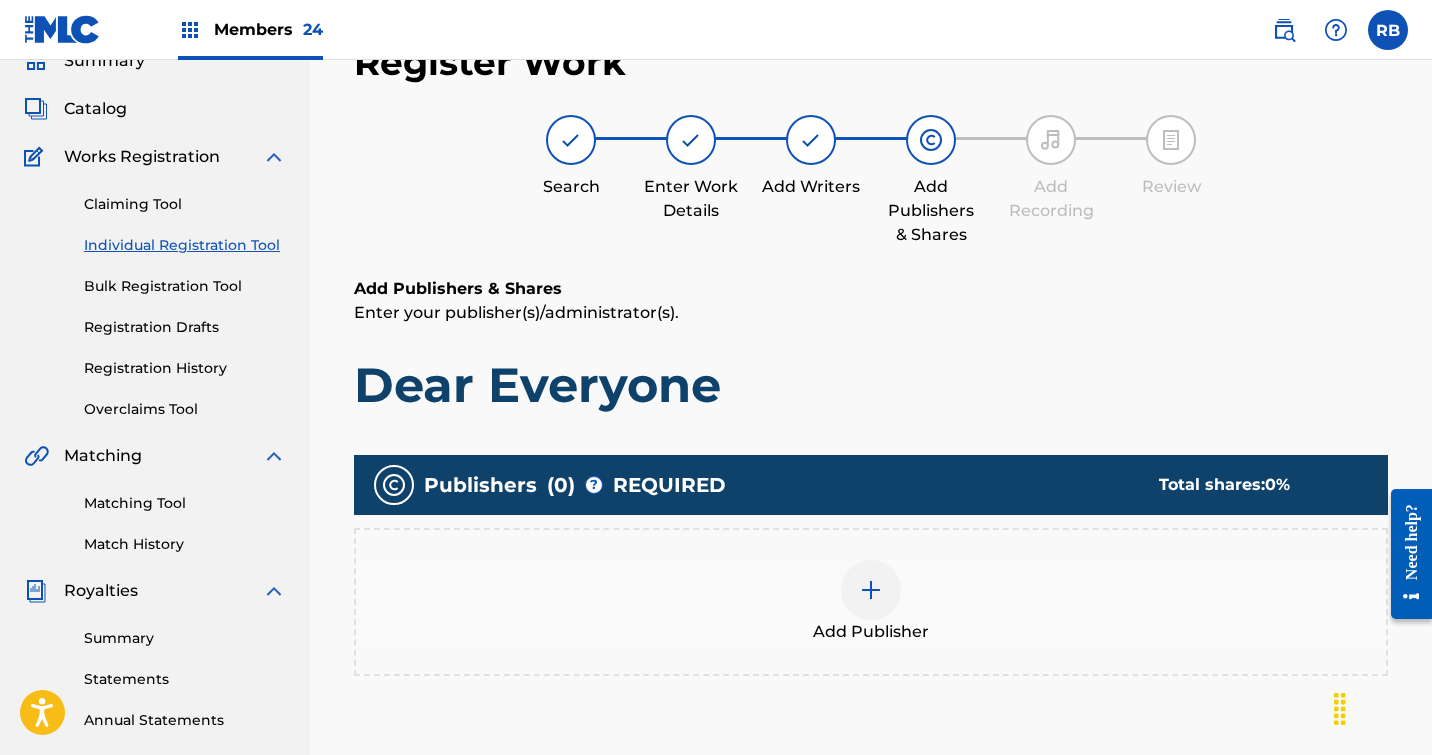 click at bounding box center [871, 590] 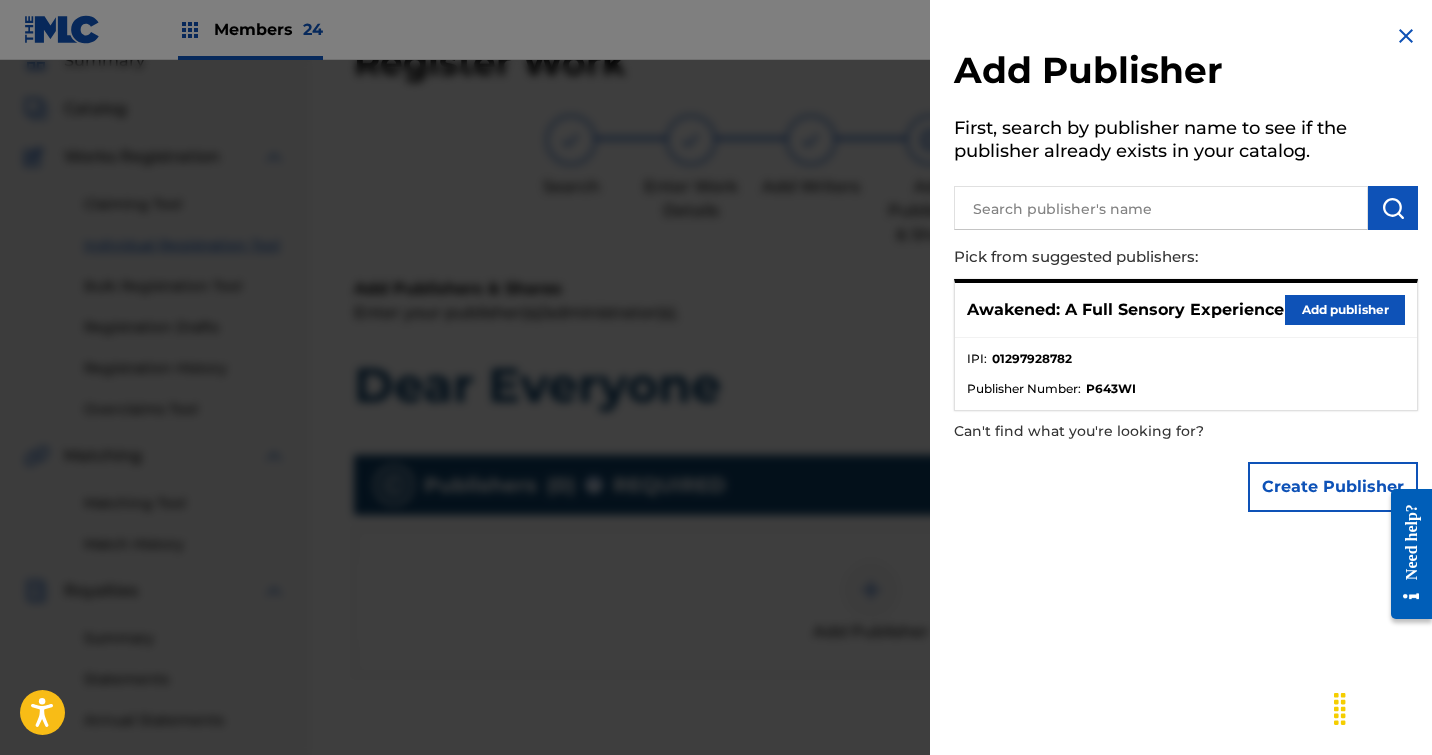 click on "Add publisher" at bounding box center (1345, 310) 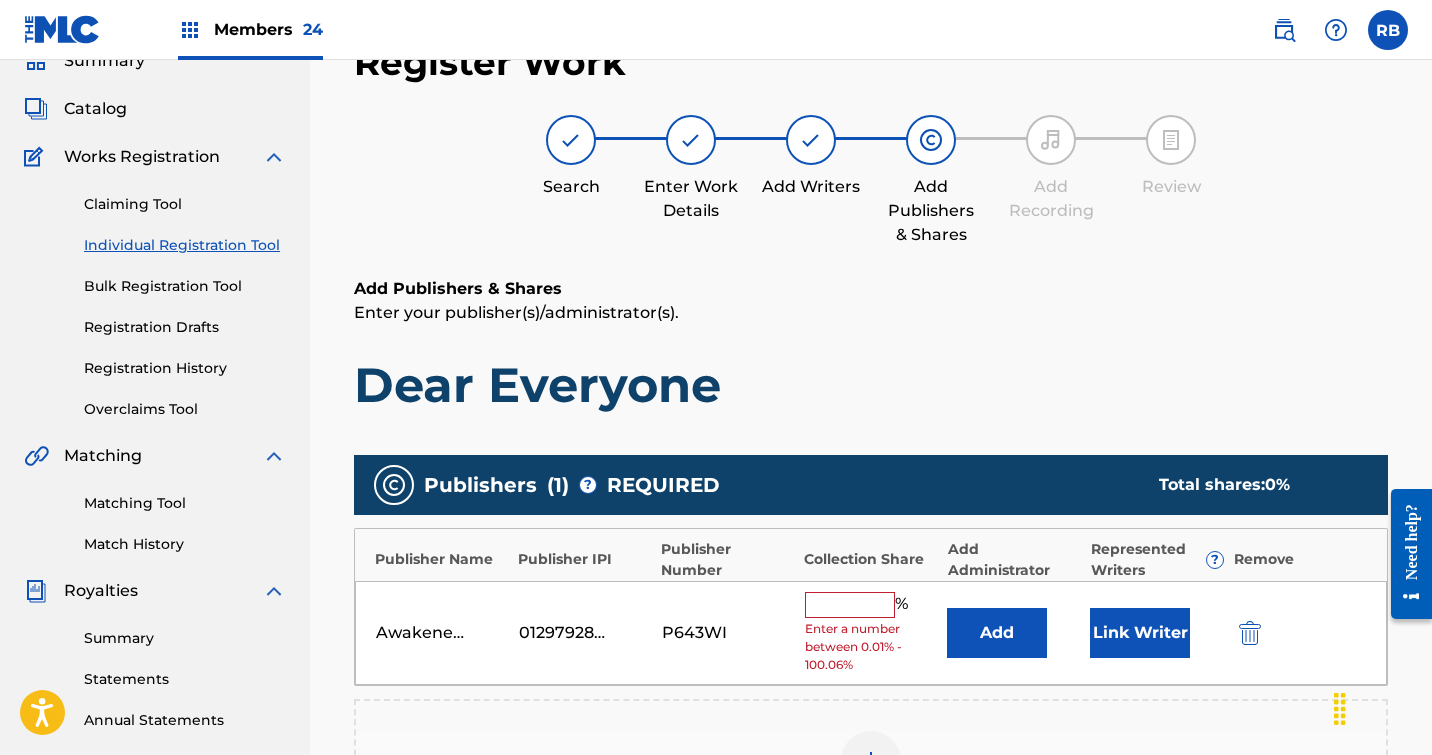 click at bounding box center (850, 605) 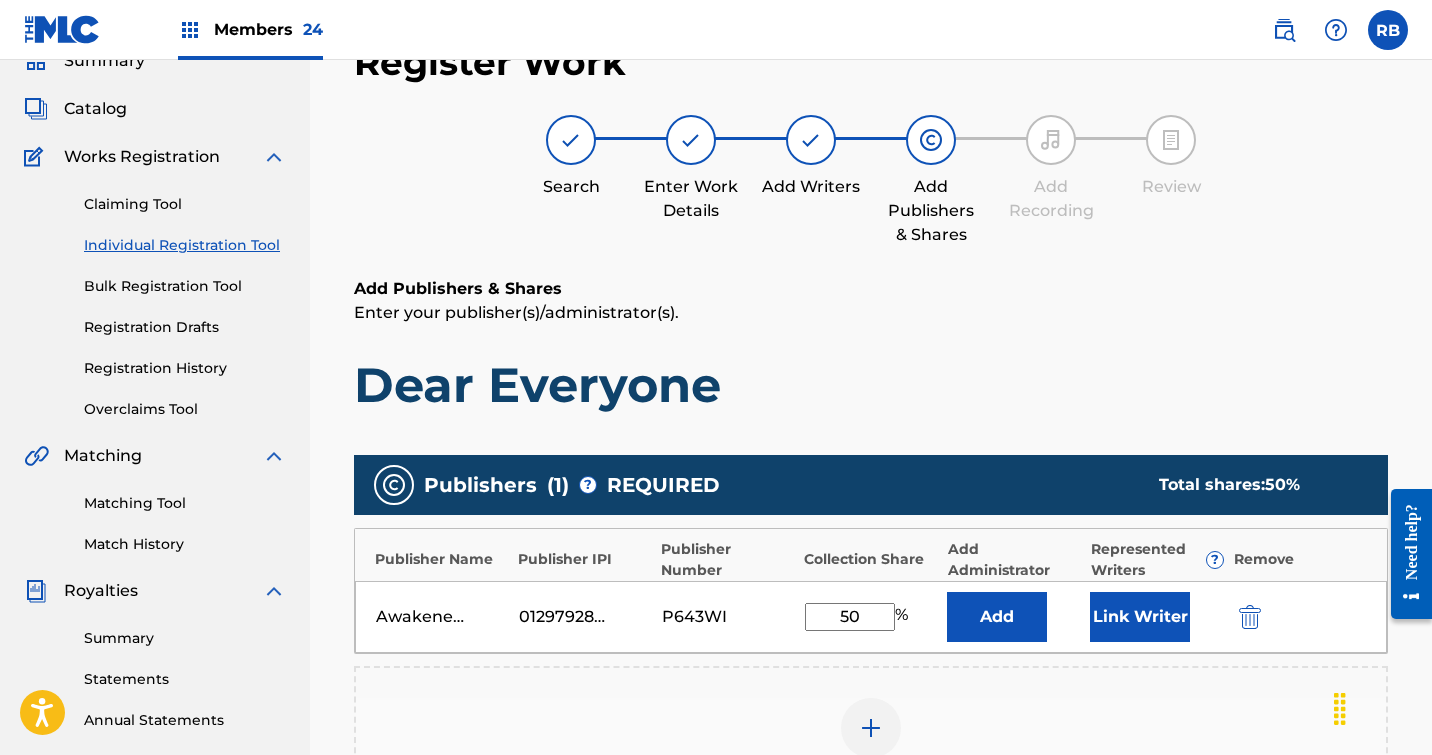 type on "50" 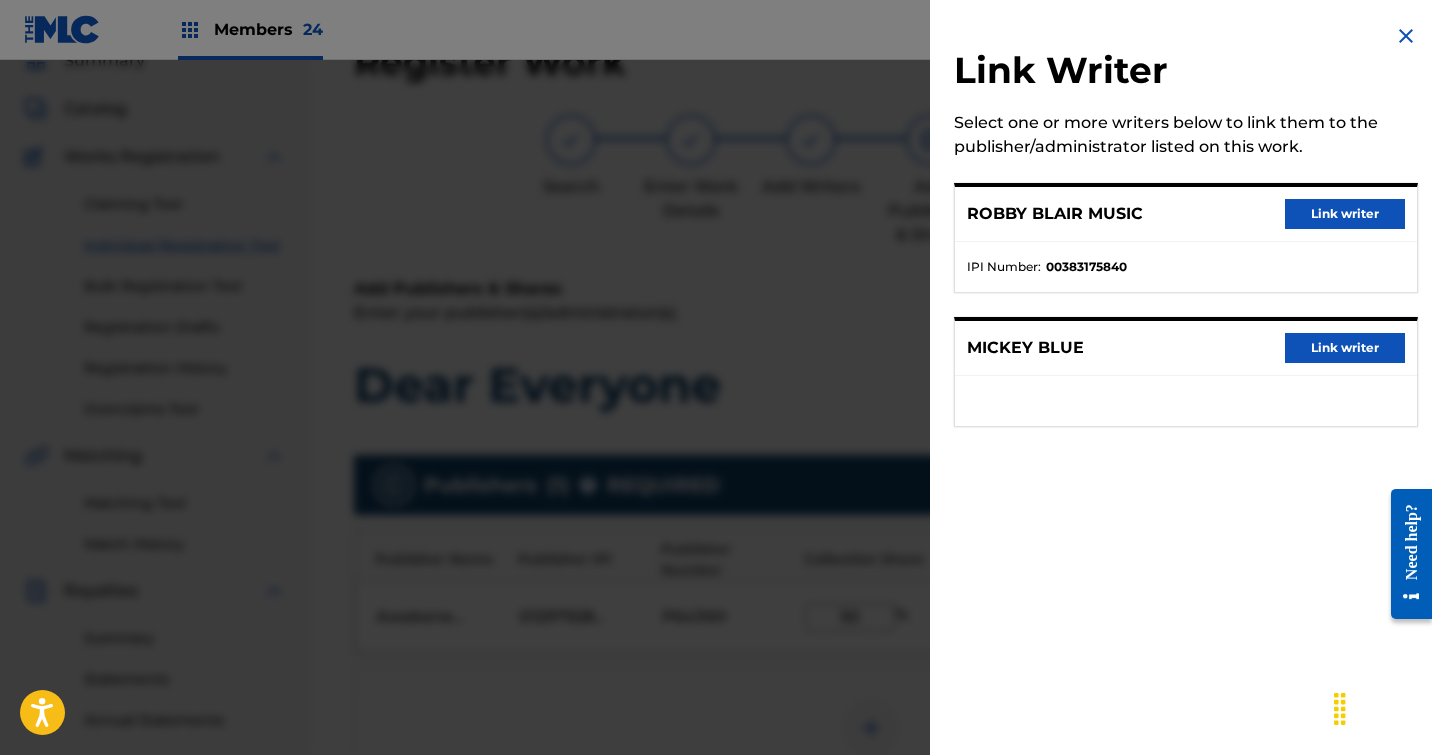 click on "Link writer" at bounding box center (1345, 214) 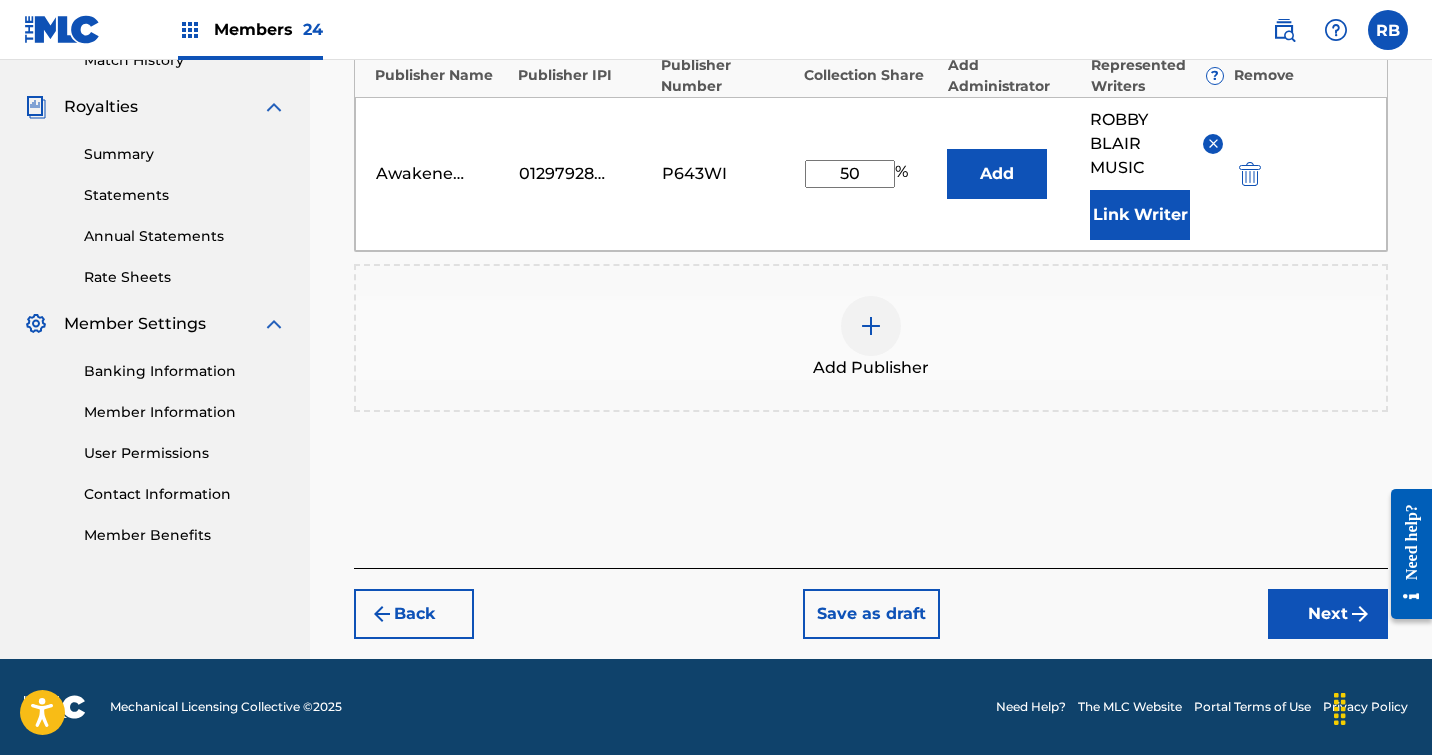 click on "Next" at bounding box center (1328, 614) 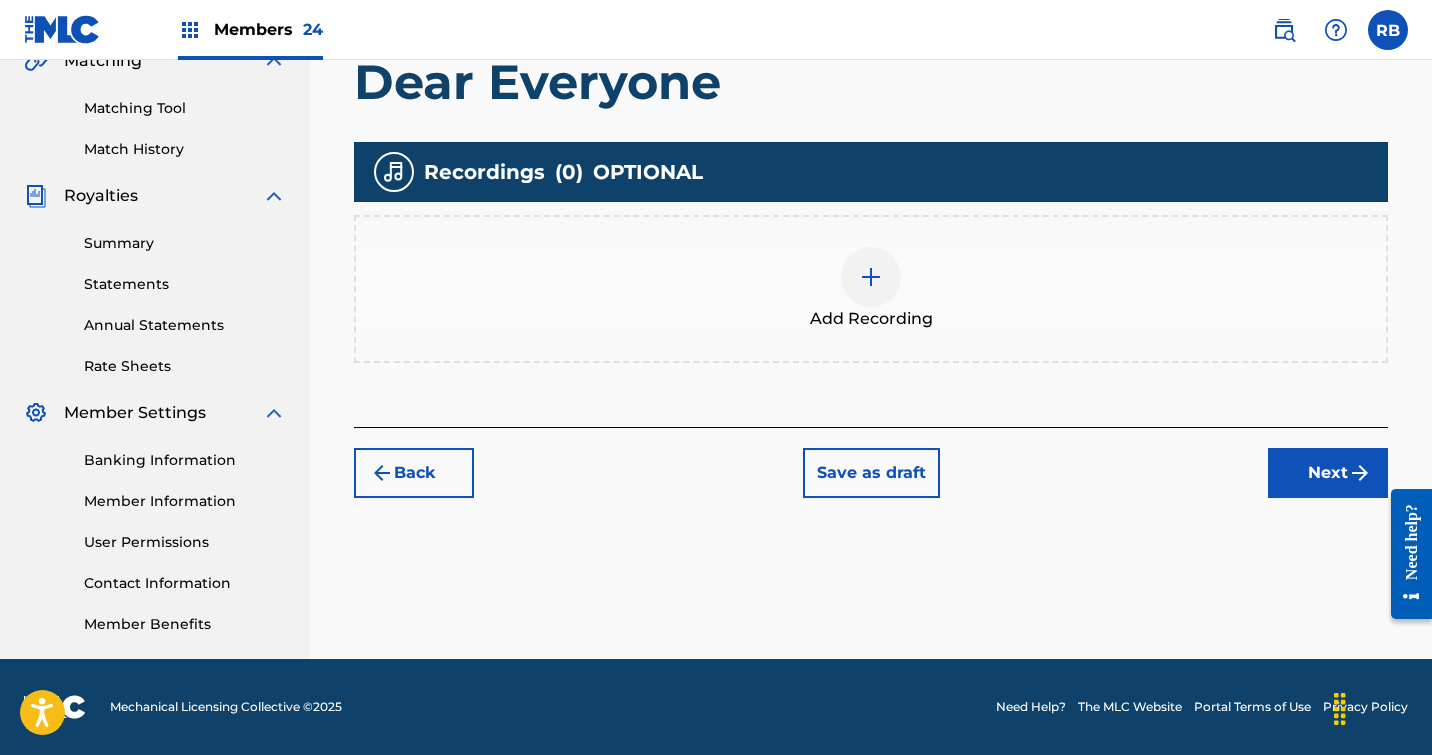 scroll, scrollTop: 485, scrollLeft: 0, axis: vertical 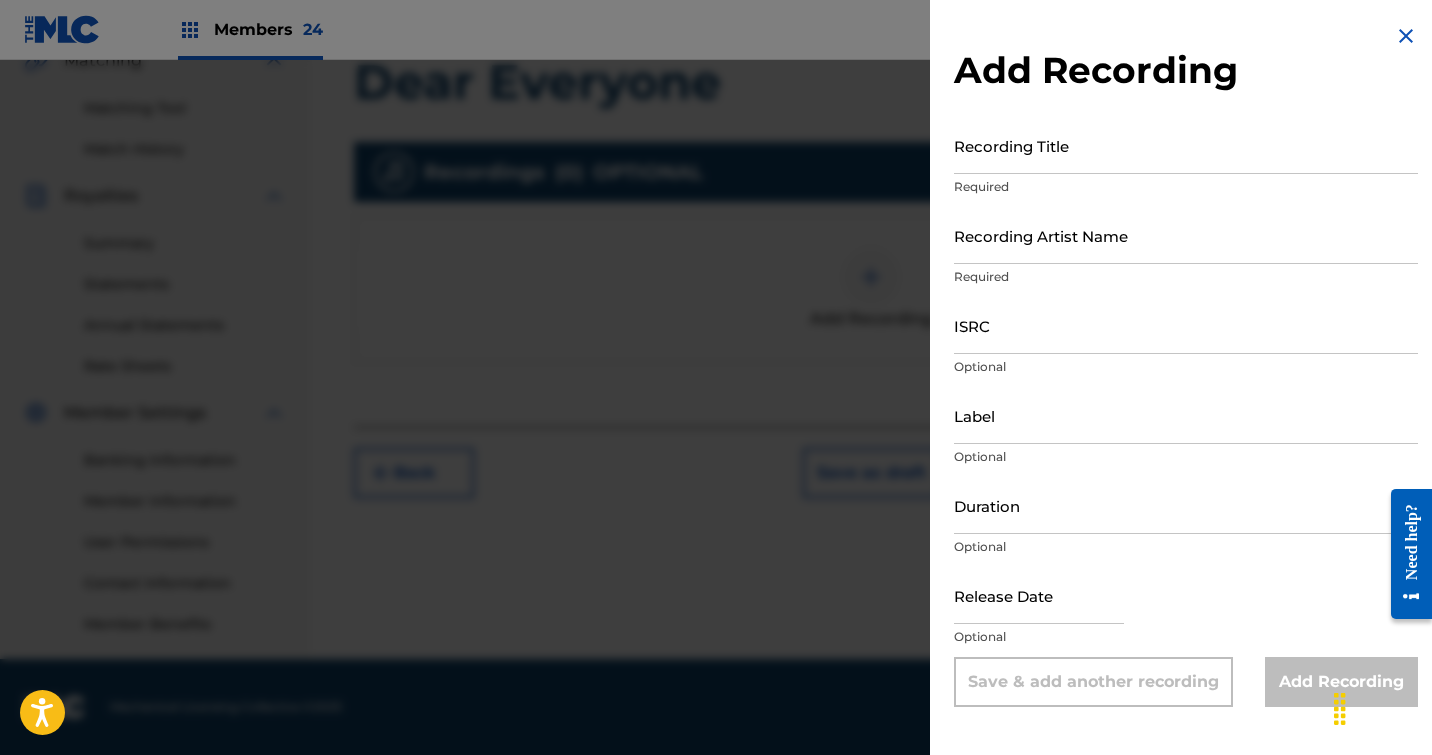click on "Recording Title" at bounding box center (1186, 145) 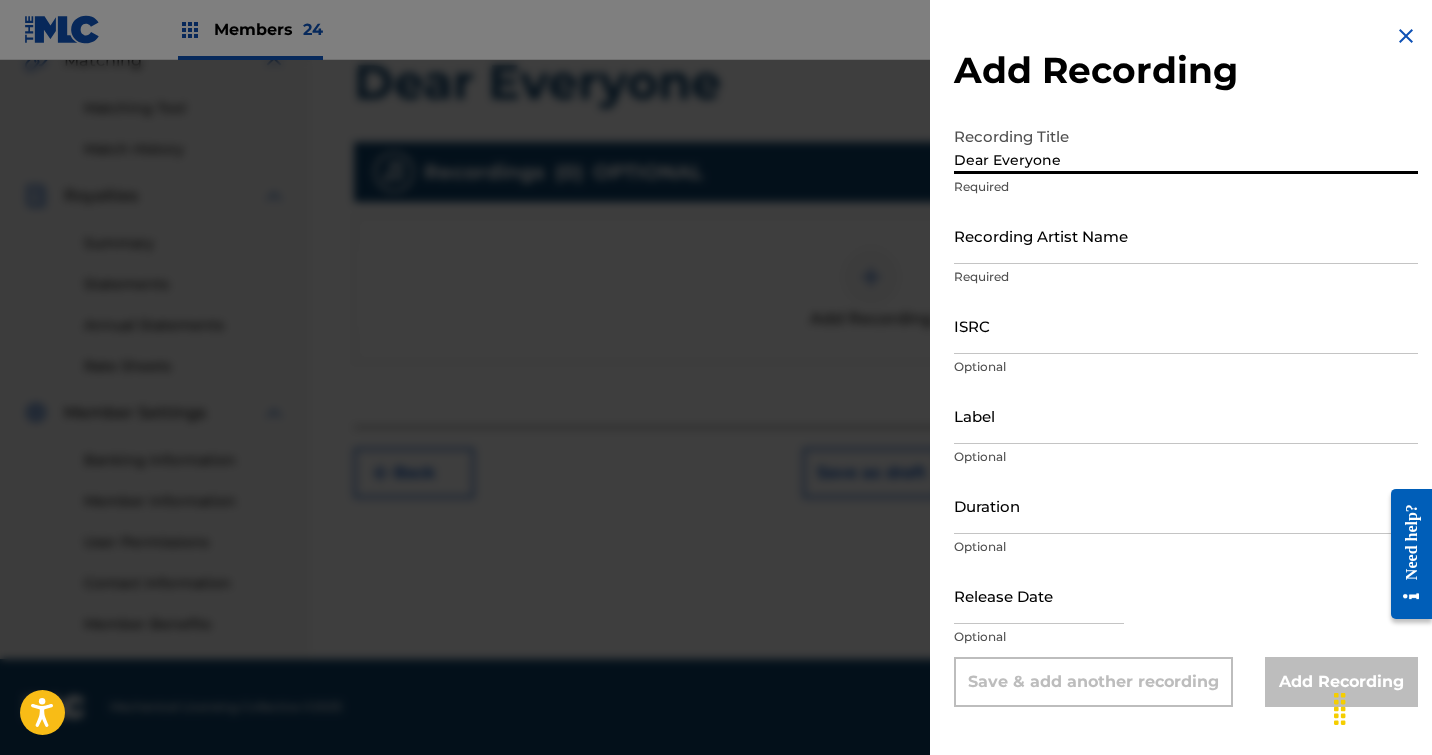 type on "Dear Everyone" 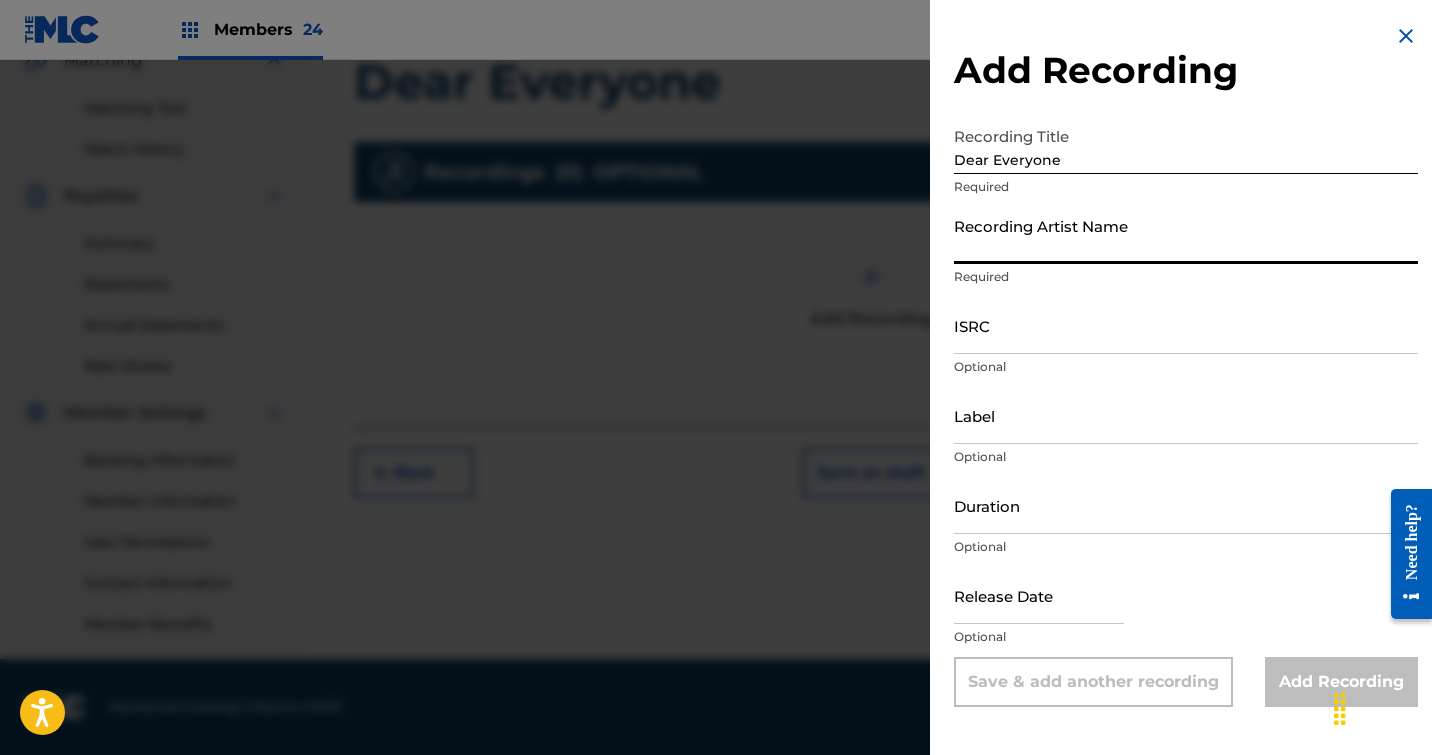 click on "Recording Artist Name" at bounding box center (1186, 235) 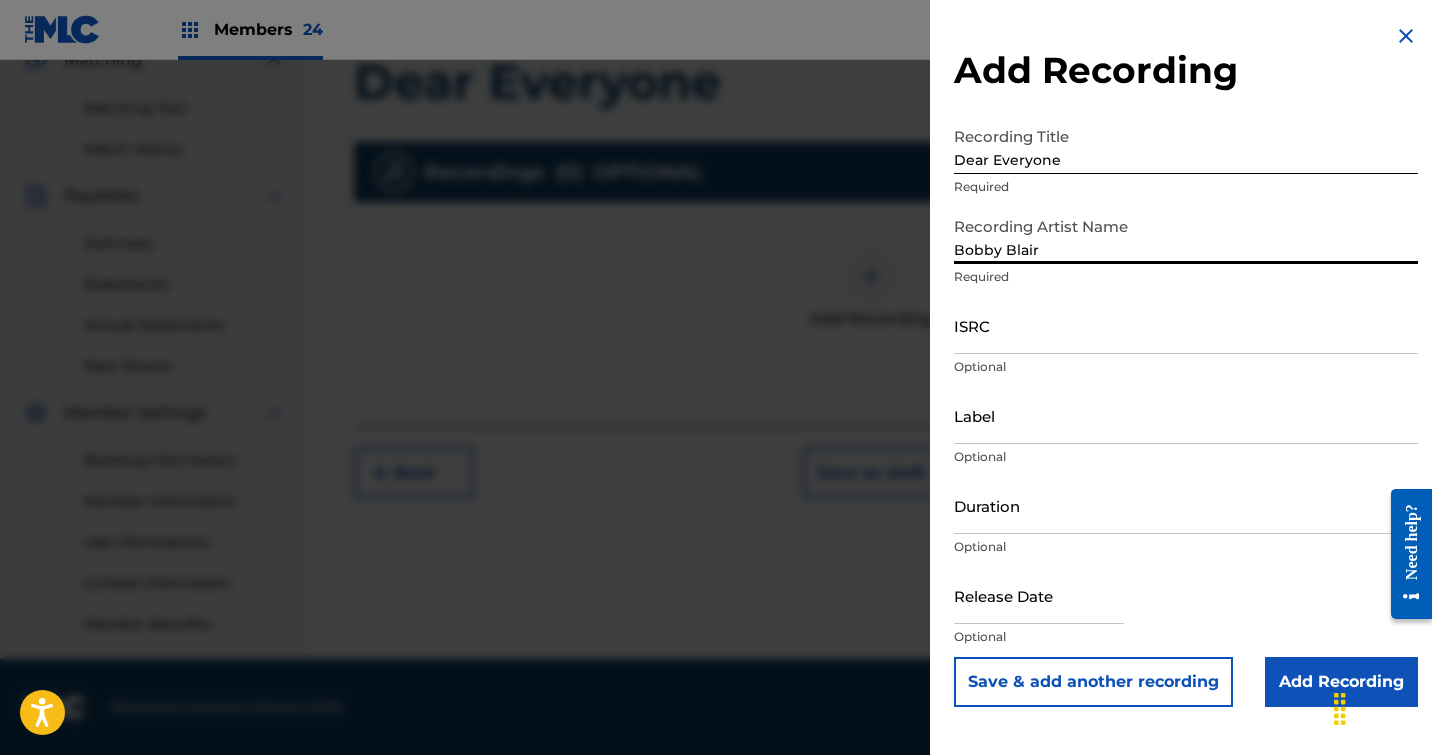 type on "Bobby Blair" 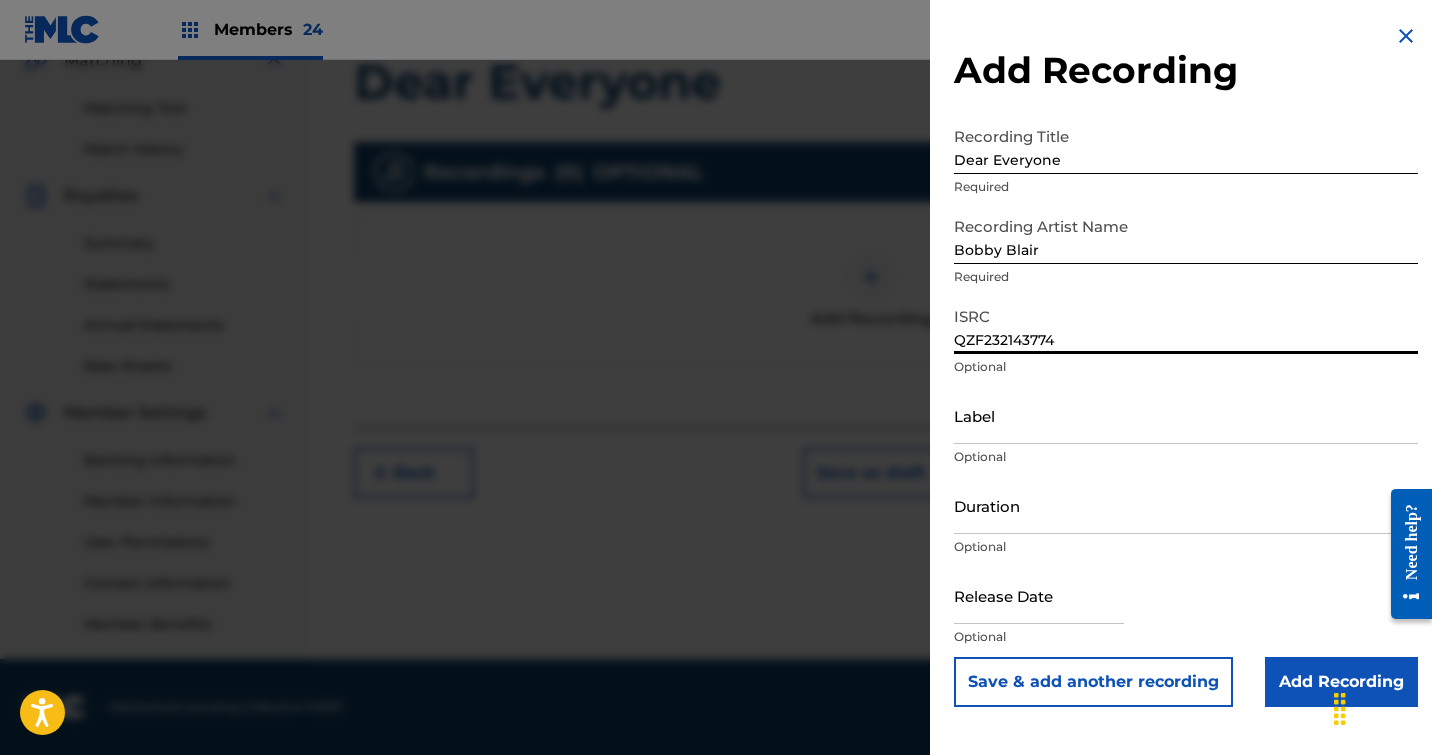 type on "QZF232143774" 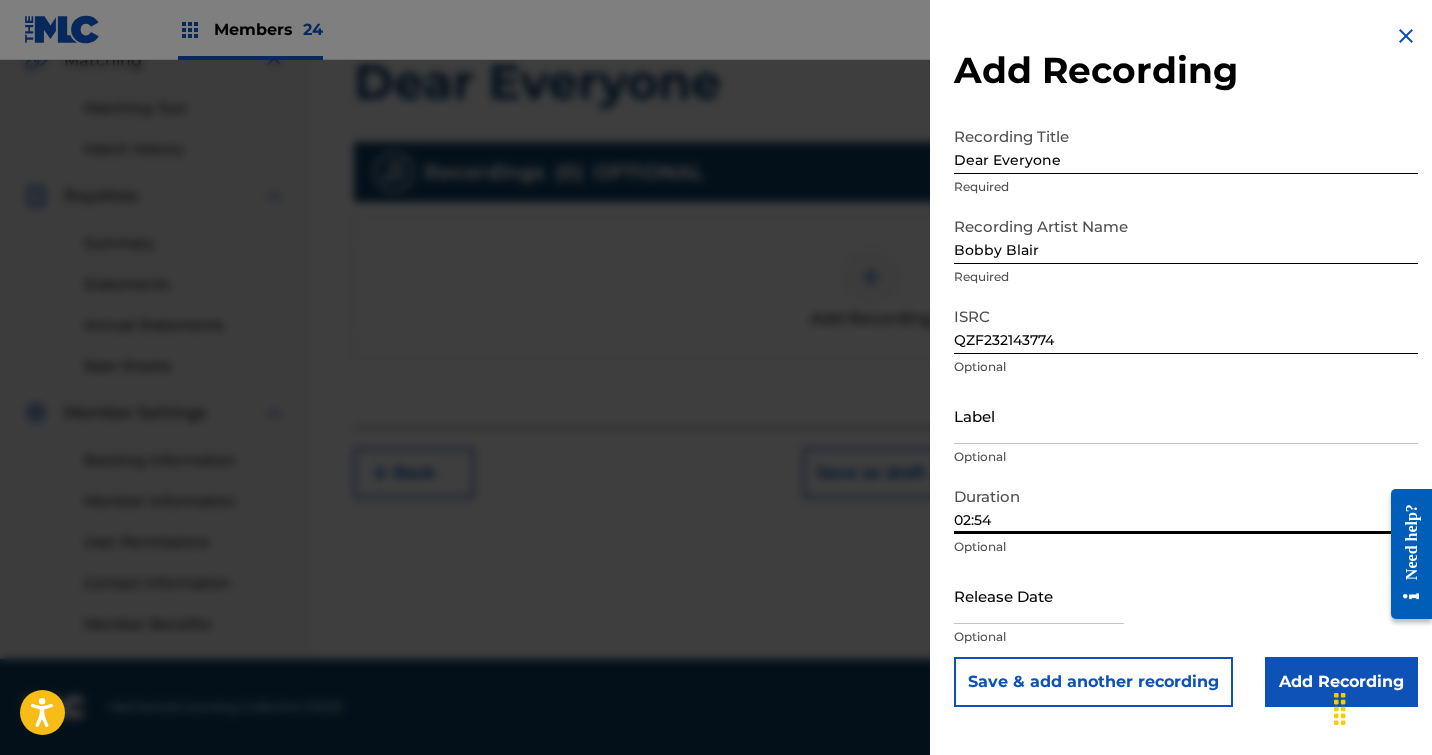 type on "02:54" 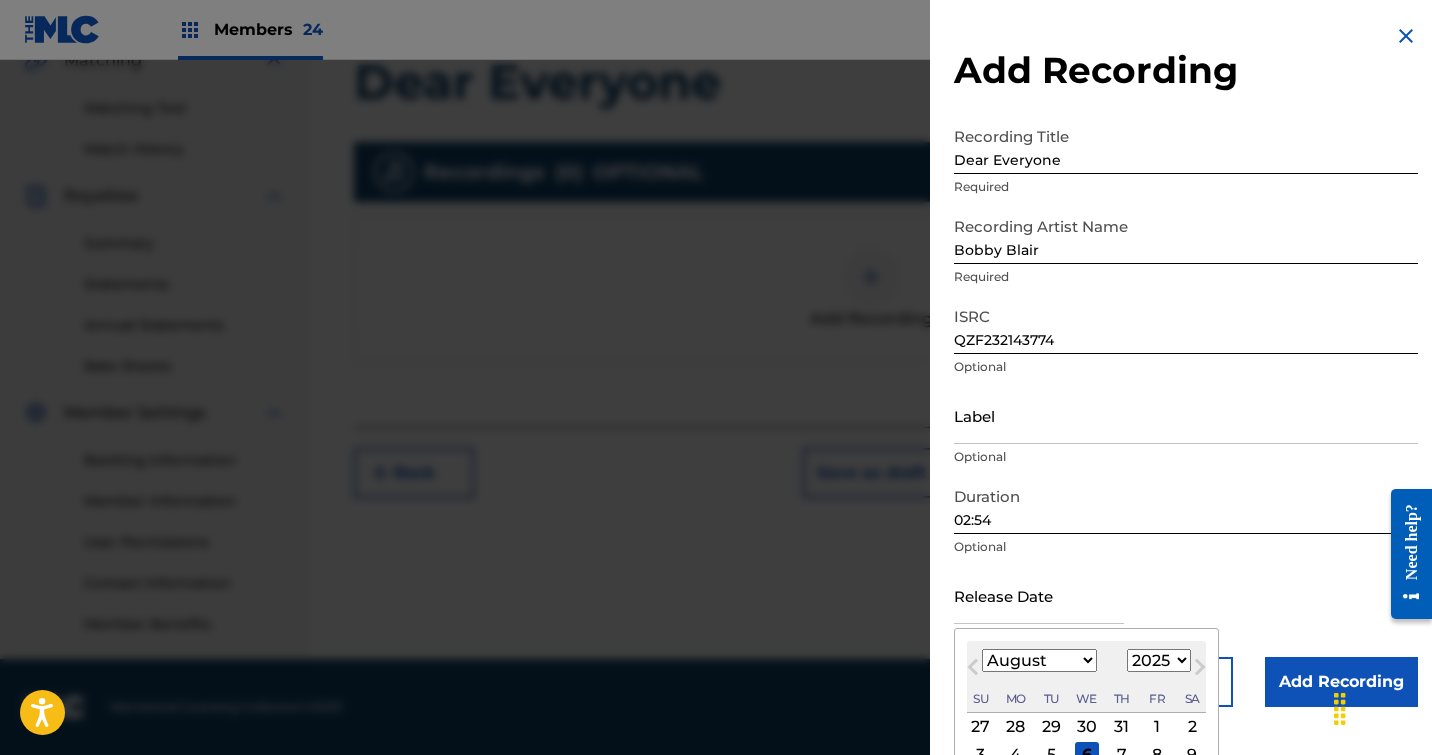 select on "2024" 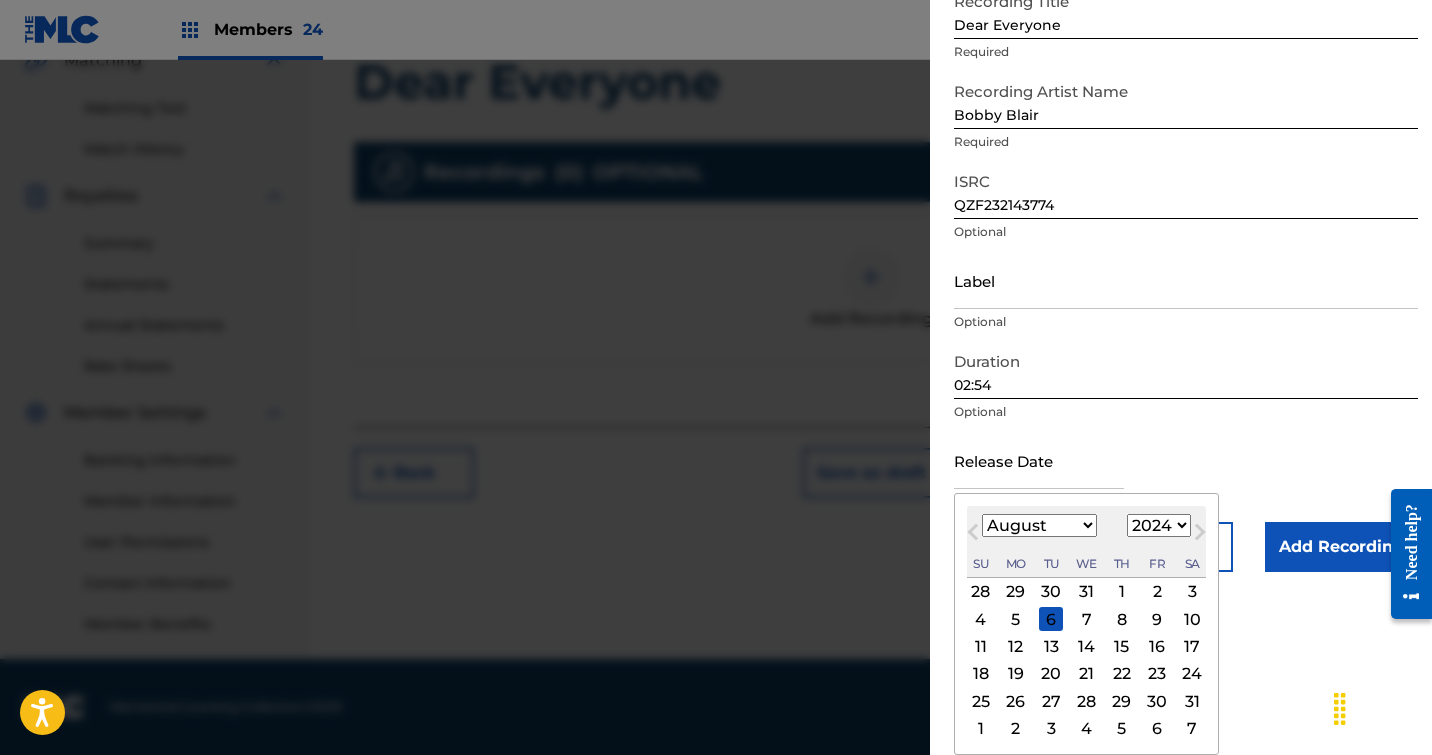 scroll, scrollTop: 135, scrollLeft: 0, axis: vertical 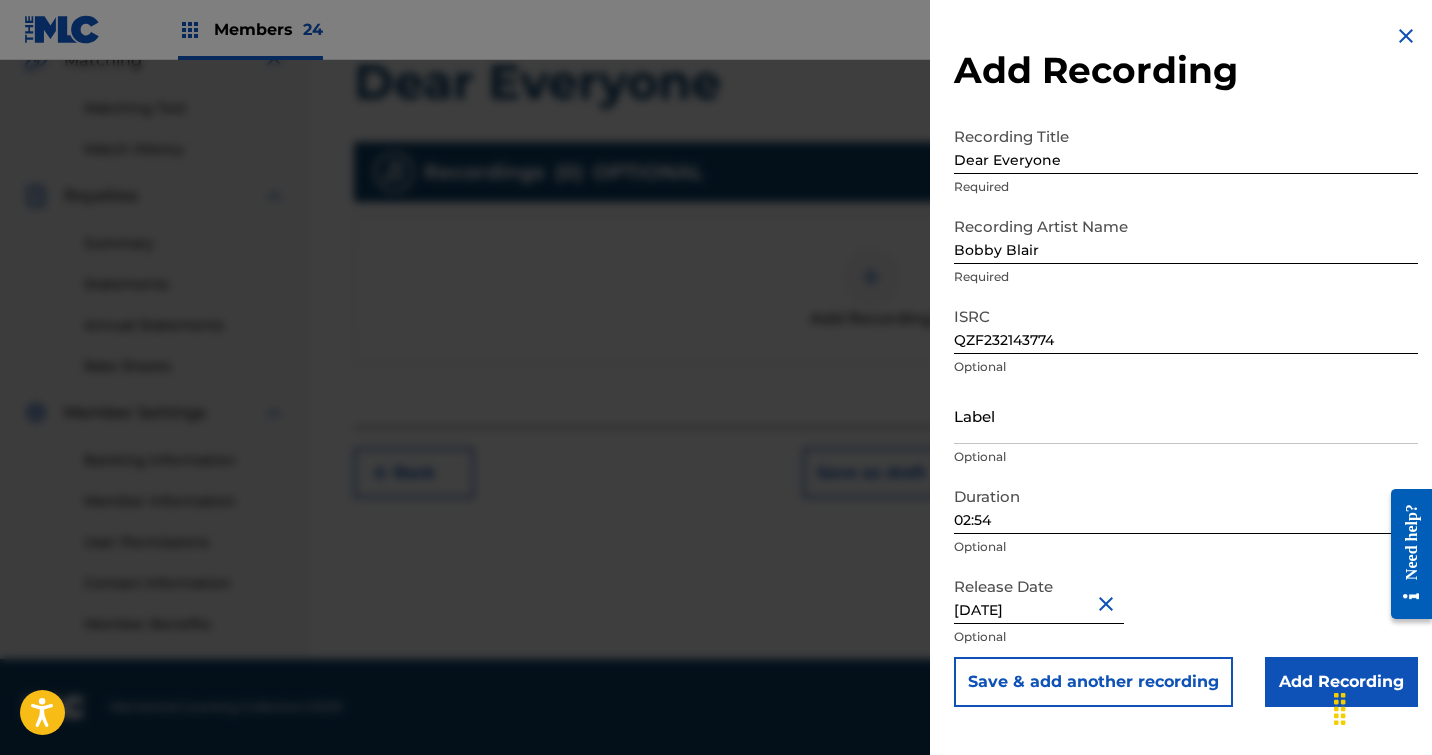 click on "Add Recording" at bounding box center (1341, 682) 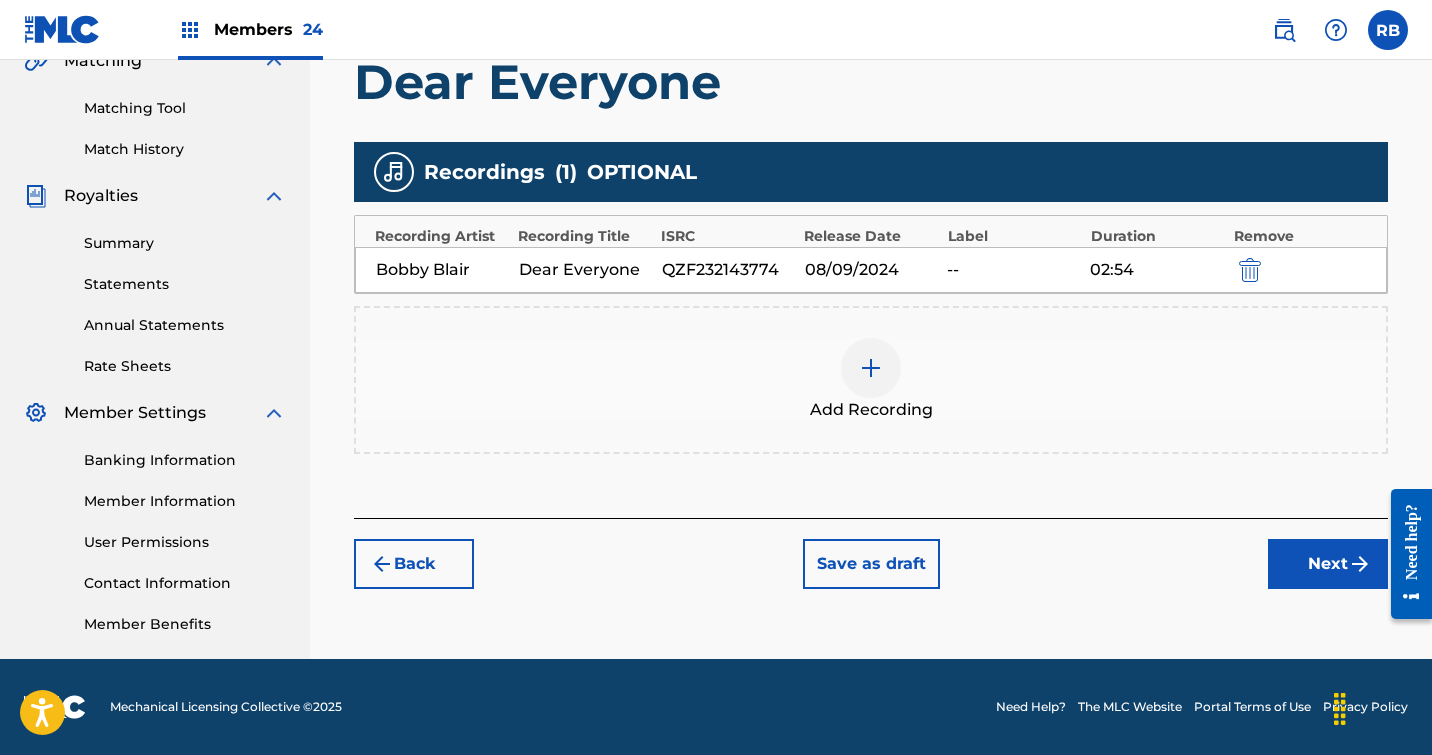 click on "Next" at bounding box center (1328, 564) 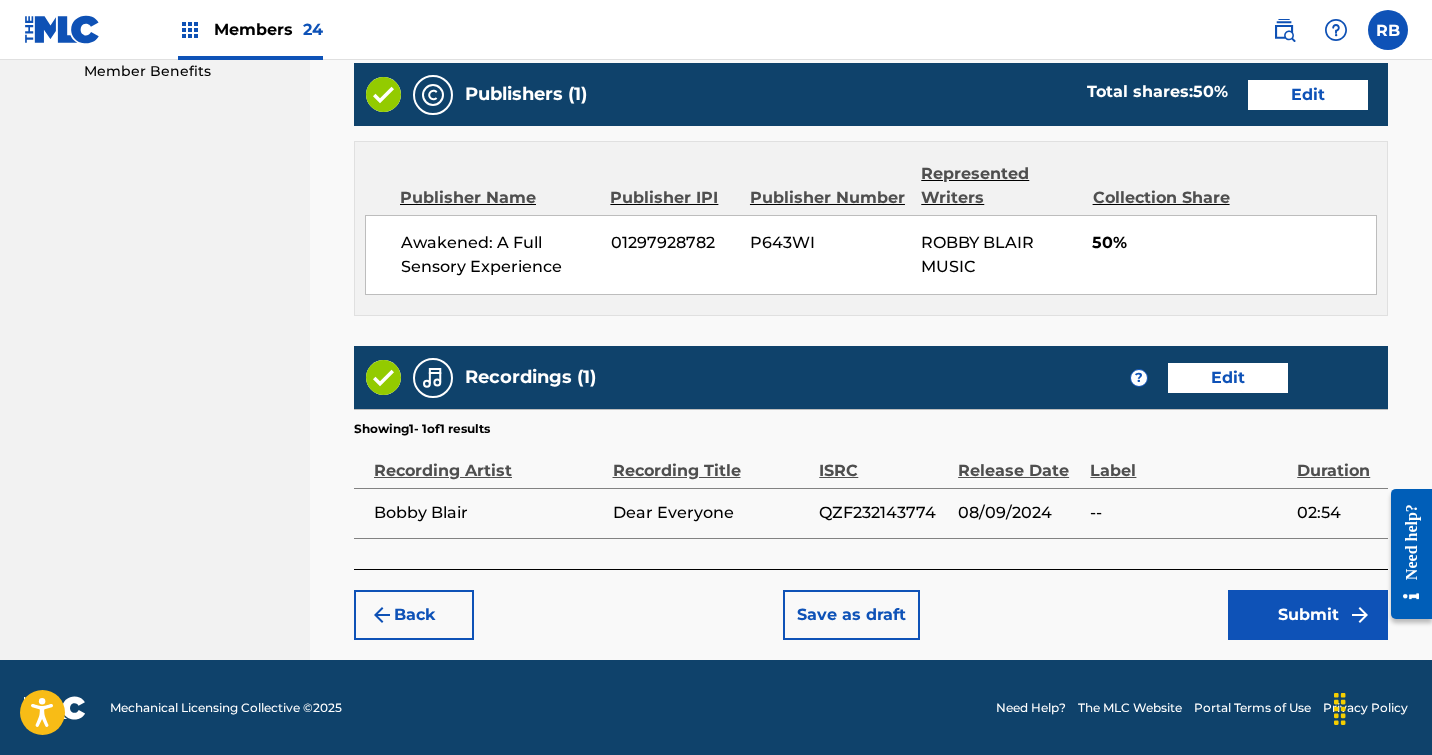 scroll, scrollTop: 1037, scrollLeft: 0, axis: vertical 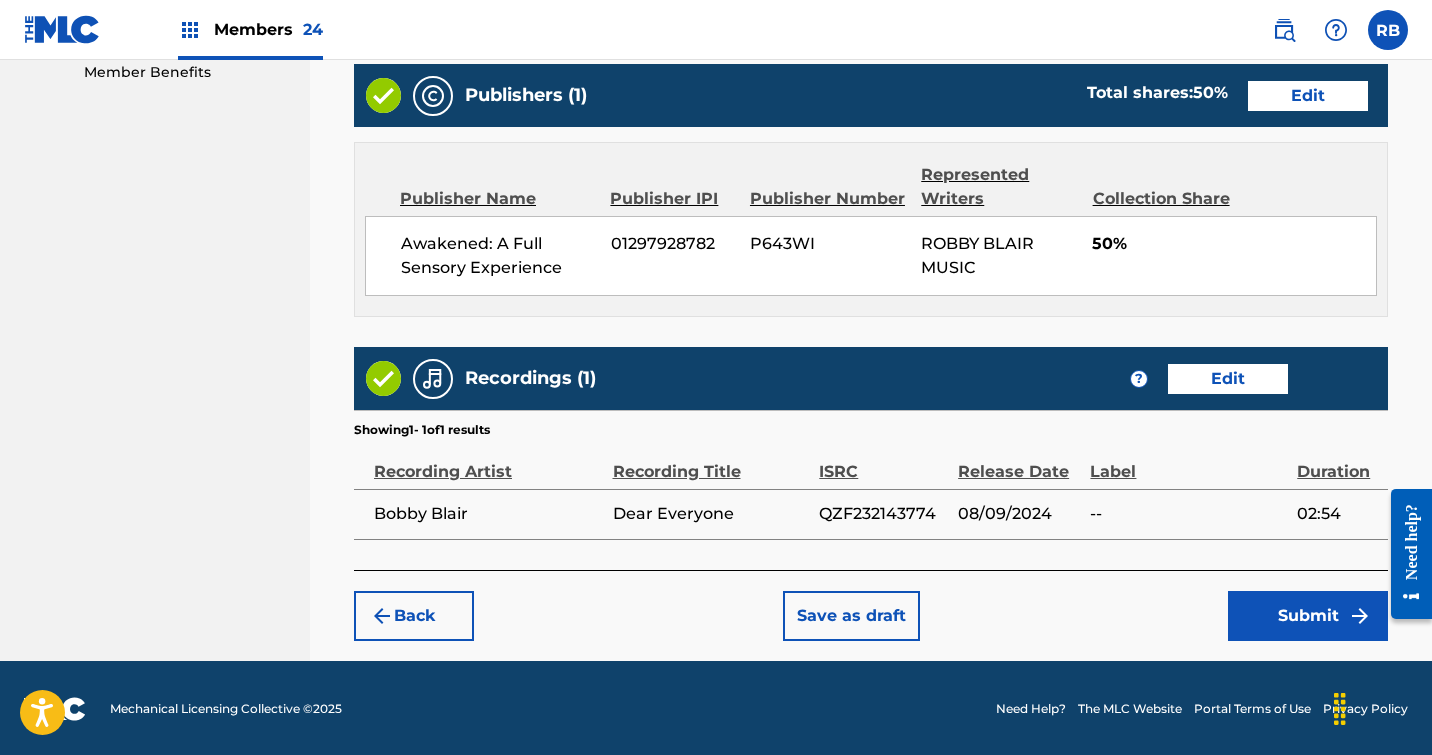 click on "Submit" at bounding box center (1308, 616) 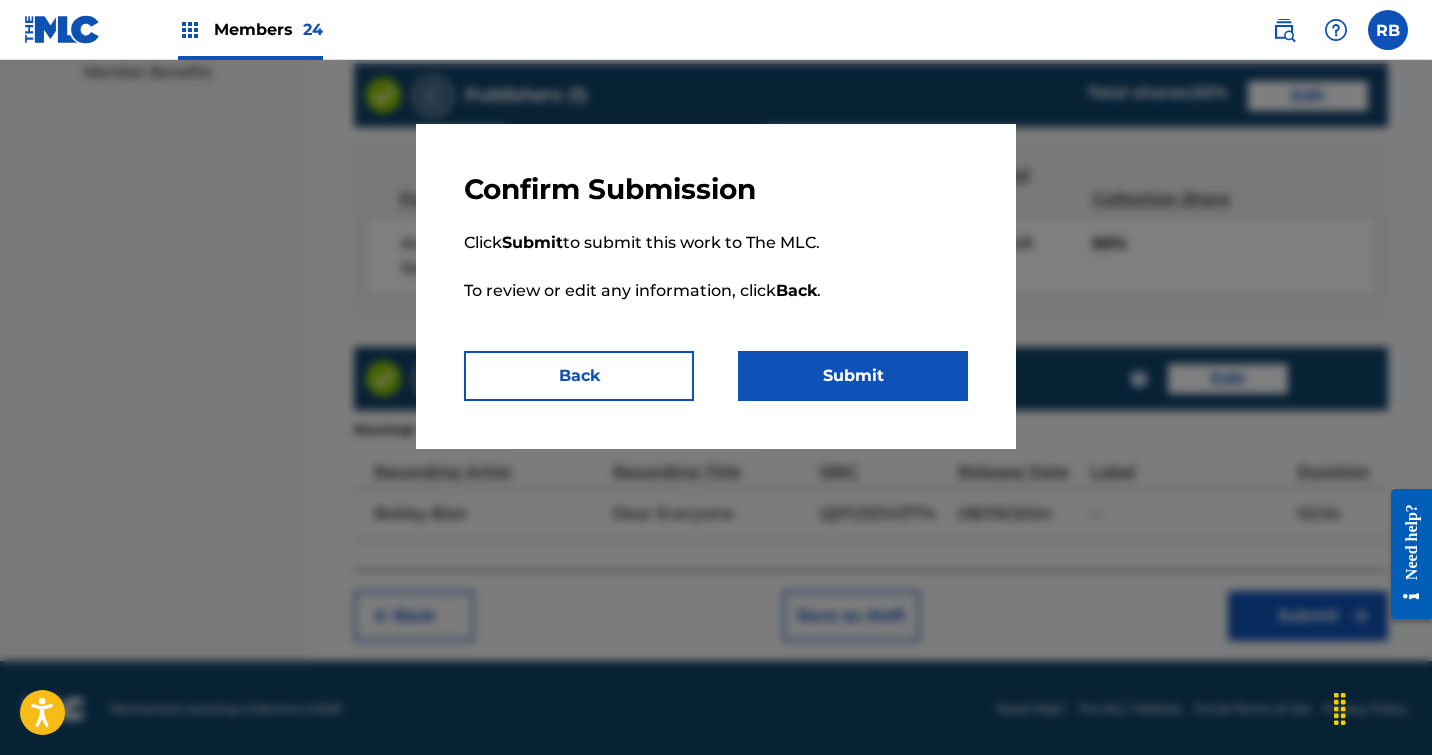 click on "Submit" at bounding box center [853, 376] 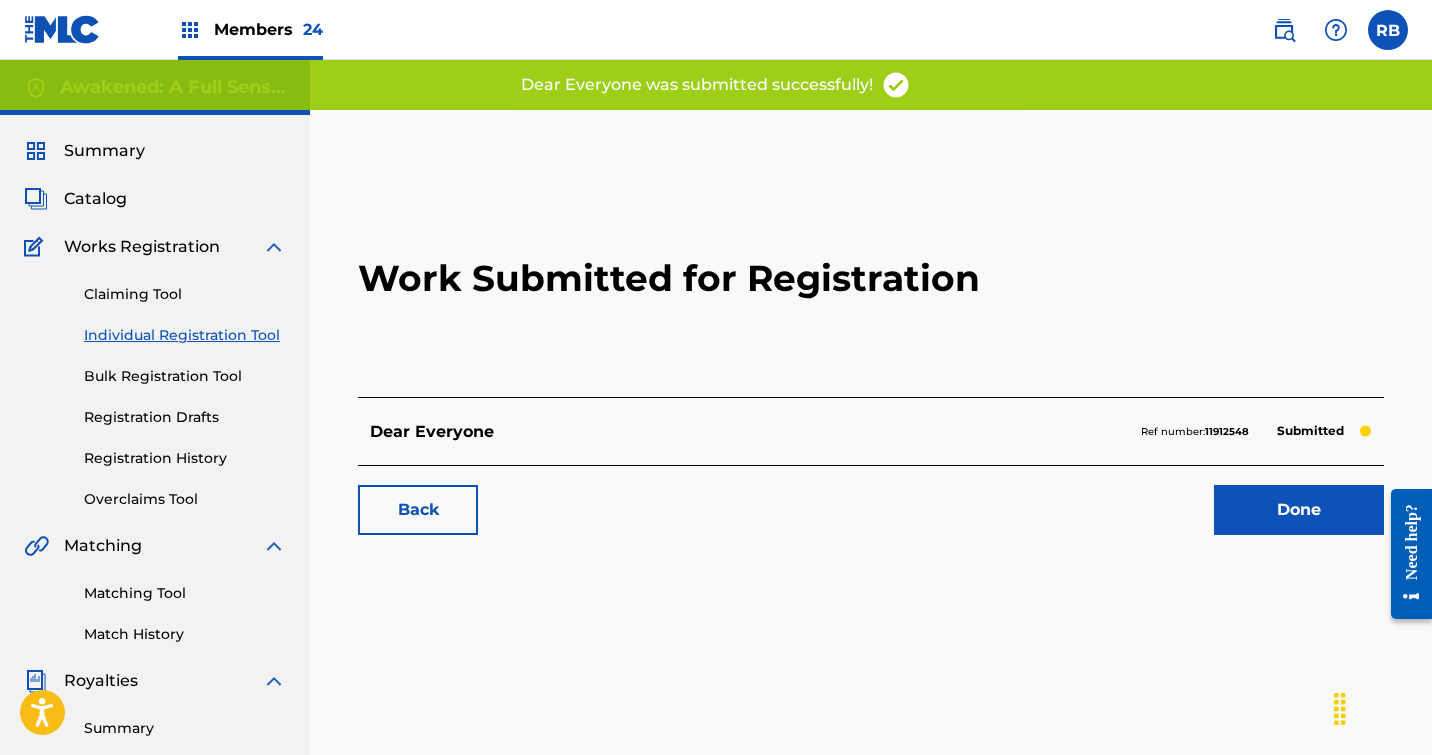 click on "Done" at bounding box center [1299, 510] 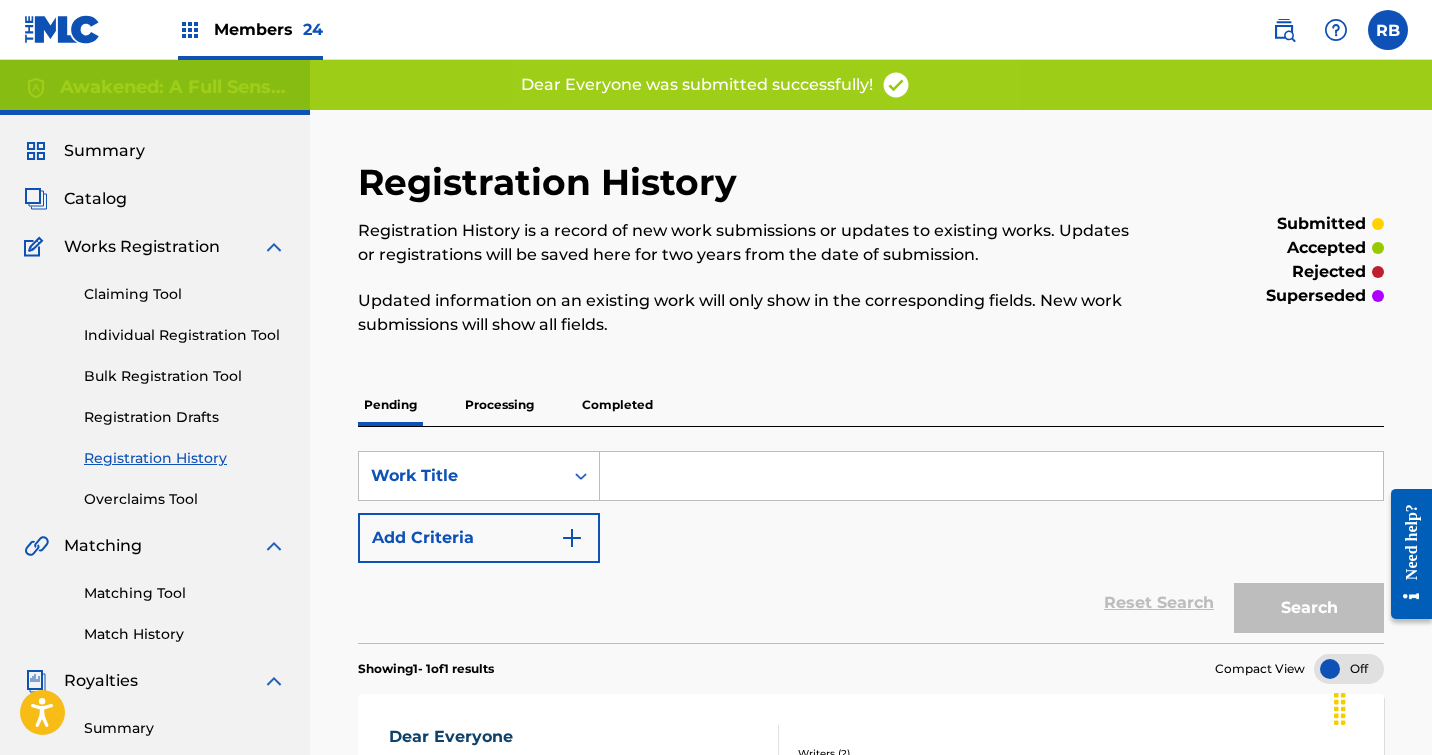 scroll, scrollTop: 0, scrollLeft: 0, axis: both 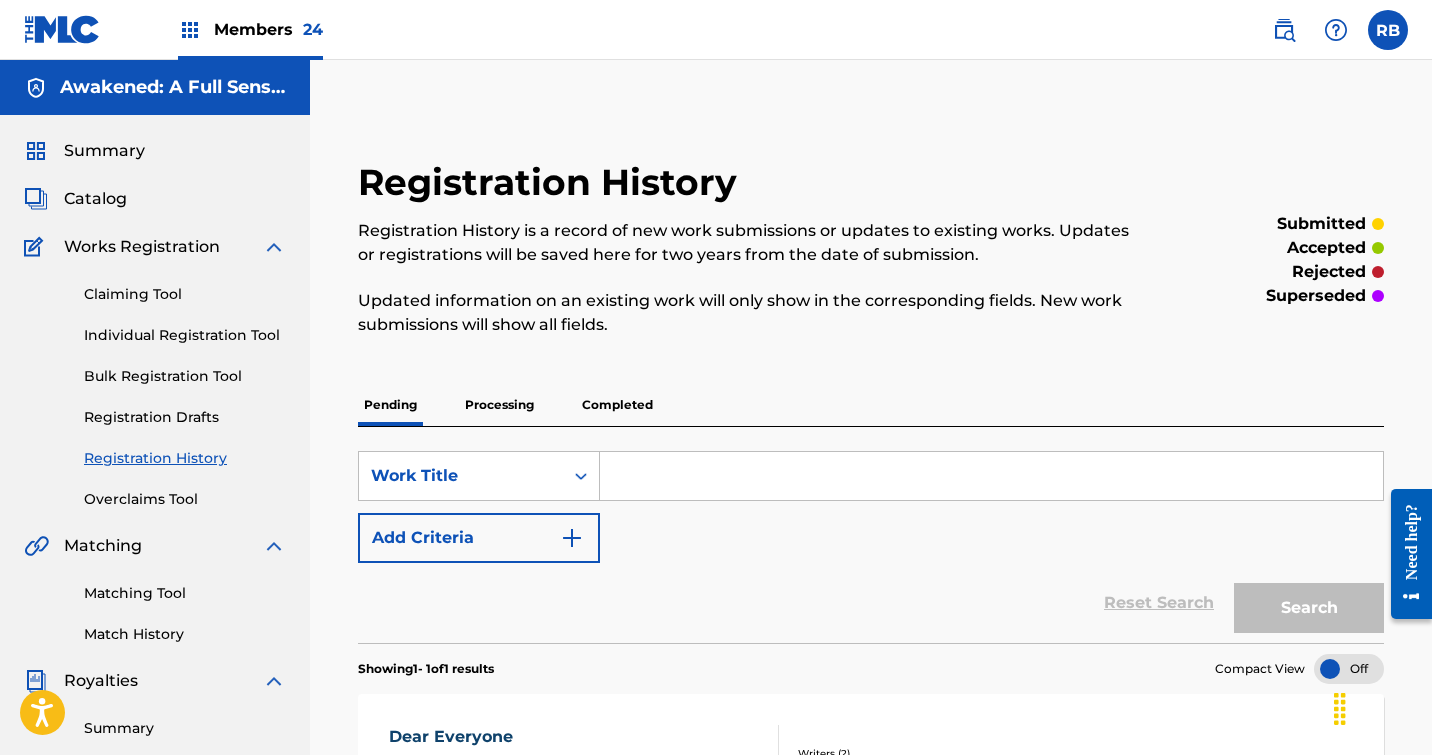 click on "Individual Registration Tool" at bounding box center (185, 335) 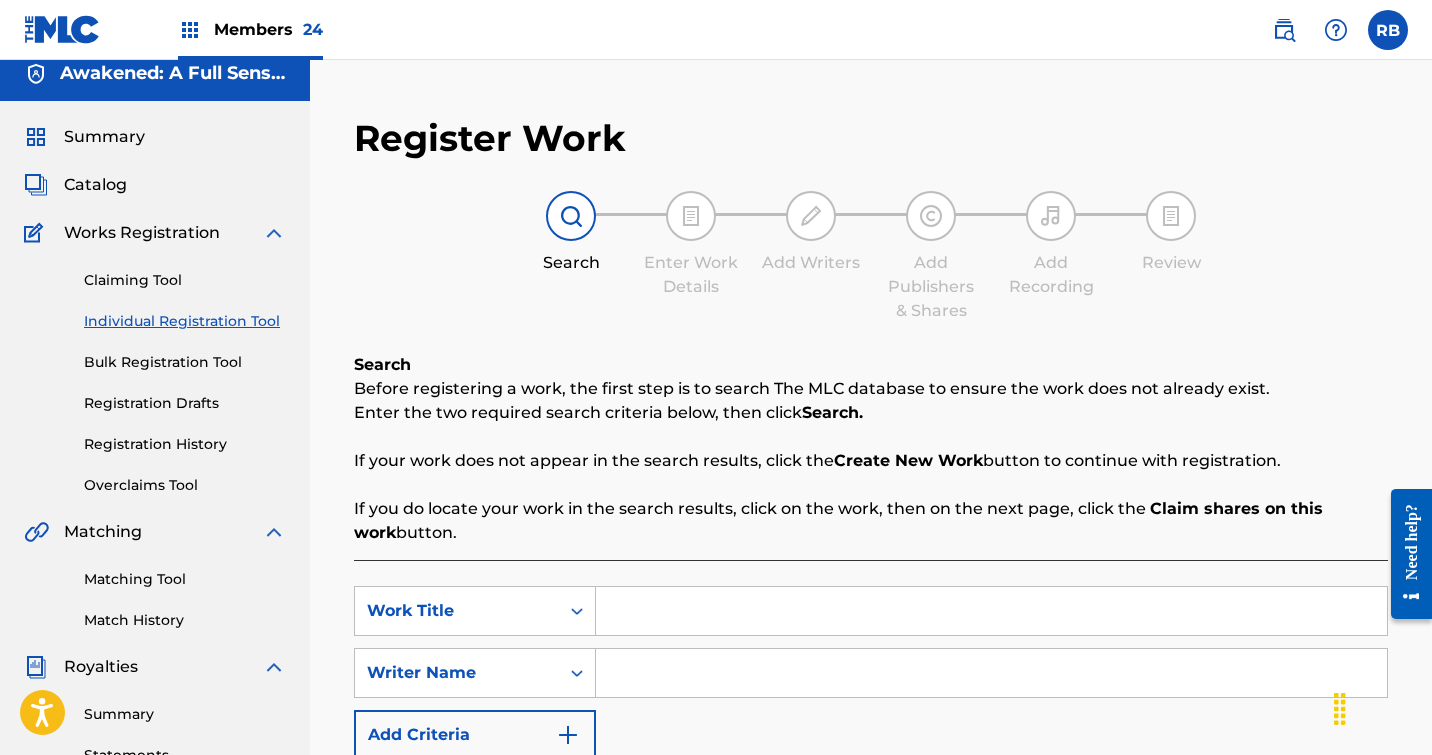 scroll, scrollTop: 20, scrollLeft: 0, axis: vertical 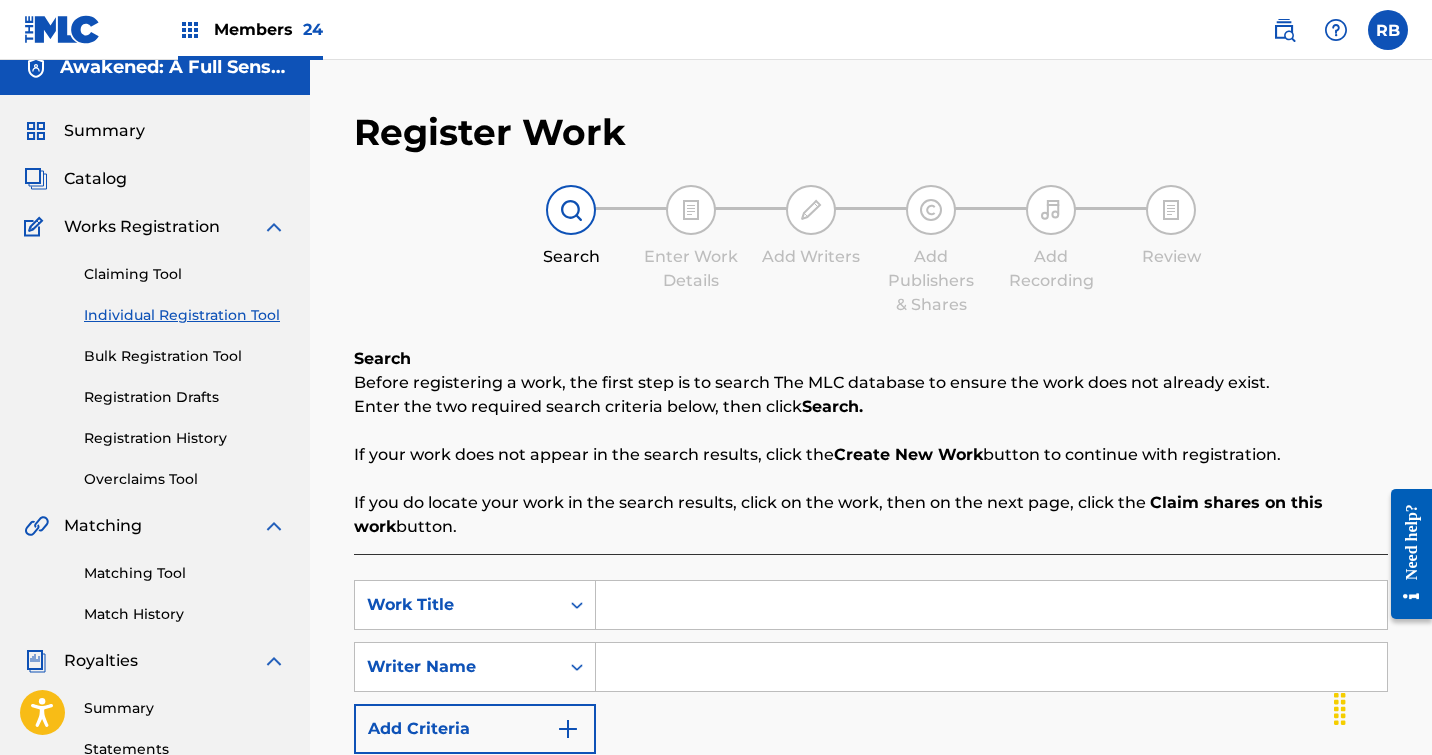 click at bounding box center [991, 605] 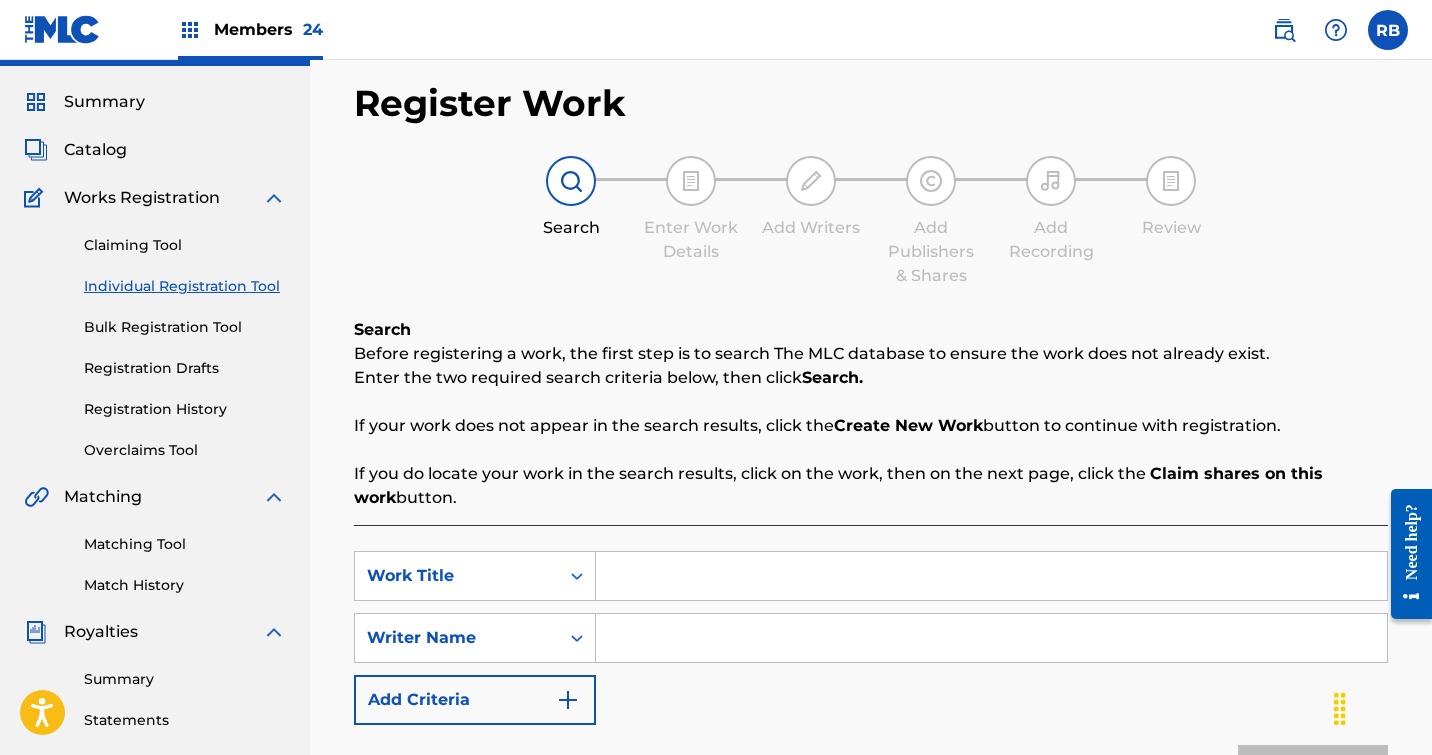 scroll, scrollTop: 49, scrollLeft: 0, axis: vertical 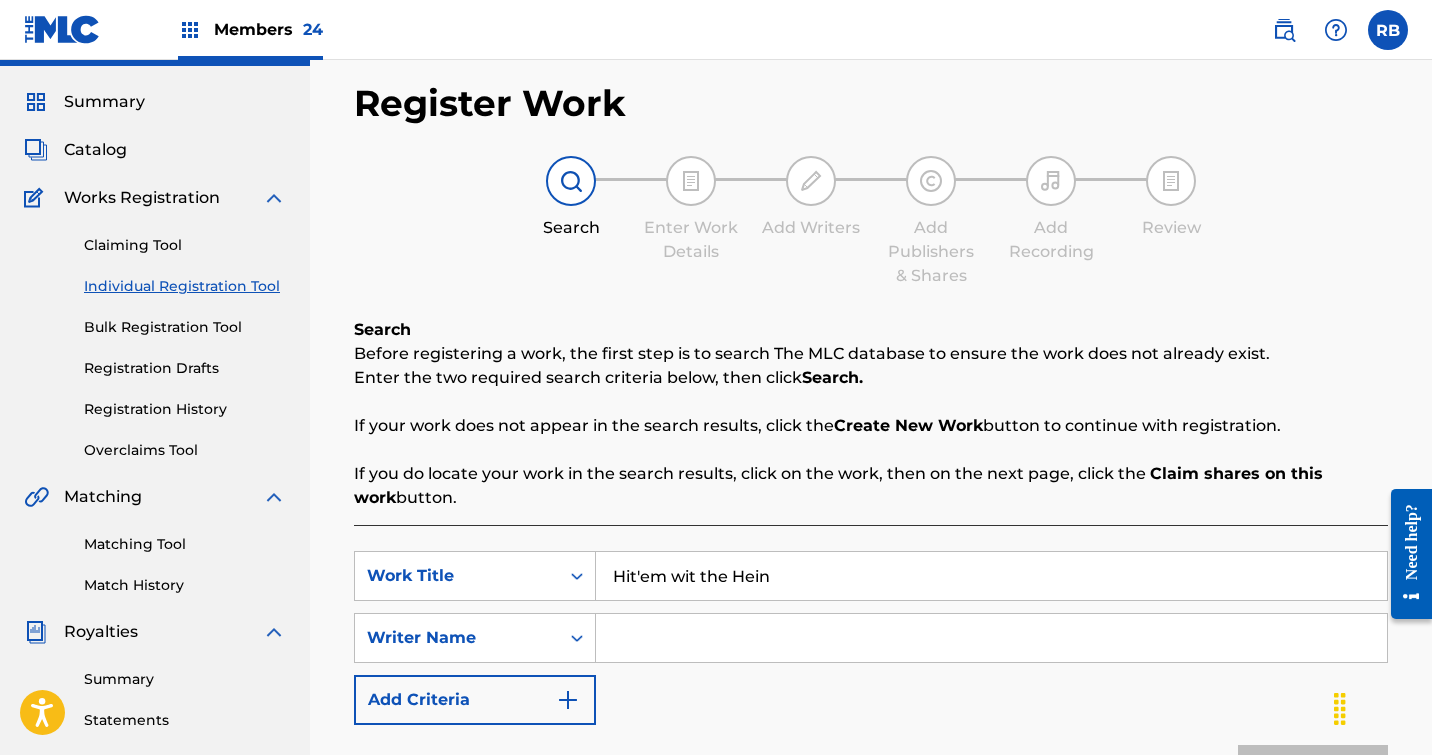 type on "Hit'em wit the Hein" 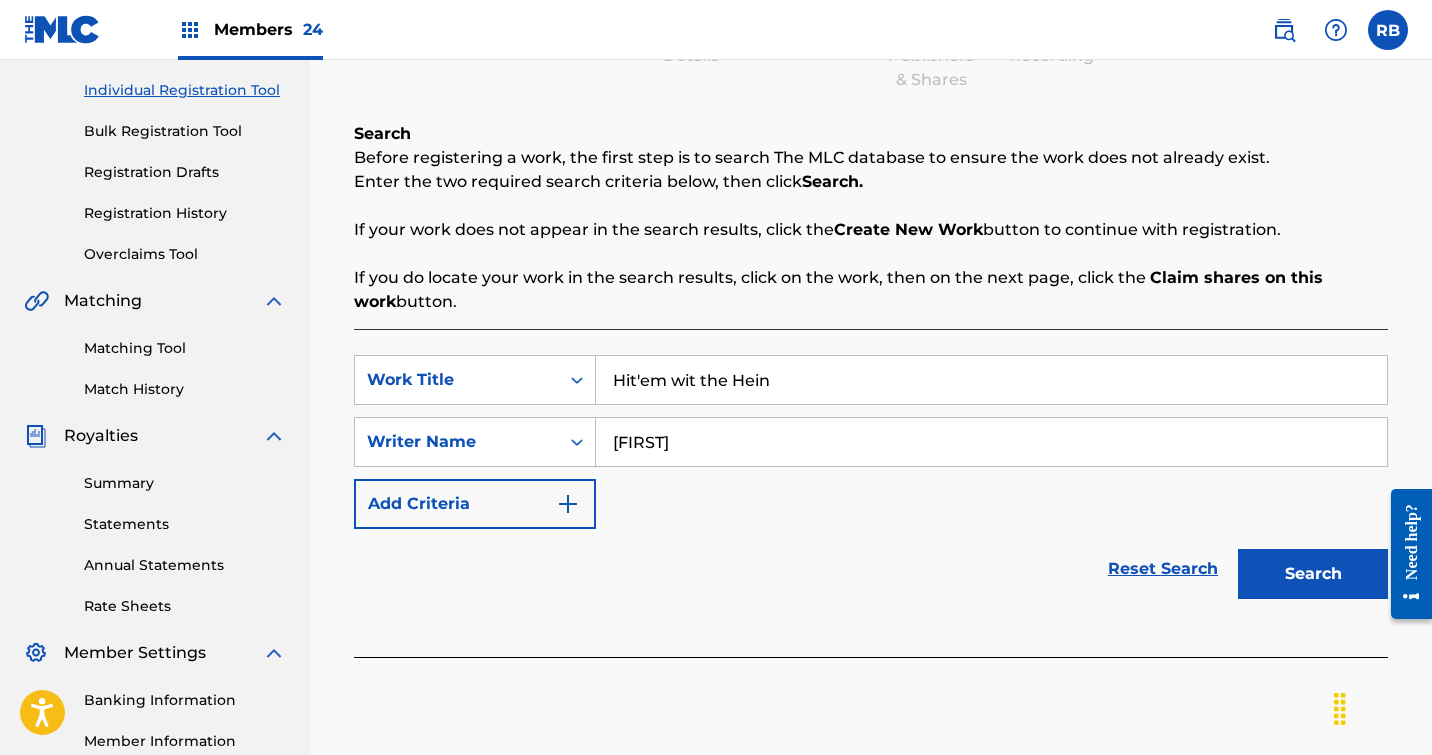scroll, scrollTop: 248, scrollLeft: 0, axis: vertical 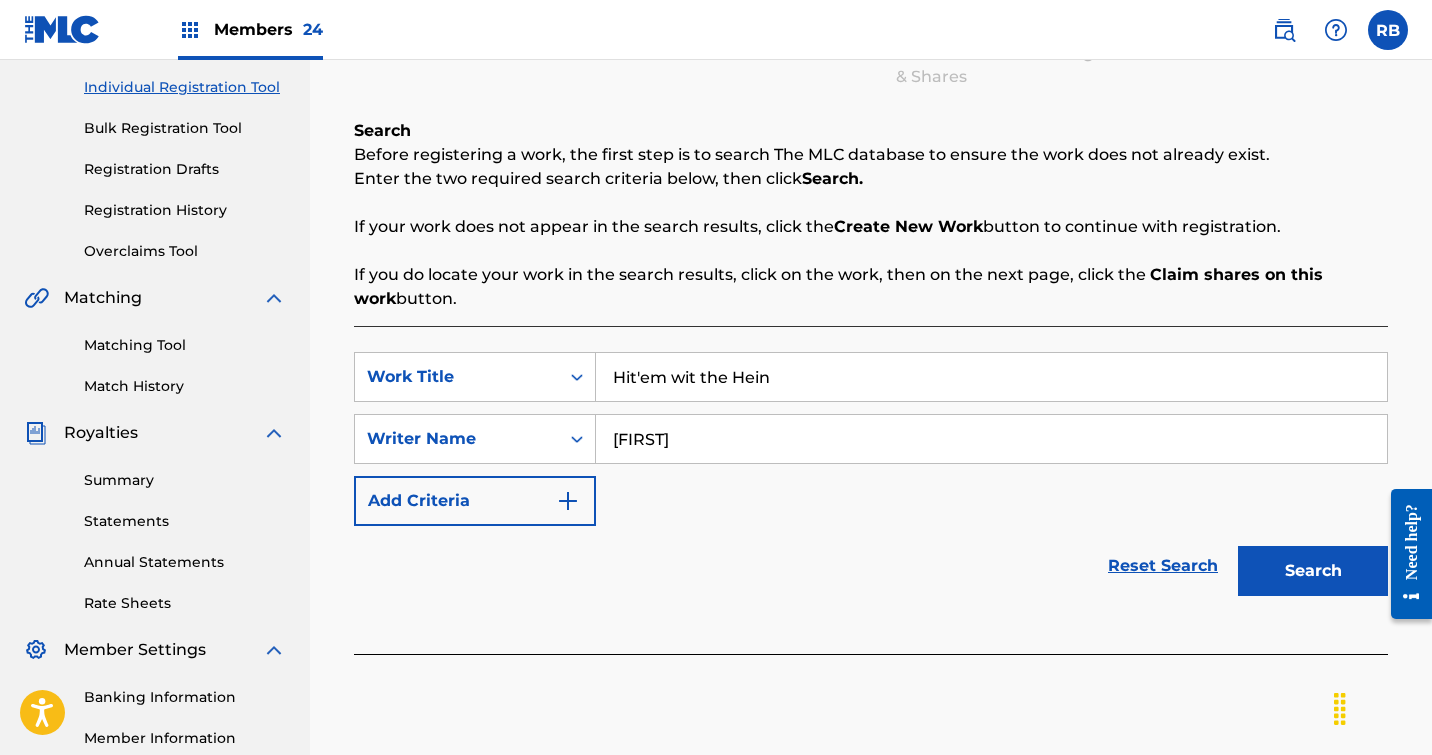 type on "[FIRST]" 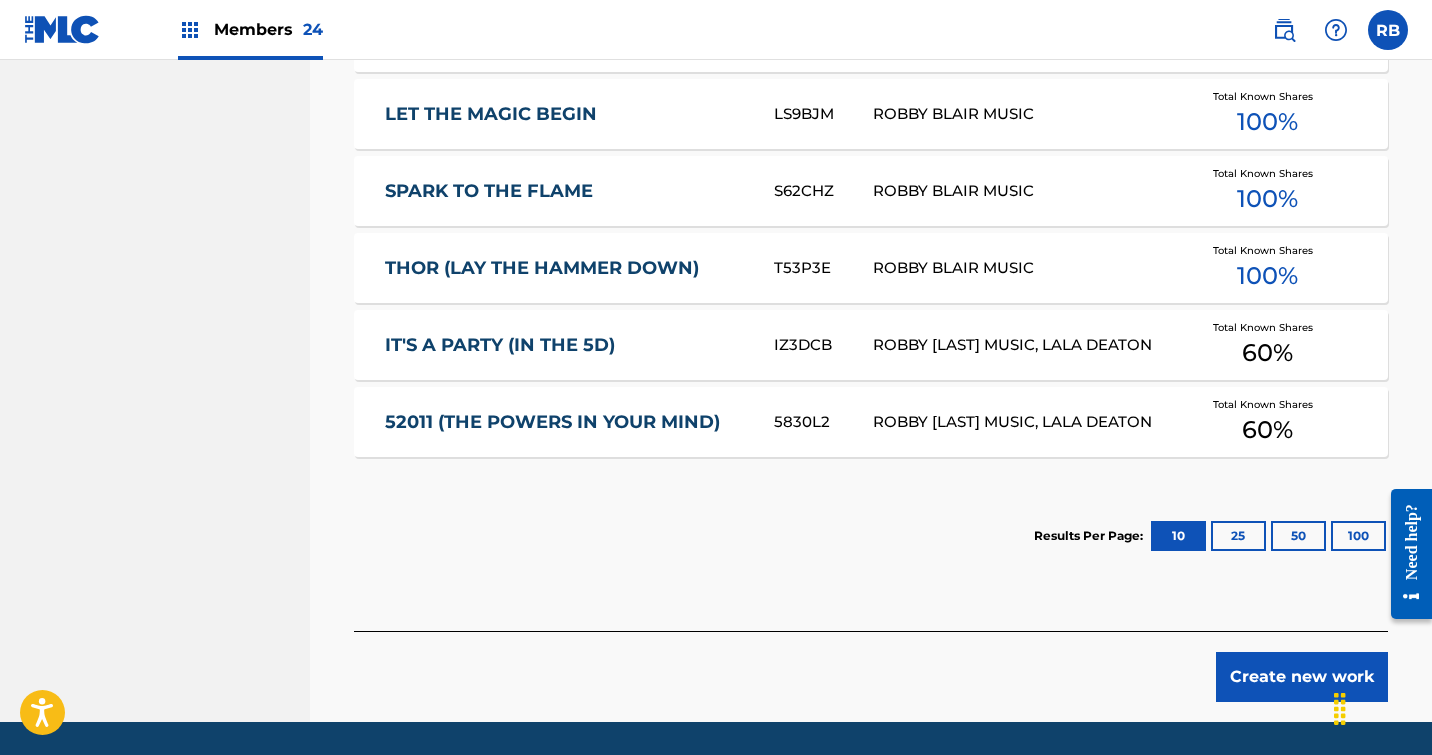 scroll, scrollTop: 1209, scrollLeft: 0, axis: vertical 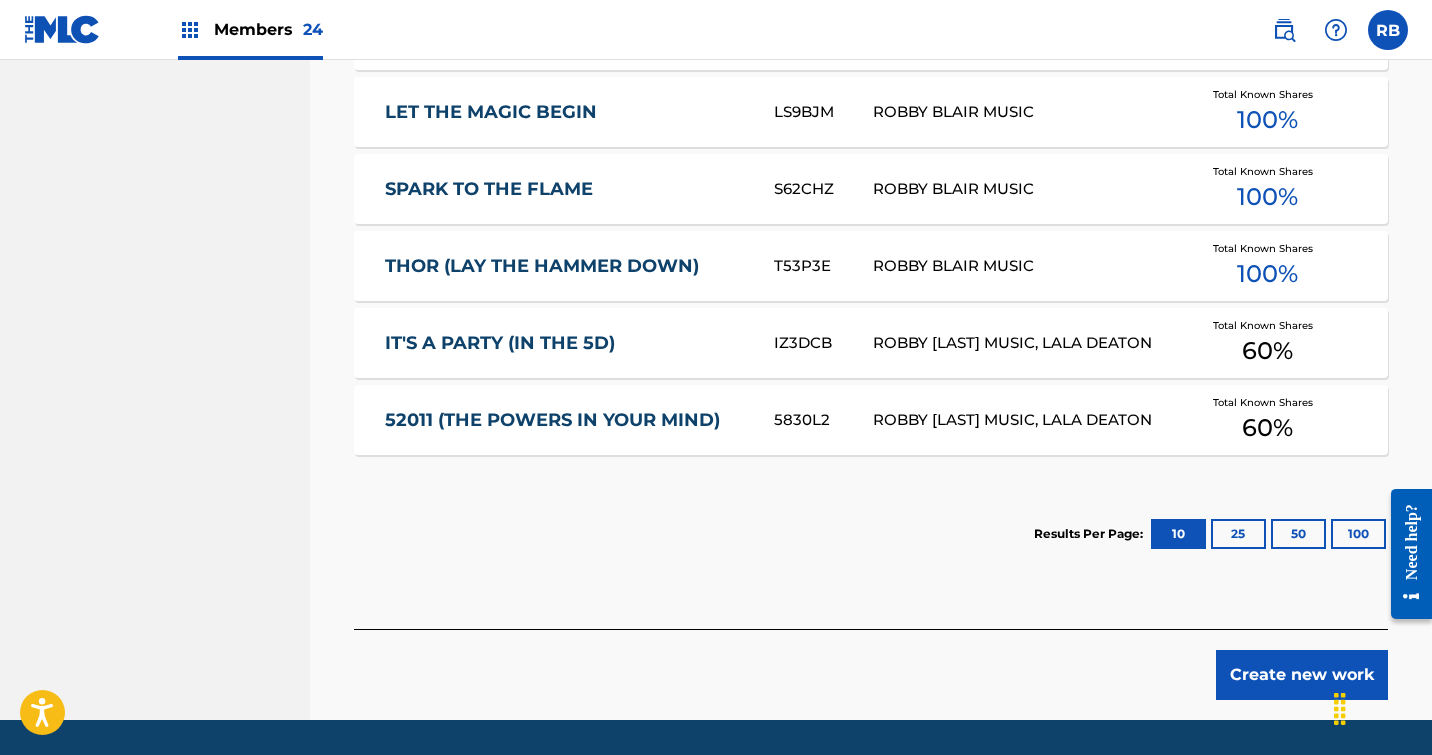 click on "Create new work" at bounding box center [1302, 675] 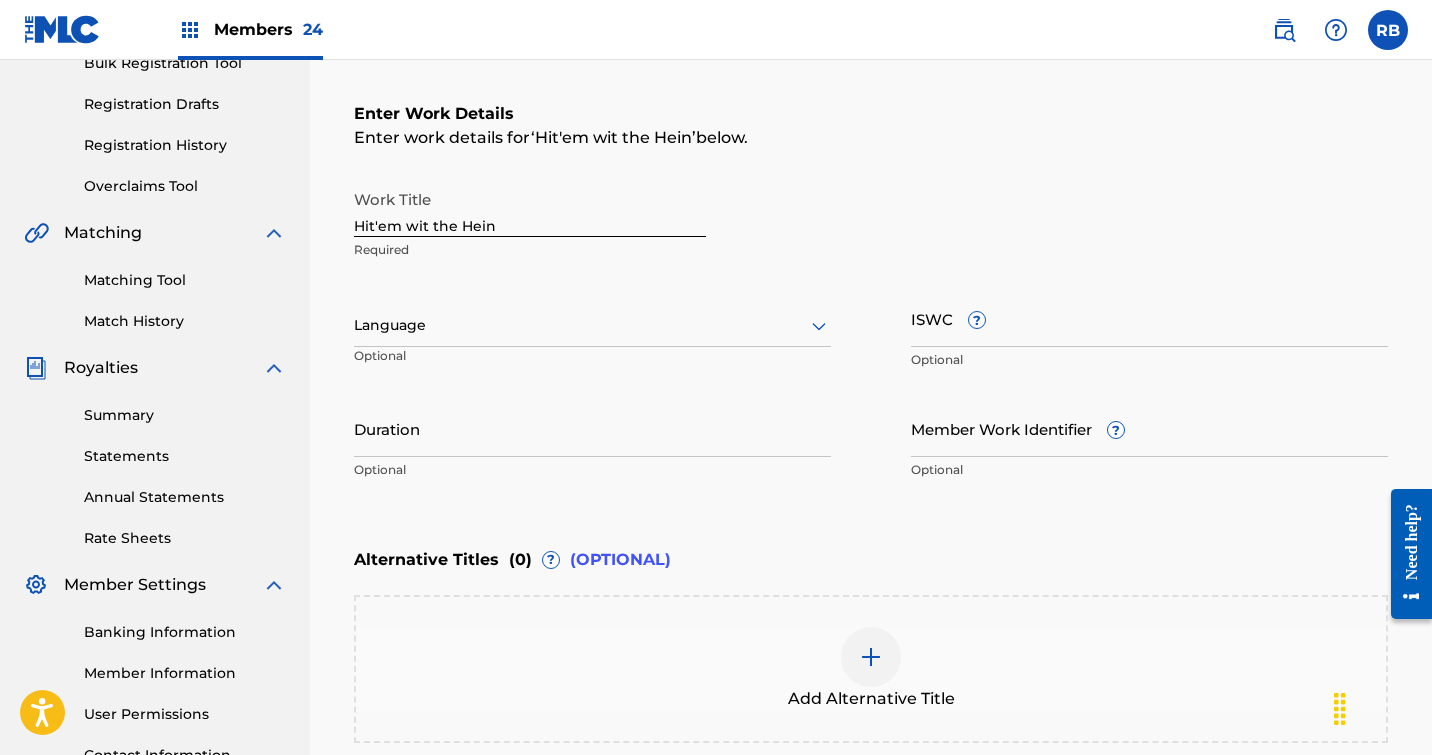 scroll, scrollTop: 307, scrollLeft: 0, axis: vertical 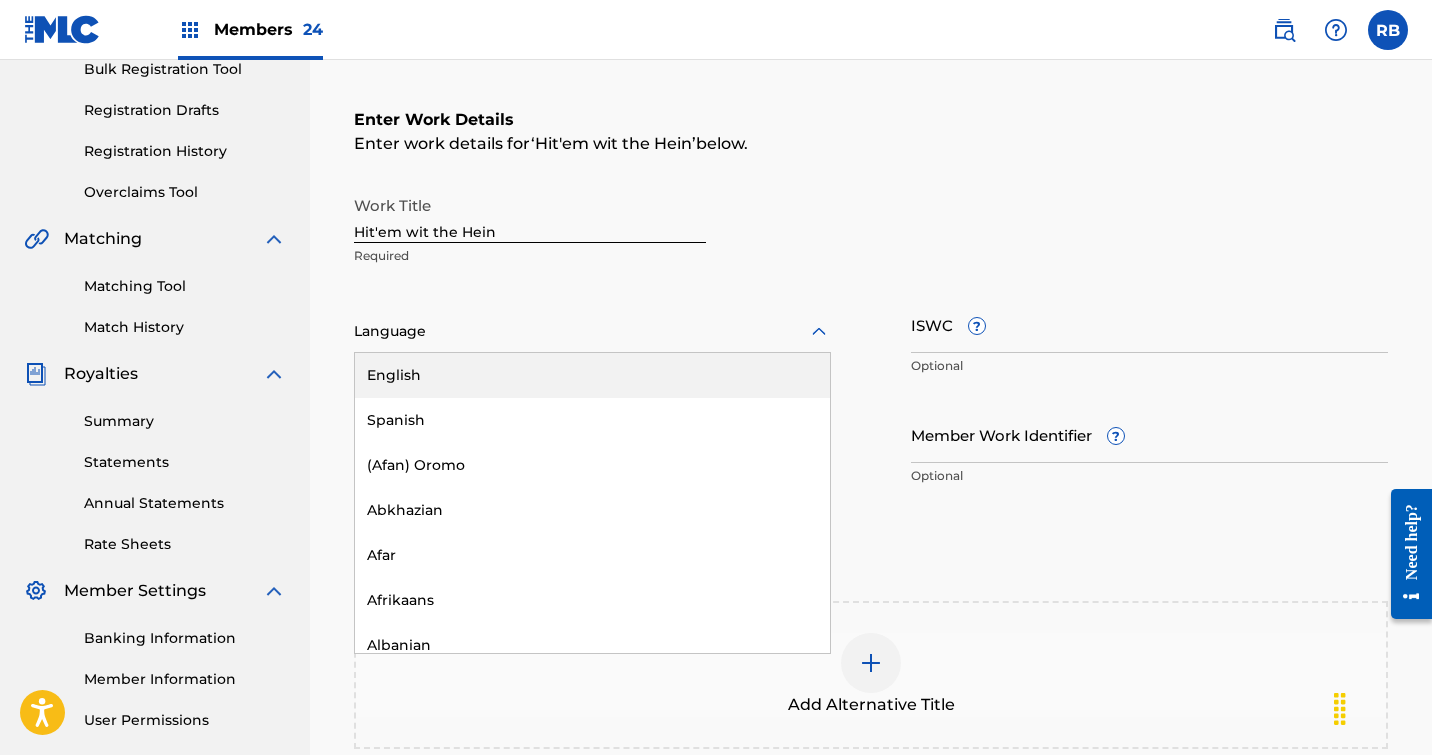 click at bounding box center (592, 331) 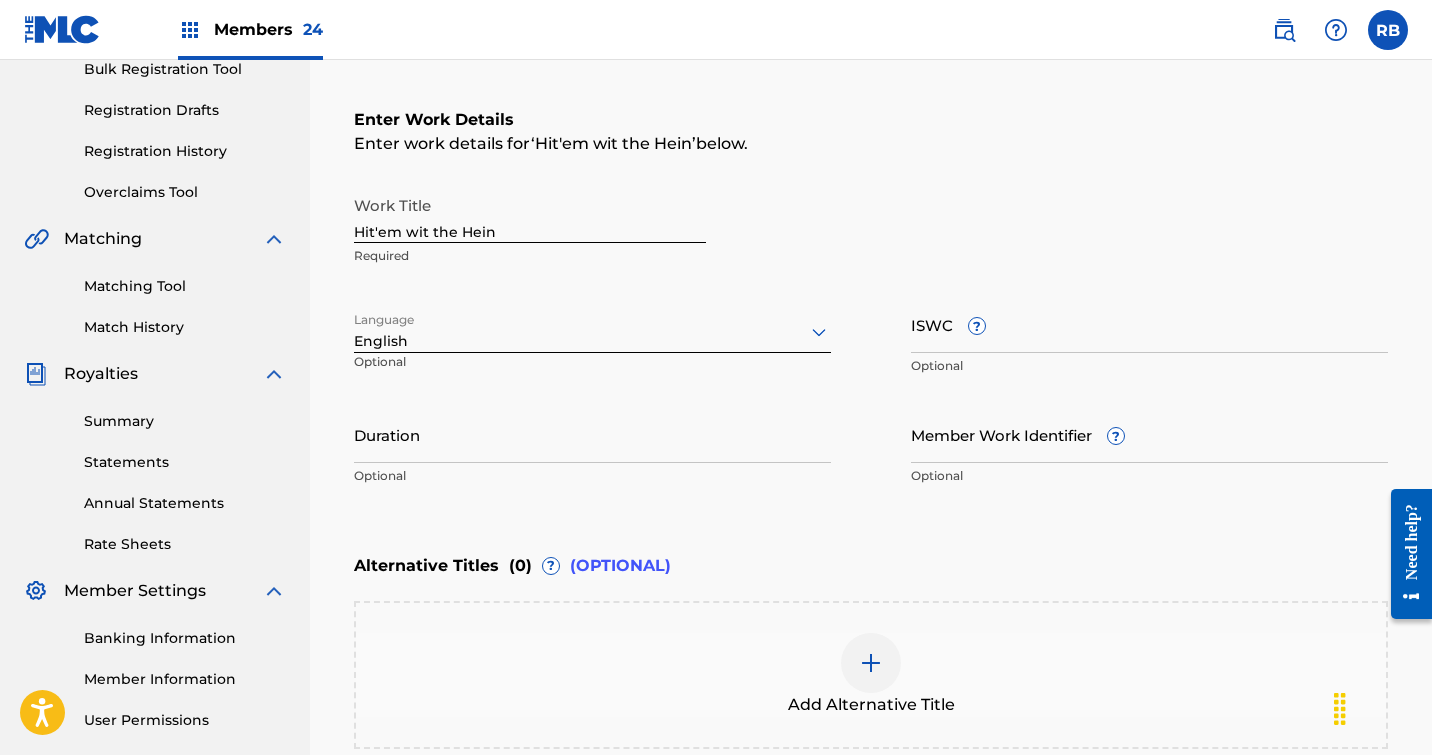 click on "Duration" at bounding box center (592, 434) 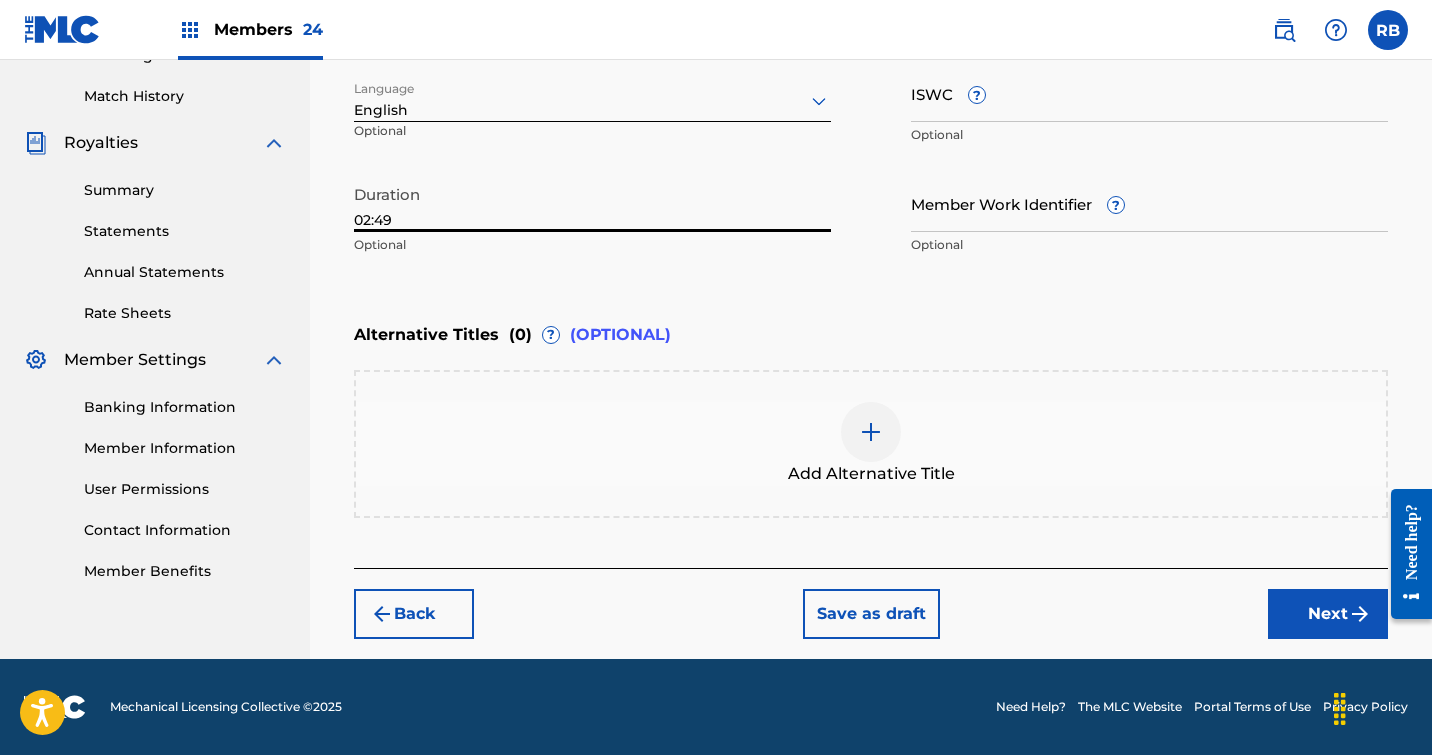 type on "02:49" 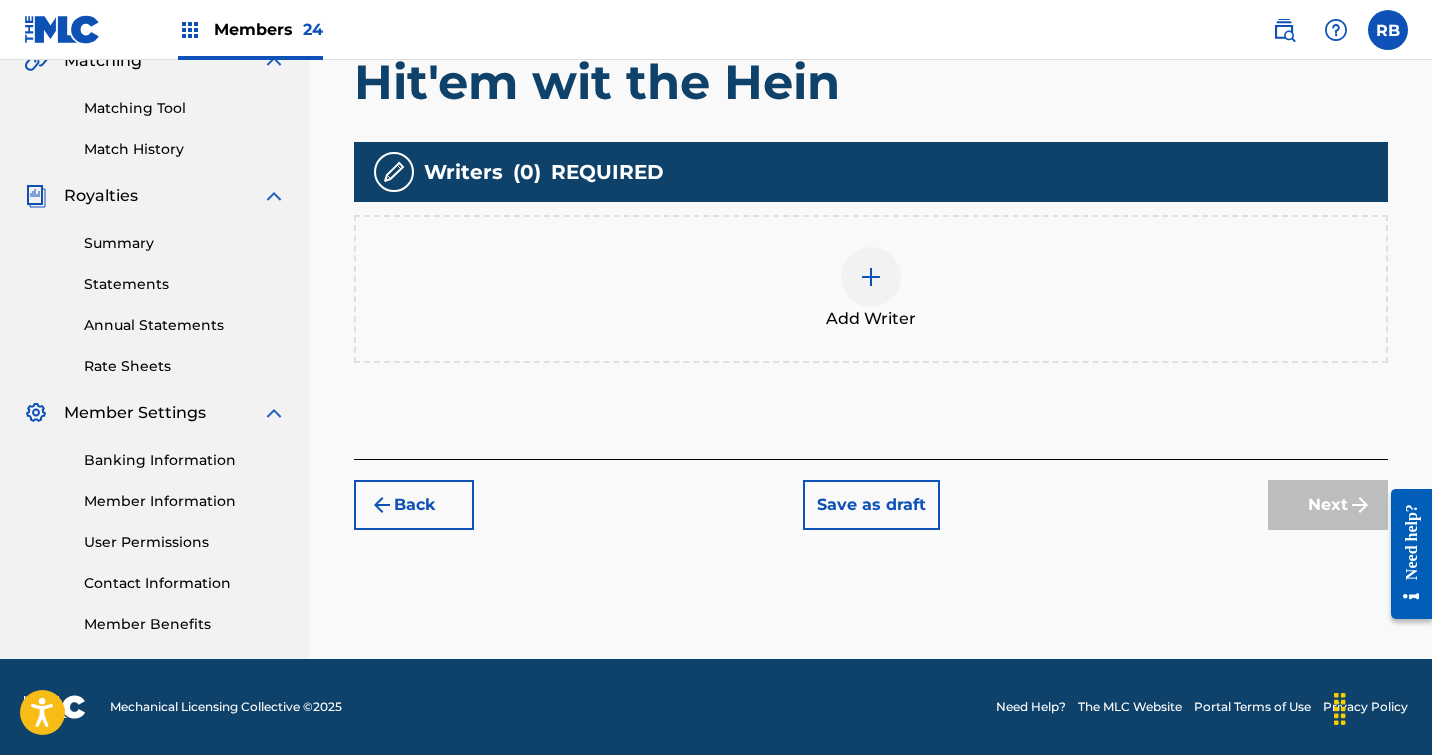 scroll, scrollTop: 485, scrollLeft: 0, axis: vertical 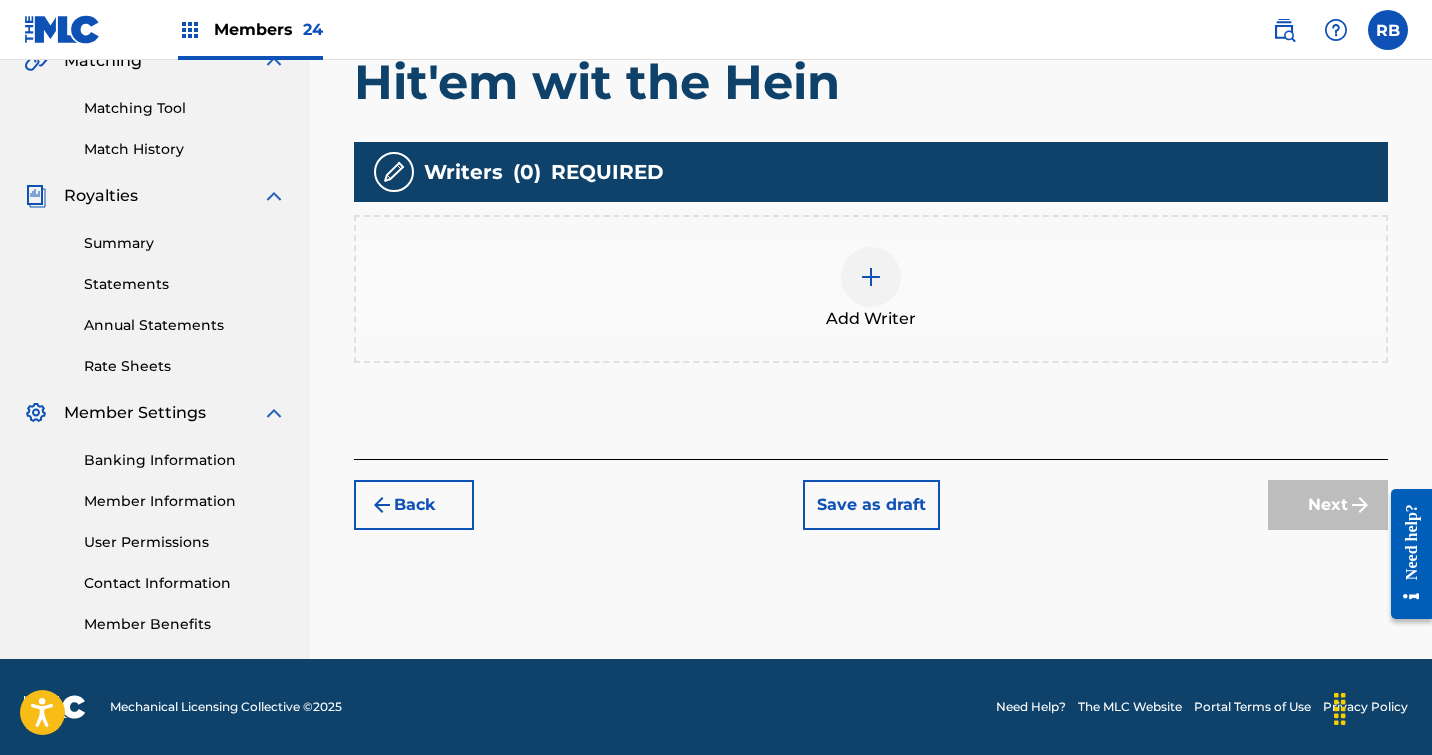 click at bounding box center (871, 277) 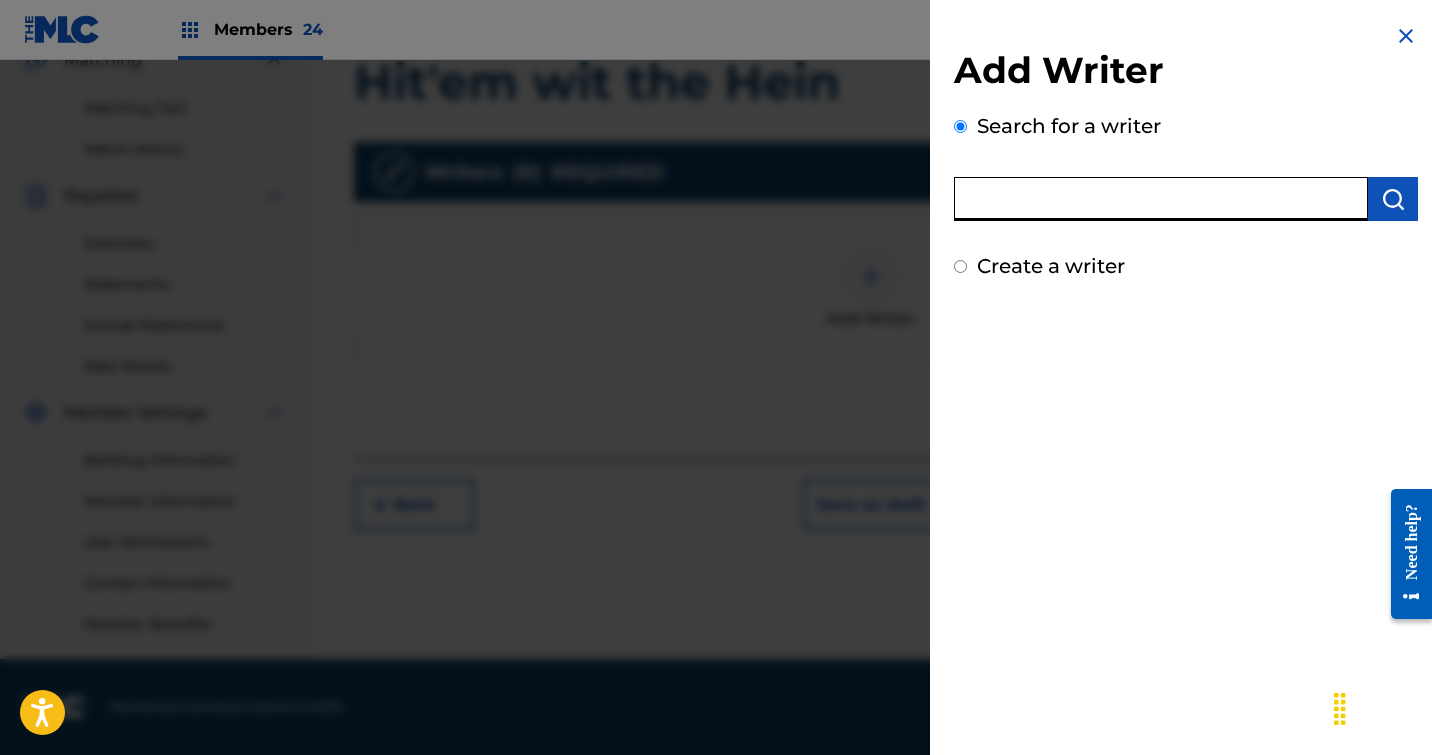 click at bounding box center [1161, 199] 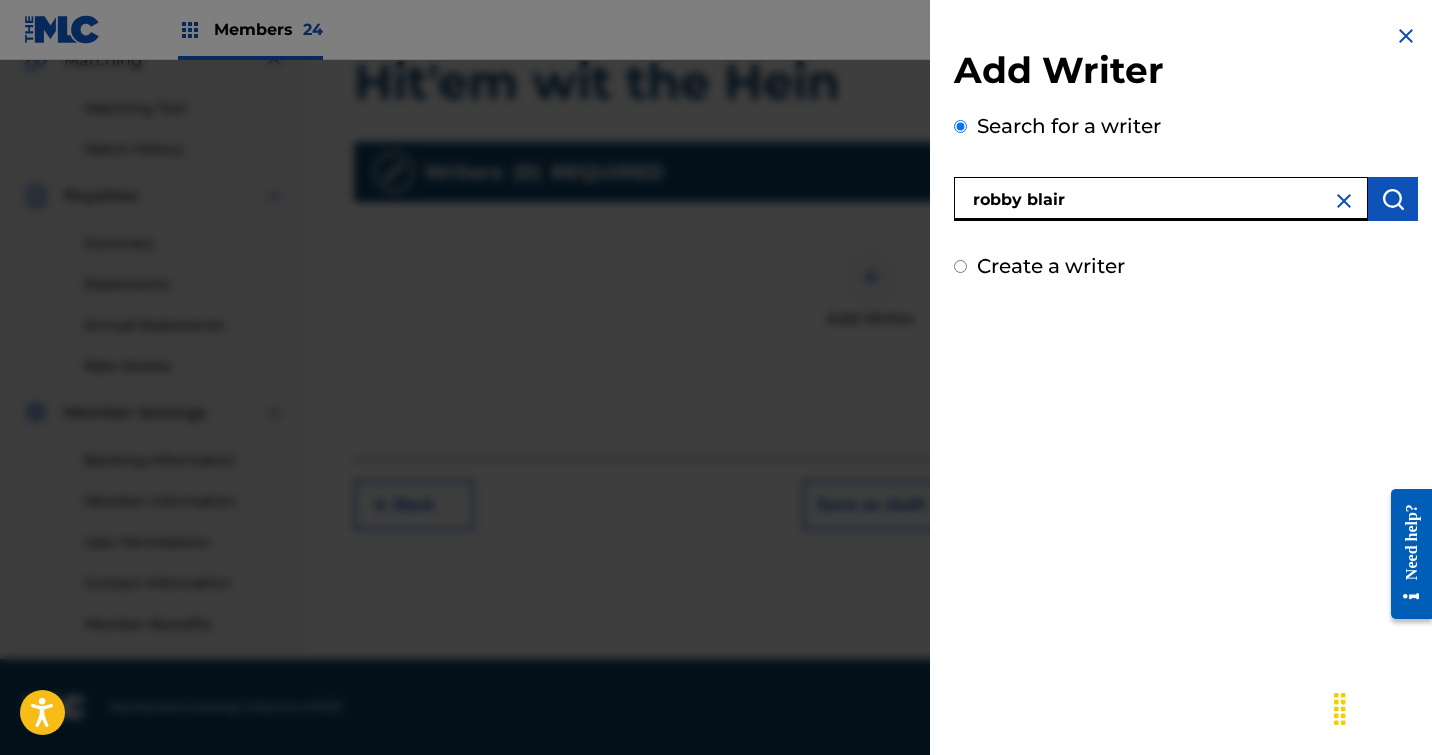 type on "robby Blair" 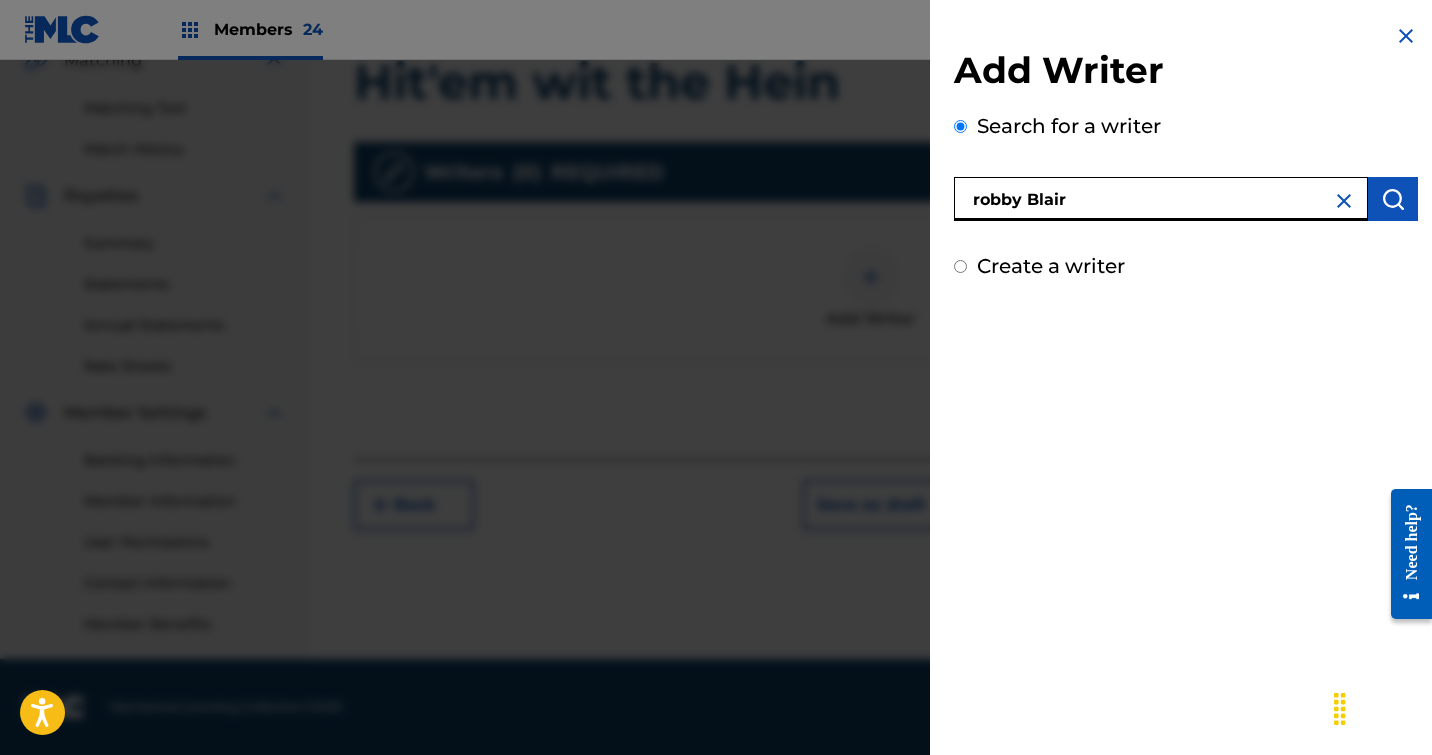 drag, startPoint x: 1145, startPoint y: 209, endPoint x: 1392, endPoint y: 203, distance: 247.07286 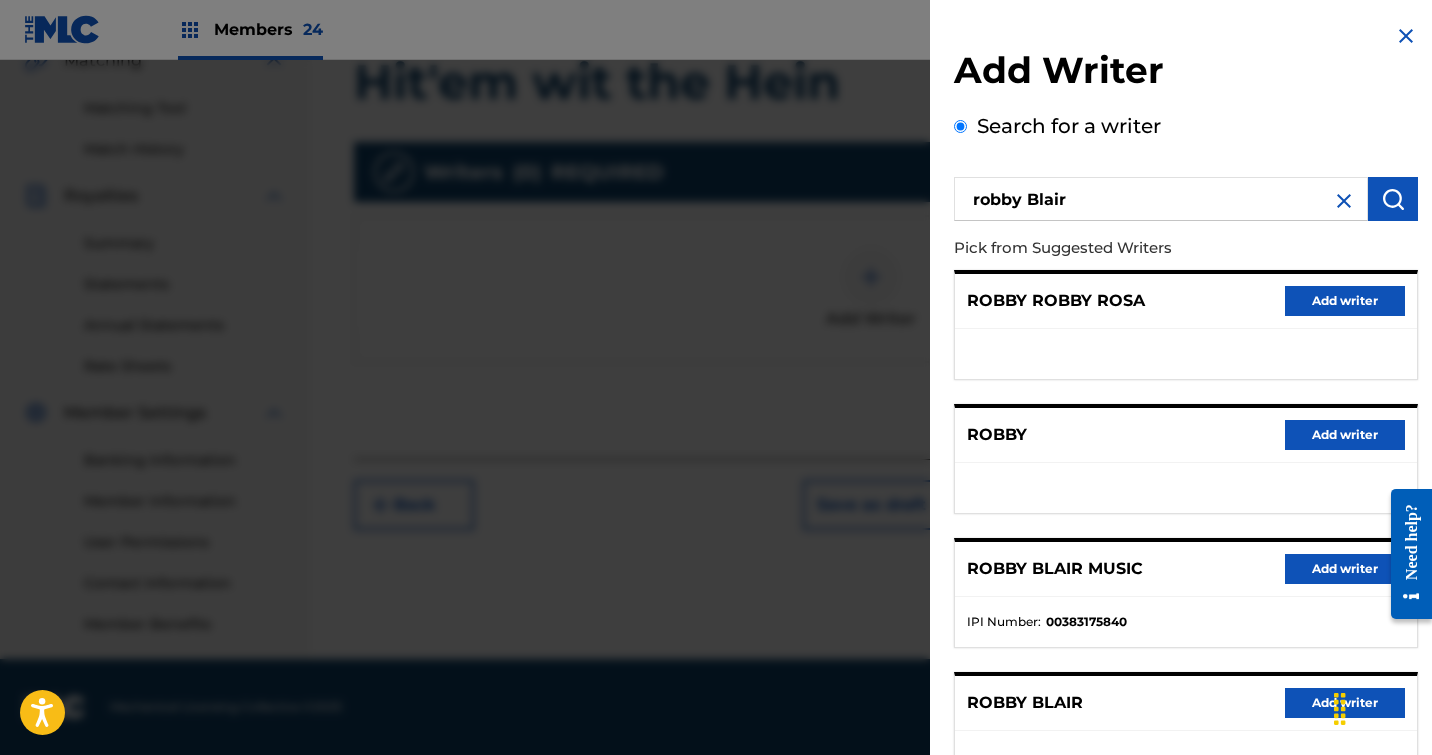 click on "Add writer" at bounding box center [1345, 569] 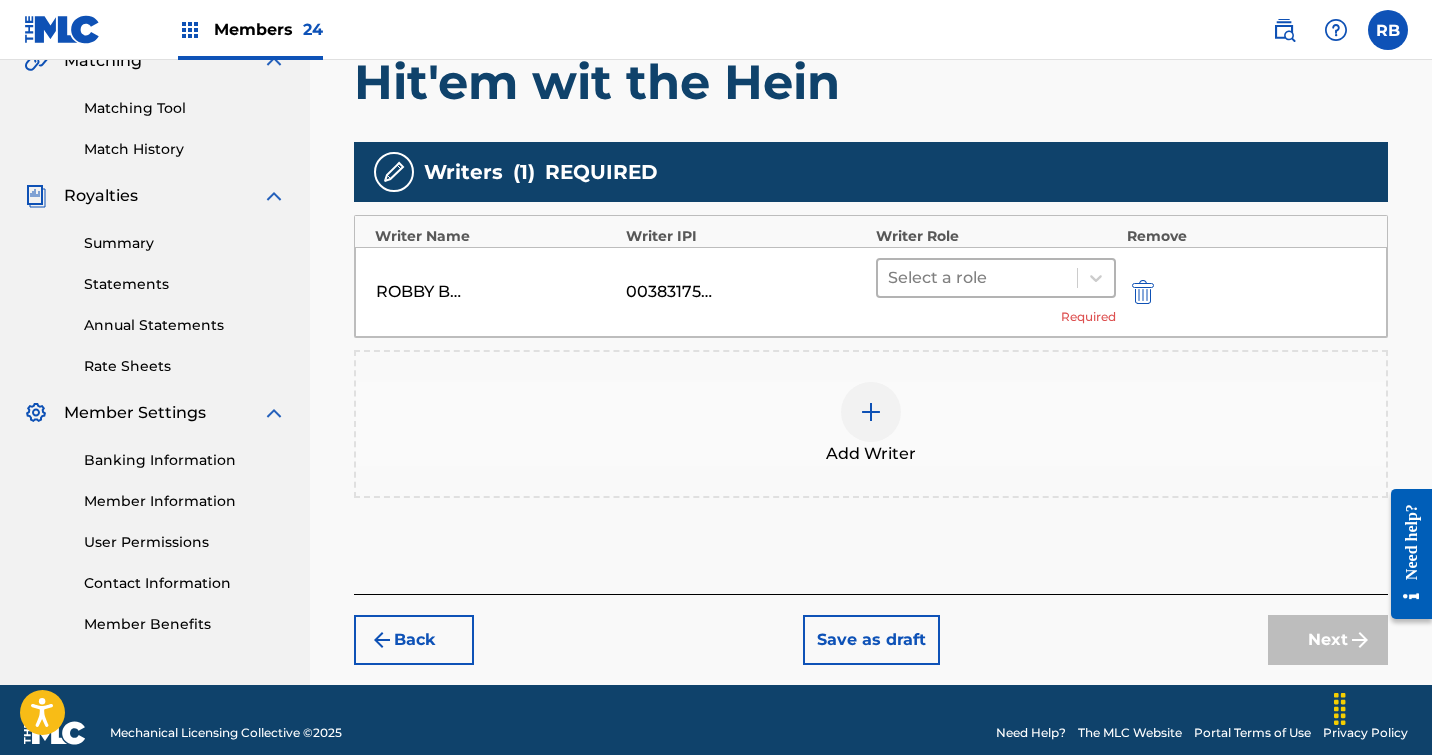 click on "Select a role" at bounding box center [977, 278] 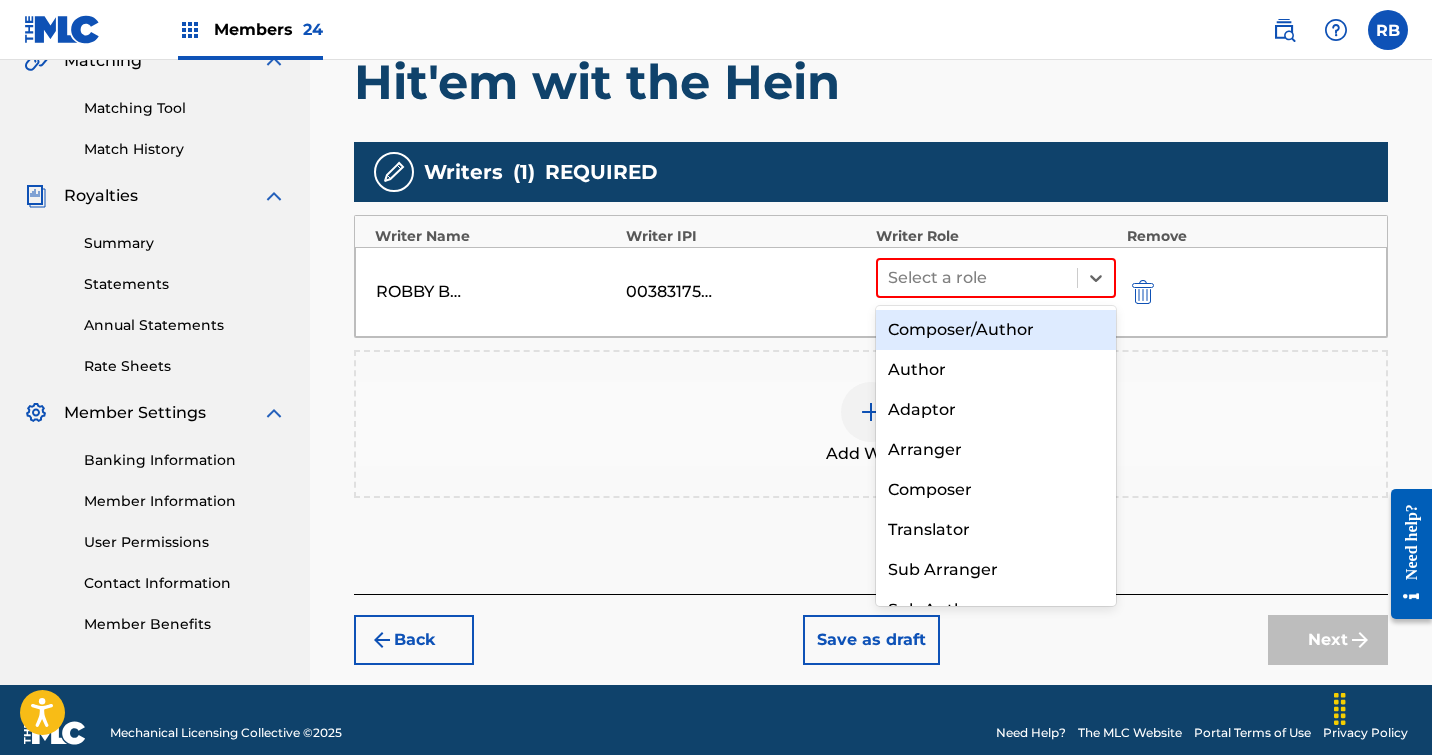 click on "Composer/Author" at bounding box center [996, 330] 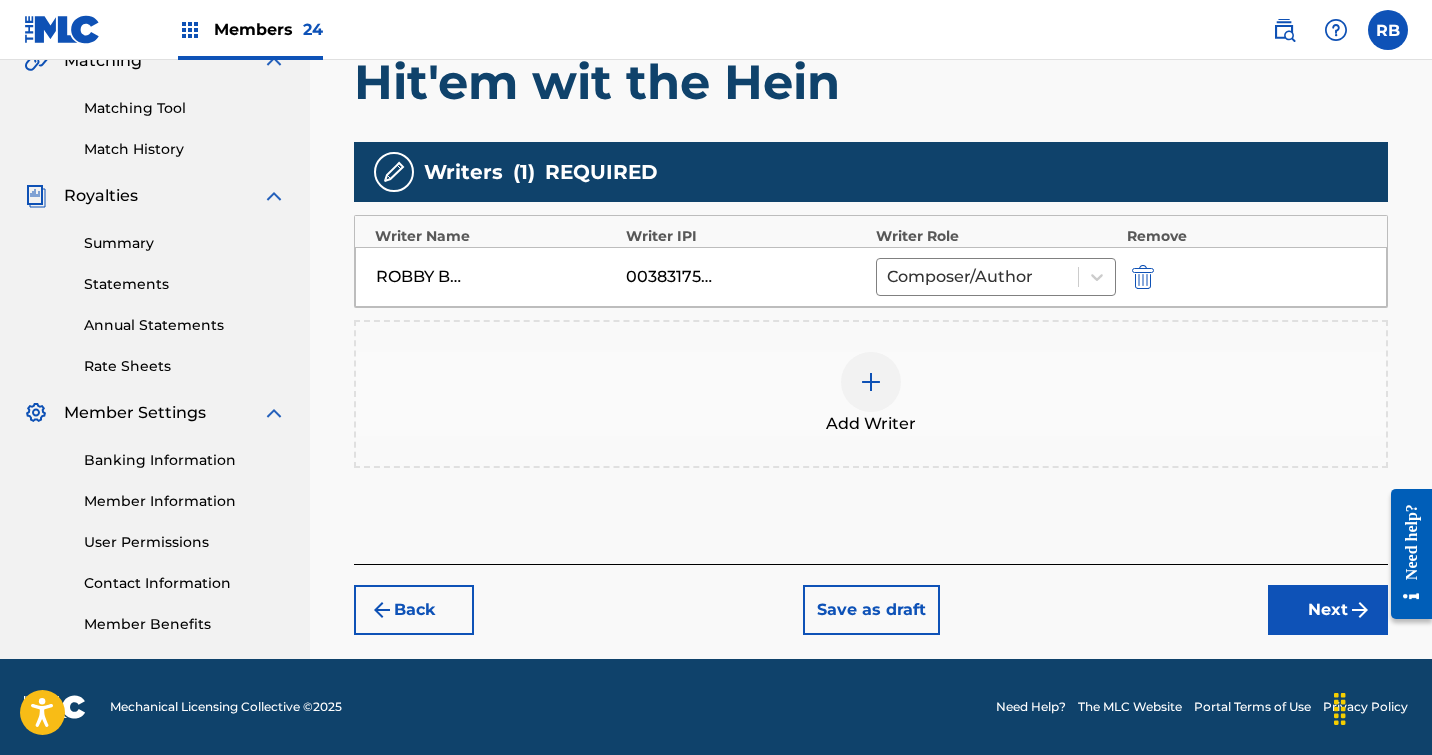click at bounding box center (871, 382) 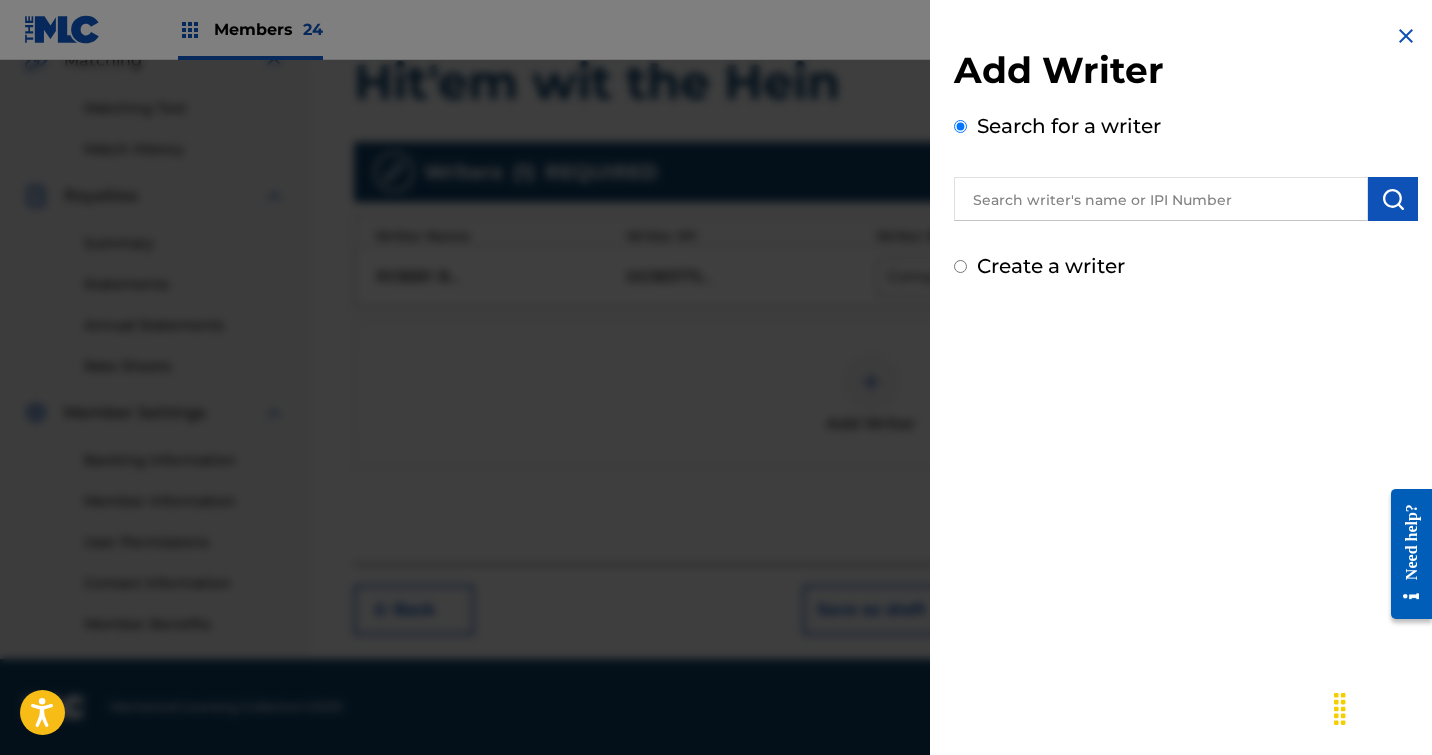 click at bounding box center (1161, 199) 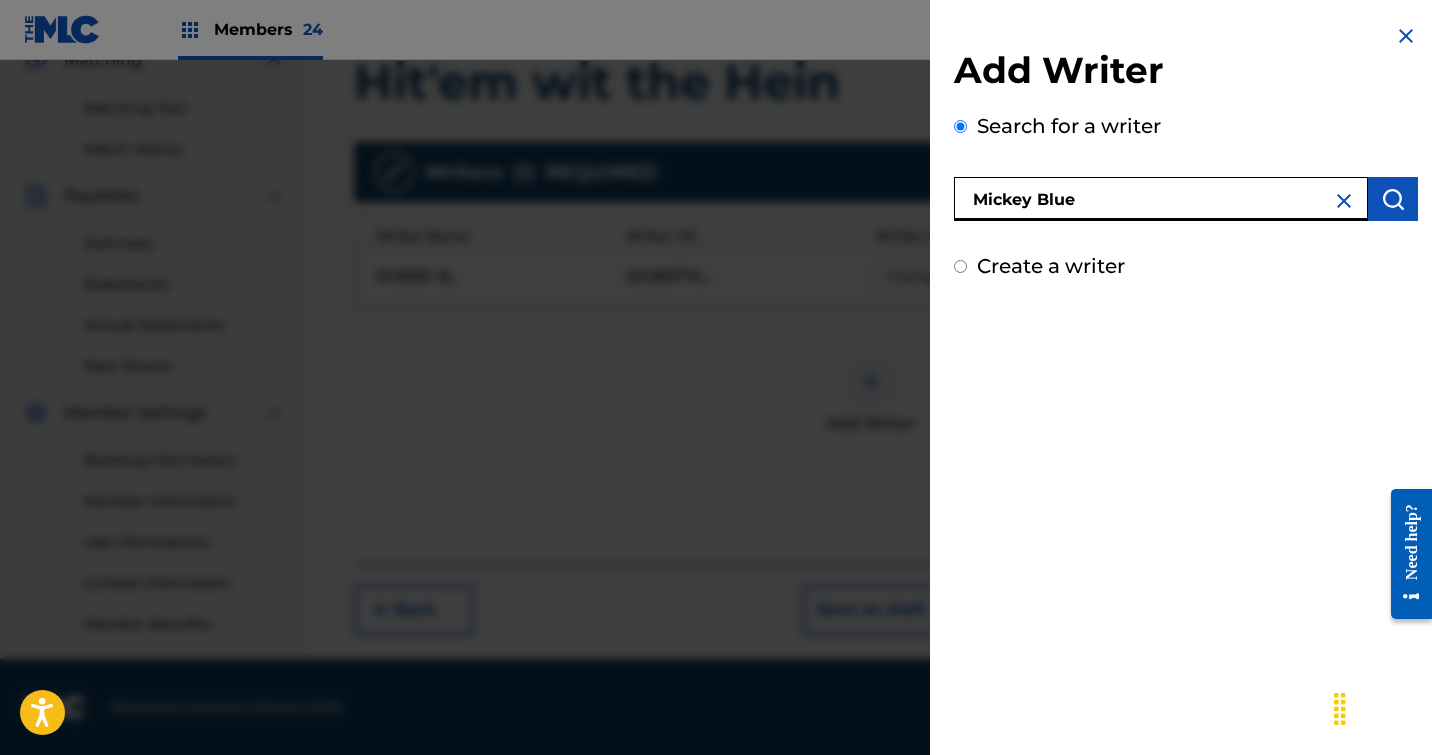 type on "Mickey Blue" 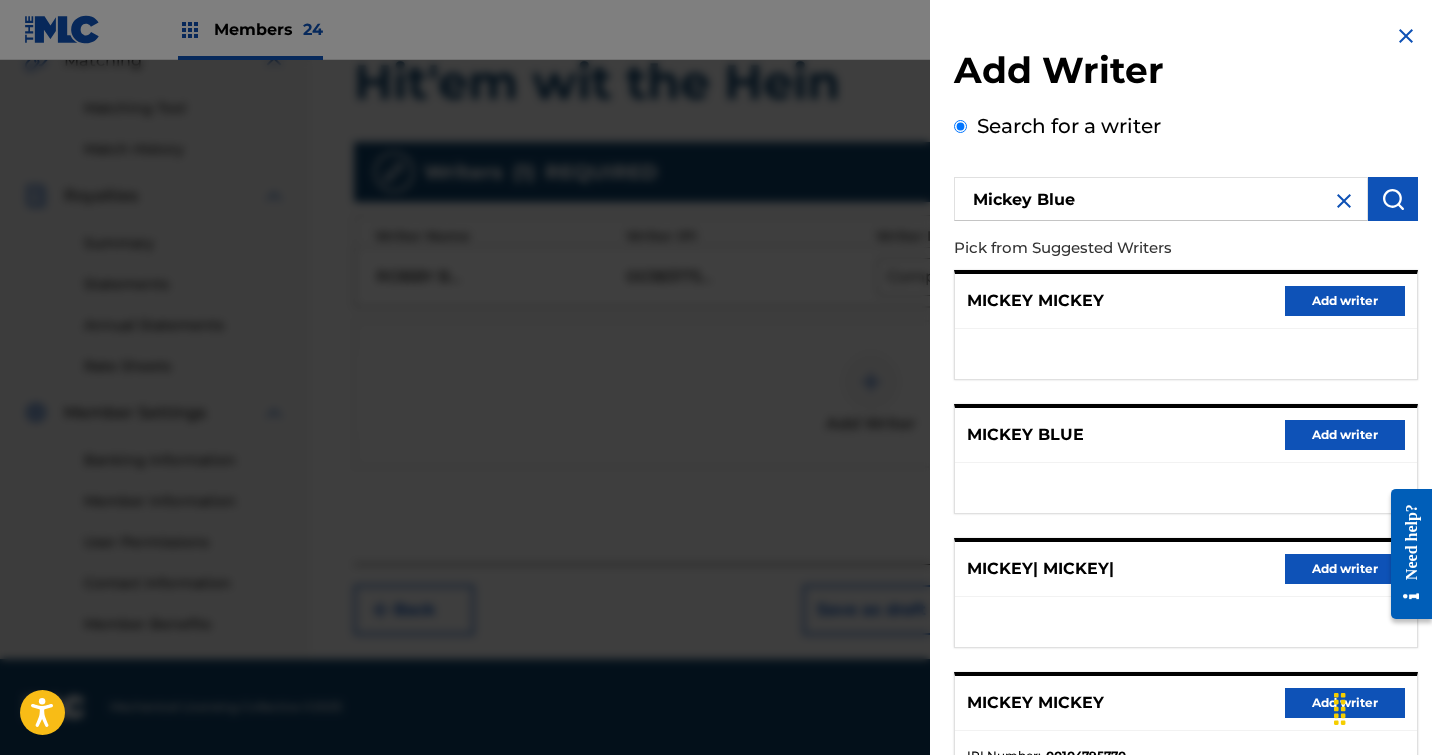 click on "Add writer" at bounding box center [1345, 435] 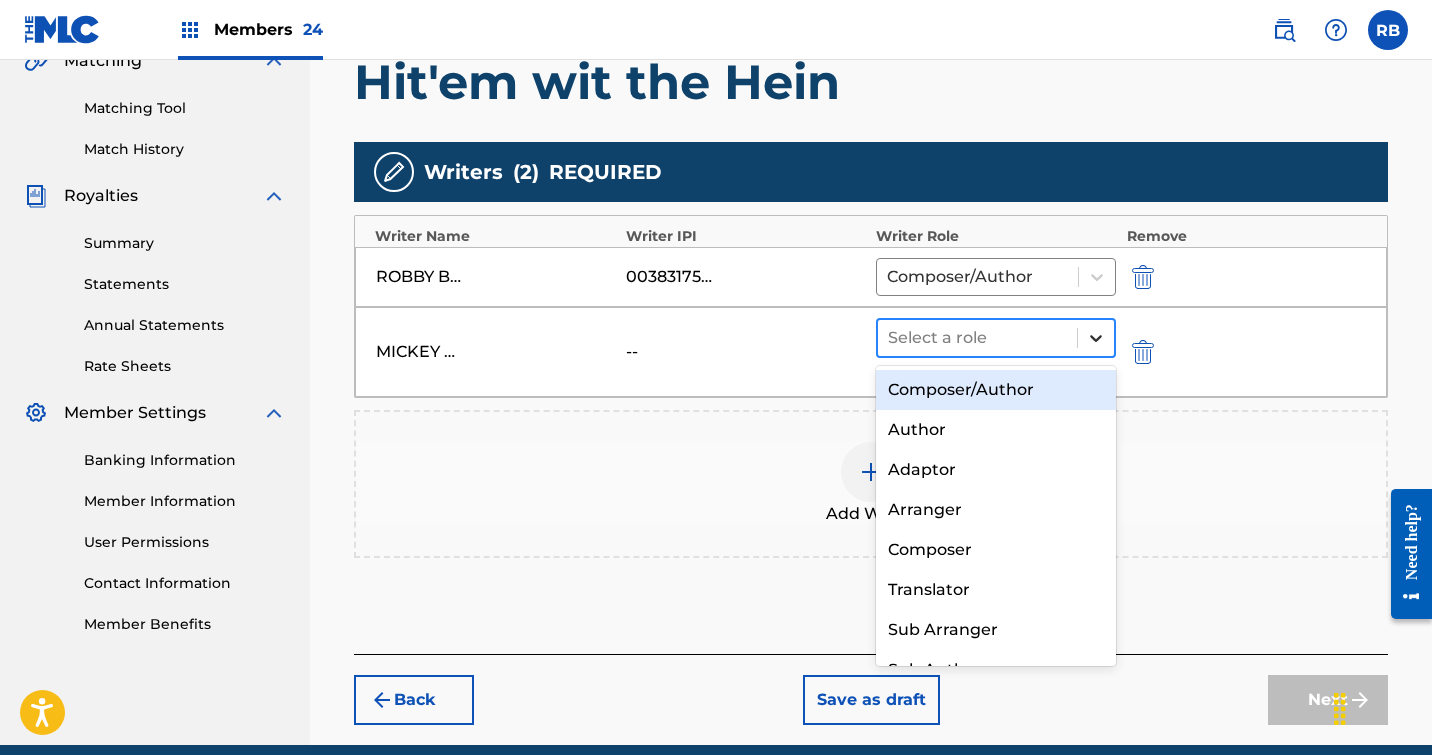 click 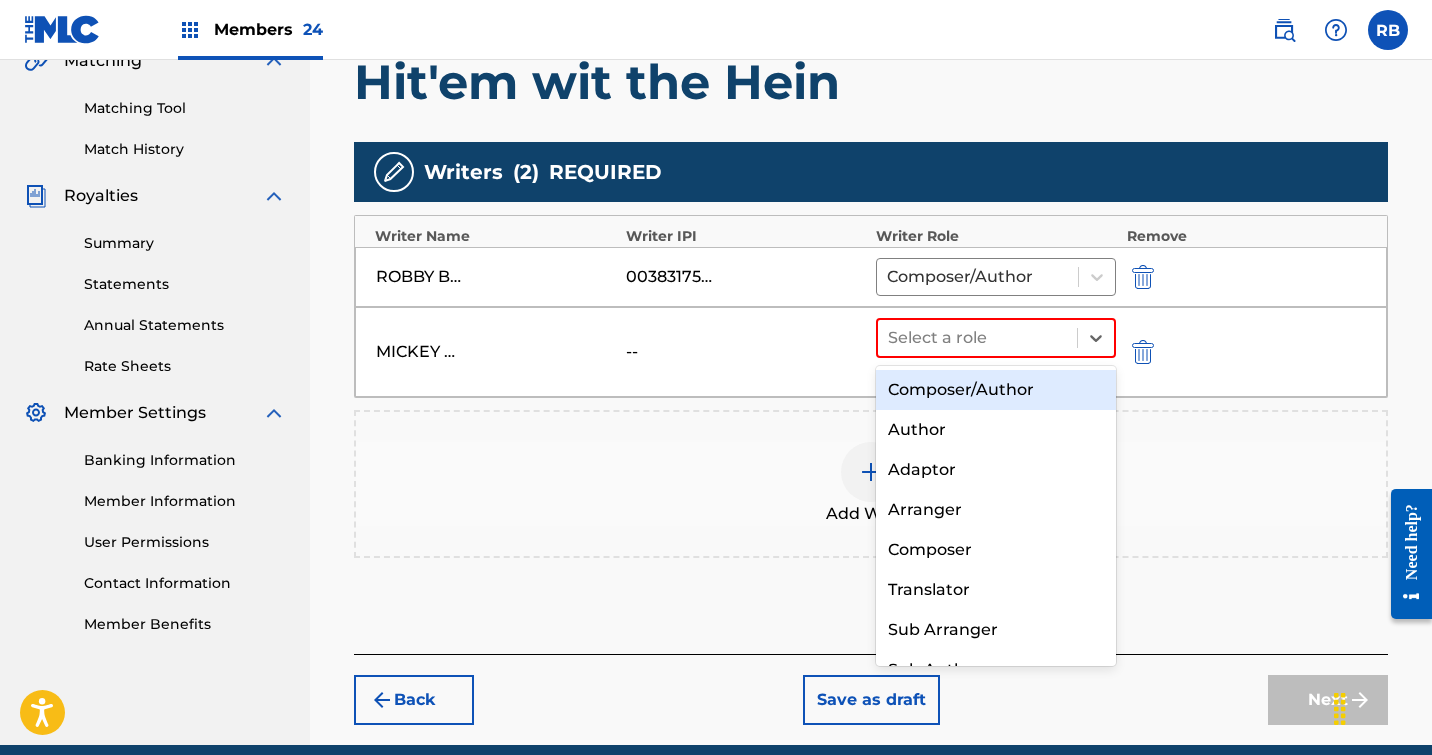 click on "Composer/Author" at bounding box center (996, 390) 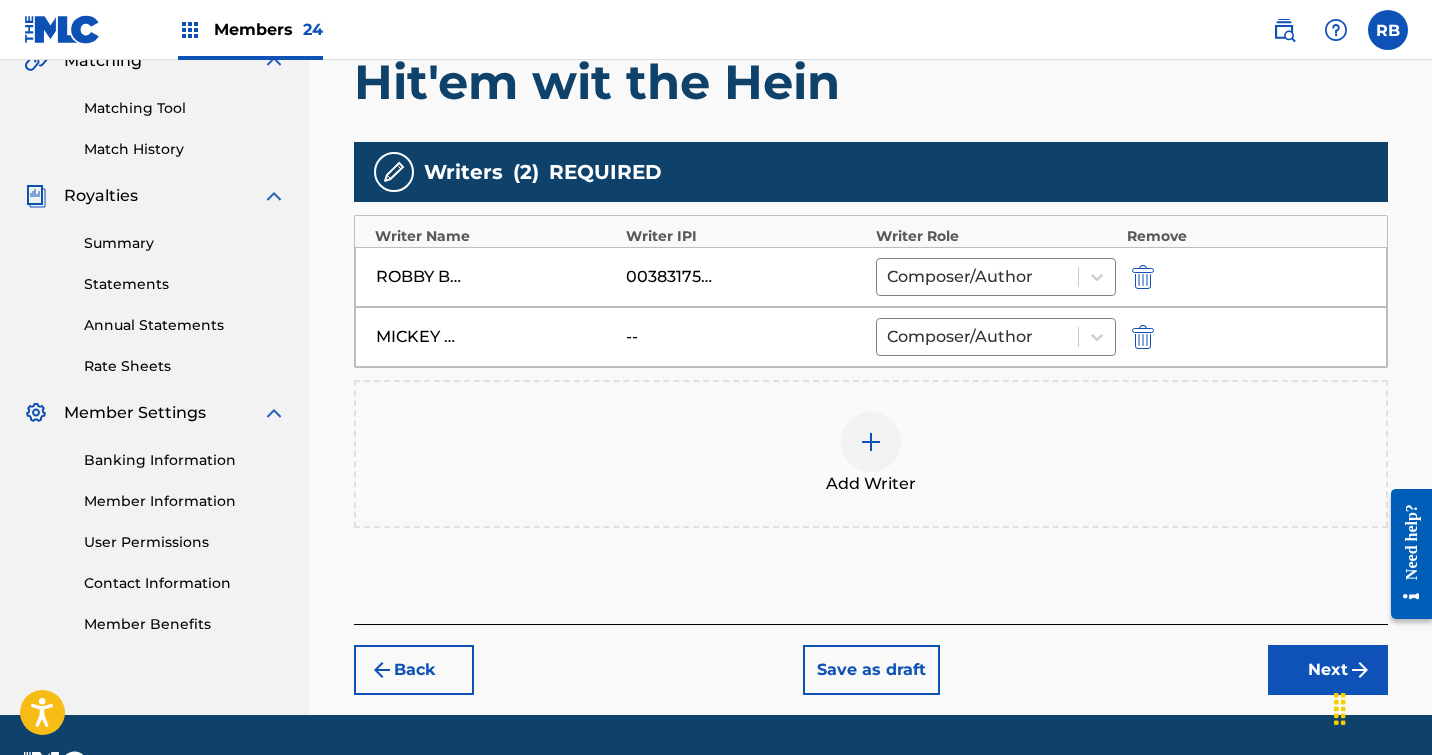 click on "Next" at bounding box center (1328, 670) 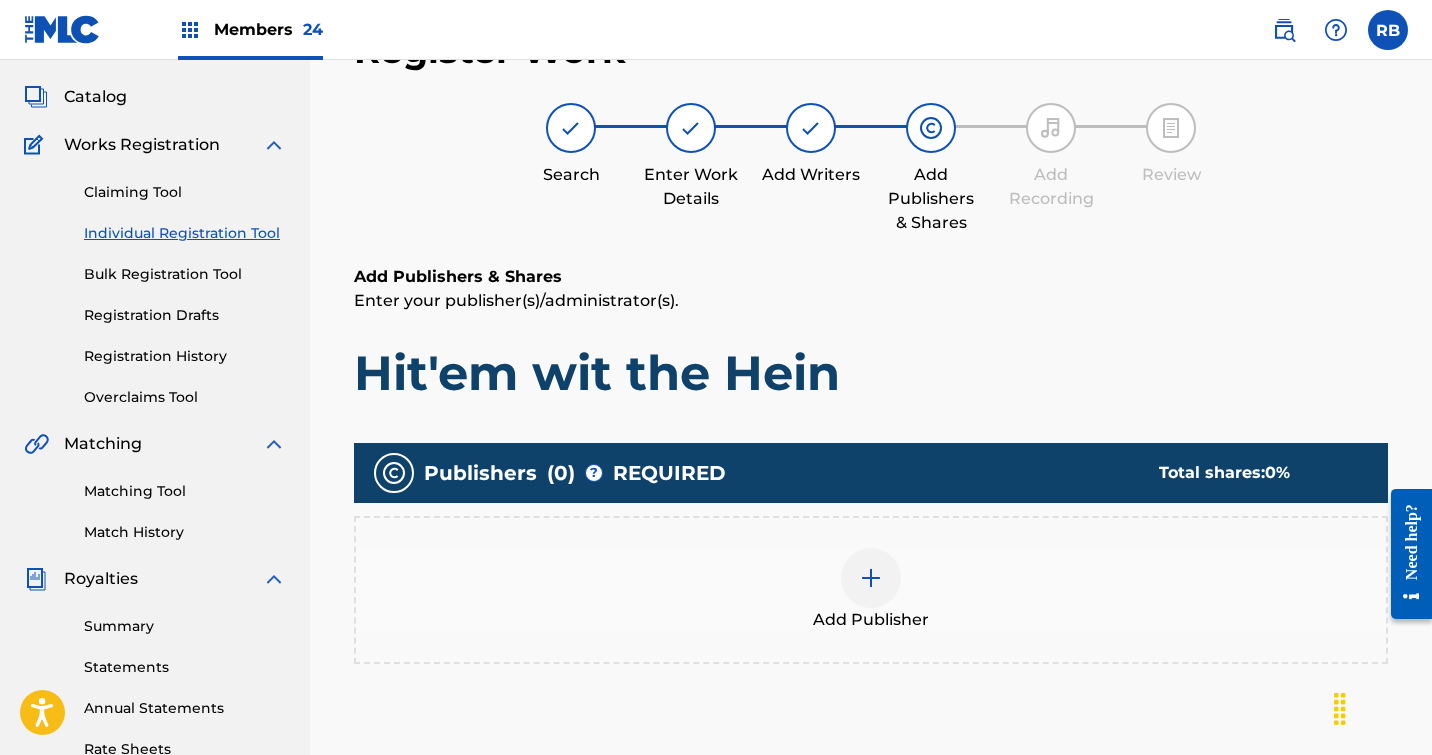 scroll, scrollTop: 90, scrollLeft: 0, axis: vertical 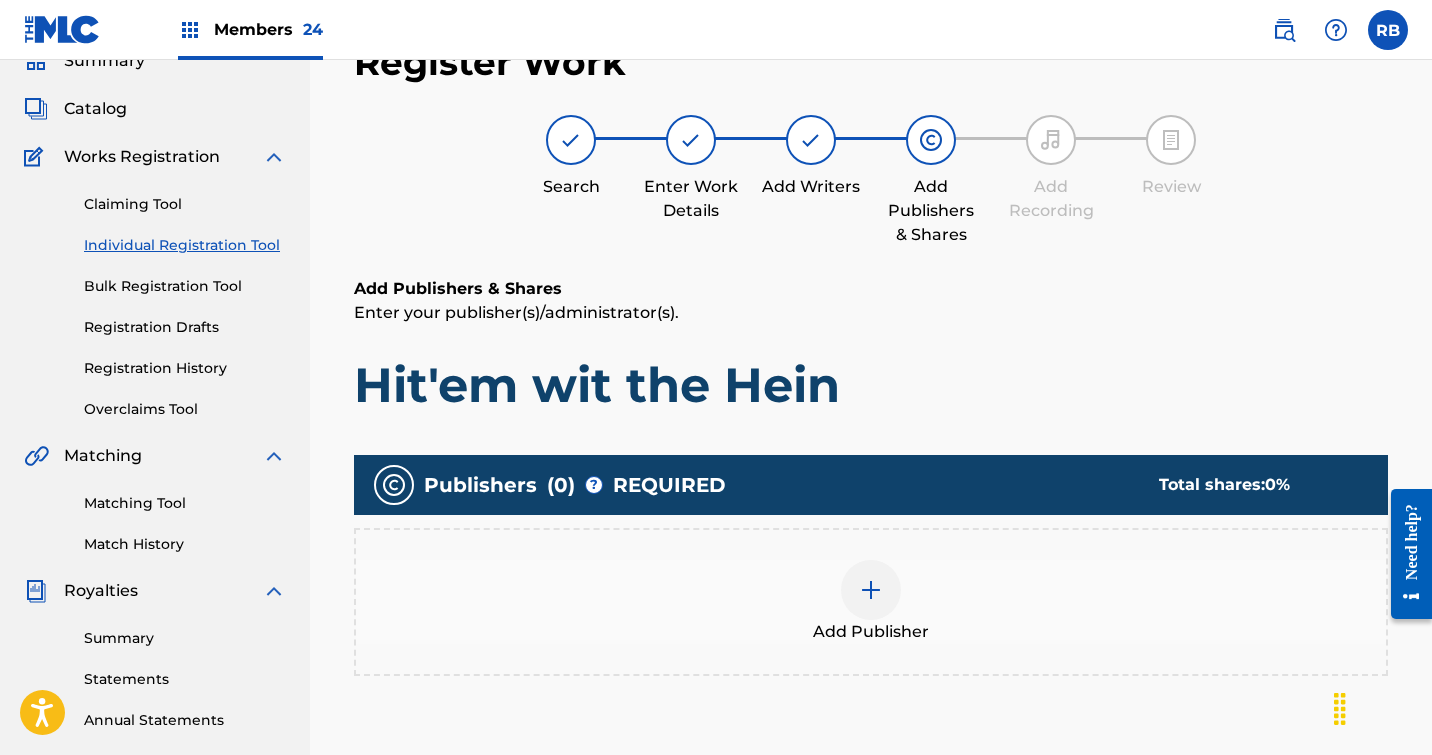 click at bounding box center (871, 590) 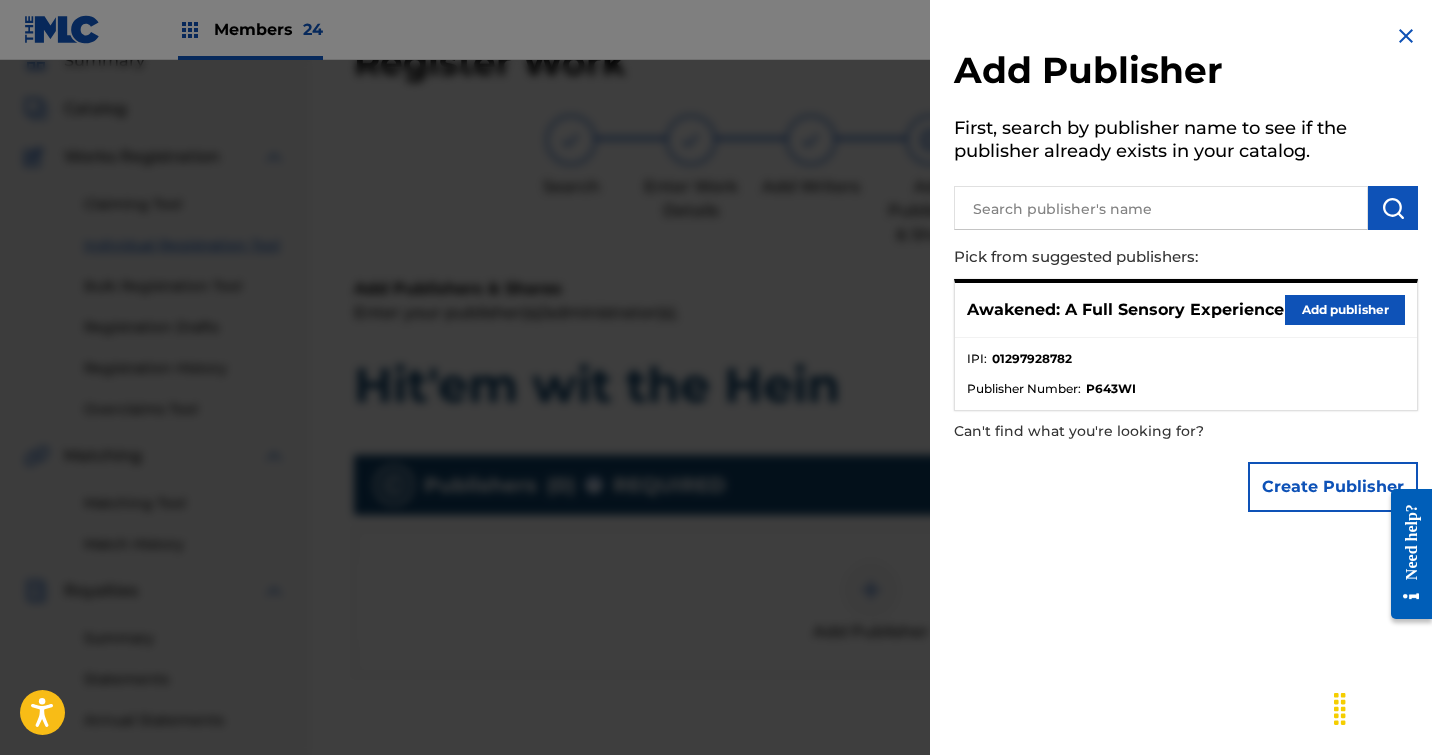 click on "Add publisher" at bounding box center [1345, 310] 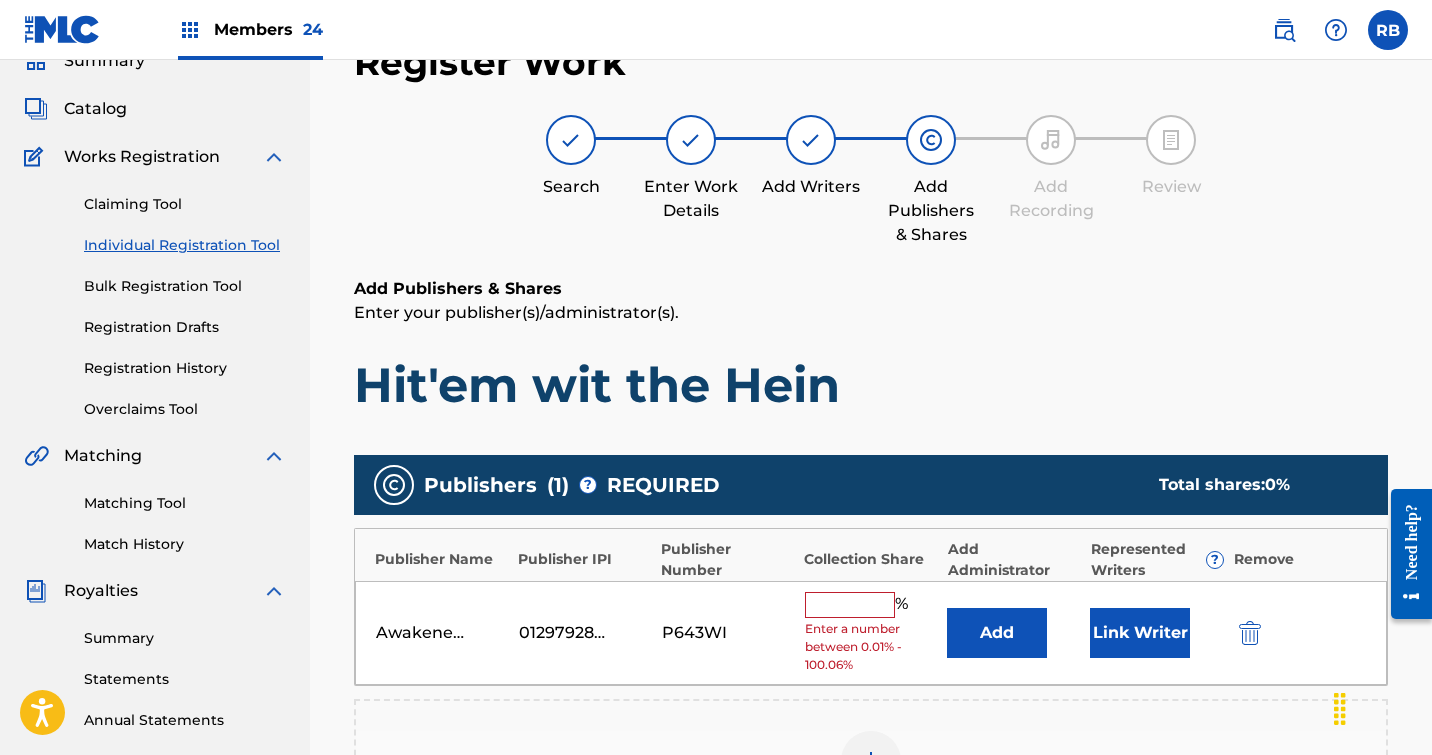 click at bounding box center [850, 605] 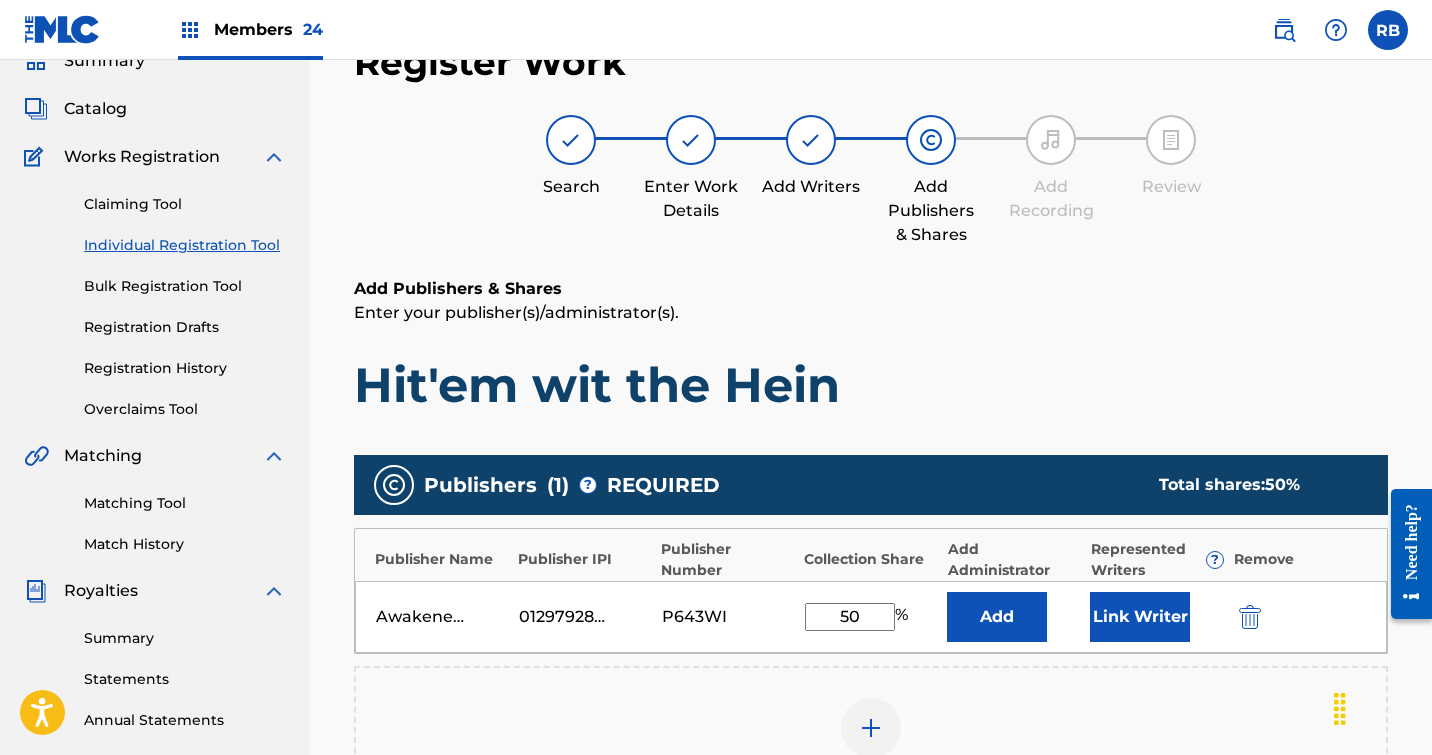 type on "50" 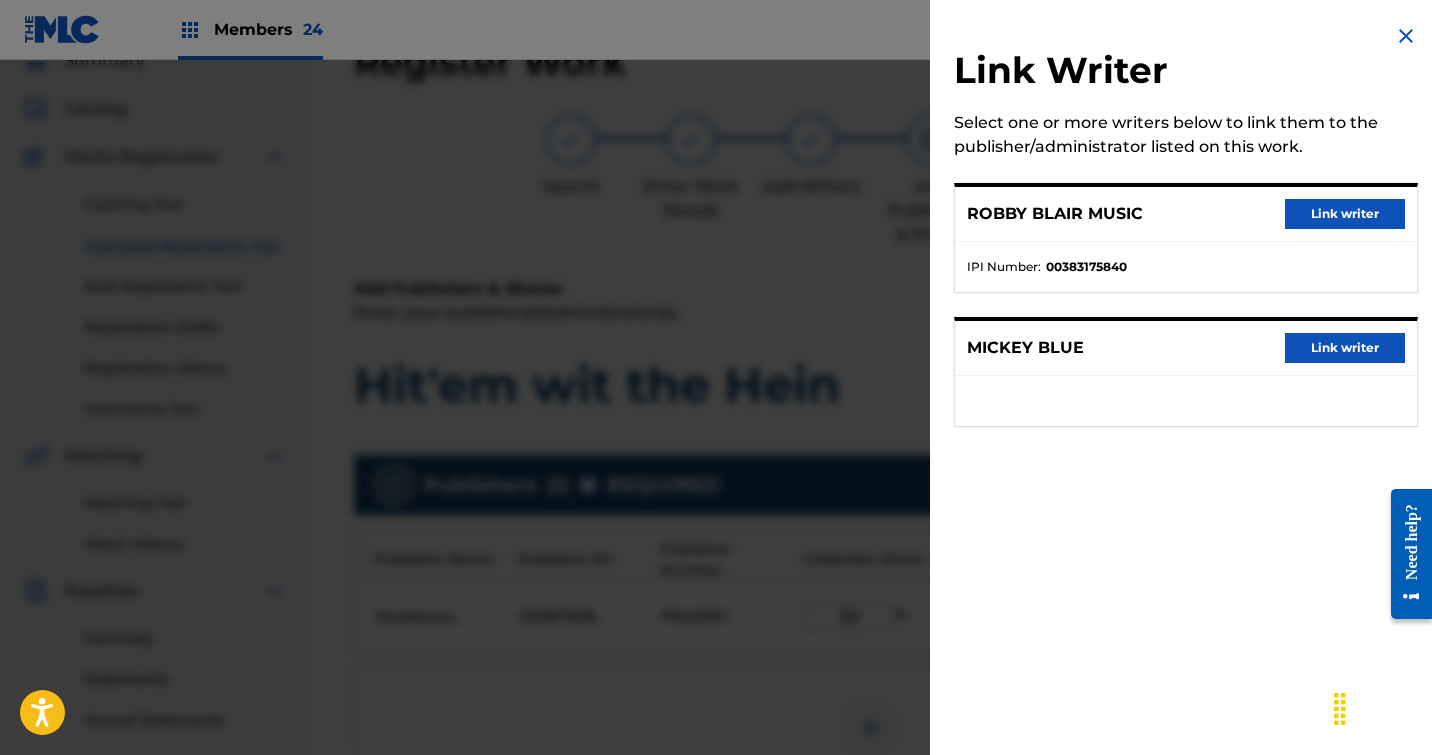 click on "Link writer" at bounding box center (1345, 214) 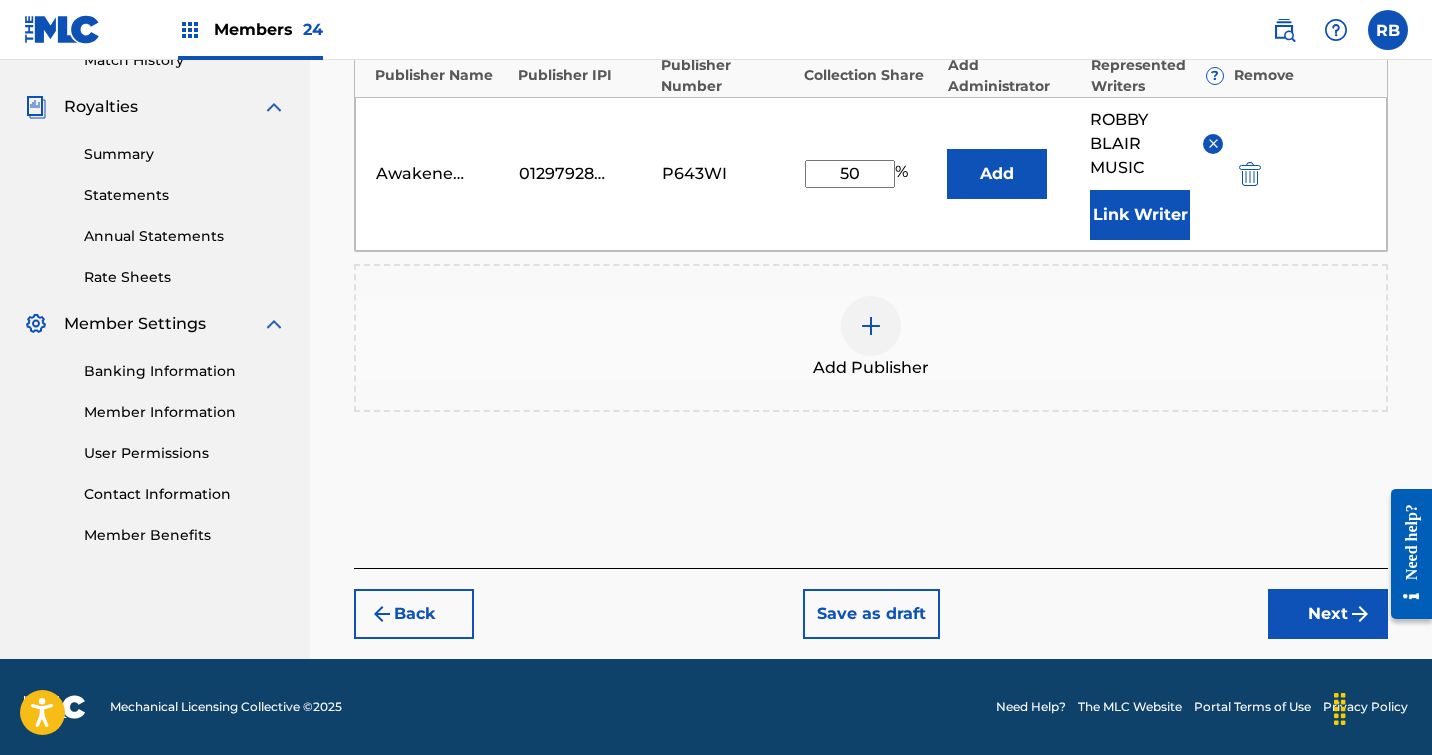 click on "Next" at bounding box center (1328, 614) 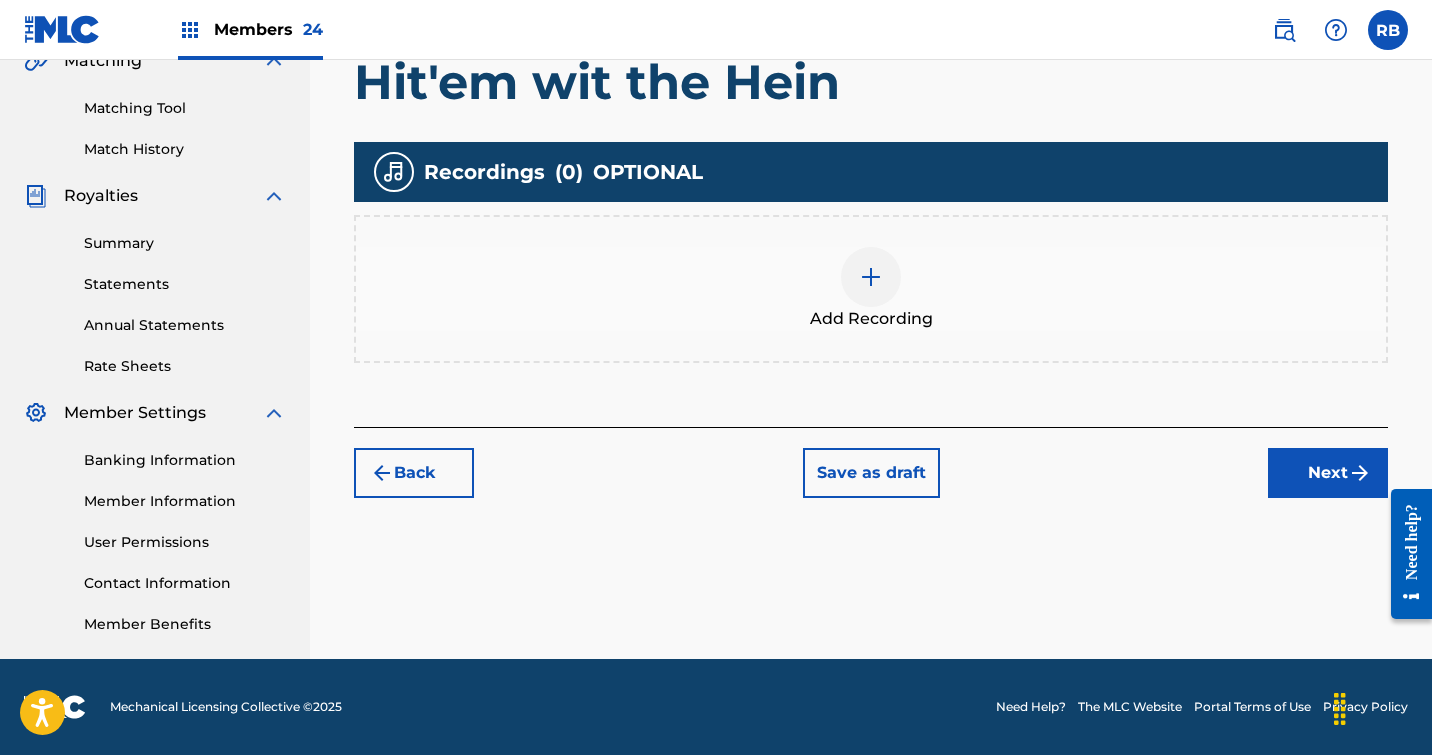 scroll, scrollTop: 485, scrollLeft: 0, axis: vertical 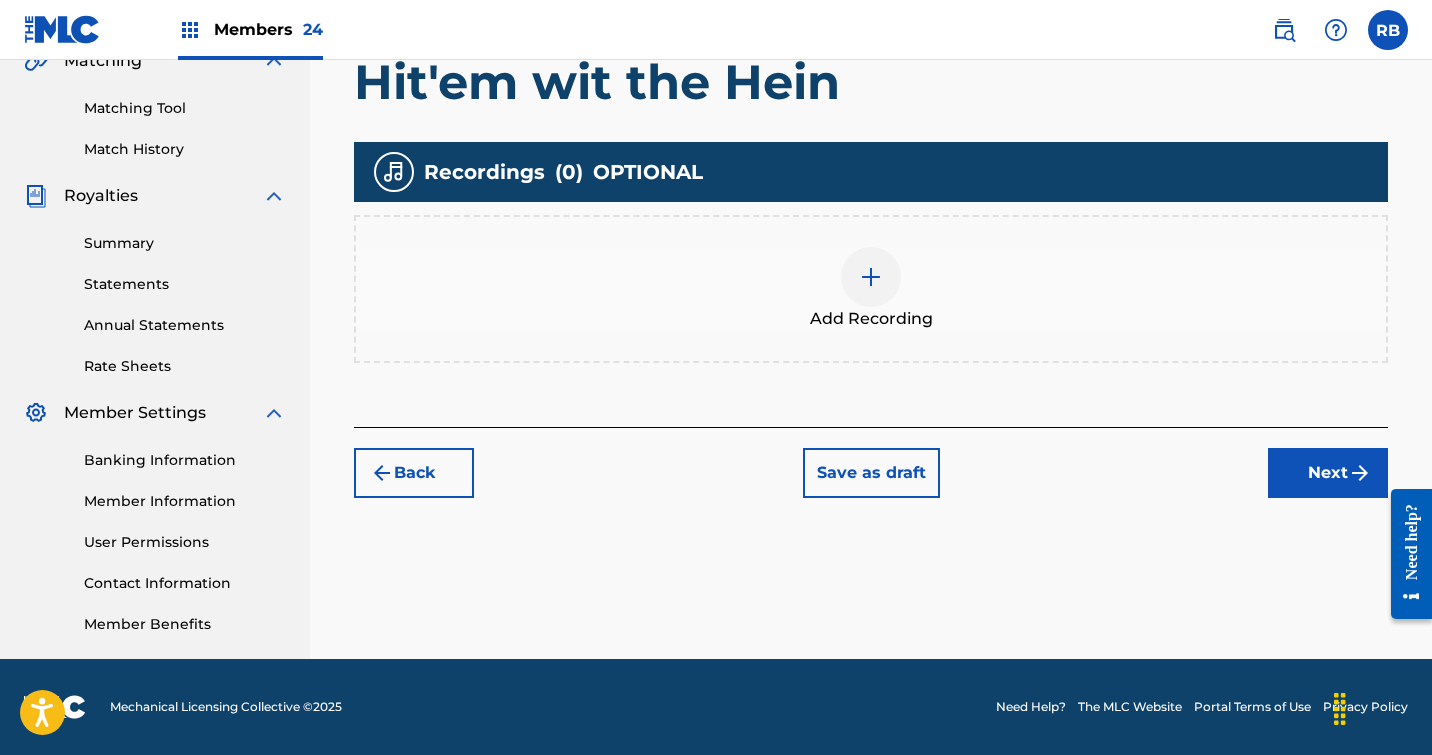 click at bounding box center (871, 277) 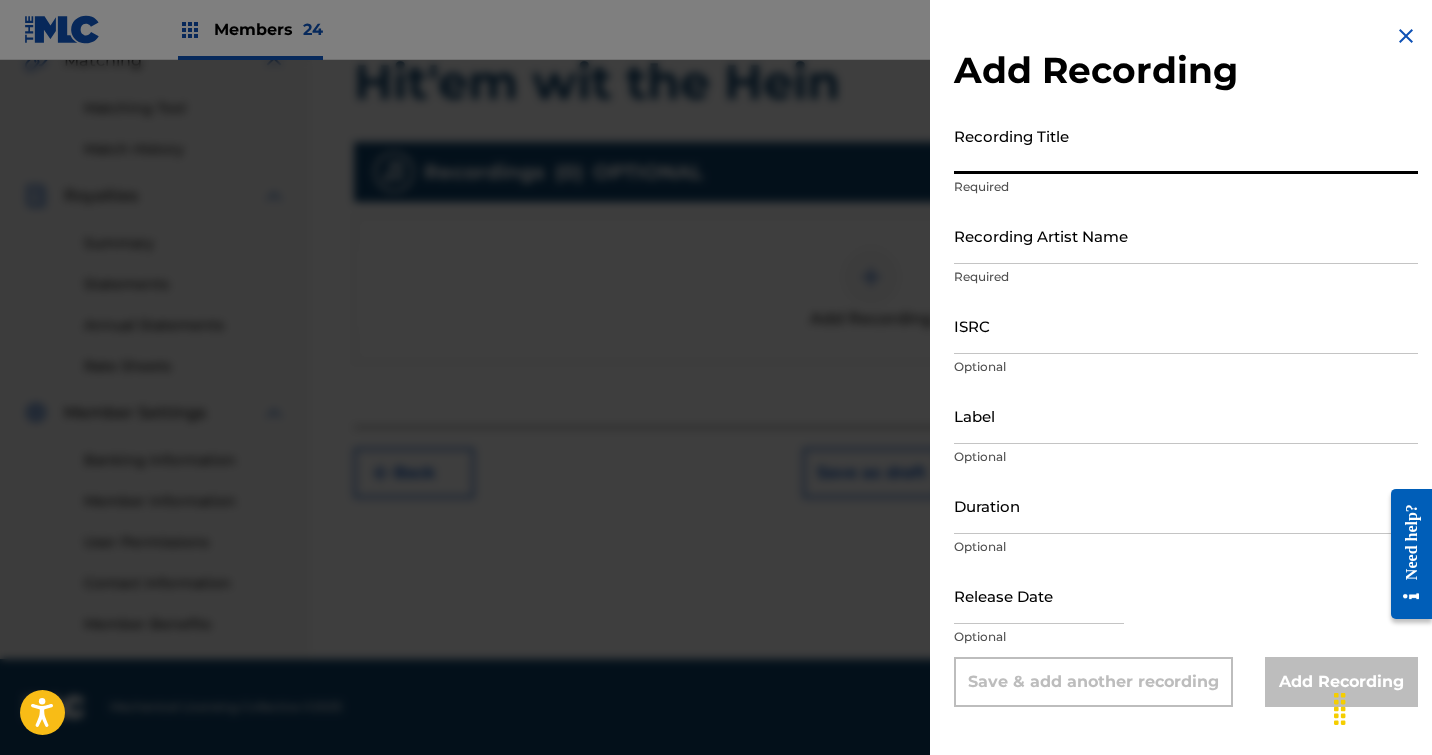 click on "Recording Title" at bounding box center (1186, 145) 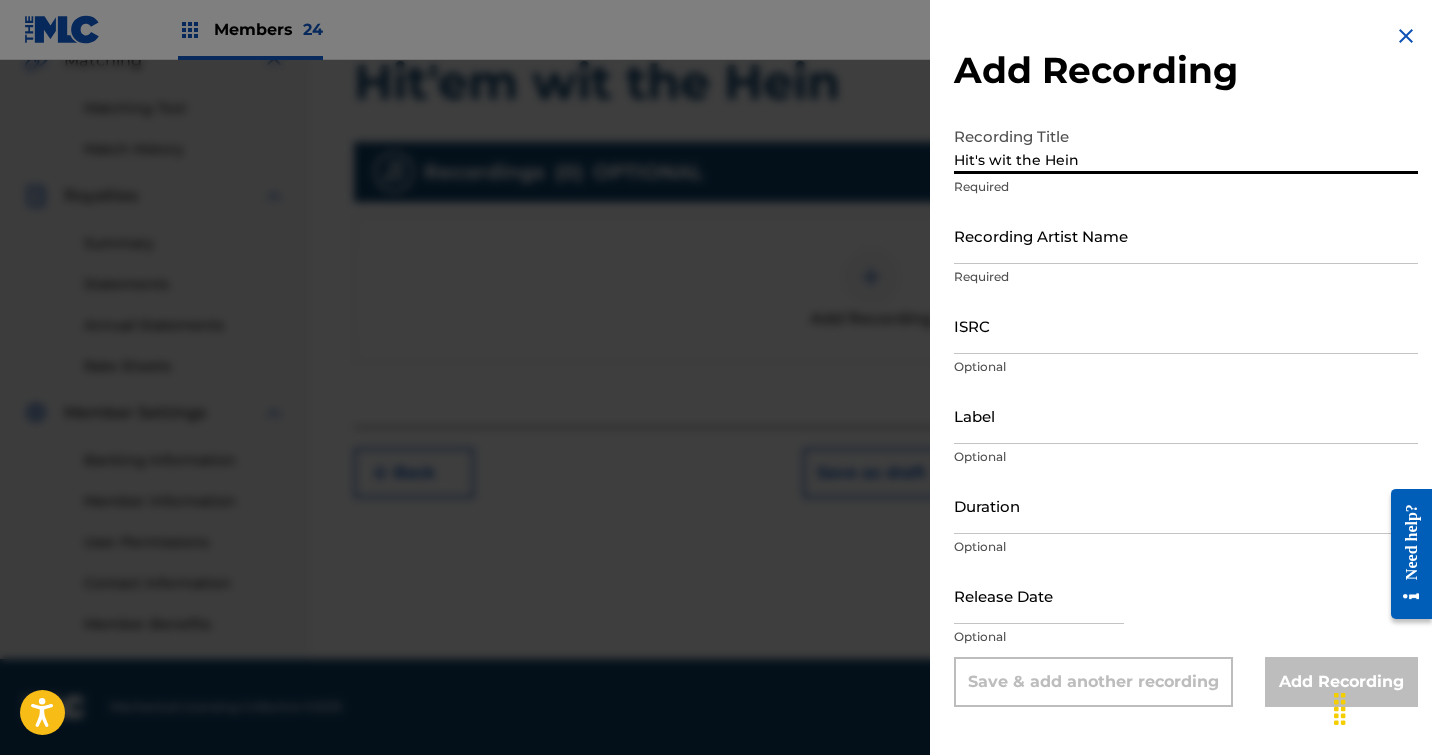 type on "Hit's wit the Hein" 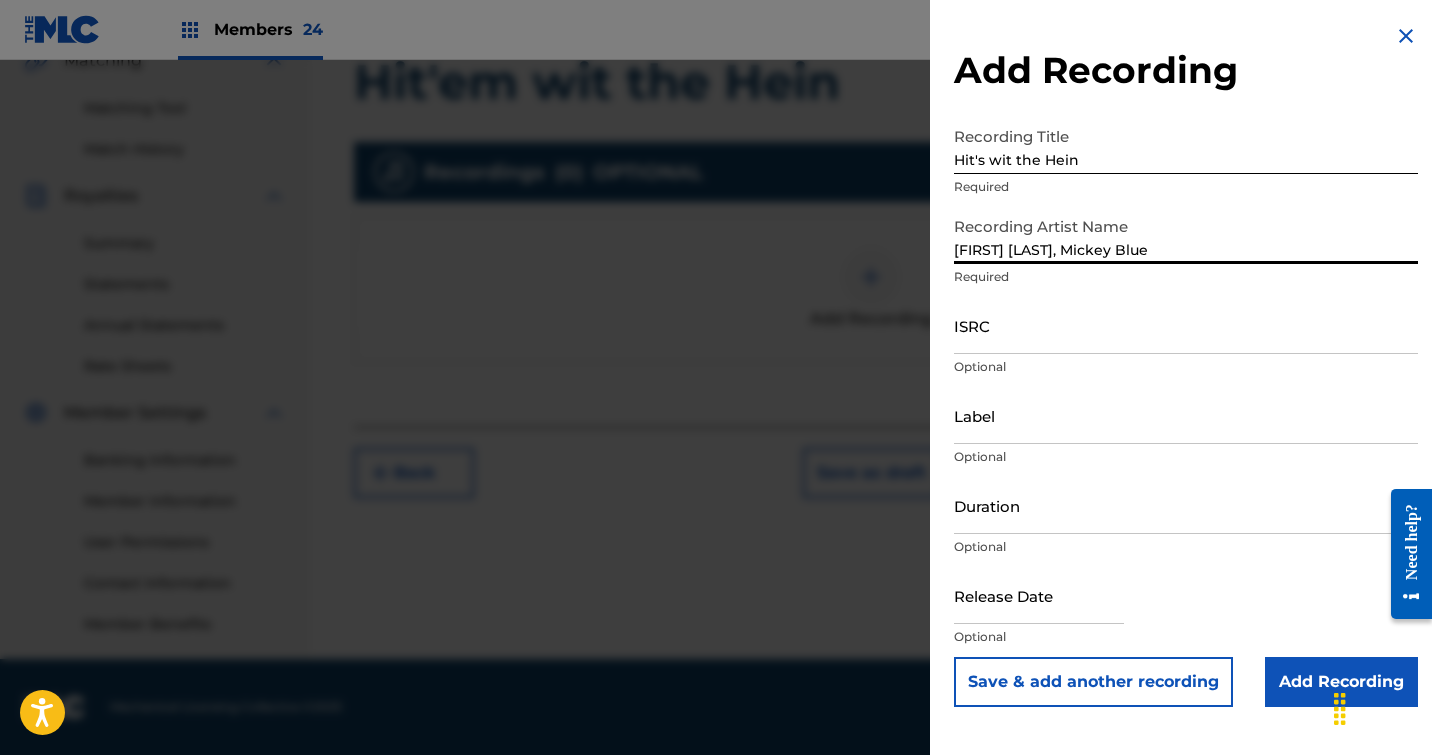 type on "[FIRST] [LAST], Mickey Blue" 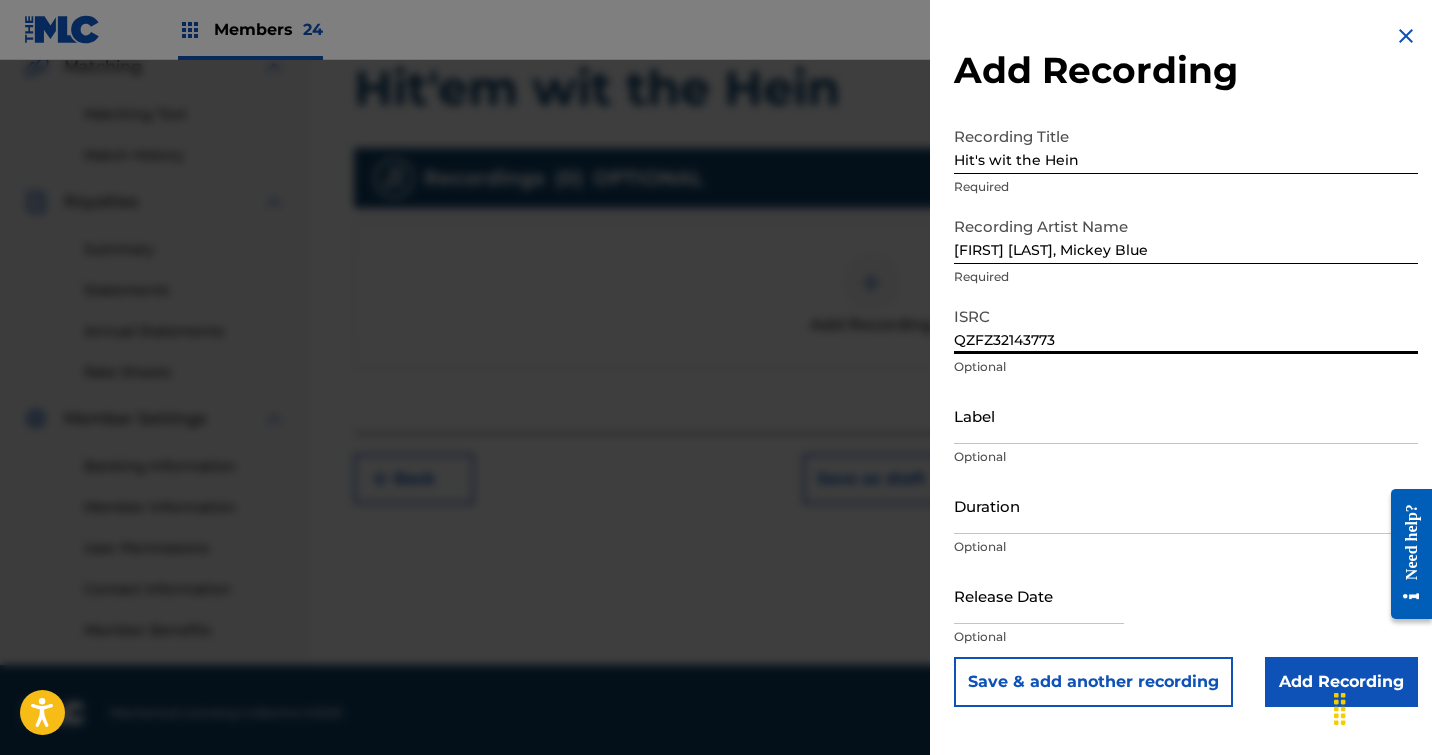 scroll, scrollTop: 477, scrollLeft: 0, axis: vertical 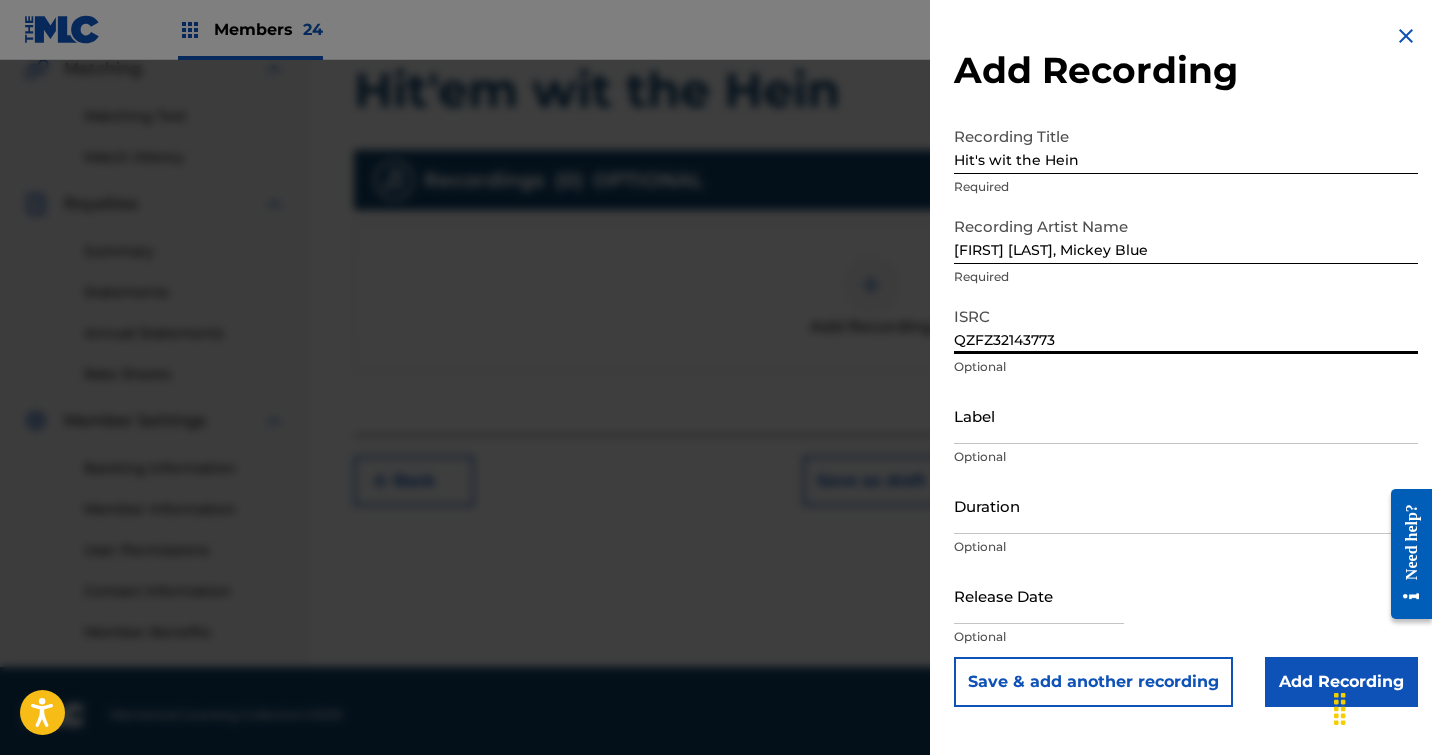 type on "QZFZ32143773" 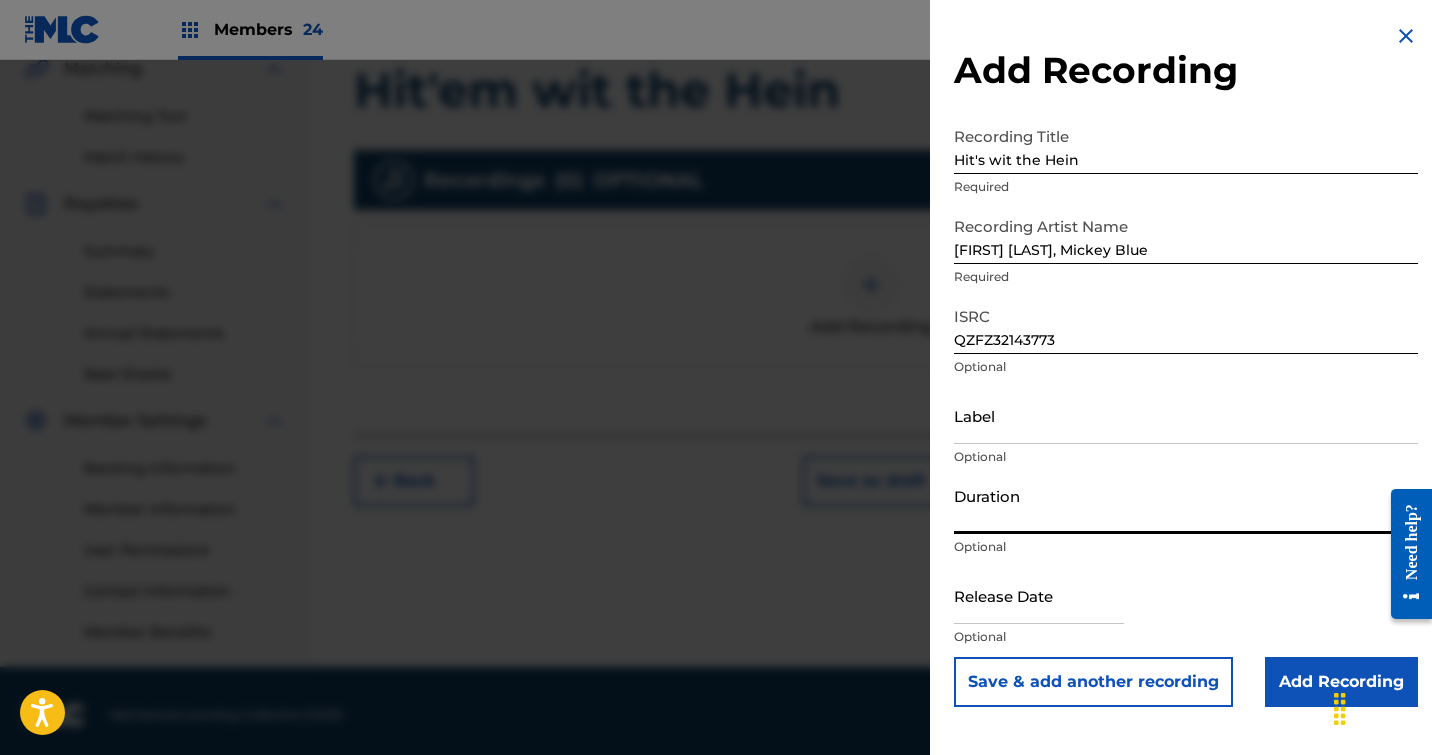 click on "Duration" at bounding box center (1186, 505) 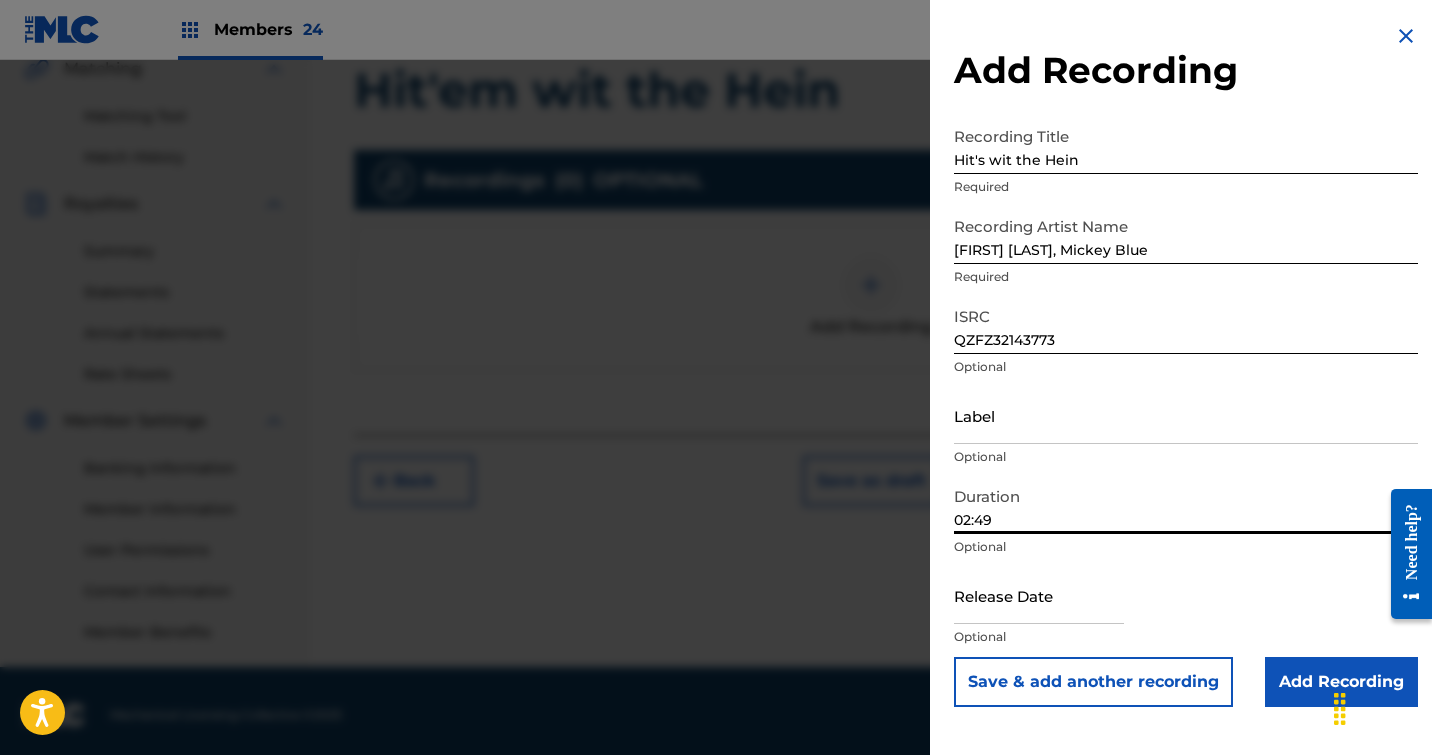 type on "02:49" 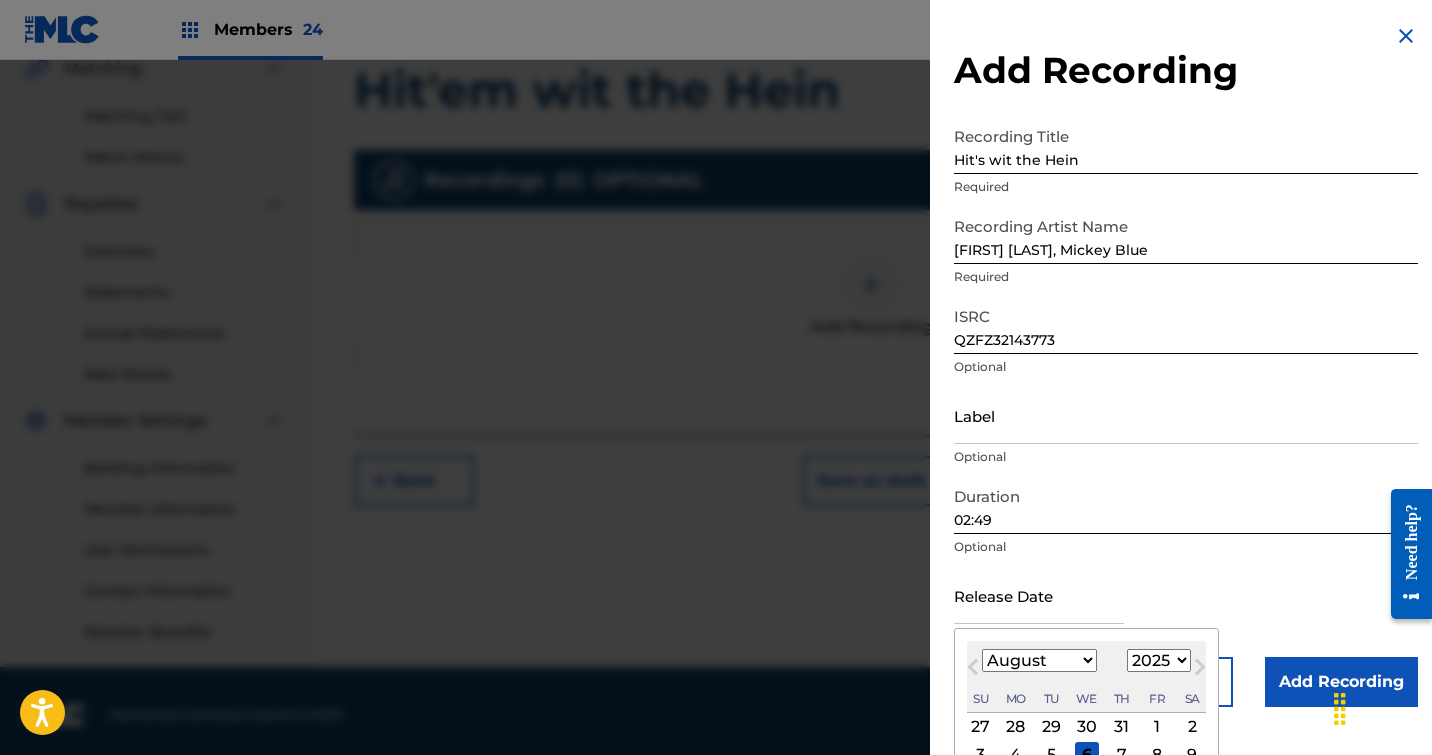 select on "2024" 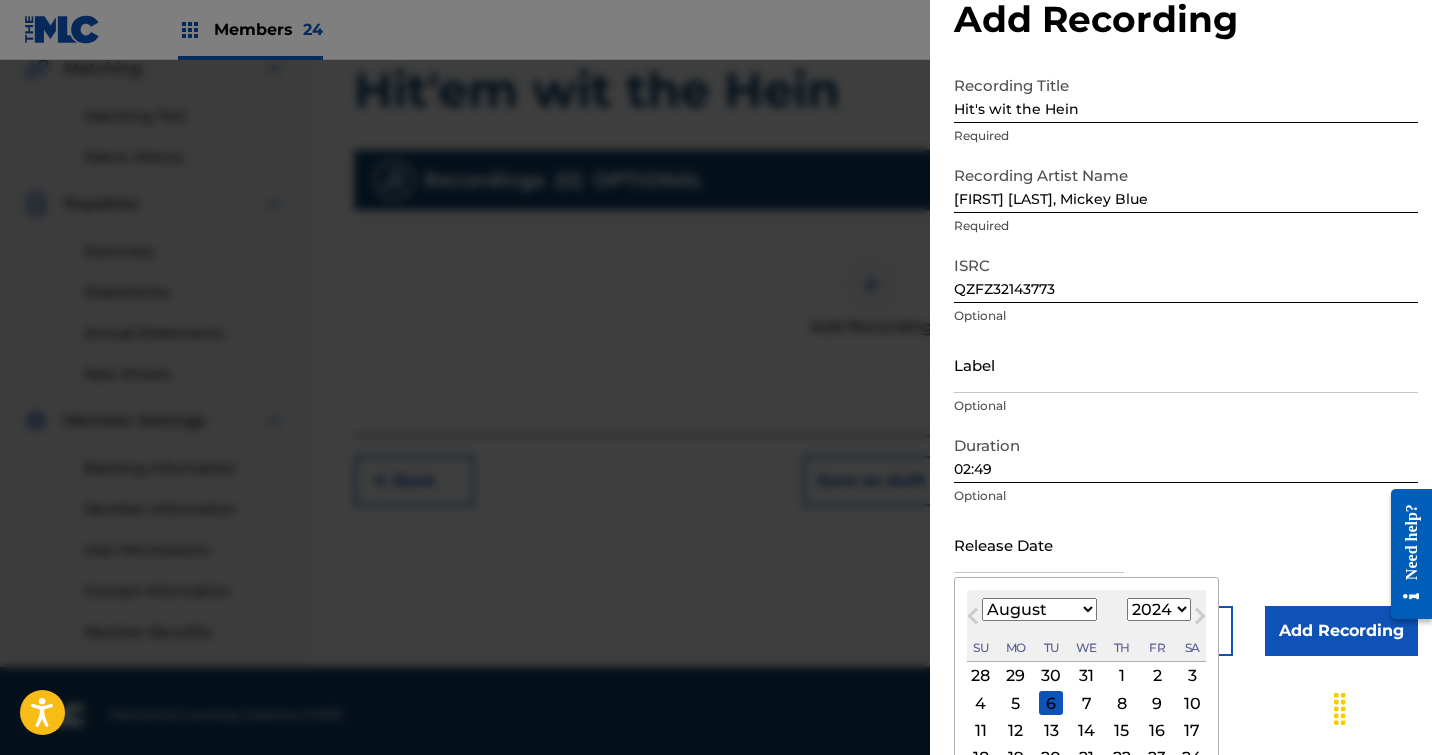 scroll, scrollTop: 68, scrollLeft: 0, axis: vertical 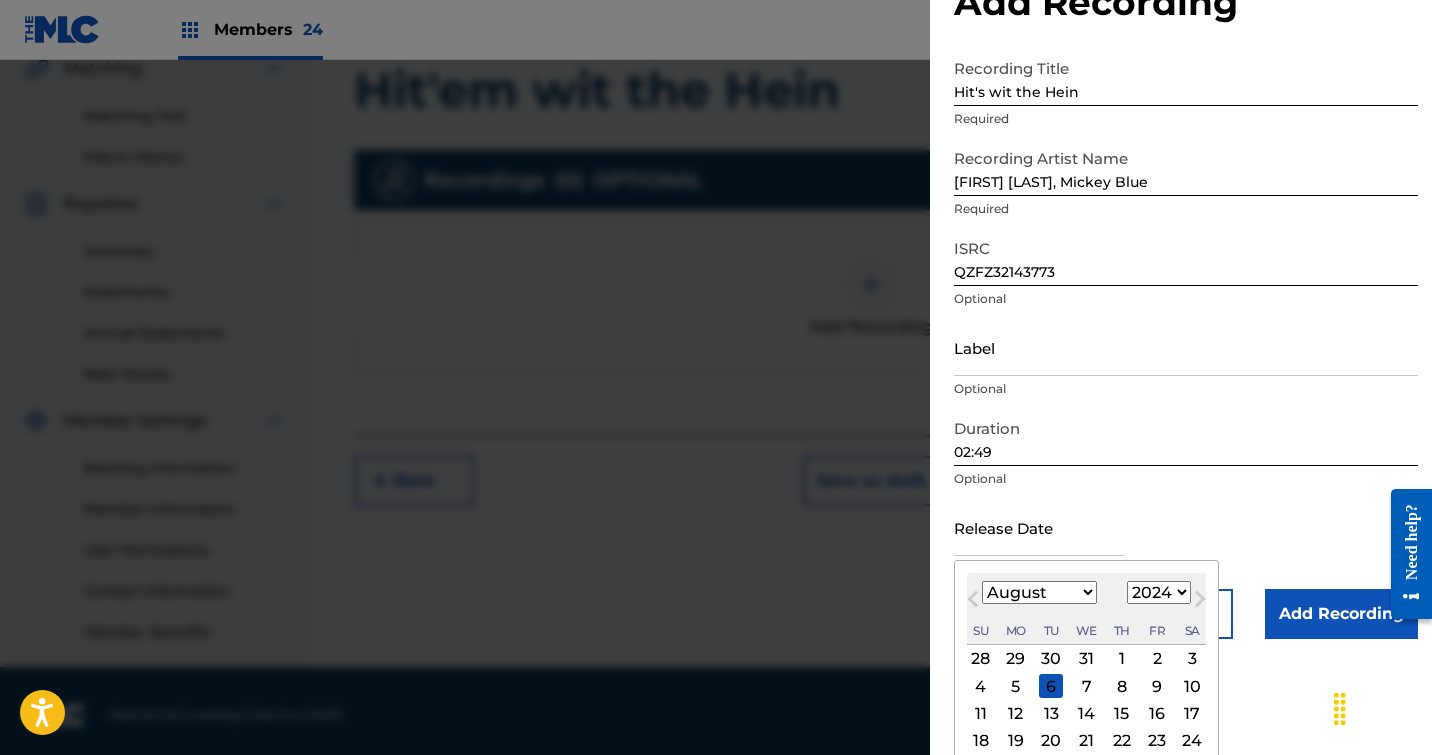 click on "9" at bounding box center (1157, 686) 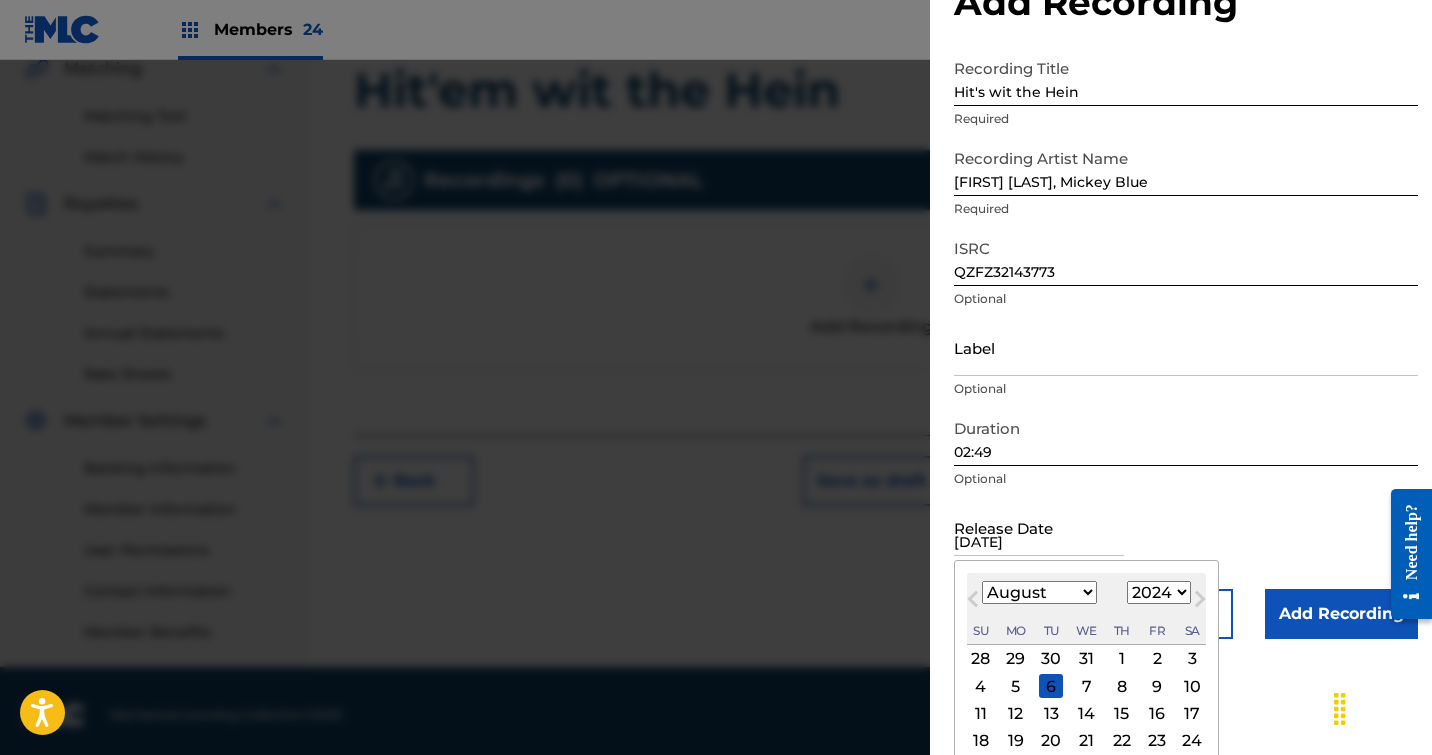 scroll, scrollTop: 0, scrollLeft: 0, axis: both 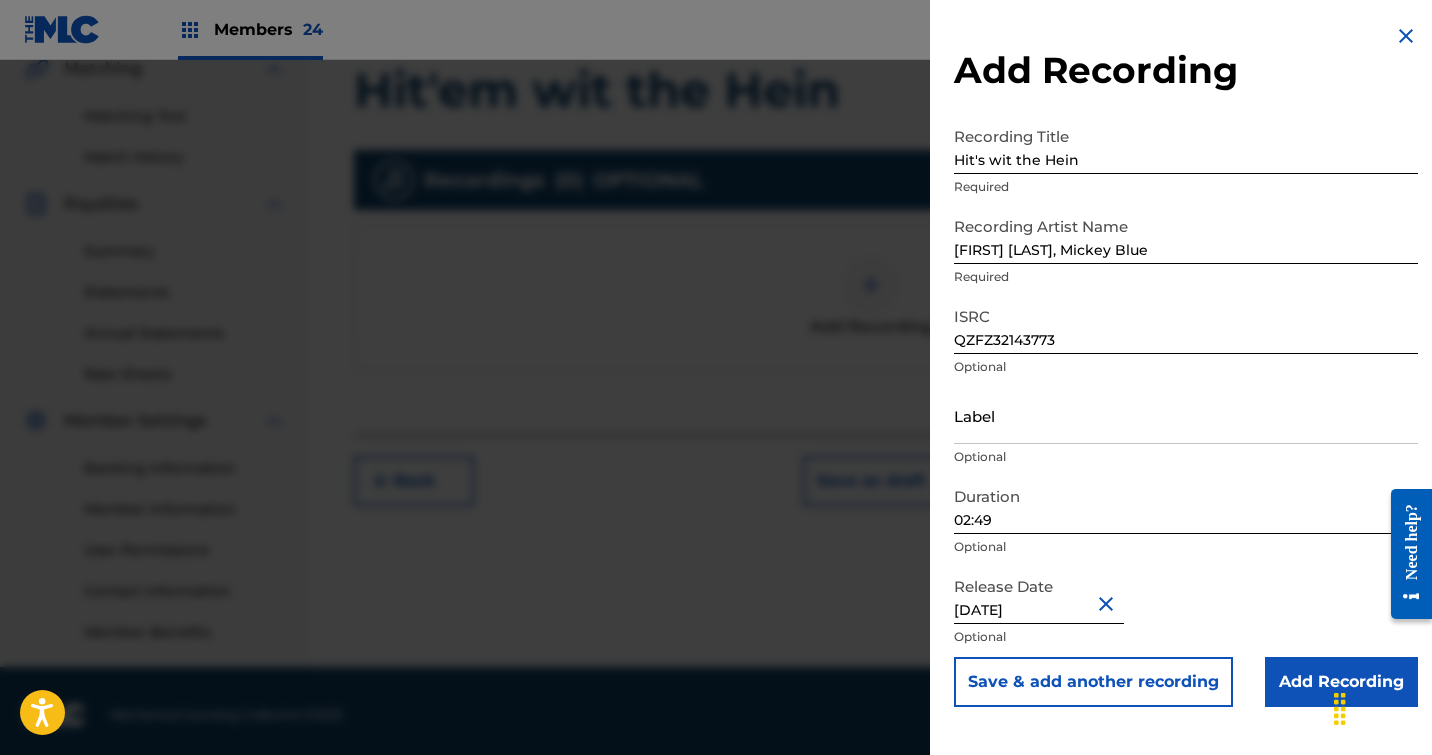 click on "Add Recording" at bounding box center [1341, 682] 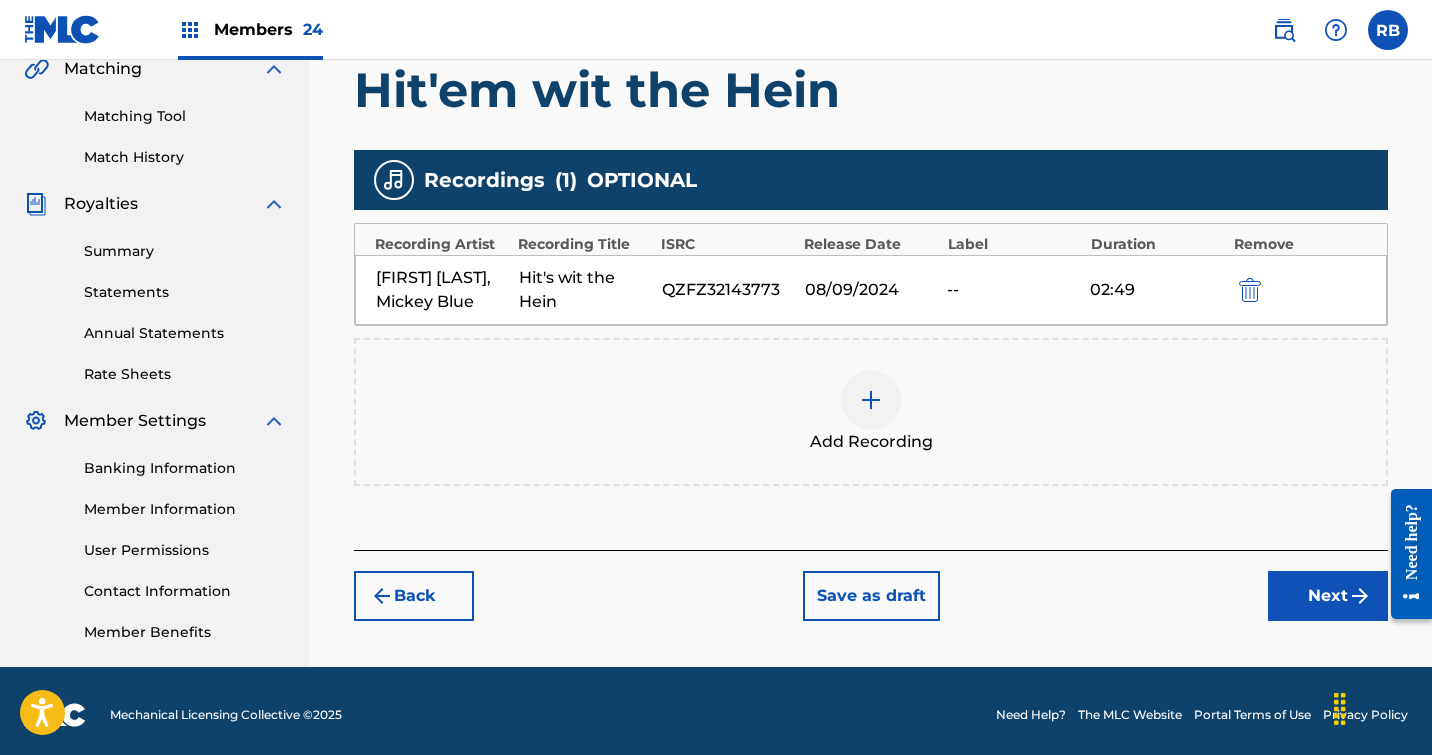 click on "Next" at bounding box center [1328, 596] 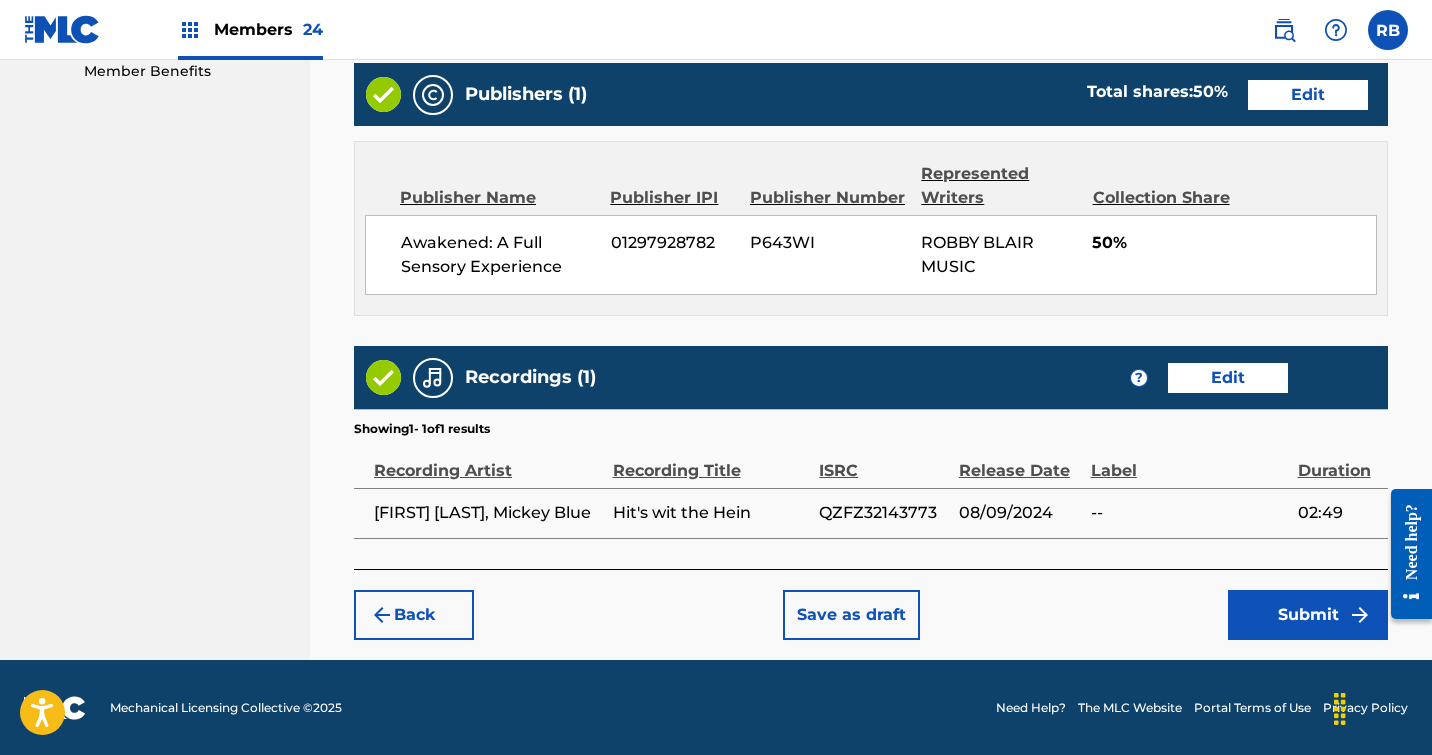 scroll, scrollTop: 1037, scrollLeft: 0, axis: vertical 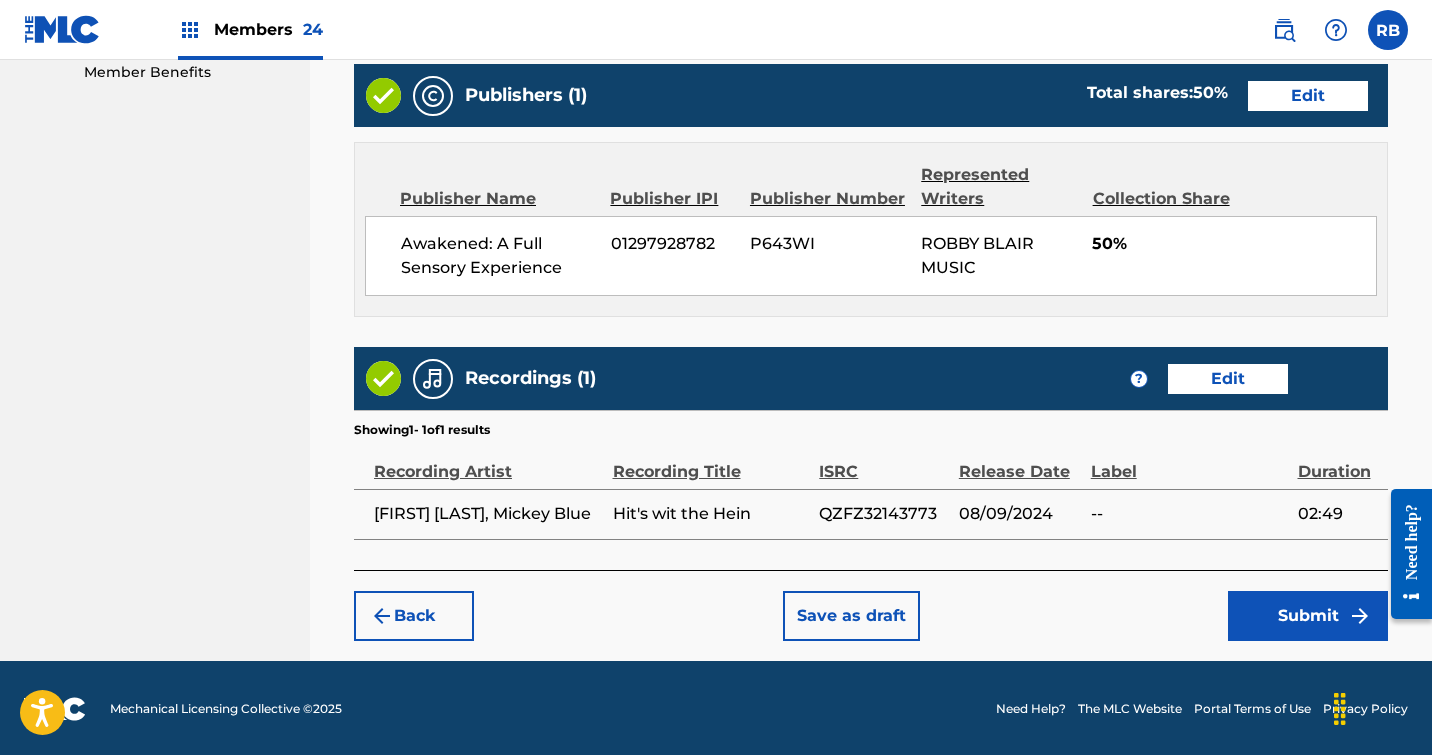 click on "Submit" at bounding box center [1308, 616] 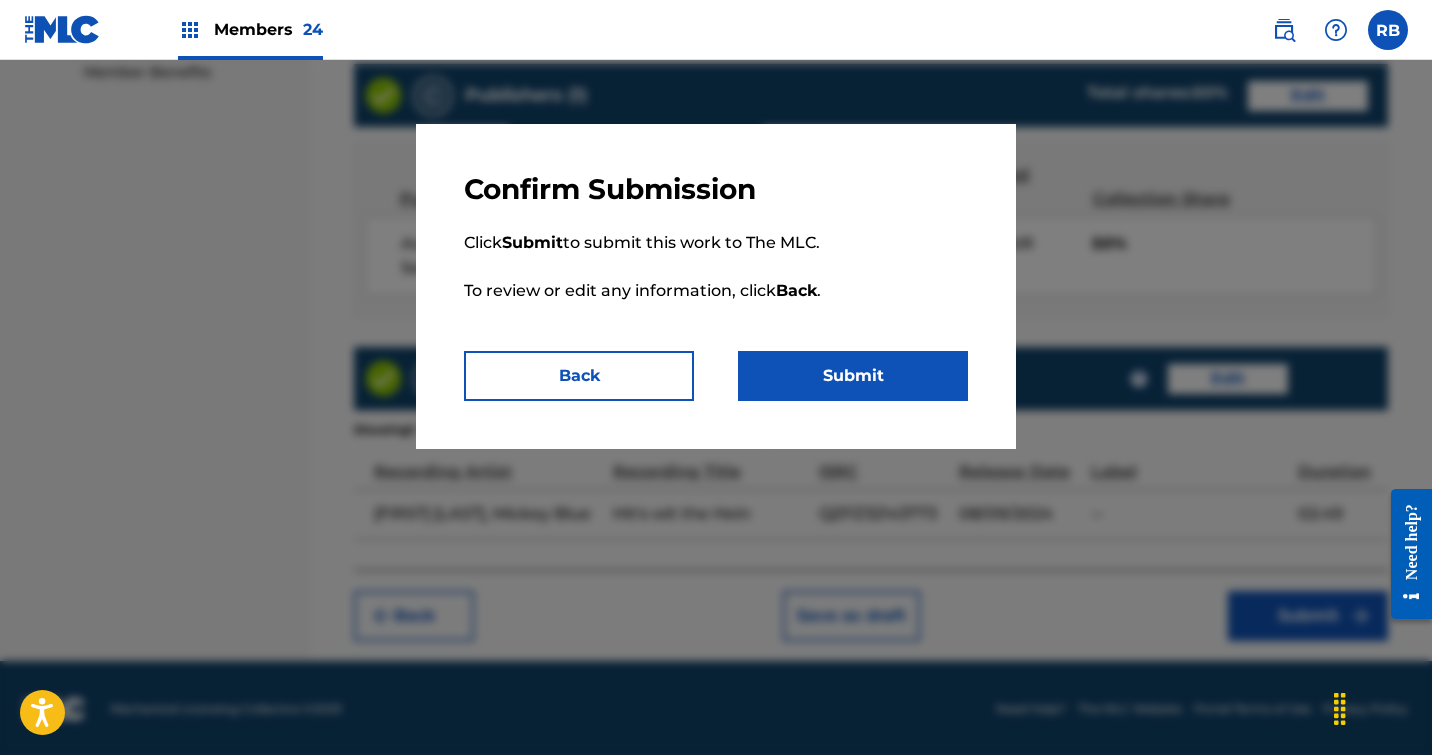 click on "Submit" at bounding box center (853, 376) 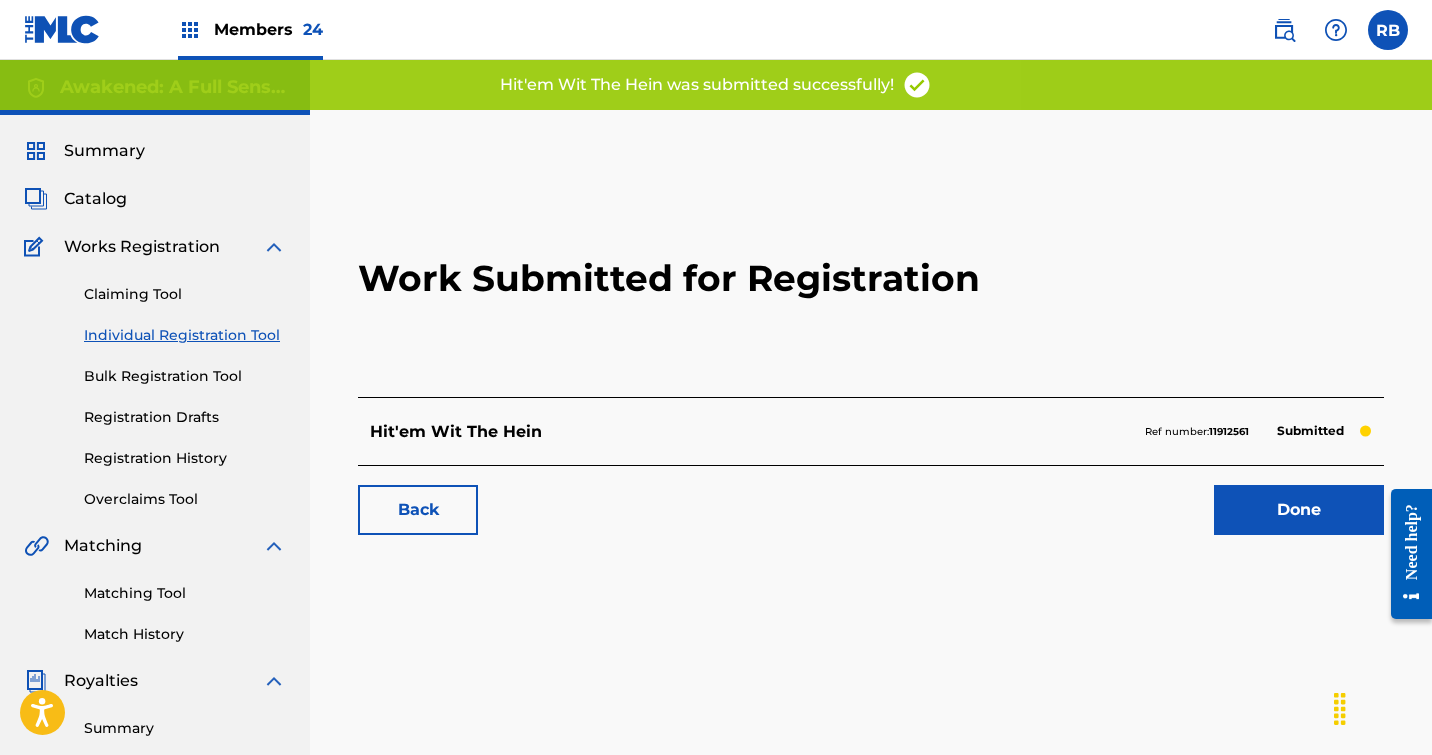 click on "Done" at bounding box center [1299, 510] 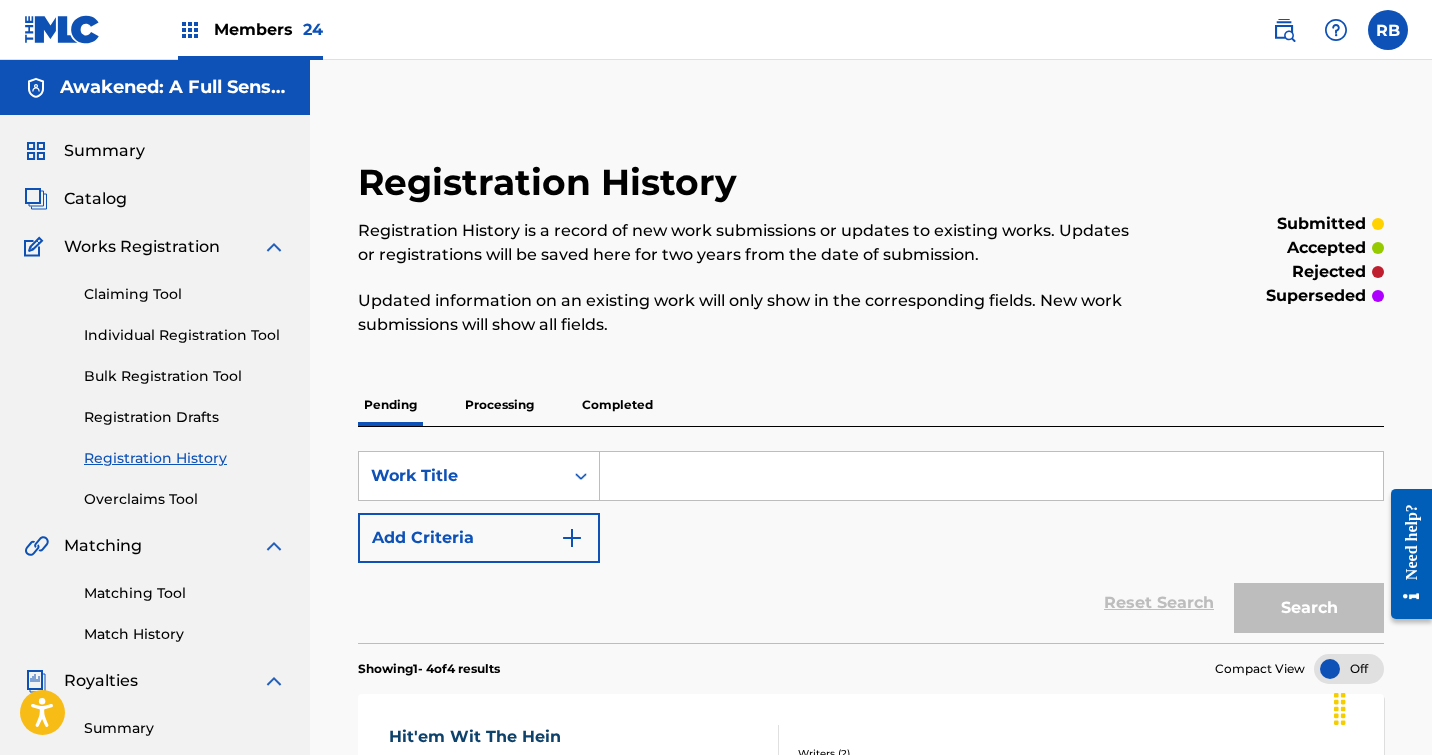 click on "submitted   accepted   rejected   superseded" at bounding box center (1266, 260) 